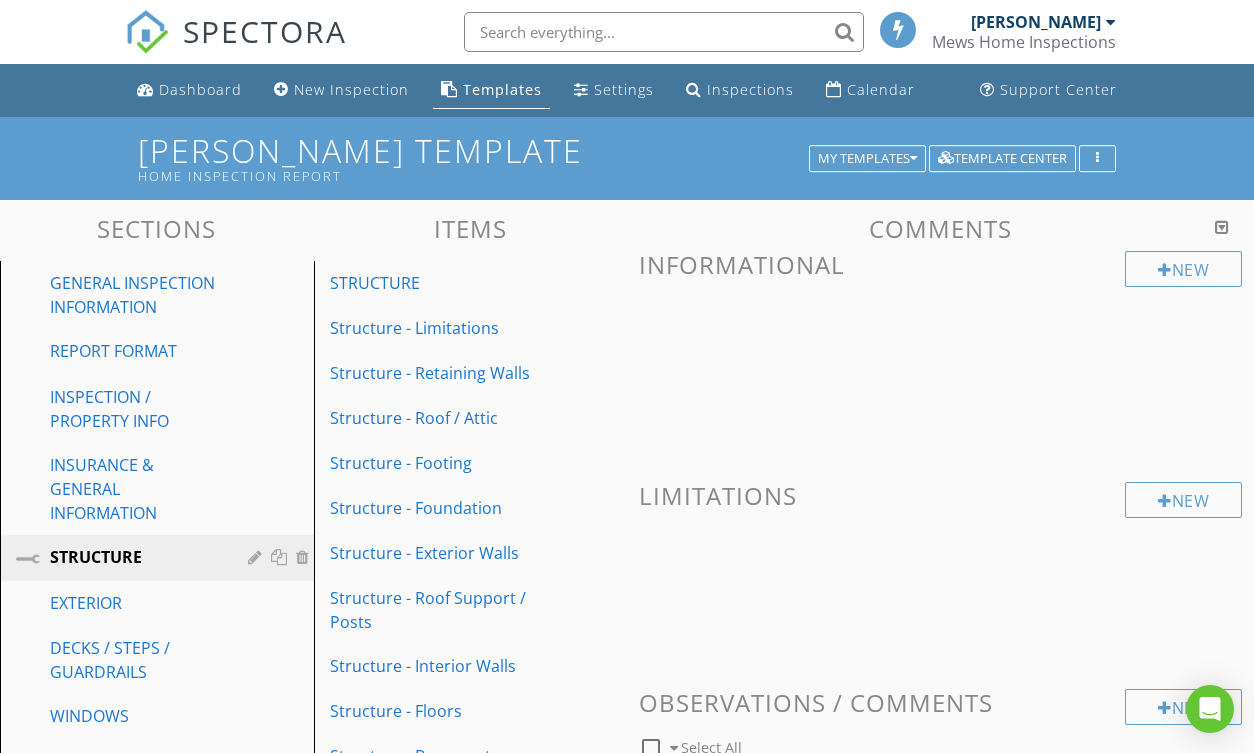 scroll, scrollTop: 6100, scrollLeft: 0, axis: vertical 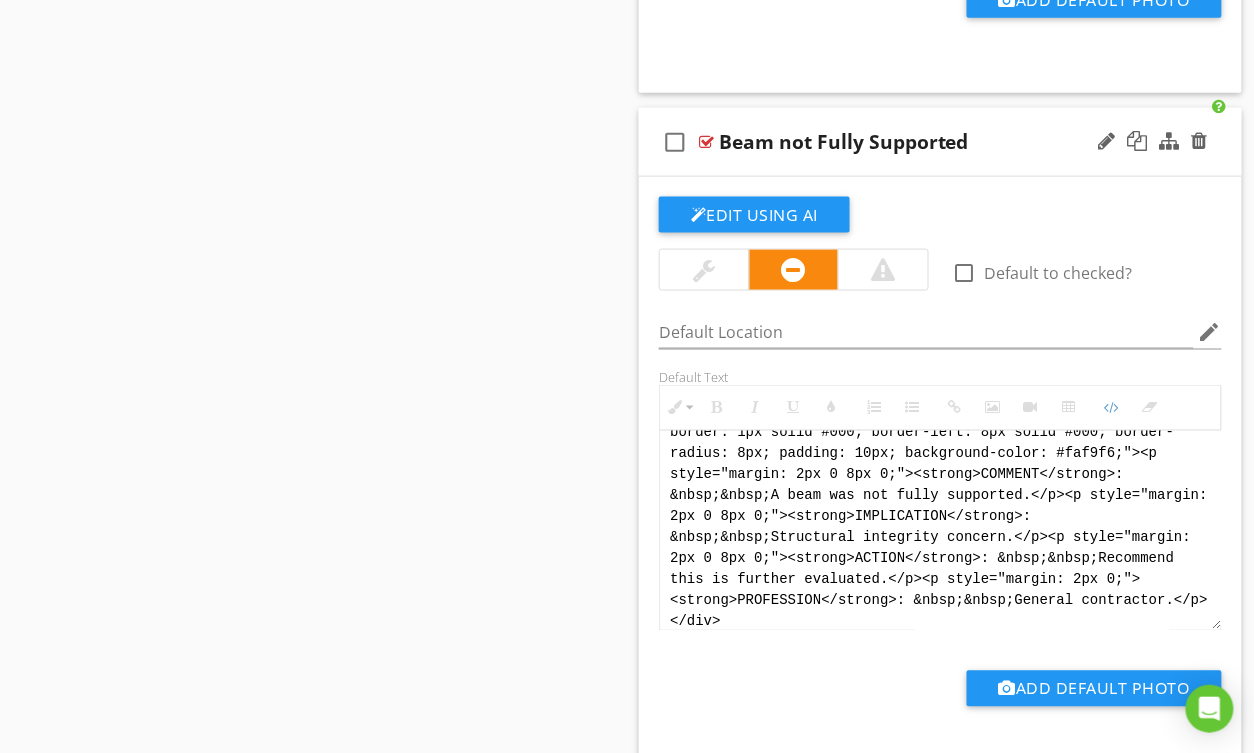 paste on "<!-- Jody Version 1 -->
<div style="font-family: Arial, sans-serif; font-size: 15px; line-height: 1.4; color: #000; border: 1px solid #000; border-left: 8px solid #000; border-radius: 8px; padding: 10px; background-color: #faf9f6;">
<p style="margin: 2px 0 8px 0;"><strong>COMMENT</strong>: &nbsp;&nbsp;A beam did not appear to have full support at one end. No signs of deflection or cracking were noted at the time of inspection.</p>
<p style="margin: 2px 0 8px 0;"><strong>IMPLICATION</strong>: &nbsp;&nbsp;Possible structural integrity concern.</p>
<p style="margin: 2px 0 8px 0;"><strong>ACTION</strong>: &nbsp;&nbsp;Recommend this is further evaluated.</p>
<p style="margin: 2px 0;"><strong>PROFESSION</strong>: &nbsp;&nbsp;General contractor.</p>
</div>" 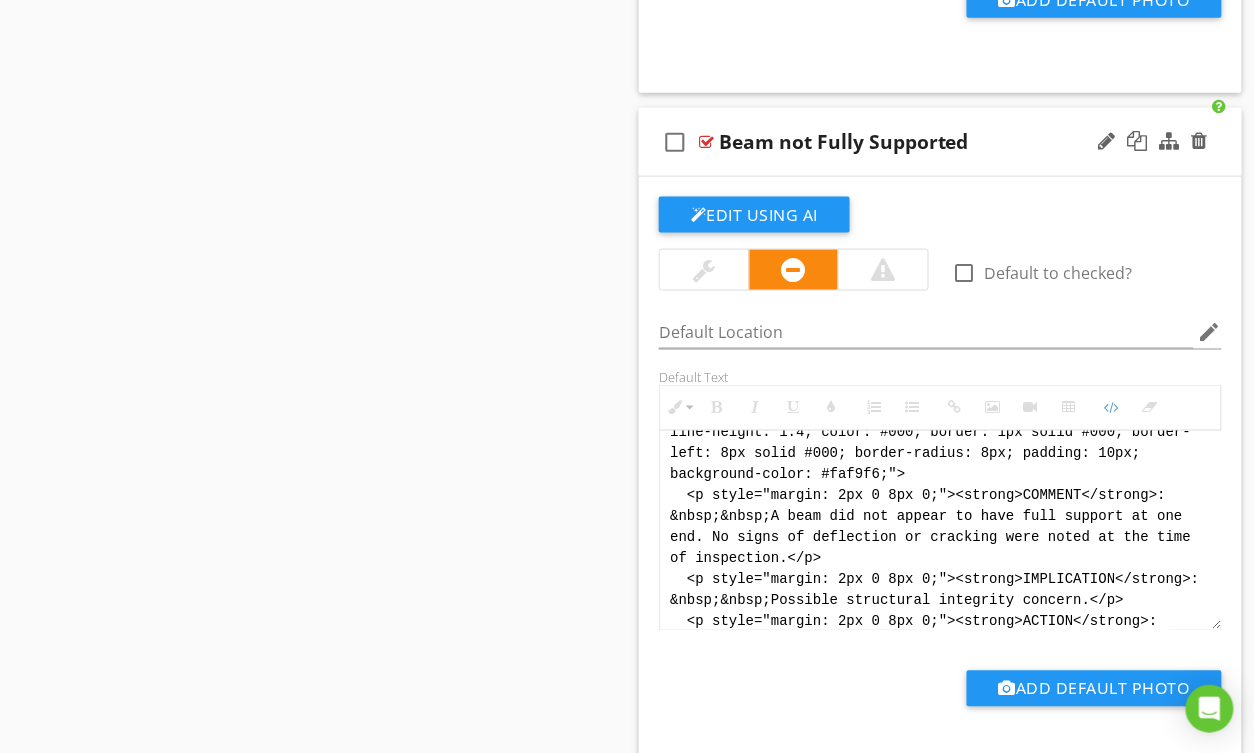 scroll, scrollTop: 160, scrollLeft: 0, axis: vertical 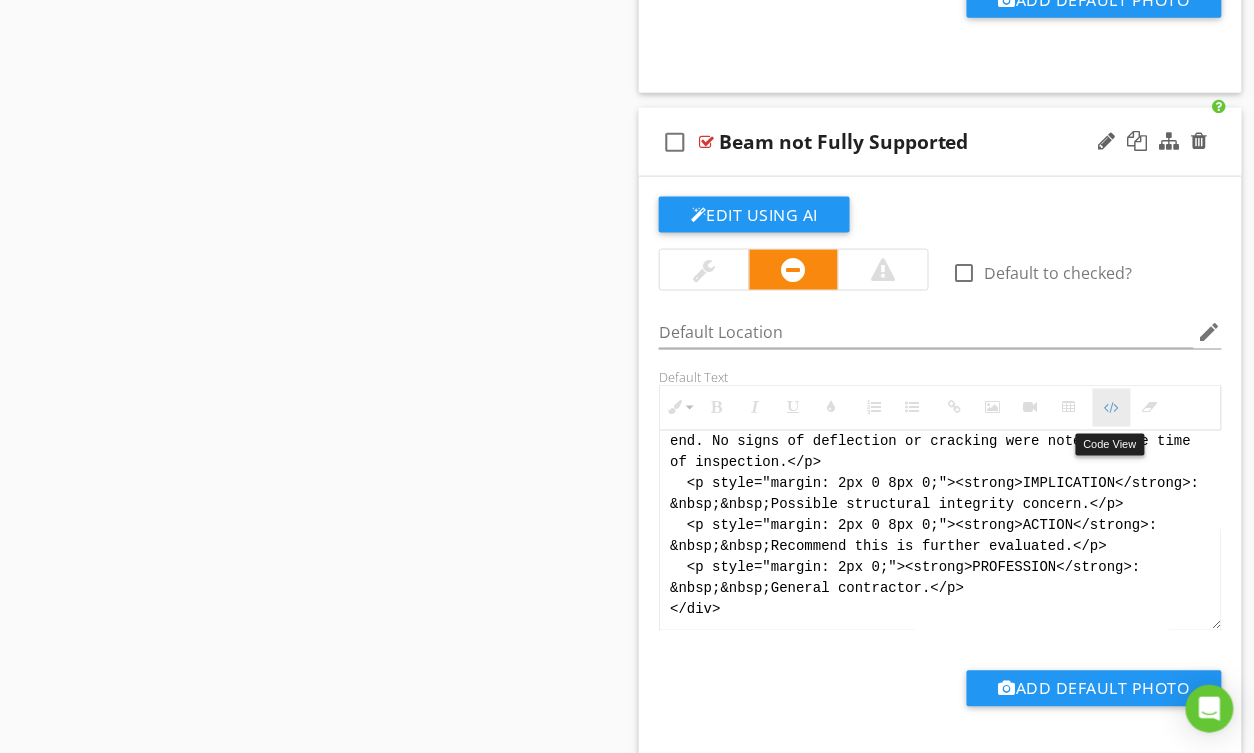 click at bounding box center [1112, 408] 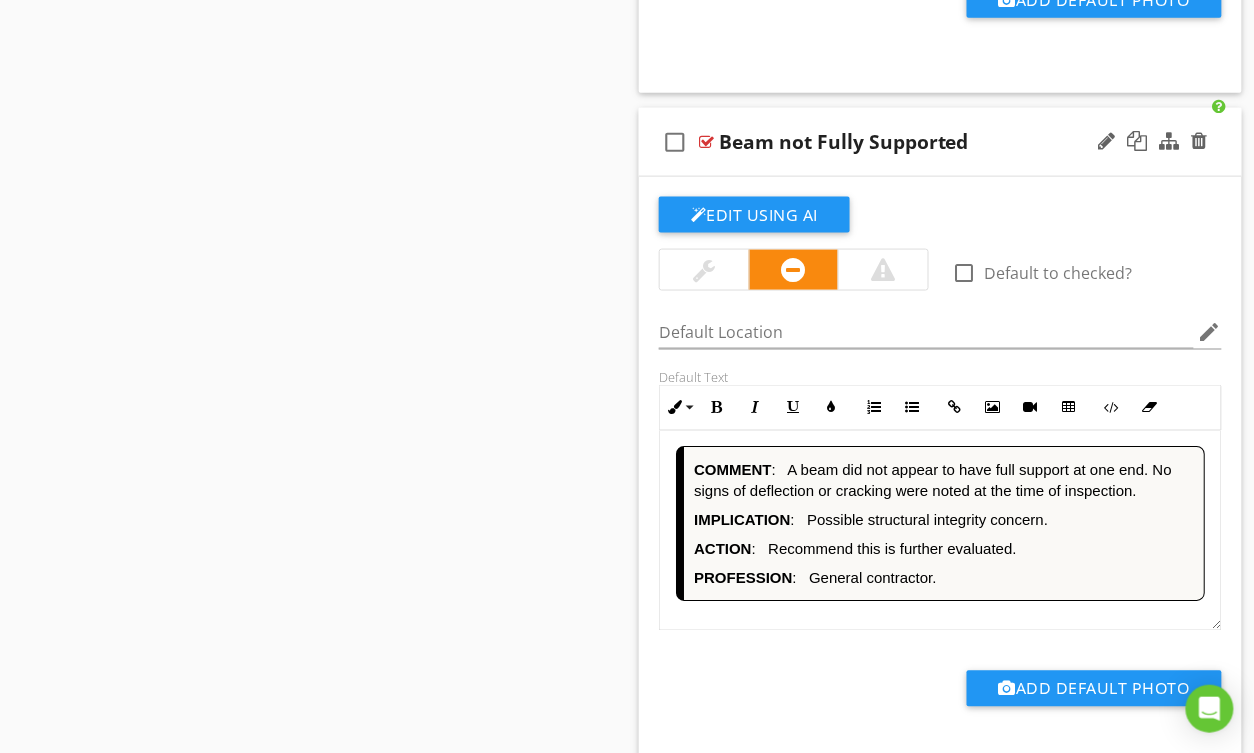 click on "COMMENT :   A beam did not appear to have full support at one end. No signs of deflection or cracking were noted at the time of inspection." at bounding box center (944, 481) 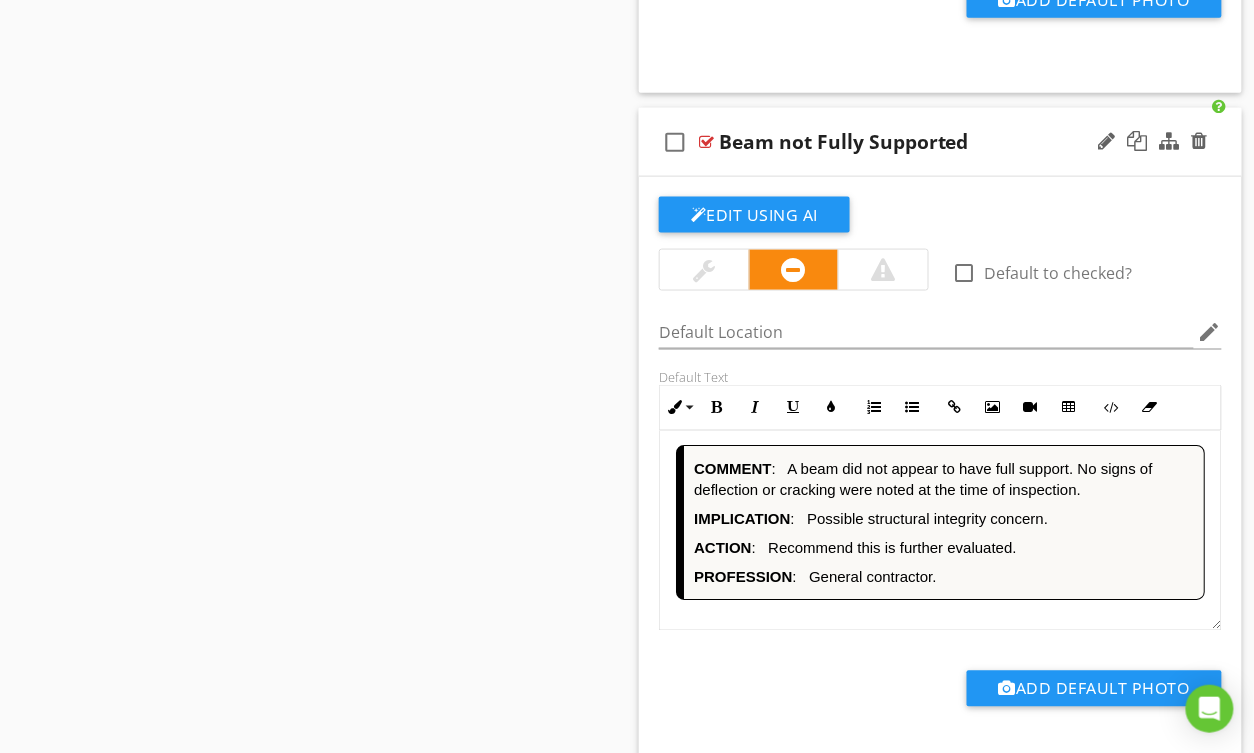 scroll, scrollTop: 1, scrollLeft: 0, axis: vertical 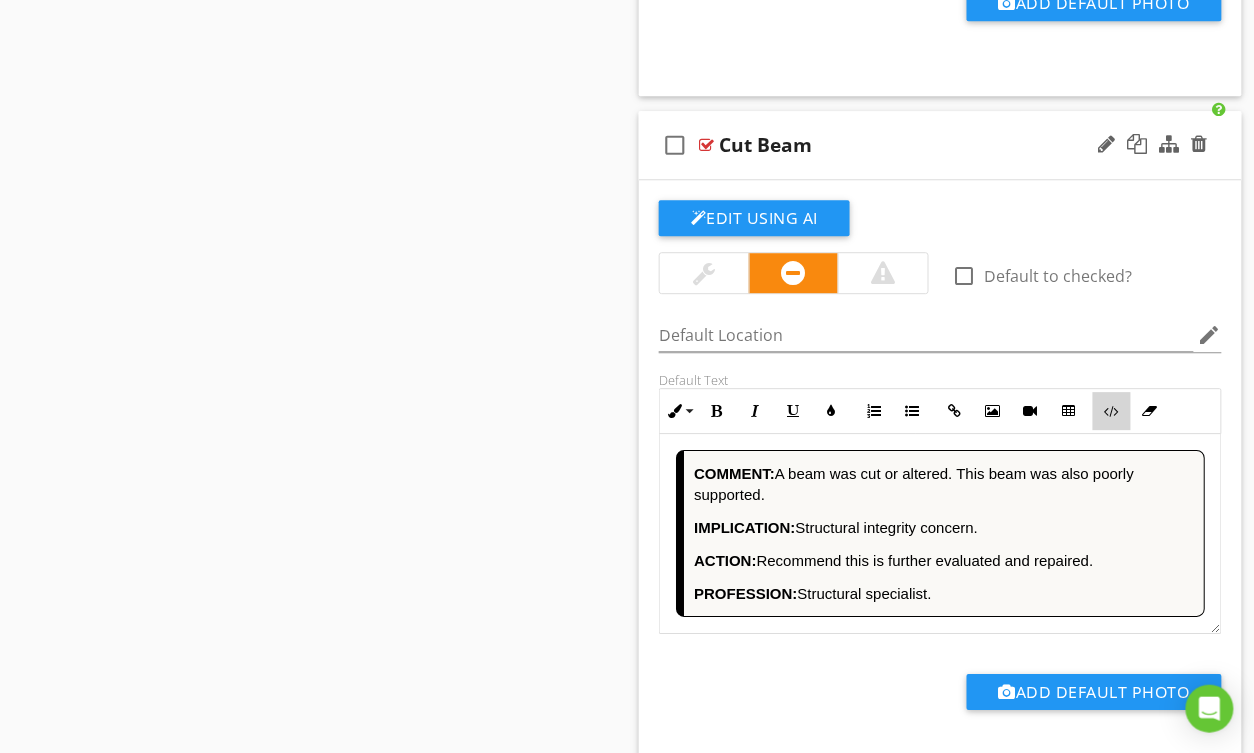 click on "Code View" at bounding box center (1112, 411) 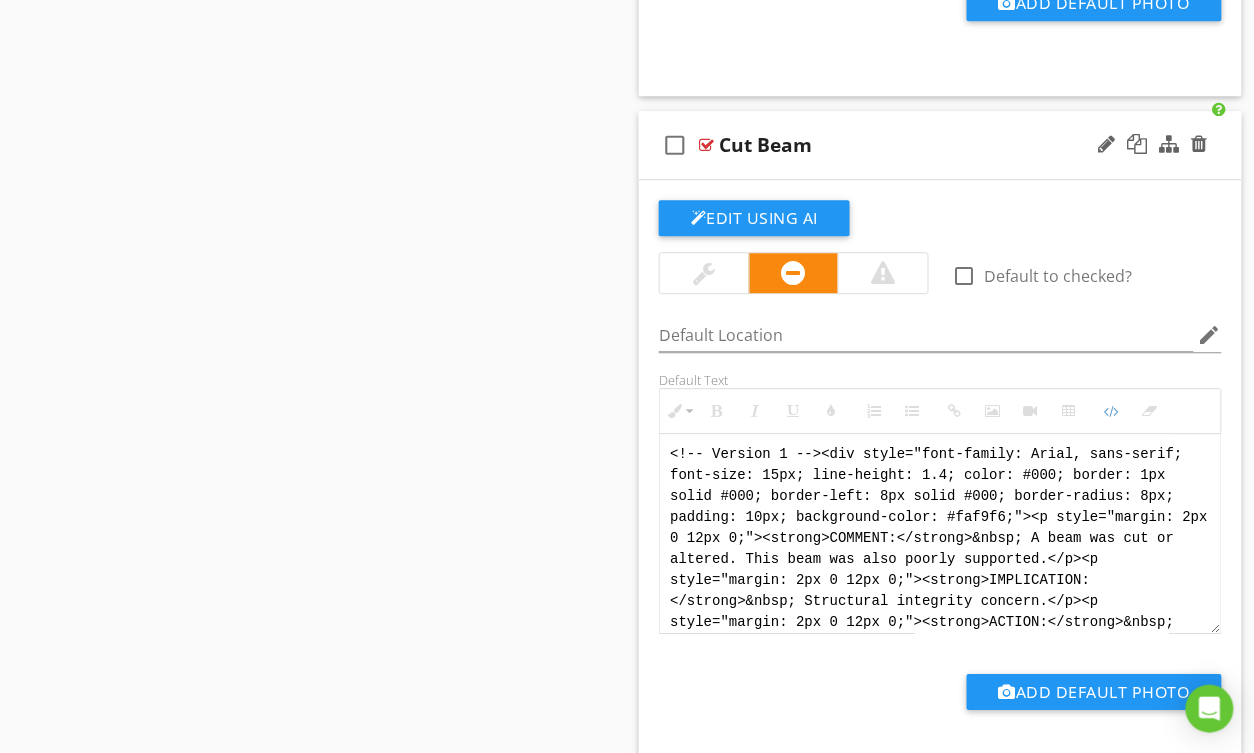 scroll, scrollTop: 0, scrollLeft: 0, axis: both 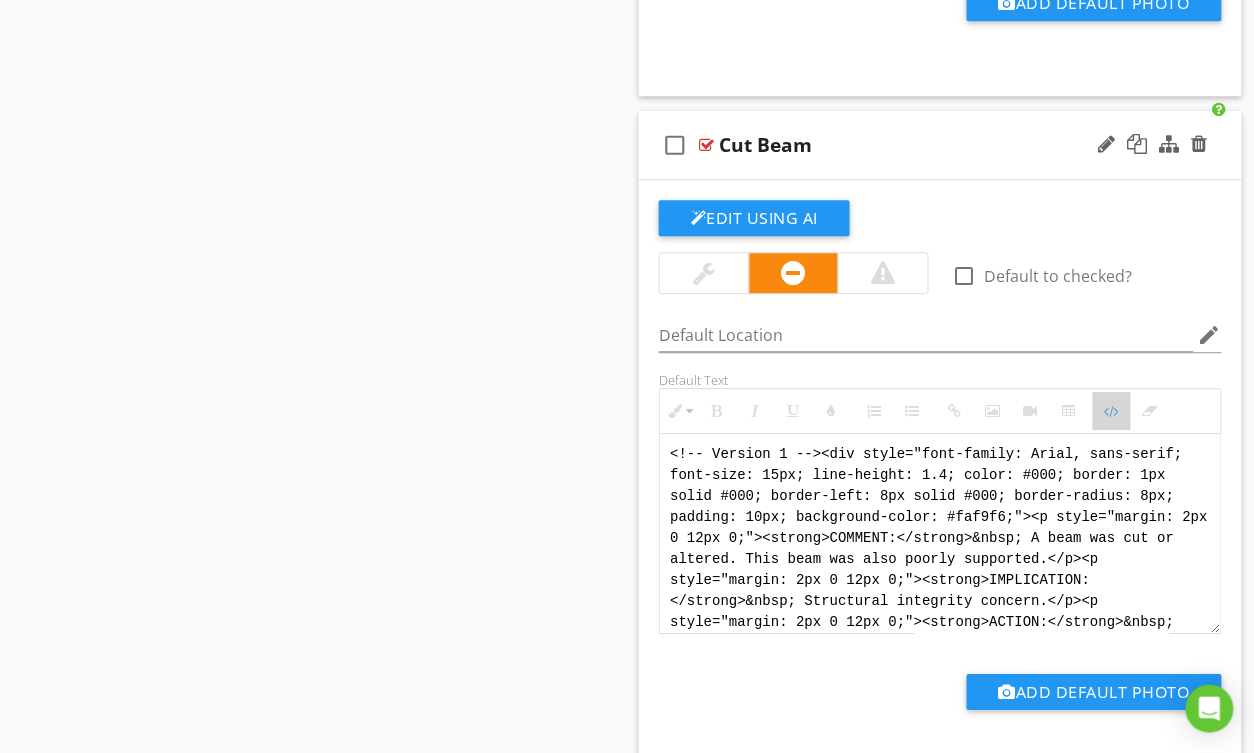drag, startPoint x: 1121, startPoint y: 424, endPoint x: 1077, endPoint y: 425, distance: 44.011364 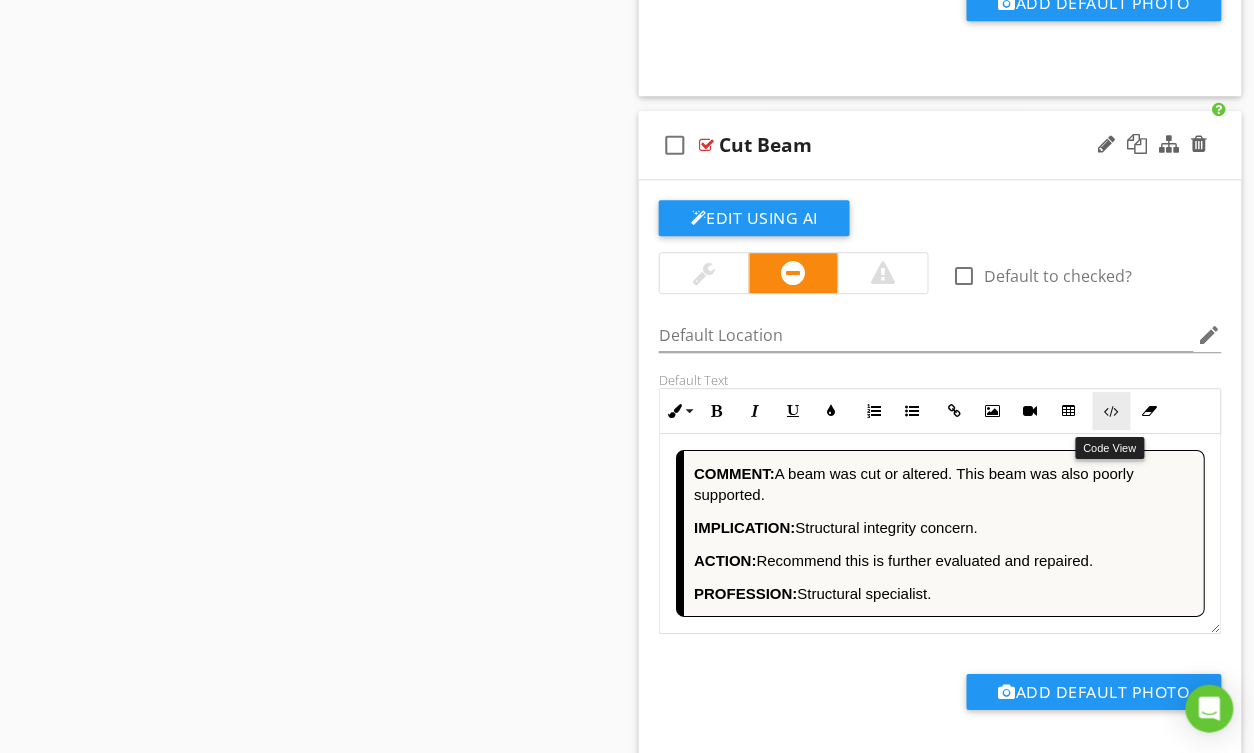 click at bounding box center (1112, 411) 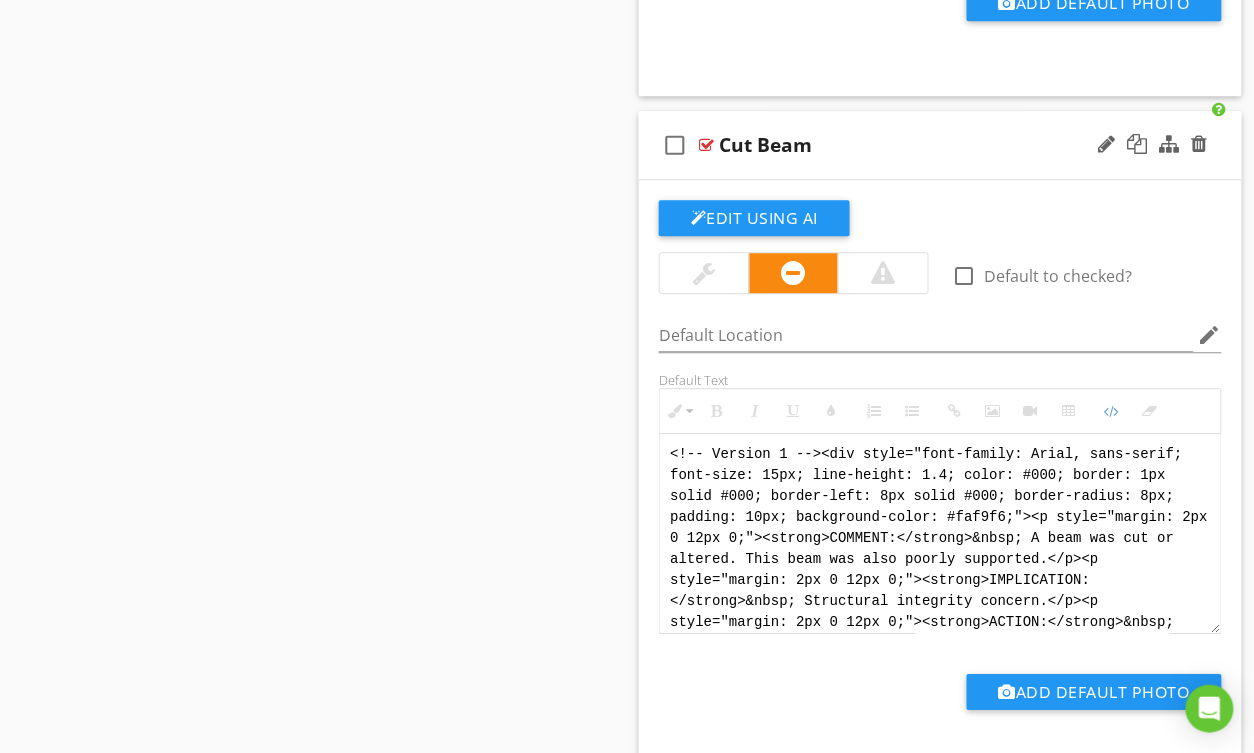 click on "<!-- Version 1 --><div style="font-family: Arial, sans-serif; font-size: 15px; line-height: 1.4; color: #000; border: 1px solid #000; border-left: 8px solid #000; border-radius: 8px; padding: 10px; background-color: #faf9f6;"><p style="margin: 2px 0 12px 0;"><strong>COMMENT:</strong>&nbsp; A beam was cut or altered. This beam was also poorly supported.</p><p style="margin: 2px 0 12px 0;"><strong>IMPLICATION:</strong>&nbsp; Structural integrity concern.</p><p style="margin: 2px 0 12px 0;"><strong>ACTION:</strong>&nbsp; Recommend this is further evaluated and repaired.</p><p style="margin: 2px 0;"><strong>PROFESSION:</strong>&nbsp; Structural specialist.</p></div>" at bounding box center [940, 534] 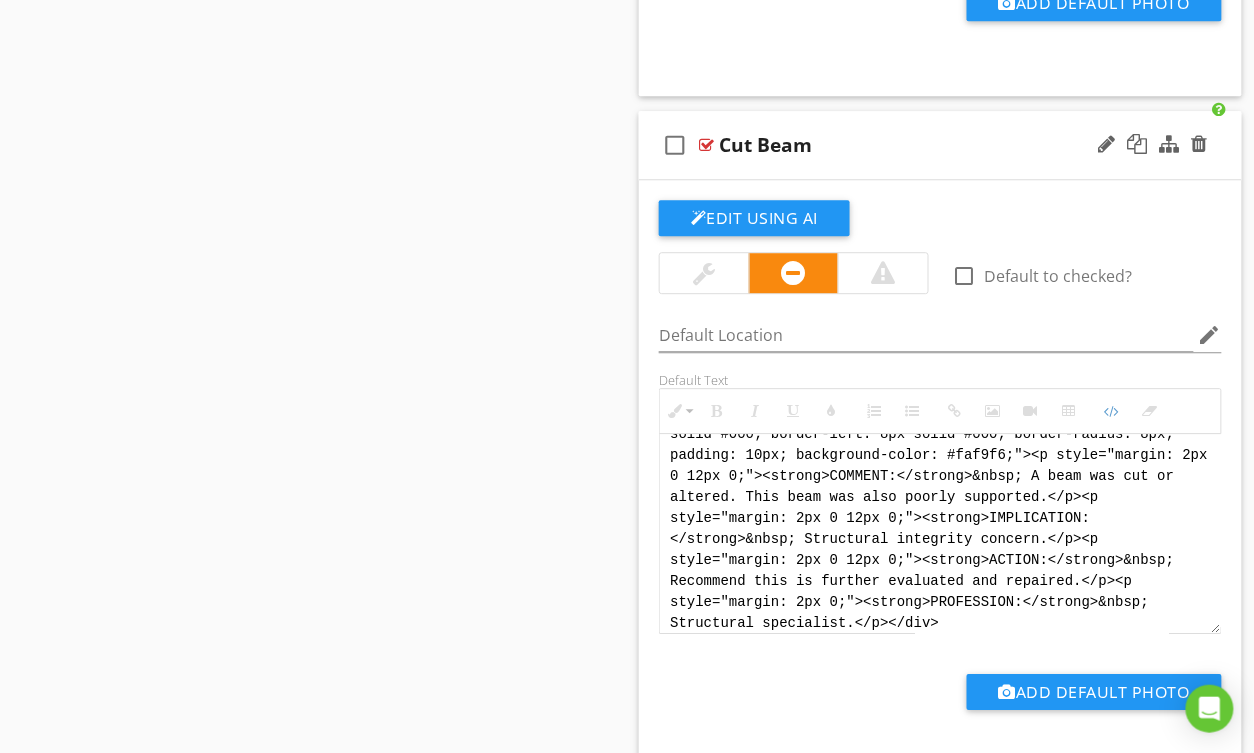 scroll, scrollTop: 60, scrollLeft: 0, axis: vertical 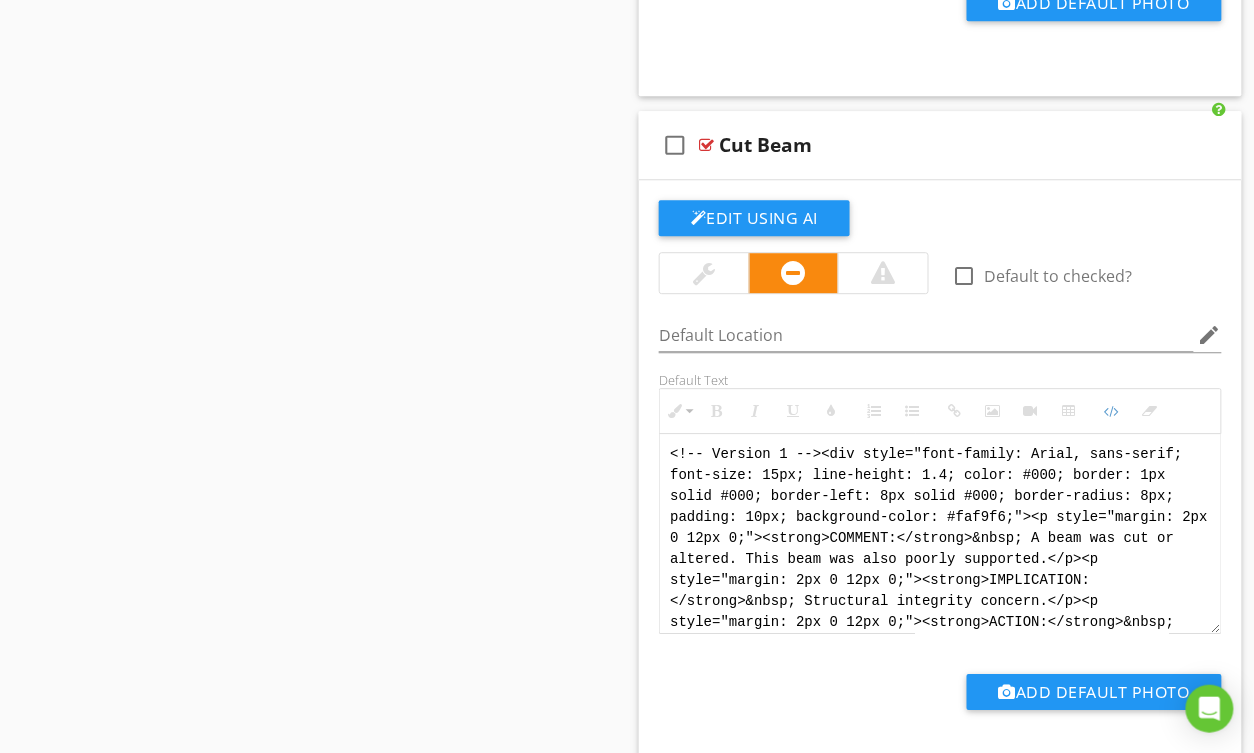 drag, startPoint x: 981, startPoint y: 622, endPoint x: 564, endPoint y: 370, distance: 487.22992 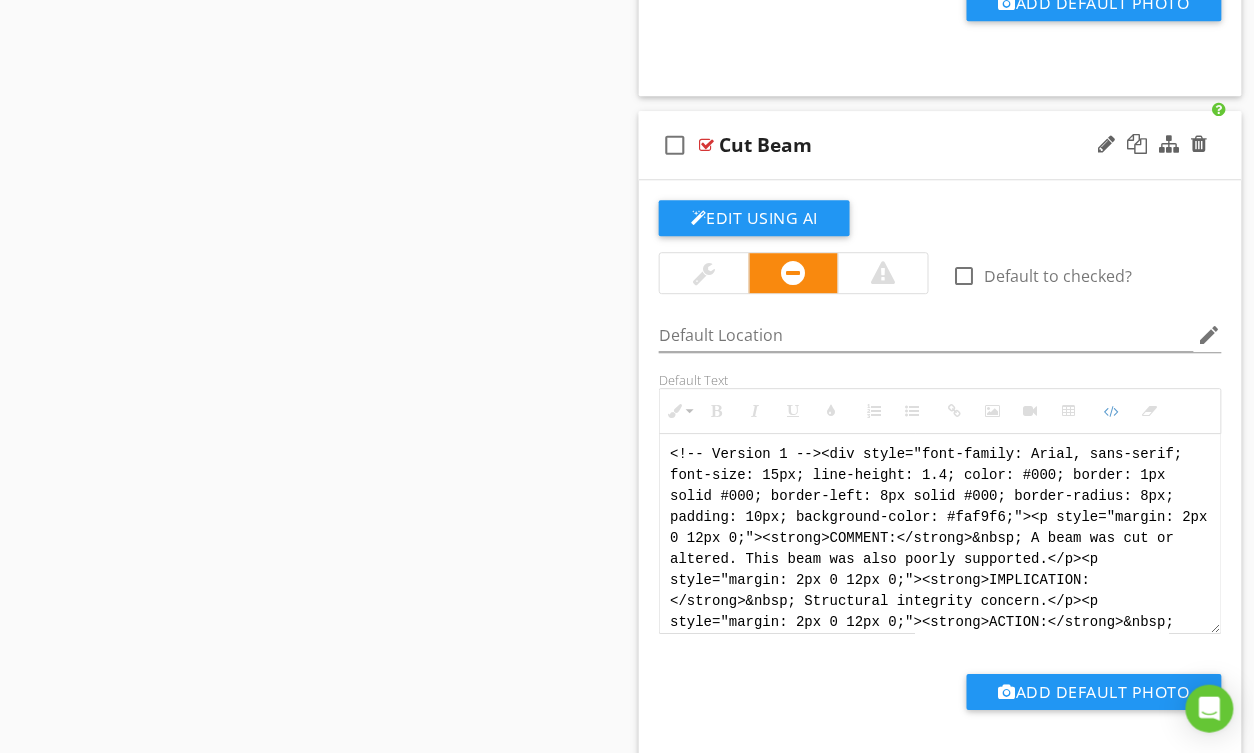 click on "Edit Using AI" at bounding box center (940, 226) 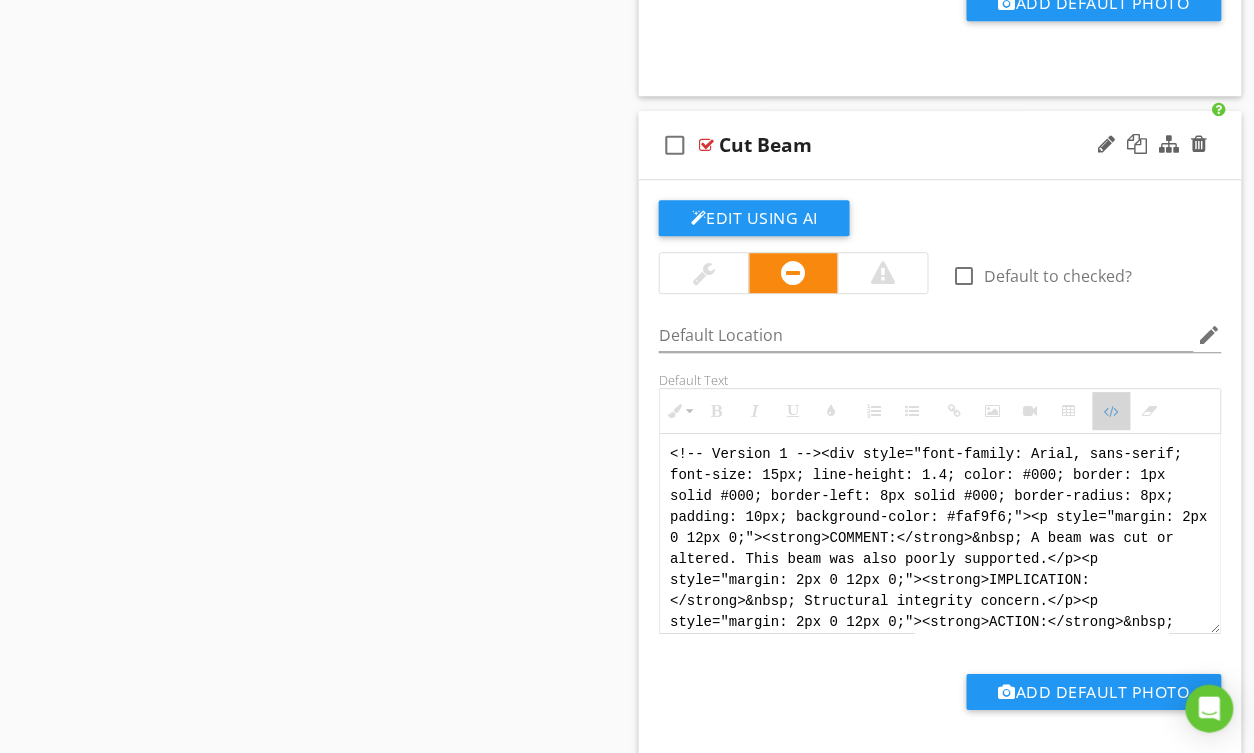 drag, startPoint x: 1102, startPoint y: 420, endPoint x: 1064, endPoint y: 433, distance: 40.16217 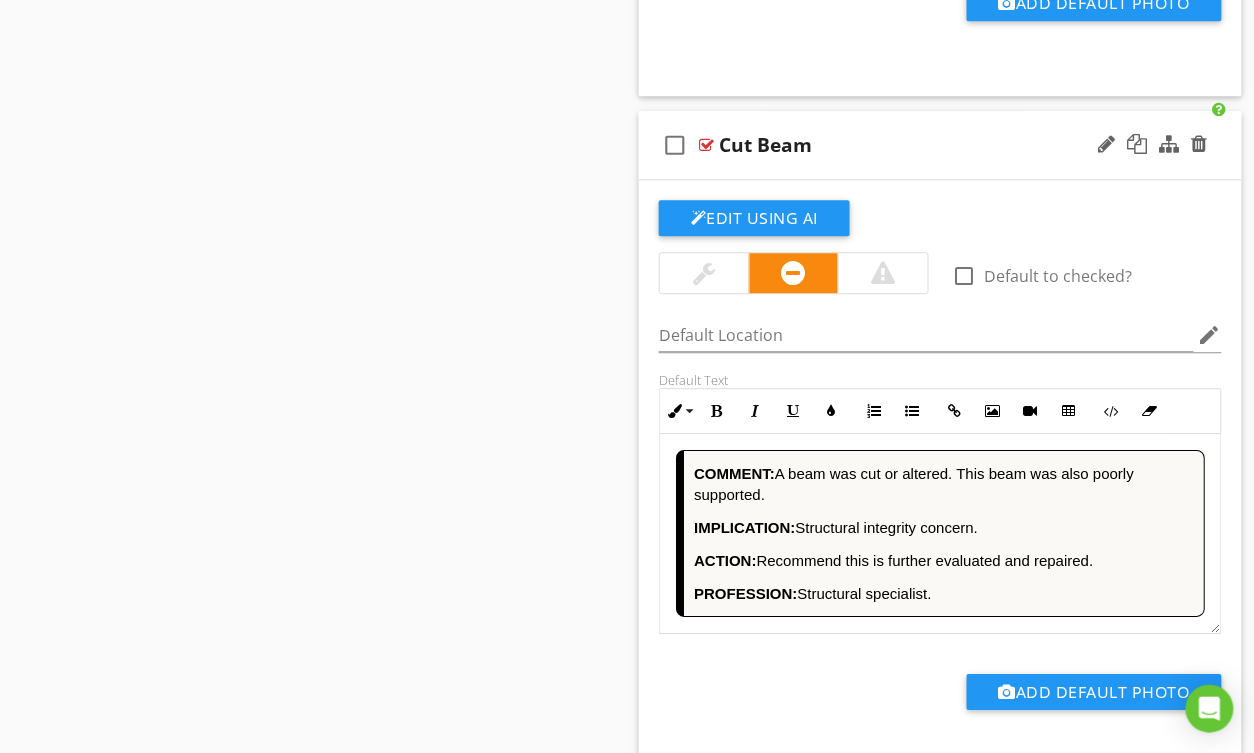 drag, startPoint x: 1008, startPoint y: 500, endPoint x: 968, endPoint y: 477, distance: 46.141087 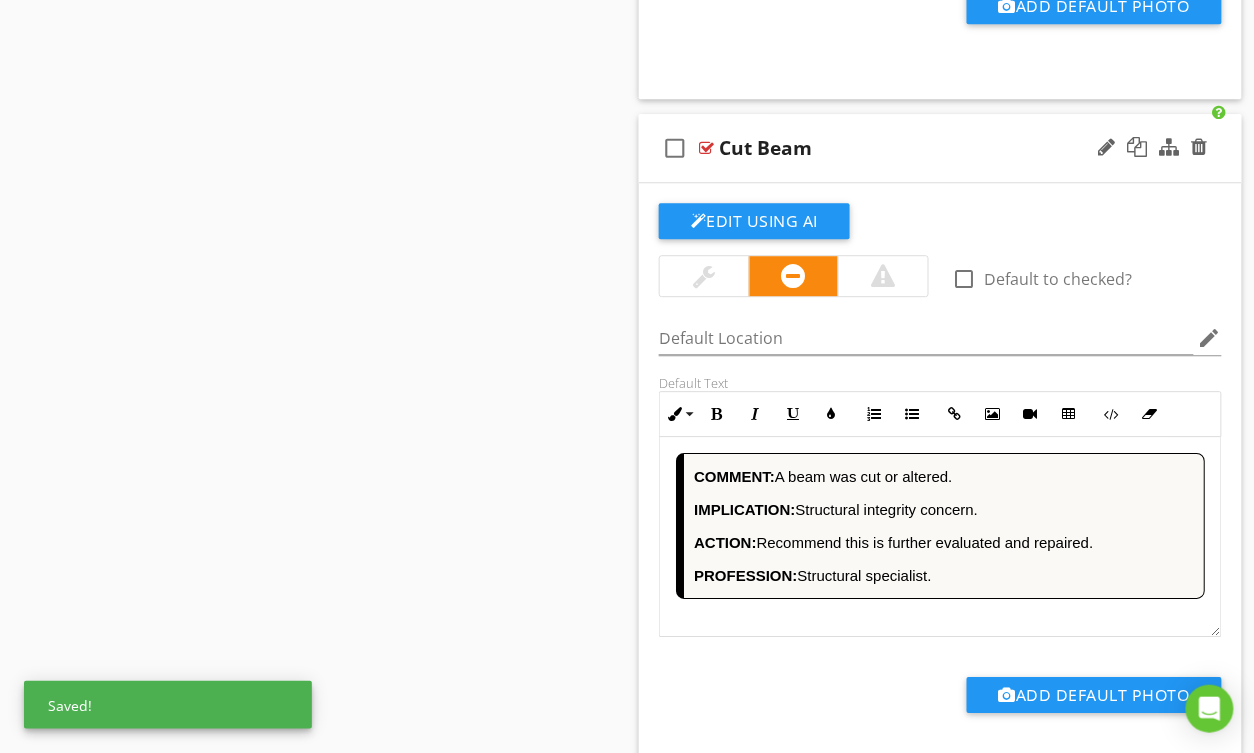 scroll, scrollTop: 6865, scrollLeft: 1, axis: both 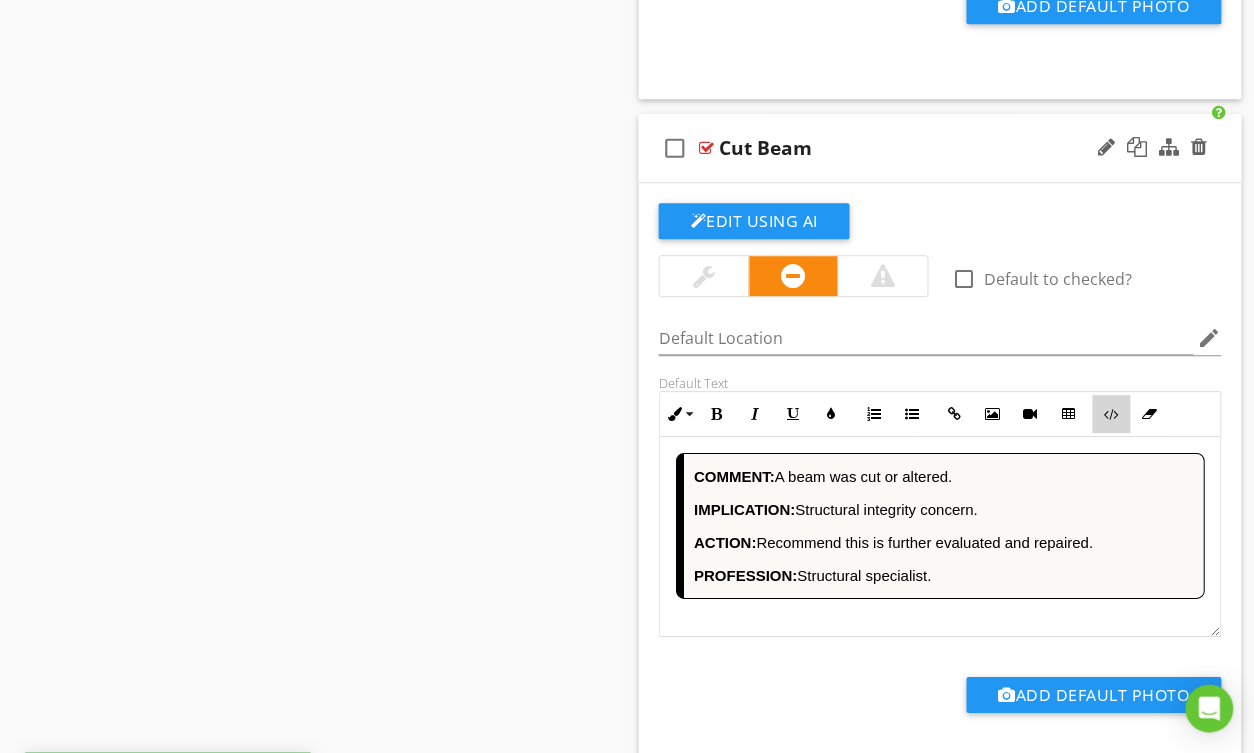 click at bounding box center (1112, 414) 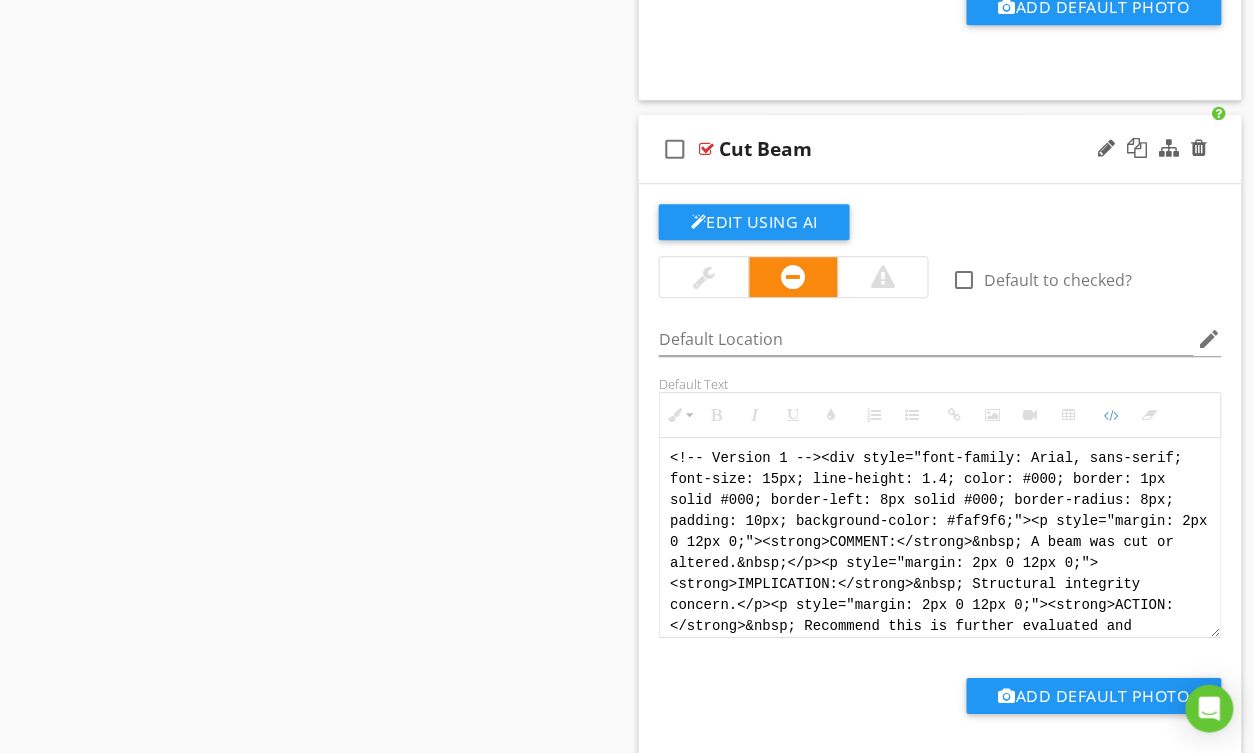click on "<!-- Version 1 --><div style="font-family: Arial, sans-serif; font-size: 15px; line-height: 1.4; color: #000; border: 1px solid #000; border-left: 8px solid #000; border-radius: 8px; padding: 10px; background-color: #faf9f6;"><p style="margin: 2px 0 12px 0;"><strong>COMMENT:</strong>&nbsp; A beam was cut or altered.&nbsp;</p><p style="margin: 2px 0 12px 0;"><strong>IMPLICATION:</strong>&nbsp; Structural integrity concern.</p><p style="margin: 2px 0 12px 0;"><strong>ACTION:</strong>&nbsp; Recommend this is further evaluated and repaired.</p><p style="margin: 2px 0;"><strong>PROFESSION:</strong>&nbsp; Structural specialist.</p></div>" at bounding box center (940, 538) 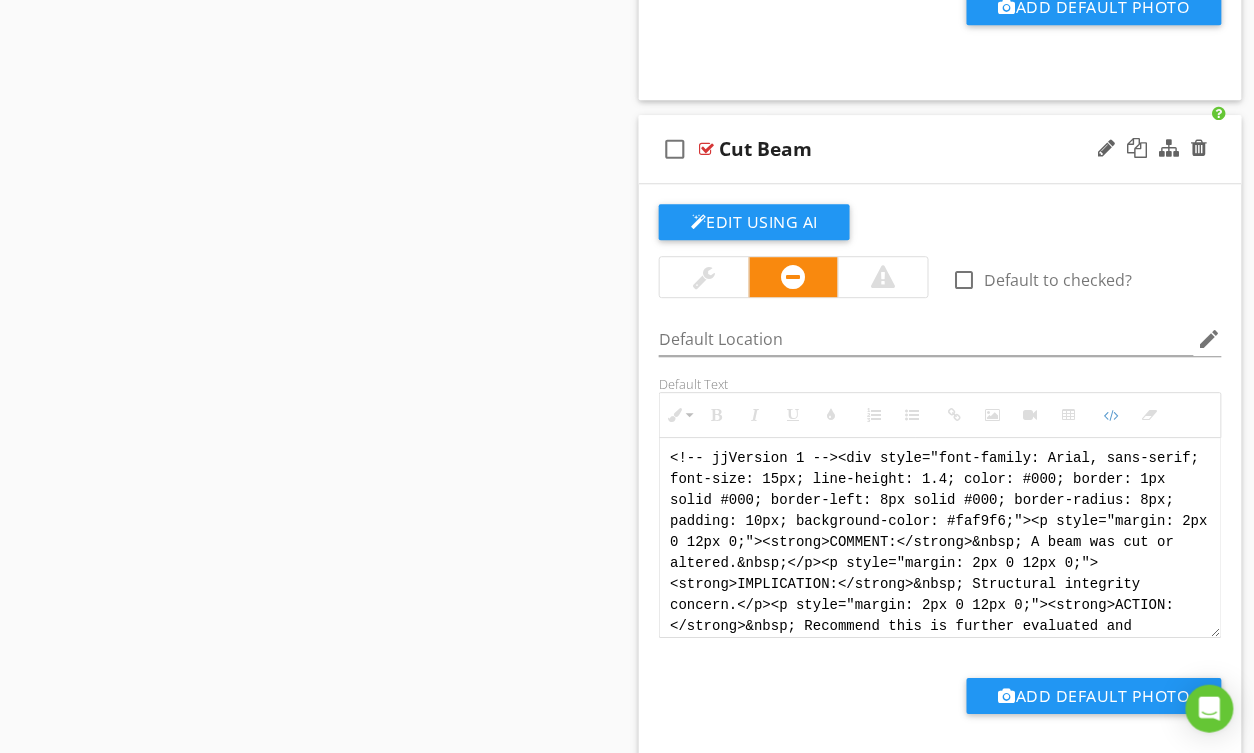 type on "<!-- Jody Version 1 --><div style="font-family: Arial, sans-serif; font-size: 15px; line-height: 1.4; color: #000; border: 1px solid #000; border-left: 8px solid #000; border-radius: 8px; padding: 10px; background-color: #faf9f6;"><p style="margin: 2px 0 12px 0;"><strong>COMMENT:</strong>&nbsp; A beam was cut or altered.&nbsp;</p><p style="margin: 2px 0 12px 0;"><strong>IMPLICATION:</strong>&nbsp; Structural integrity concern.</p><p style="margin: 2px 0 12px 0;"><strong>ACTION:</strong>&nbsp; Recommend this is further evaluated and repaired.</p><p style="margin: 2px 0;"><strong>PROFESSION:</strong>&nbsp; Structural specialist.</p></div>" 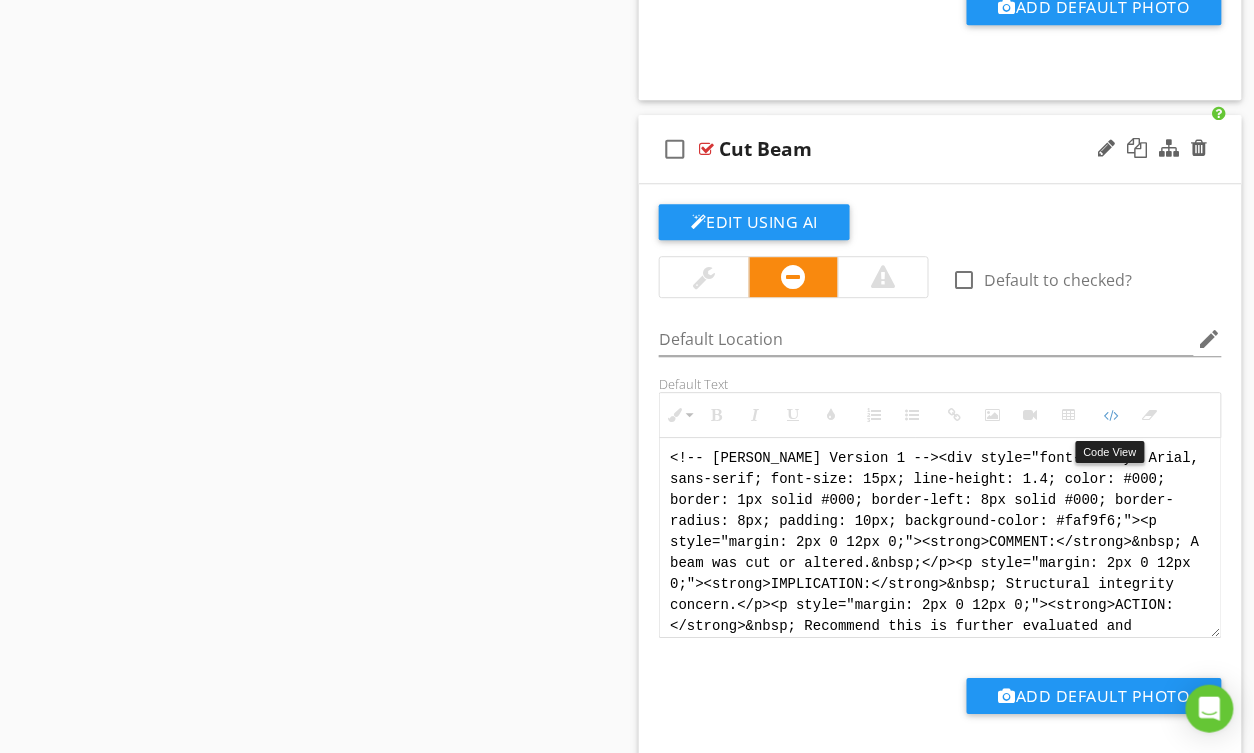 drag, startPoint x: 1117, startPoint y: 421, endPoint x: 970, endPoint y: 405, distance: 147.86818 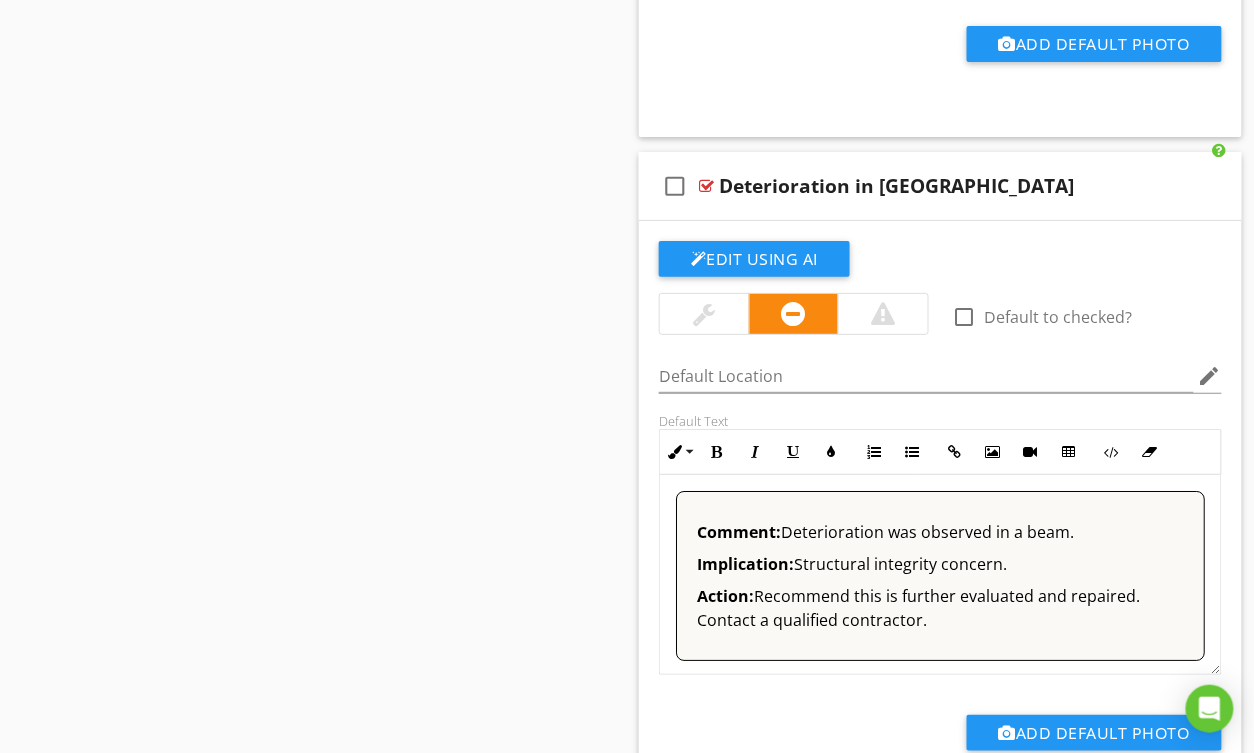 scroll, scrollTop: 7517, scrollLeft: 0, axis: vertical 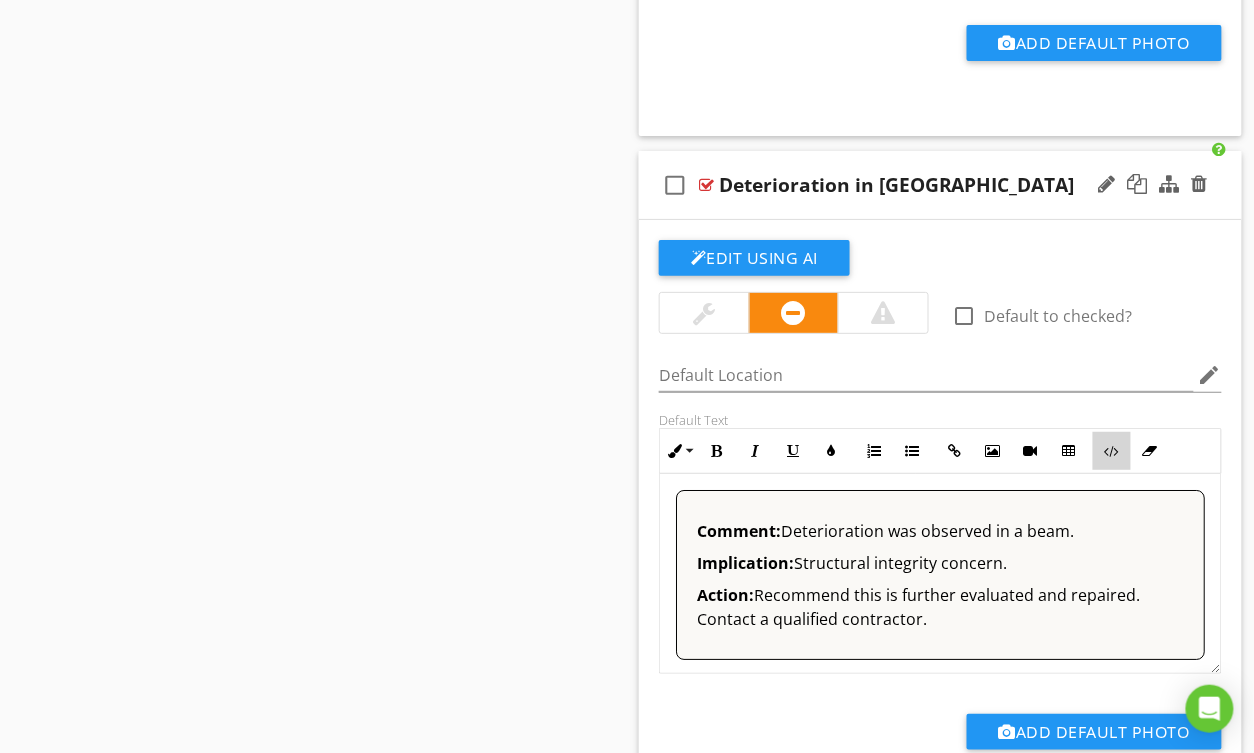 drag, startPoint x: 1106, startPoint y: 457, endPoint x: 1094, endPoint y: 458, distance: 12.0415945 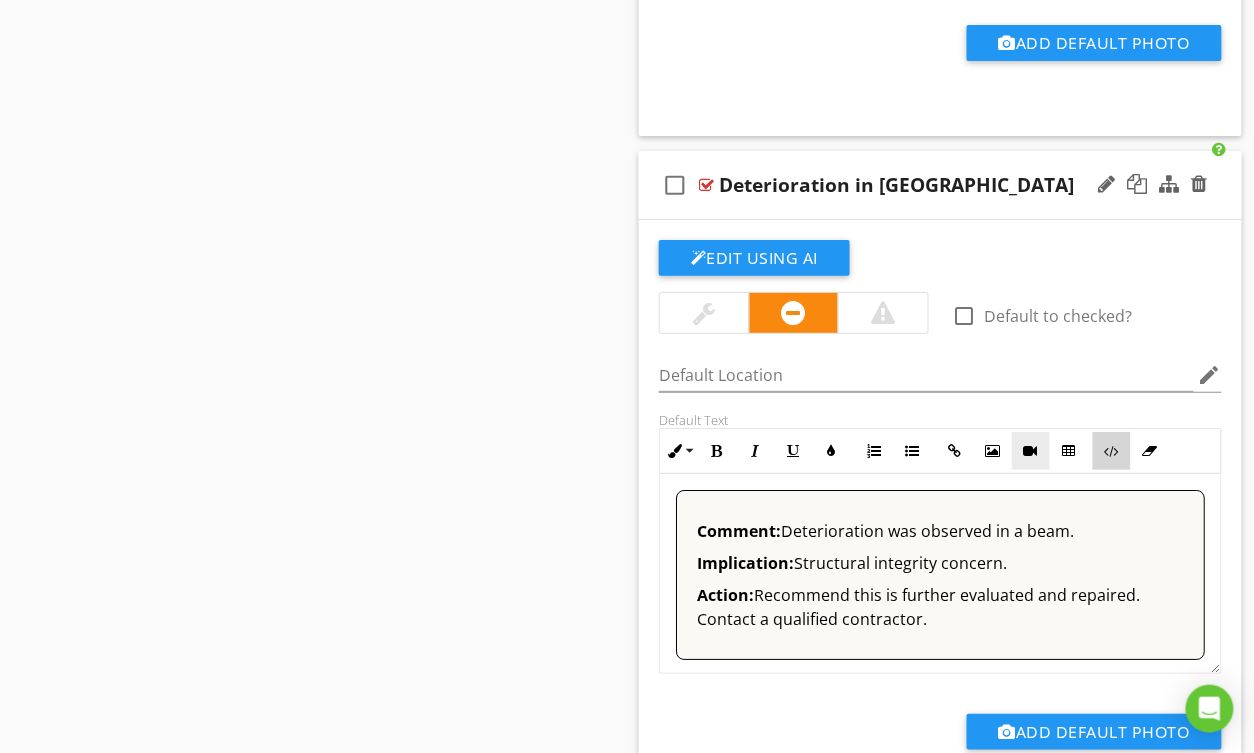 scroll, scrollTop: 7516, scrollLeft: 0, axis: vertical 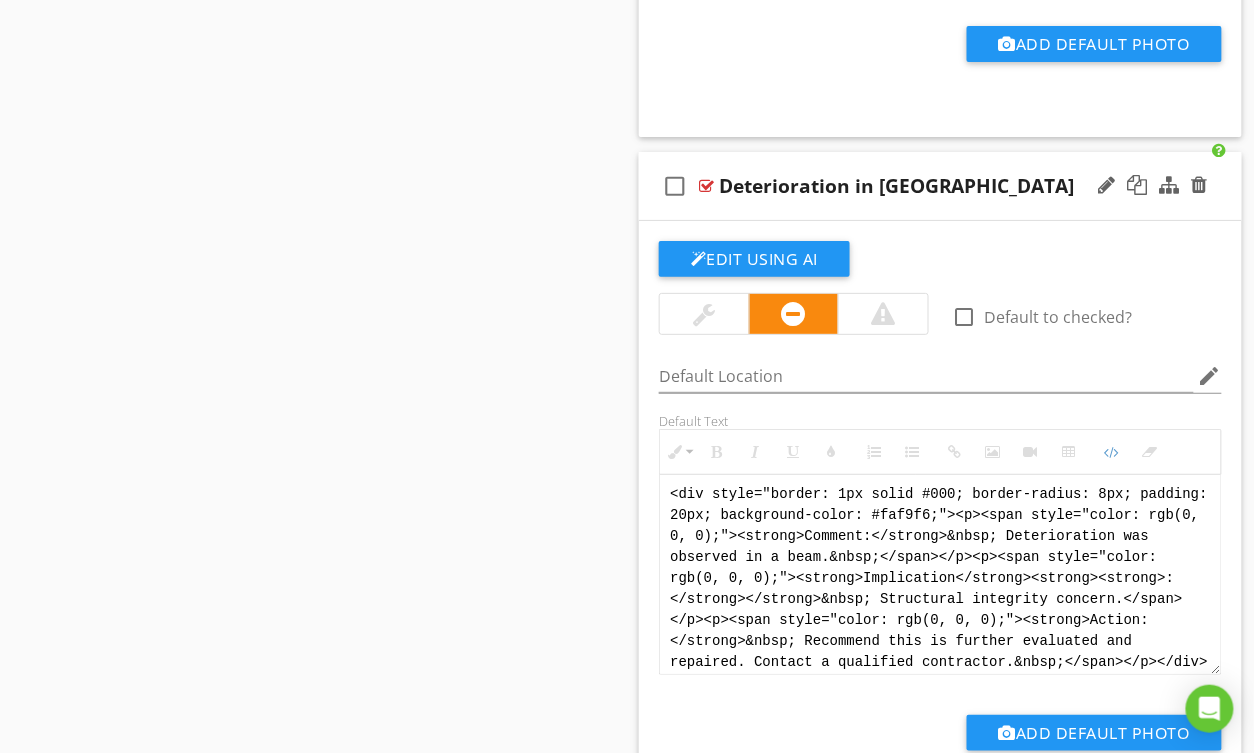 drag, startPoint x: 672, startPoint y: 504, endPoint x: 1132, endPoint y: 681, distance: 492.8783 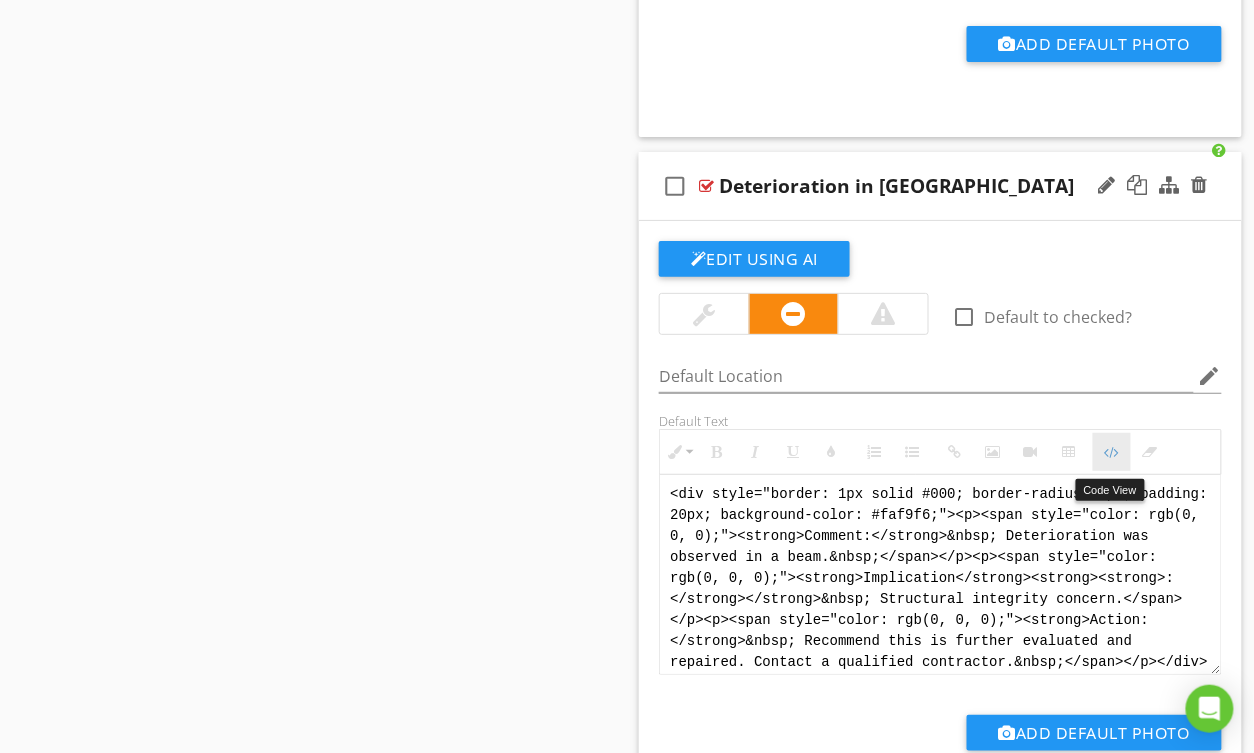 click on "Code View" at bounding box center (1112, 452) 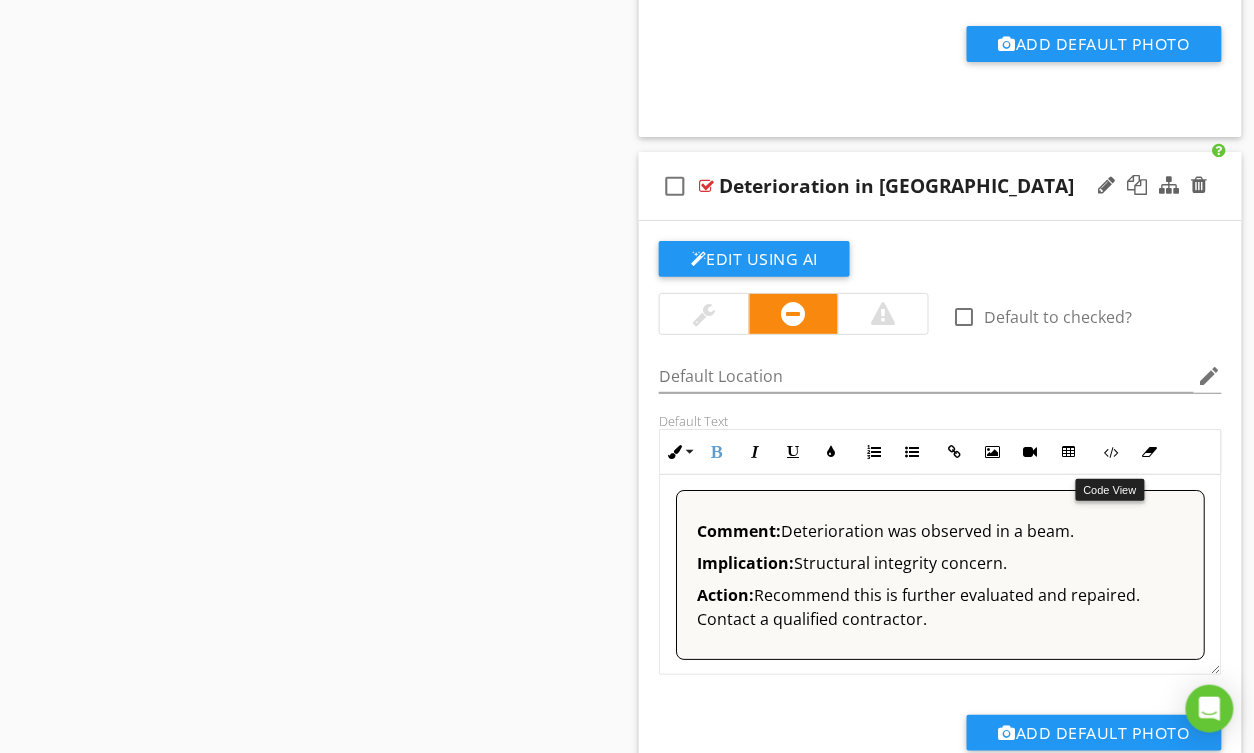 drag, startPoint x: 1106, startPoint y: 457, endPoint x: 1080, endPoint y: 502, distance: 51.971146 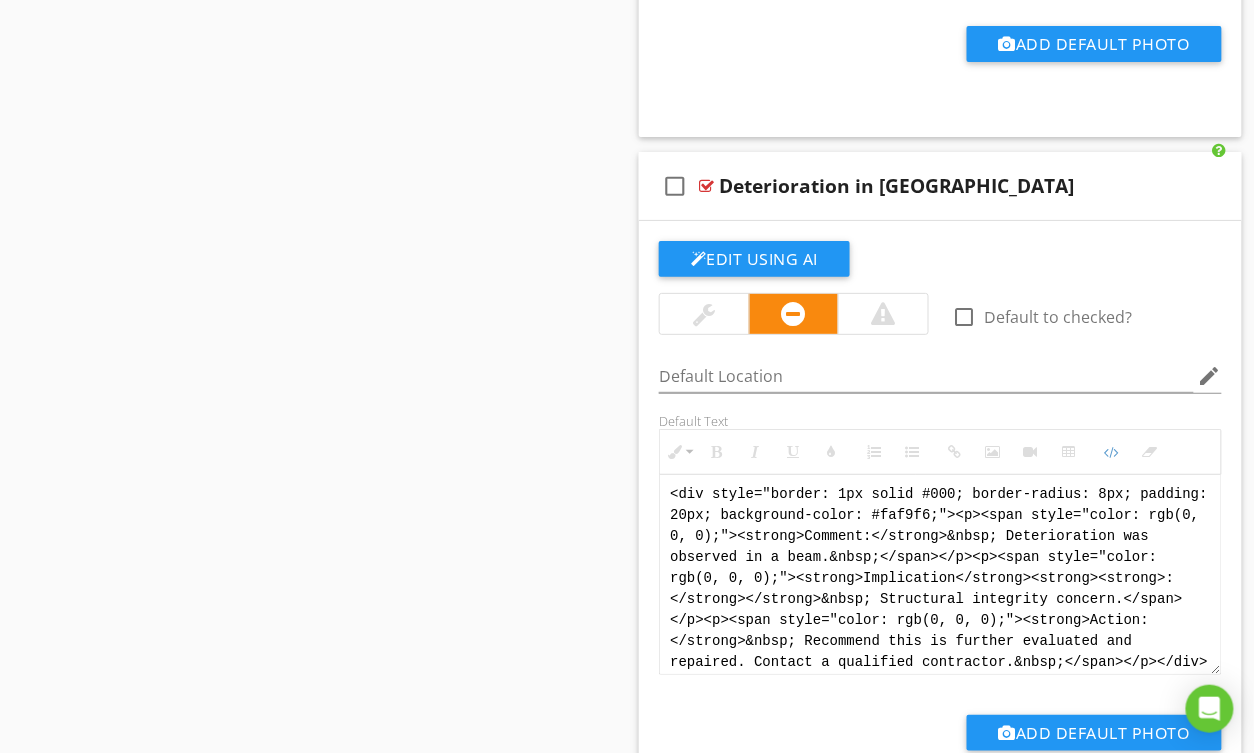 scroll, scrollTop: 0, scrollLeft: 0, axis: both 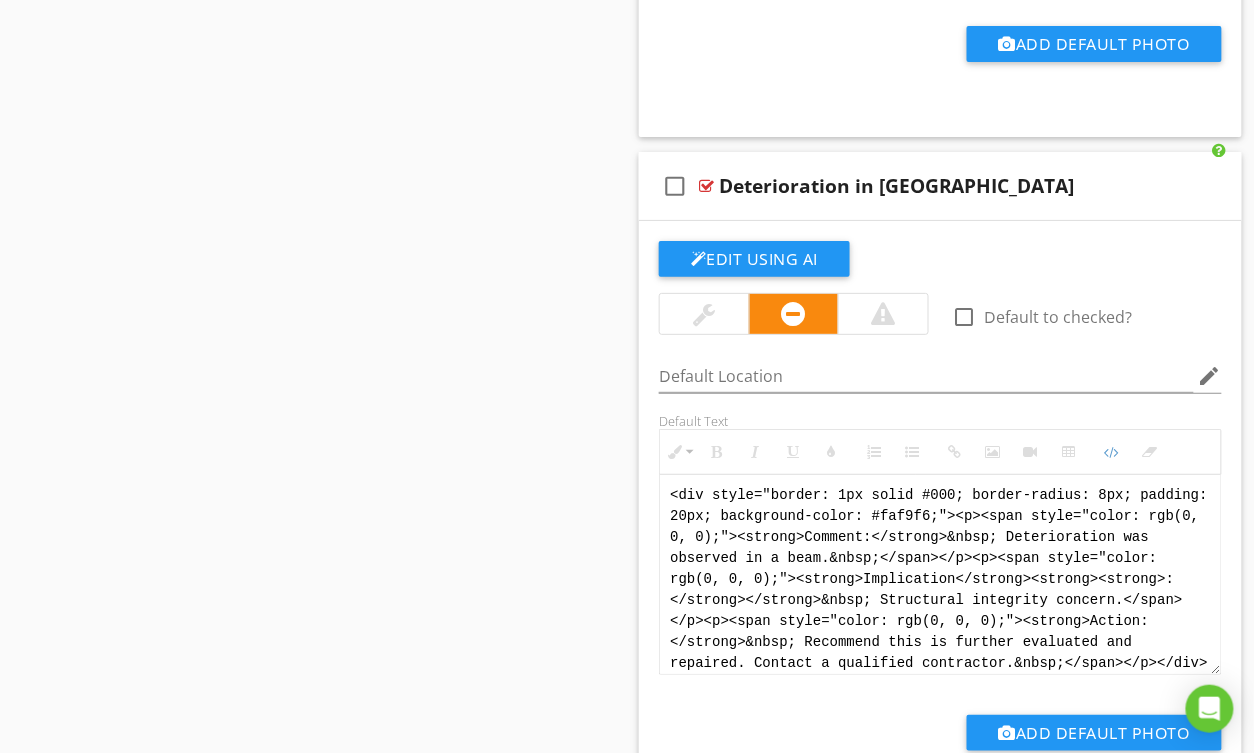 drag, startPoint x: 1210, startPoint y: 658, endPoint x: 522, endPoint y: 445, distance: 720.21735 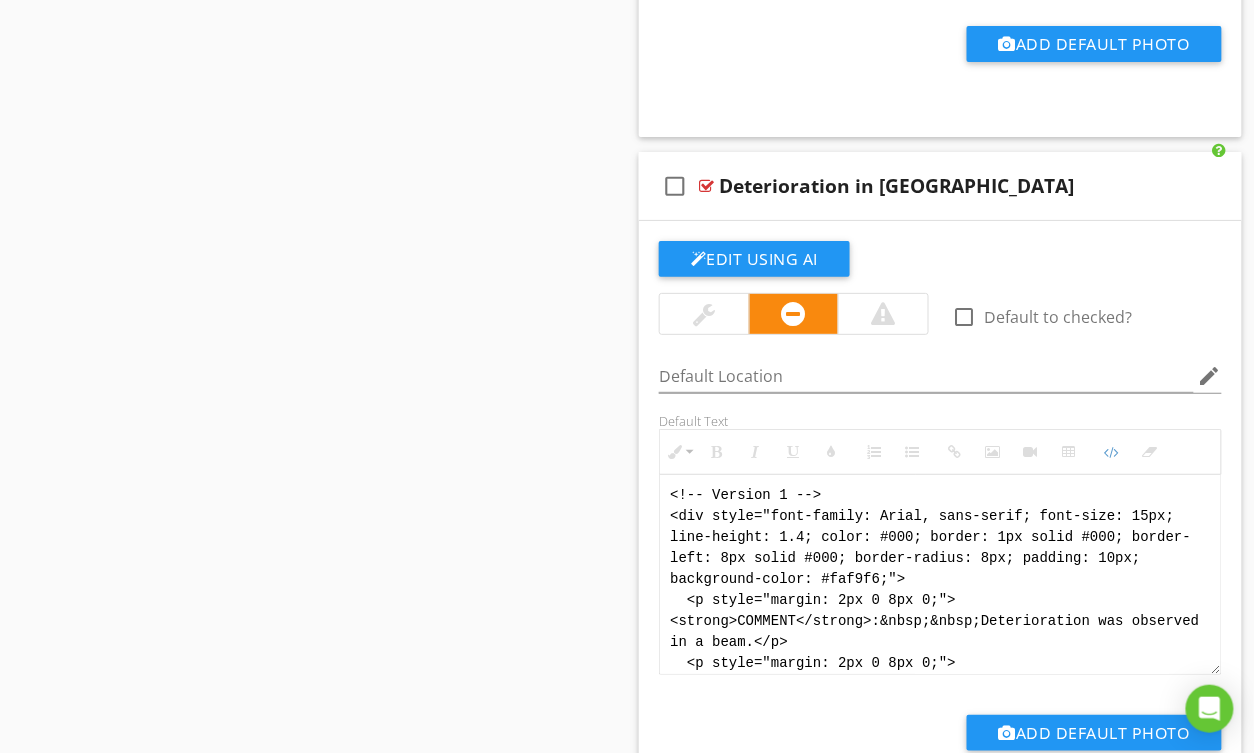 scroll, scrollTop: 180, scrollLeft: 0, axis: vertical 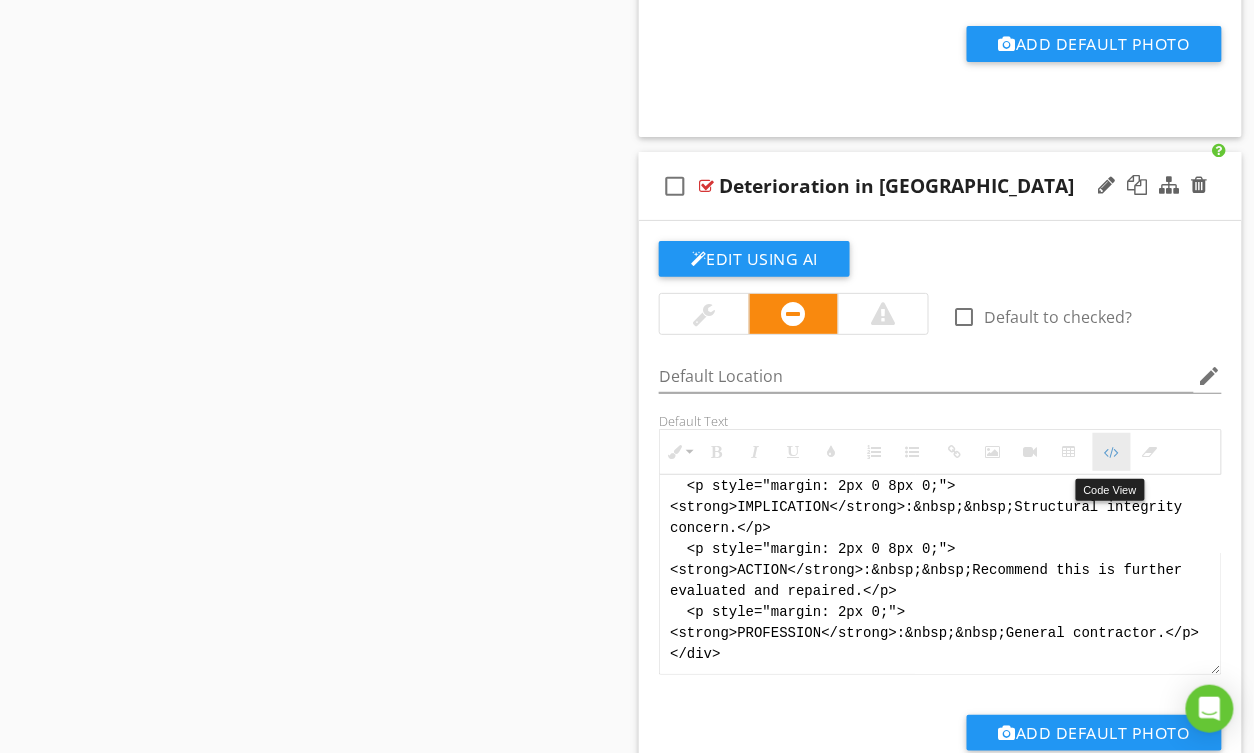 click at bounding box center (1112, 452) 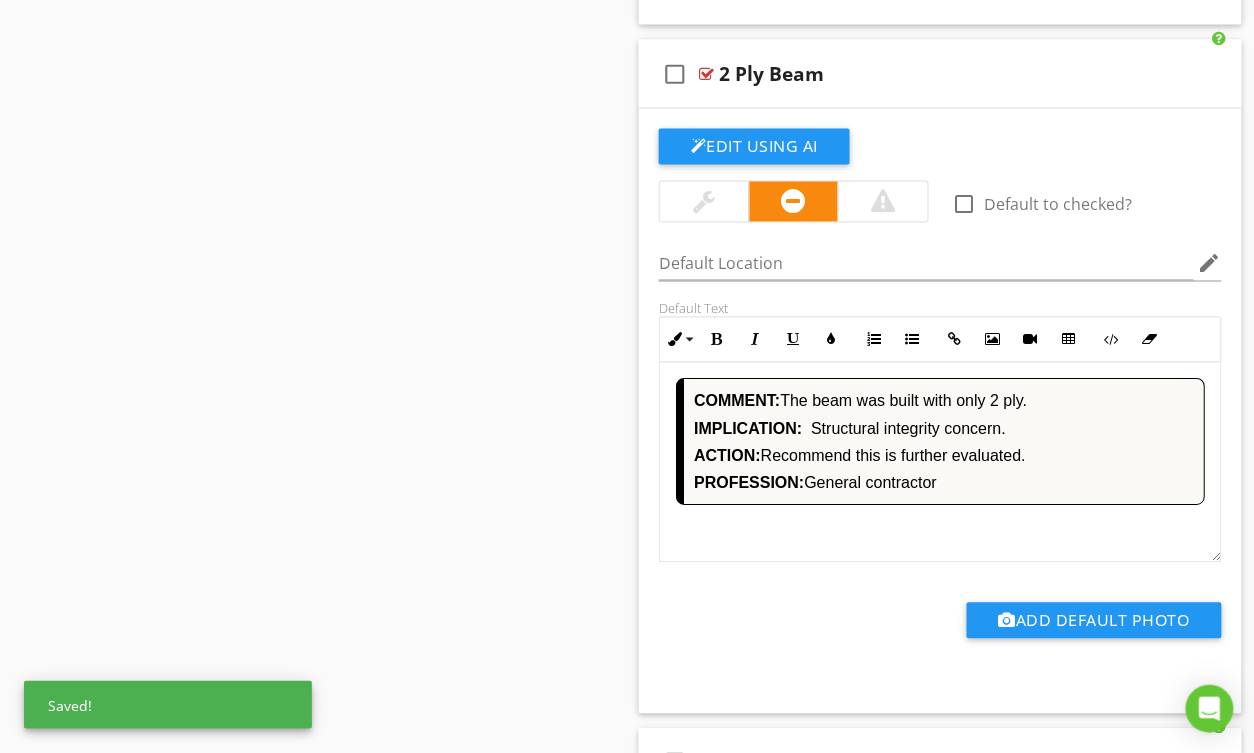 scroll, scrollTop: 8320, scrollLeft: 0, axis: vertical 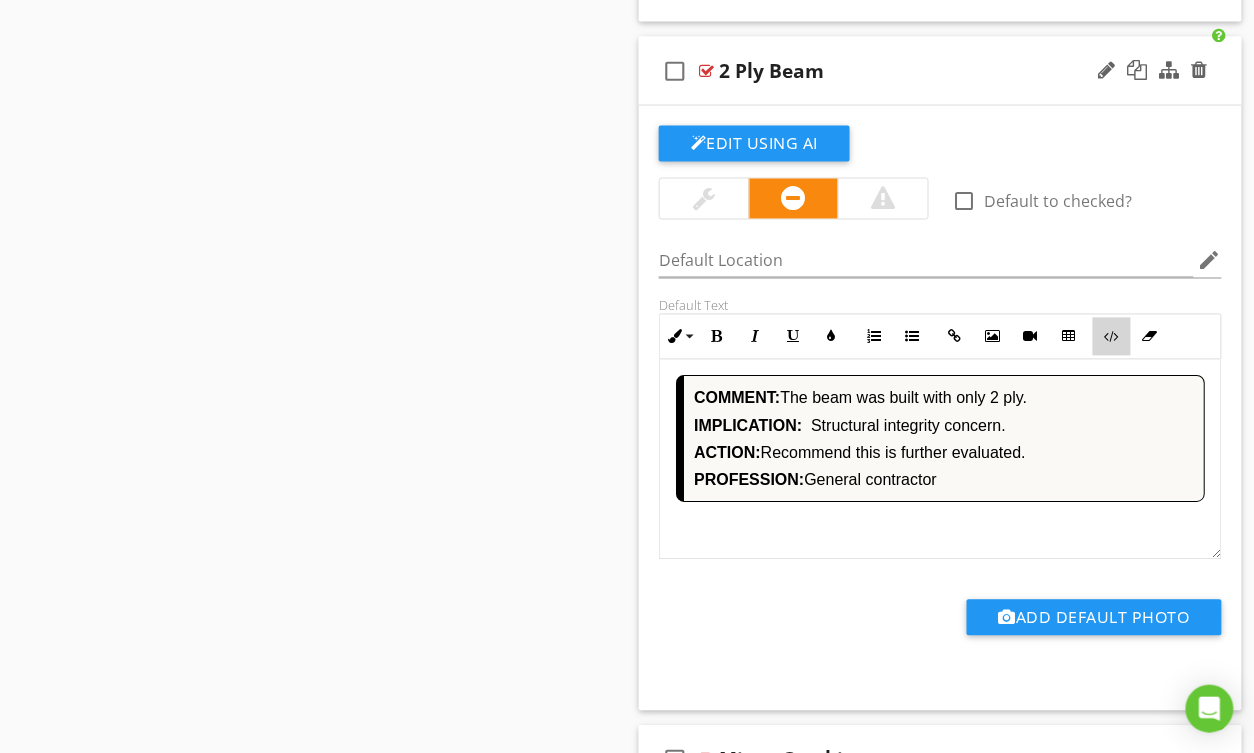 click at bounding box center (1112, 337) 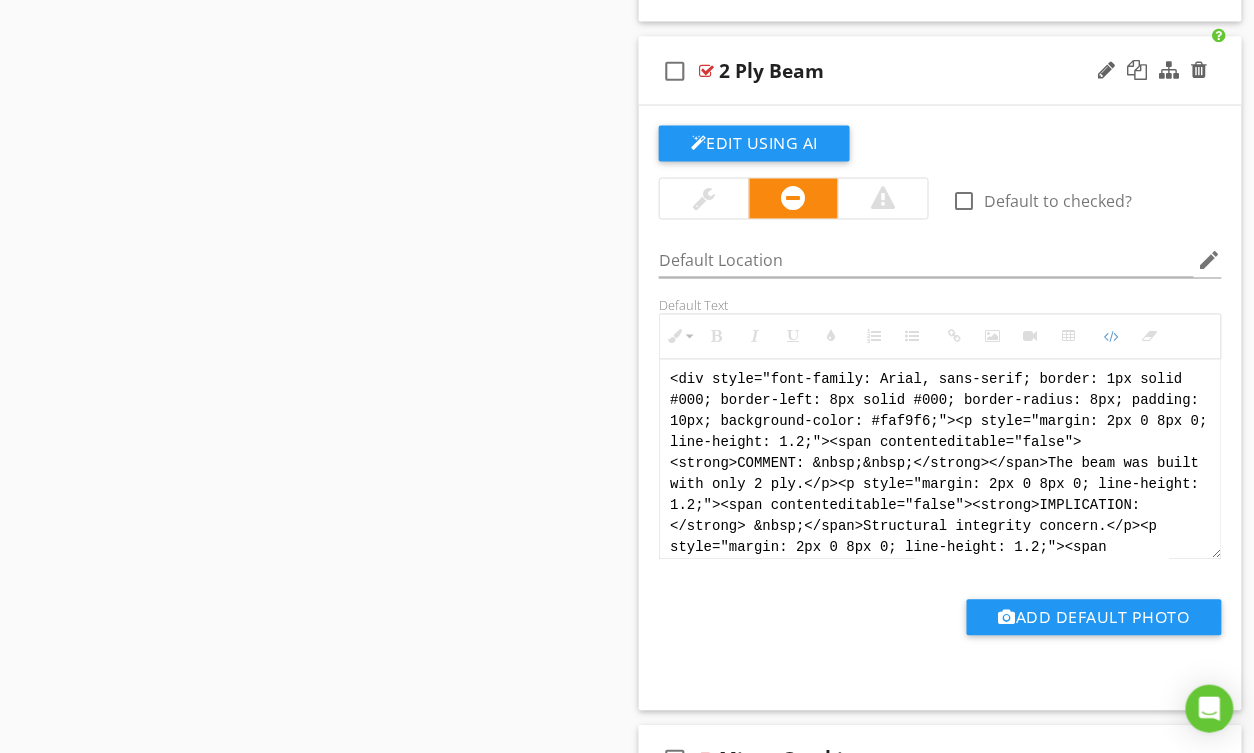 scroll, scrollTop: 100, scrollLeft: 0, axis: vertical 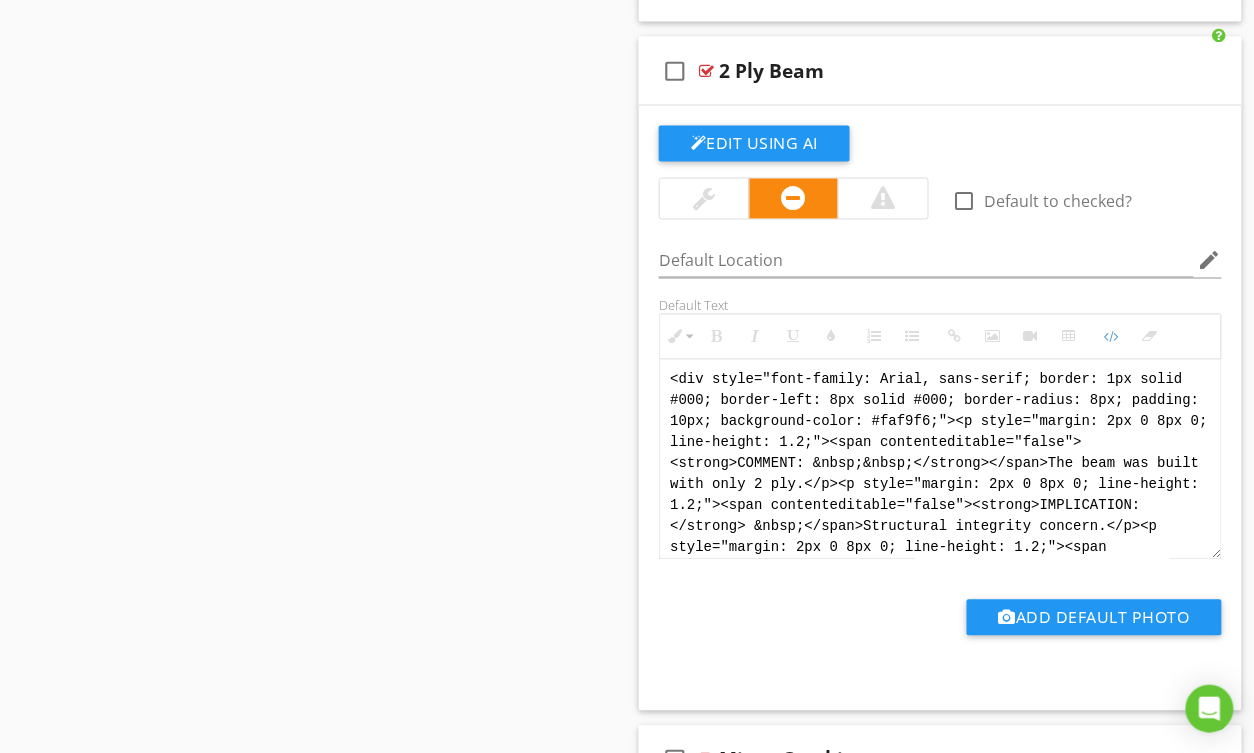 drag, startPoint x: 1164, startPoint y: 545, endPoint x: 590, endPoint y: 301, distance: 623.70825 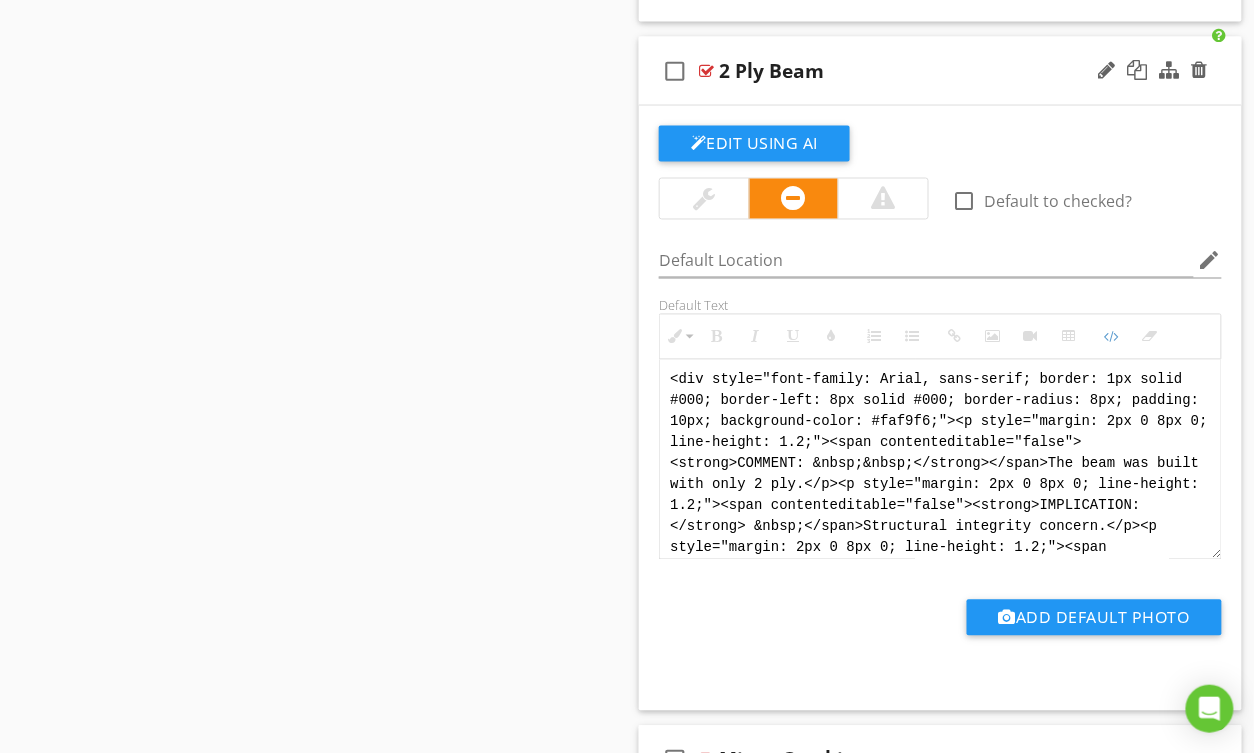 paste on "!-- Jody Version 1 -->
<div style="font-family: Arial, sans-serif; font-size: 15px; line-height: 1.4; color: #000; border: 1px solid #000; border-left: 8px solid #000; border-radius: 8px; padding: 10px; background-color: #faf9f6;">
<p style="margin: 2px 0 8px 0;"><strong>COMMENT</strong>:&nbsp;&nbsp;The beam was constructed using only 2-ply lumber.</p>
<p style="margin: 2px 0 8px 0;"><strong>IMPLICATION</strong>:&nbsp;&nbsp;Structural integrity concern.</p>
<p style="margin: 2px 0 8px 0;"><strong>ACTION</strong>:&nbsp;&nbsp;Recommend this is further evaluated.</p>
<p style="margin: 2px 0;"><strong>PROFESSION</strong>:&nbsp;&nbsp;General contractor.</p>
</div>" 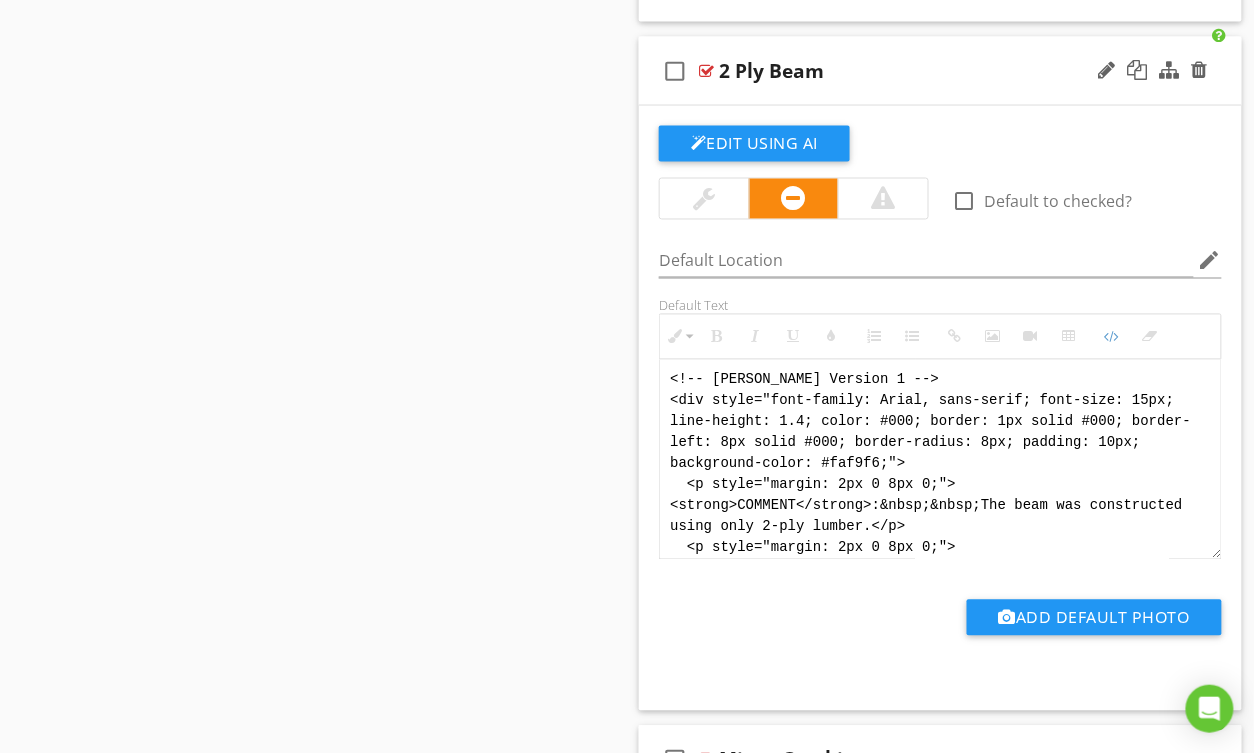 scroll, scrollTop: 180, scrollLeft: 0, axis: vertical 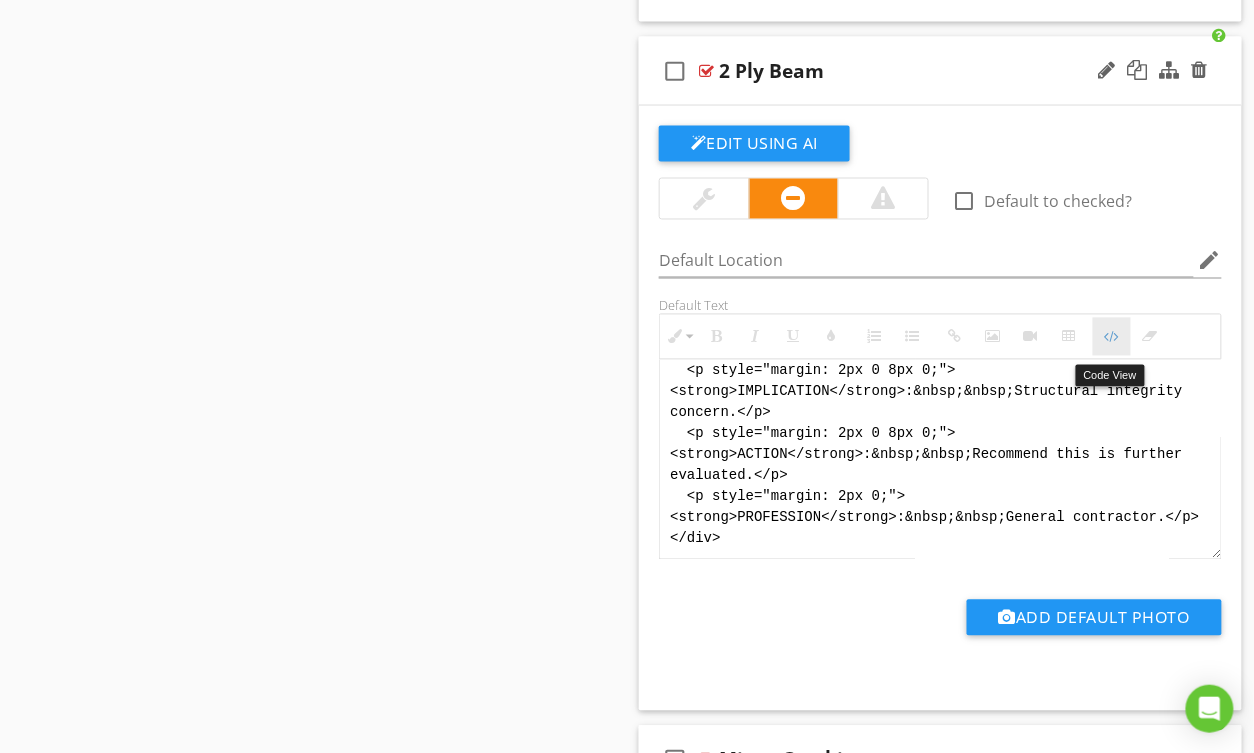 click on "Code View" at bounding box center (1112, 337) 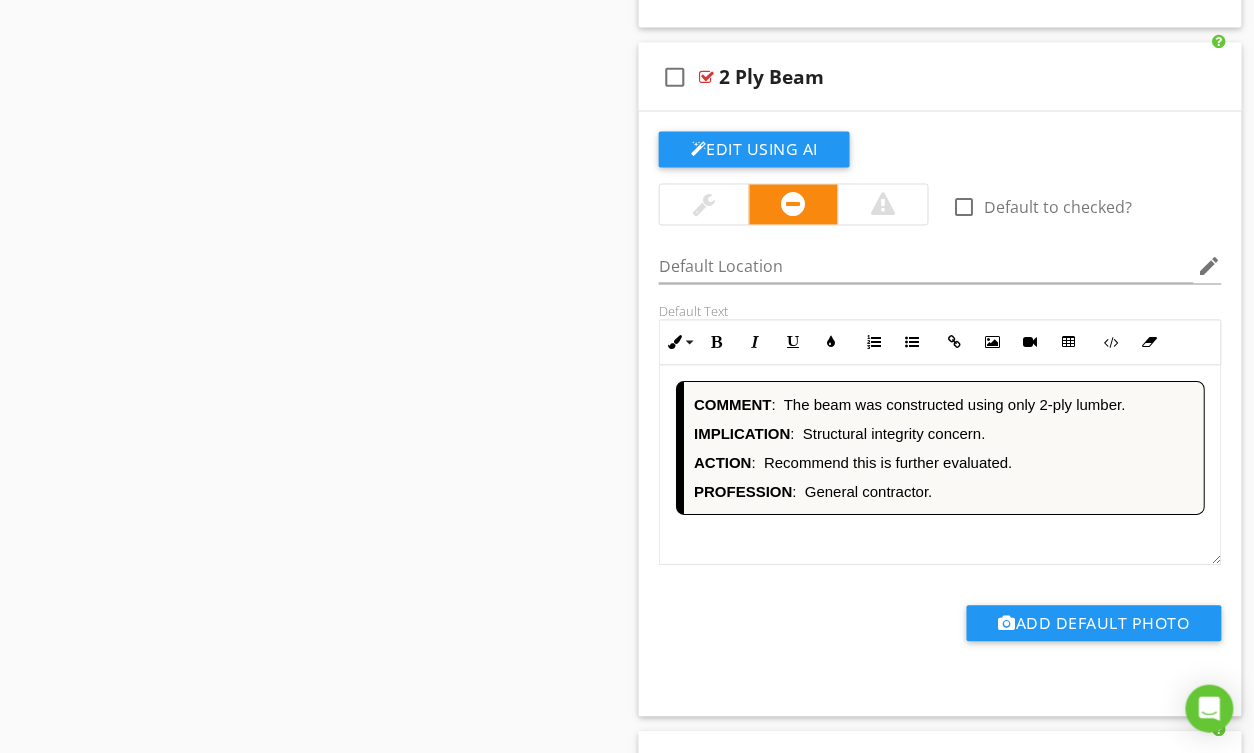 scroll, scrollTop: 8312, scrollLeft: 0, axis: vertical 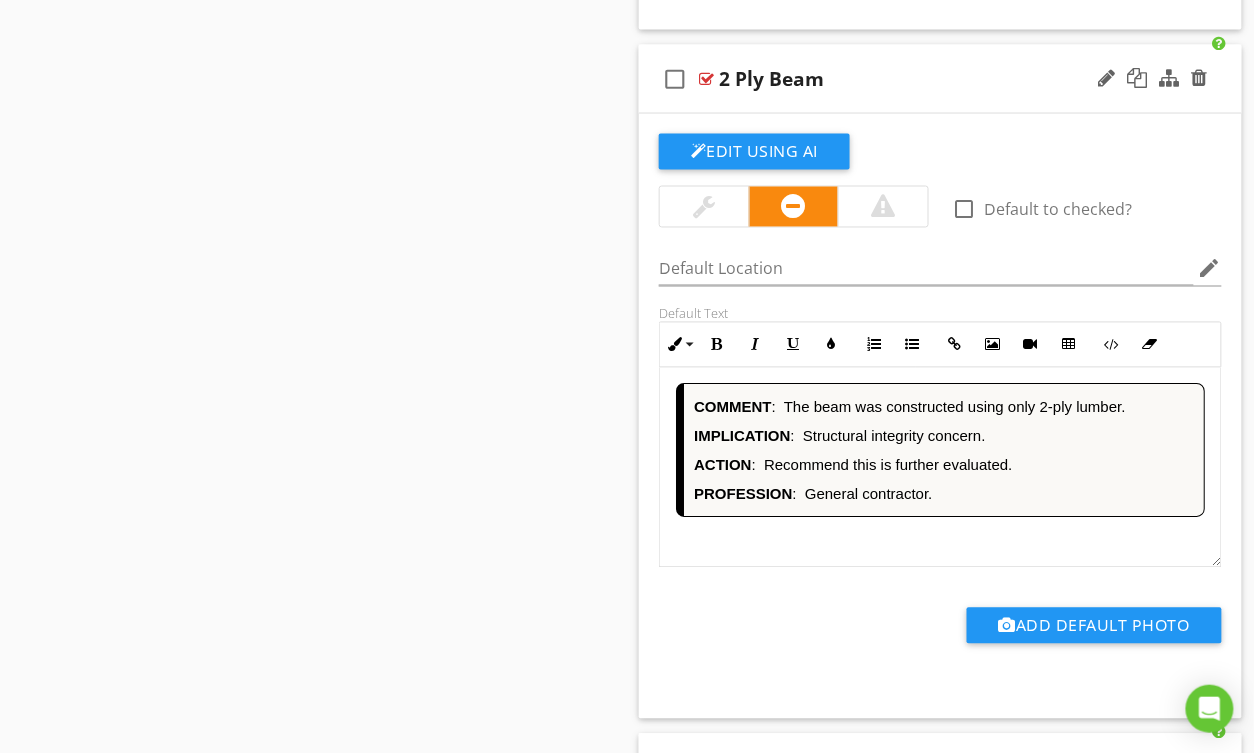 click on "IMPLICATION :  Structural integrity concern." at bounding box center [944, 436] 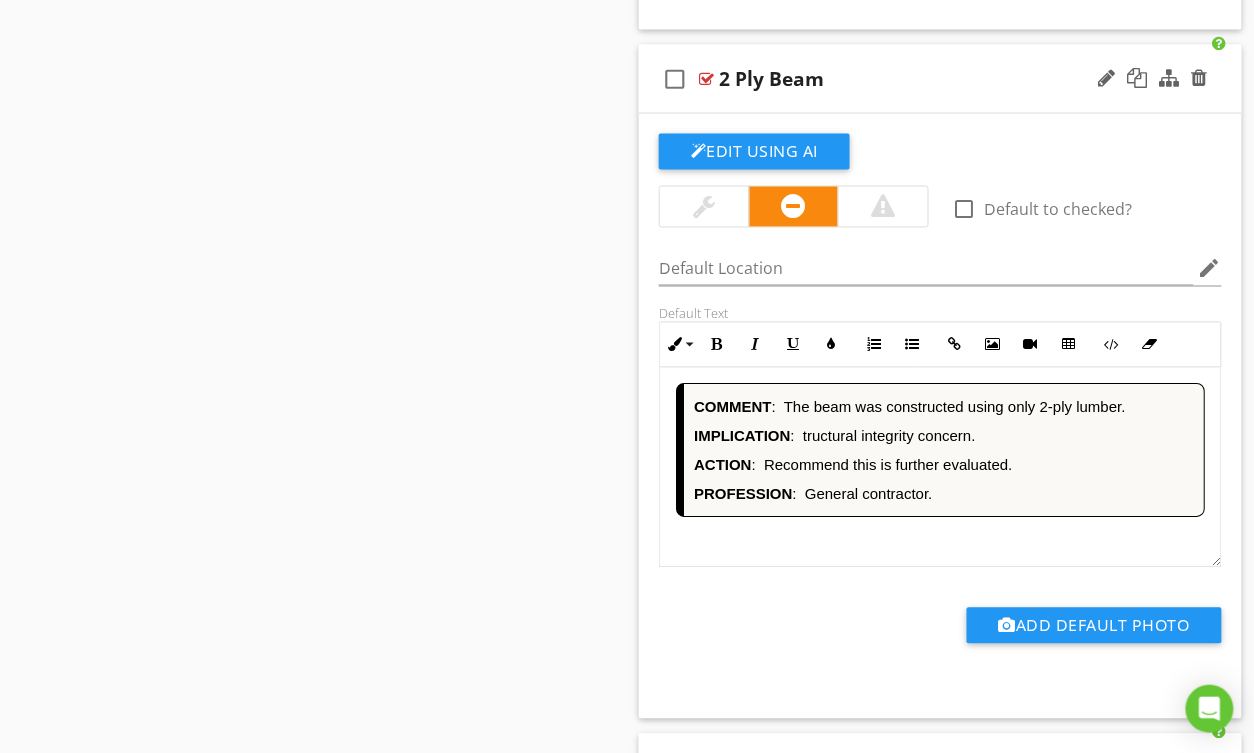 type 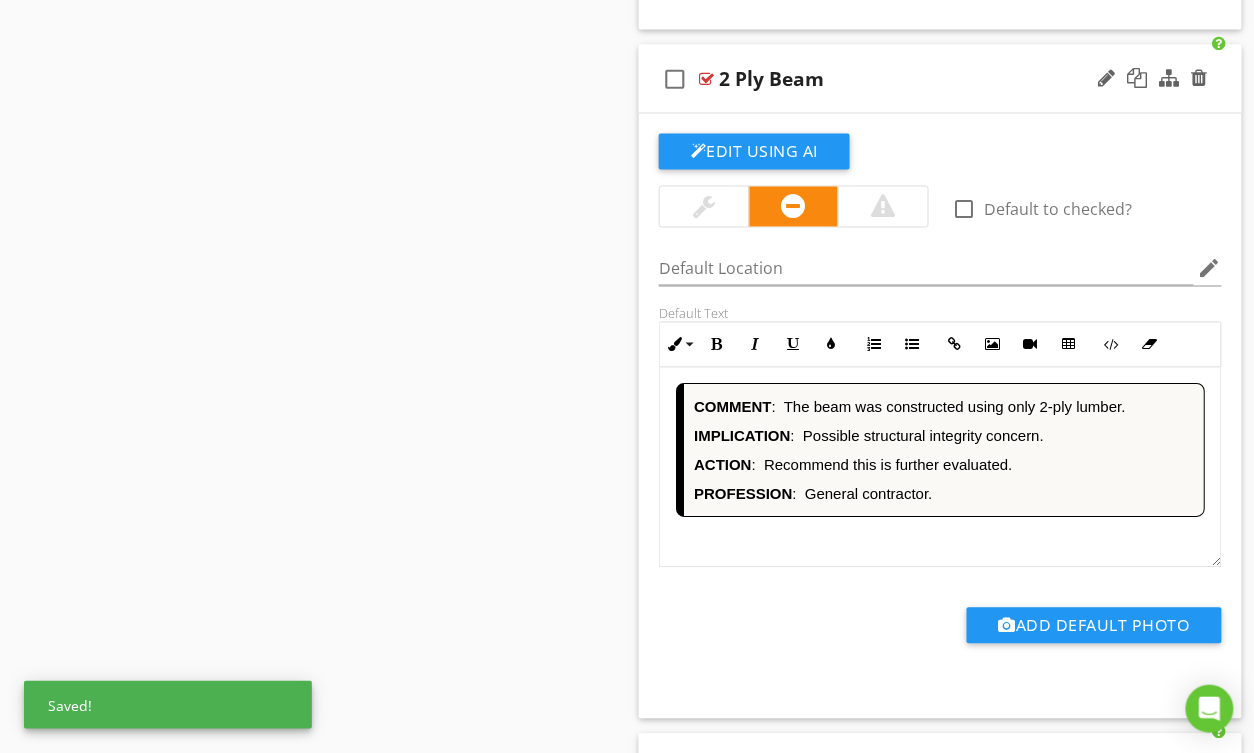 click on "ACTION :  Recommend this is further evaluated." at bounding box center (944, 465) 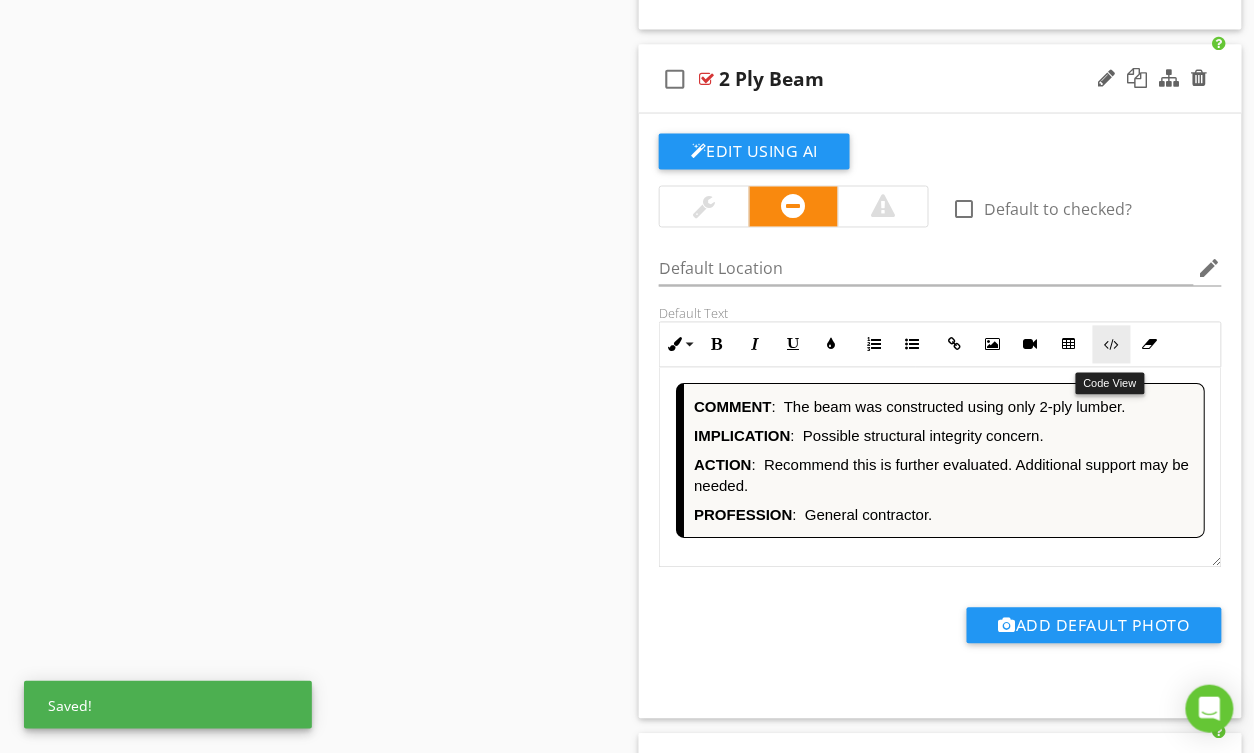click on "Code View" at bounding box center (1112, 345) 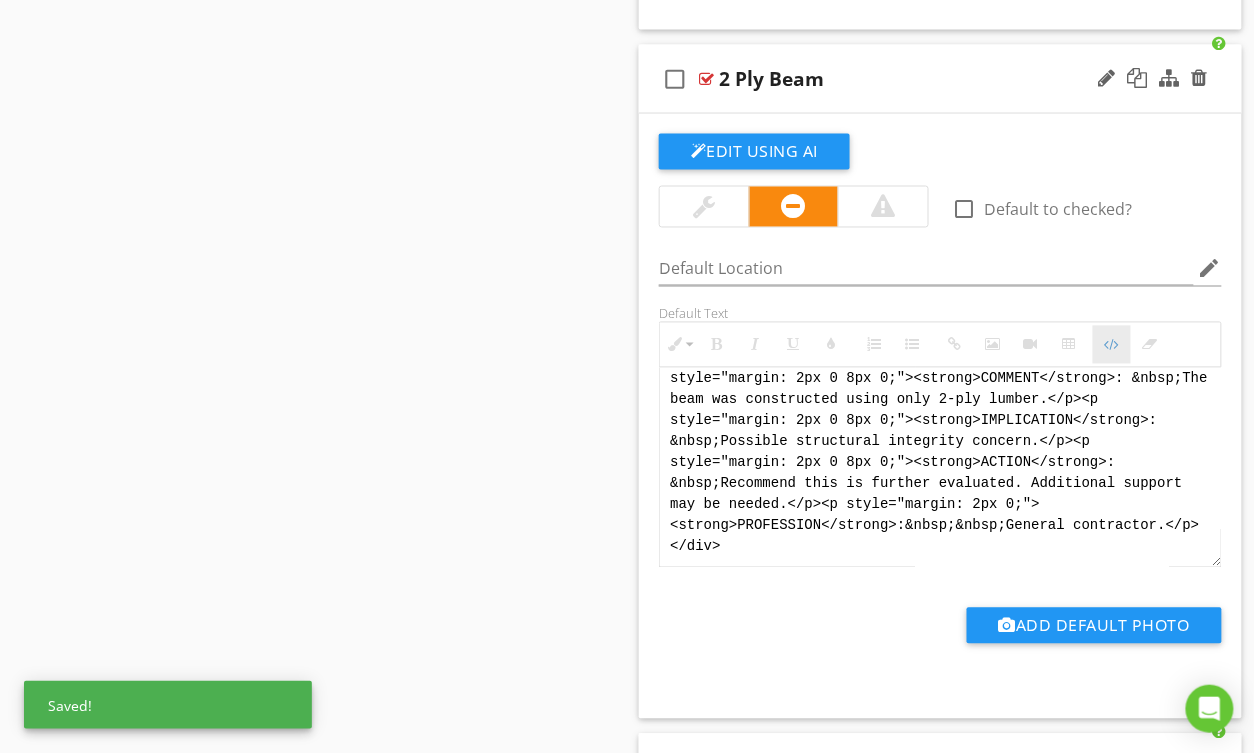 scroll, scrollTop: 80, scrollLeft: 0, axis: vertical 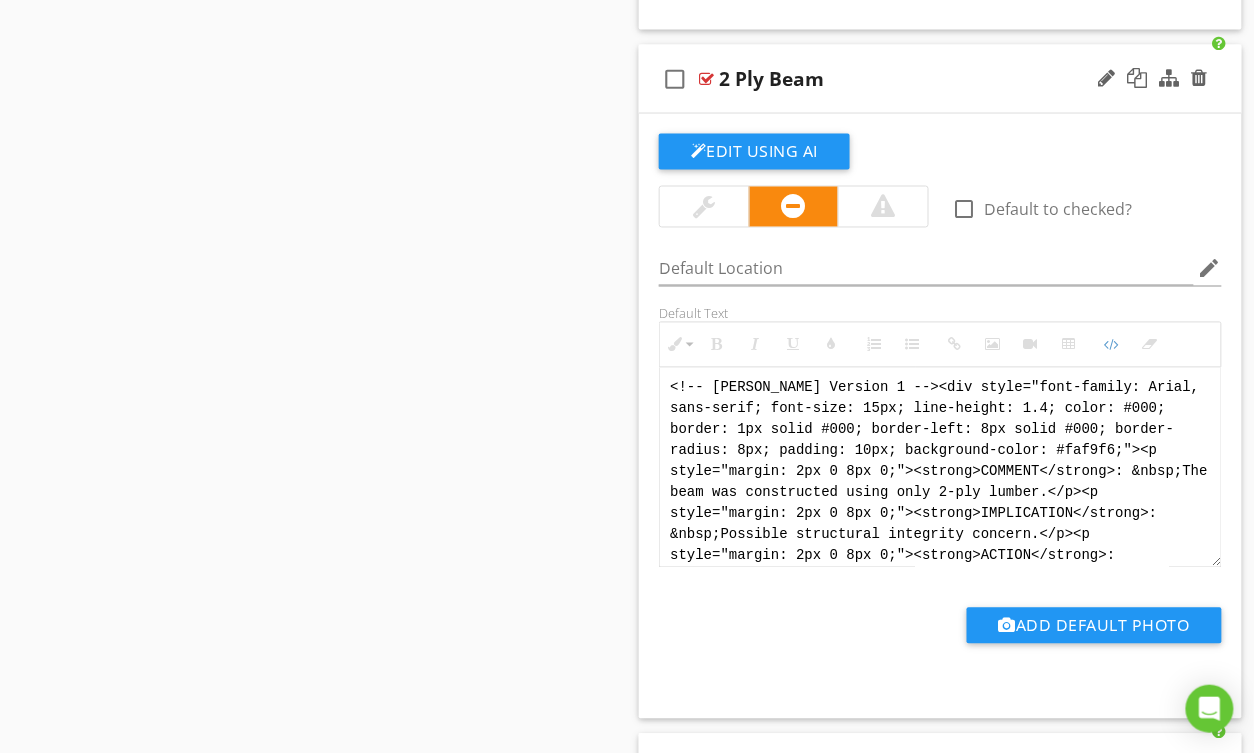 drag, startPoint x: 784, startPoint y: 562, endPoint x: 641, endPoint y: 346, distance: 259.04633 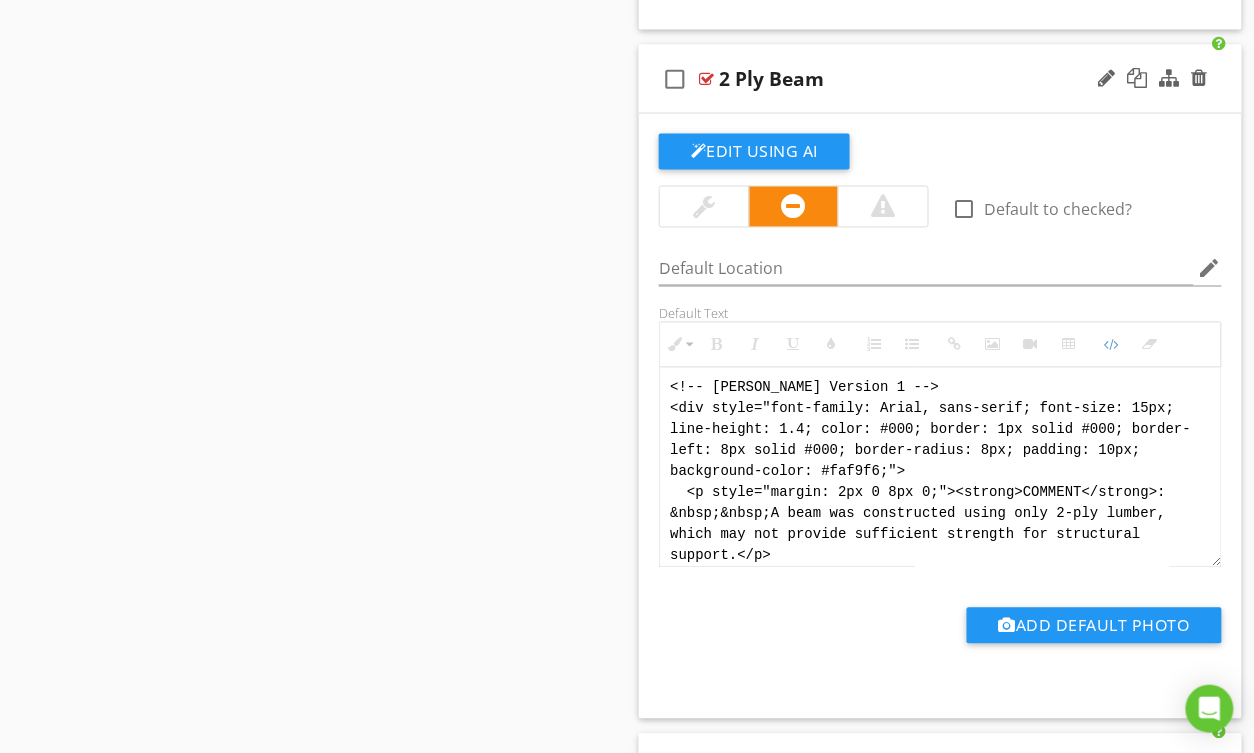scroll, scrollTop: 180, scrollLeft: 0, axis: vertical 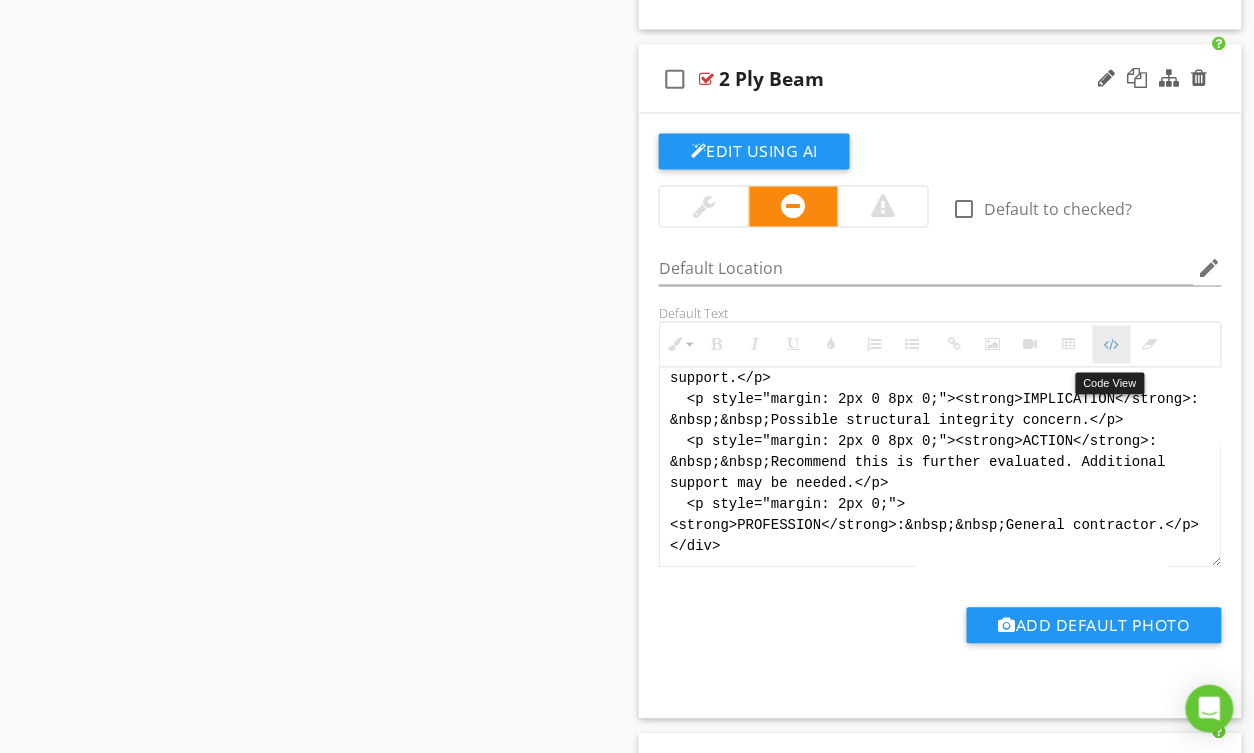 click at bounding box center [1112, 345] 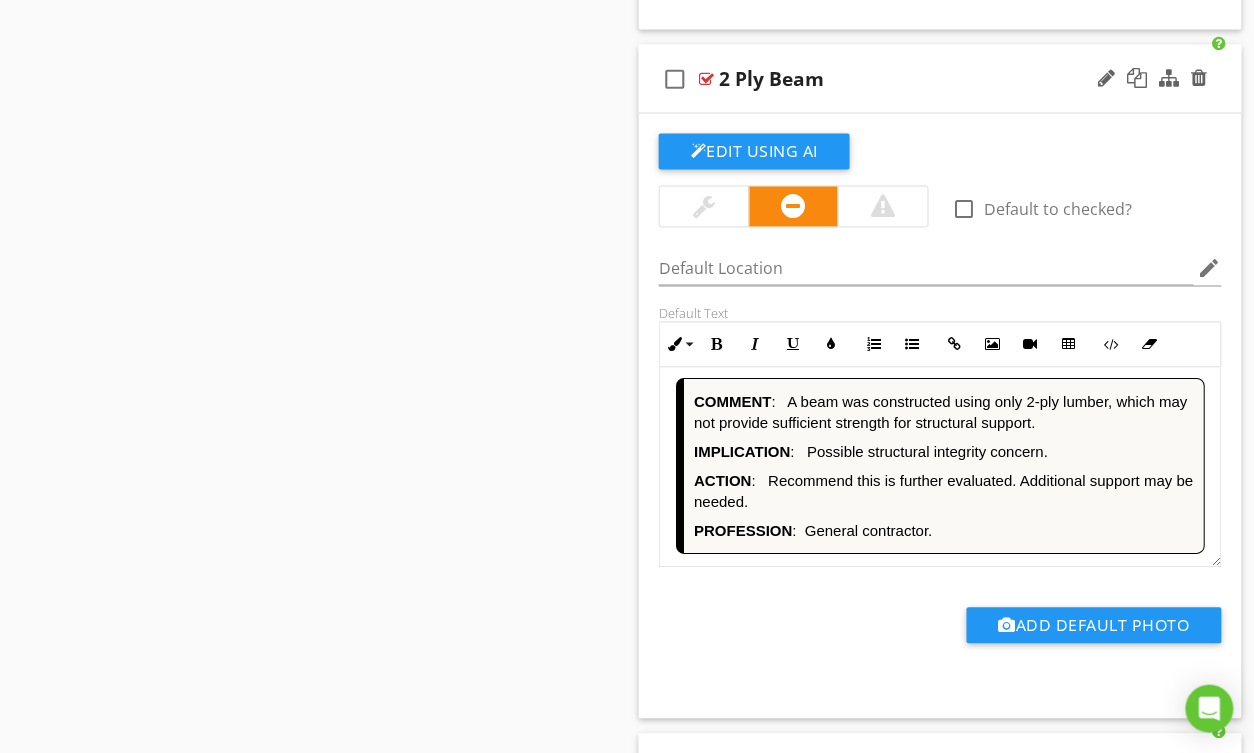 scroll, scrollTop: 4, scrollLeft: 0, axis: vertical 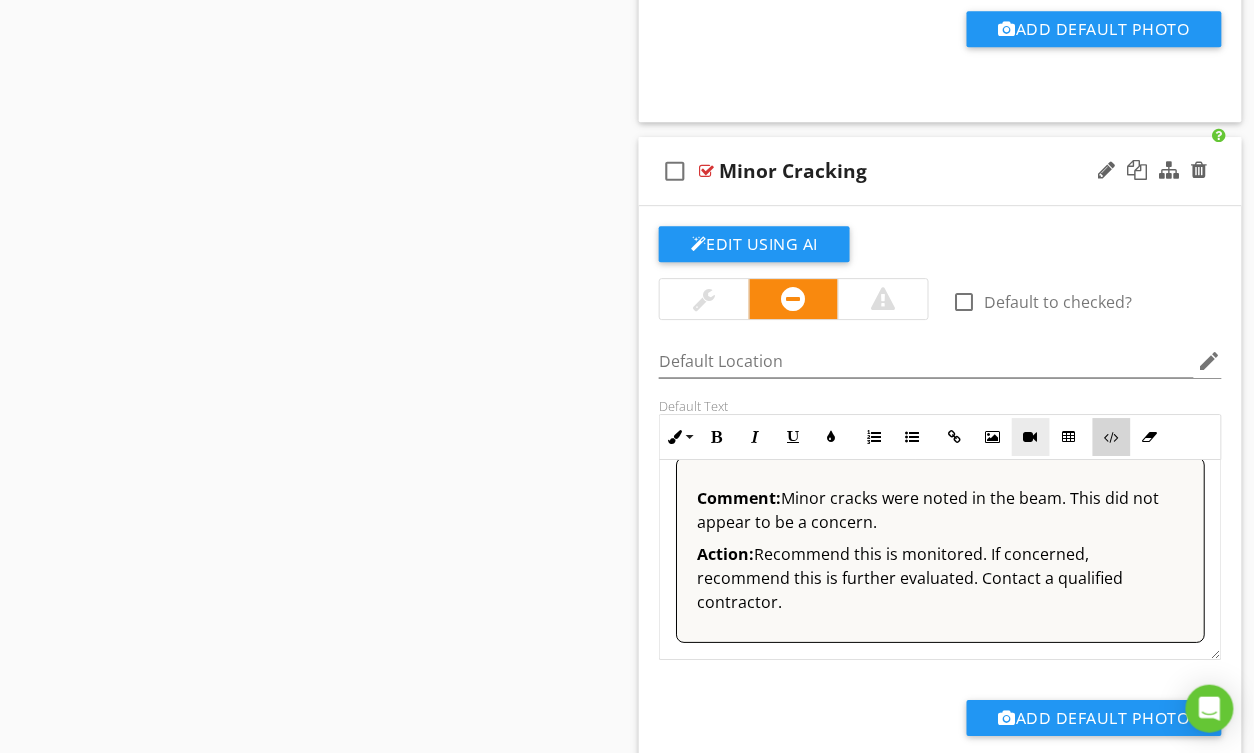drag, startPoint x: 1112, startPoint y: 443, endPoint x: 1028, endPoint y: 461, distance: 85.90693 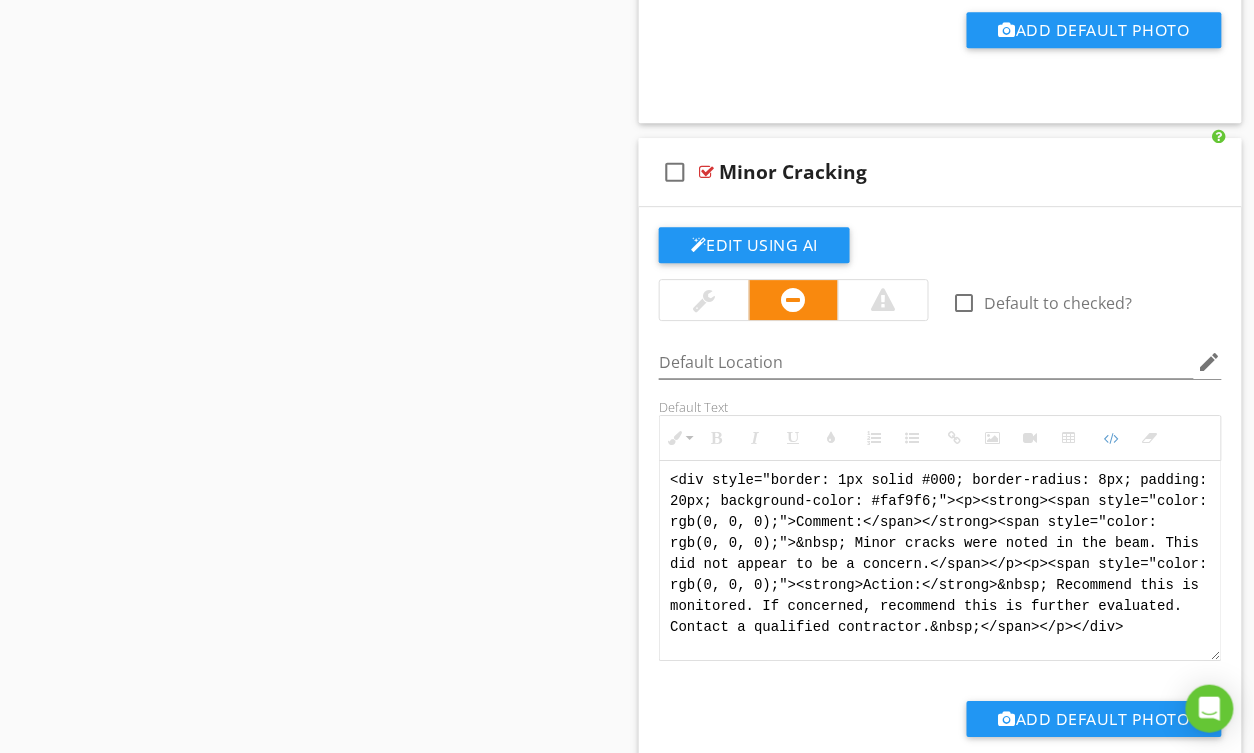 scroll, scrollTop: 0, scrollLeft: 0, axis: both 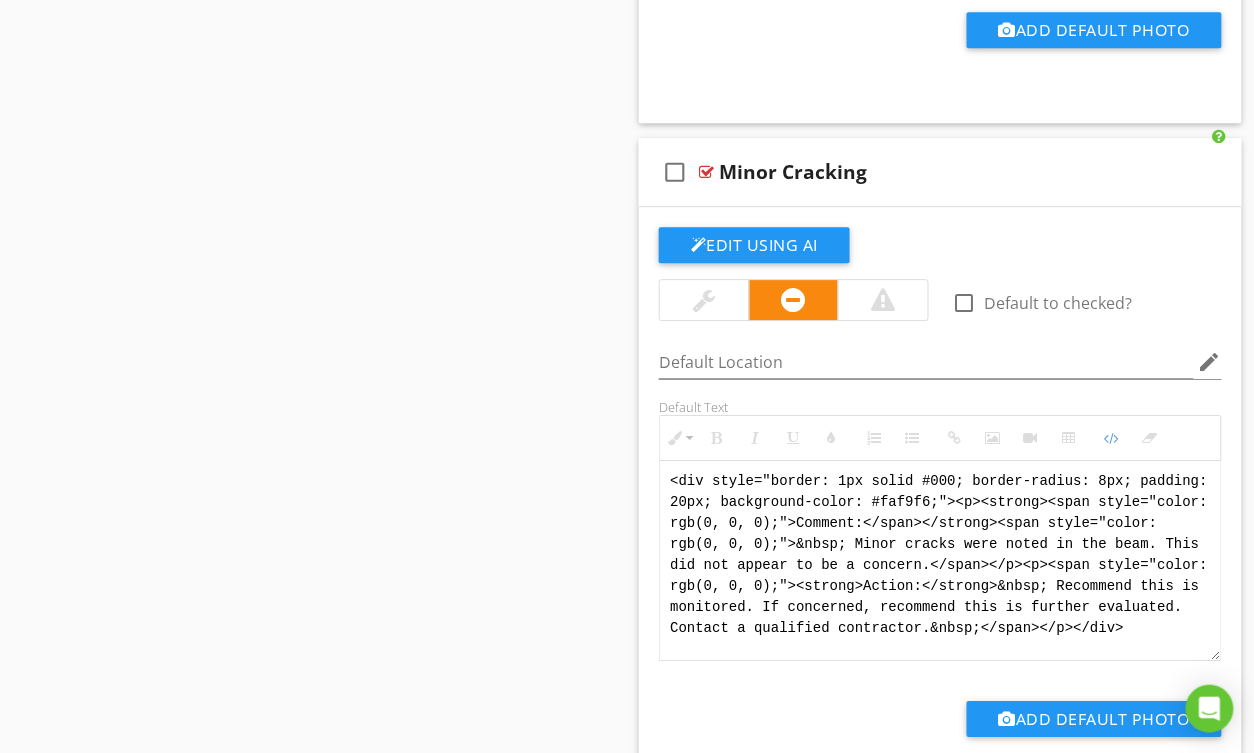 drag, startPoint x: 1134, startPoint y: 624, endPoint x: 584, endPoint y: 434, distance: 581.89343 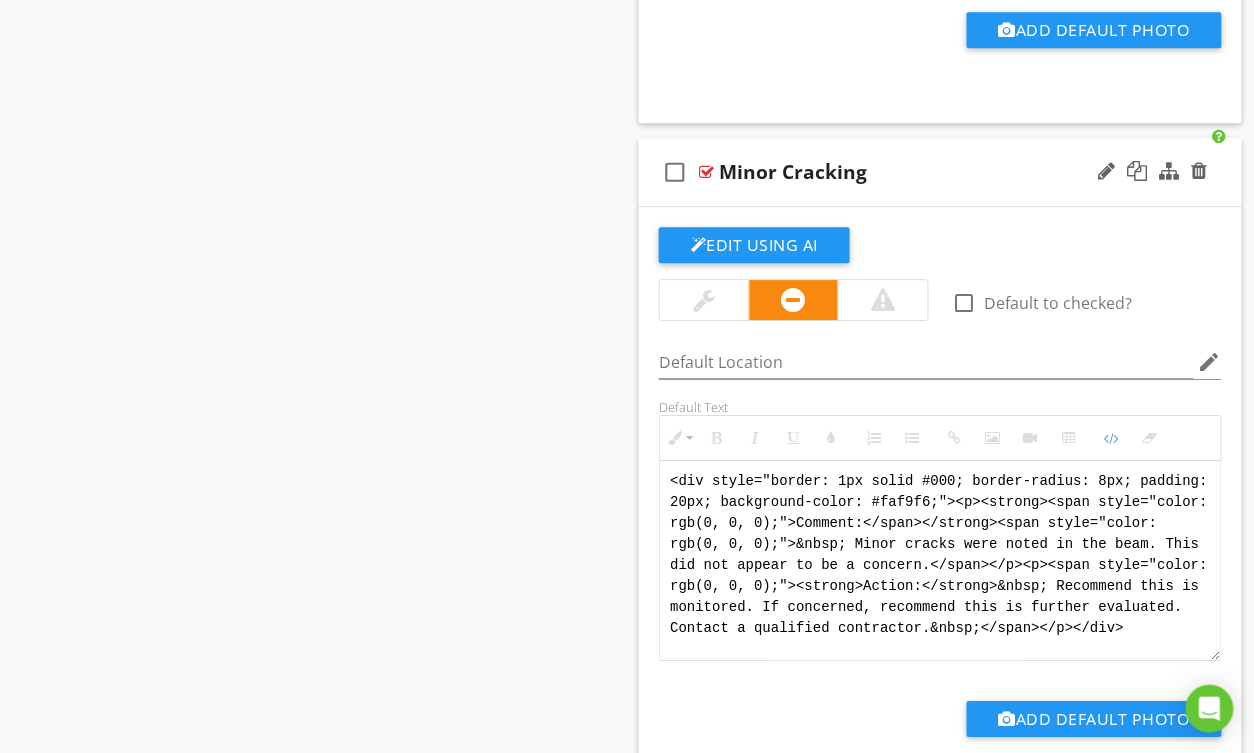 paste on "!-- Jody Version 1 -->
<div style="font-family: Arial, sans-serif; font-size: 15px; line-height: 1.4; color: #000; border: 1px solid #000; border-left: 8px solid #000; border-radius: 8px; padding: 10px; background-color: #faf9f6;">
<p style="margin: 2px 0 8px 0;"><strong>COMMENT</strong>: &nbsp;&nbsp;Minor cracks were noted in the beam. These did not appear to be of structural concern.</p>
<p style="margin: 2px 0 8px 0;"><strong>ACTION</strong>: &nbsp;&nbsp;Recommend this is monitored. If concerned, recommend this is further evaluated.</p>
<p style="margin: 2px 0;"><strong>PROFESSION</strong>: &nbsp;&nbsp;General contractor.</p>
</div>" 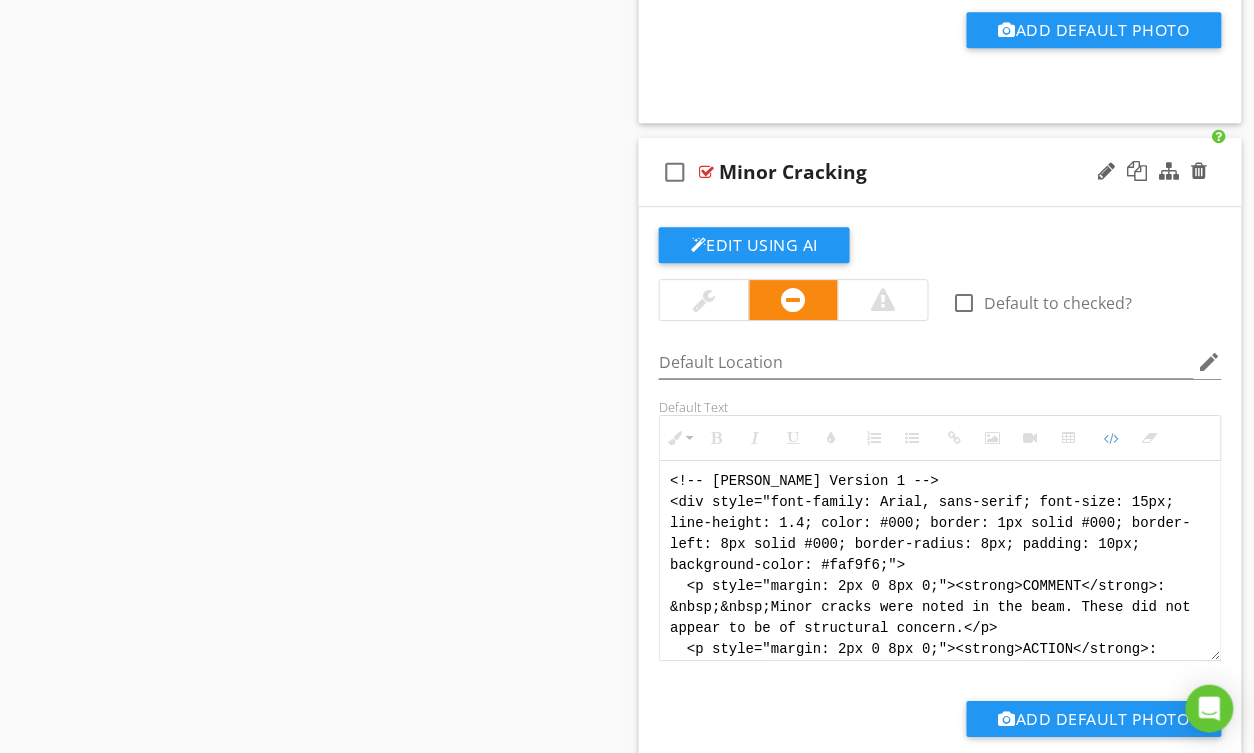 scroll, scrollTop: 120, scrollLeft: 0, axis: vertical 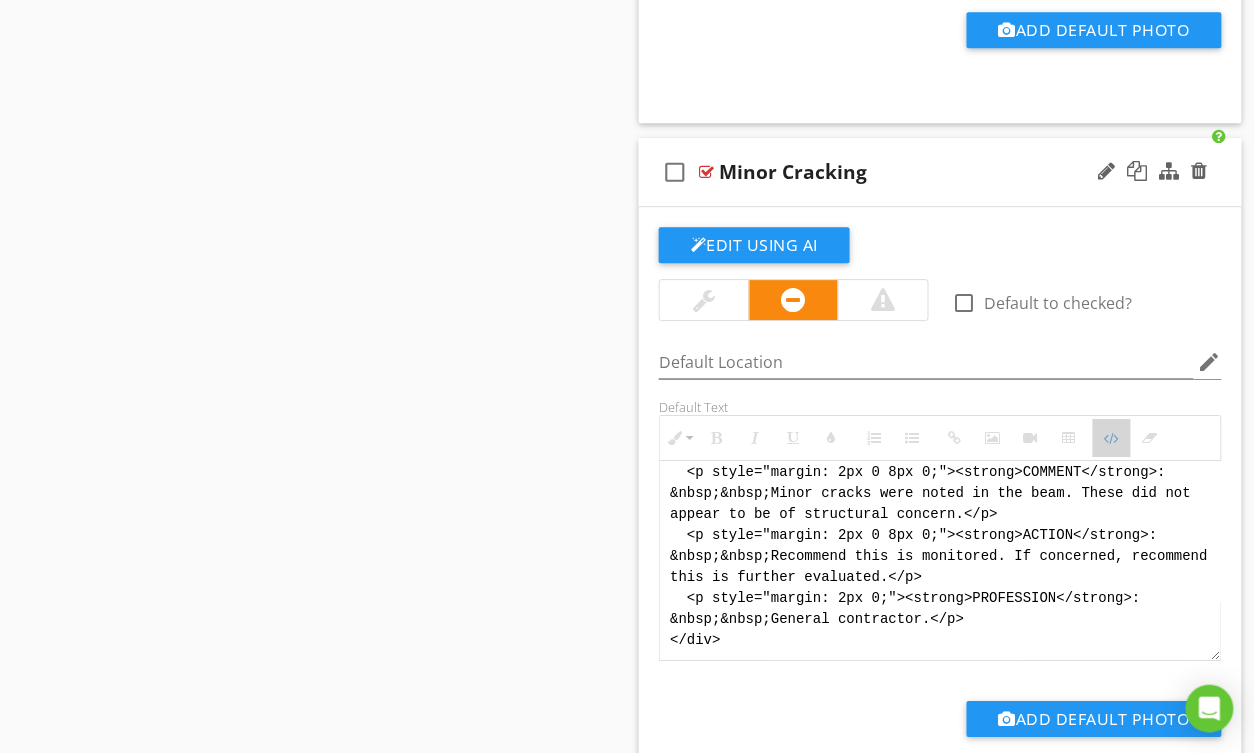 click on "Code View" at bounding box center (1112, 438) 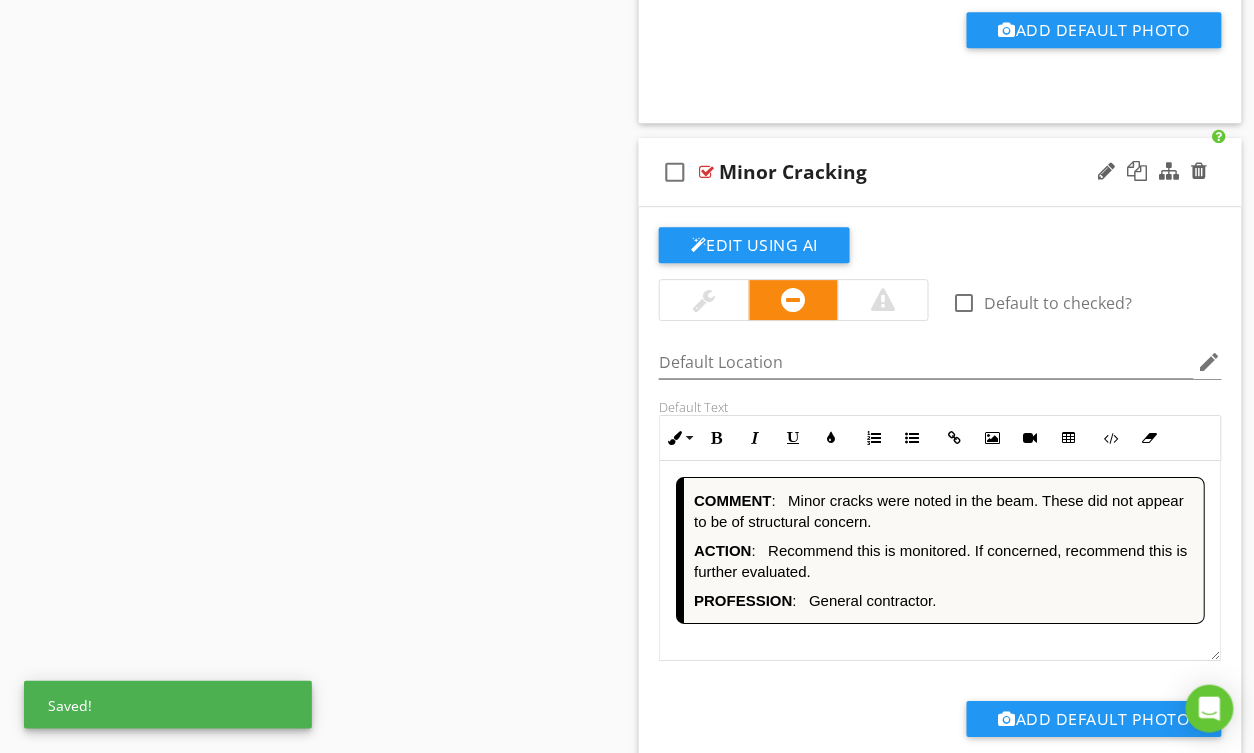 drag, startPoint x: 1108, startPoint y: 173, endPoint x: 1037, endPoint y: 164, distance: 71.568146 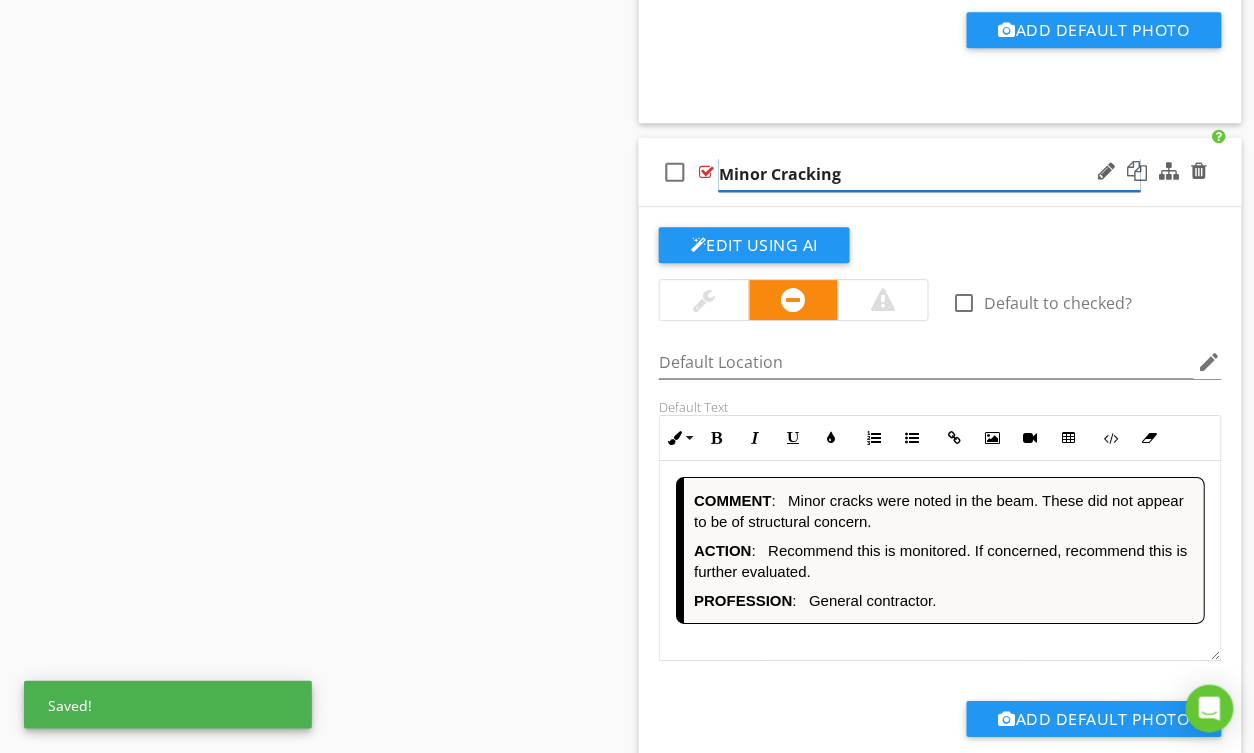 click on "Minor Cracking" at bounding box center (930, 174) 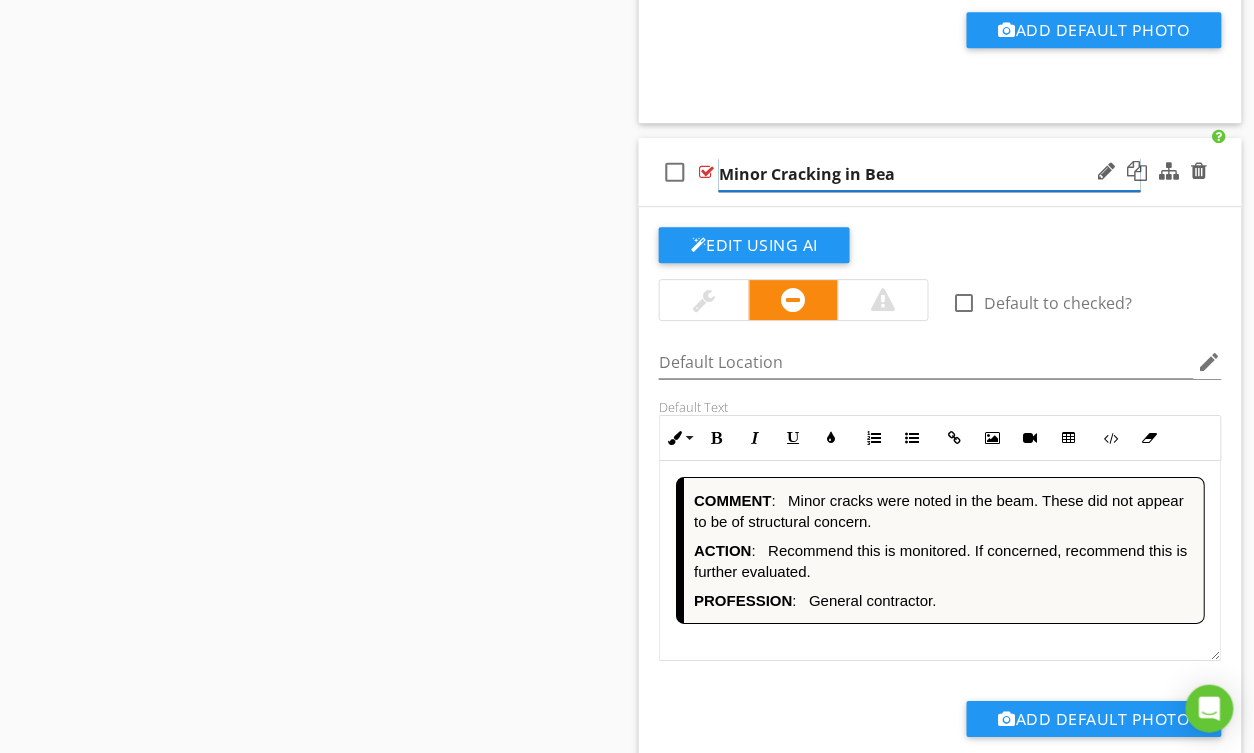 type on "Minor Cracking in Beam" 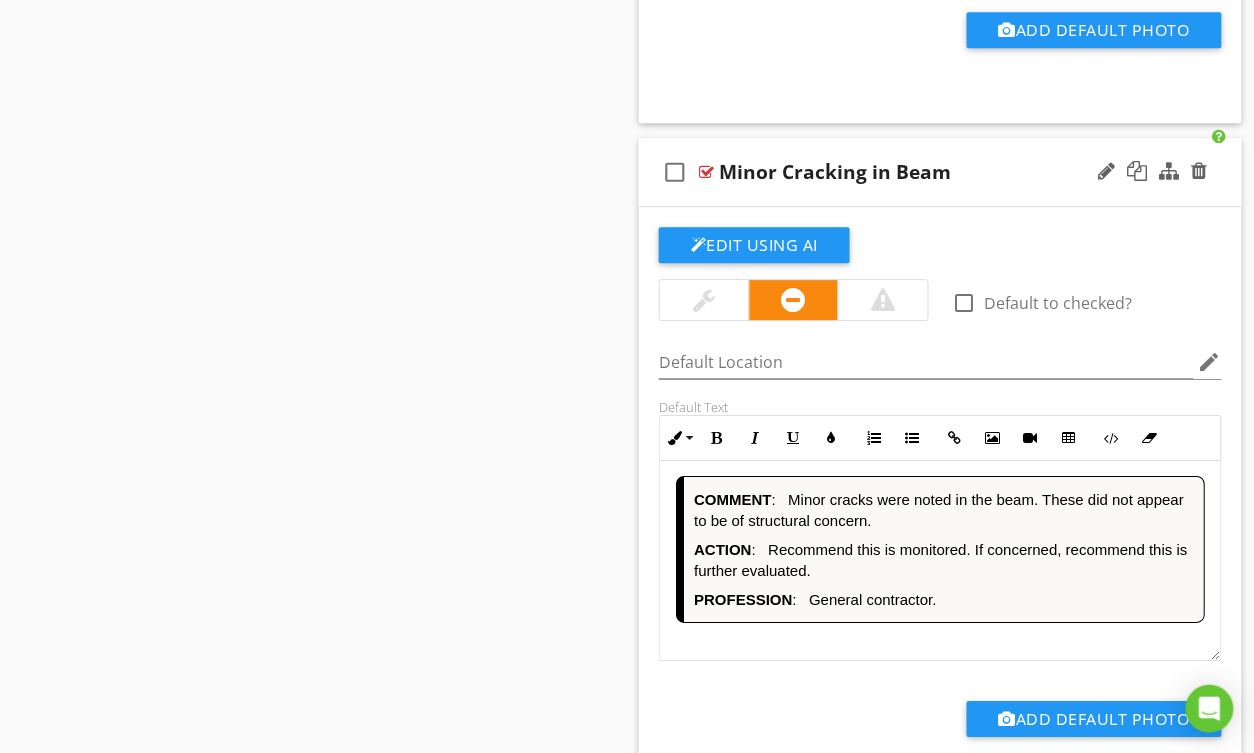 scroll, scrollTop: 1, scrollLeft: 0, axis: vertical 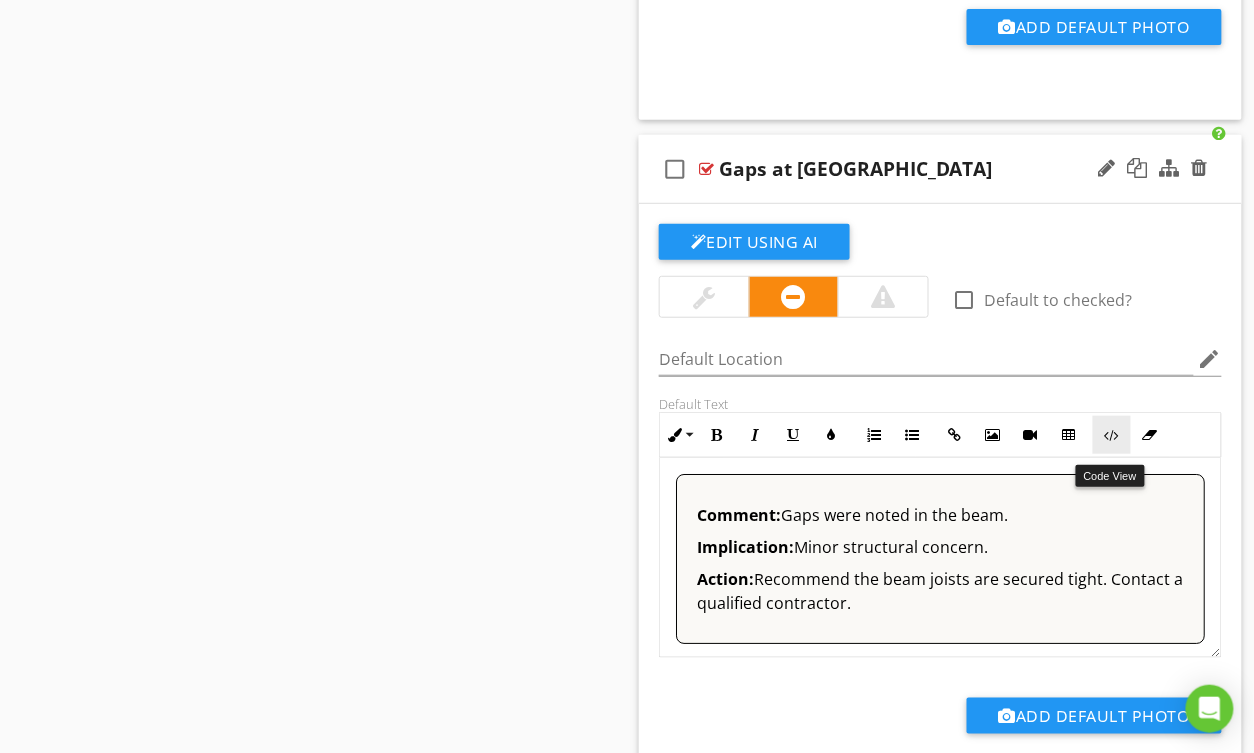 click on "Code View" at bounding box center (1112, 435) 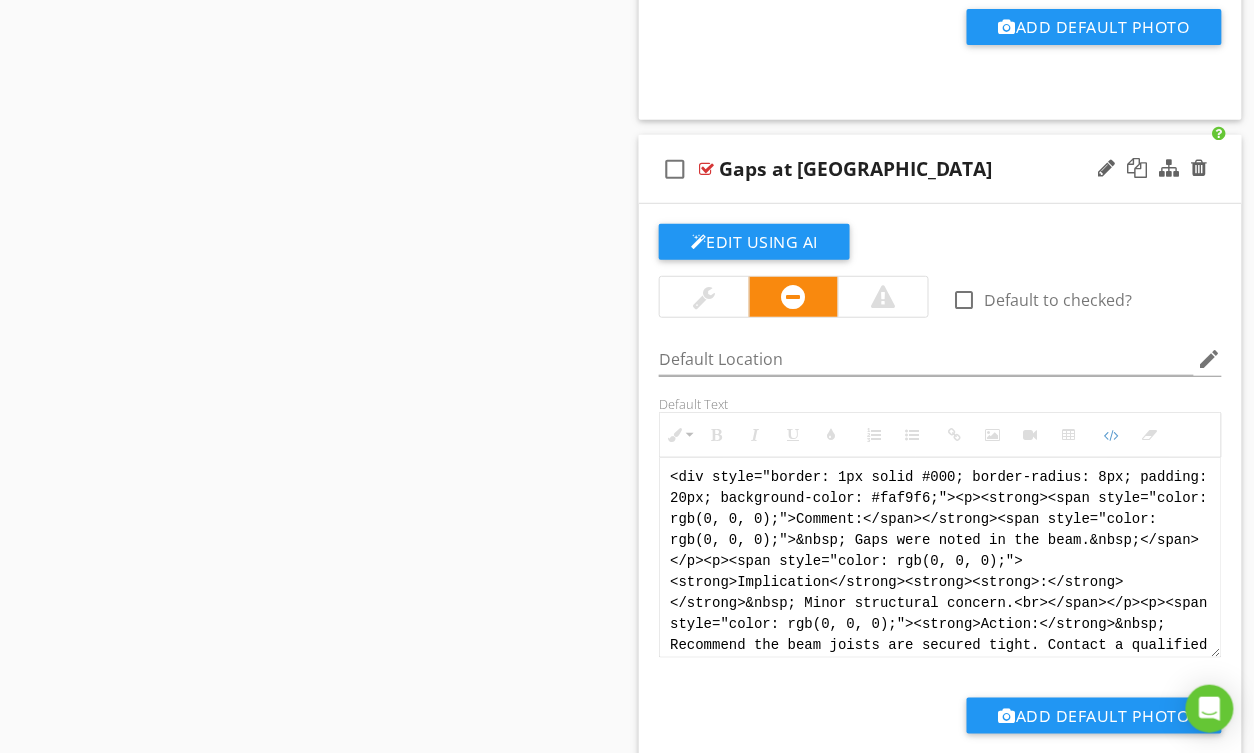 scroll, scrollTop: 8, scrollLeft: 0, axis: vertical 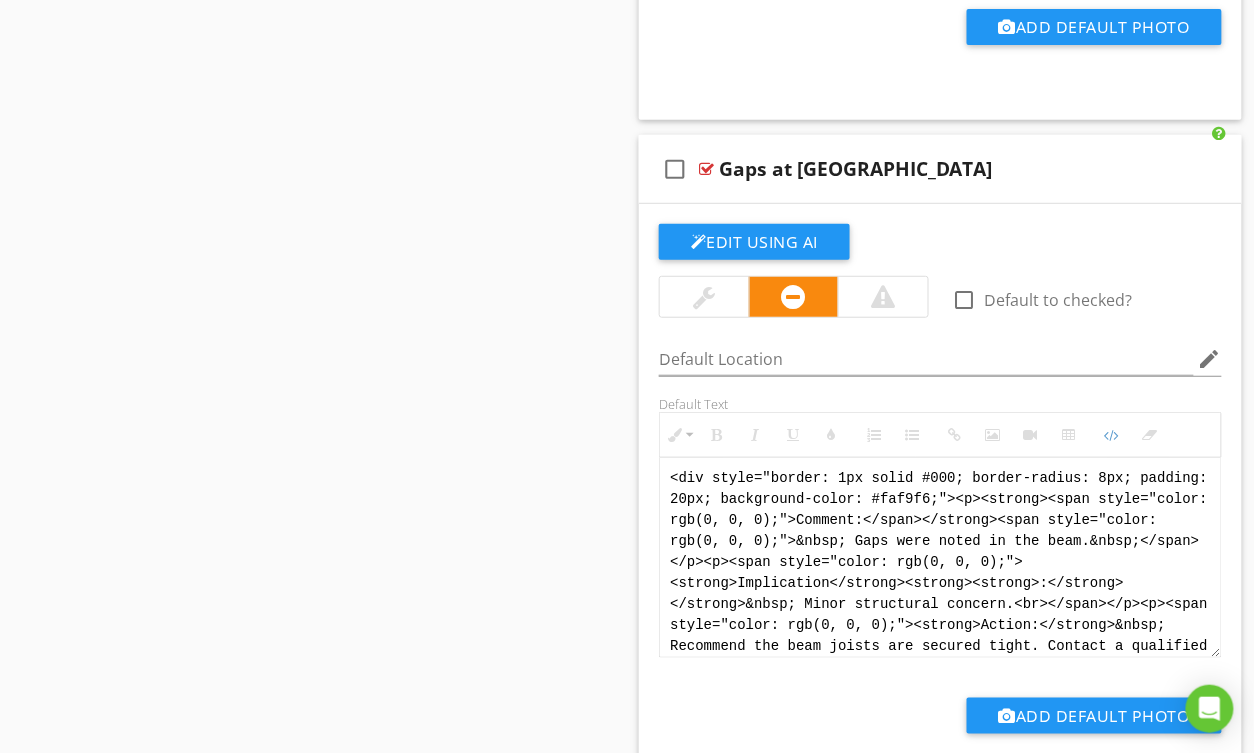 drag, startPoint x: 973, startPoint y: 661, endPoint x: 592, endPoint y: 393, distance: 465.8165 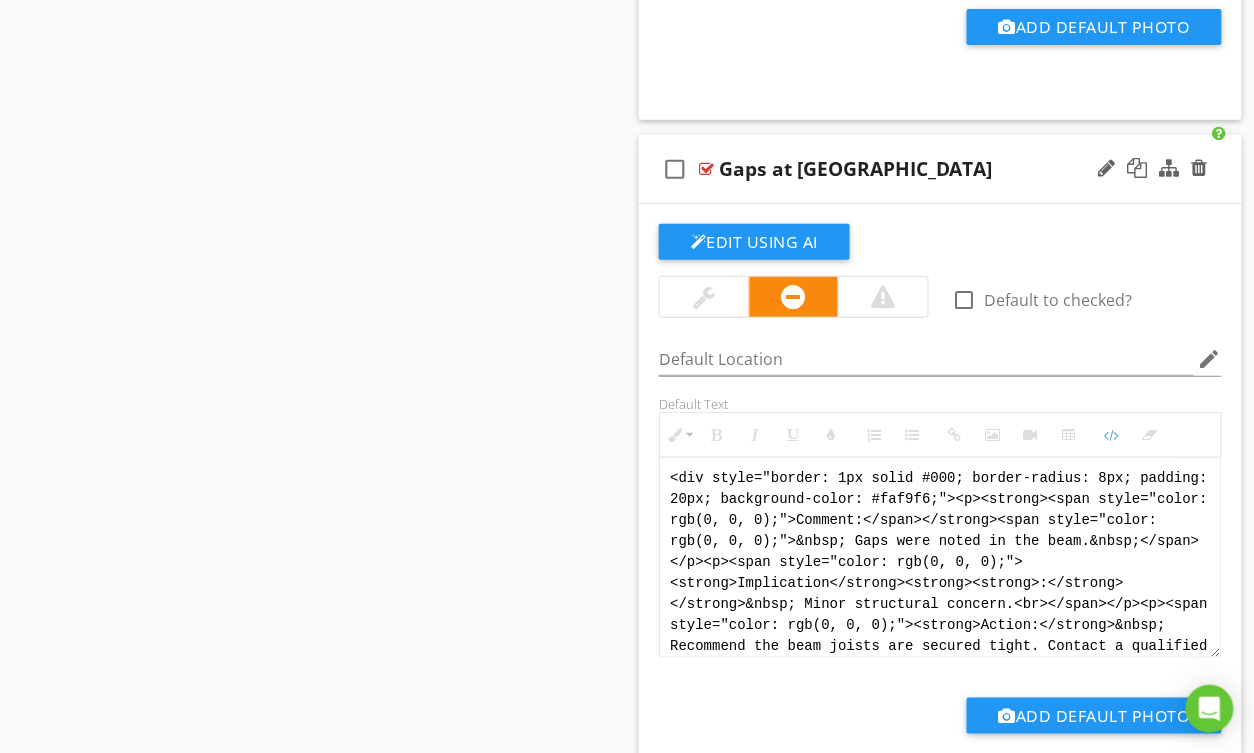 paste on "!-- Jody Version 1 -->
<div style="font-family: Arial, sans-serif; font-size: 15px; line-height: 1.4; color: #000; border: 1px solid #000; border-left: 8px solid #000; border-radius: 8px; padding: 10px; background-color: #faf9f6;">
<p style="margin: 2px 0 8px 0;"><strong>COMMENT</strong>:&nbsp;&nbsp;Gaps were observed between the plies of the beam.</p>
<p style="margin: 2px 0 8px 0;"><strong>IMPLICATION</strong>:&nbsp;&nbsp;Minor structural concern.</p>
<p style="margin: 2px 0 8px 0;"><strong>ACTION</strong>:&nbsp;&nbsp;Recommend the beam members are secured tightly together.</p>
<p style="margin: 2px 0;"><strong>PROFESSION</strong>:&nbsp;&nbsp;General contractor.</p>
</div>" 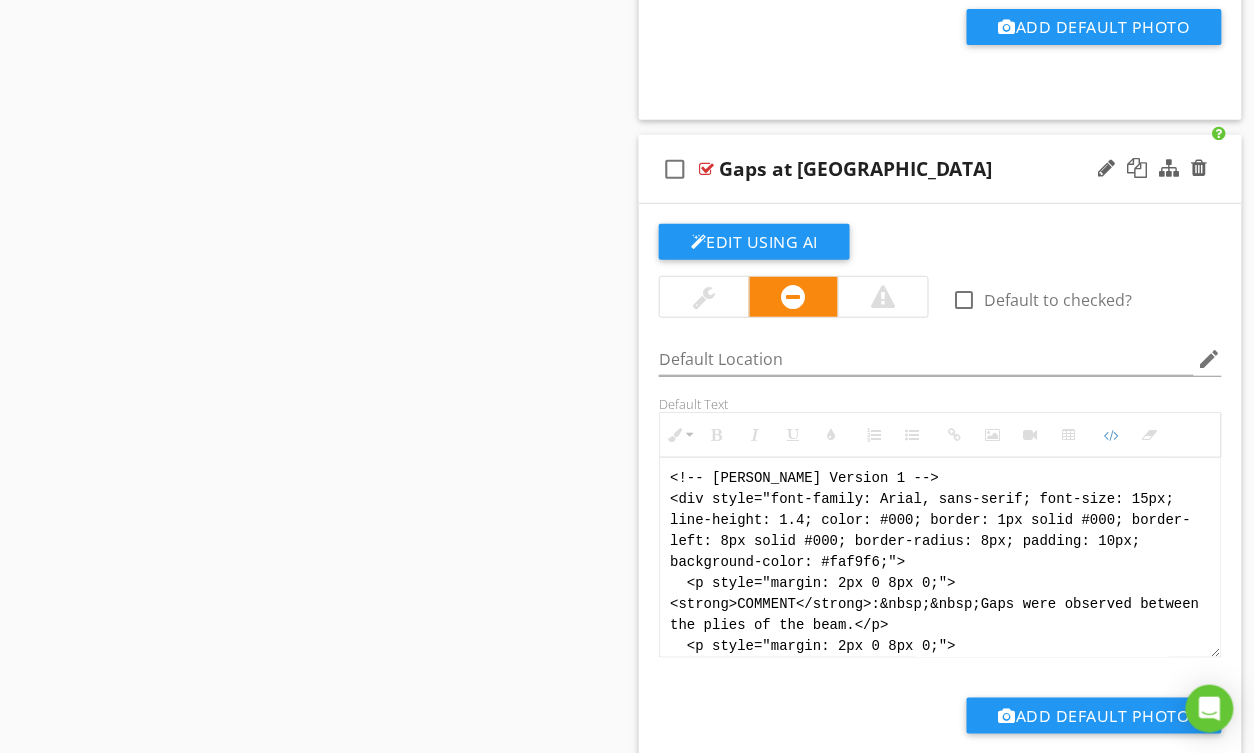 scroll, scrollTop: 180, scrollLeft: 0, axis: vertical 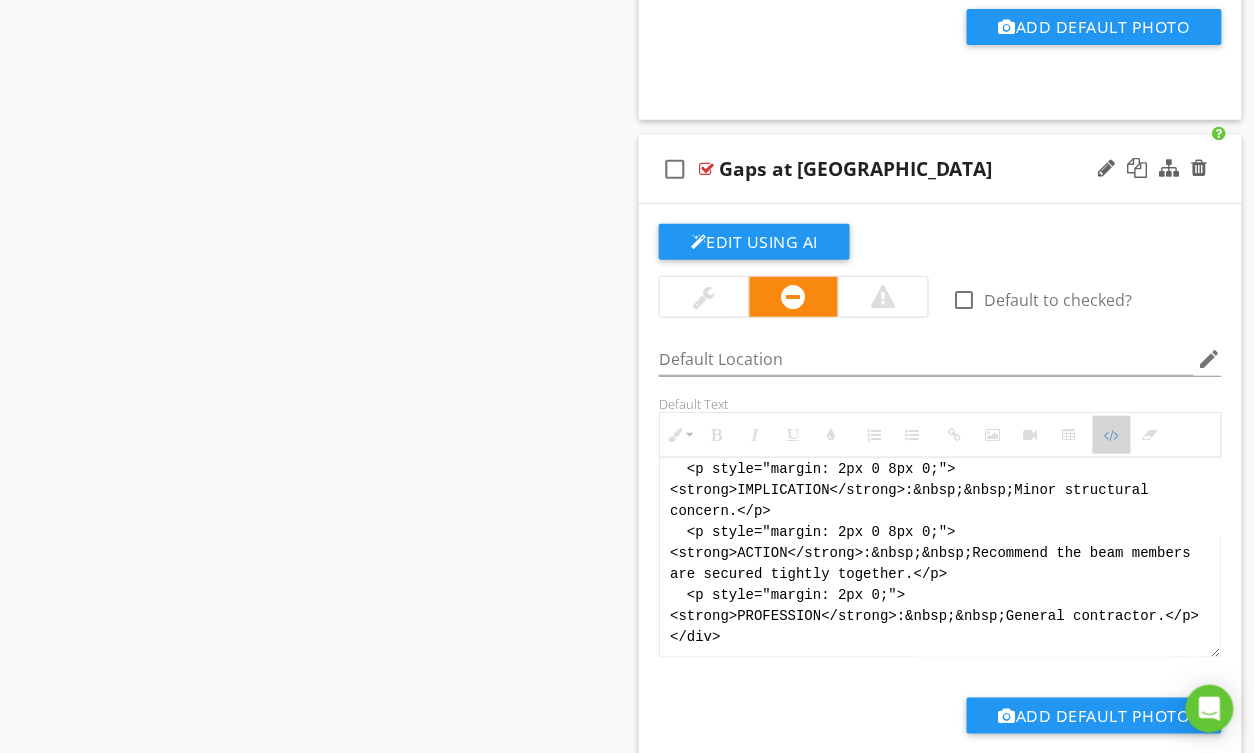 drag, startPoint x: 1116, startPoint y: 452, endPoint x: 804, endPoint y: 452, distance: 312 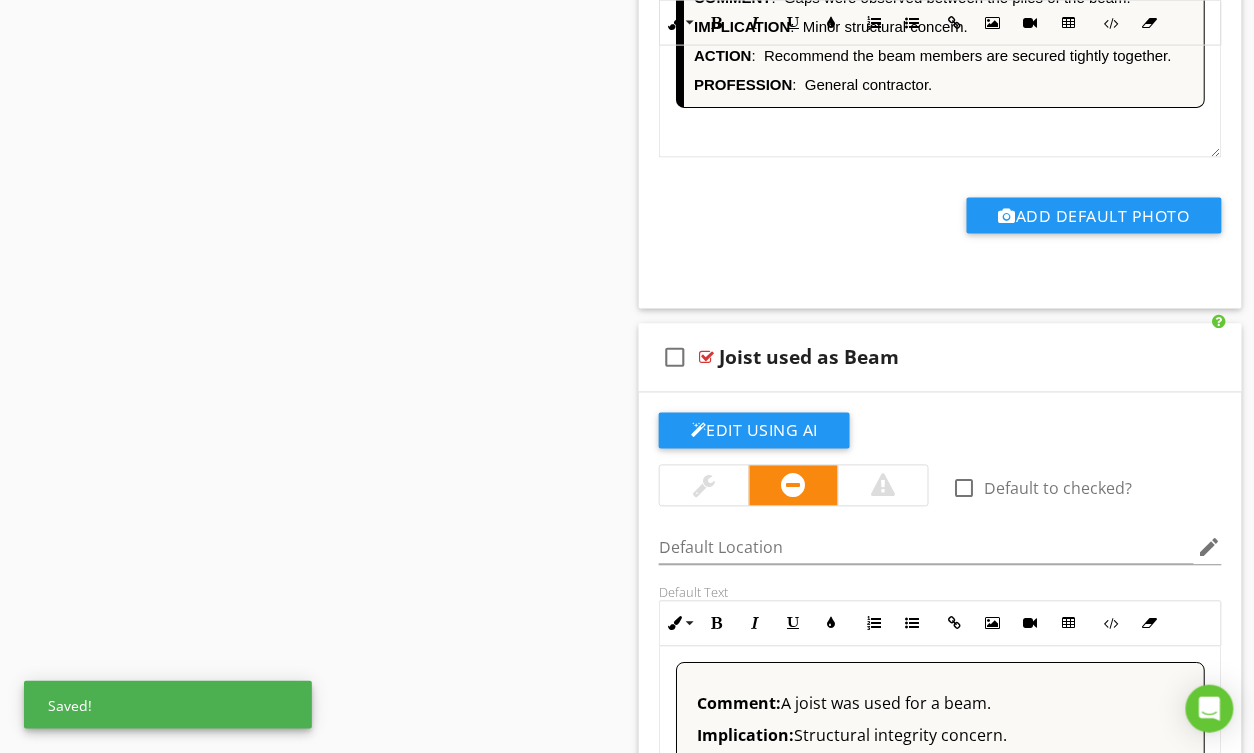 scroll, scrollTop: 10158, scrollLeft: 0, axis: vertical 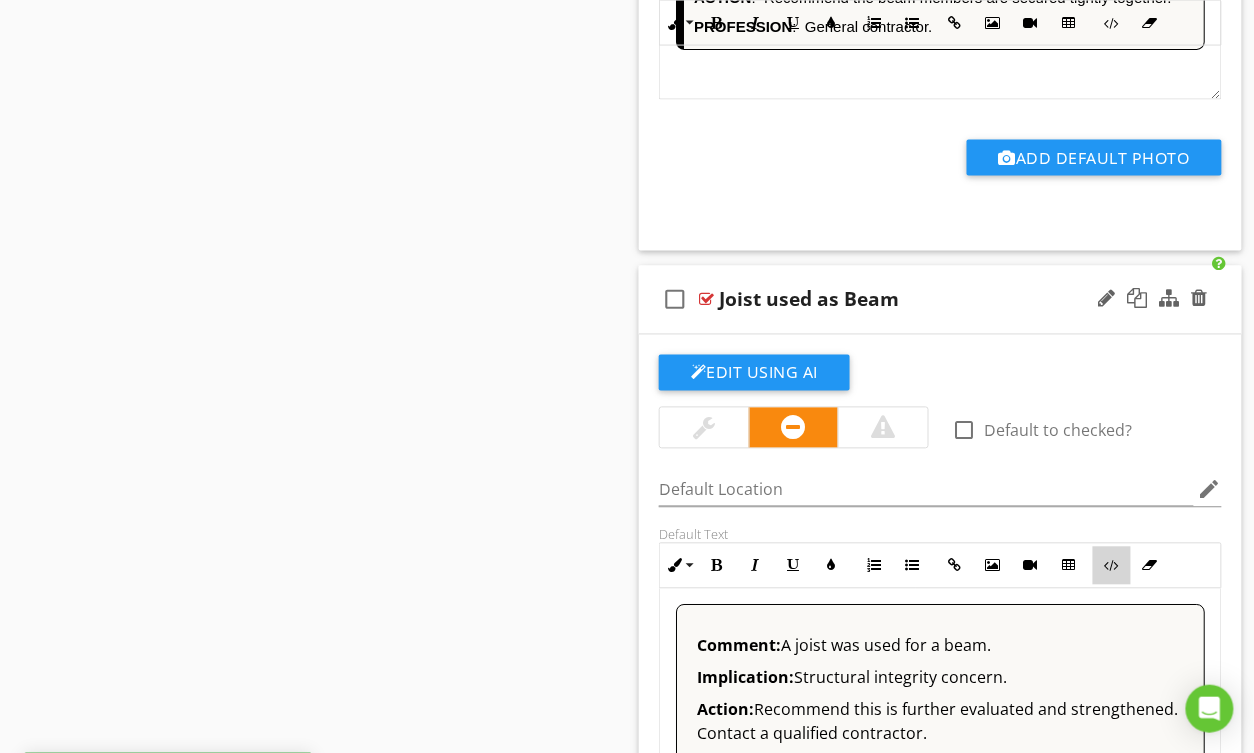 click on "Code View" at bounding box center (1112, 566) 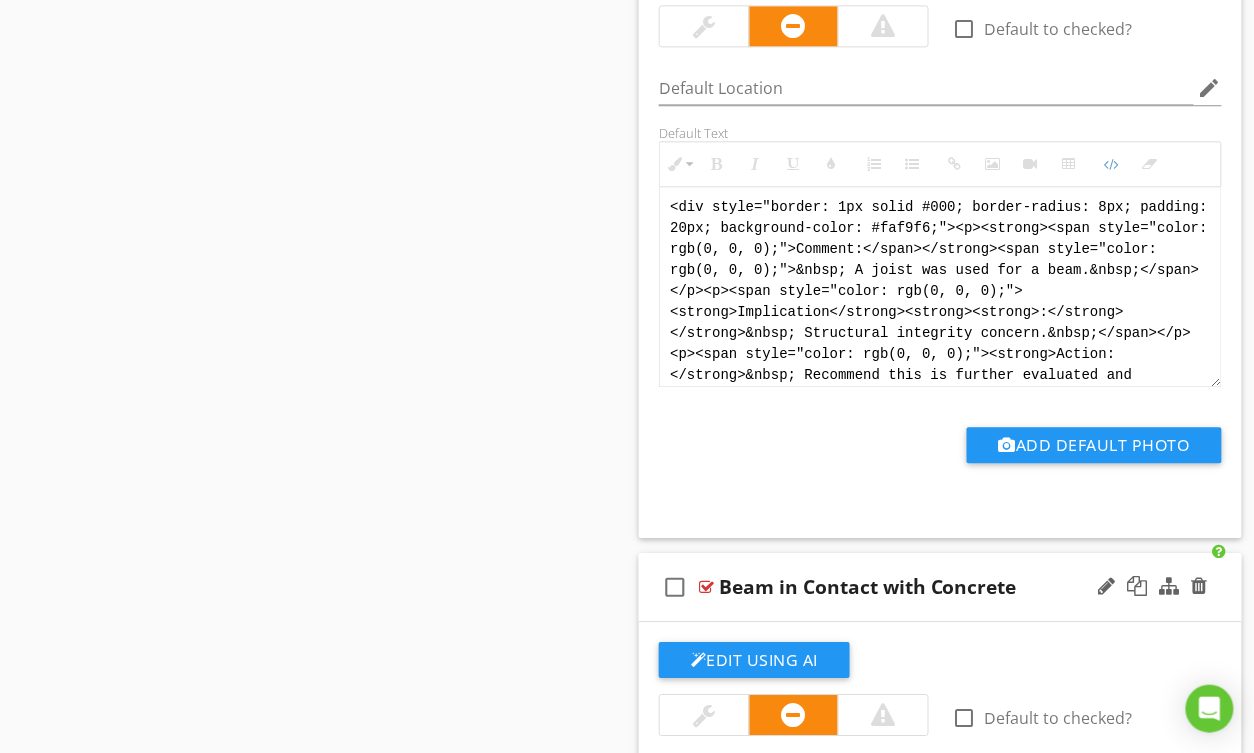scroll, scrollTop: 40, scrollLeft: 0, axis: vertical 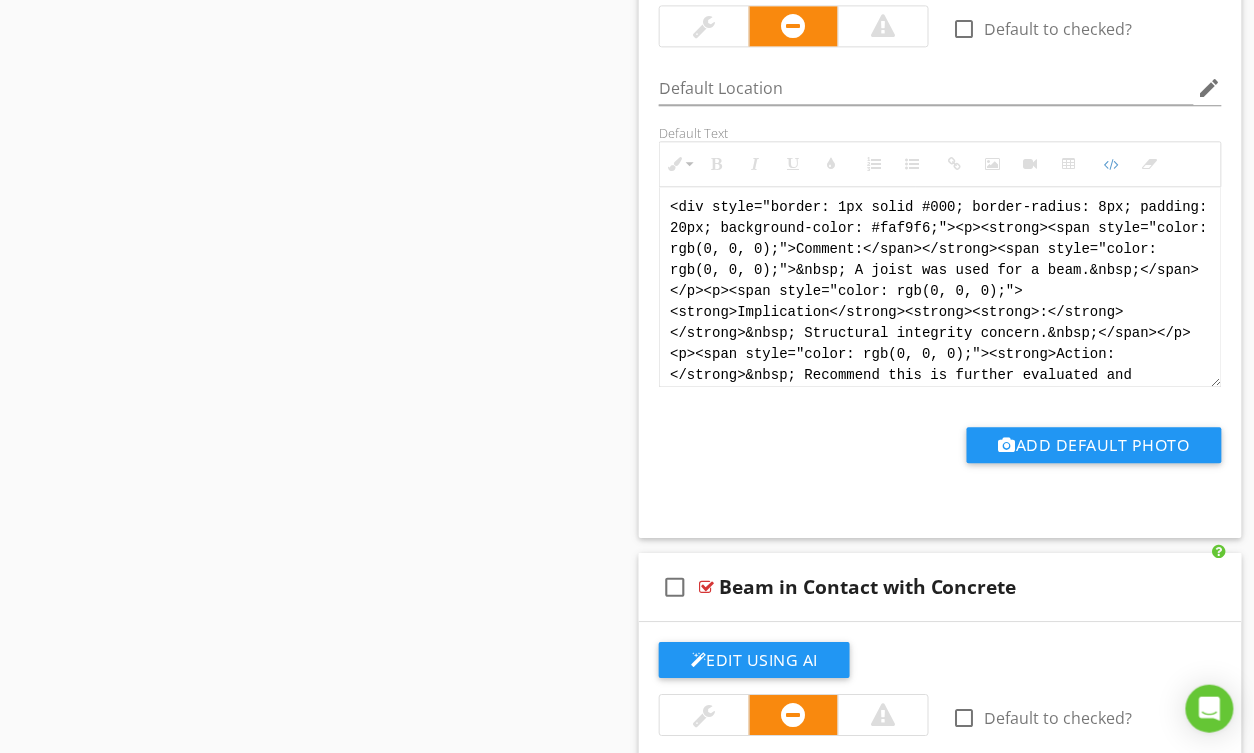 drag, startPoint x: 750, startPoint y: 377, endPoint x: 640, endPoint y: 161, distance: 242.39636 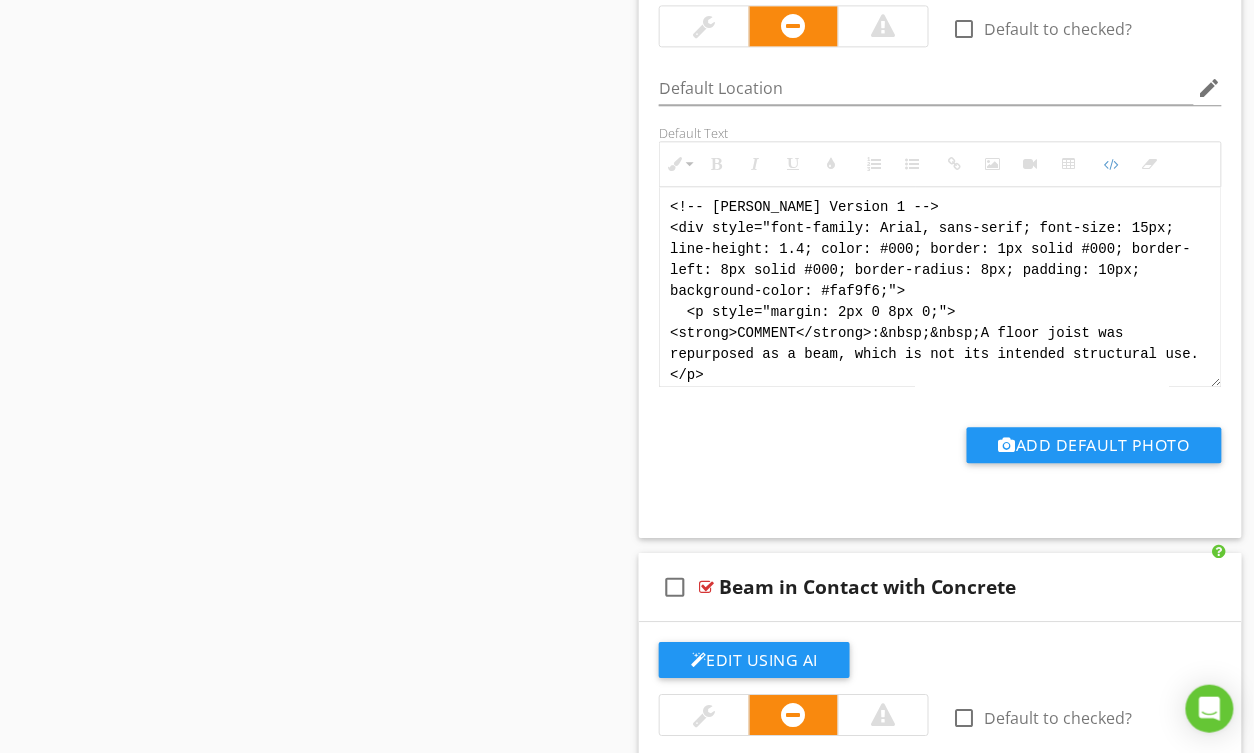 scroll, scrollTop: 200, scrollLeft: 0, axis: vertical 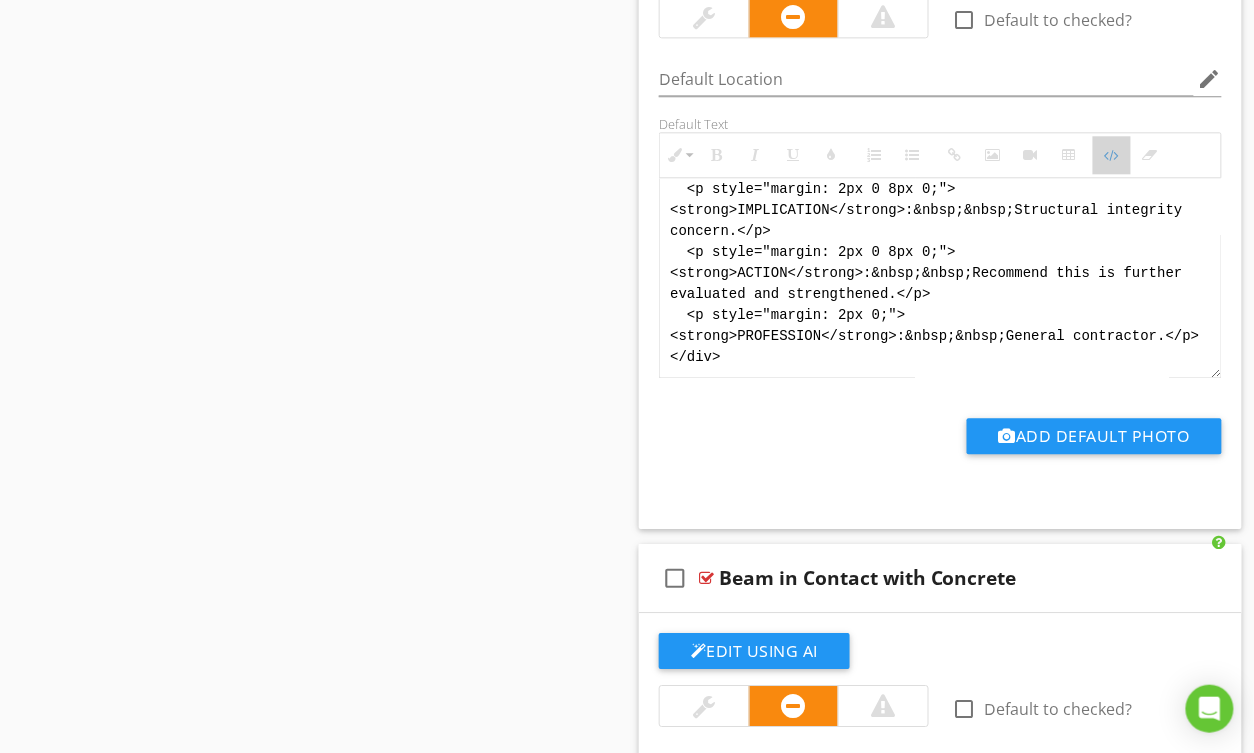 drag, startPoint x: 1113, startPoint y: 175, endPoint x: 1082, endPoint y: 194, distance: 36.359318 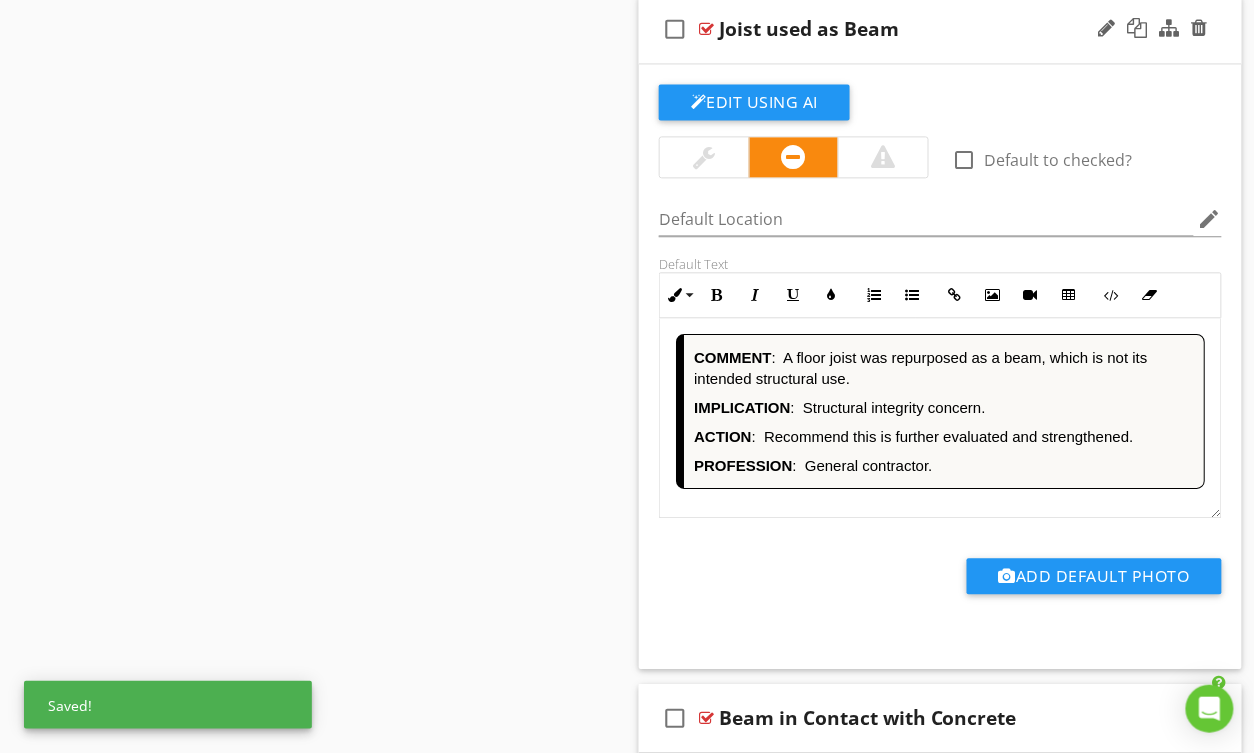 scroll, scrollTop: 10394, scrollLeft: 0, axis: vertical 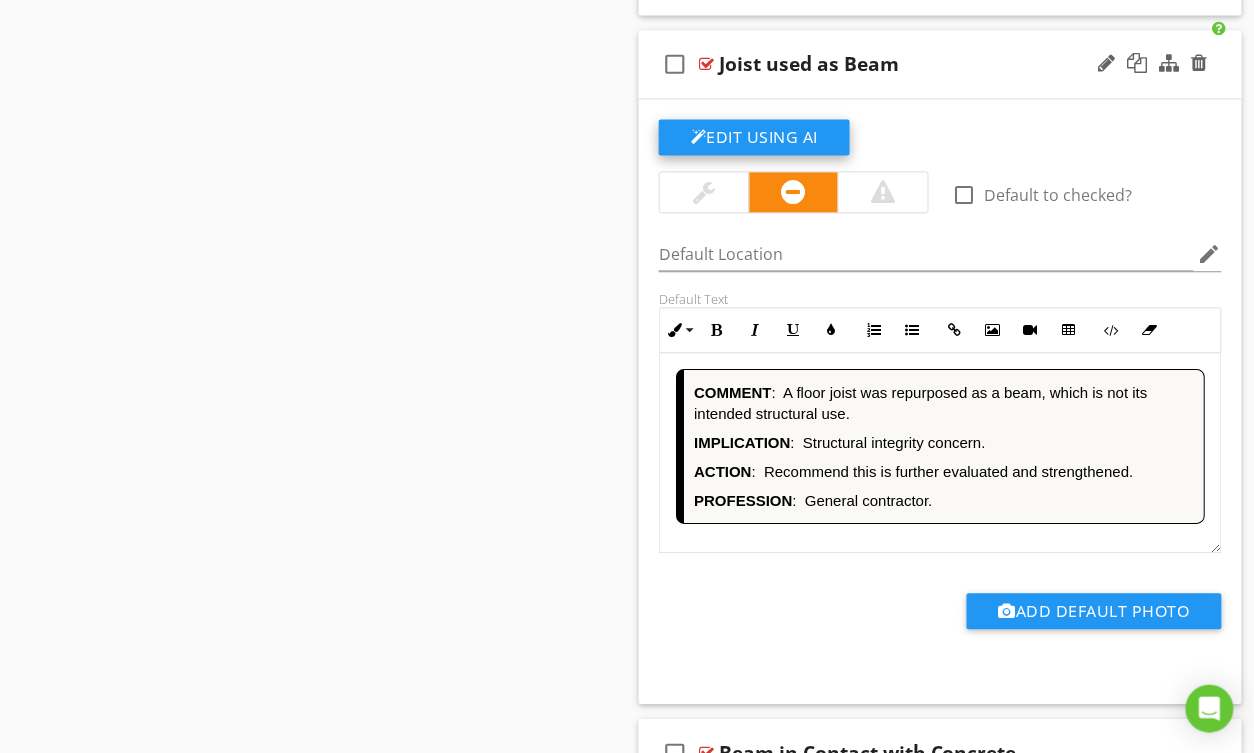 click on "Edit Using AI" at bounding box center [754, -9509] 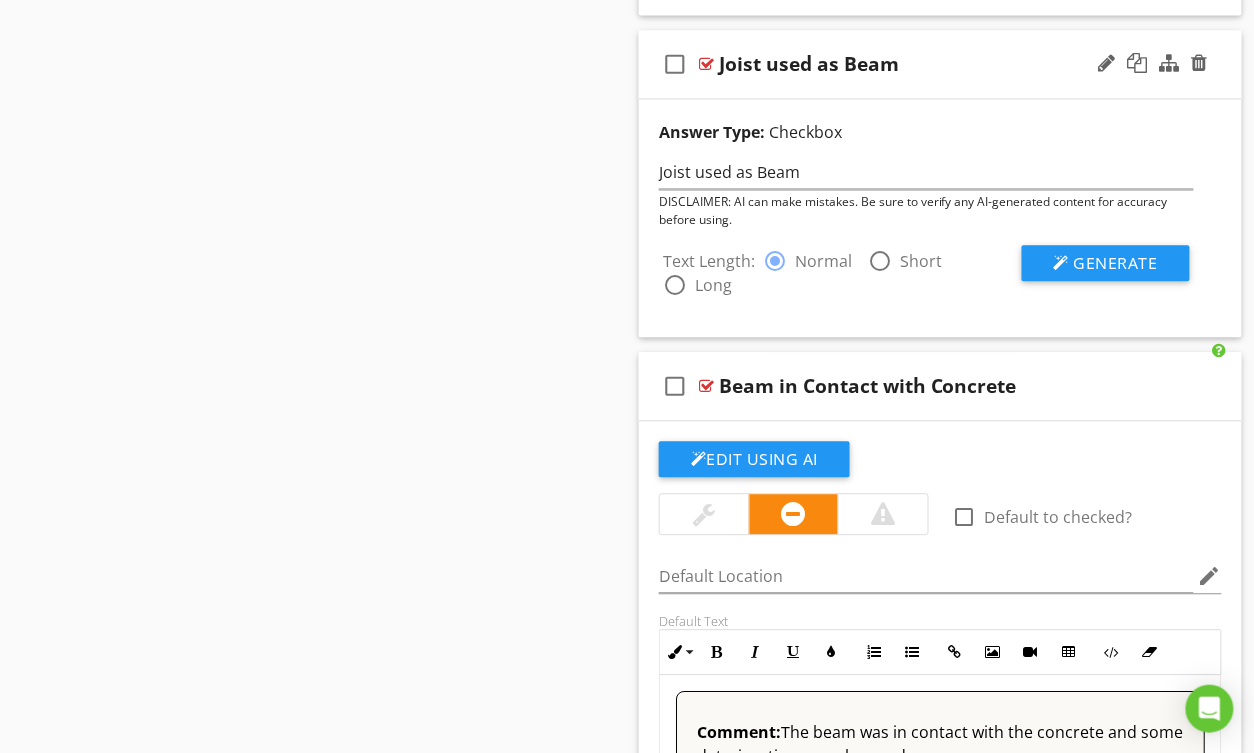 scroll, scrollTop: 10402, scrollLeft: 0, axis: vertical 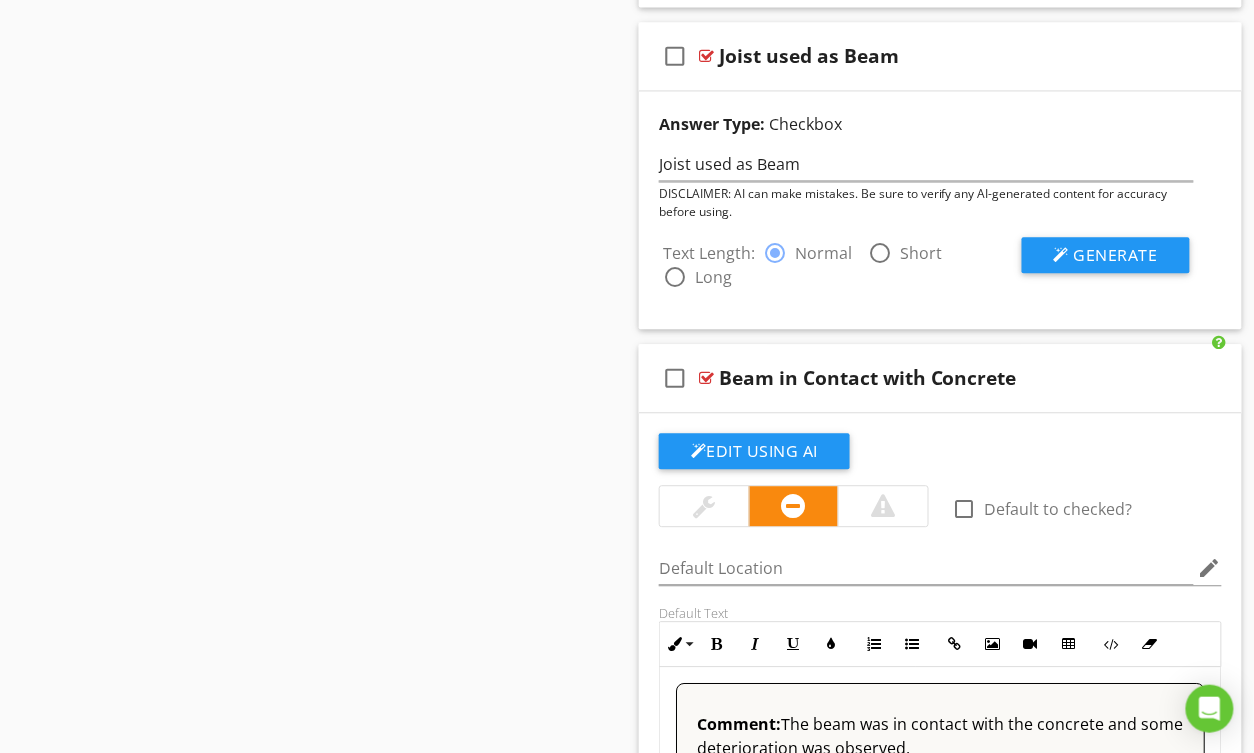 click on "Sections
GENERAL INSPECTION INFORMATION           REPORT FORMAT           INSPECTION / PROPERTY INFO           INSURANCE & GENERAL INFORMATION           STRUCTURE           EXTERIOR           DECKS / STEPS / GUARDRAILS            WINDOWS           DOORS           ROOF           ATTIC           CHIMNEY           WOOD FIREPLACE            WOOD STOVE           ATTACHED GARAGE           OUTBUILDINGS           ELECTRICAL           BASEMENT           PLUMBING           WATER HEATER           MECHANICAL VENTILATION & EXHAUST            DUCTLESS HEAT PUMP           FURNACE - HEAT PUMP           FURNACE - FORCED AIR           FURNACE - HOT WATER BOILER           OIL TANK           INTERIORS / ROOMS           KITCHEN           BATHROOMS / LAUNDRY           APARTMENT / ATTACHED DWELLINGS            ENVIRONMENTAL           LIMITATIONS & GENERAL INFORMATION            LEAVING CHECKLIST           CAN/CSA-A770-16 STANDARDS           THERMAL IMAGING                     PROPANE FIREPLACE" at bounding box center [627, -3871] 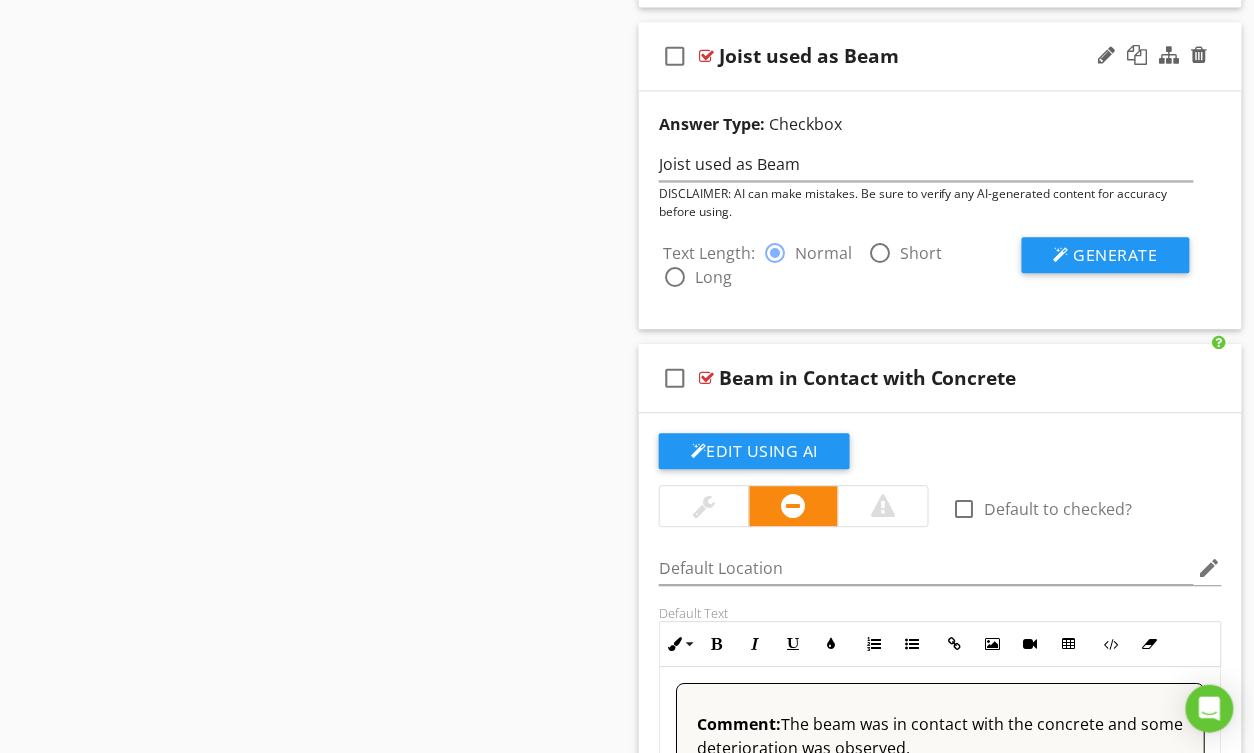scroll, scrollTop: 10184, scrollLeft: 0, axis: vertical 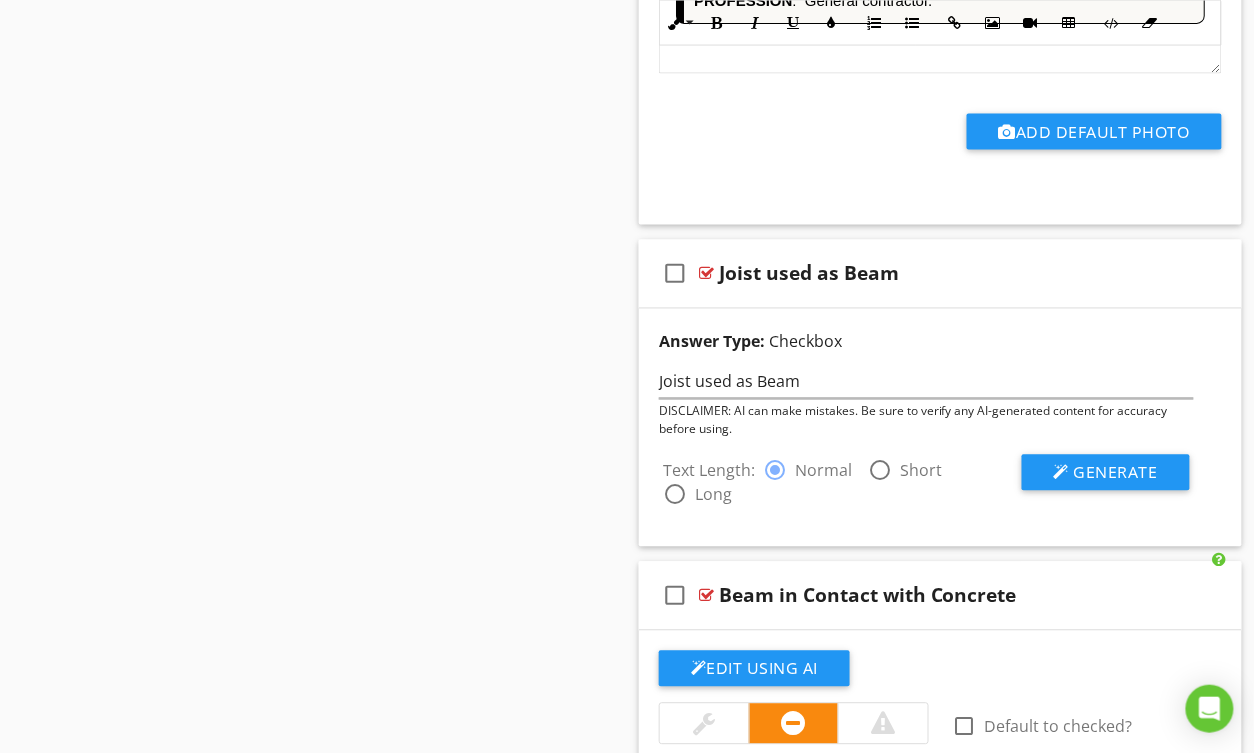 click on "Add Default Photo" at bounding box center (940, 129) 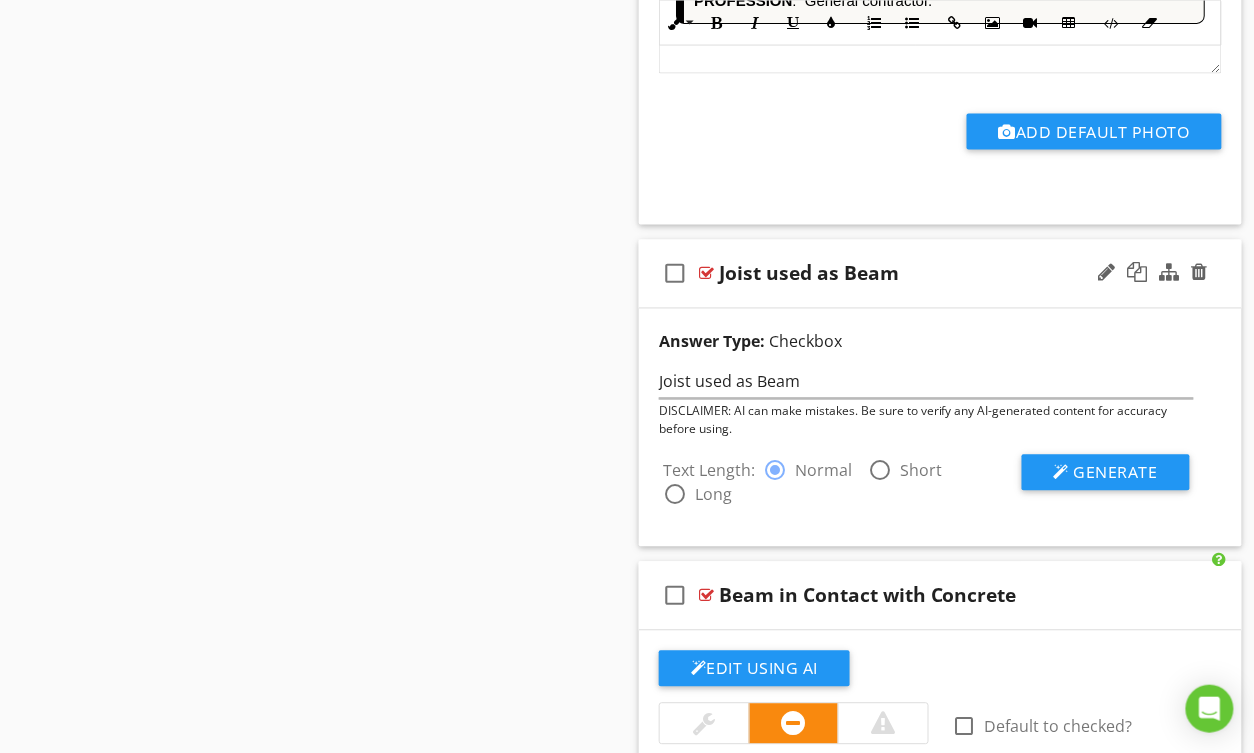 click on "check_box_outline_blank" at bounding box center (675, 274) 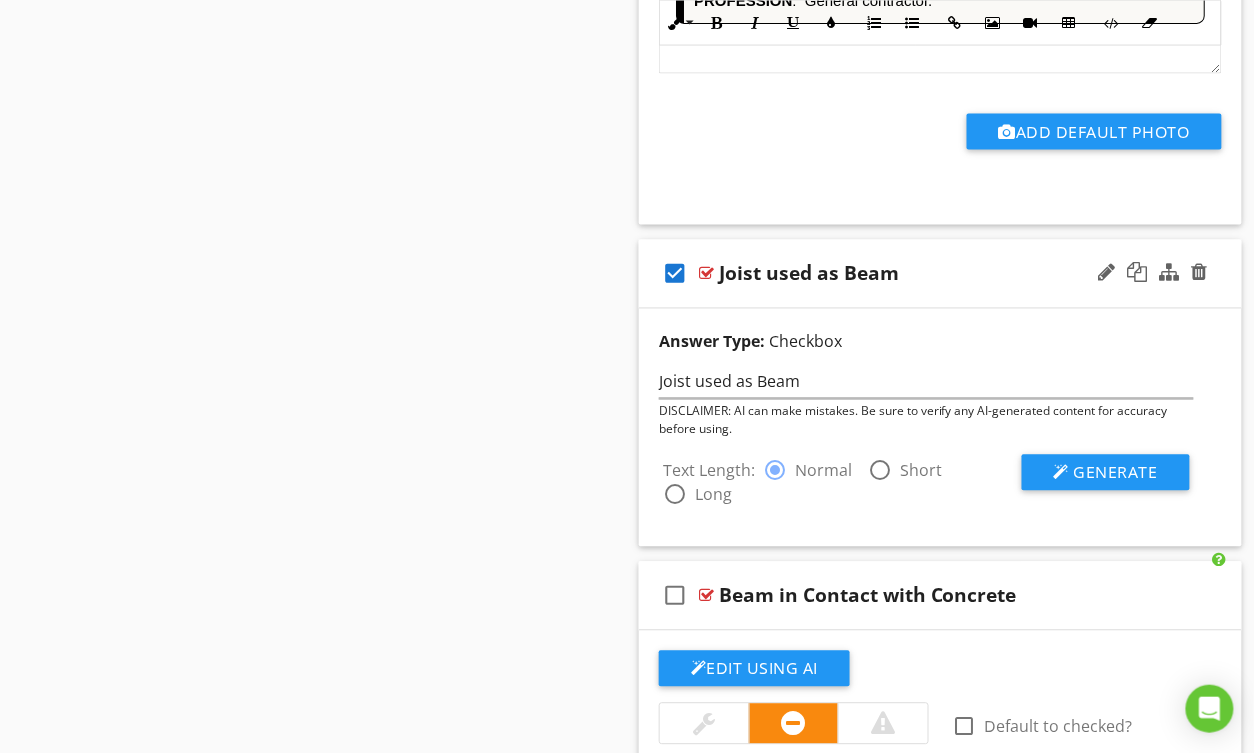 click on "check_box" at bounding box center (675, 274) 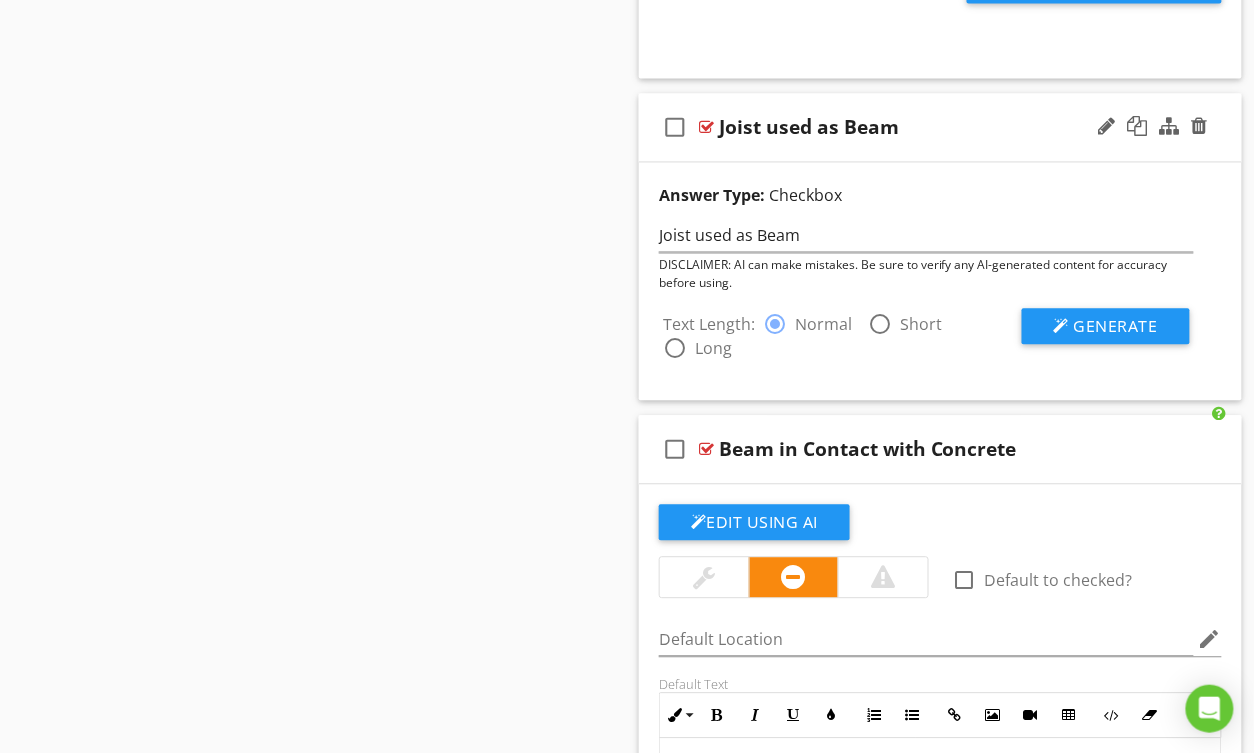scroll, scrollTop: 10278, scrollLeft: 0, axis: vertical 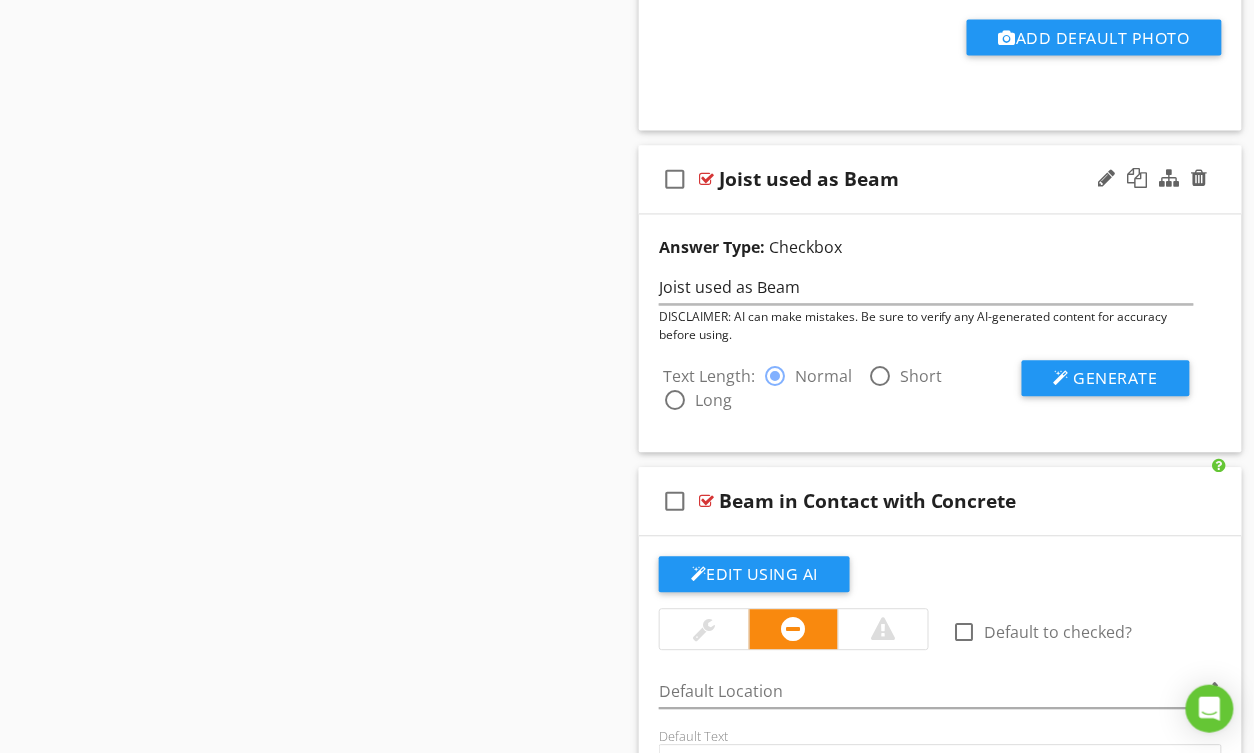 click on "Checkbox" at bounding box center (805, 248) 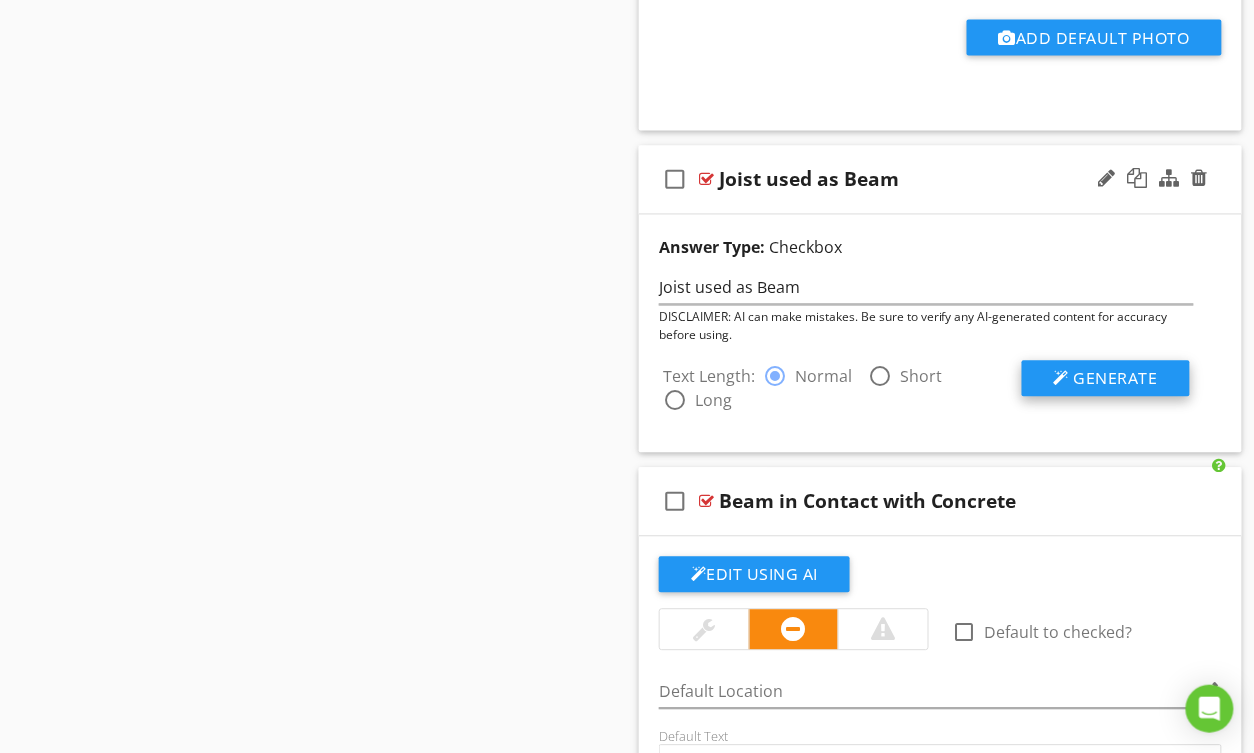 click on "Generate" at bounding box center (1116, 379) 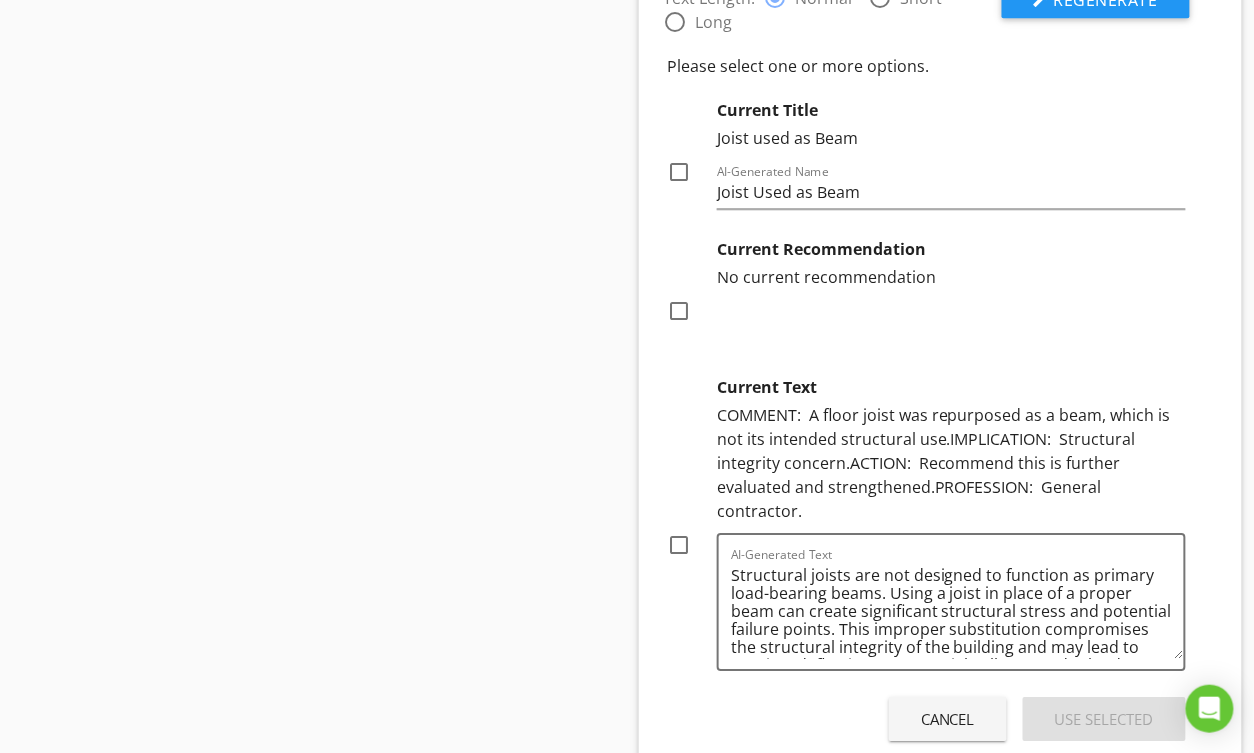 scroll, scrollTop: 10660, scrollLeft: 0, axis: vertical 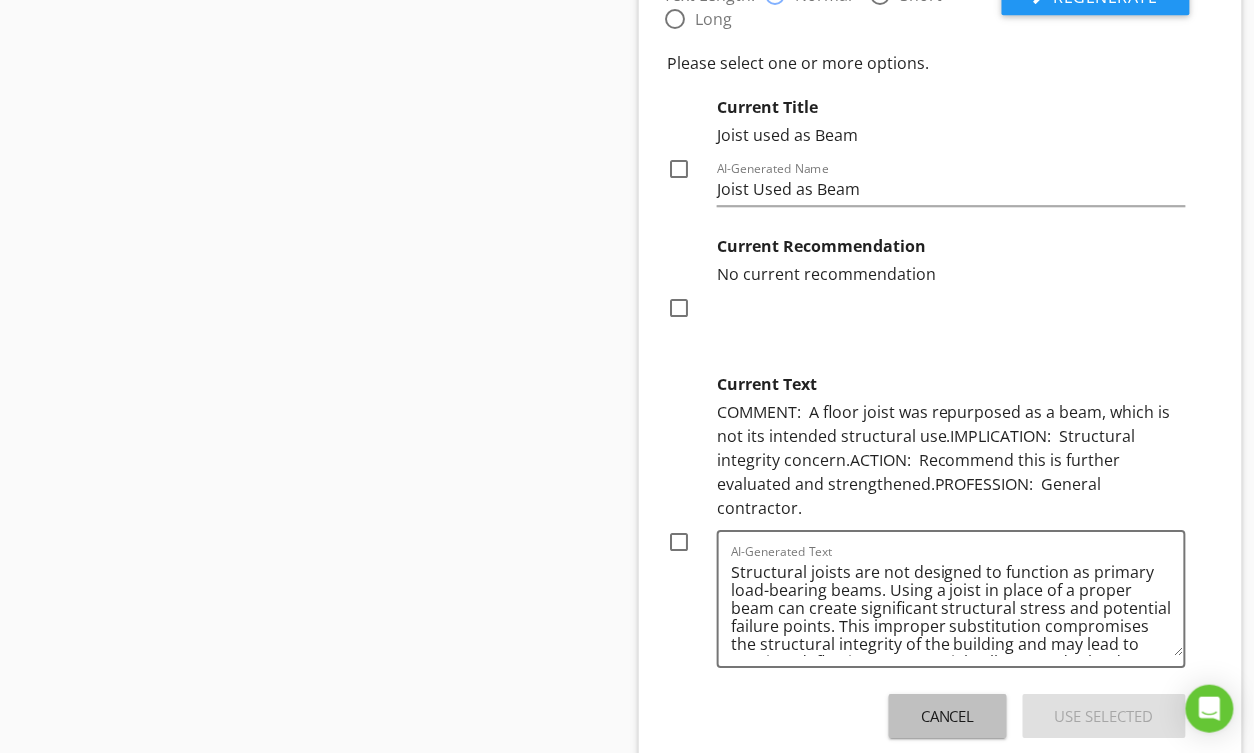 drag, startPoint x: 945, startPoint y: 713, endPoint x: 909, endPoint y: 640, distance: 81.394104 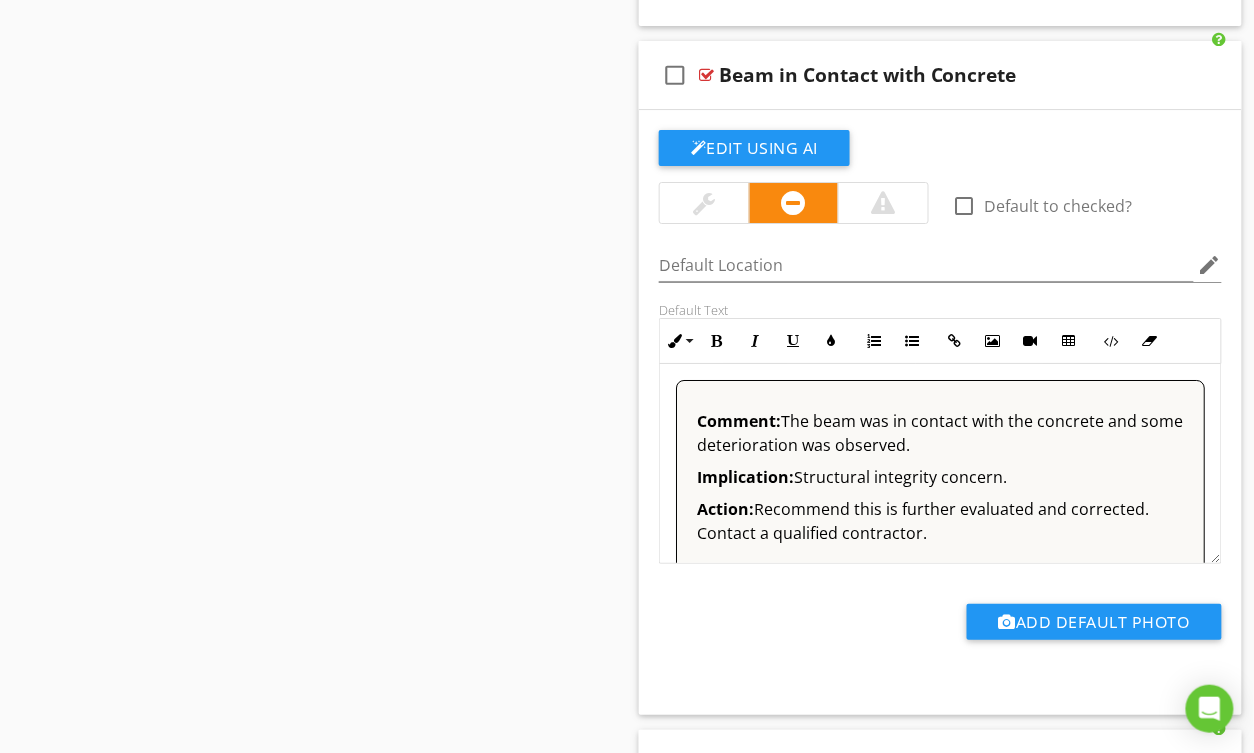 scroll, scrollTop: 11081, scrollLeft: 0, axis: vertical 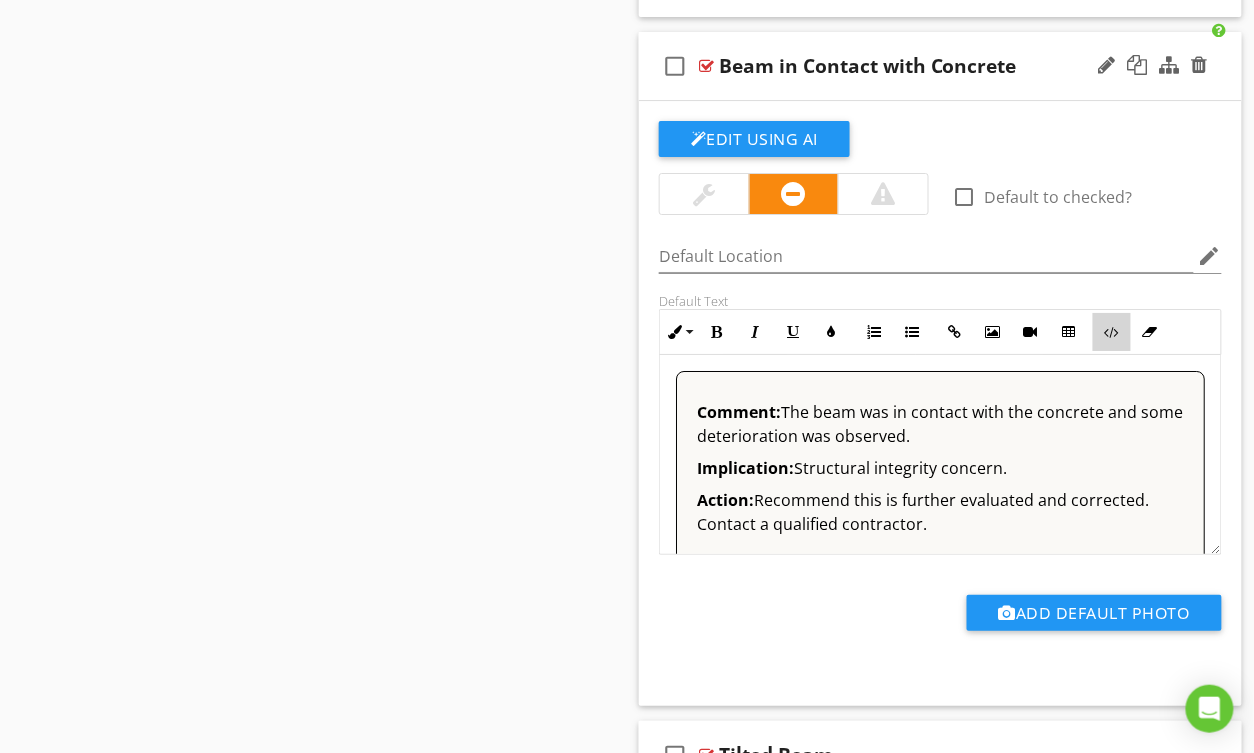 click at bounding box center [1112, 332] 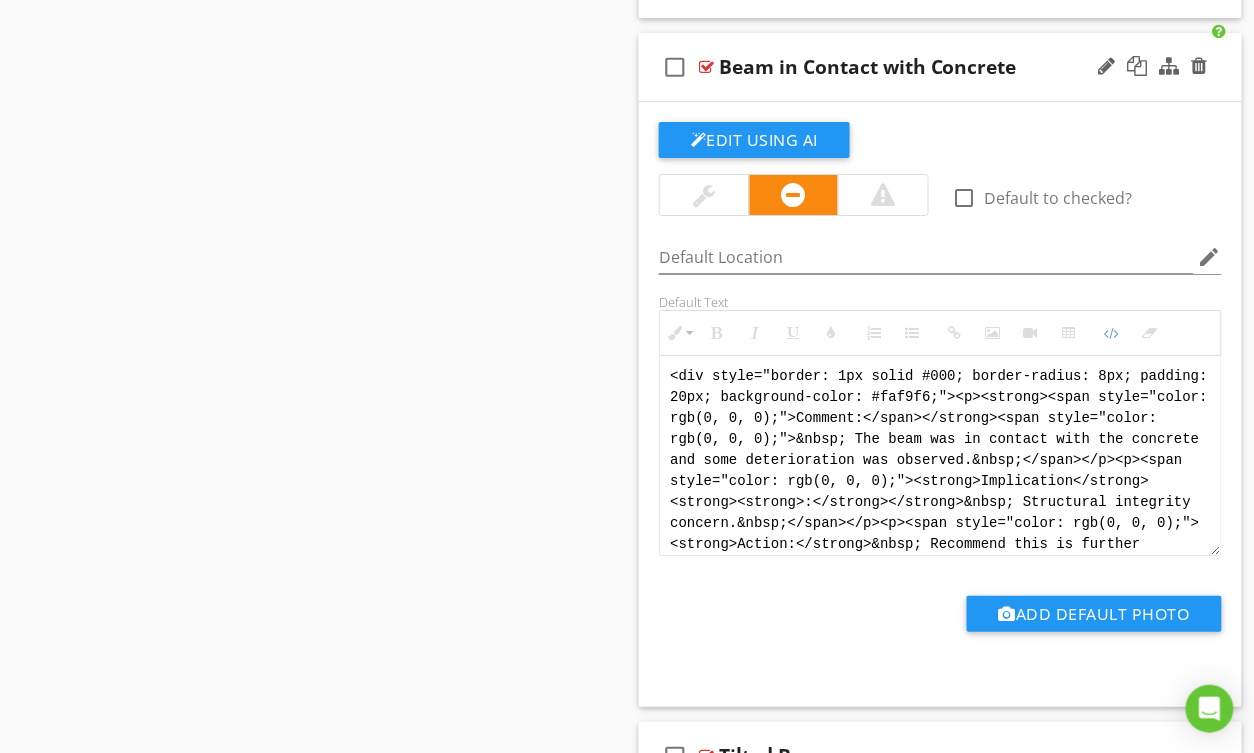 scroll, scrollTop: 40, scrollLeft: 0, axis: vertical 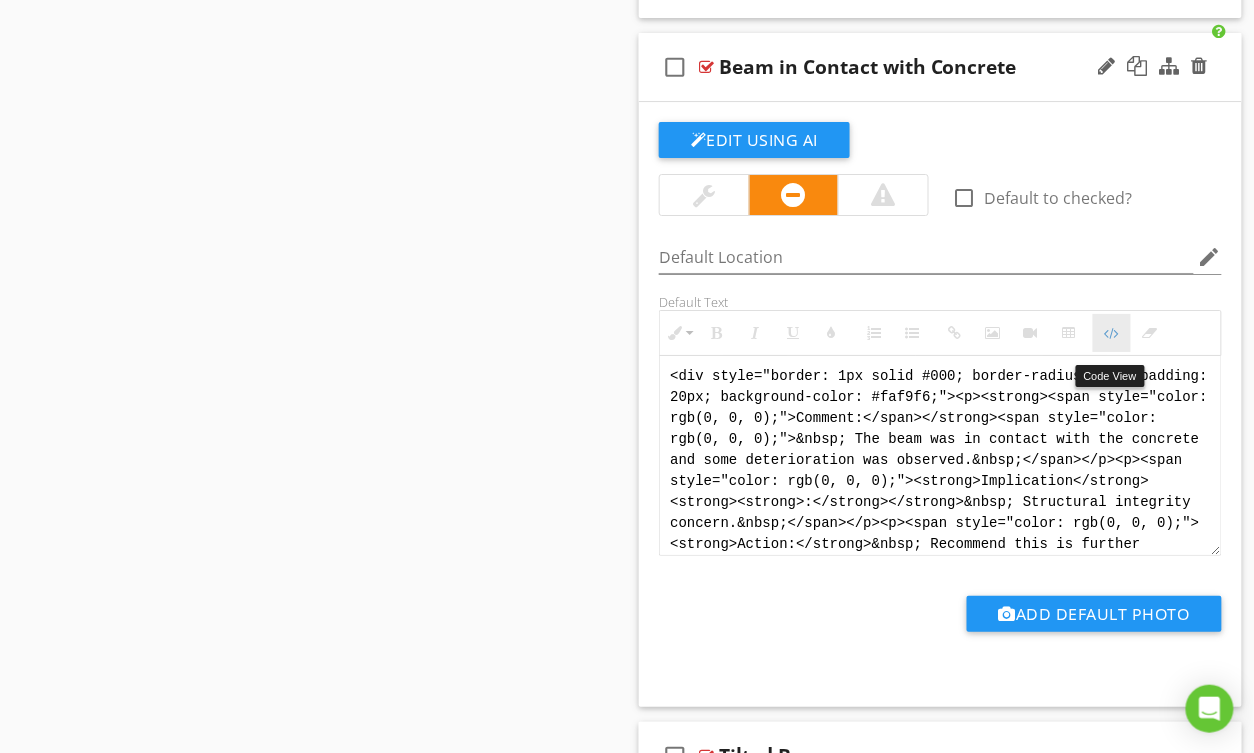 click on "Code View" at bounding box center [1112, 333] 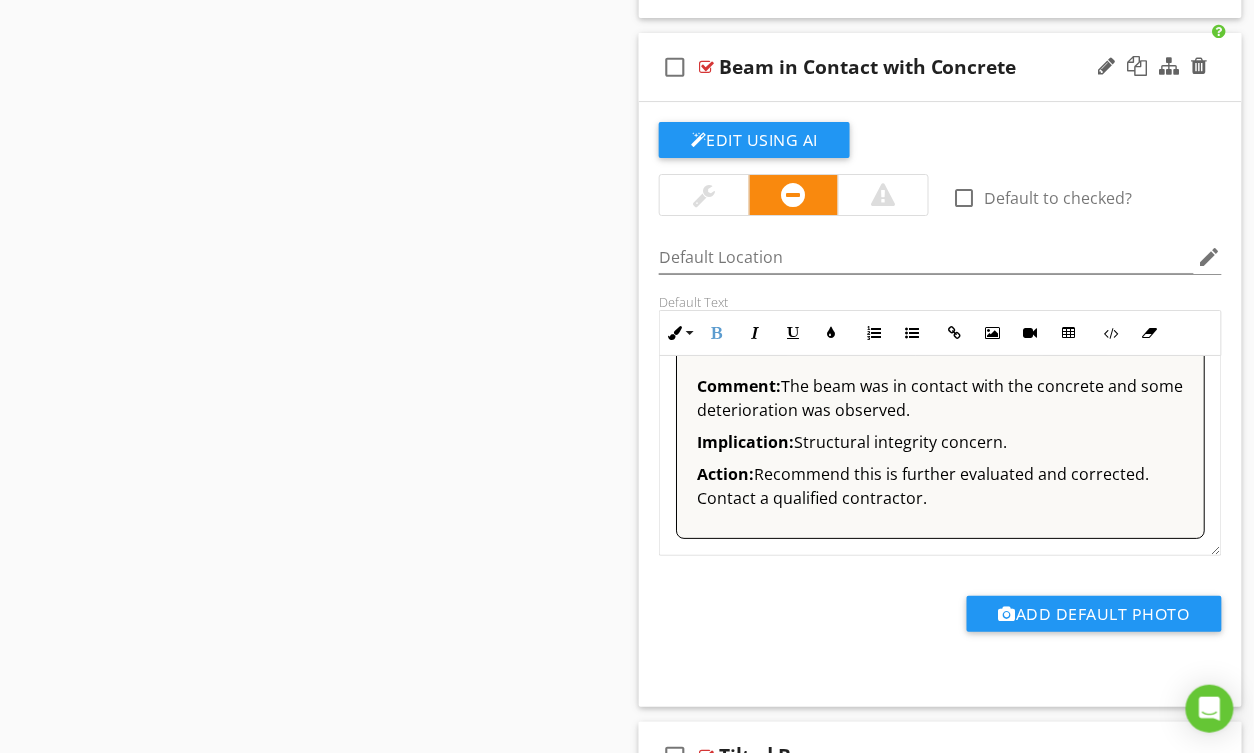 scroll, scrollTop: 28, scrollLeft: 0, axis: vertical 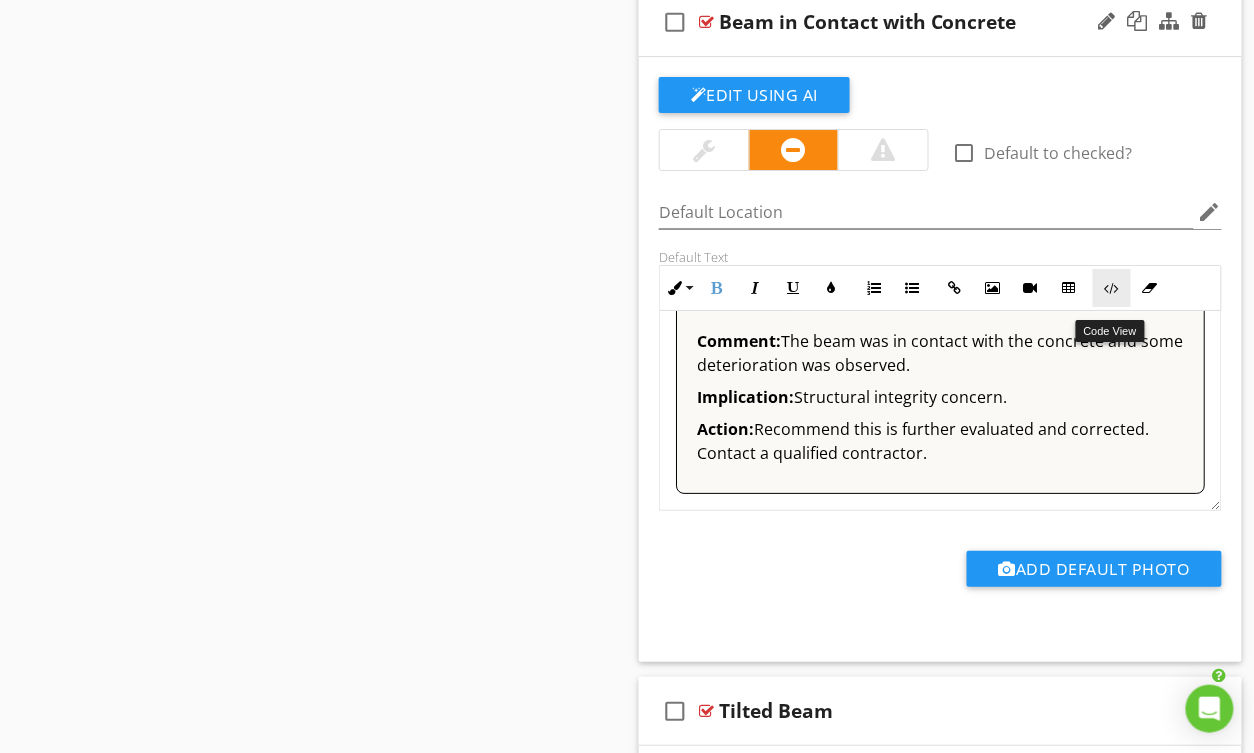 click on "Code View" at bounding box center (1112, 288) 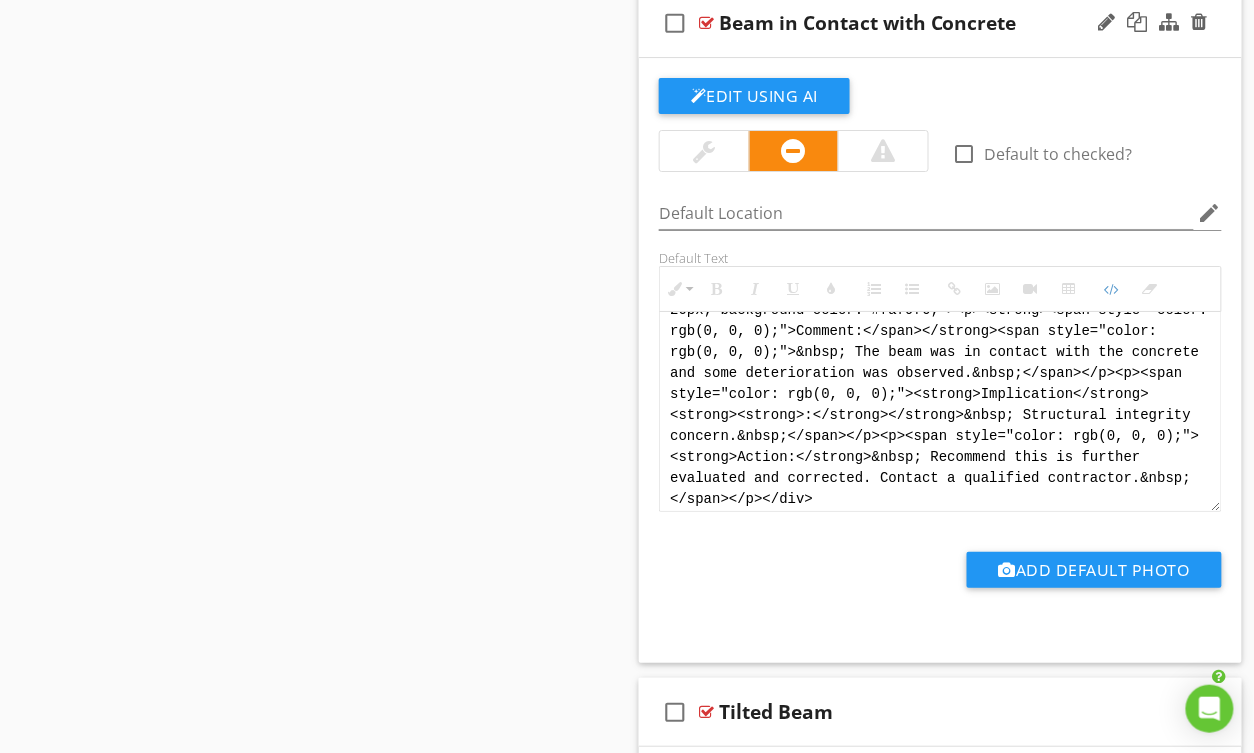 scroll, scrollTop: 40, scrollLeft: 0, axis: vertical 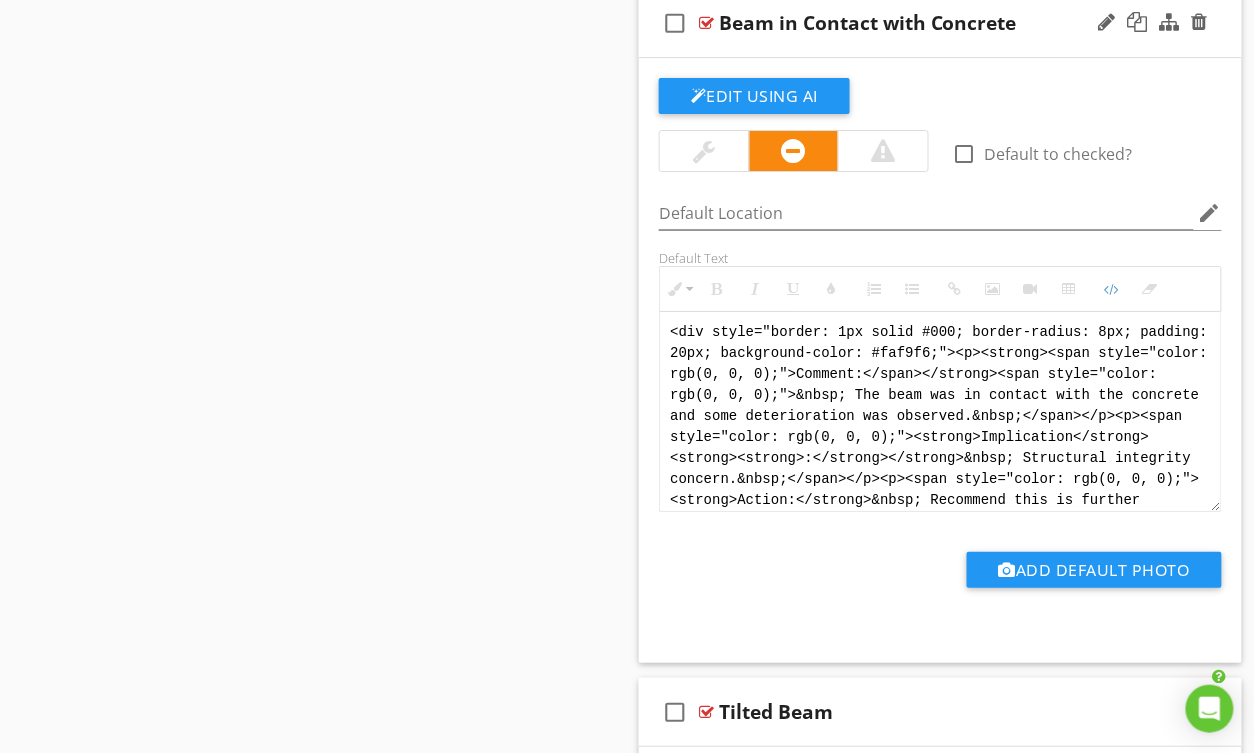 drag, startPoint x: 932, startPoint y: 513, endPoint x: 641, endPoint y: 249, distance: 392.9084 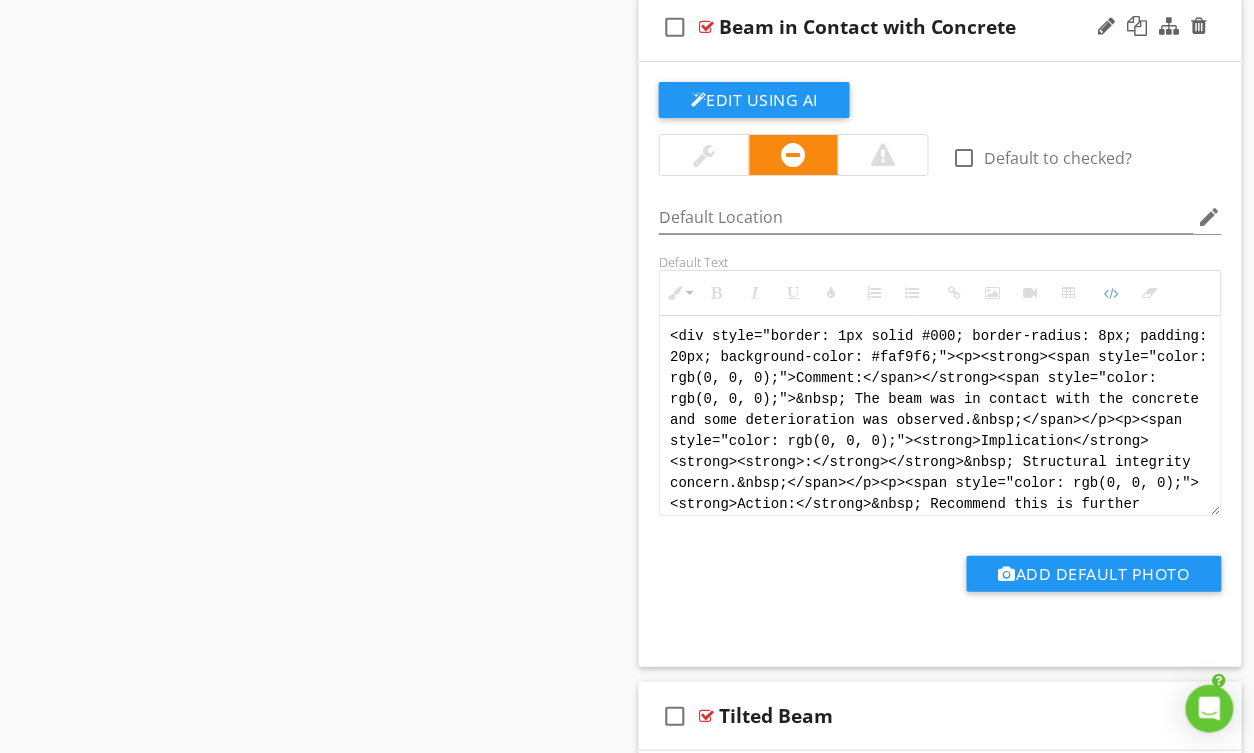 paste on "!-- Jody Version 1 -->
<div style="font-family: Arial, sans-serif; font-size: 15px; line-height: 1.4; color: #000; border: 1px solid #000; border-left: 8px solid #000; border-radius: 8px; padding: 10px; background-color: #faf9f6;">
<p style="margin: 2px 0 8px 0;"><strong>COMMENT</strong>:&nbsp;&nbsp;The beam was in direct contact with concrete, and signs of deterioration were observed at the contact point.</p>
<p style="margin: 2px 0 8px 0;"><strong>IMPLICATION</strong>:&nbsp;&nbsp;Structural integrity concern.</p>
<p style="margin: 2px 0 8px 0;"><strong>ACTION</strong>:&nbsp;&nbsp;Recommend this is further evaluated and corrected.</p>
<p style="margin: 2px 0;"><strong>PROFESSION</strong>:&nbsp;&nbsp;General contractor.</p>
</div>" 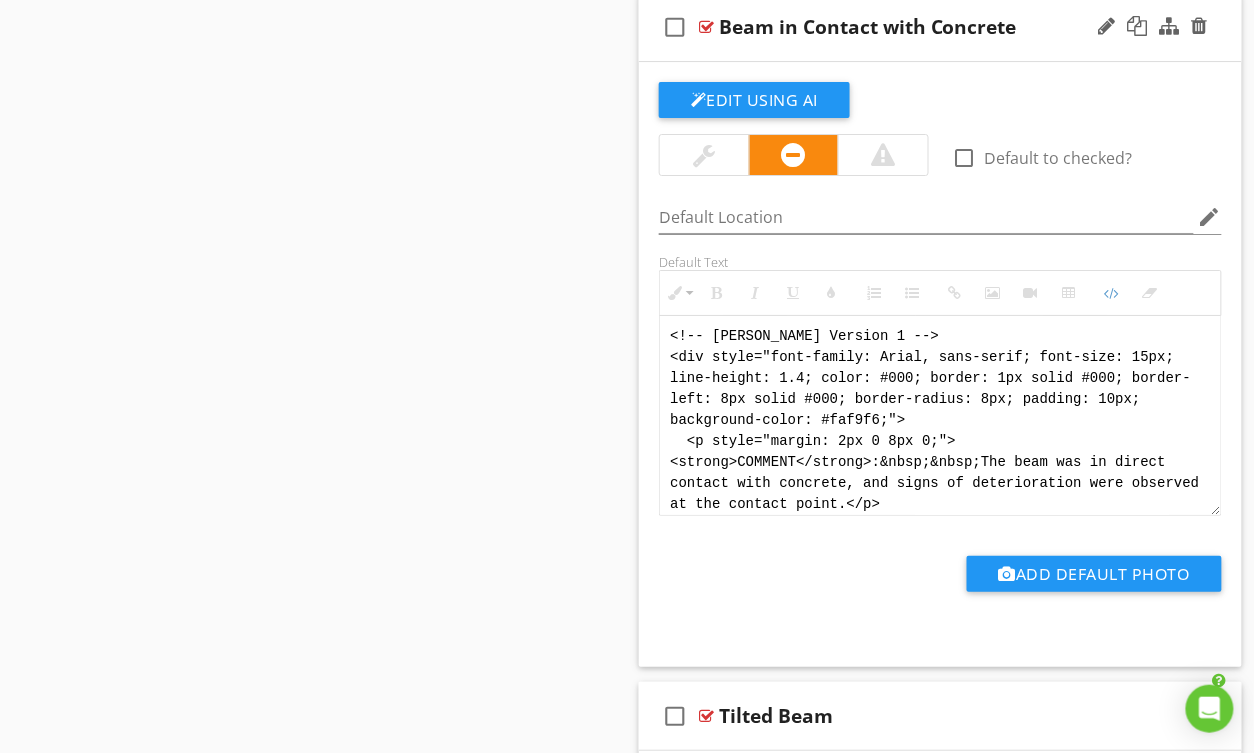 scroll, scrollTop: 200, scrollLeft: 0, axis: vertical 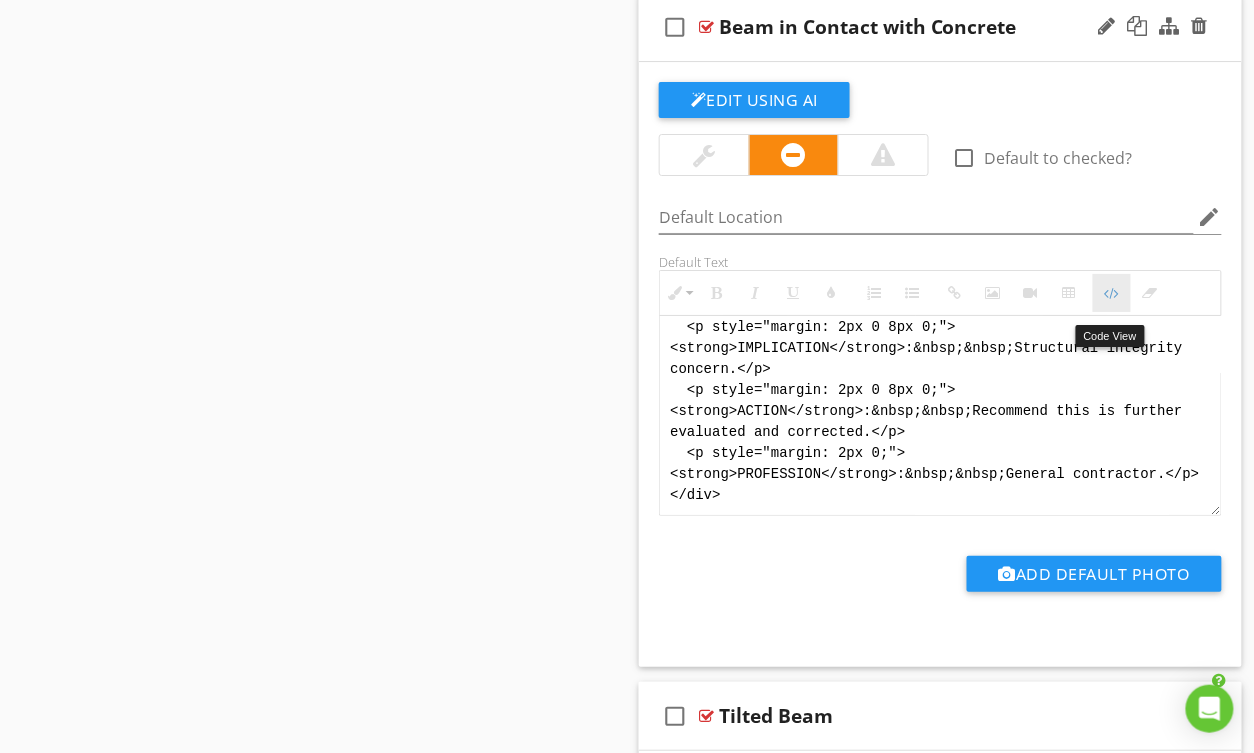 click on "Code View" at bounding box center [1112, 293] 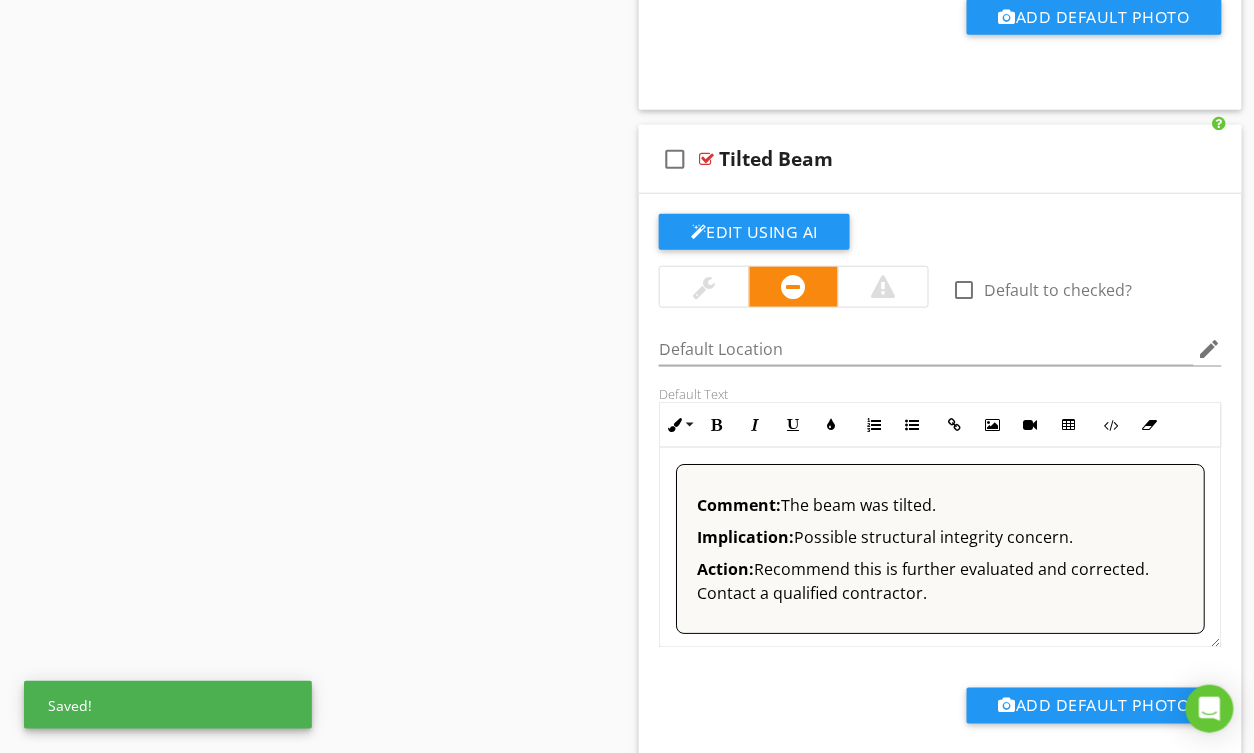 scroll, scrollTop: 11678, scrollLeft: 0, axis: vertical 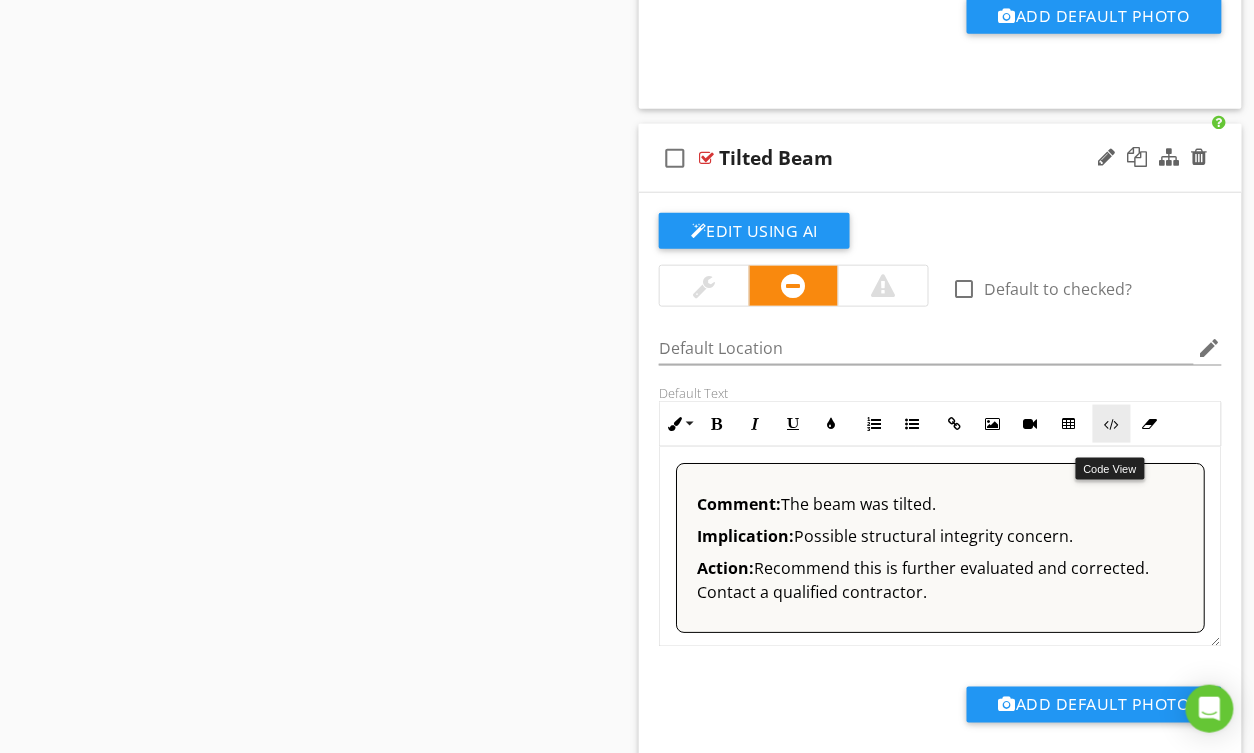 click on "Code View" at bounding box center [1112, 424] 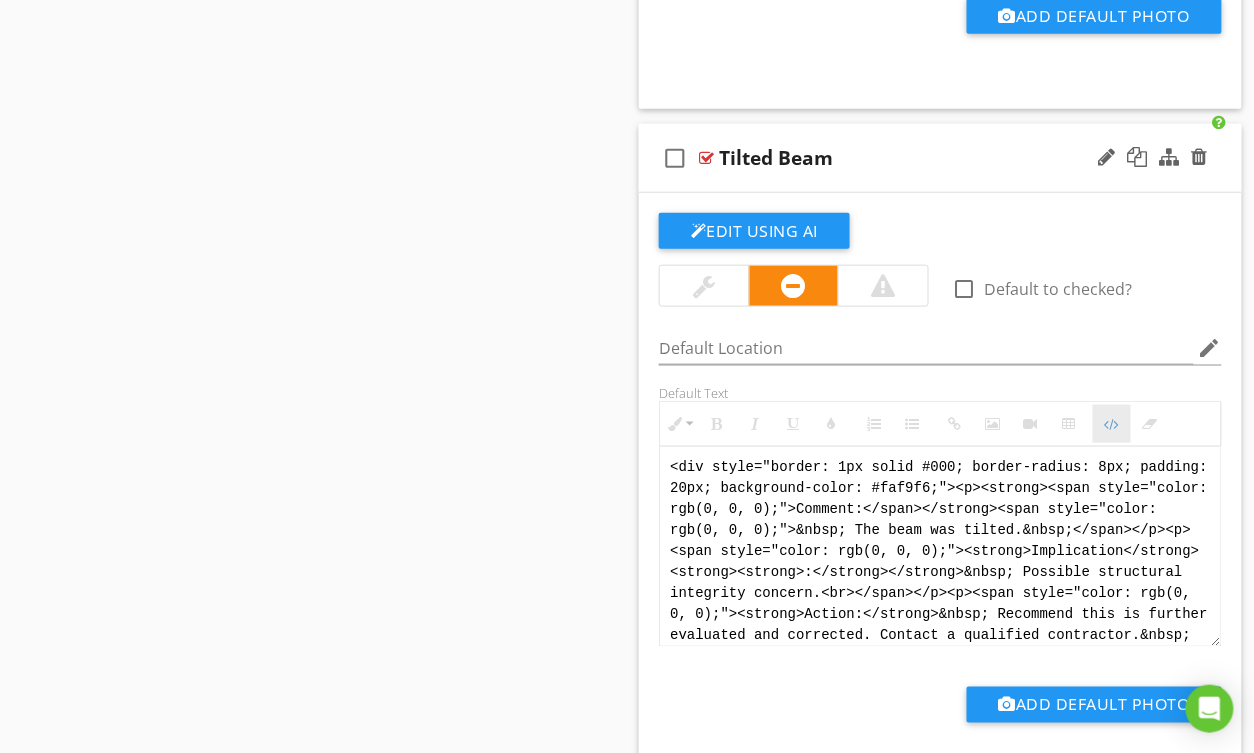scroll, scrollTop: 11677, scrollLeft: 0, axis: vertical 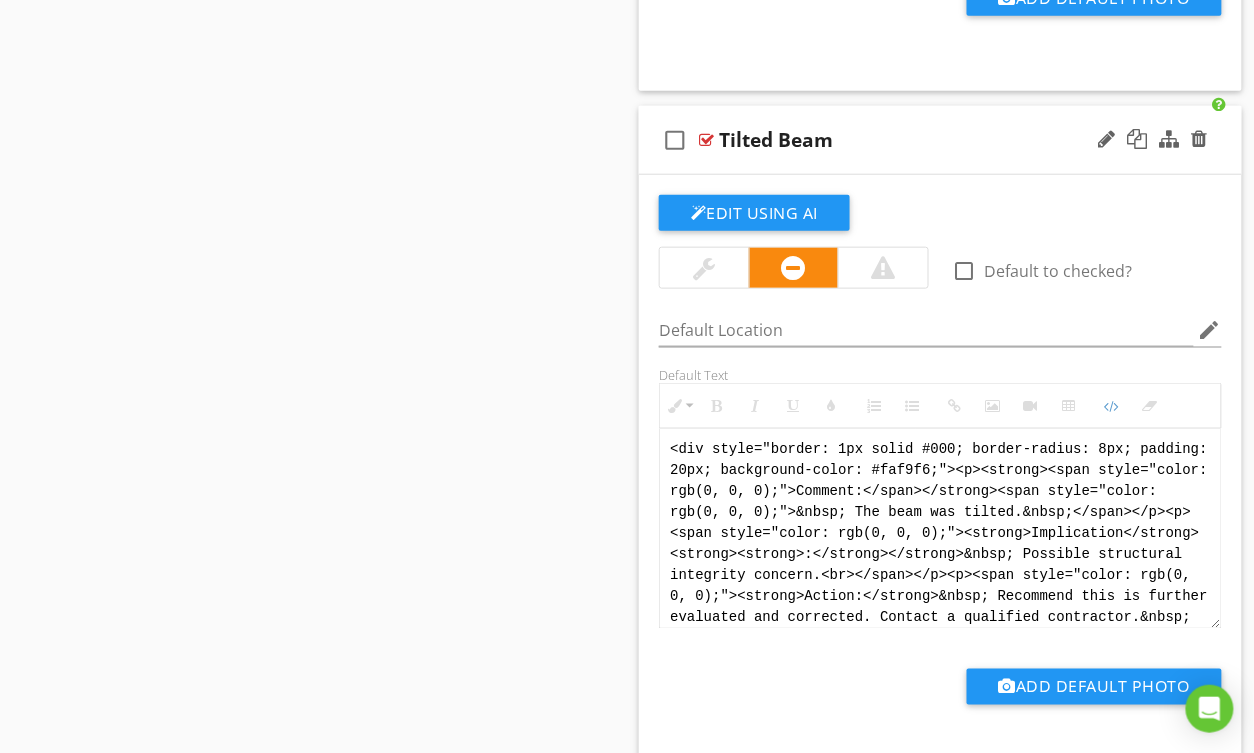 drag, startPoint x: 840, startPoint y: 648, endPoint x: 663, endPoint y: 394, distance: 309.58844 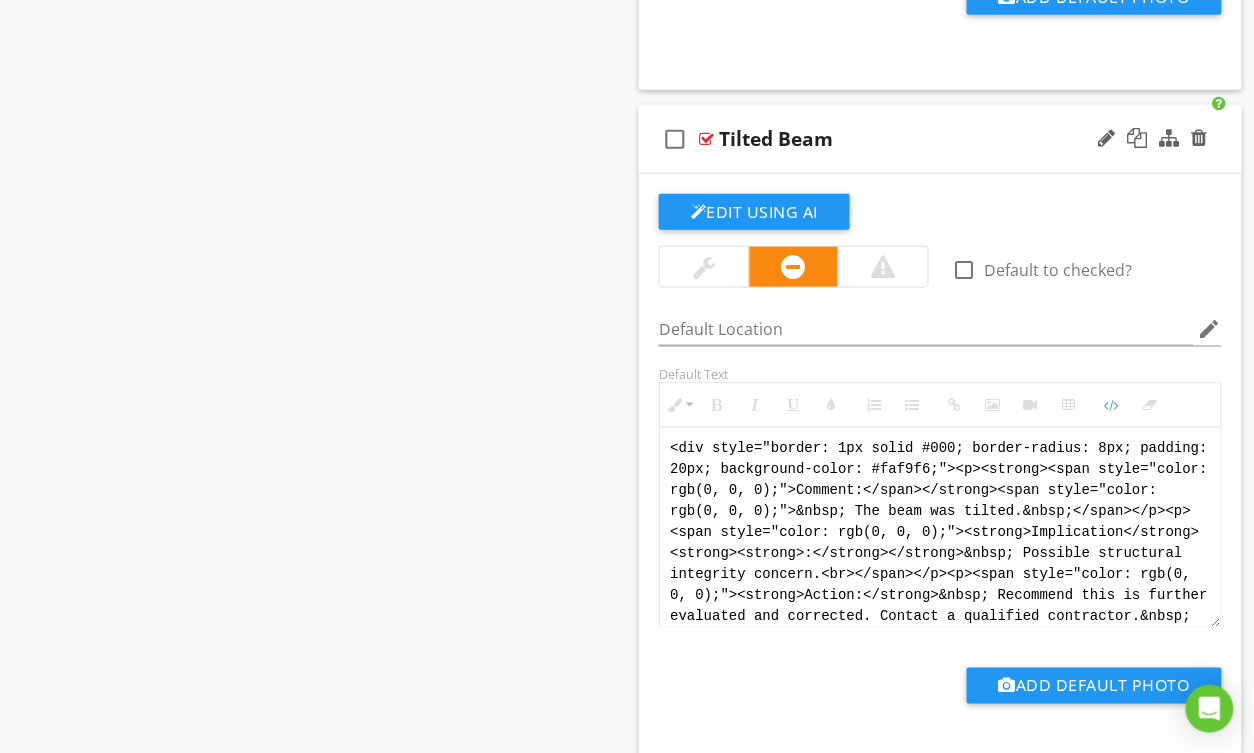 scroll, scrollTop: 11697, scrollLeft: 0, axis: vertical 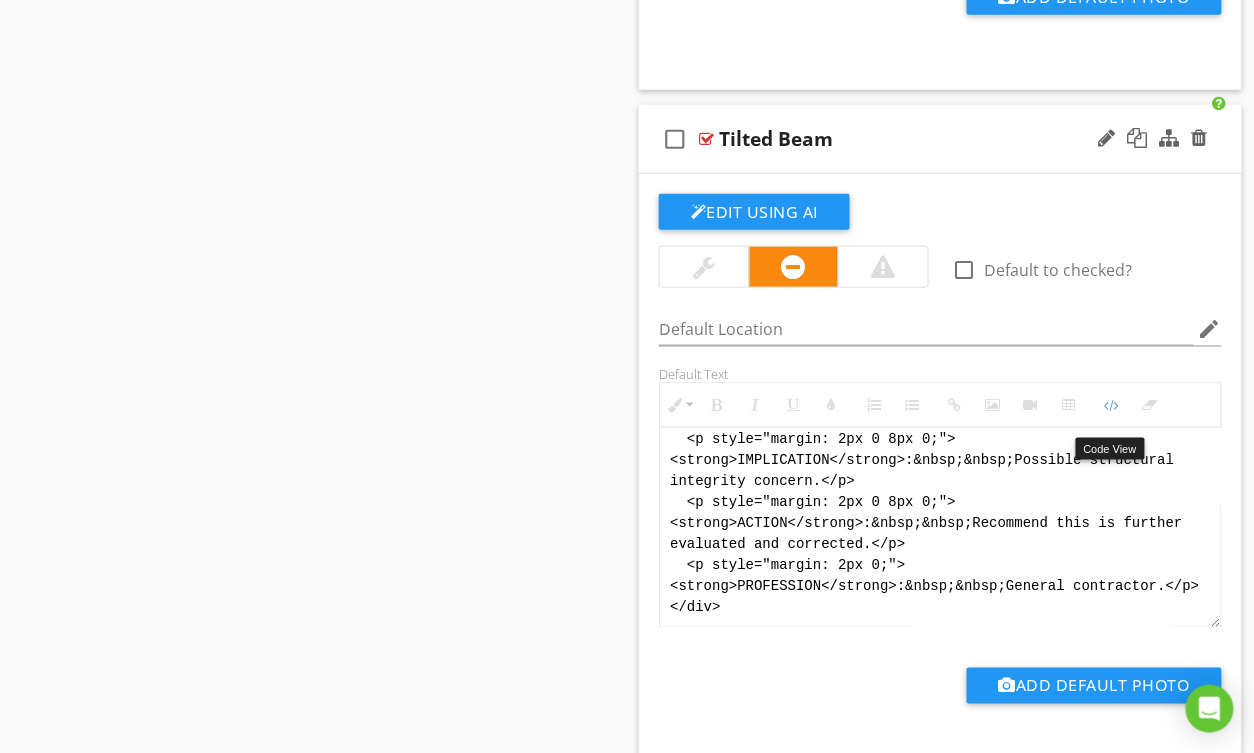 drag, startPoint x: 1122, startPoint y: 417, endPoint x: 1073, endPoint y: 413, distance: 49.162994 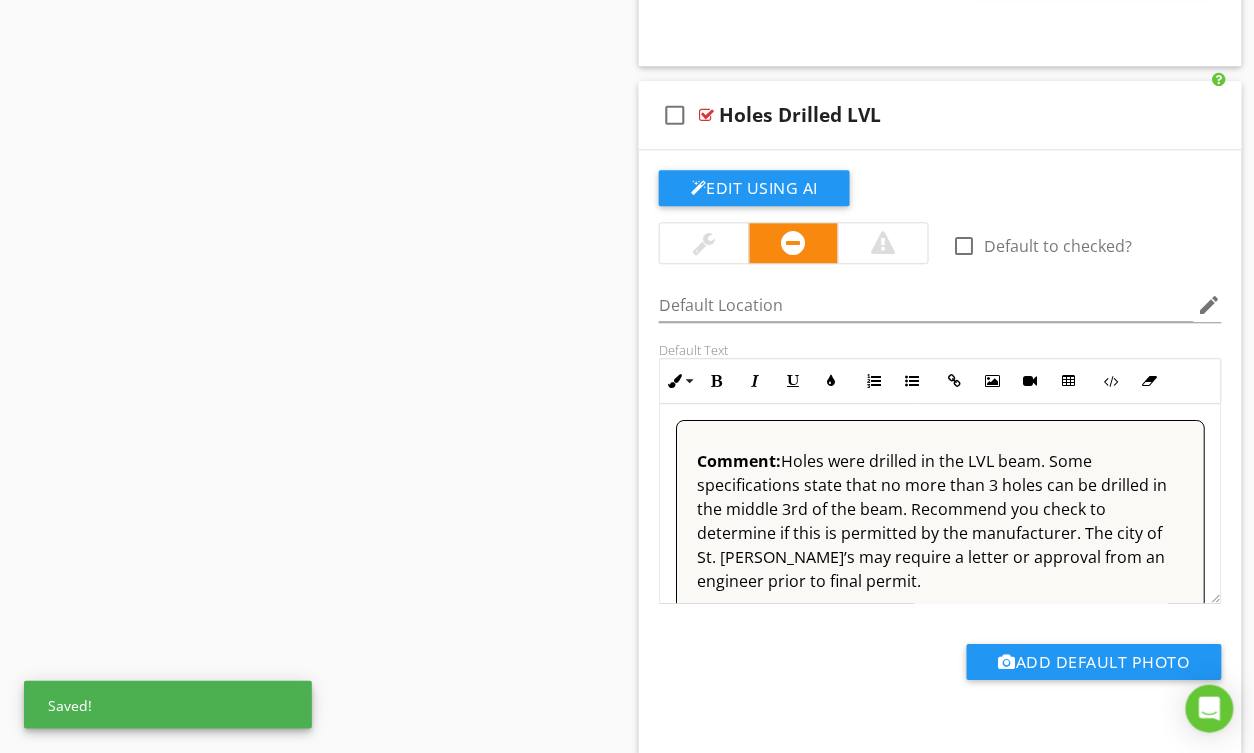 scroll, scrollTop: 12458, scrollLeft: 0, axis: vertical 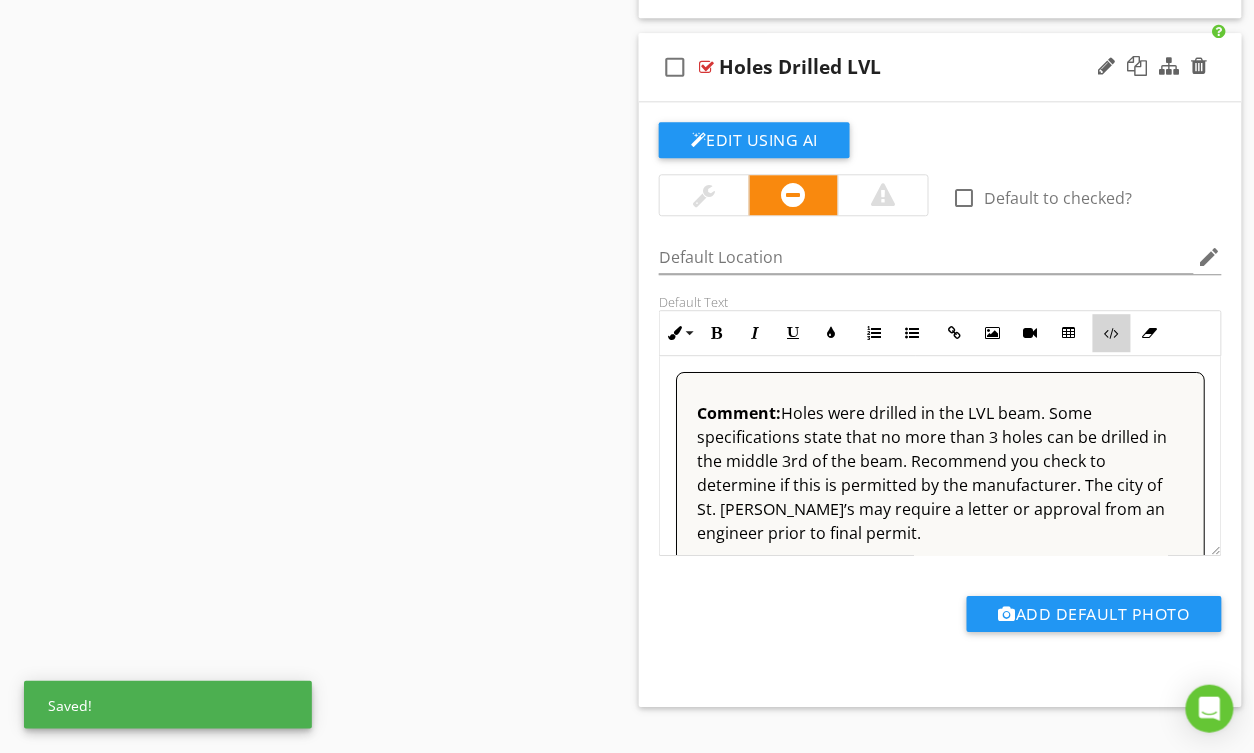 click on "Code View" at bounding box center (1112, 333) 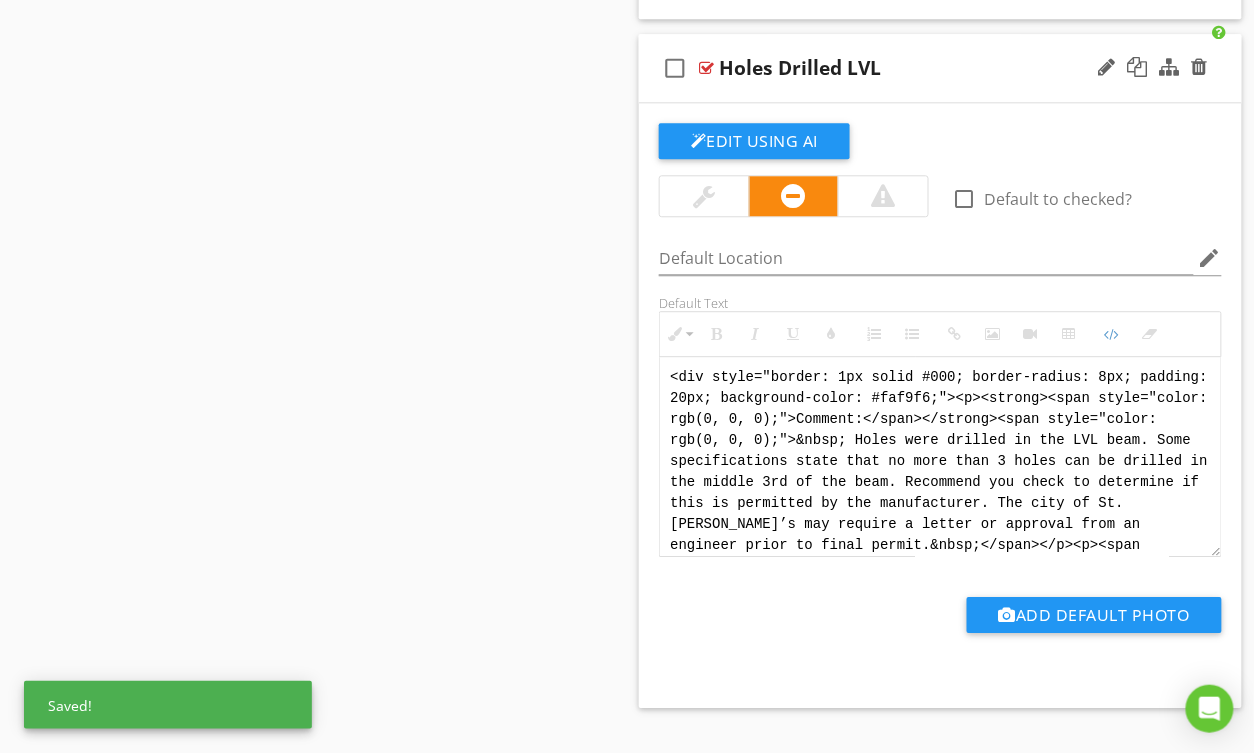 scroll, scrollTop: 40, scrollLeft: 0, axis: vertical 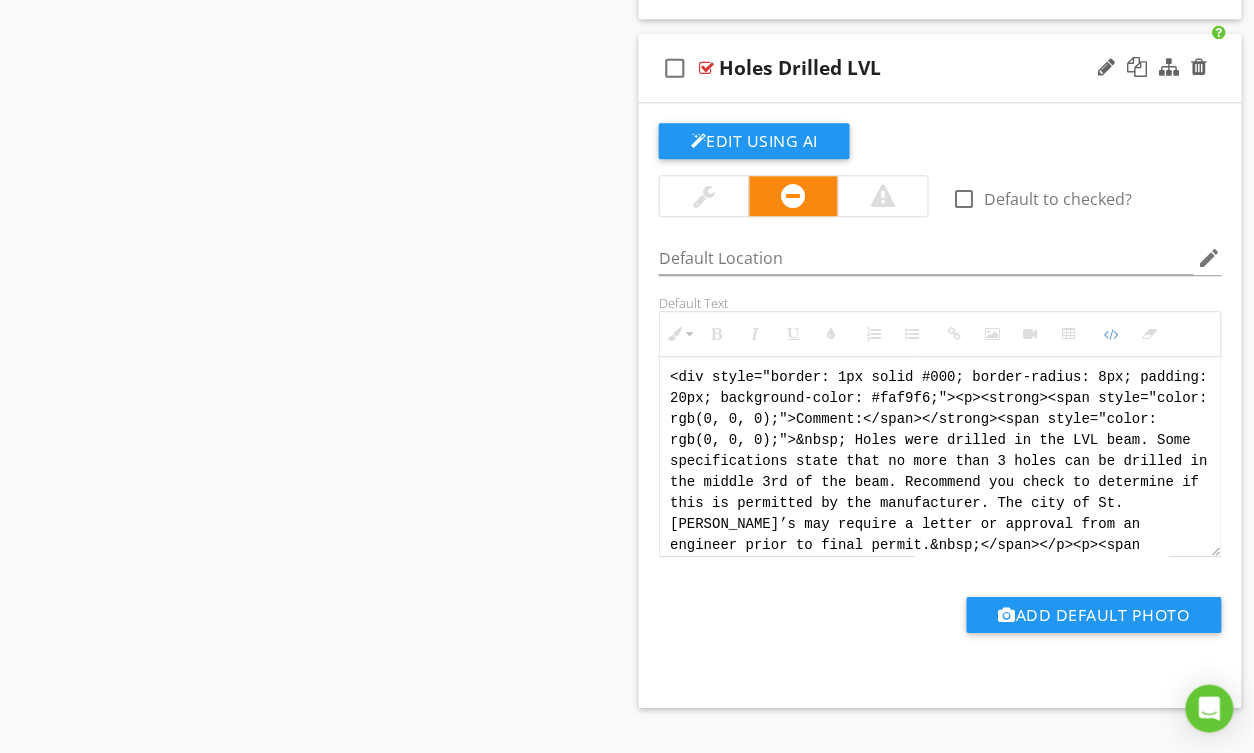 drag, startPoint x: 1134, startPoint y: 549, endPoint x: 658, endPoint y: 326, distance: 525.6472 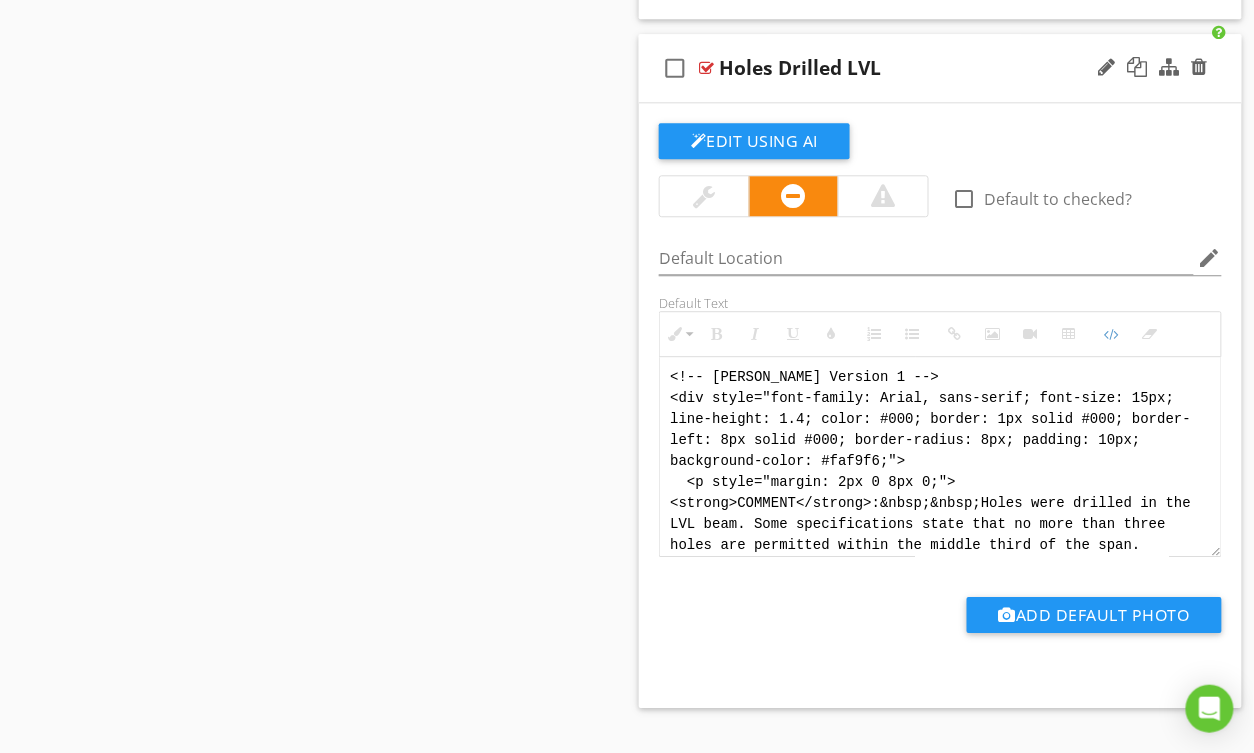 scroll, scrollTop: 280, scrollLeft: 0, axis: vertical 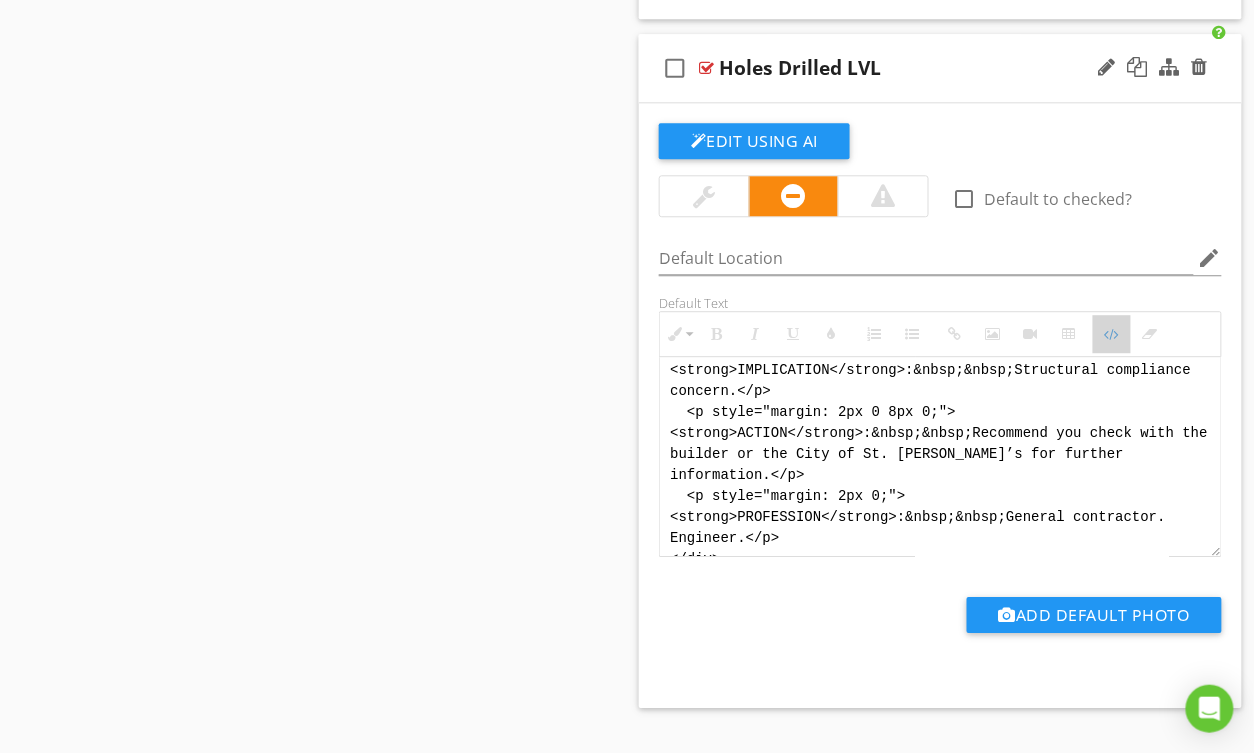 drag, startPoint x: 1117, startPoint y: 345, endPoint x: 689, endPoint y: 367, distance: 428.56503 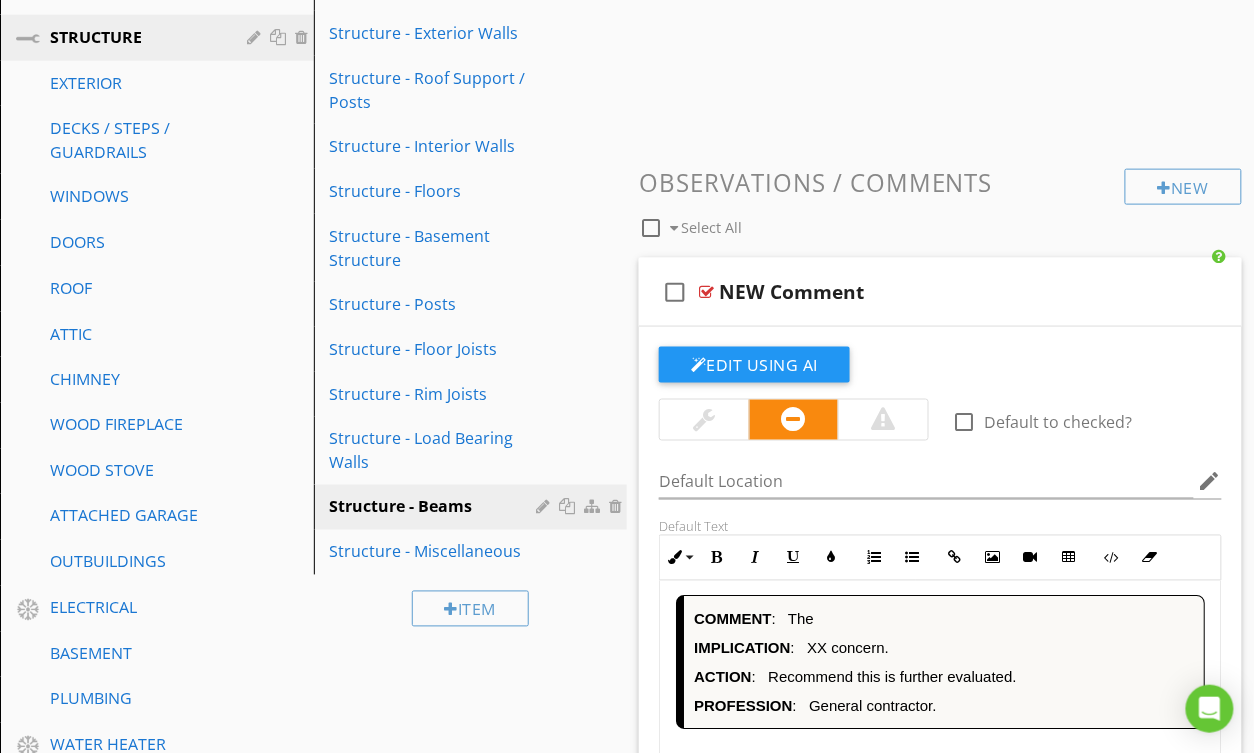 scroll, scrollTop: 556, scrollLeft: 0, axis: vertical 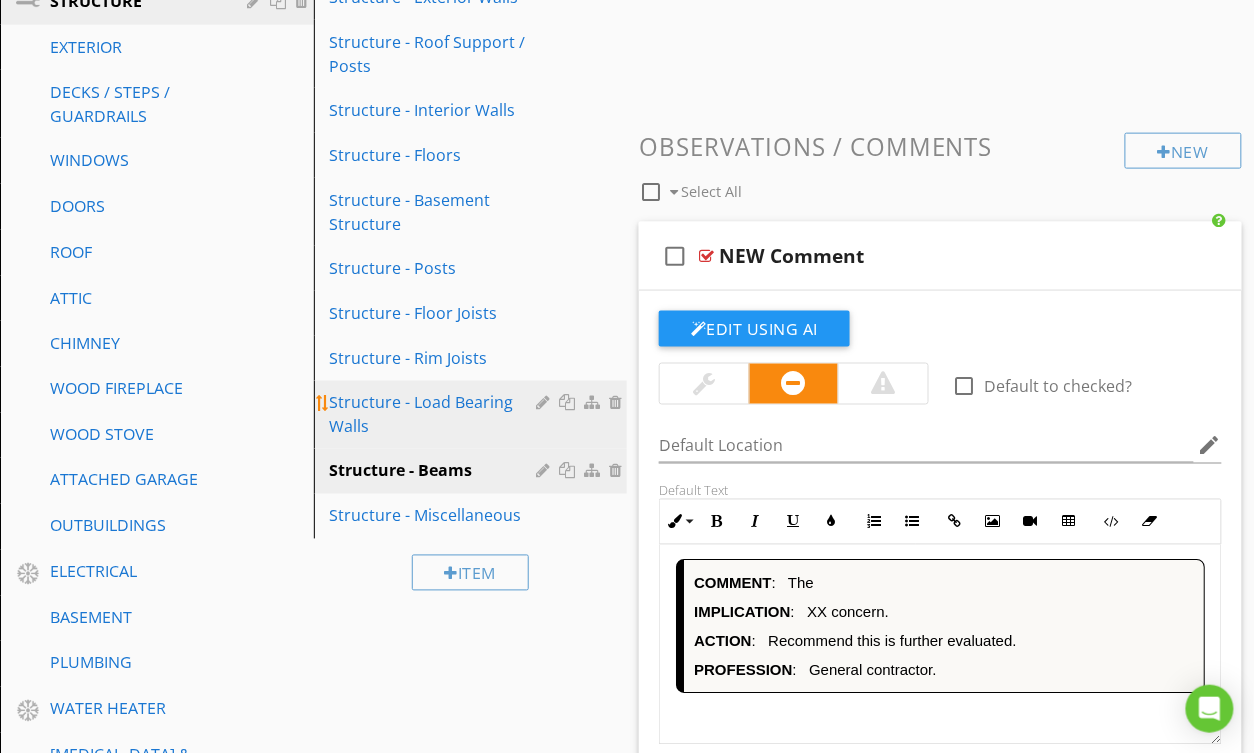 click on "Structure - Load Bearing Walls" at bounding box center [436, 415] 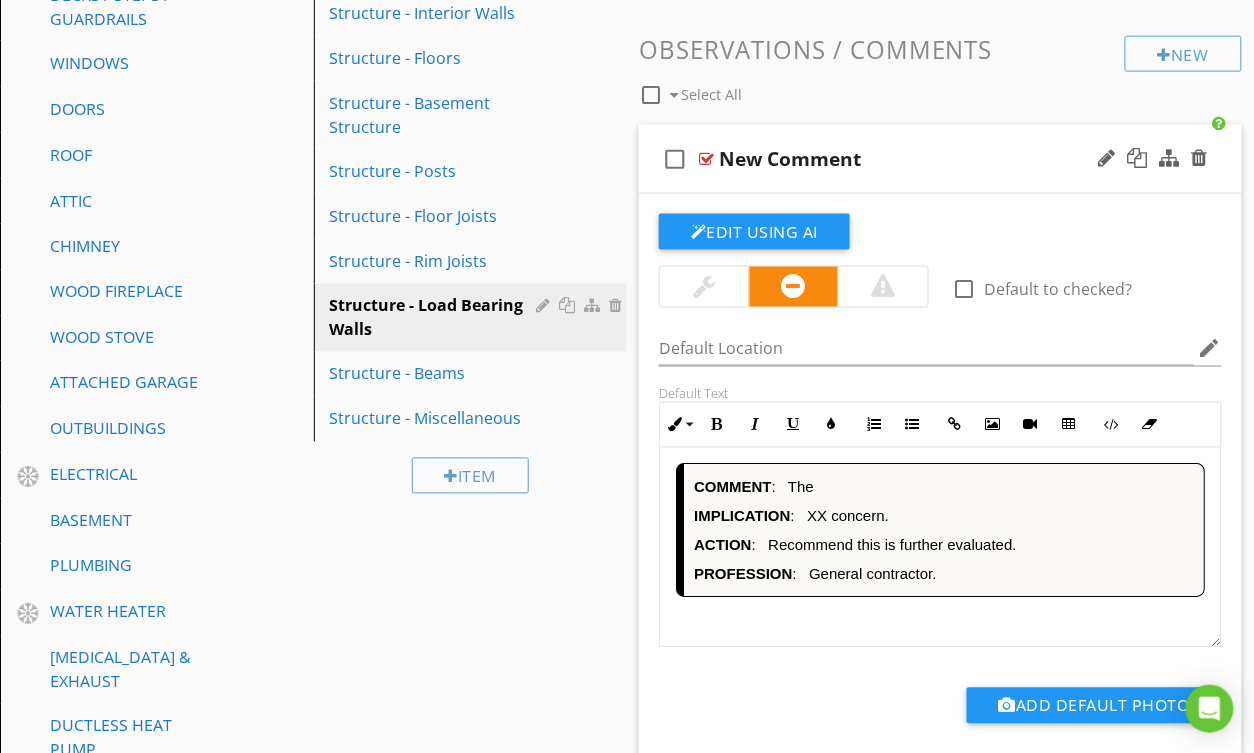 scroll, scrollTop: 656, scrollLeft: 0, axis: vertical 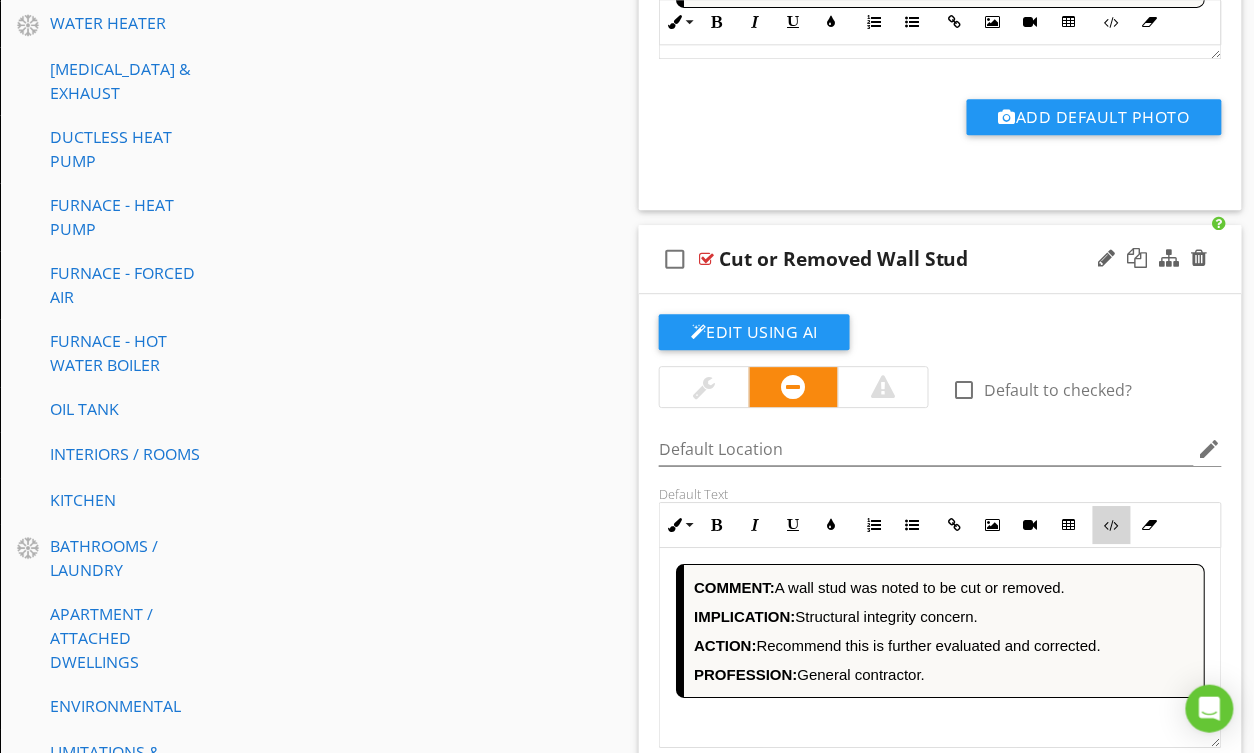 click at bounding box center [1112, 525] 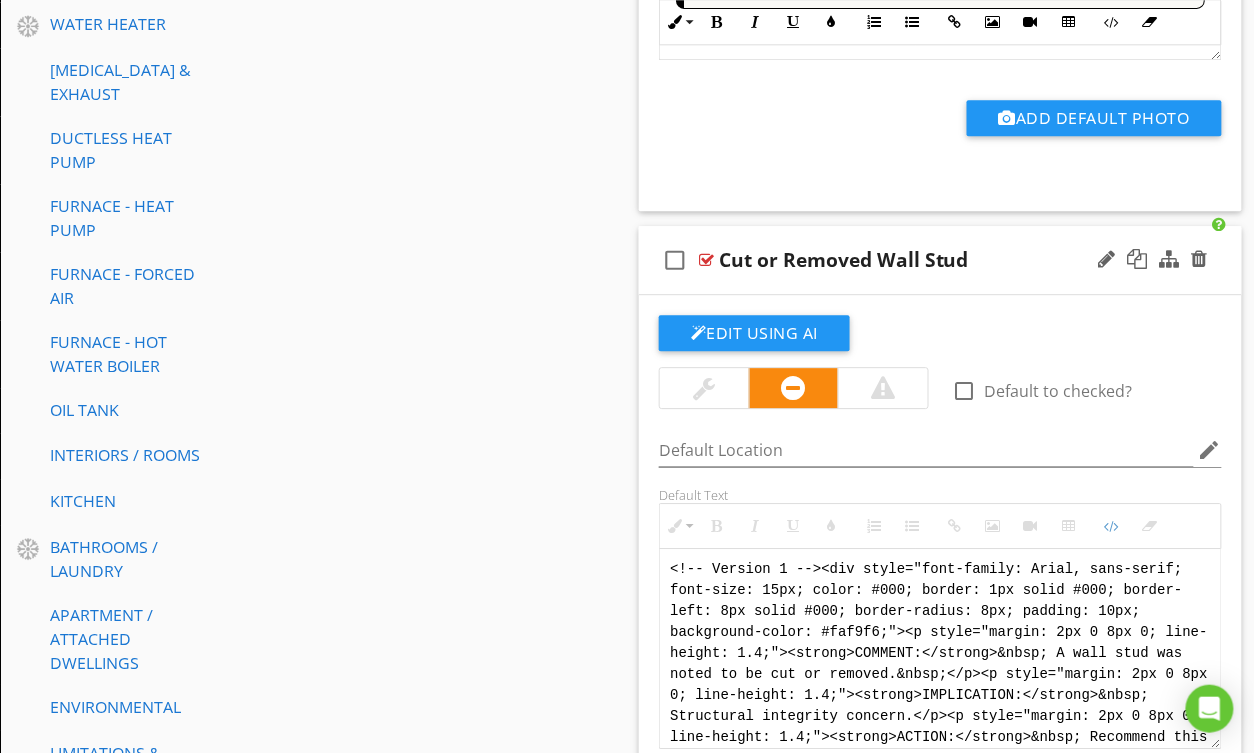scroll, scrollTop: 60, scrollLeft: 0, axis: vertical 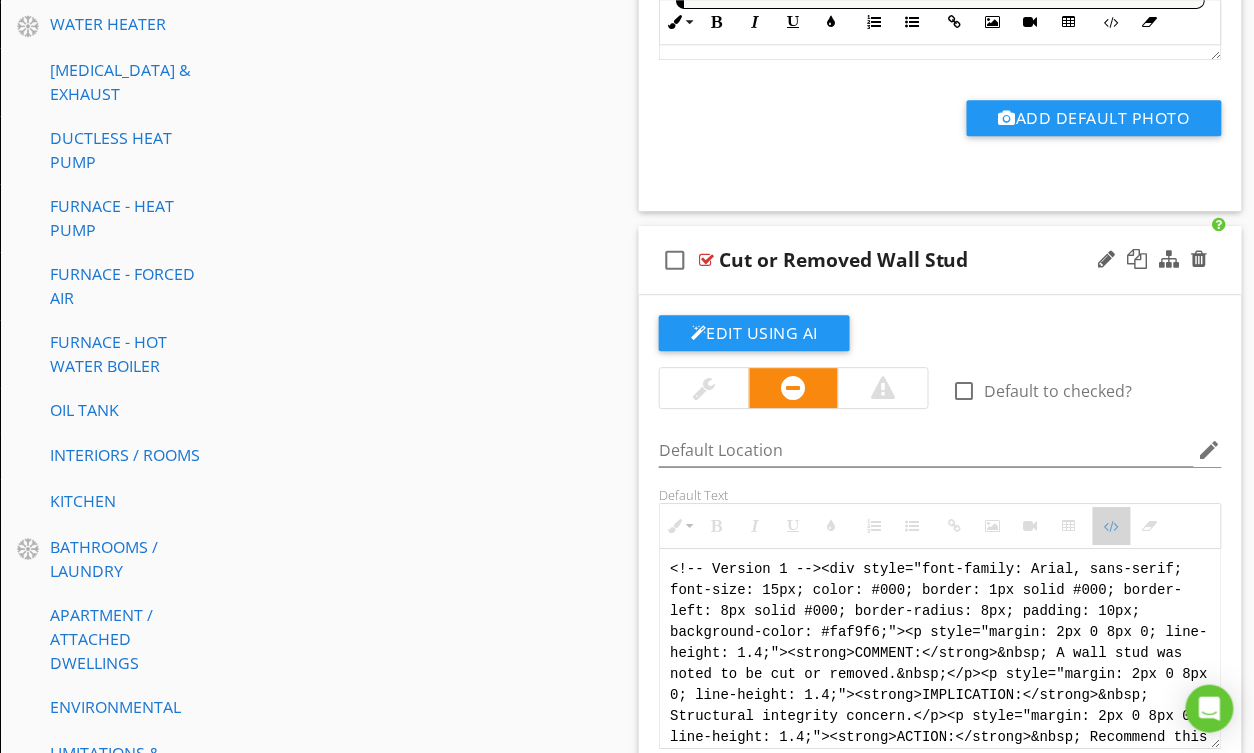 click at bounding box center (1112, 526) 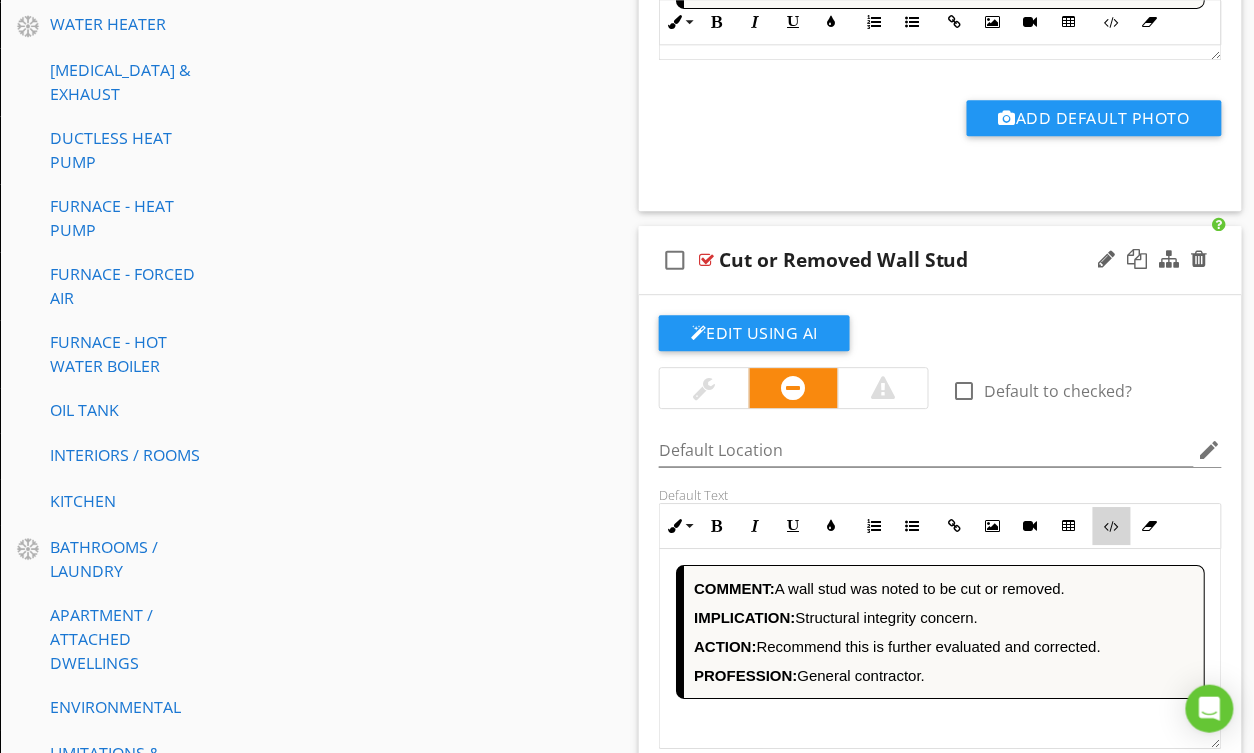 click at bounding box center (1112, 526) 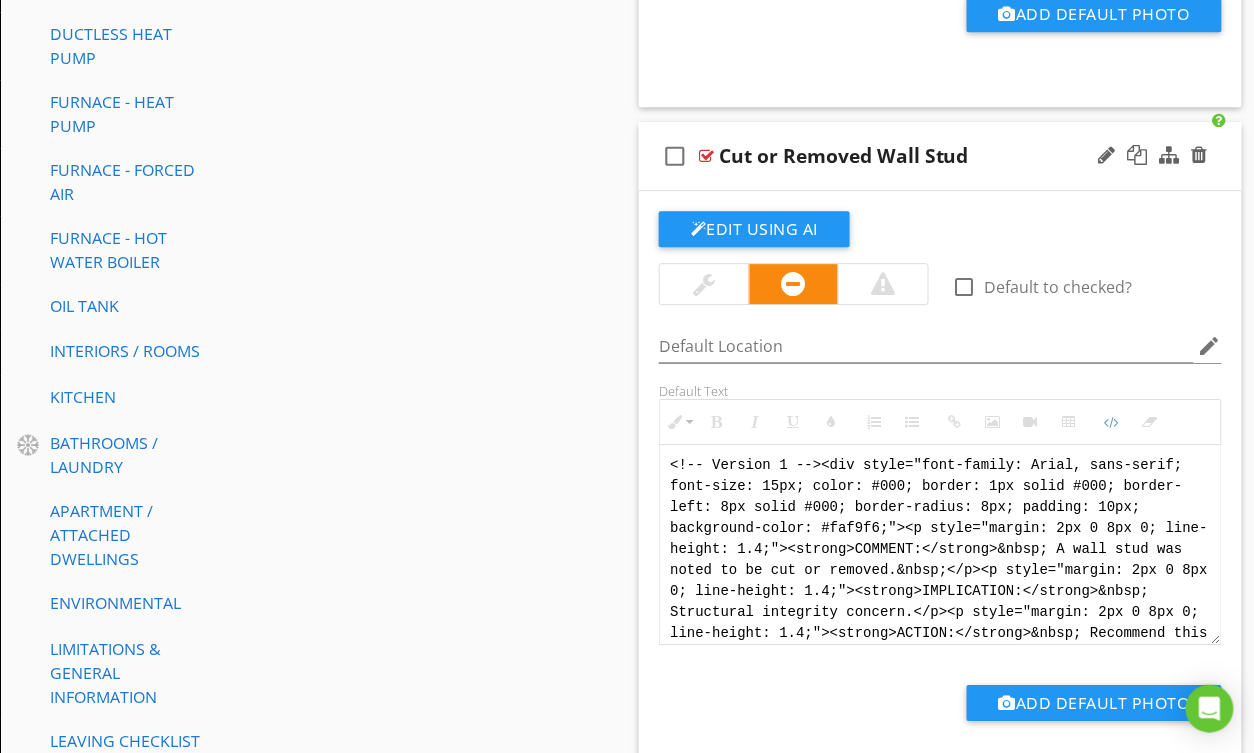 scroll, scrollTop: 1352, scrollLeft: 0, axis: vertical 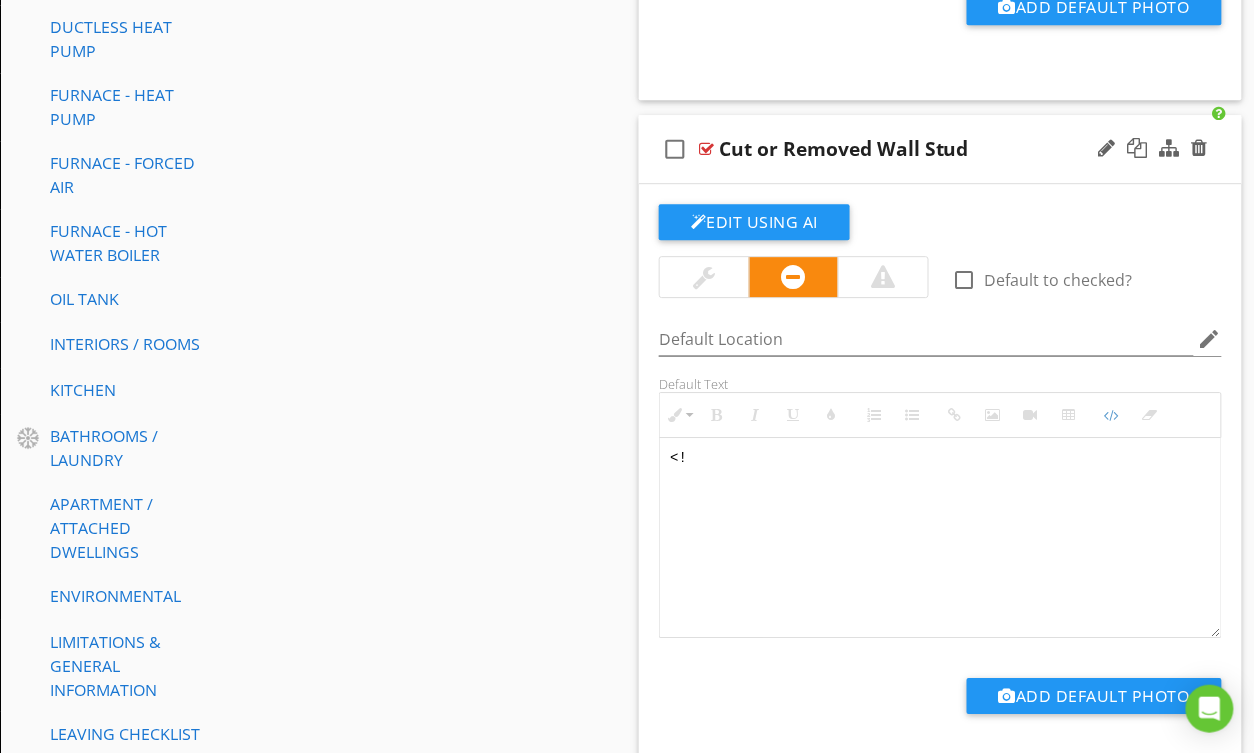 type on "<" 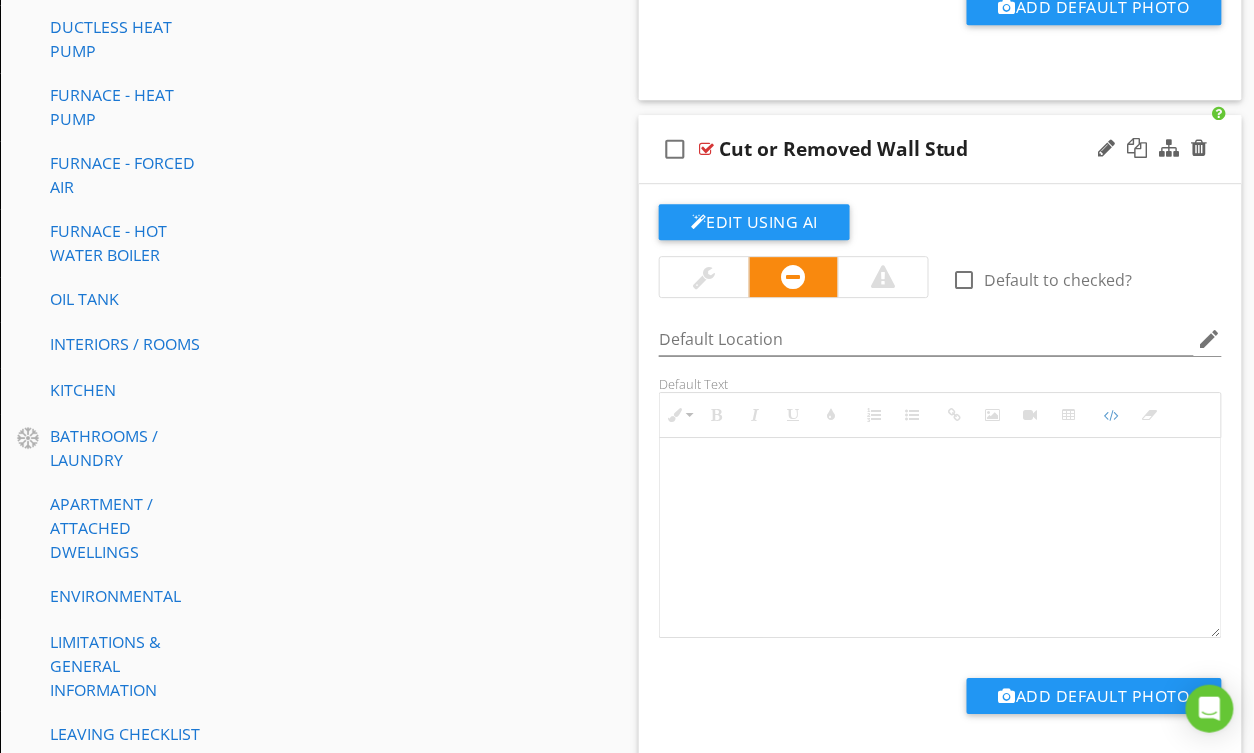 paste on "<!-- Jody Version 1 -->
<div style="font-family: Arial, sans-serif; font-size: 15px; line-height: 1.4; color: #000; border: 1px solid #000; border-left: 8px solid #000; border-radius: 8px; padding: 10px; background-color: #faf9f6;">
<p style="margin: 2px 0 8px 0;"><strong>COMMENT</strong>:&nbsp;&nbsp;A wall stud appeared to be cut or partially removed.</p>
<p style="margin: 2px 0 8px 0;"><strong>IMPLICATION</strong>:&nbsp;&nbsp;Structural integrity concern.</p>
<p style="margin: 2px 0 8px 0;"><strong>ACTION</strong>:&nbsp;&nbsp;Recommend this is further evaluated and corrected.</p>
<p style="margin: 2px 0;"><strong>PROFESSION</strong>:&nbsp;&nbsp;General contractor.</p>
</div>" 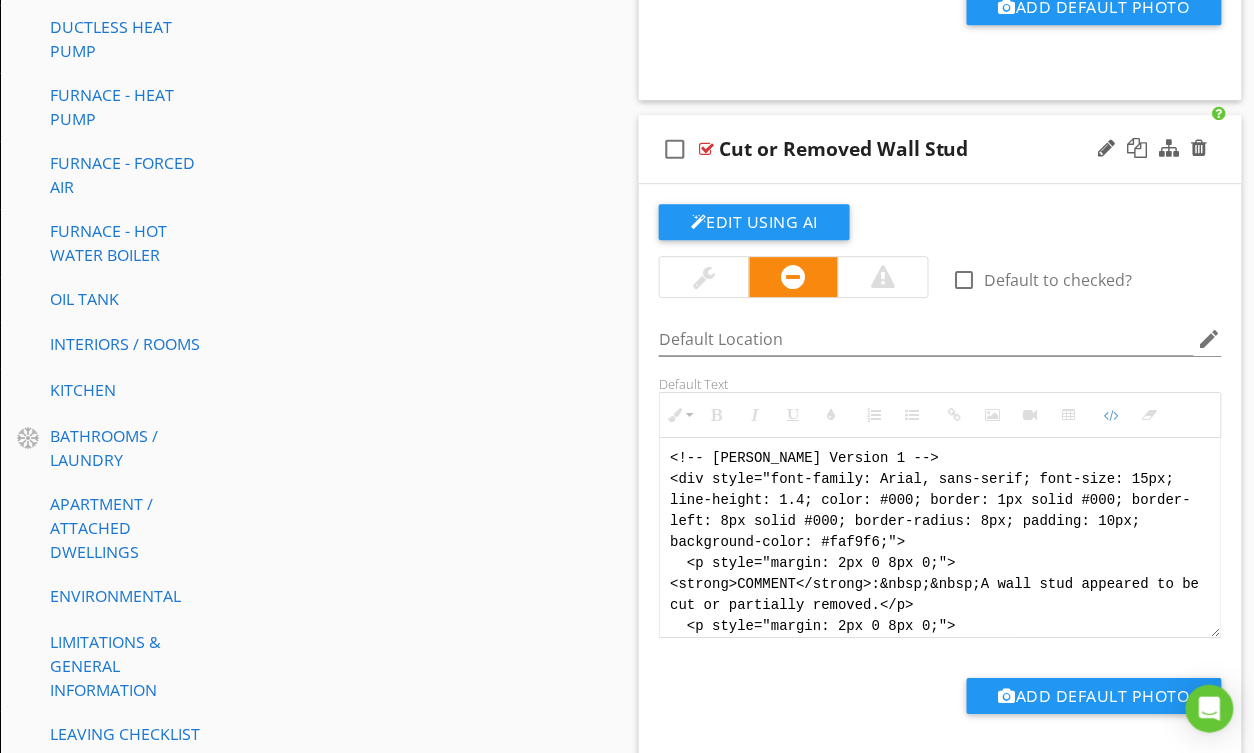 scroll, scrollTop: 180, scrollLeft: 0, axis: vertical 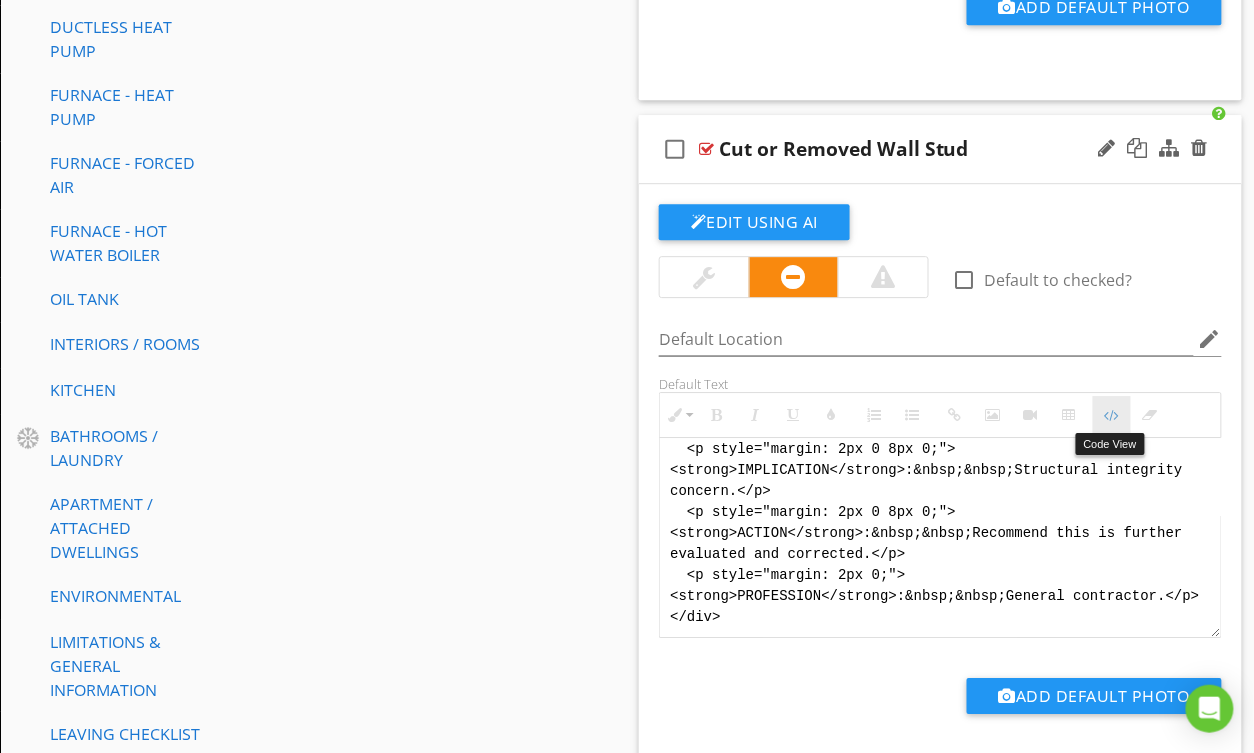 click at bounding box center (1112, 415) 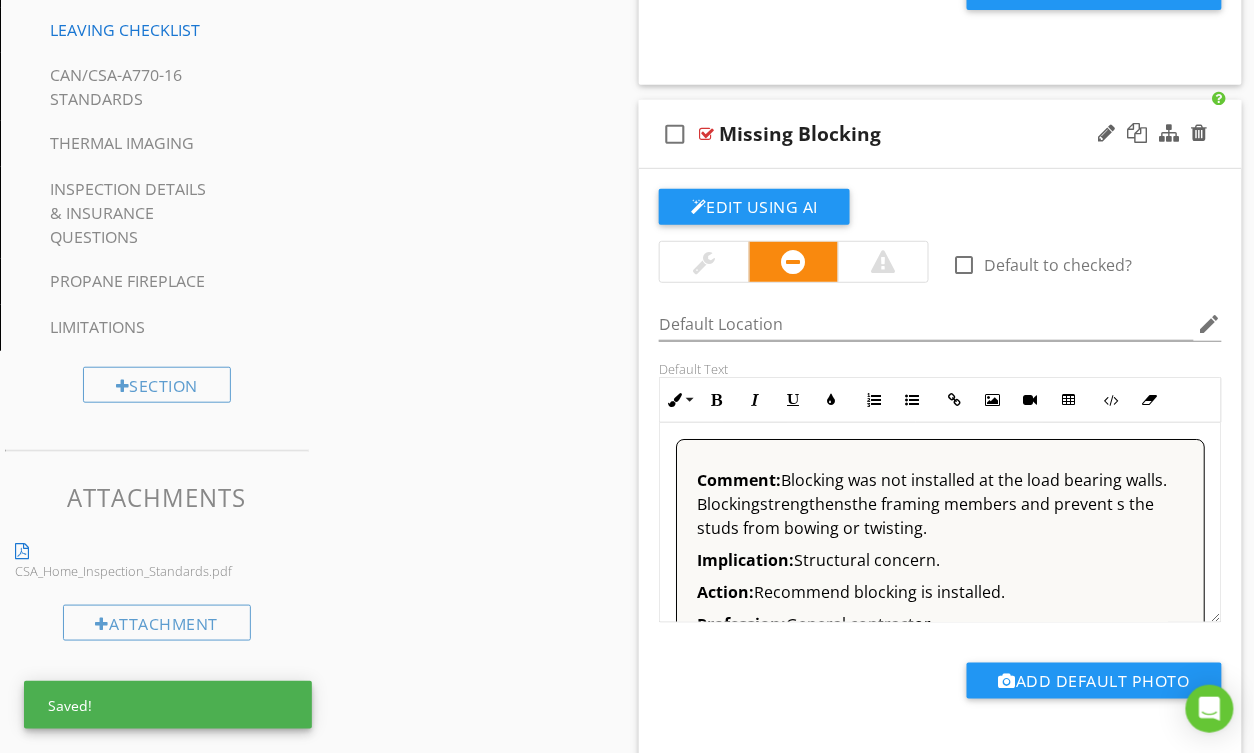 scroll, scrollTop: 2081, scrollLeft: 0, axis: vertical 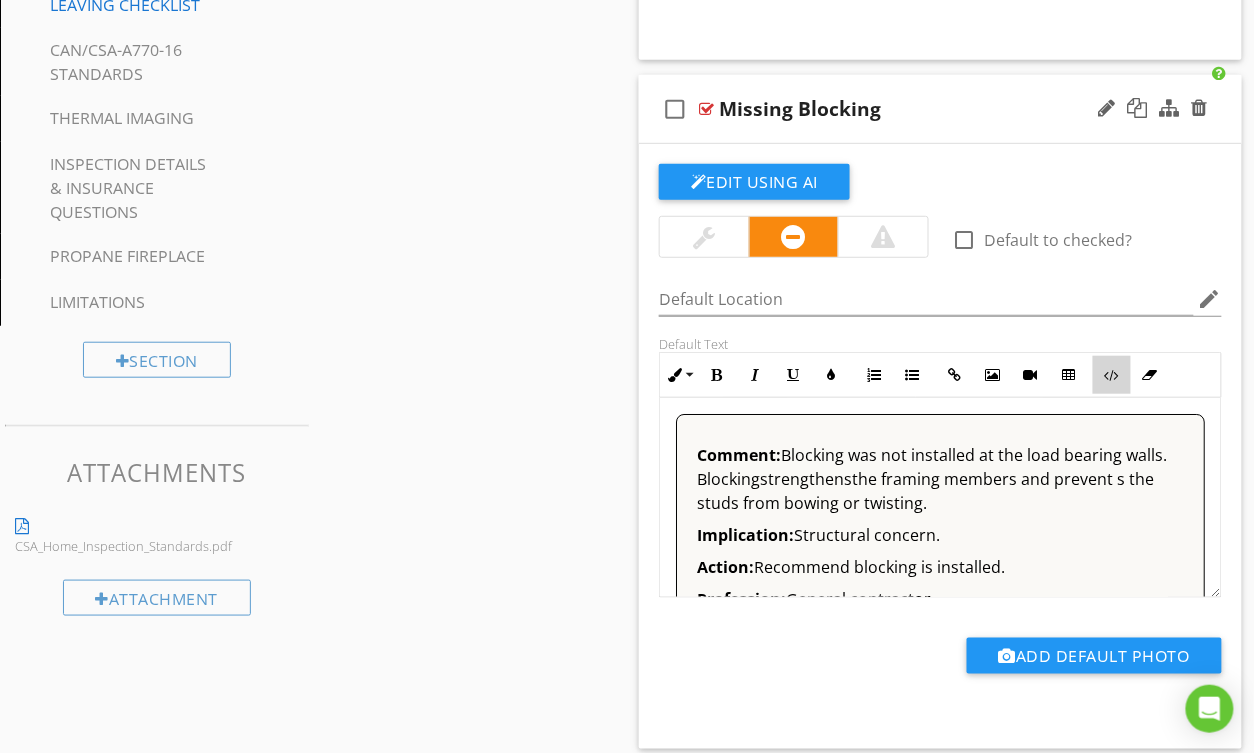 click on "Code View" at bounding box center (1112, 375) 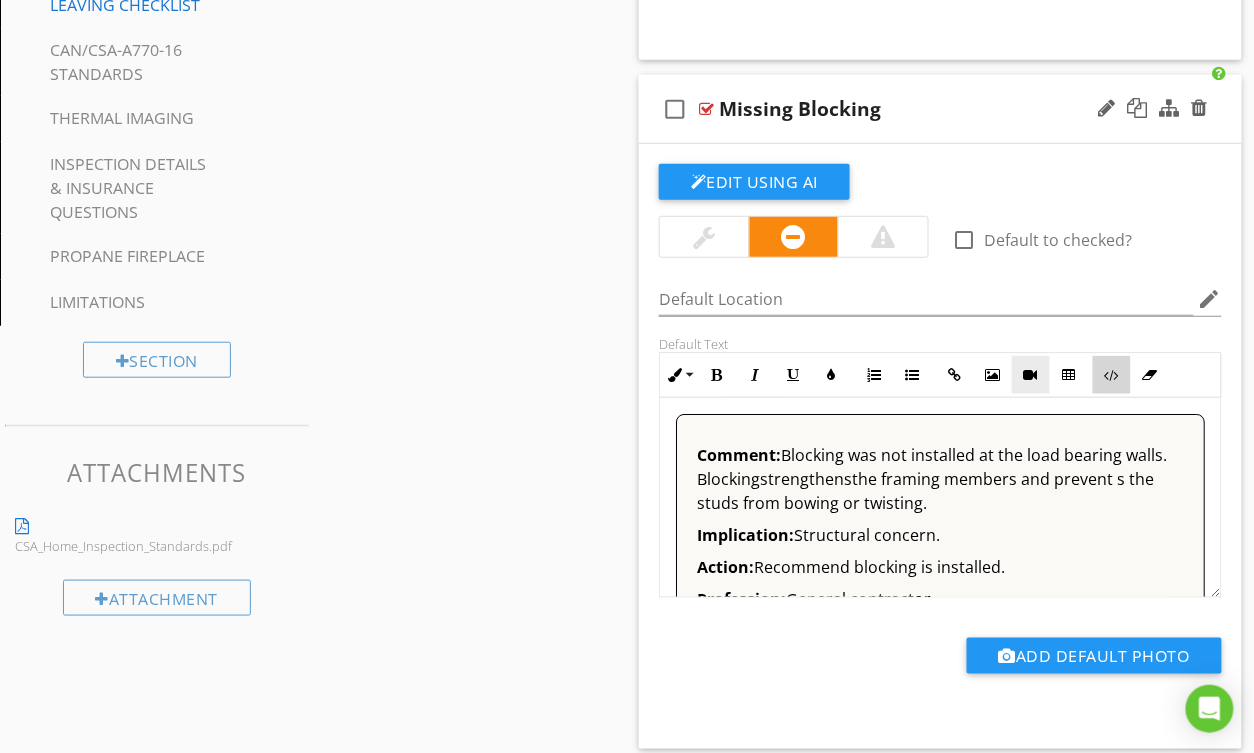 scroll, scrollTop: 2080, scrollLeft: 0, axis: vertical 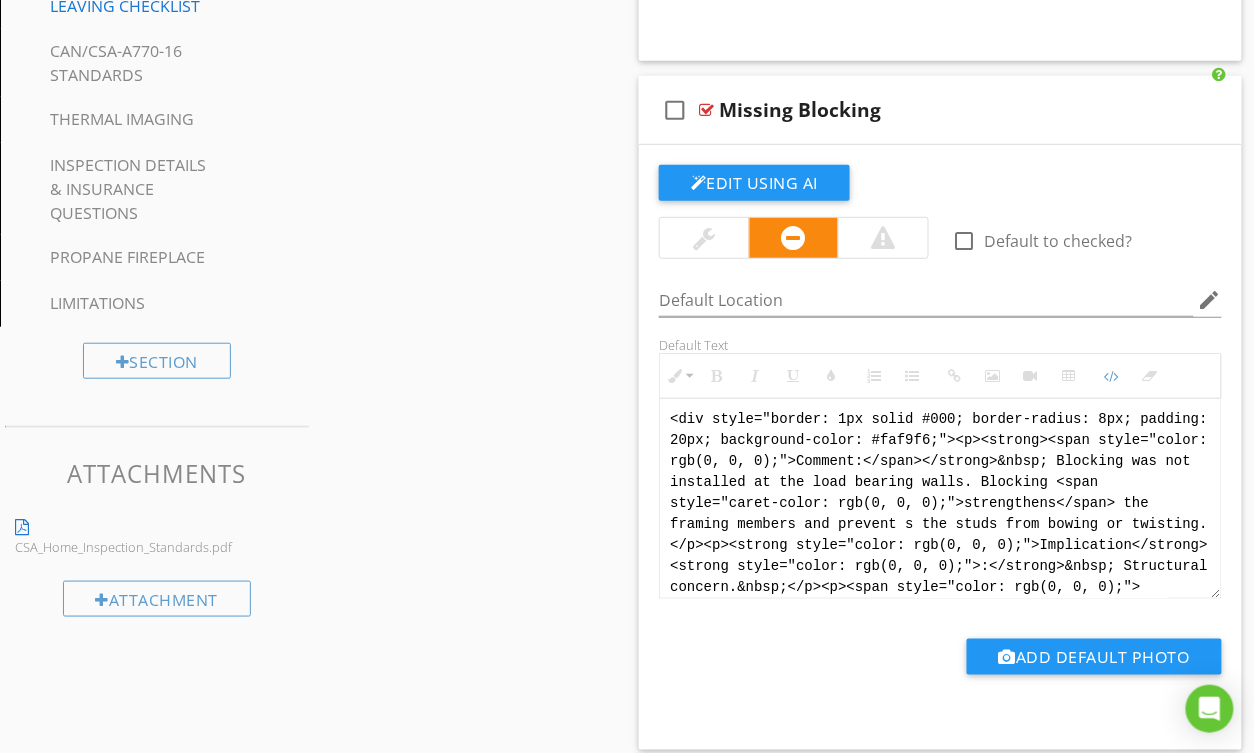 drag, startPoint x: 1017, startPoint y: 584, endPoint x: 565, endPoint y: 326, distance: 520.4498 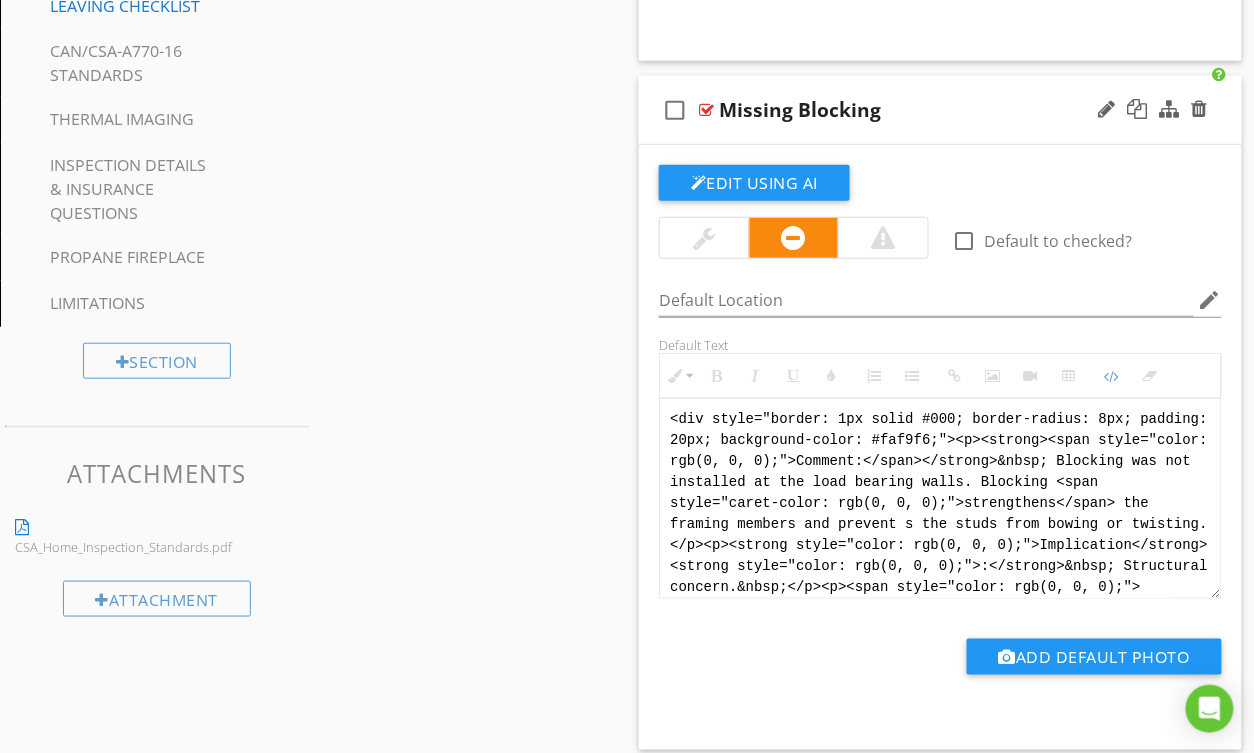paste on "!-- Jody Version 1 -->
<div style="font-family: Arial, sans-serif; font-size: 15px; line-height: 1.4; color: #000; border: 1px solid #000; border-left: 8px solid #000; border-radius: 8px; padding: 10px; background-color: #faf9f6;">
<p style="margin: 2px 0 8px 0;"><strong>COMMENT</strong>:&nbsp;&nbsp;Blocking was not installed at the load-bearing walls. Blocking helps strengthen the framing and prevents the studs from bowing or twisting.</p>
<p style="margin: 2px 0 8px 0;"><strong>IMPLICATION</strong>:&nbsp;&nbsp;Structural concern.</p>
<p style="margin: 2px 0 8px 0;"><strong>ACTION</strong>:&nbsp;&nbsp;Recommend blocking is installed.</p>
<p style="margin: 2px 0;"><strong>PROFESSION</strong>:&nbsp;&nbsp;General contractor.</p>
</div>" 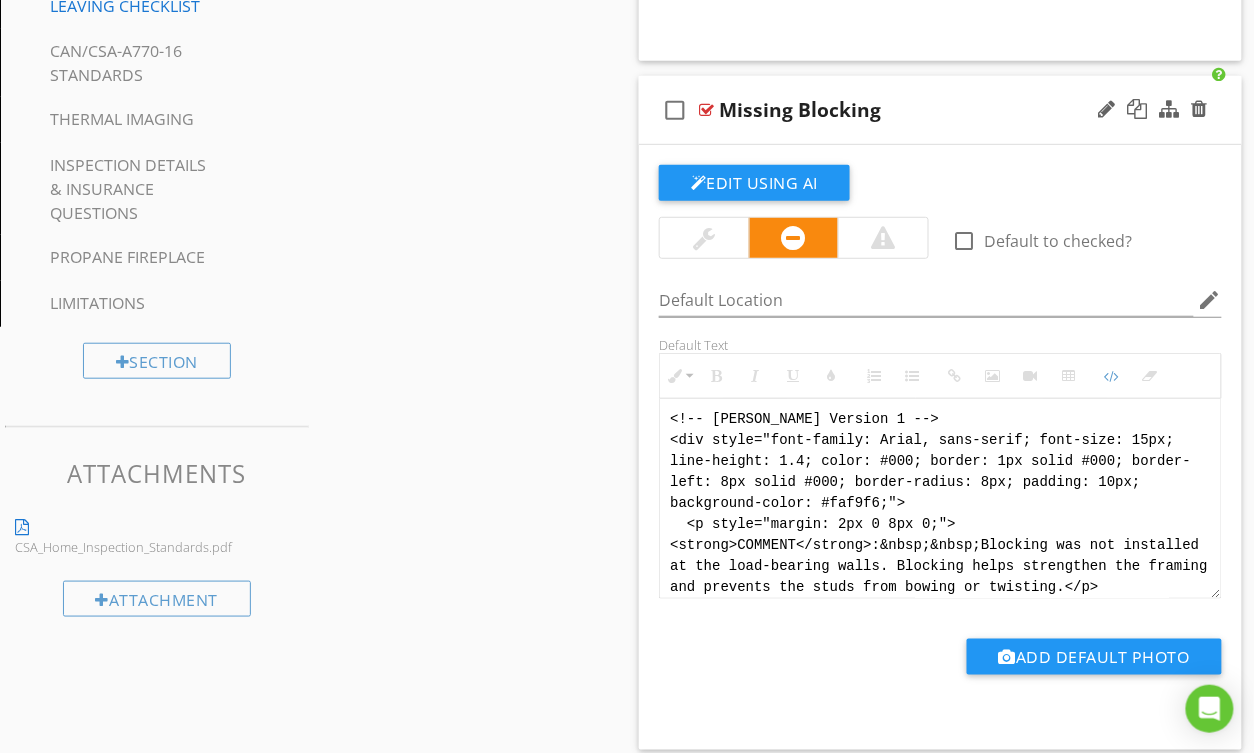 scroll, scrollTop: 180, scrollLeft: 0, axis: vertical 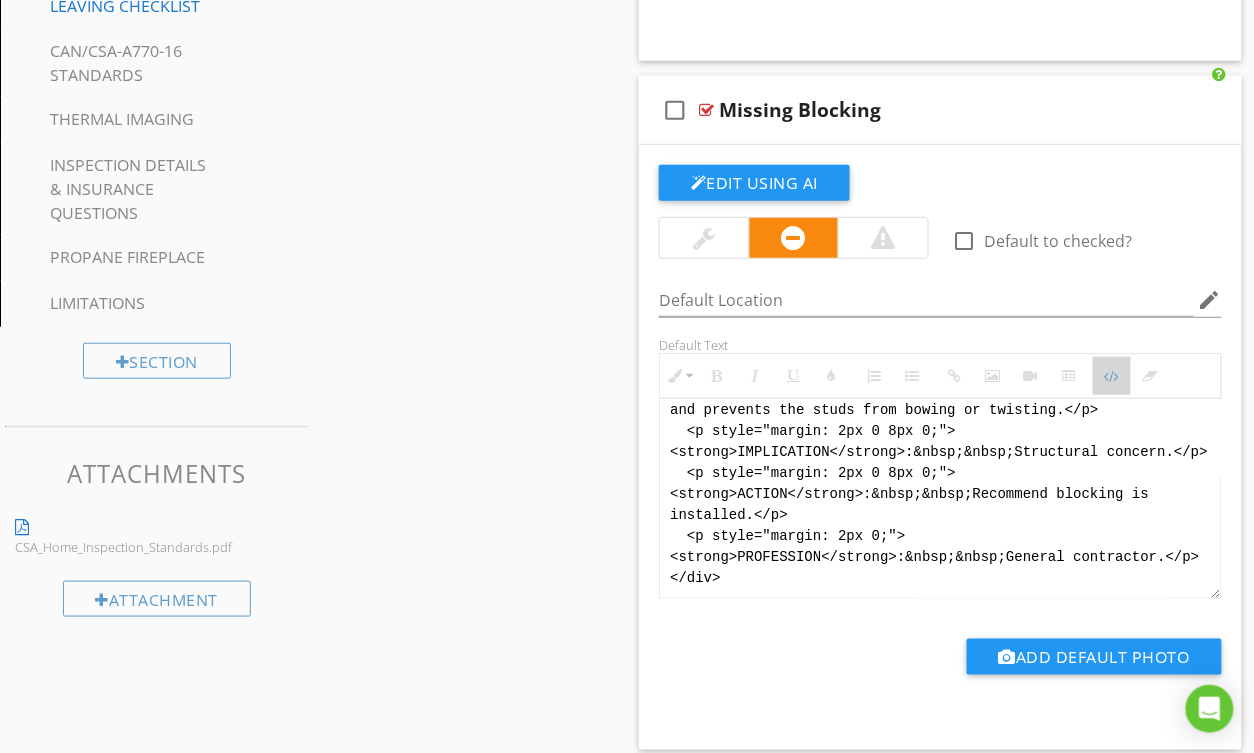 drag, startPoint x: 1114, startPoint y: 388, endPoint x: 609, endPoint y: 450, distance: 508.79172 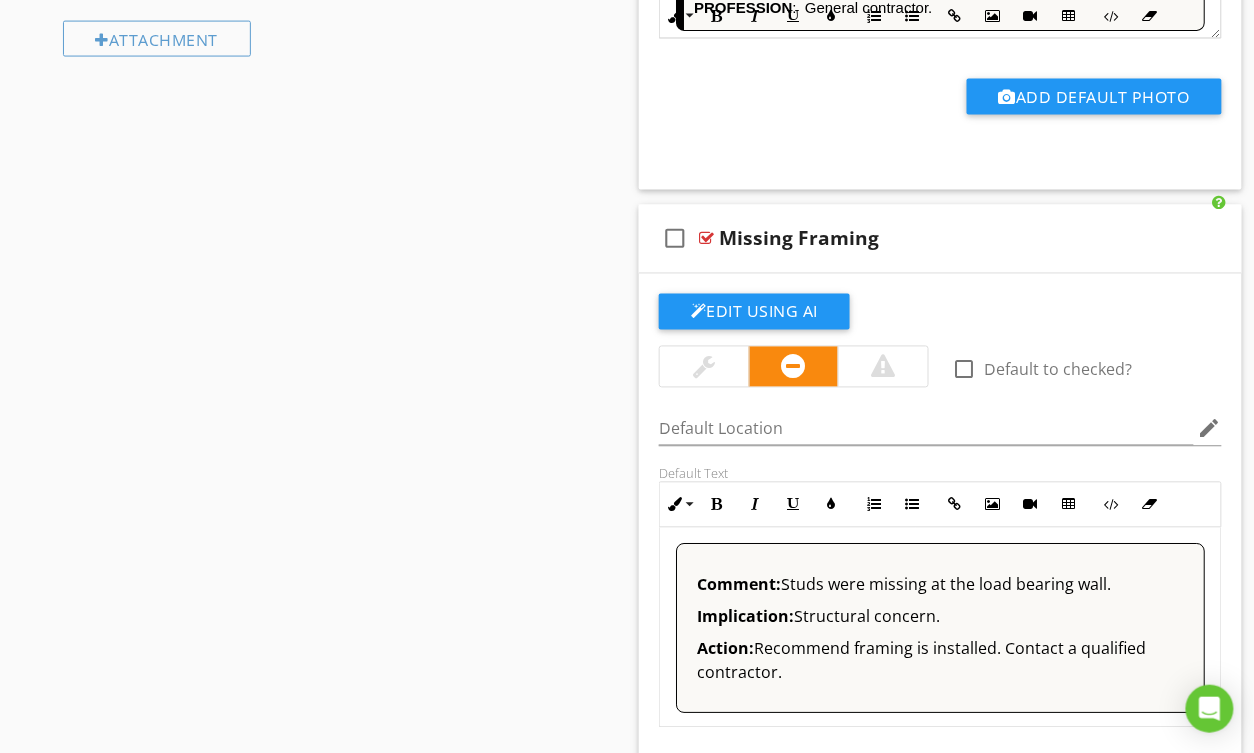 scroll, scrollTop: 2721, scrollLeft: 0, axis: vertical 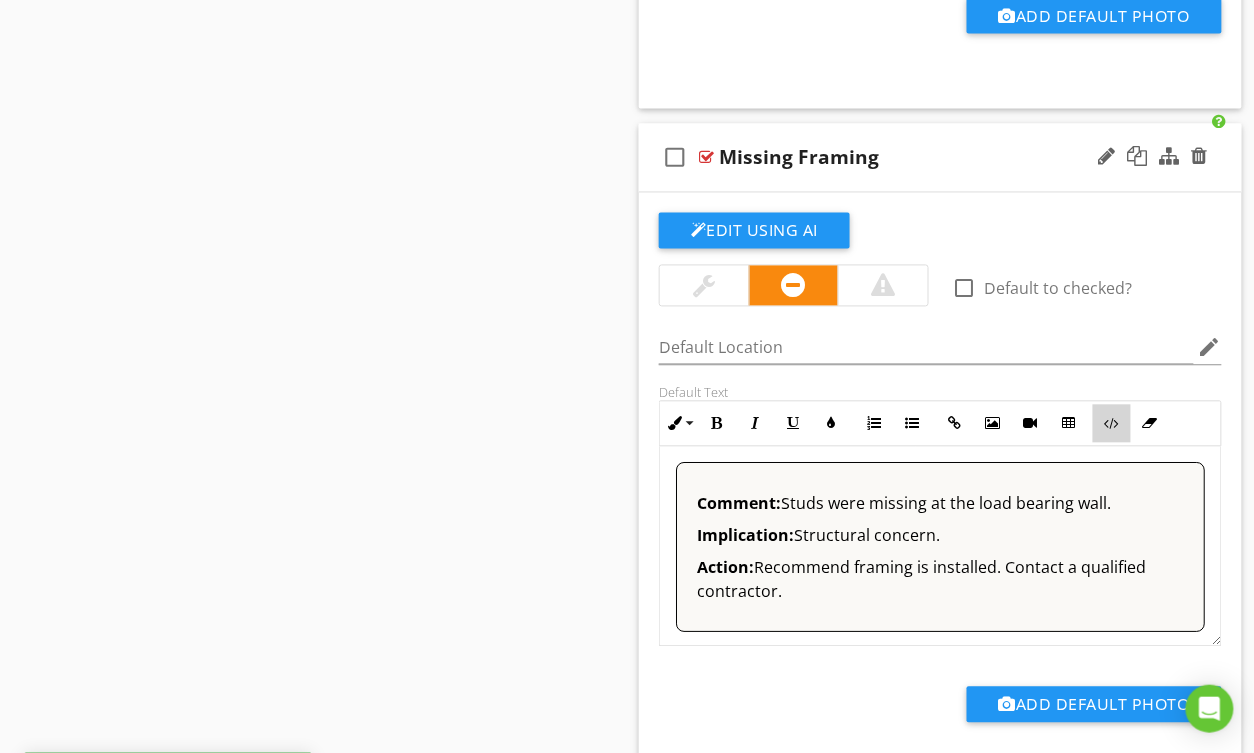 click at bounding box center [1112, 424] 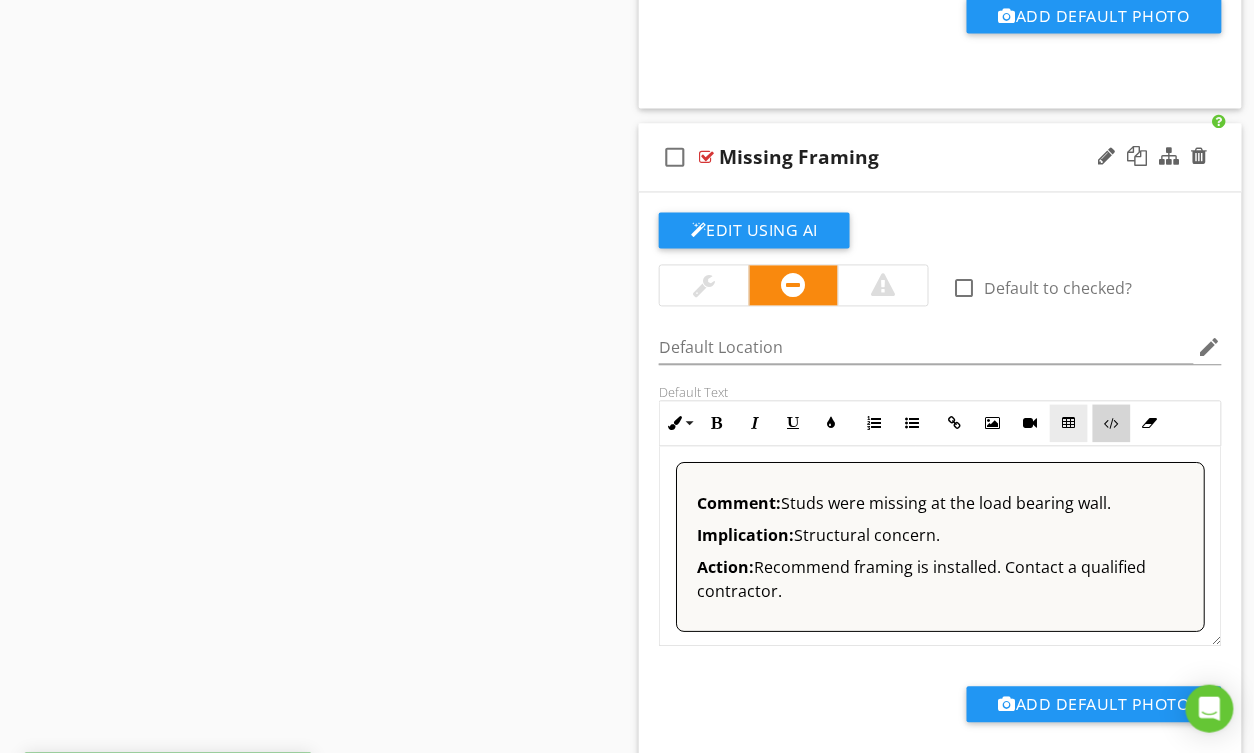 scroll, scrollTop: 2720, scrollLeft: 0, axis: vertical 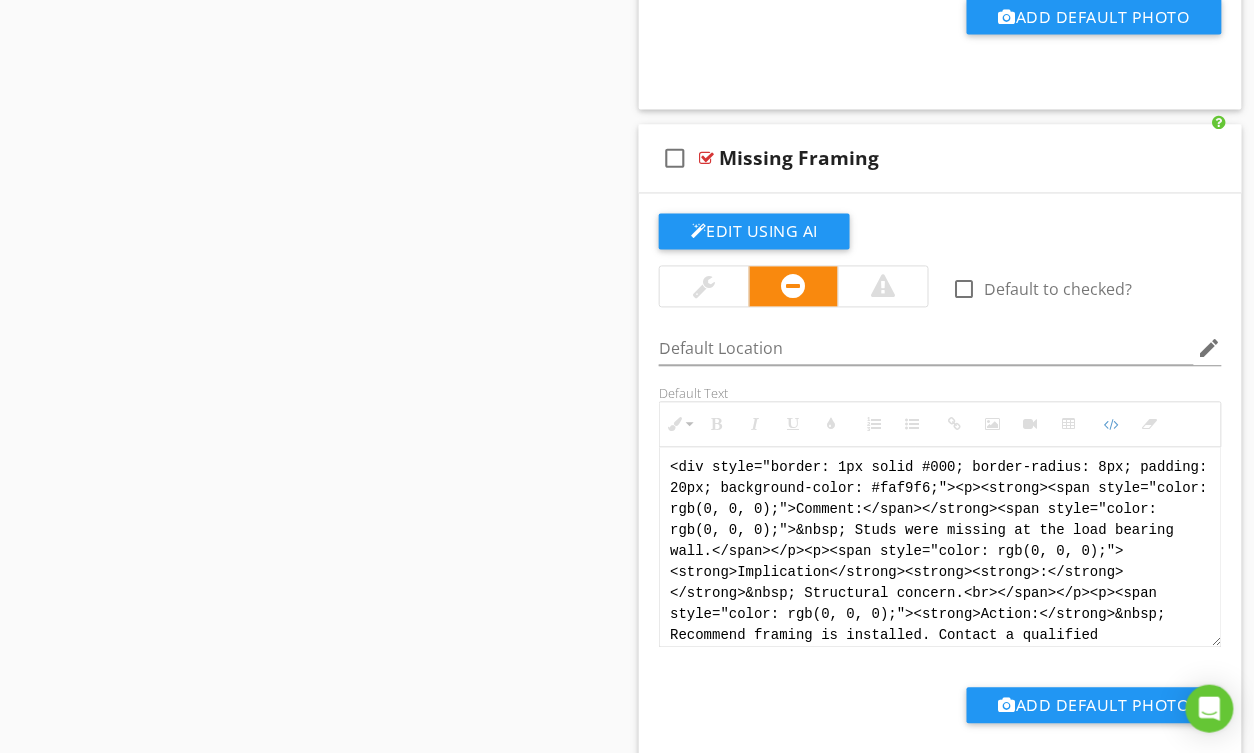 drag, startPoint x: 993, startPoint y: 644, endPoint x: 584, endPoint y: 372, distance: 491.18735 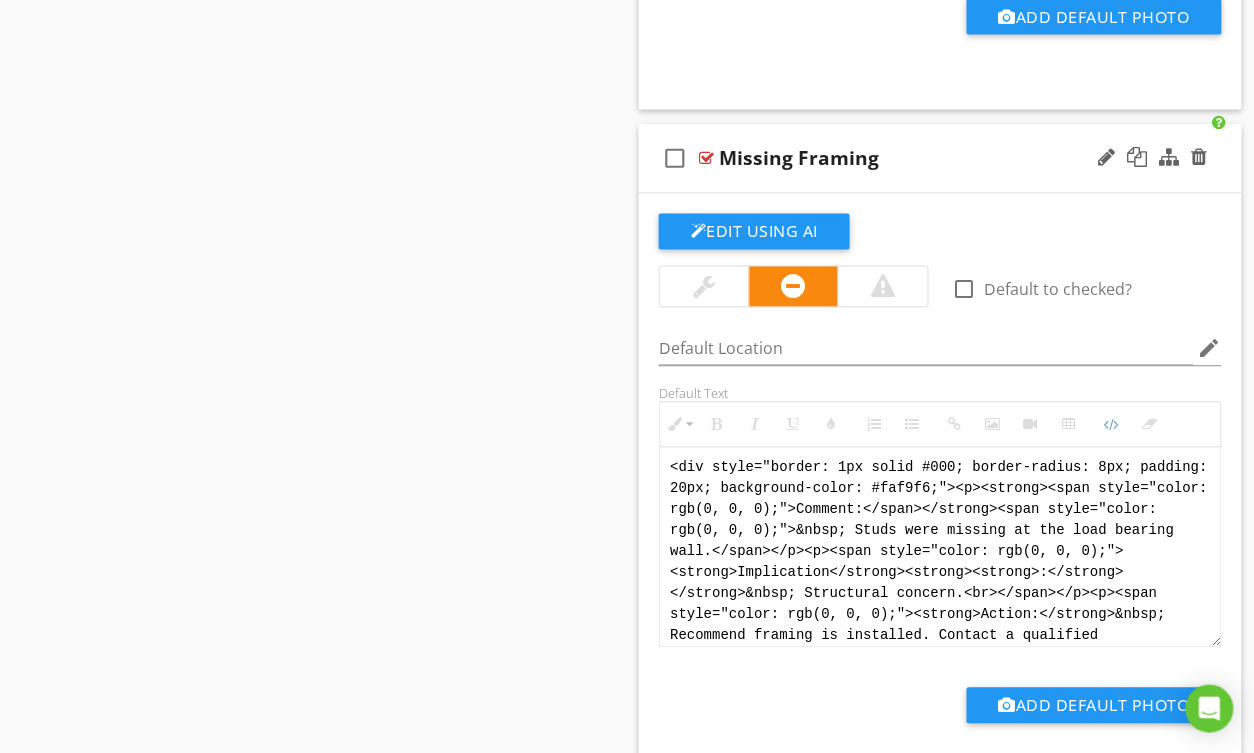 paste on "!-- Jody Version 1 -->
<div style="font-family: Arial, sans-serif; font-size: 15px; line-height: 1.4; color: #000; border: 1px solid #000; border-left: 8px solid #000; border-radius: 8px; padding: 10px; background-color: #faf9f6;">
<p style="margin: 2px 0 8px 0;"><strong>COMMENT</strong>:&nbsp;&nbsp;Studs were missing at the load-bearing wall.</p>
<p style="margin: 2px 0 8px 0;"><strong>IMPLICATION</strong>:&nbsp;&nbsp;Structural concern.</p>
<p style="margin: 2px 0 8px 0;"><strong>ACTION</strong>:&nbsp;&nbsp;Recommend framing is installed.</p>
<p style="margin: 2px 0;"><strong>PROFESSION</strong>:&nbsp;&nbsp;General contractor.</p>
</div>" 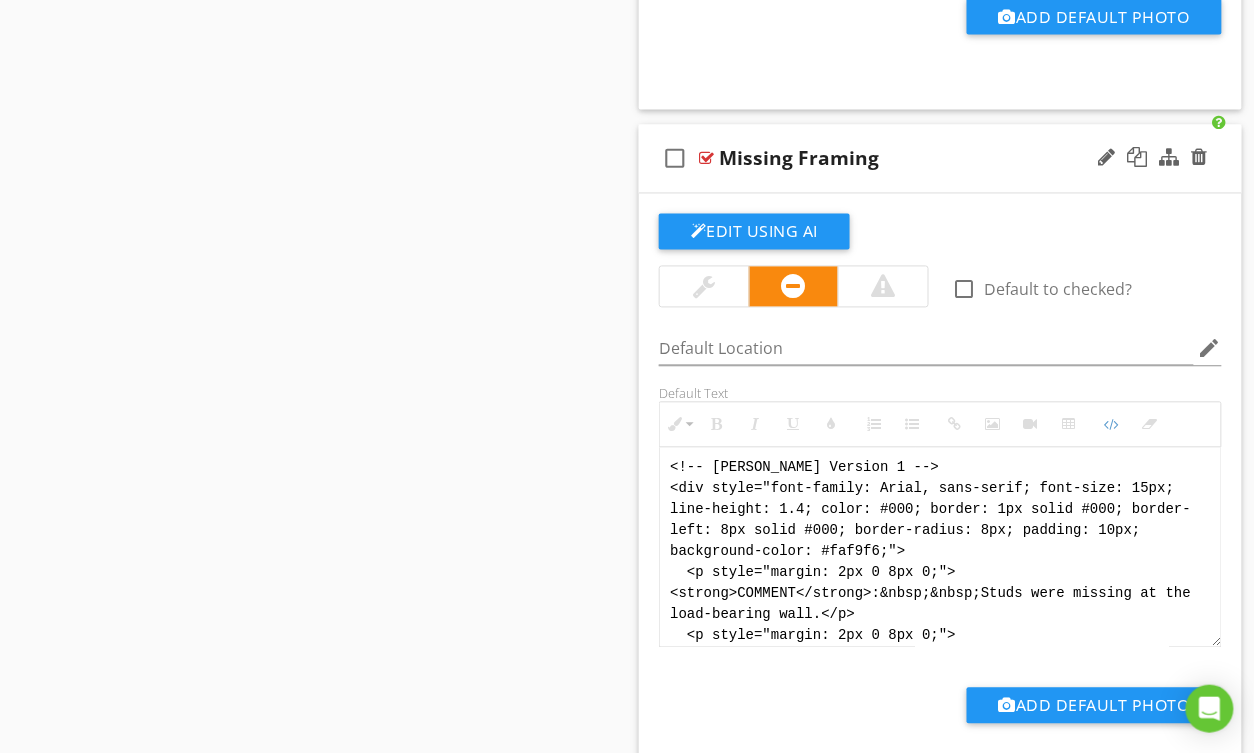 scroll, scrollTop: 160, scrollLeft: 0, axis: vertical 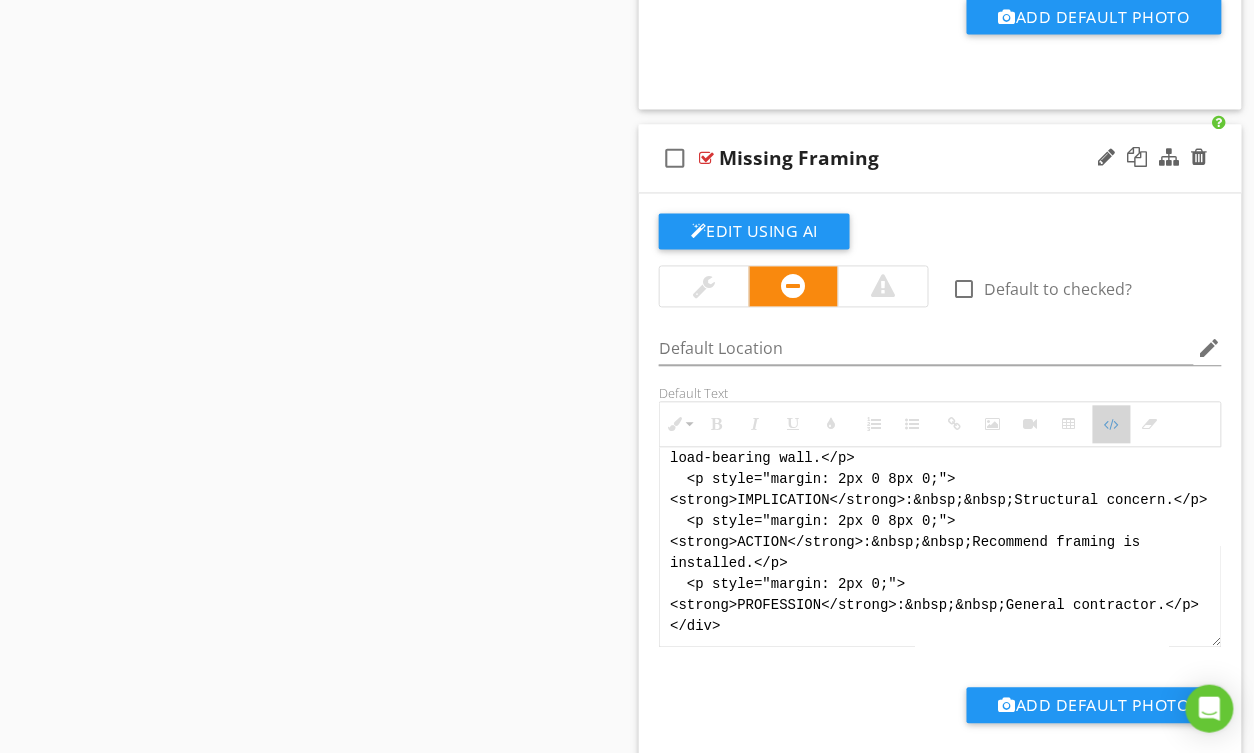 click at bounding box center (1112, 425) 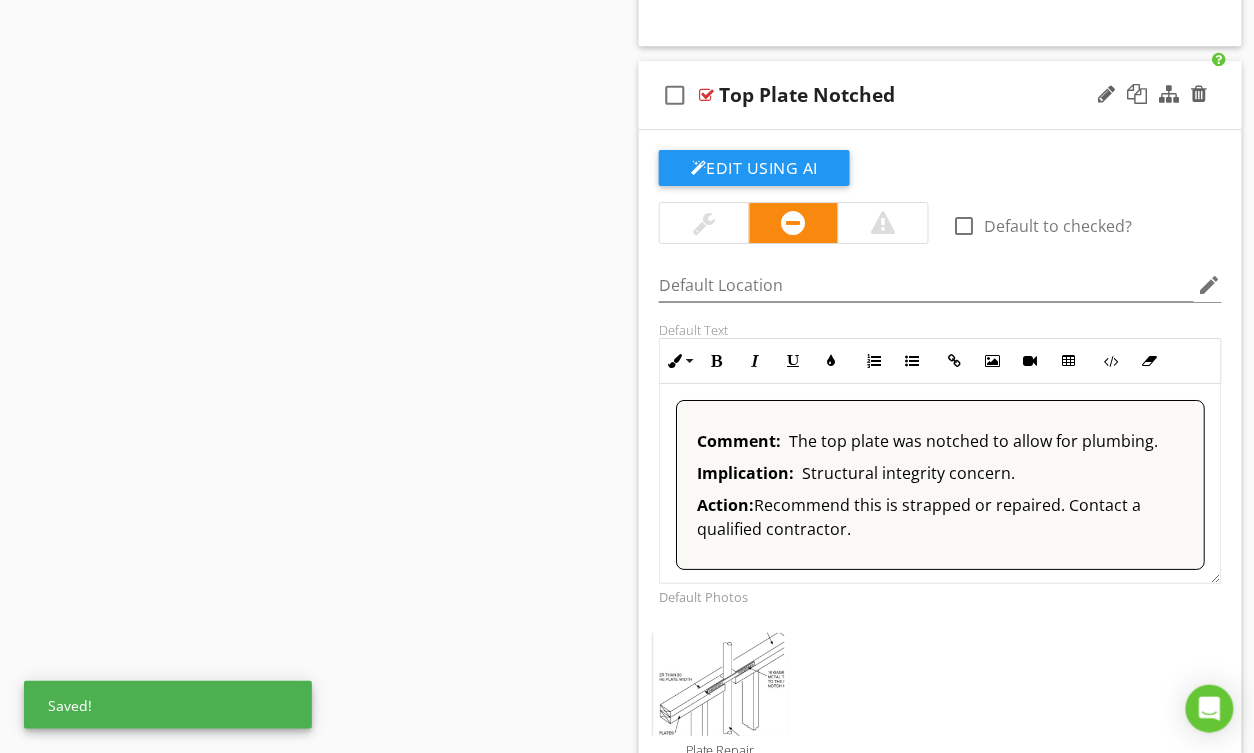 scroll, scrollTop: 3482, scrollLeft: 0, axis: vertical 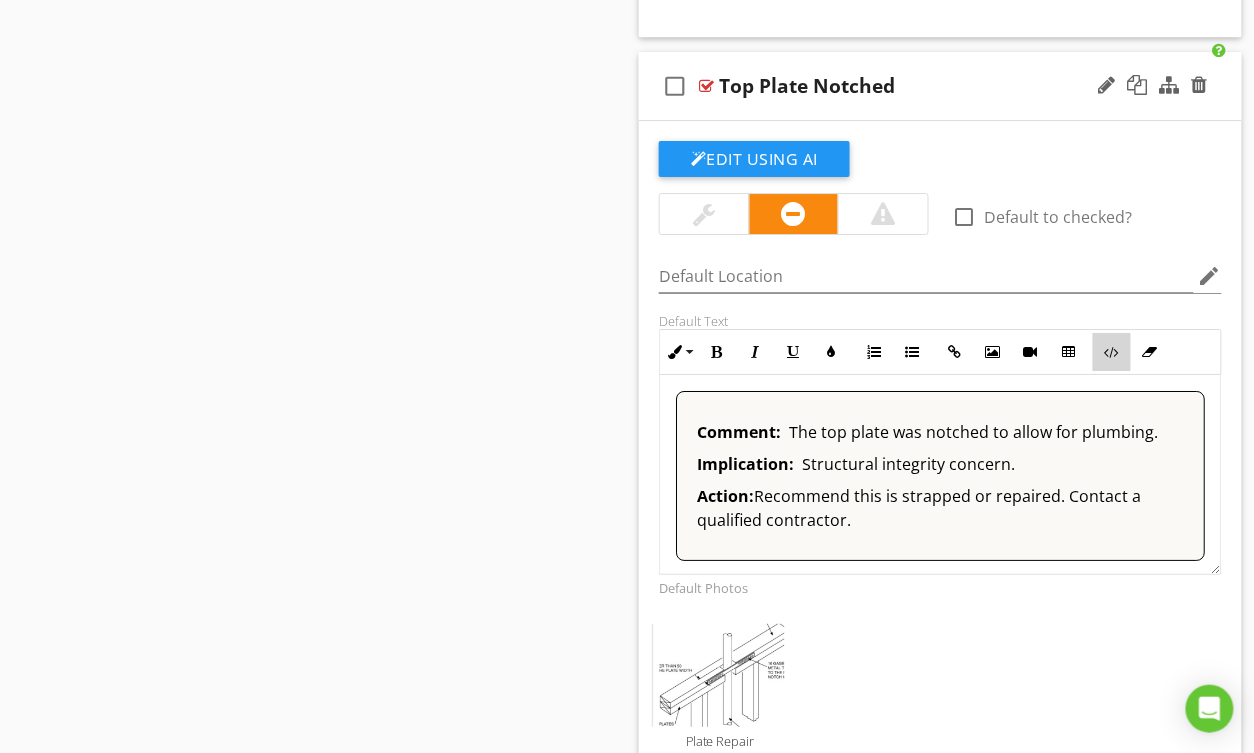 click on "Code View" at bounding box center (1112, 352) 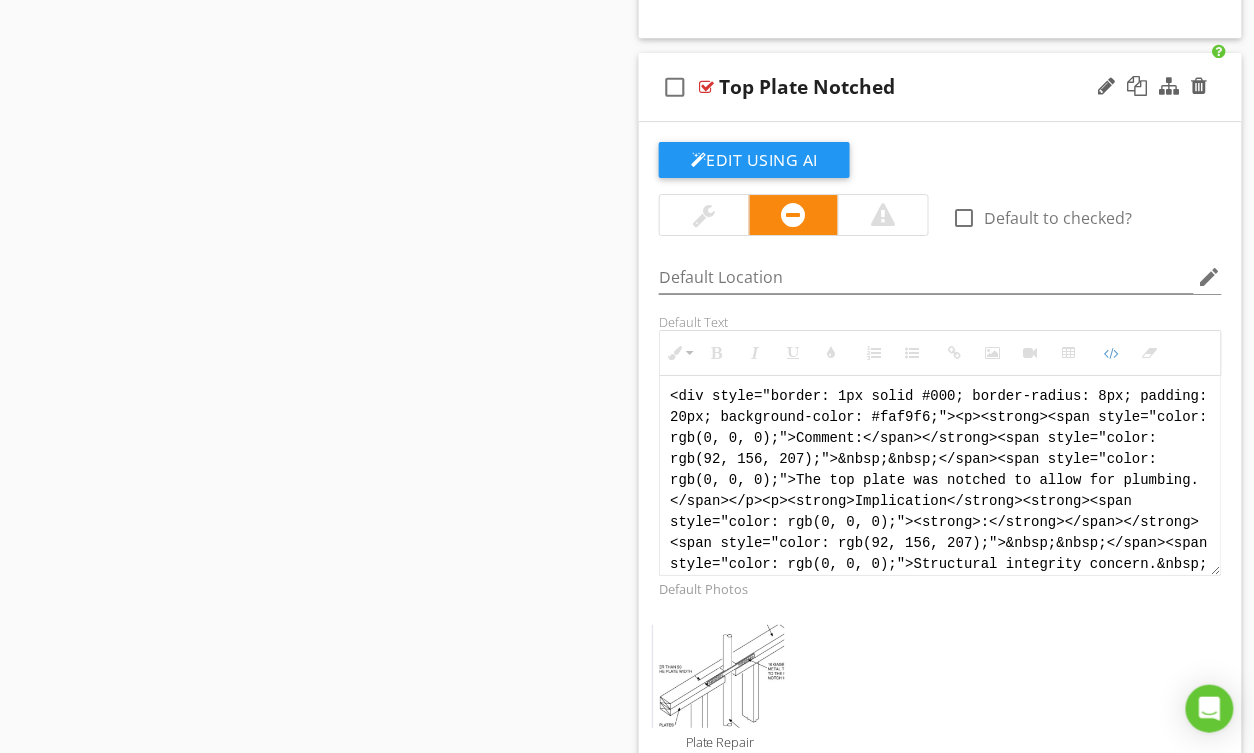 scroll, scrollTop: 60, scrollLeft: 0, axis: vertical 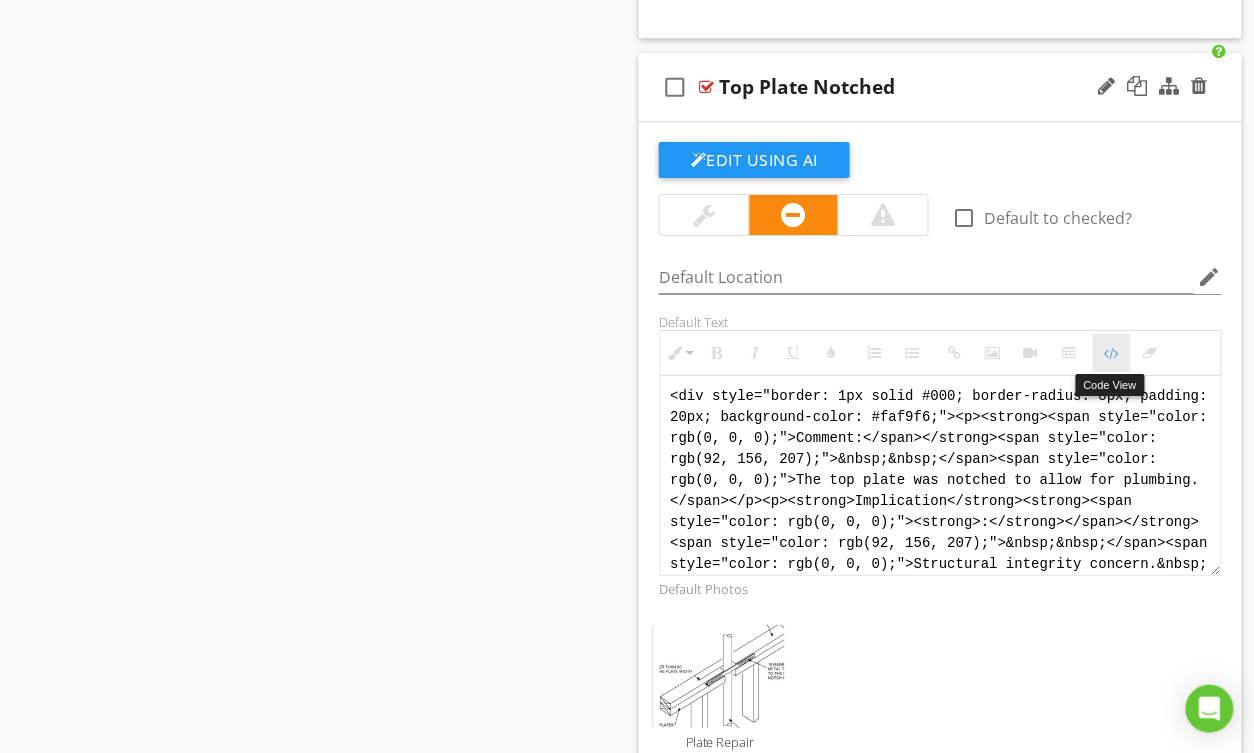 click on "Code View" at bounding box center (1112, 353) 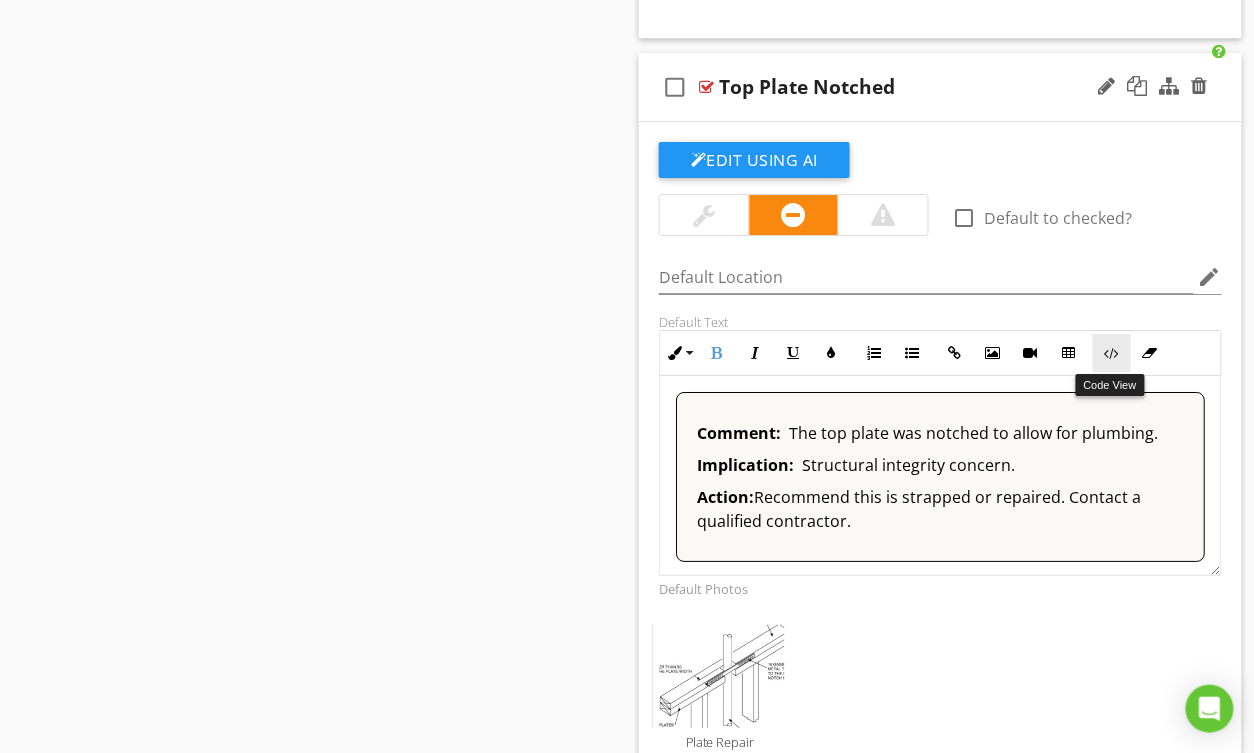 click at bounding box center (1112, 353) 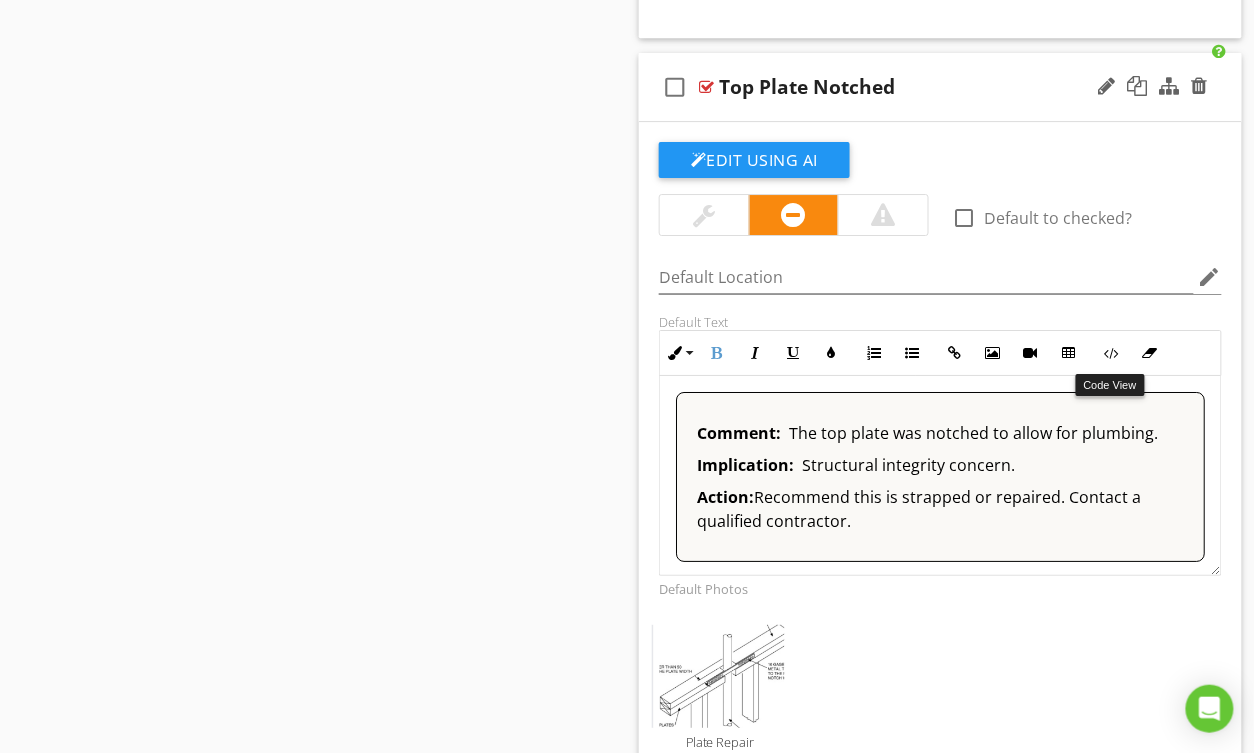 scroll, scrollTop: 3480, scrollLeft: 0, axis: vertical 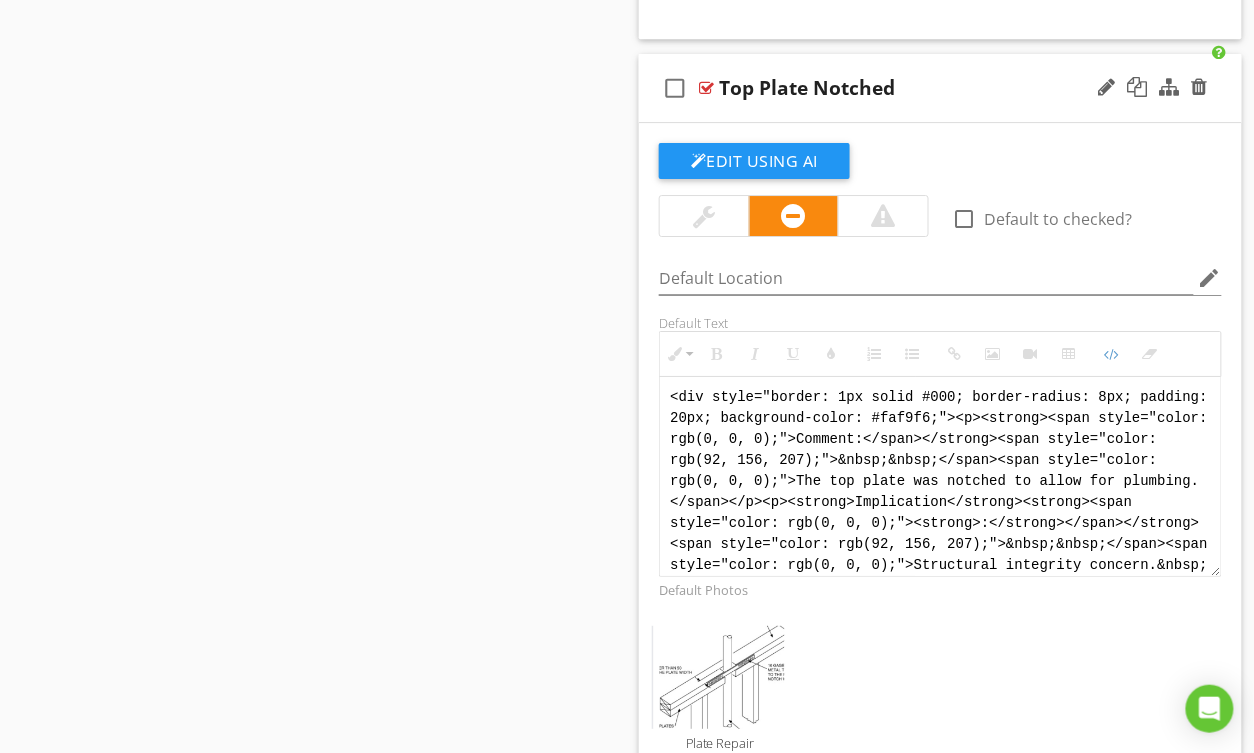 drag, startPoint x: 1090, startPoint y: 568, endPoint x: 696, endPoint y: 353, distance: 448.8441 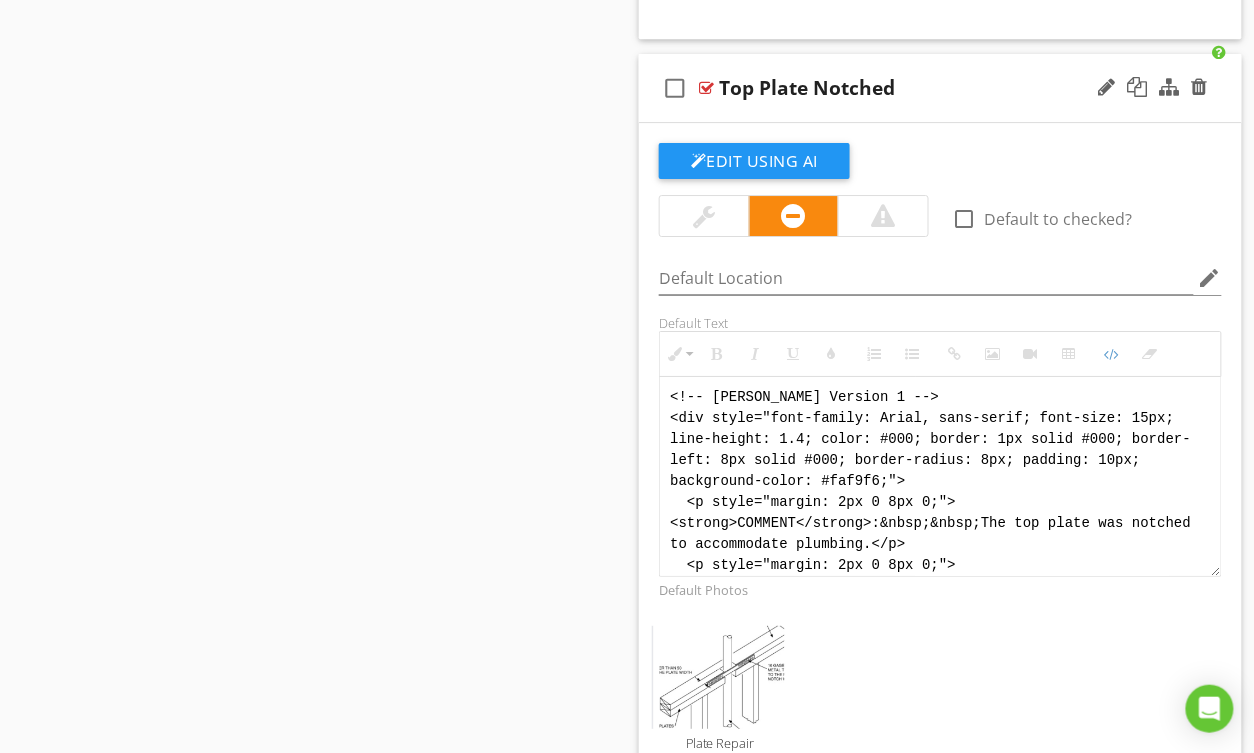 scroll, scrollTop: 180, scrollLeft: 0, axis: vertical 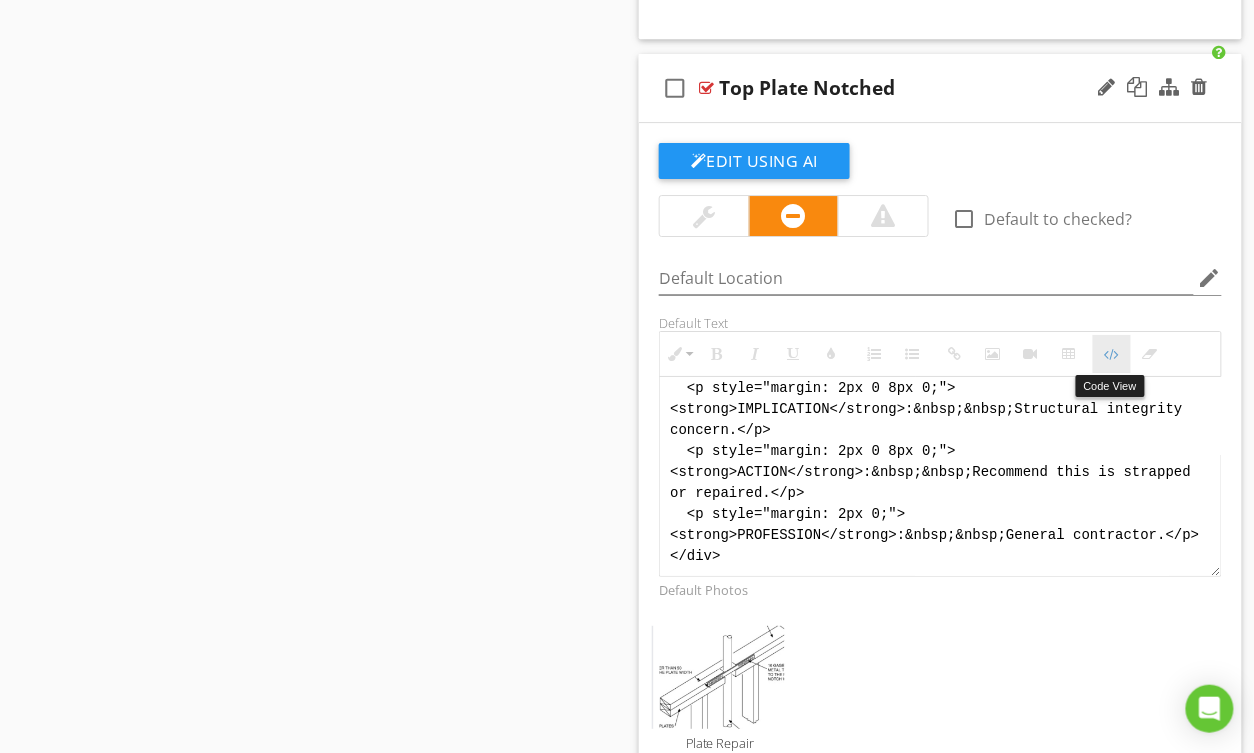 click on "Code View" at bounding box center [1112, 354] 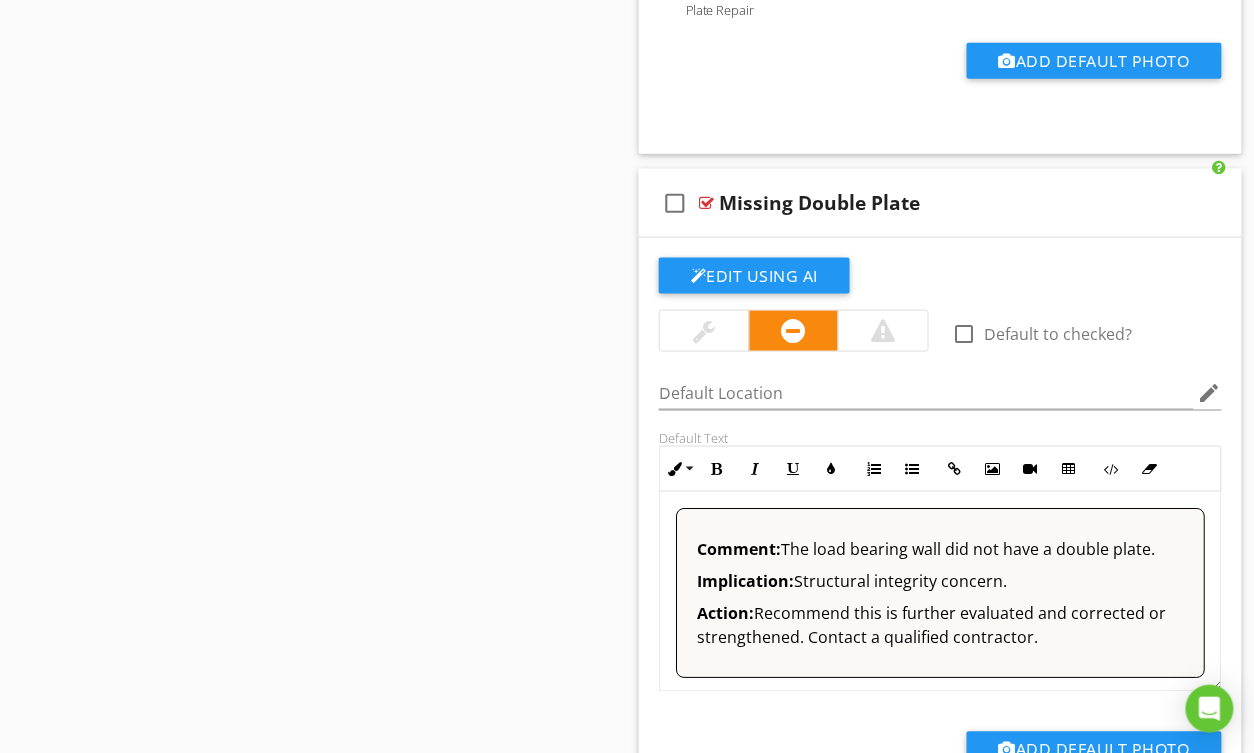 scroll, scrollTop: 4216, scrollLeft: 0, axis: vertical 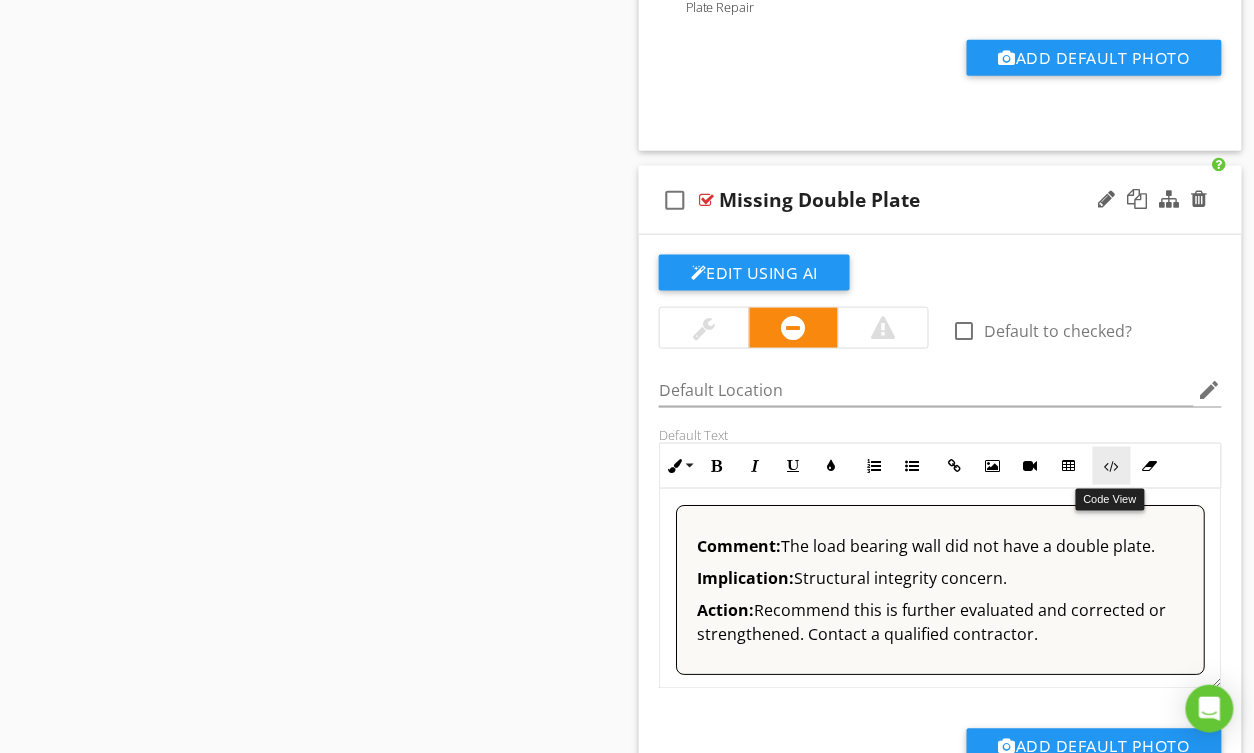 click at bounding box center [1112, 466] 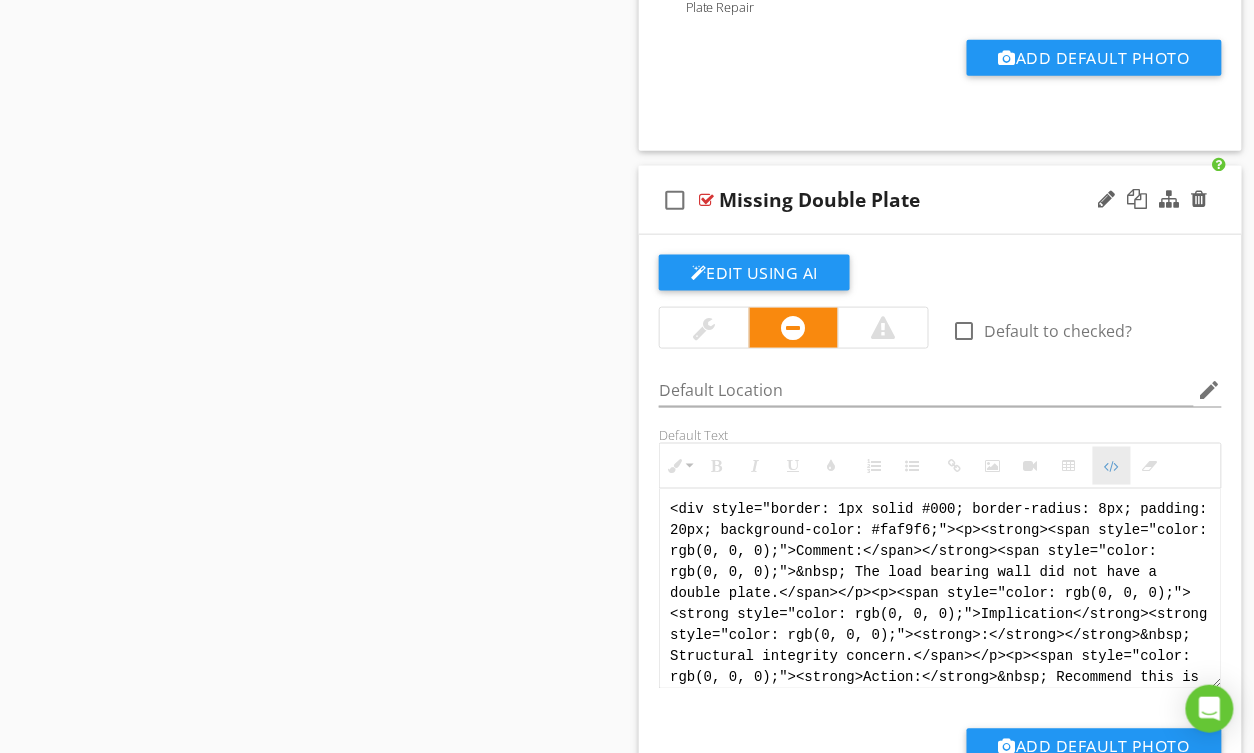 scroll, scrollTop: 40, scrollLeft: 0, axis: vertical 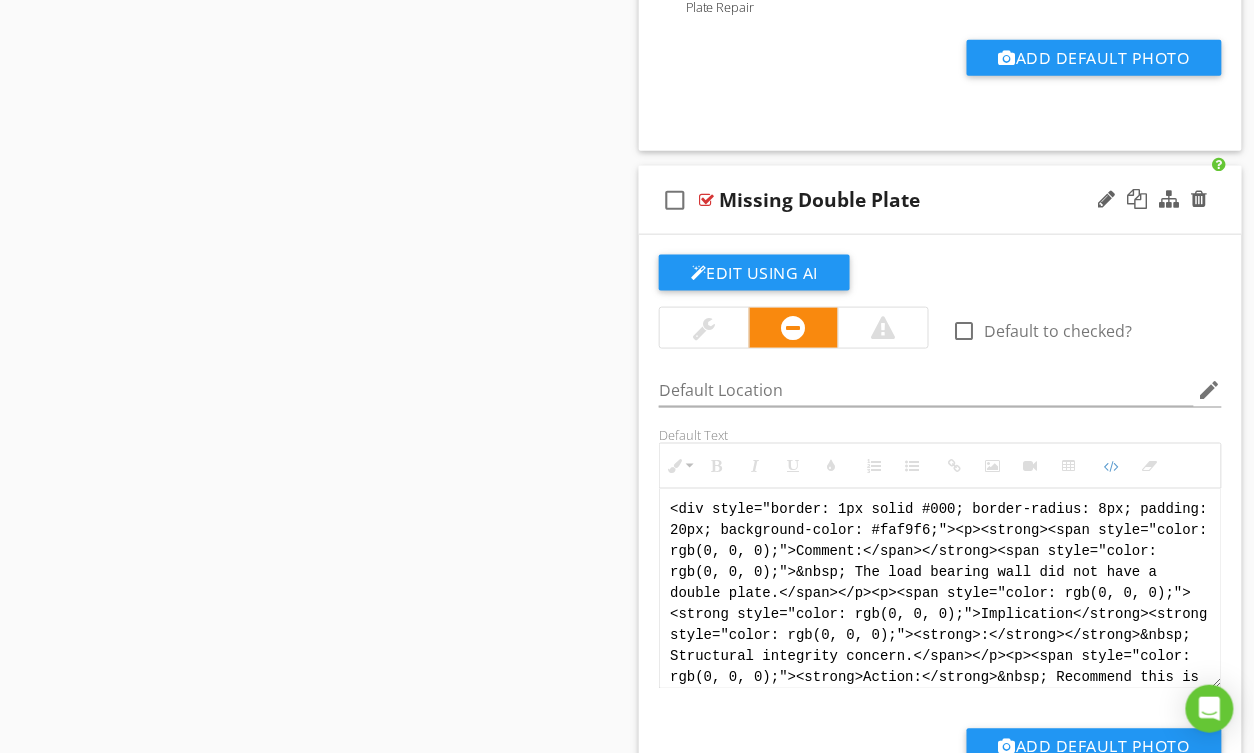 drag, startPoint x: 1066, startPoint y: 678, endPoint x: 676, endPoint y: 477, distance: 438.74936 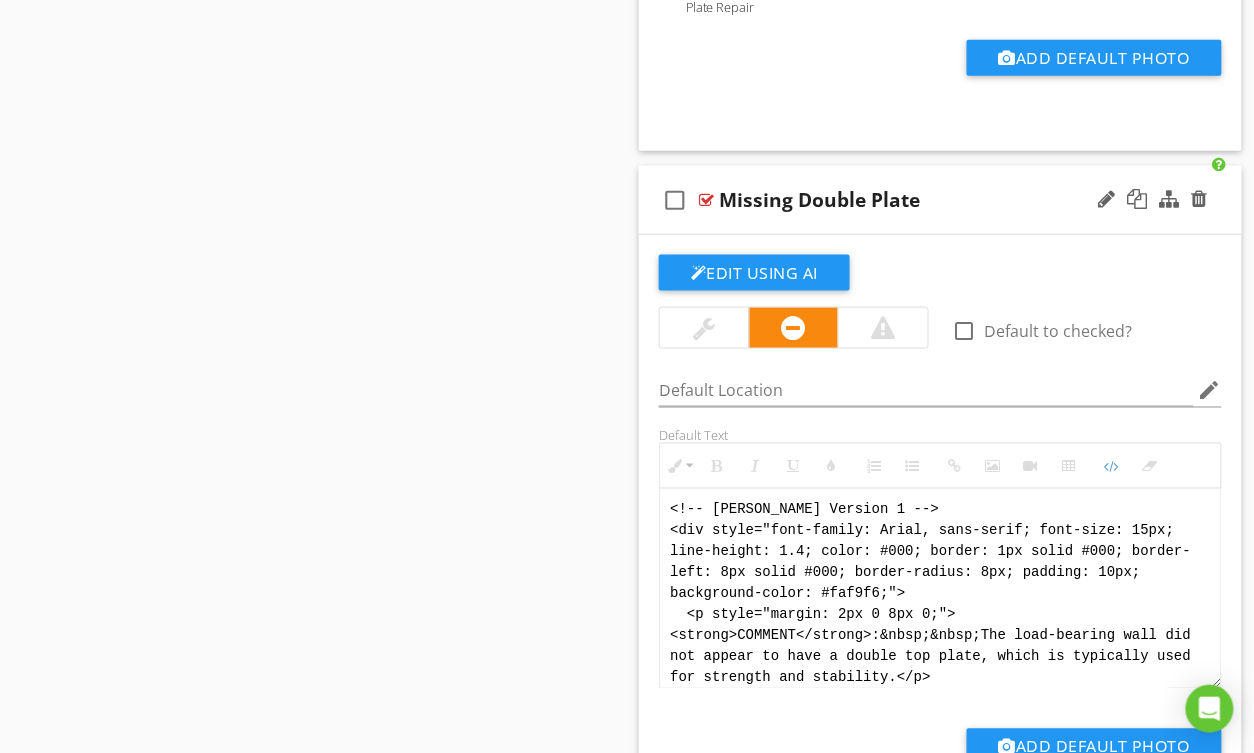scroll, scrollTop: 200, scrollLeft: 0, axis: vertical 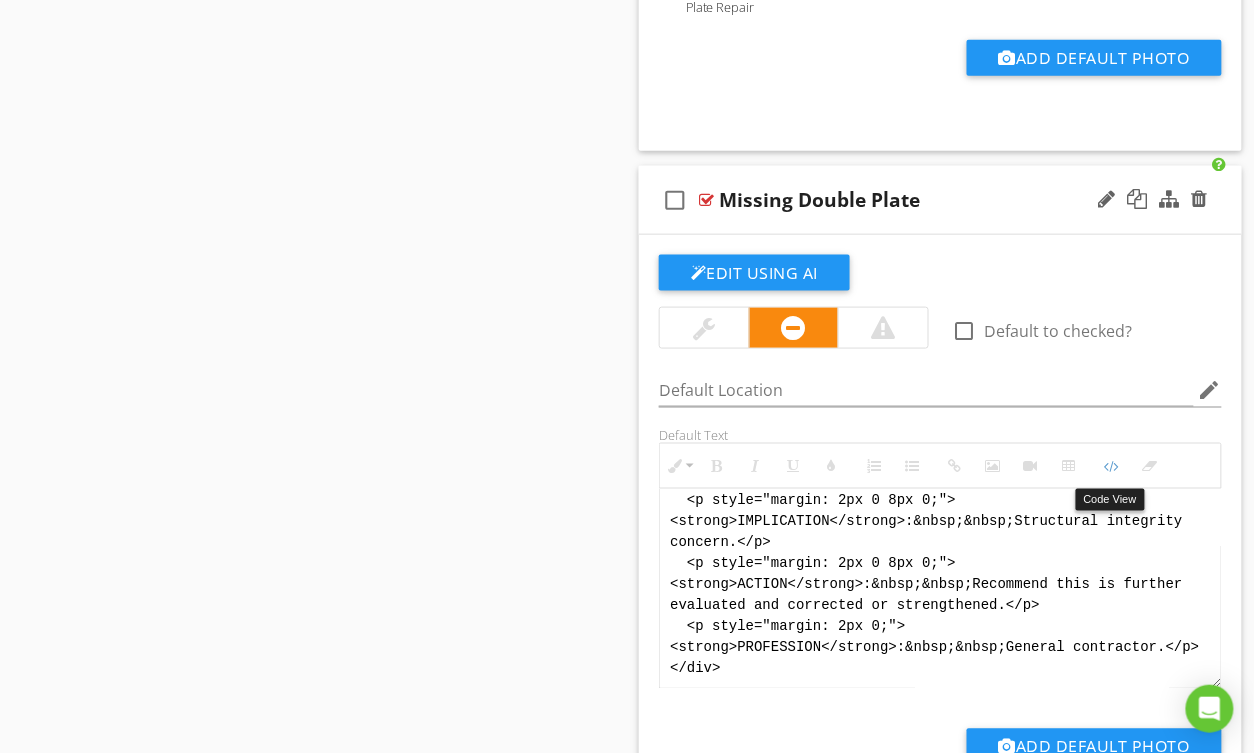 drag, startPoint x: 1104, startPoint y: 464, endPoint x: 973, endPoint y: 438, distance: 133.55524 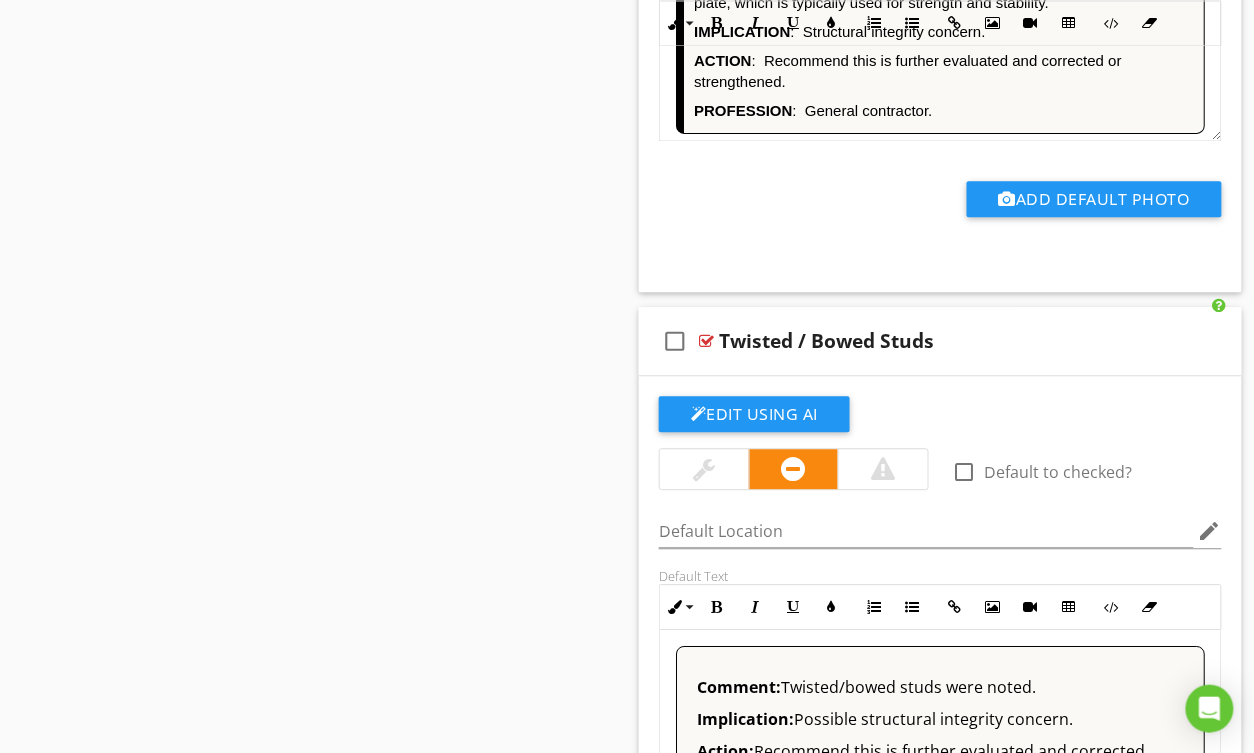 scroll, scrollTop: 4765, scrollLeft: 0, axis: vertical 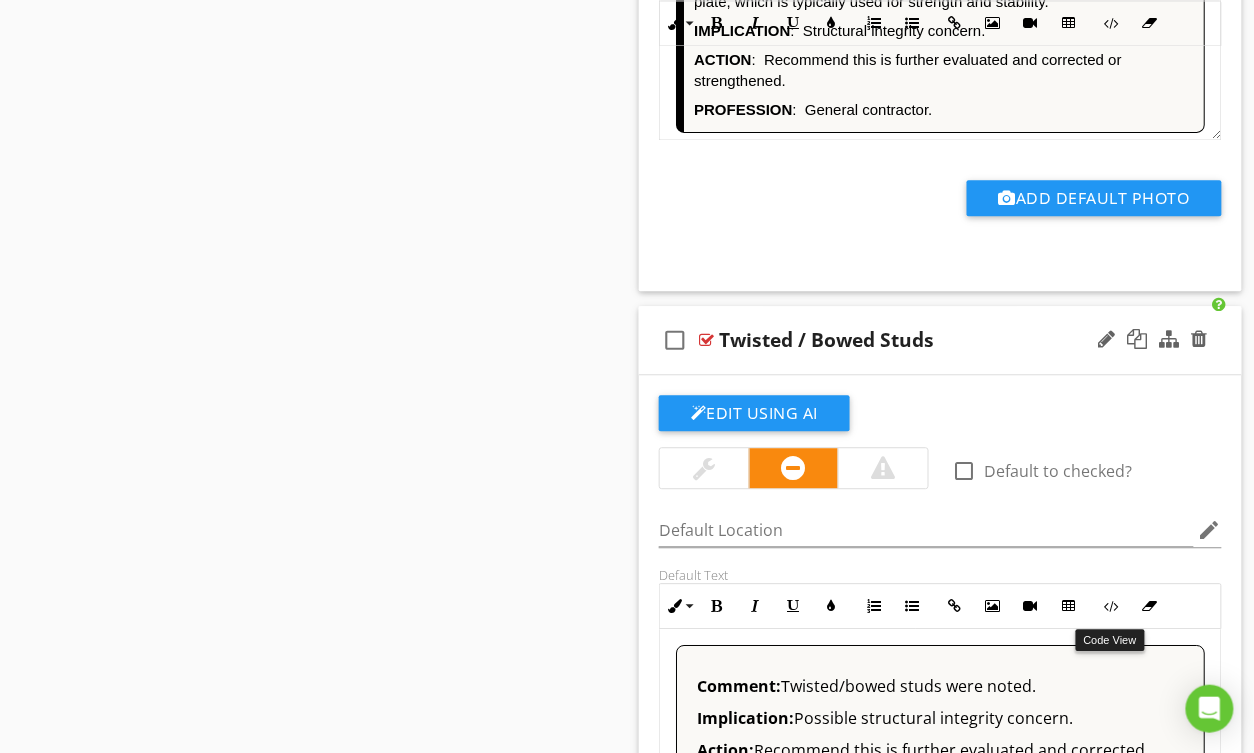 drag, startPoint x: 1114, startPoint y: 615, endPoint x: 852, endPoint y: 513, distance: 281.15475 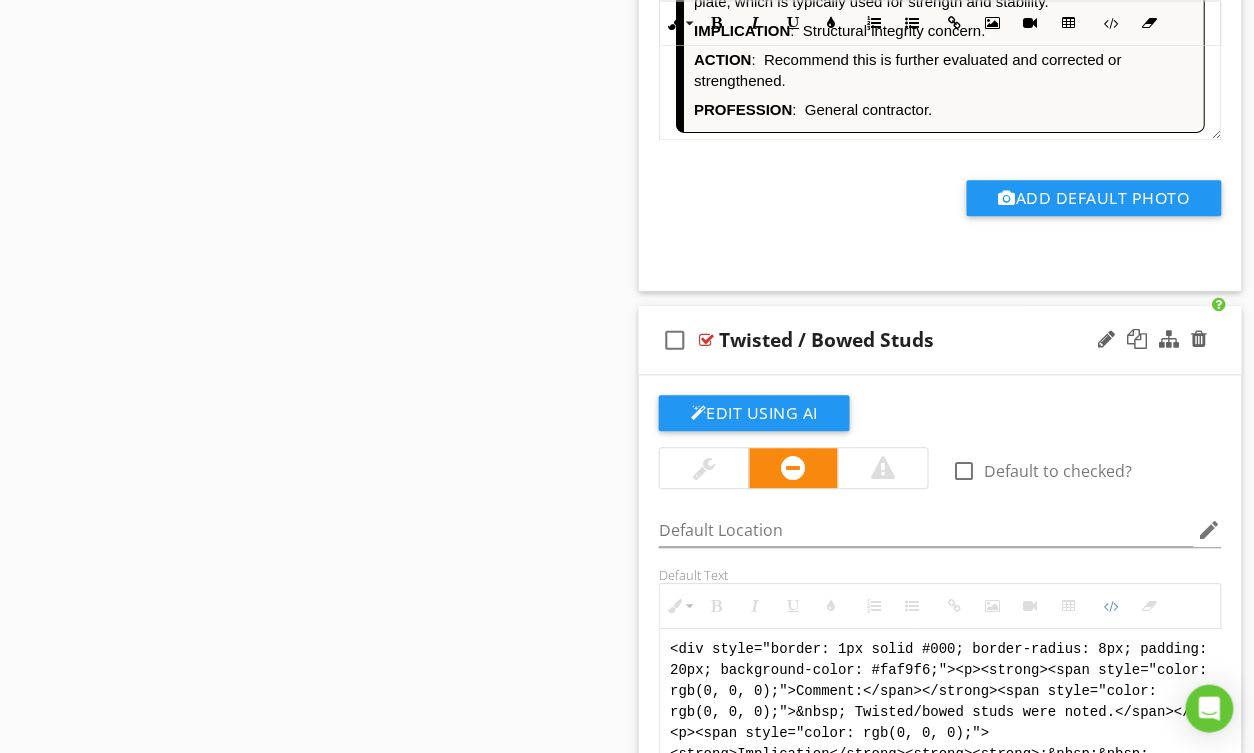 scroll, scrollTop: 5200, scrollLeft: 0, axis: vertical 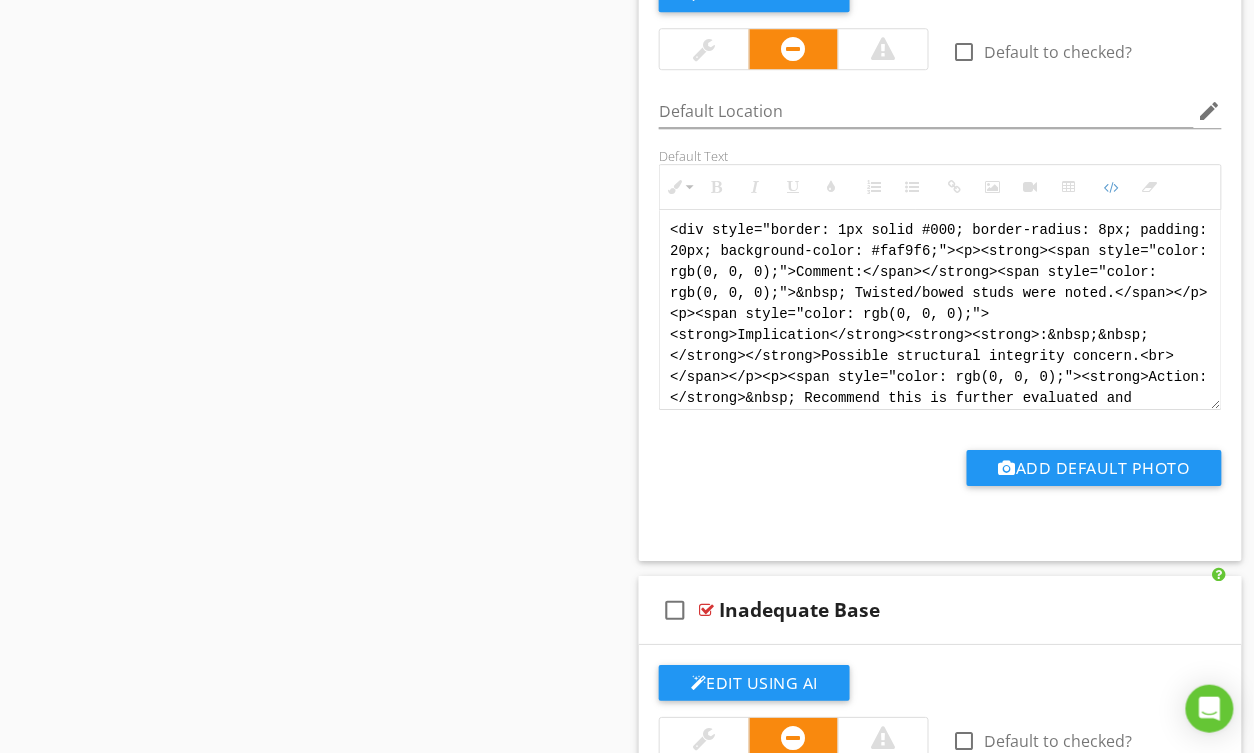 drag, startPoint x: 753, startPoint y: 392, endPoint x: 624, endPoint y: 184, distance: 244.75497 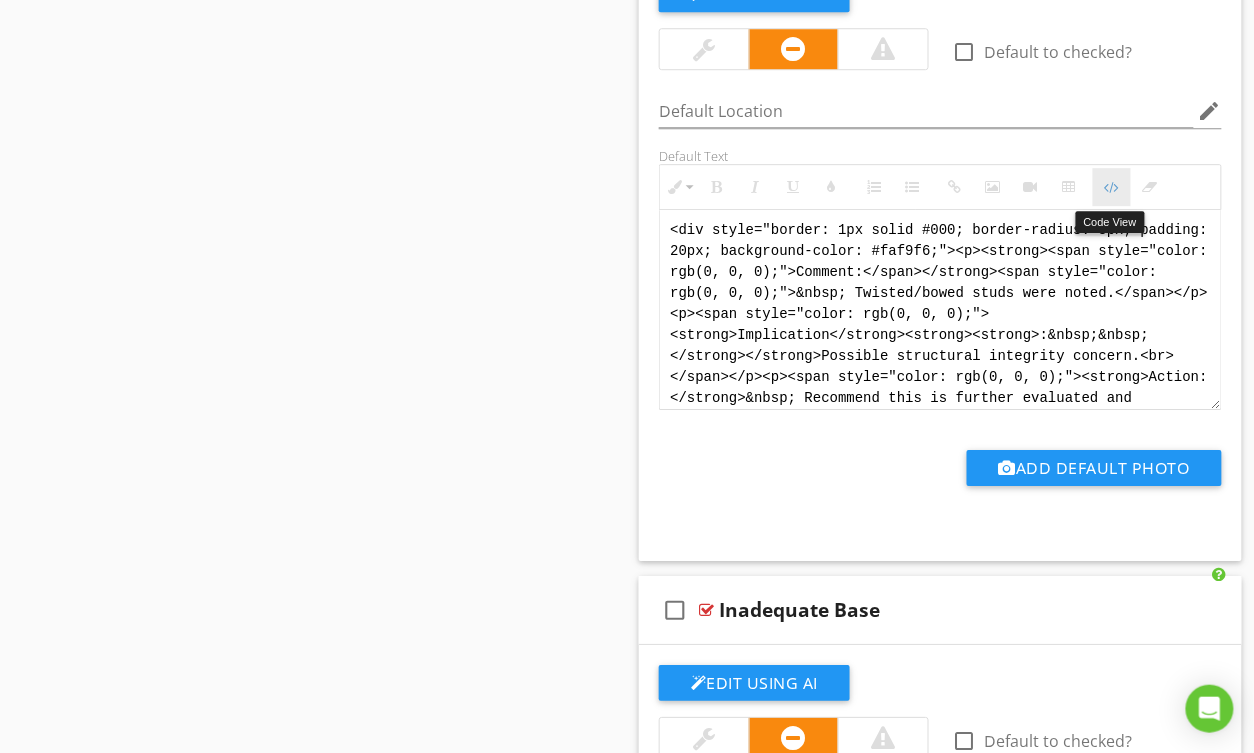 click at bounding box center [1112, 187] 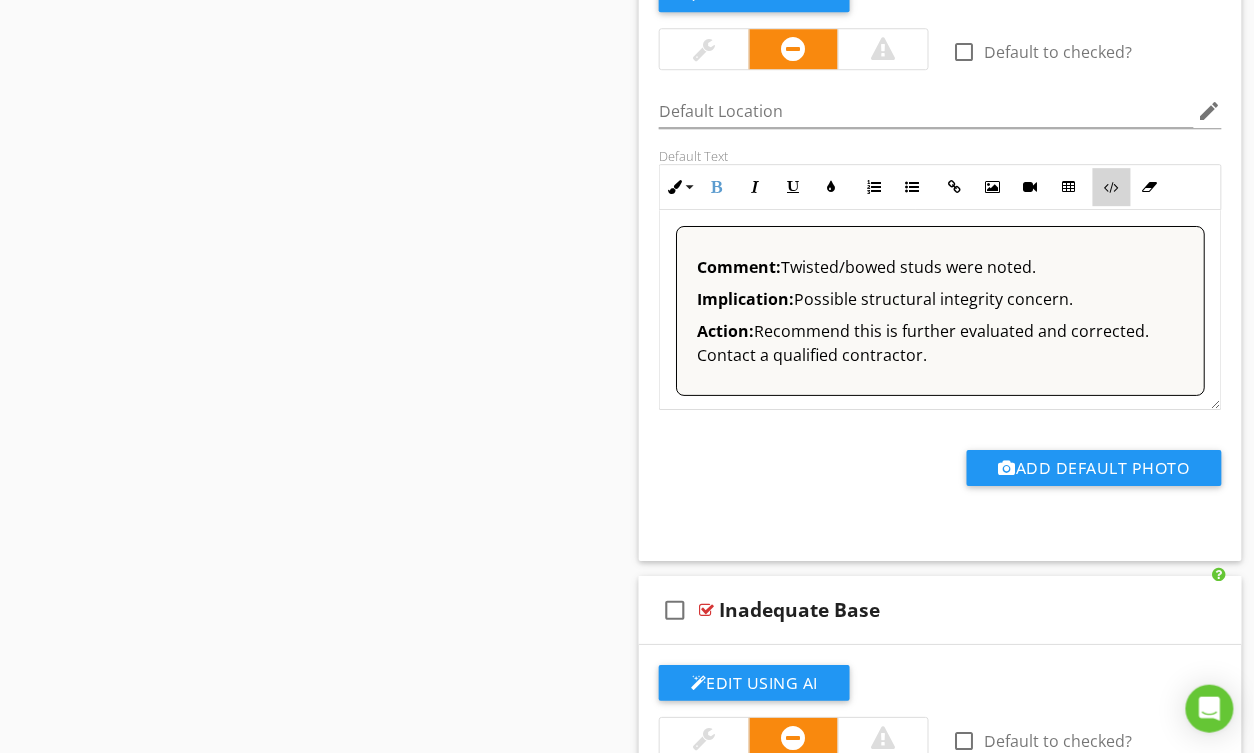 click at bounding box center [1112, 187] 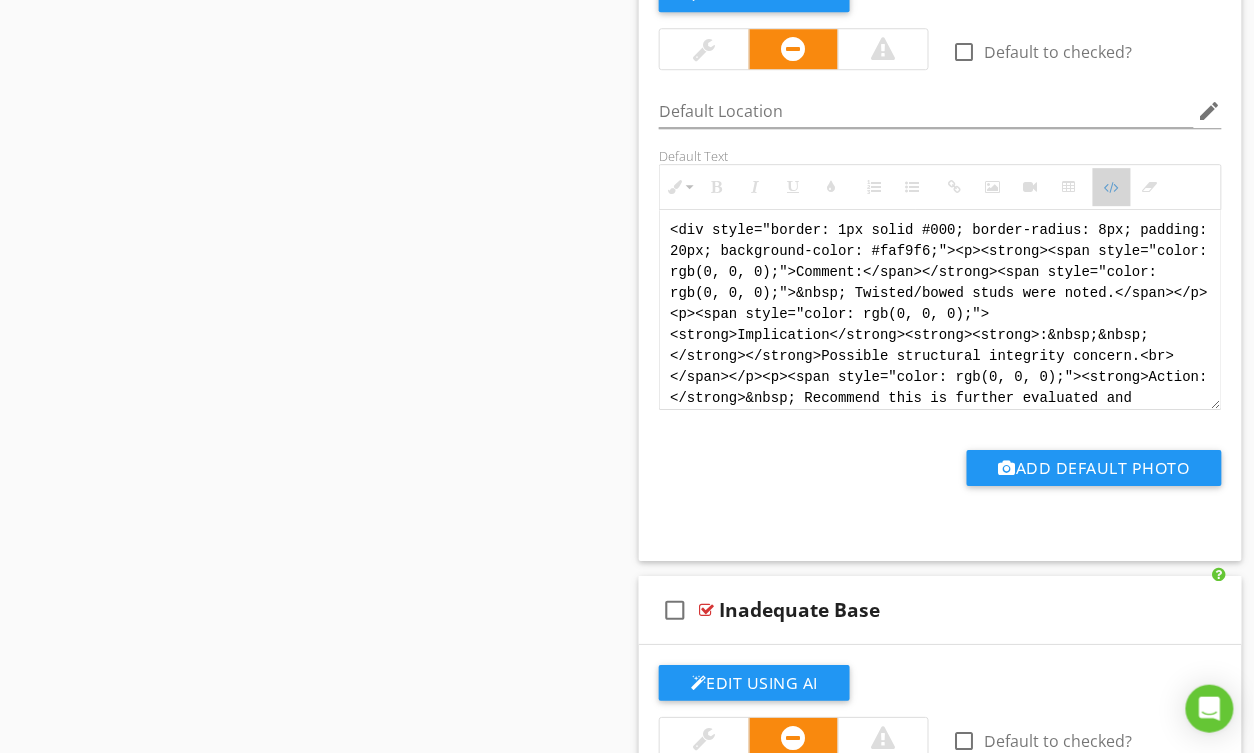 drag, startPoint x: 1114, startPoint y: 188, endPoint x: 1120, endPoint y: 222, distance: 34.525352 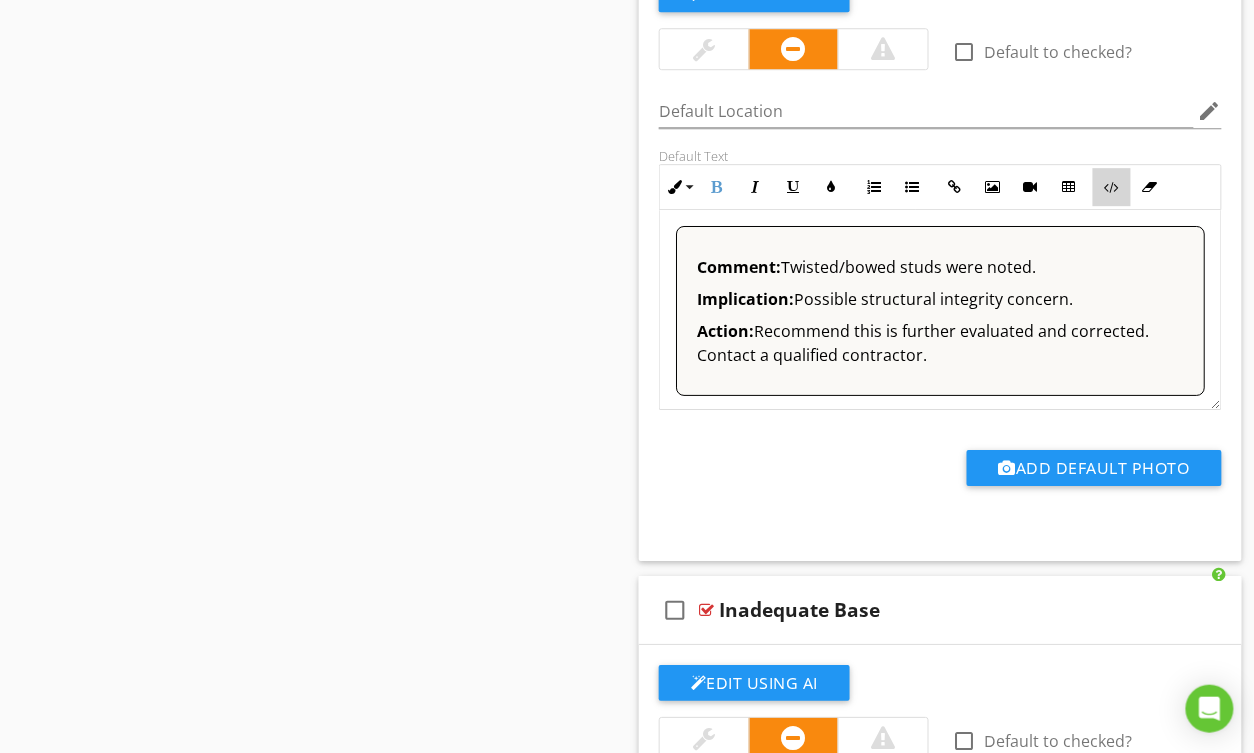 drag, startPoint x: 1105, startPoint y: 192, endPoint x: 1076, endPoint y: 241, distance: 56.938564 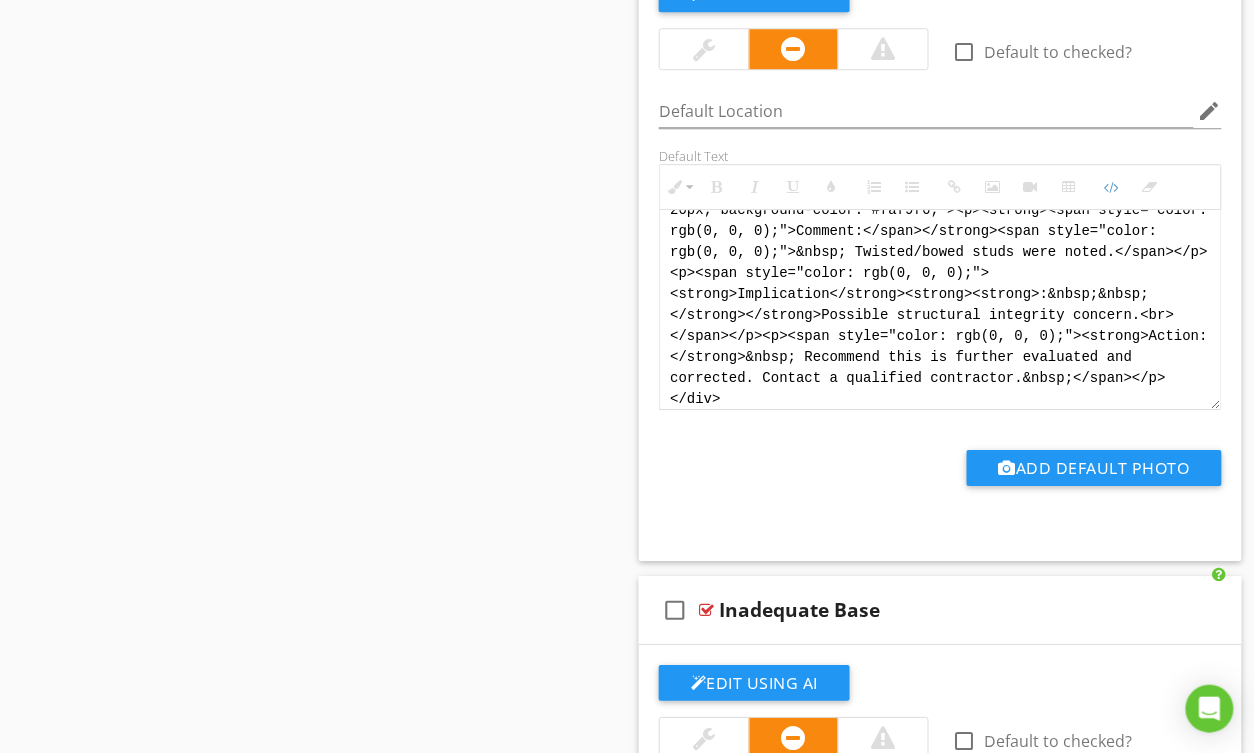 scroll, scrollTop: 40, scrollLeft: 0, axis: vertical 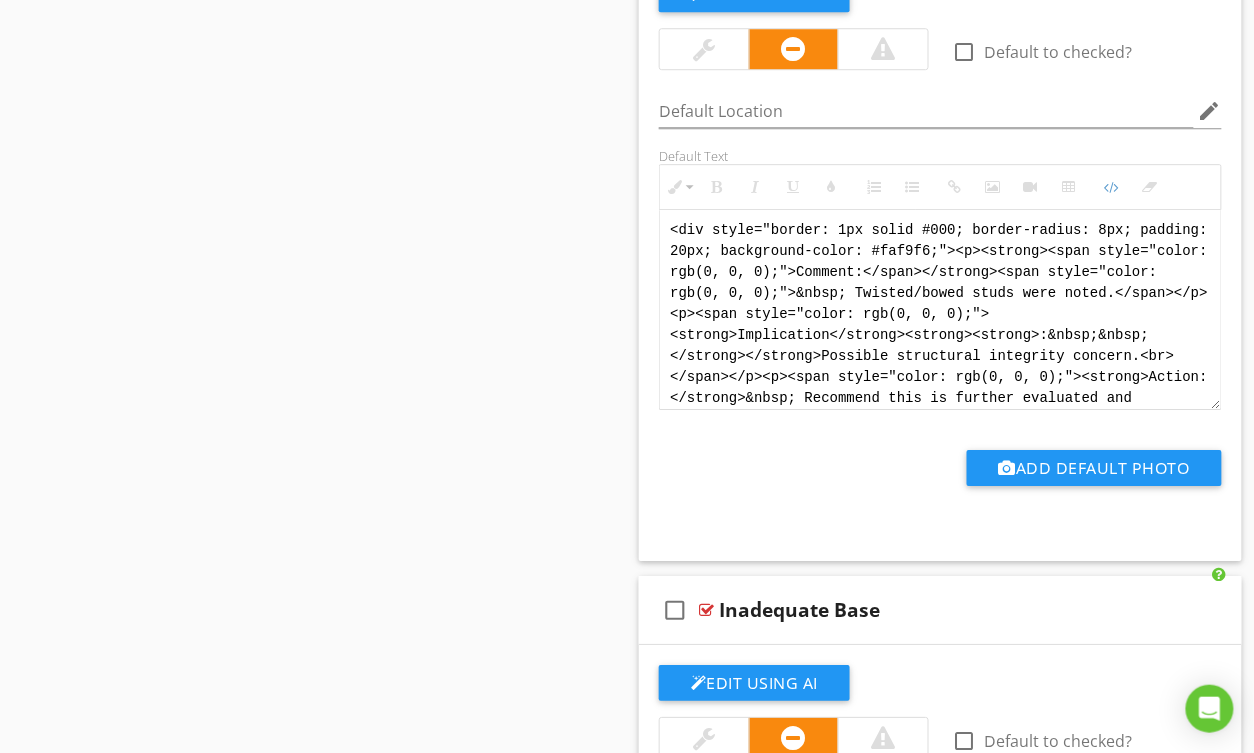 drag, startPoint x: 846, startPoint y: 398, endPoint x: 633, endPoint y: 124, distance: 347.05188 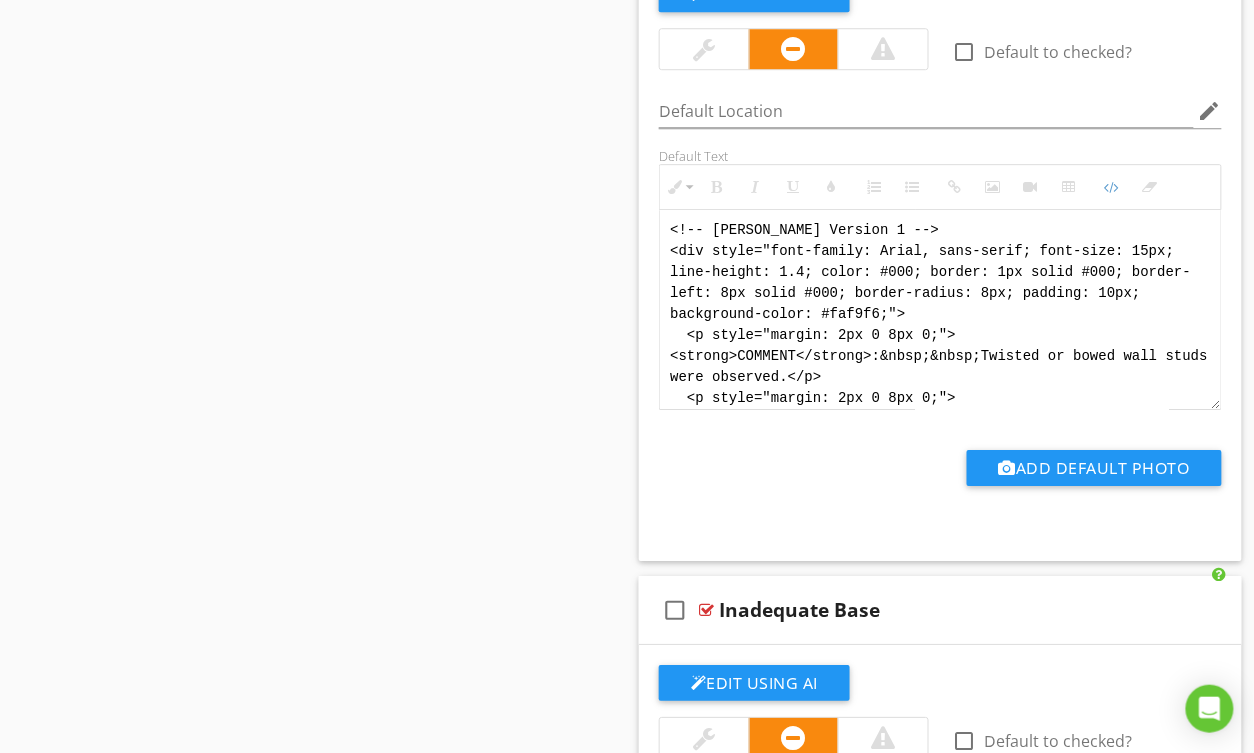 scroll, scrollTop: 180, scrollLeft: 0, axis: vertical 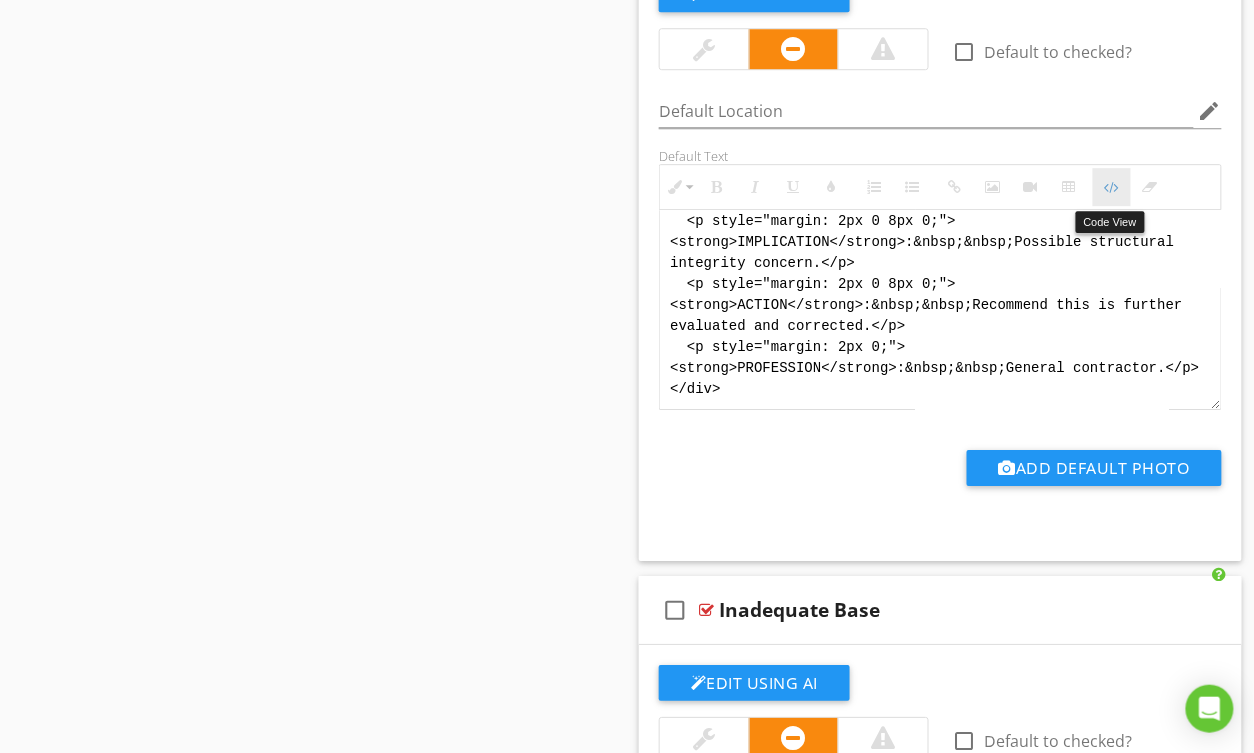click at bounding box center (1112, 187) 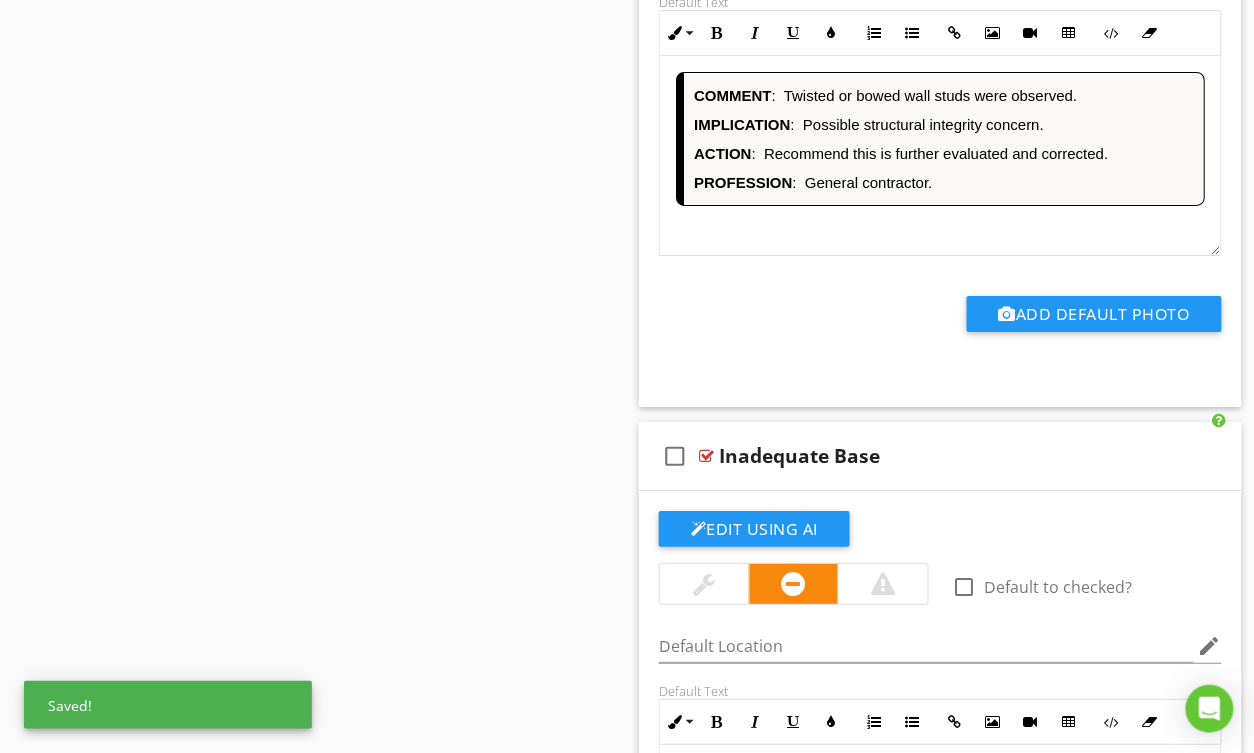 scroll, scrollTop: 5340, scrollLeft: 0, axis: vertical 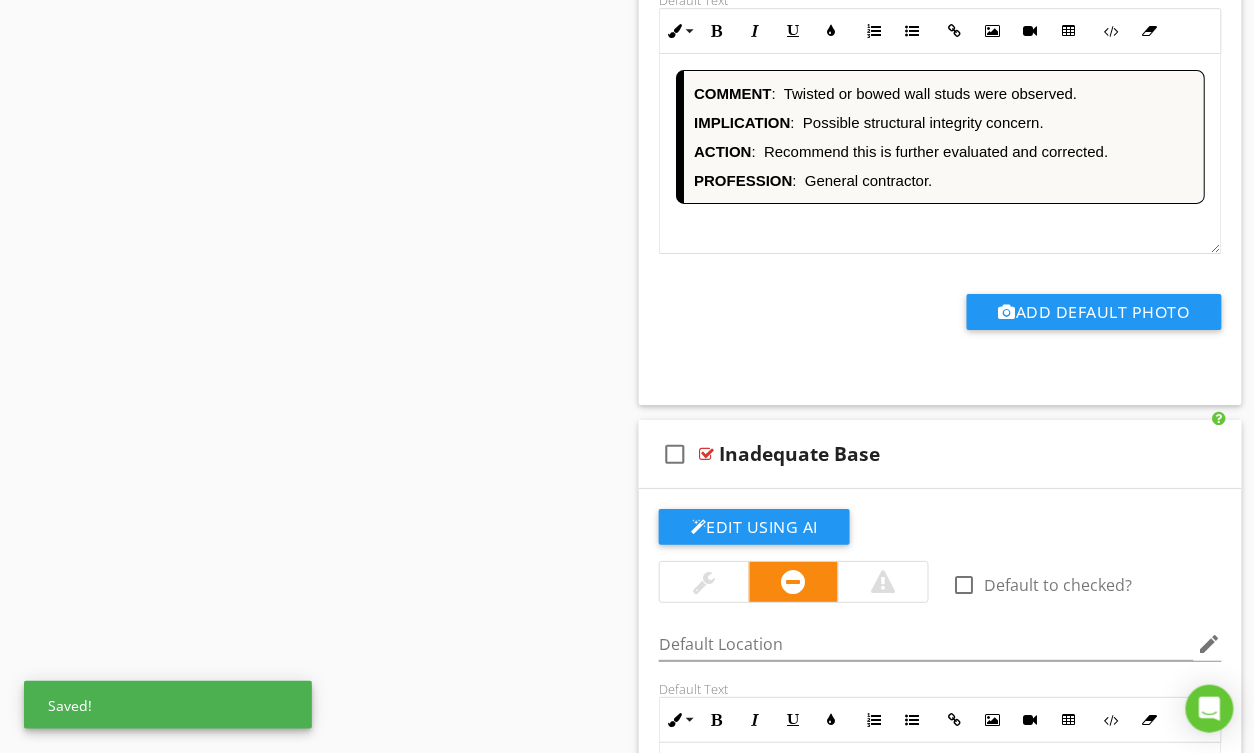 click on "COMMENT :  Twisted or bowed wall studs were observed. IMPLICATION :  Possible structural integrity concern. ACTION :  Recommend this is further evaluated and corrected. PROFESSION :  General contractor." at bounding box center (940, 154) 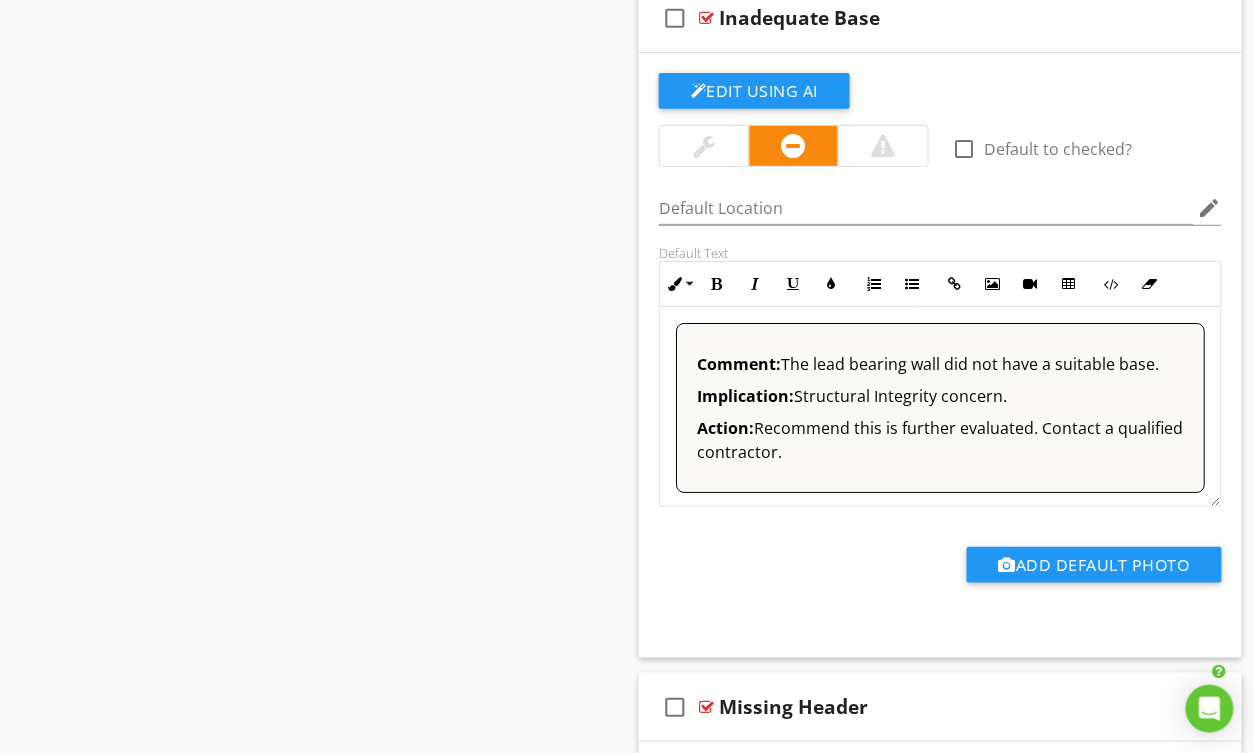 scroll, scrollTop: 5794, scrollLeft: 0, axis: vertical 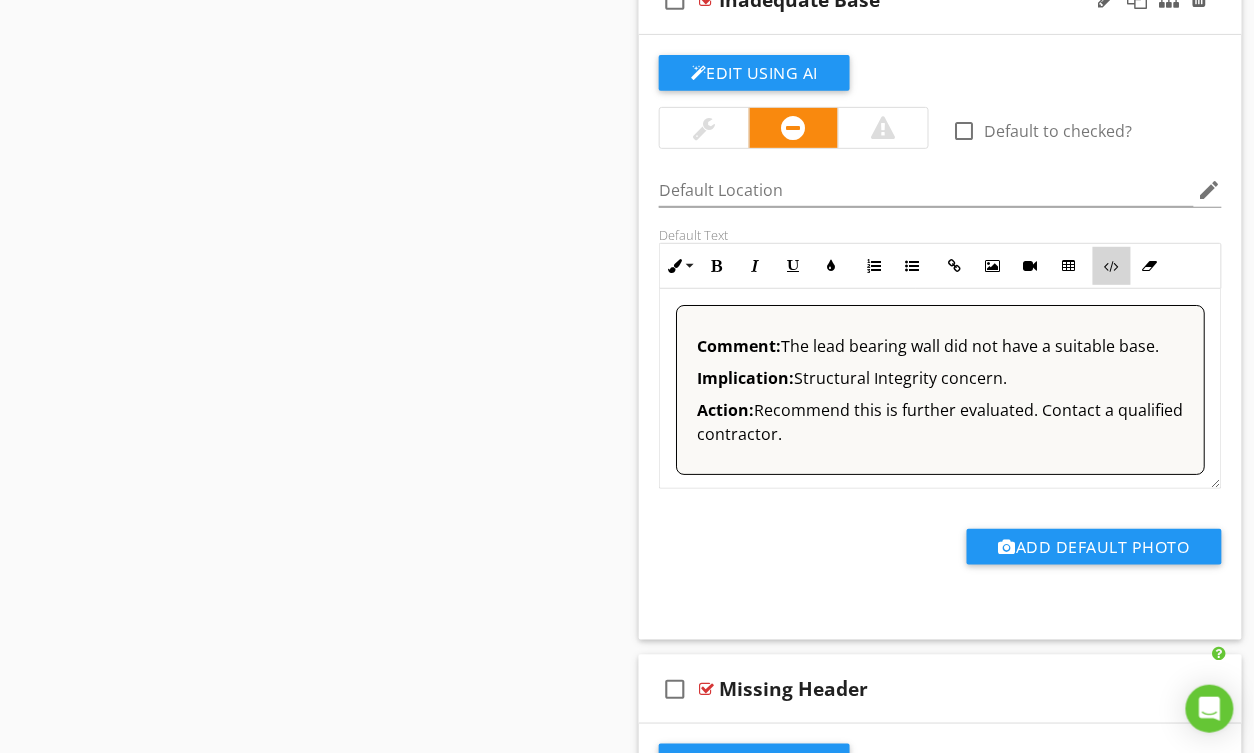 drag, startPoint x: 1118, startPoint y: 278, endPoint x: 1100, endPoint y: 291, distance: 22.203604 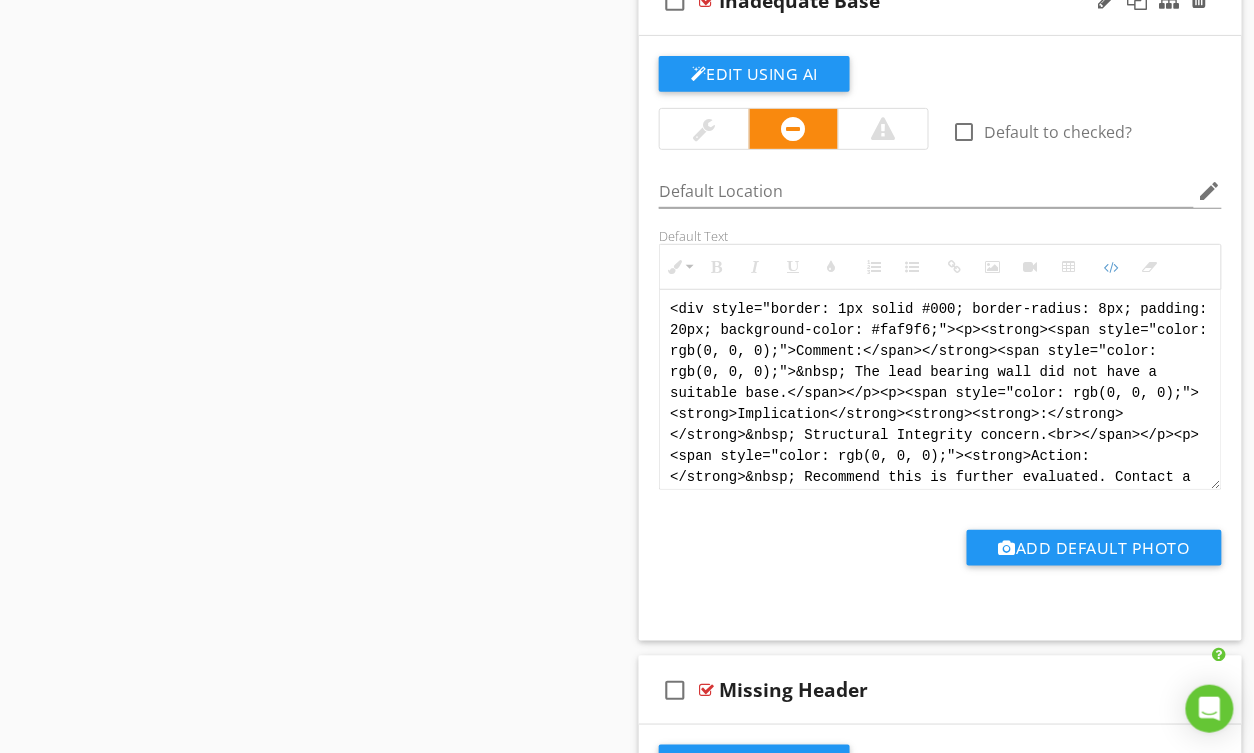 scroll, scrollTop: 8, scrollLeft: 0, axis: vertical 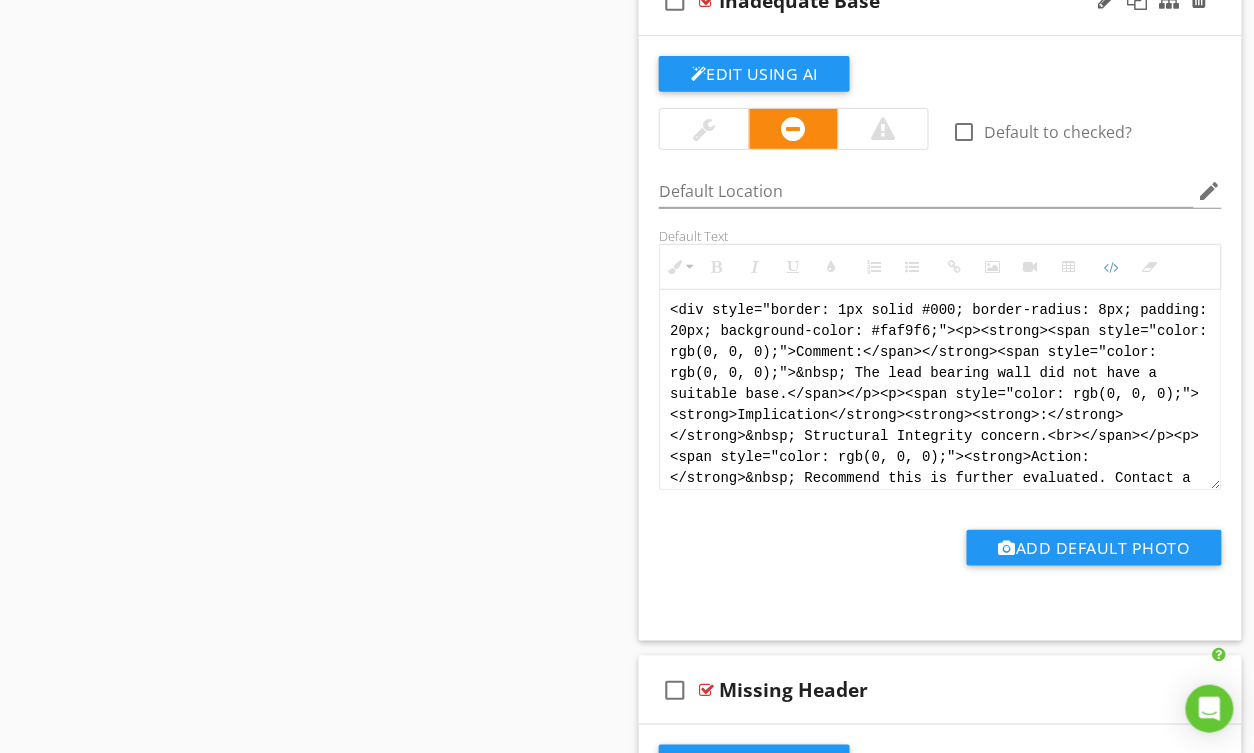 drag, startPoint x: 1064, startPoint y: 487, endPoint x: 642, endPoint y: 235, distance: 491.51602 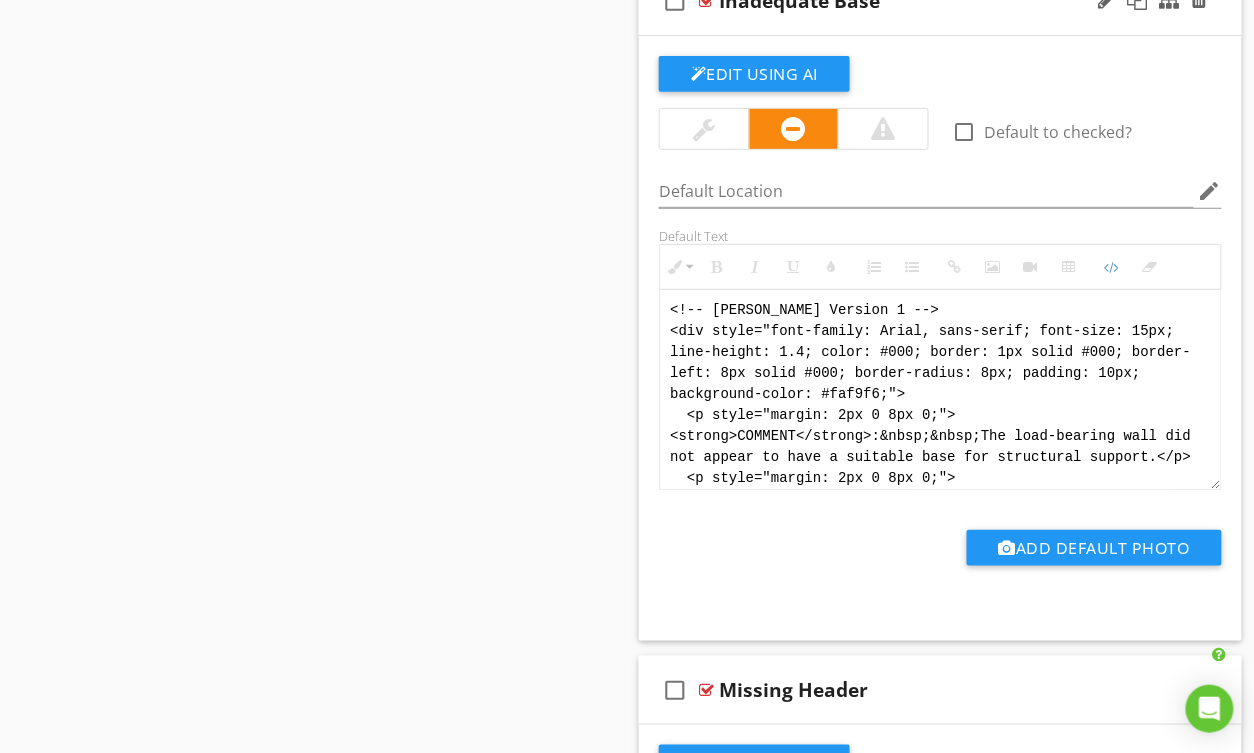 scroll, scrollTop: 180, scrollLeft: 0, axis: vertical 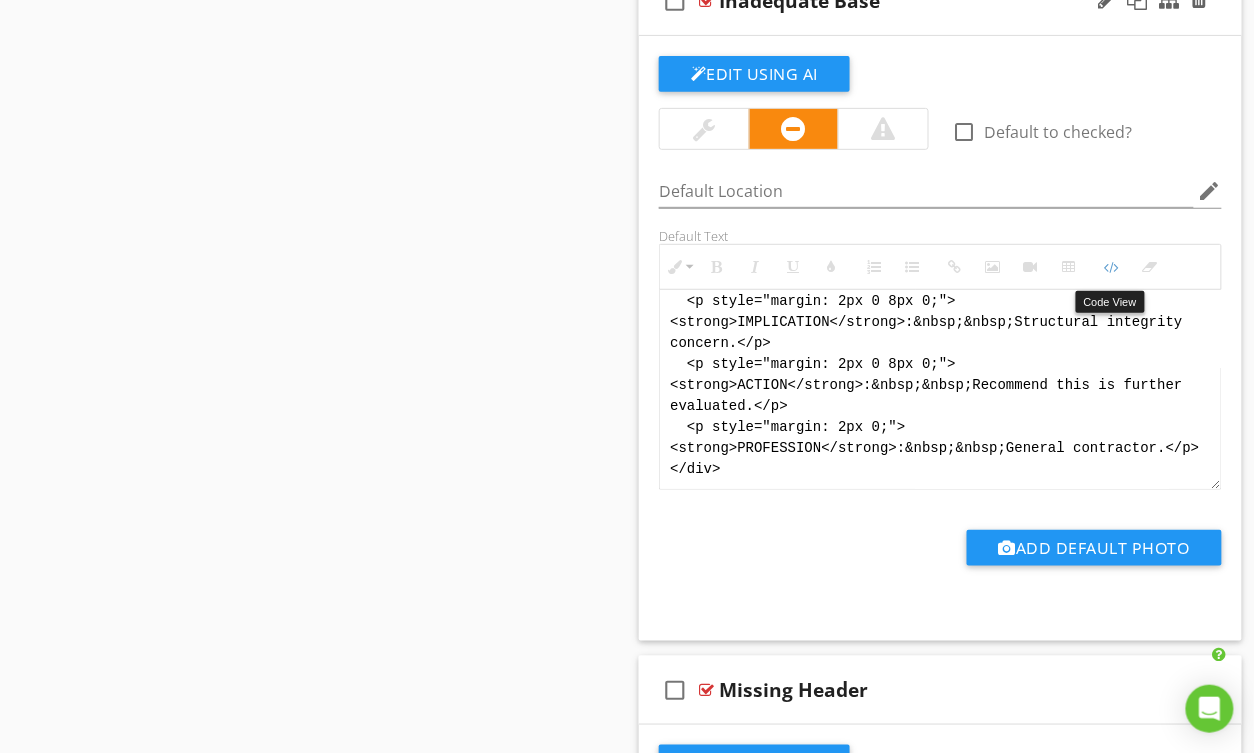 drag, startPoint x: 1113, startPoint y: 275, endPoint x: 912, endPoint y: 293, distance: 201.80437 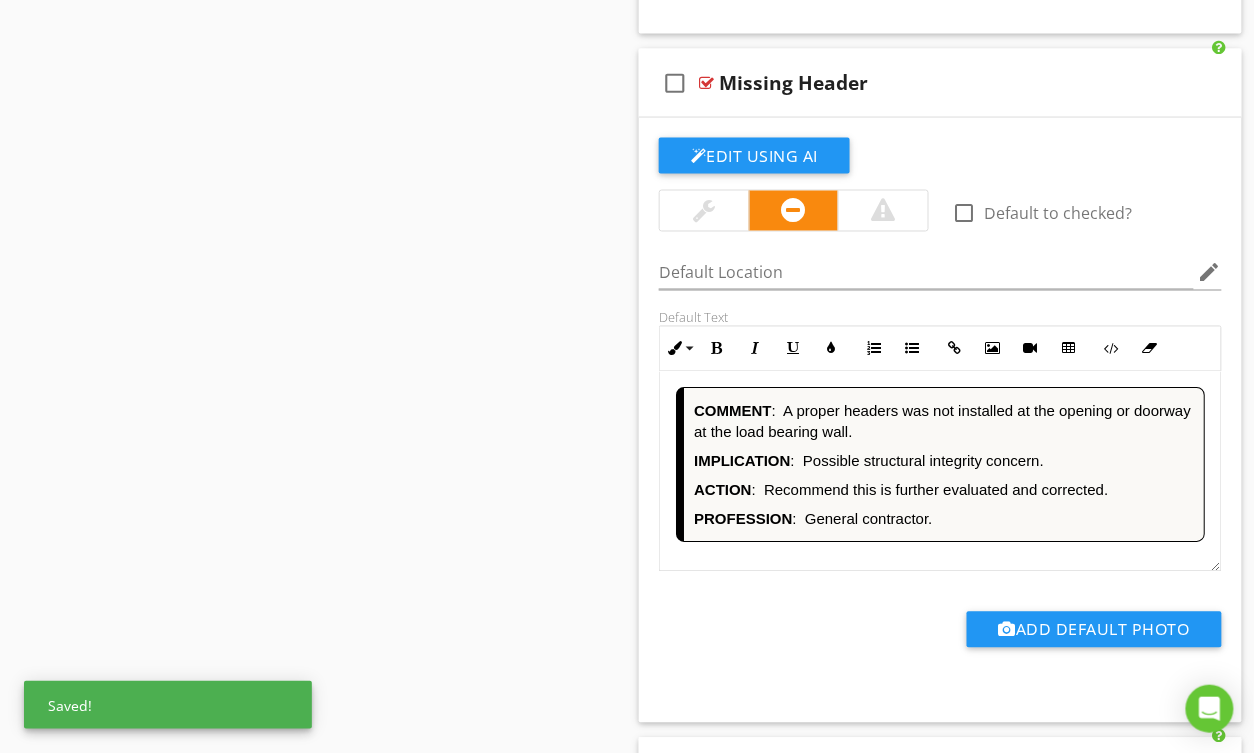 scroll, scrollTop: 6405, scrollLeft: 0, axis: vertical 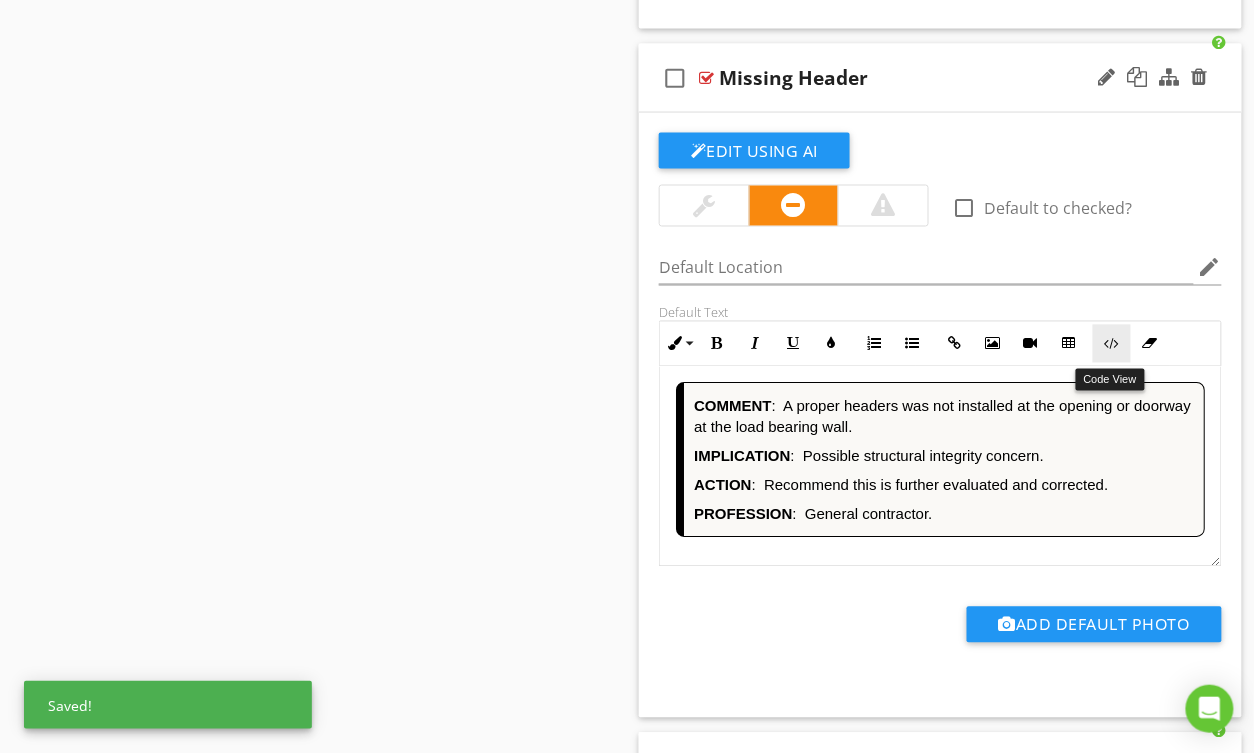 click at bounding box center (1112, 344) 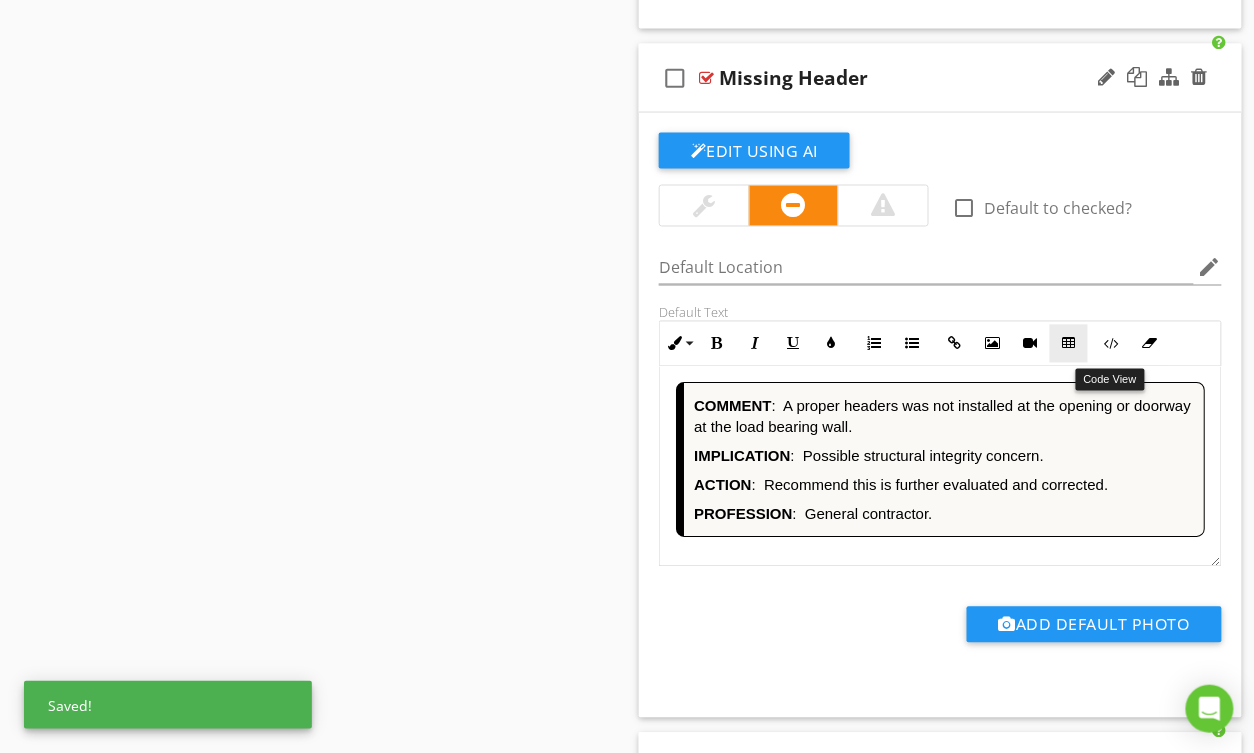 scroll, scrollTop: 6404, scrollLeft: 0, axis: vertical 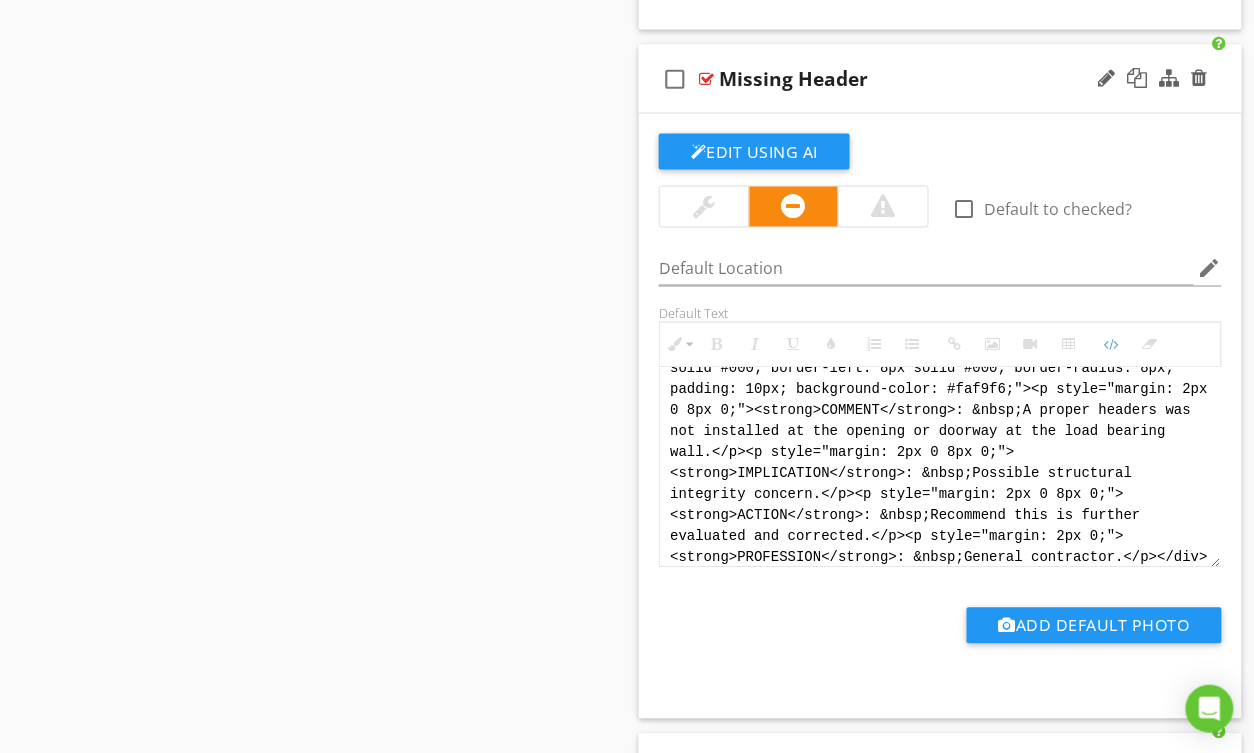 drag, startPoint x: 666, startPoint y: 392, endPoint x: 1165, endPoint y: 586, distance: 535.3849 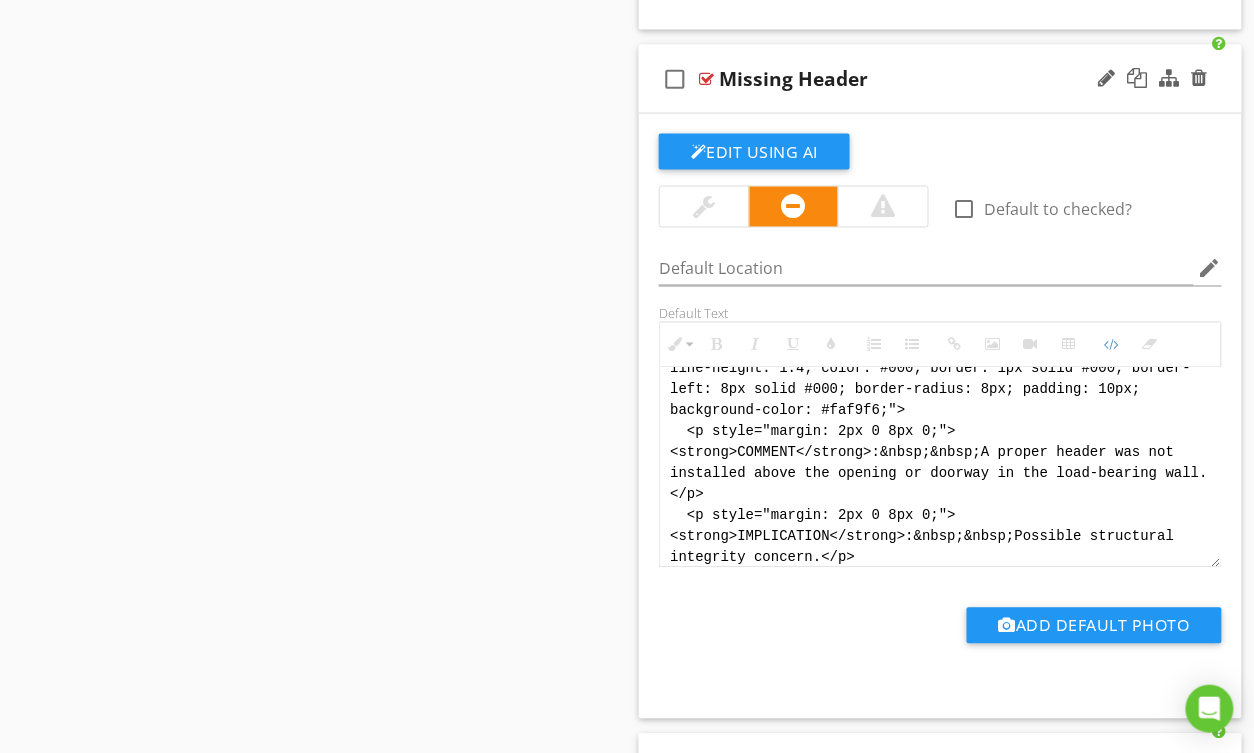 scroll, scrollTop: 200, scrollLeft: 0, axis: vertical 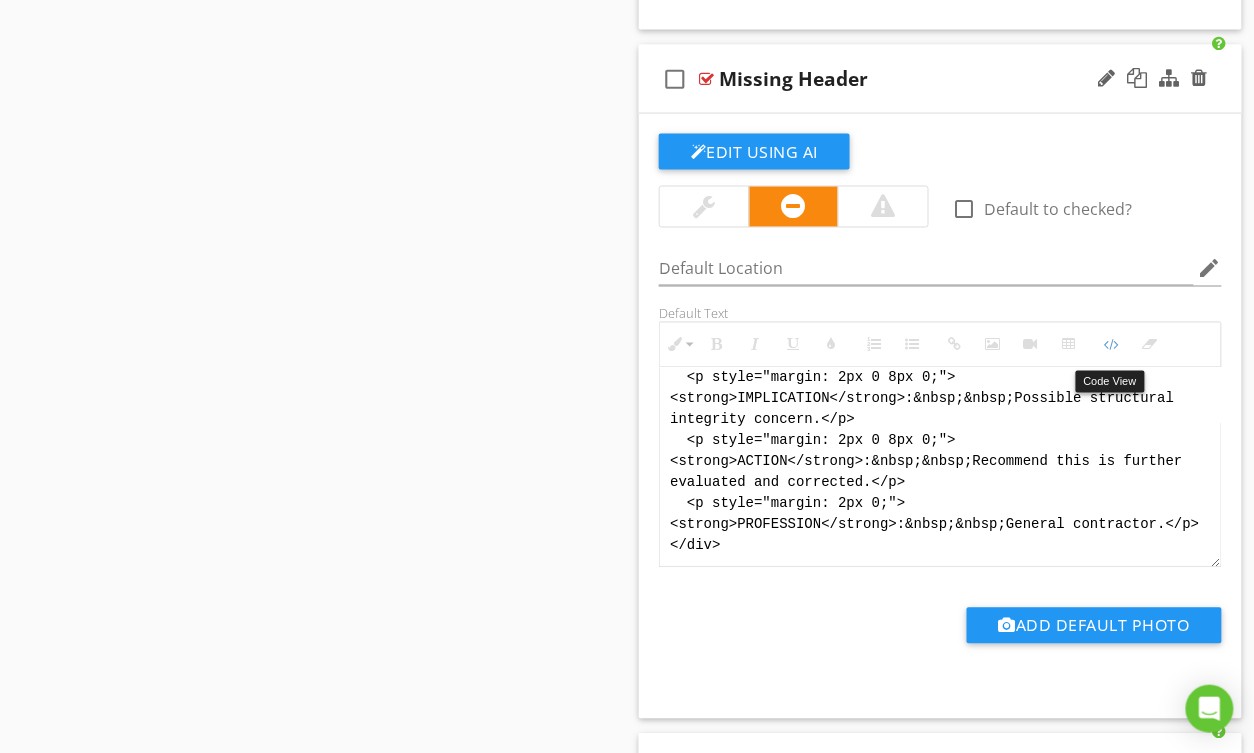 drag, startPoint x: 1108, startPoint y: 364, endPoint x: 1073, endPoint y: 360, distance: 35.22783 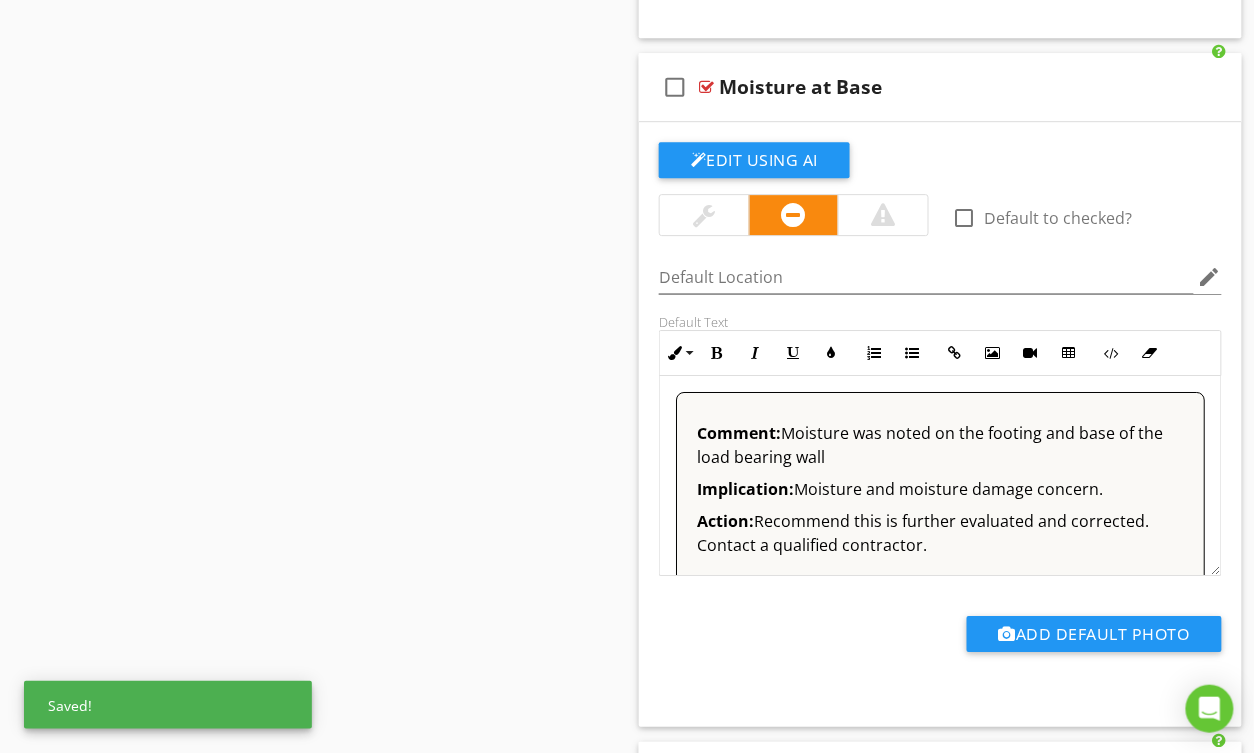 scroll, scrollTop: 7086, scrollLeft: 0, axis: vertical 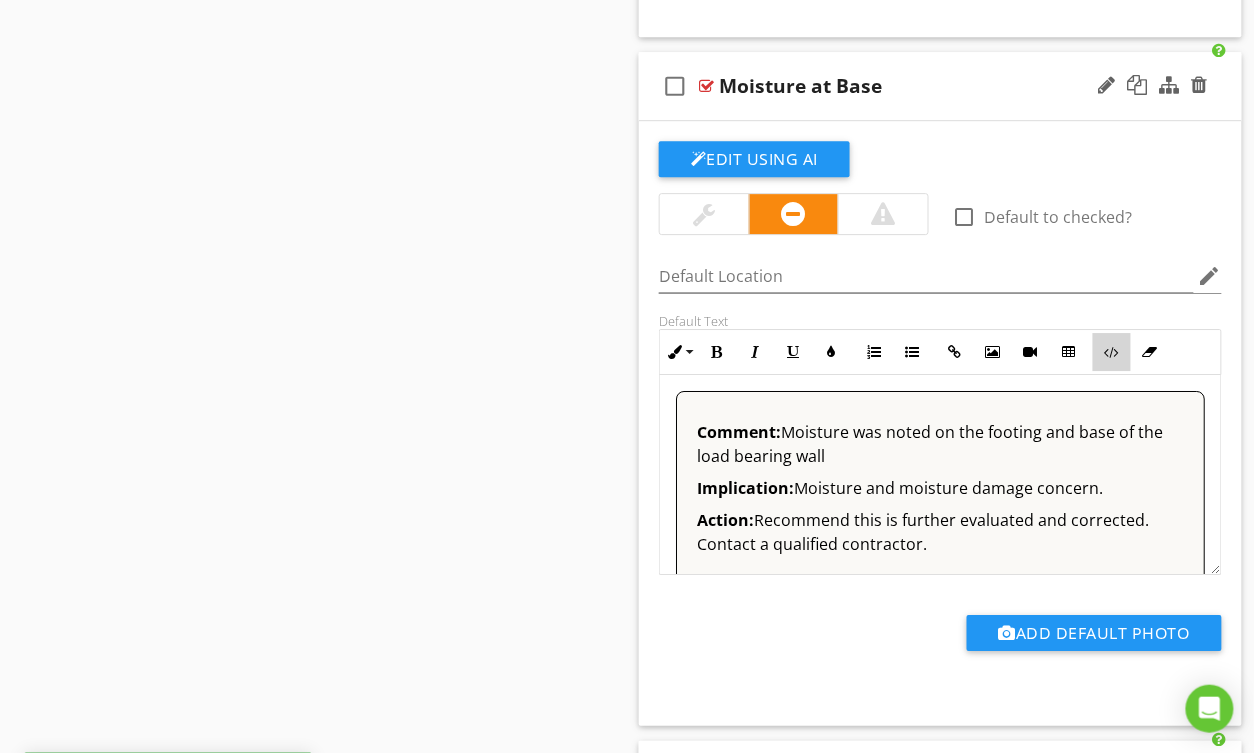 click at bounding box center (1112, 352) 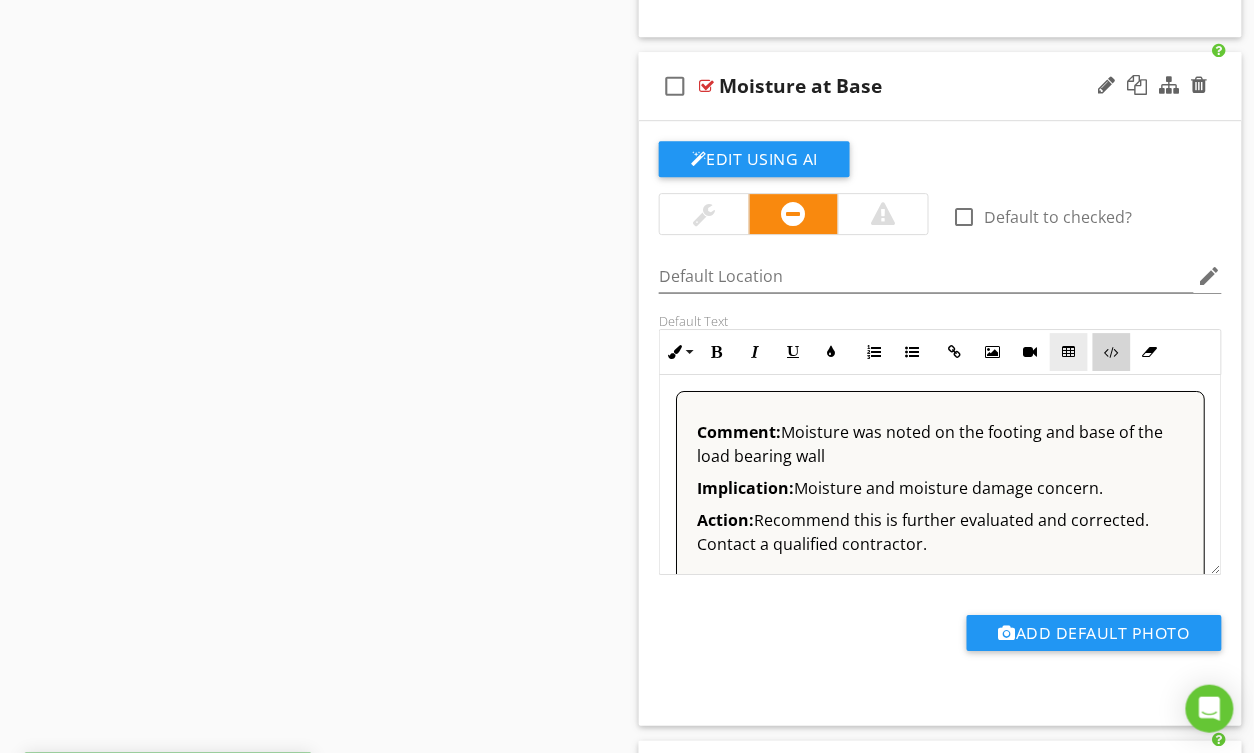 scroll, scrollTop: 7085, scrollLeft: 0, axis: vertical 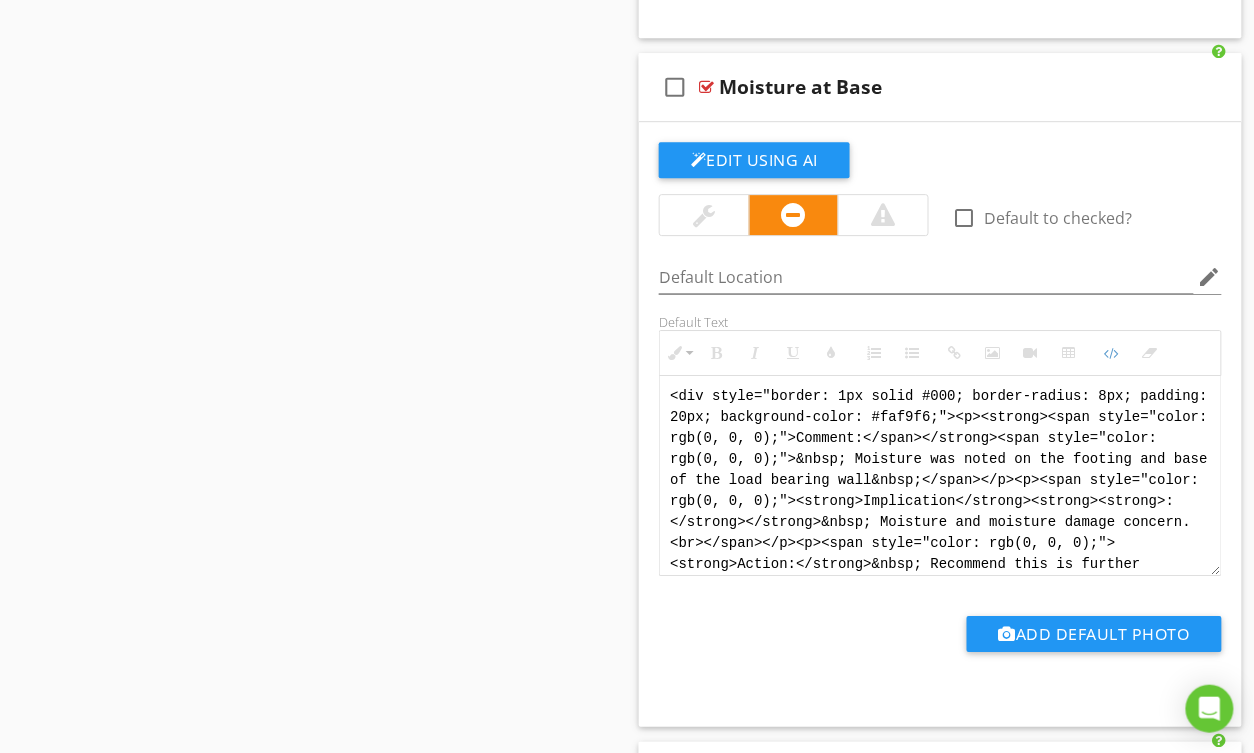 drag, startPoint x: 869, startPoint y: 570, endPoint x: 613, endPoint y: 279, distance: 387.57837 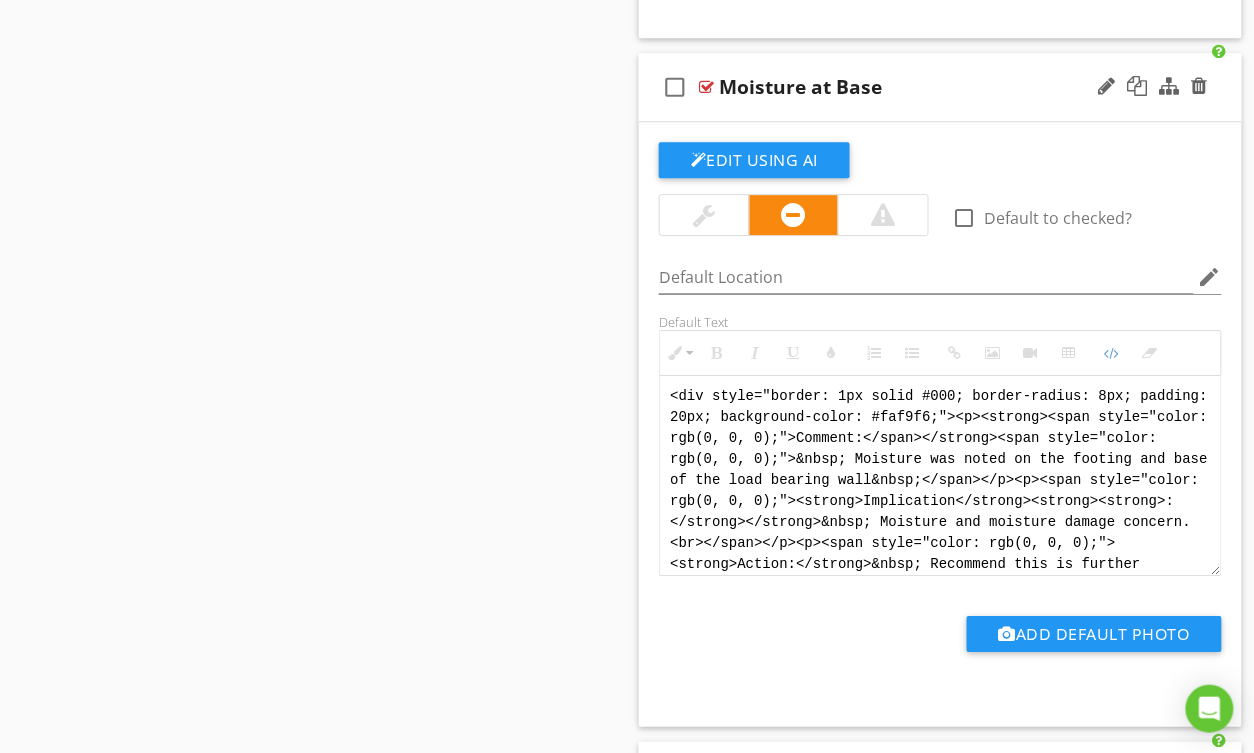 paste on "!-- Jody Version 1 -->
<div style="font-family: Arial, sans-serif; font-size: 15px; line-height: 1.4; color: #000; border: 1px solid #000; border-left: 8px solid #000; border-radius: 8px; padding: 10px; background-color: #faf9f6;">
<p style="margin: 2px 0 8px 0;"><strong>COMMENT</strong>:&nbsp;&nbsp;Moisture was observed at the footing and base of the load-bearing wall.</p>
<p style="margin: 2px 0 8px 0;"><strong>IMPLICATION</strong>:&nbsp;&nbsp;Moisture concern. Possible moisture damage concern.</p>
<p style="margin: 2px 0 8px 0;"><strong>ACTION</strong>:&nbsp;&nbsp;Recommend this is further evaluated and corrected.</p>
<p style="margin: 2px 0;"><strong>PROFESSION</strong>:&nbsp;&nbsp;General contractor.</p>
</div>" 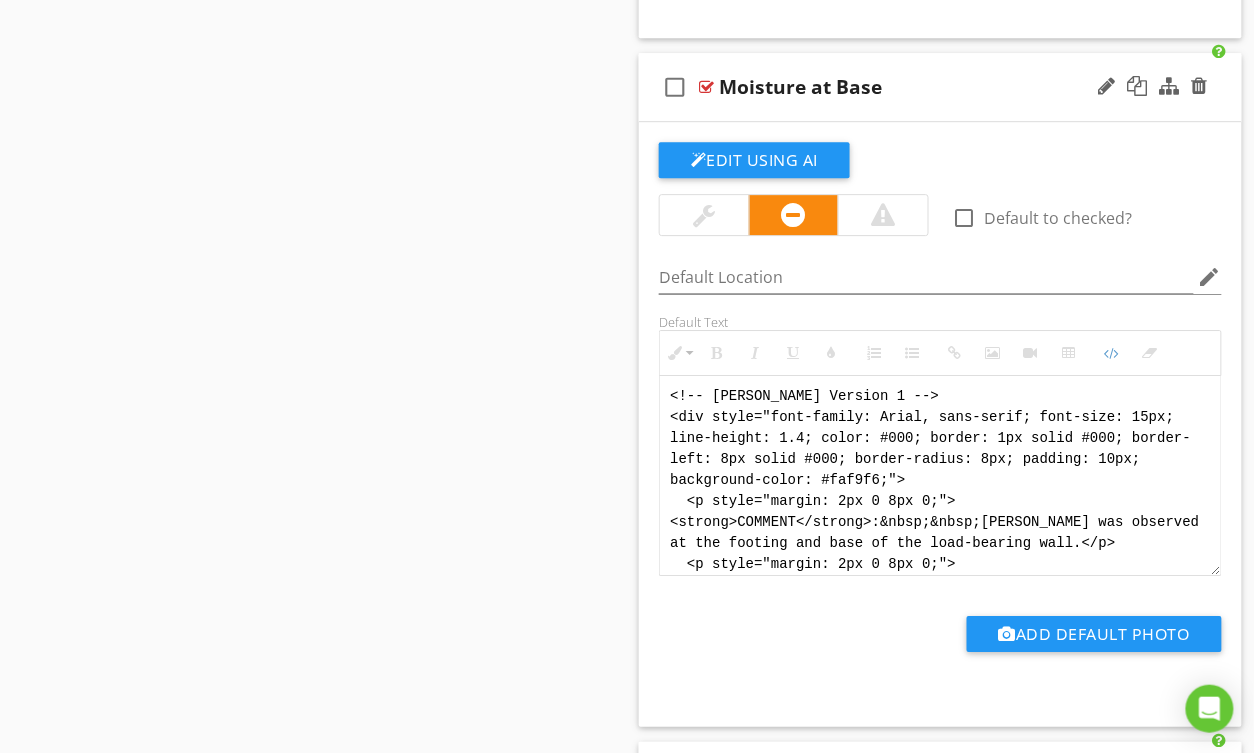 scroll, scrollTop: 180, scrollLeft: 0, axis: vertical 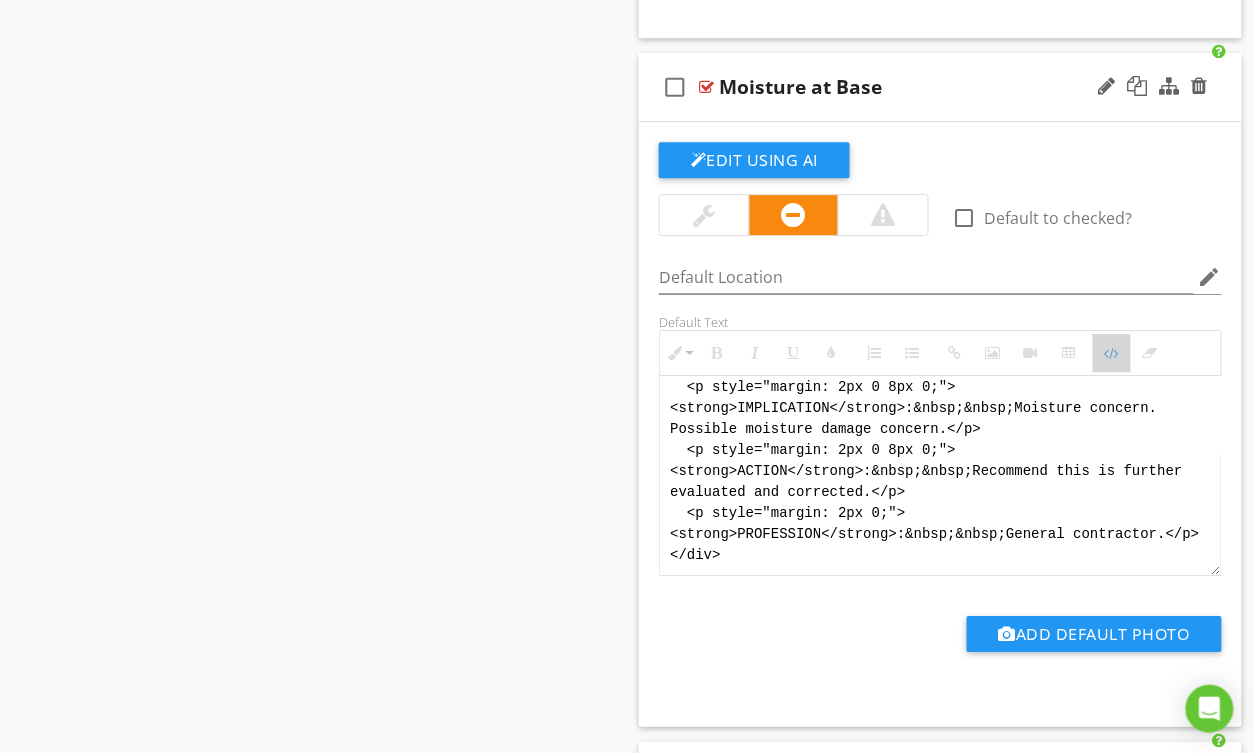 click on "Code View" at bounding box center [1112, 353] 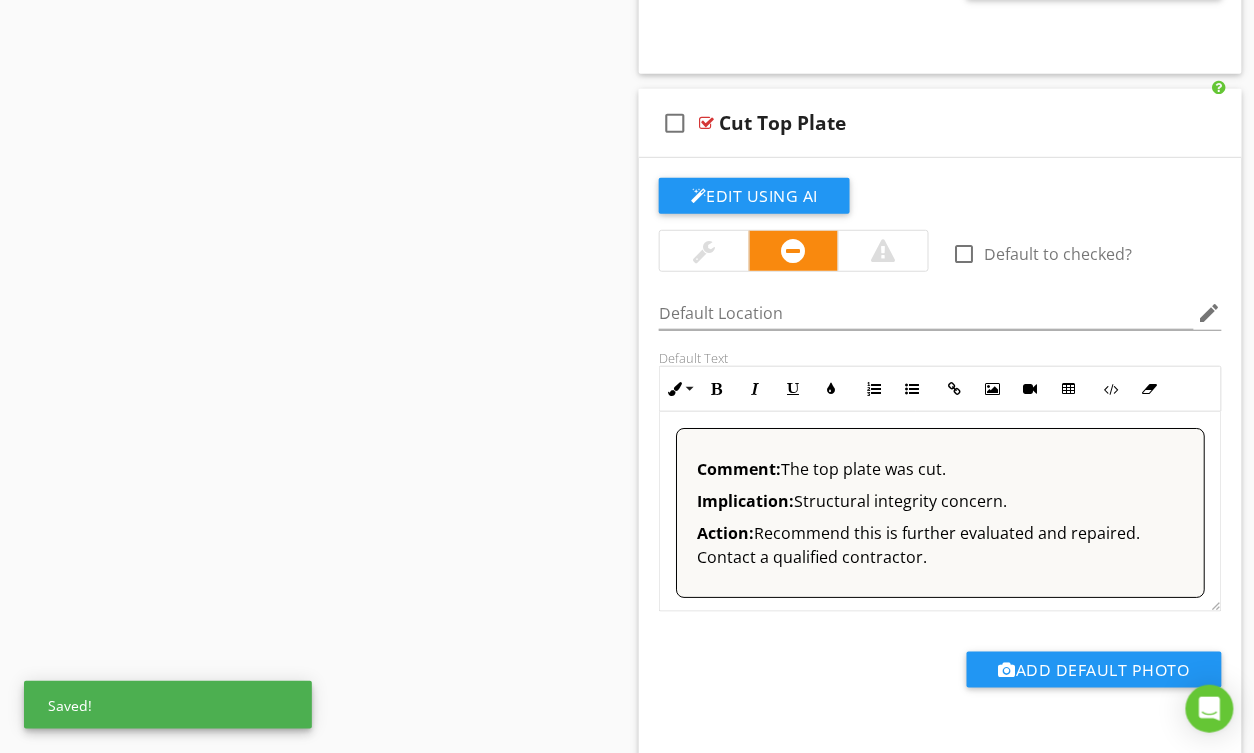 scroll, scrollTop: 7737, scrollLeft: 0, axis: vertical 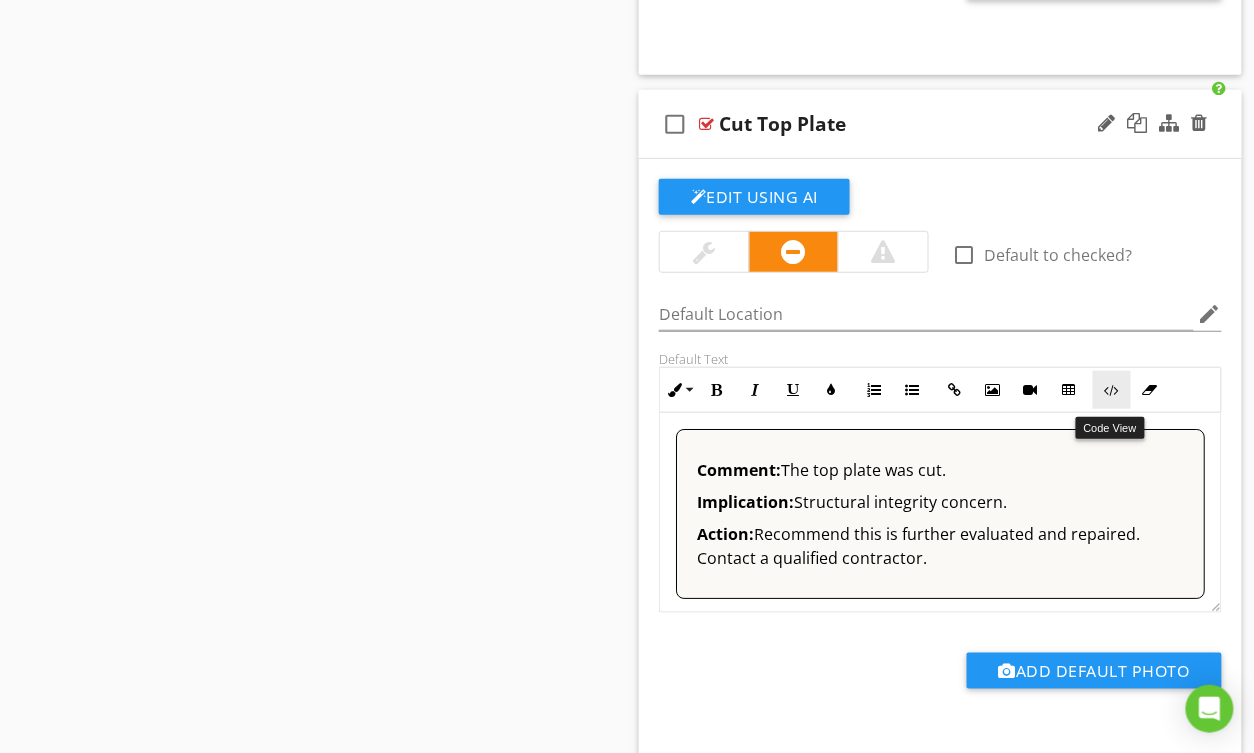click at bounding box center [1112, 390] 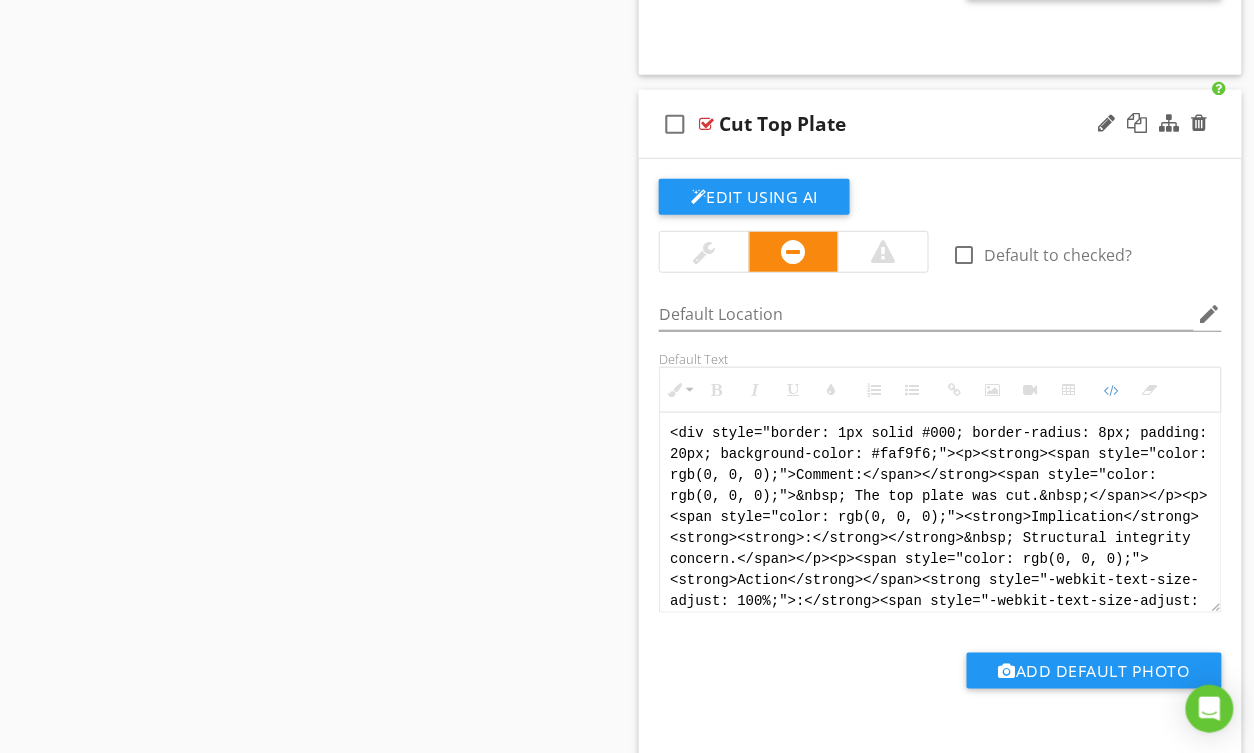 scroll, scrollTop: 7736, scrollLeft: 0, axis: vertical 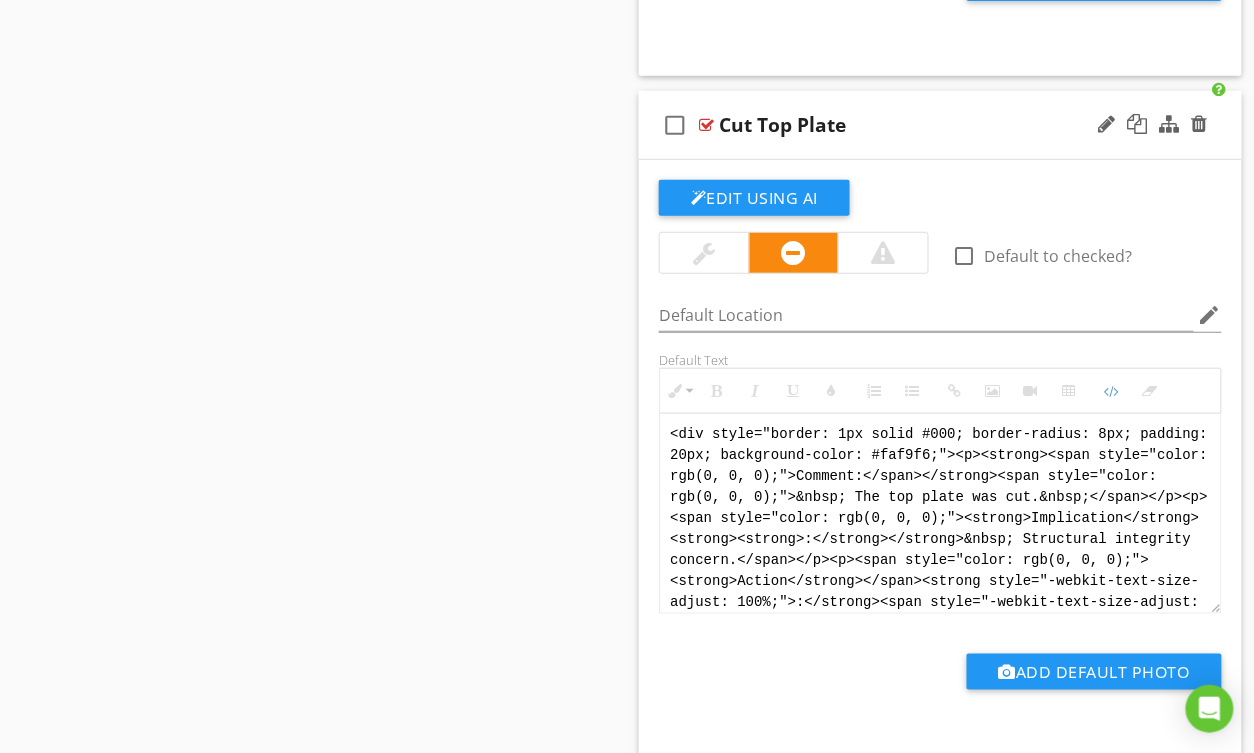drag, startPoint x: 1130, startPoint y: 600, endPoint x: 672, endPoint y: 358, distance: 518.00385 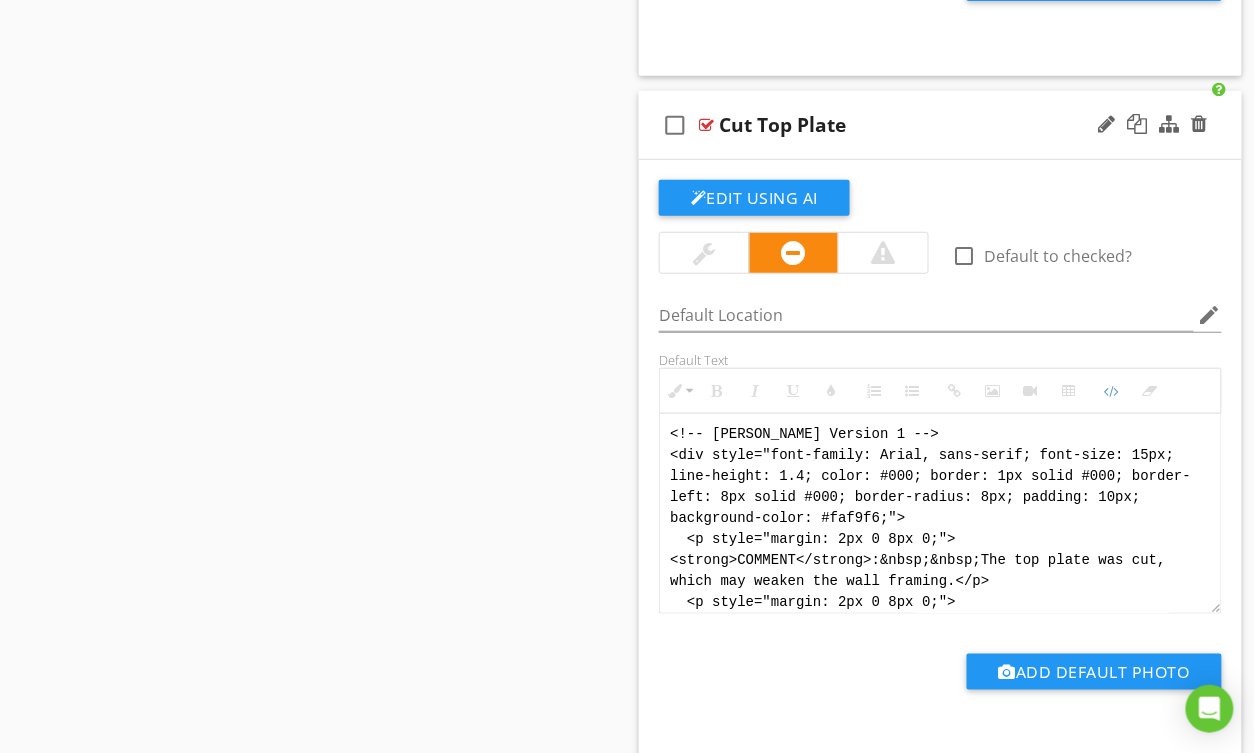 scroll, scrollTop: 180, scrollLeft: 0, axis: vertical 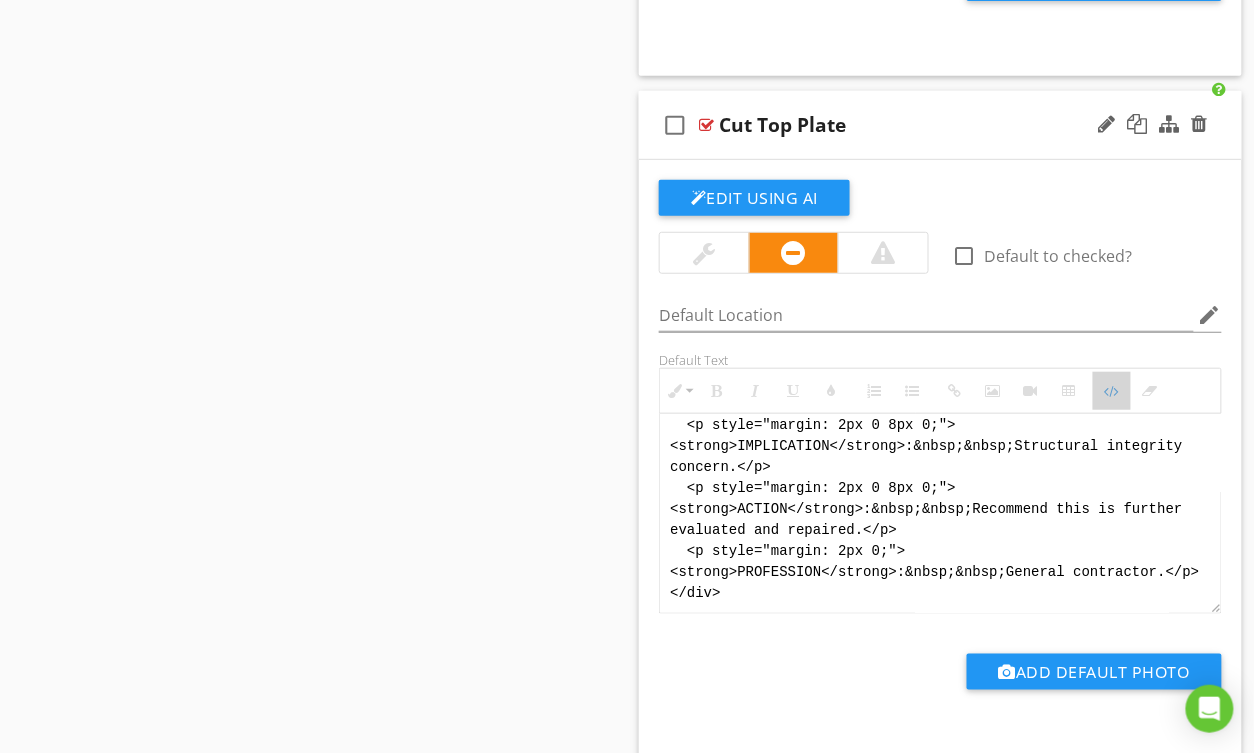 drag, startPoint x: 1121, startPoint y: 398, endPoint x: 996, endPoint y: 397, distance: 125.004 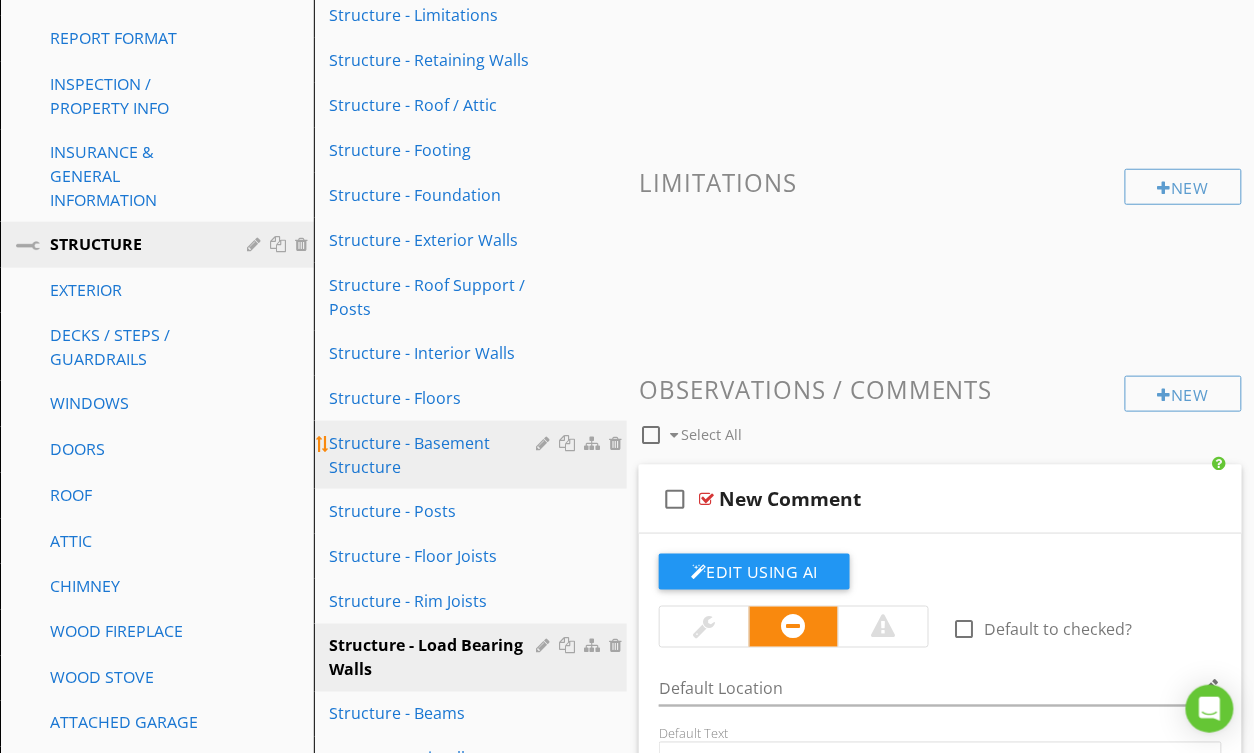 scroll, scrollTop: 321, scrollLeft: 0, axis: vertical 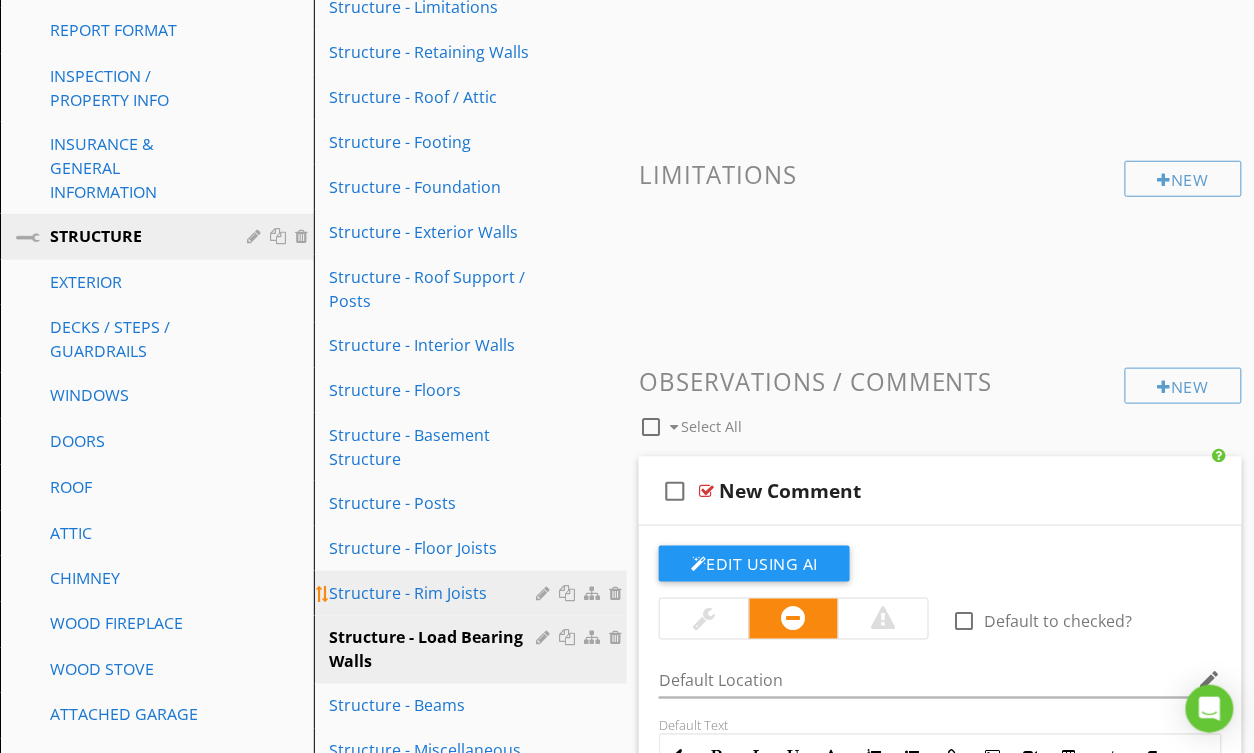 click on "Structure - Rim Joists" at bounding box center [436, 593] 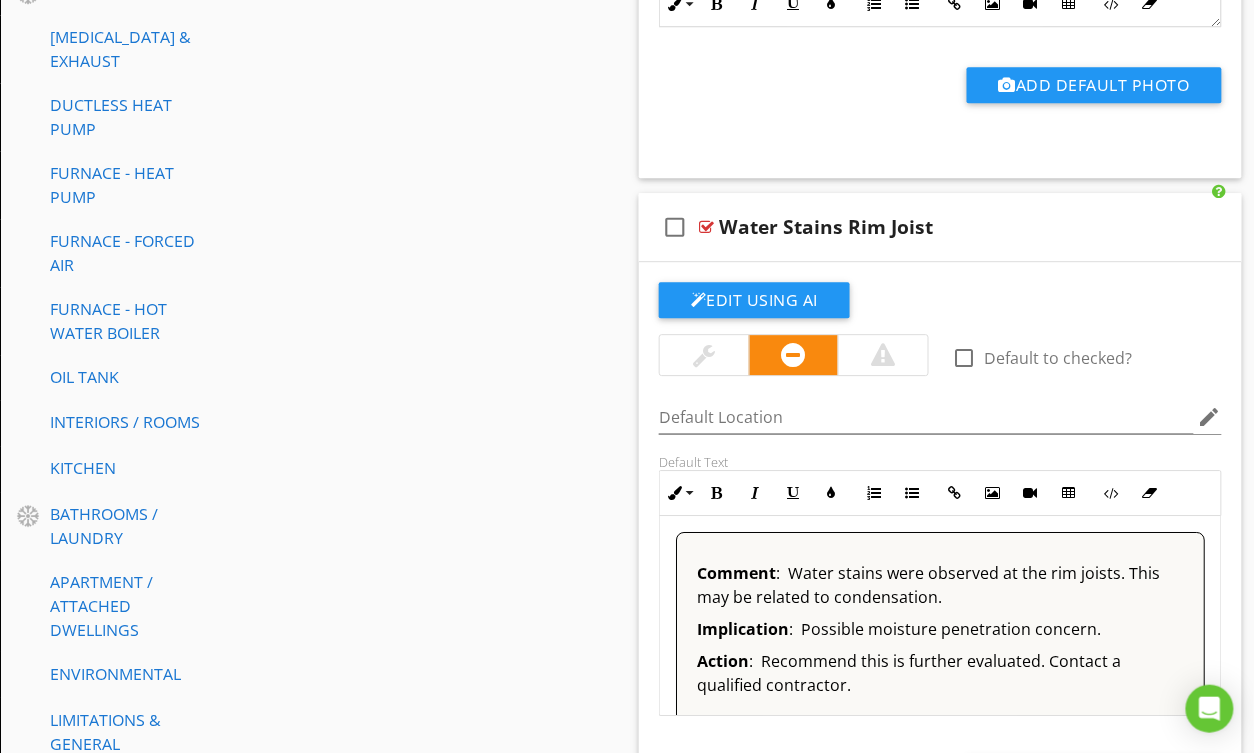 scroll, scrollTop: 1333, scrollLeft: 0, axis: vertical 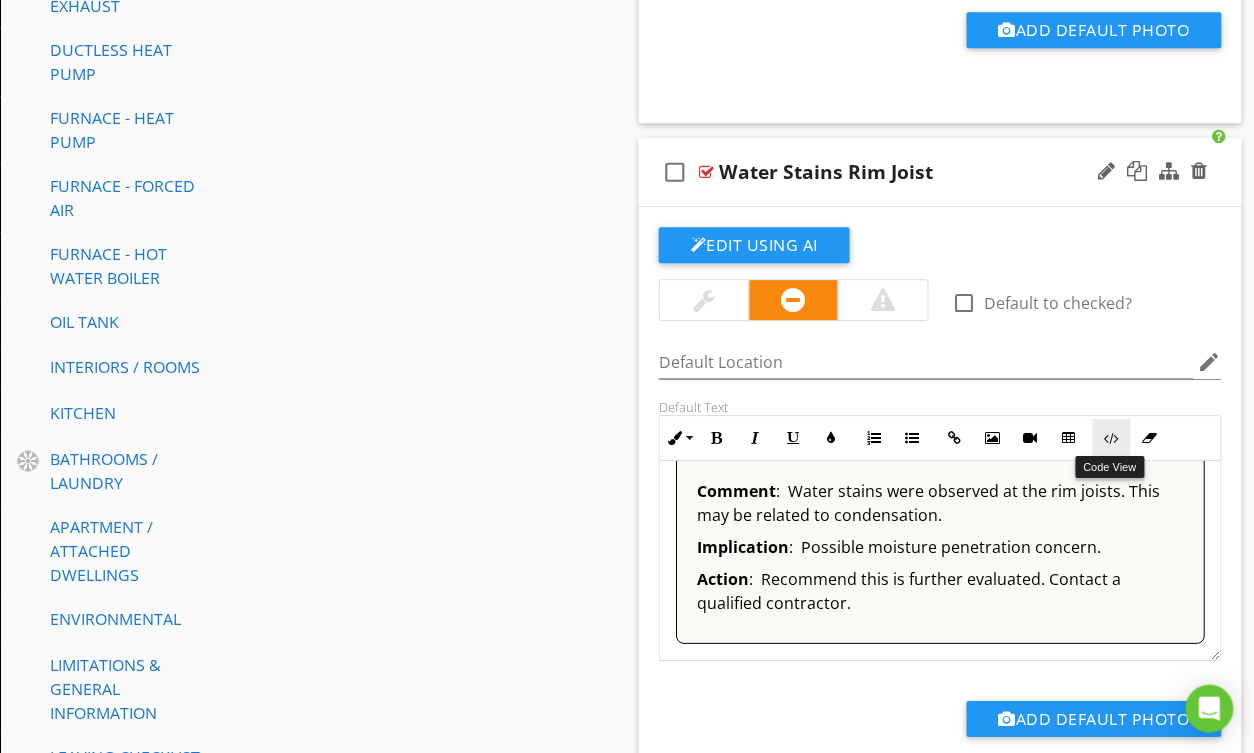 click on "Code View" at bounding box center (1112, 438) 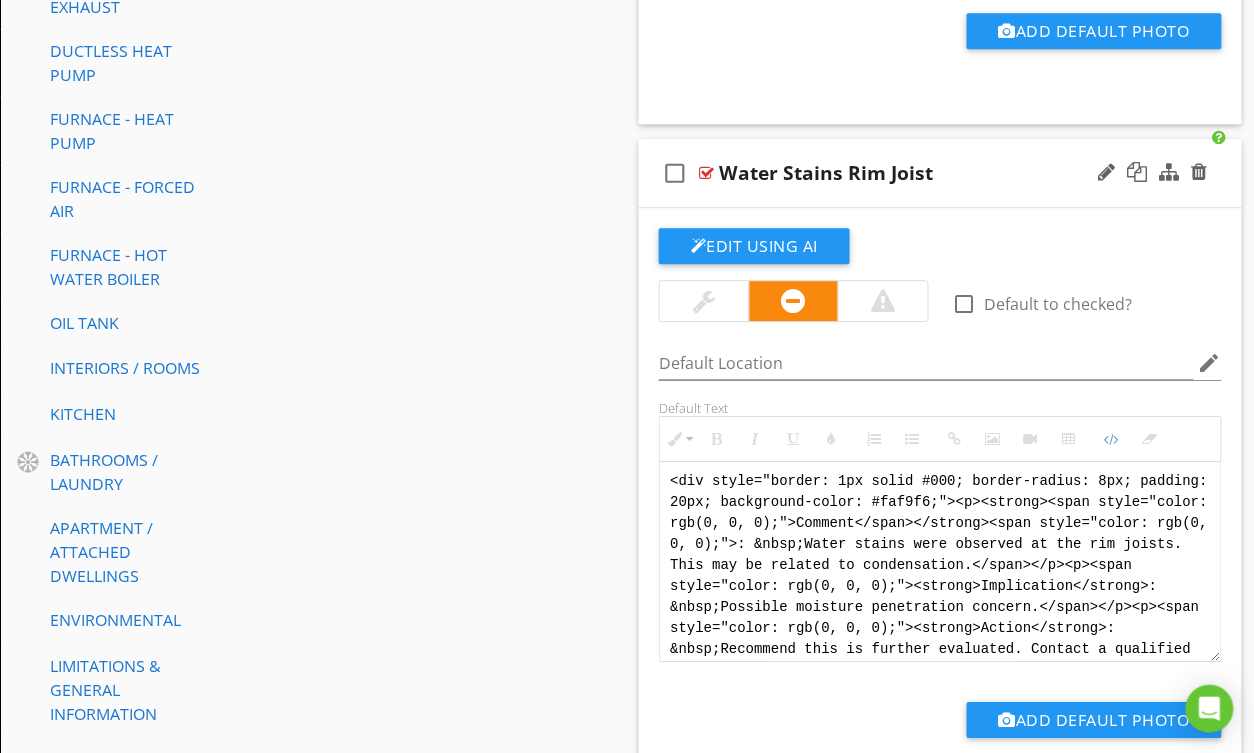 scroll, scrollTop: 8, scrollLeft: 0, axis: vertical 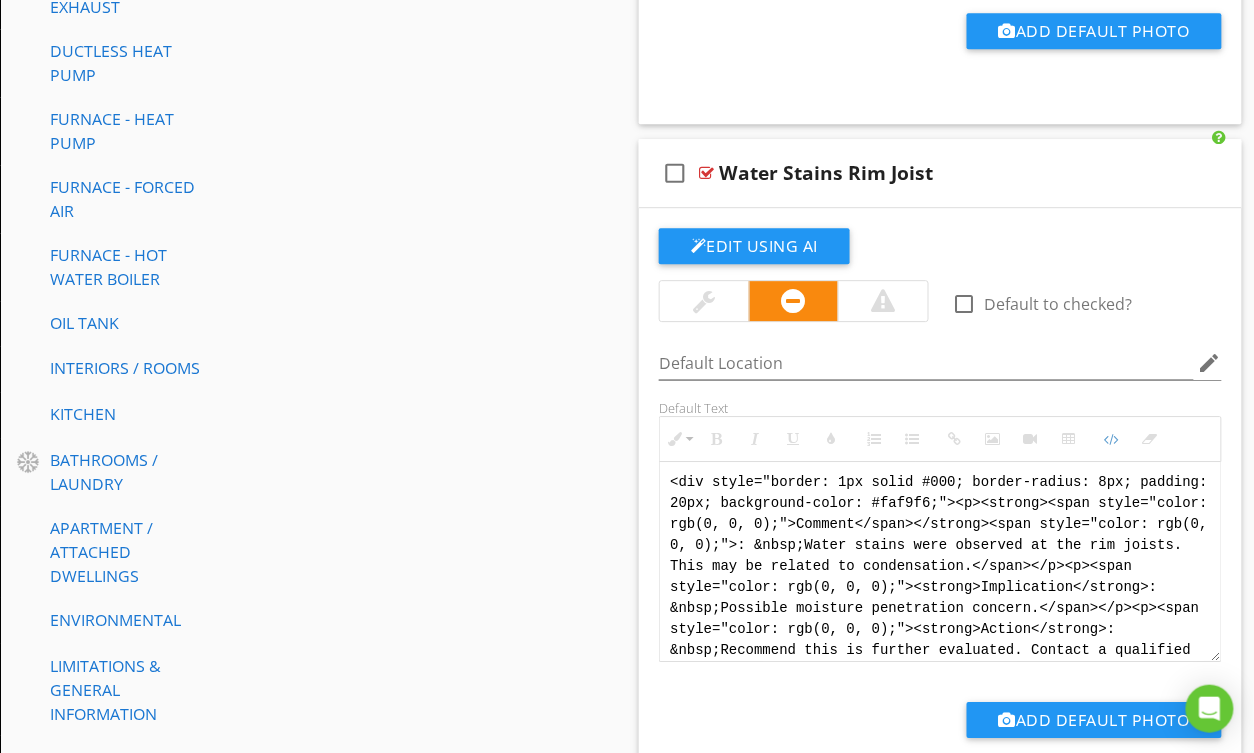 drag, startPoint x: 970, startPoint y: 648, endPoint x: 634, endPoint y: 389, distance: 424.23697 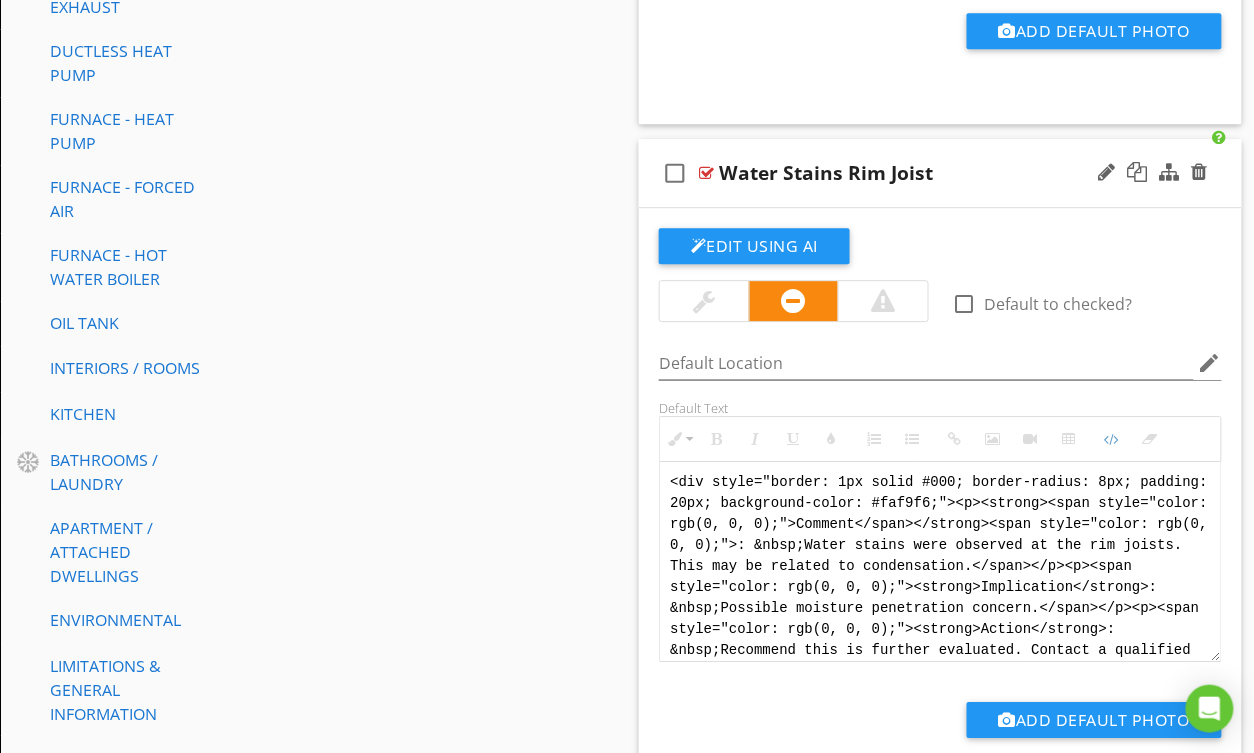 paste on "!-- Jody Version 1 -->
<div style="font-family: Arial, sans-serif; font-size: 15px; line-height: 1.4; color: #000; border: 1px solid #000; border-left: 8px solid #000; border-radius: 8px; padding: 10px; background-color: #faf9f6;">
<p style="margin: 2px 0 8px 0;"><strong>COMMENT</strong>:&nbsp;&nbsp;Water stains were observed at the rim joists. This may be related to condensation.</p>
<p style="margin: 2px 0 8px 0;"><strong>IMPLICATION</strong>:&nbsp;&nbsp;Possible moisture intrusion concern.</p>
<p style="margin: 2px 0 8px 0;"><strong>ACTION</strong>:&nbsp;&nbsp;Recommend this is further evaluated.</p>
<p style="margin: 2px 0;"><strong>PROFESSION</strong>:&nbsp;&nbsp;General contractor.</p>
</div>" 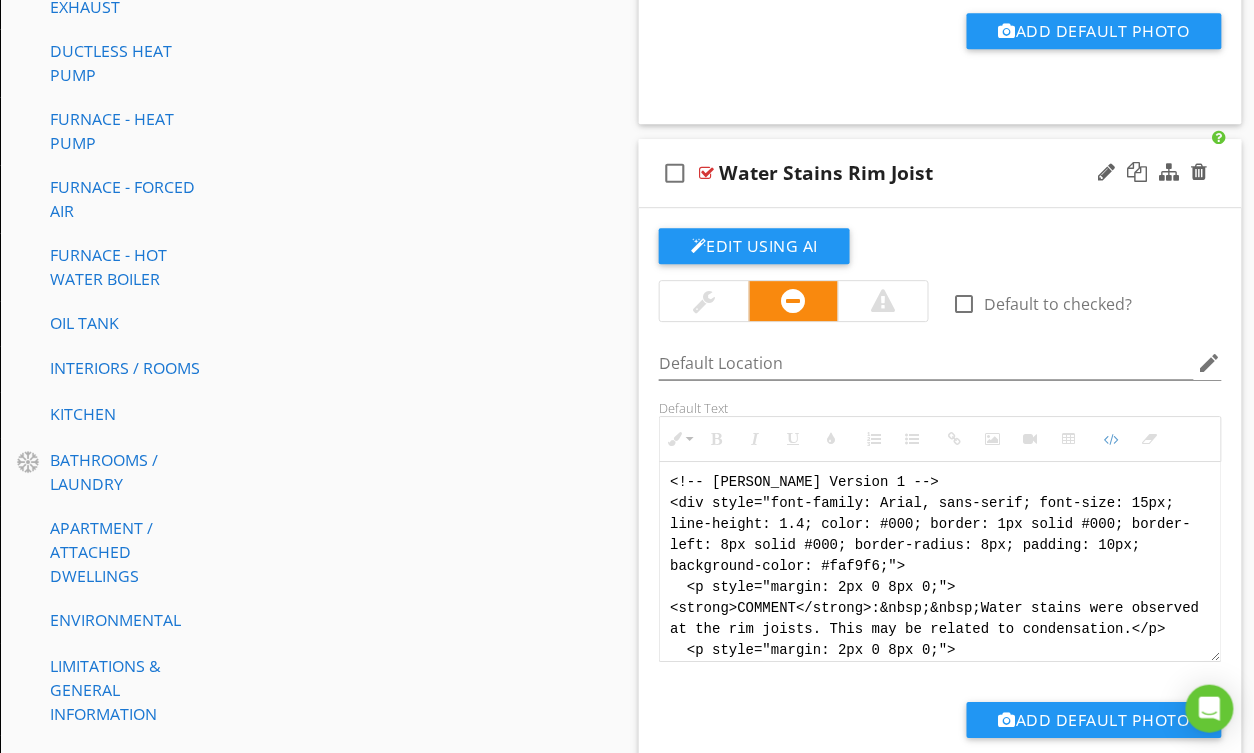 scroll, scrollTop: 180, scrollLeft: 0, axis: vertical 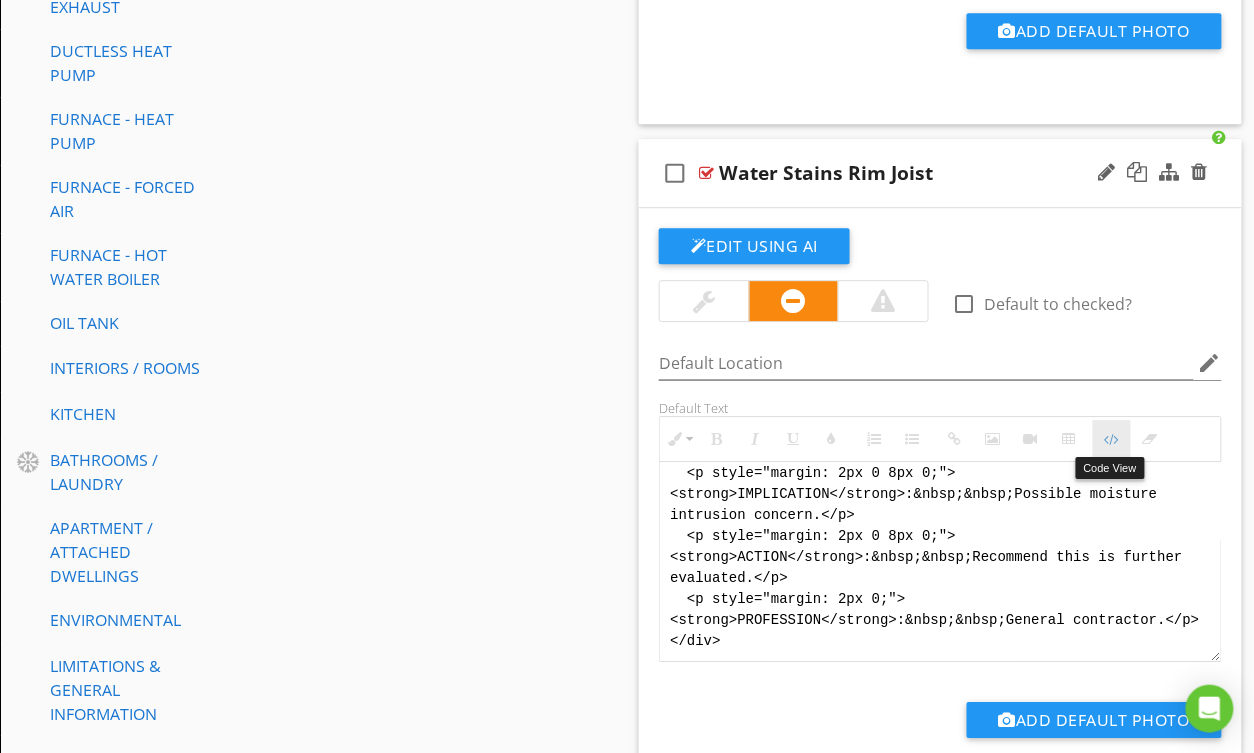 click on "Code View" at bounding box center [1112, 439] 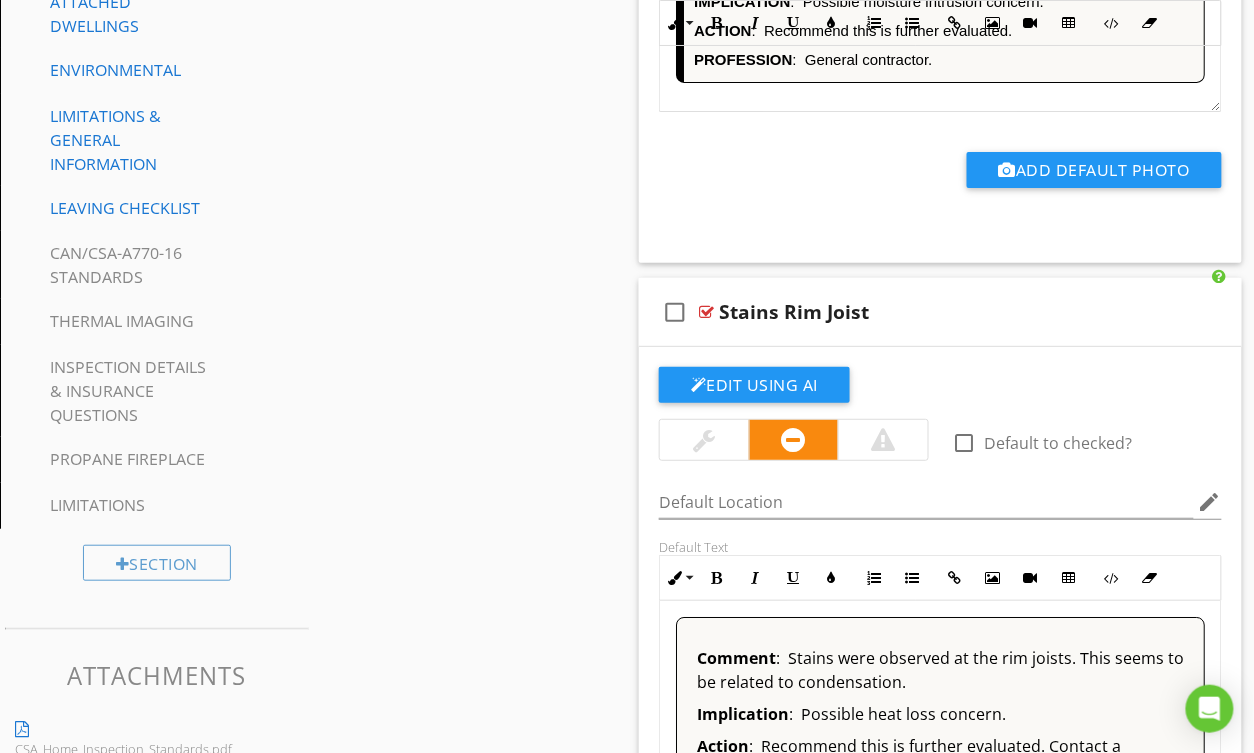 scroll, scrollTop: 1910, scrollLeft: 0, axis: vertical 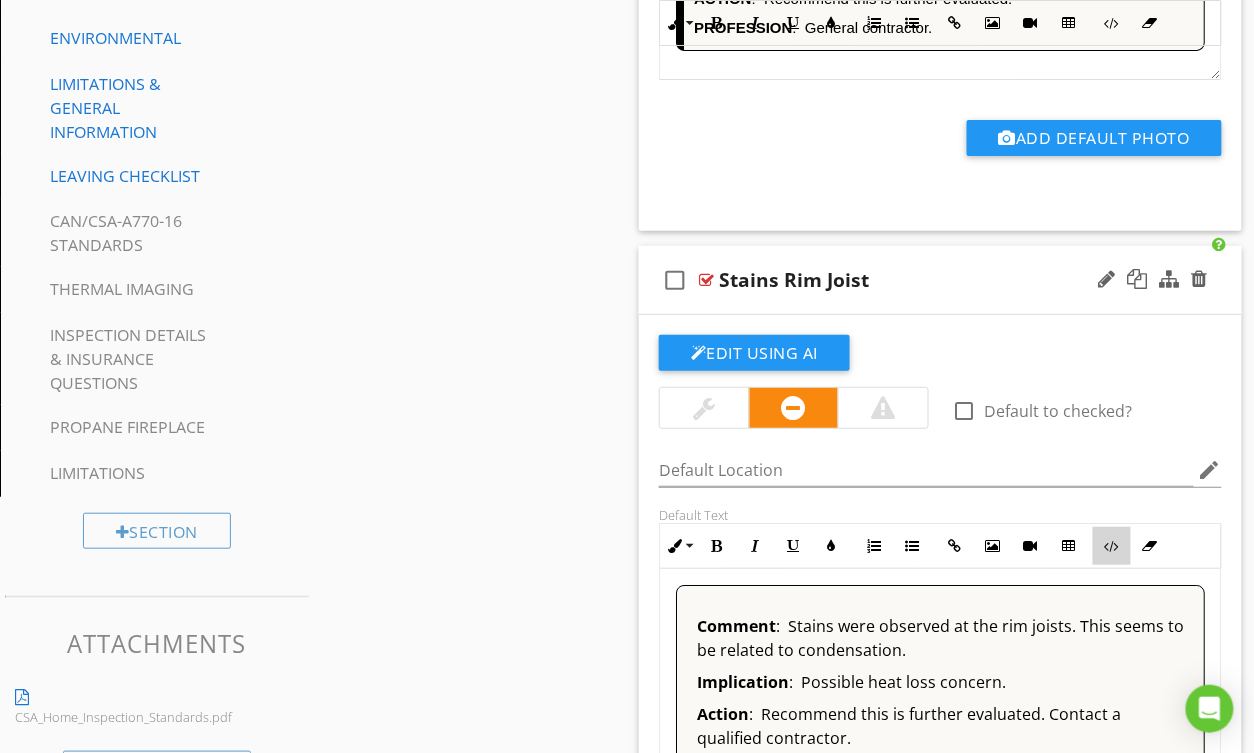 click on "Code View" at bounding box center (1112, 546) 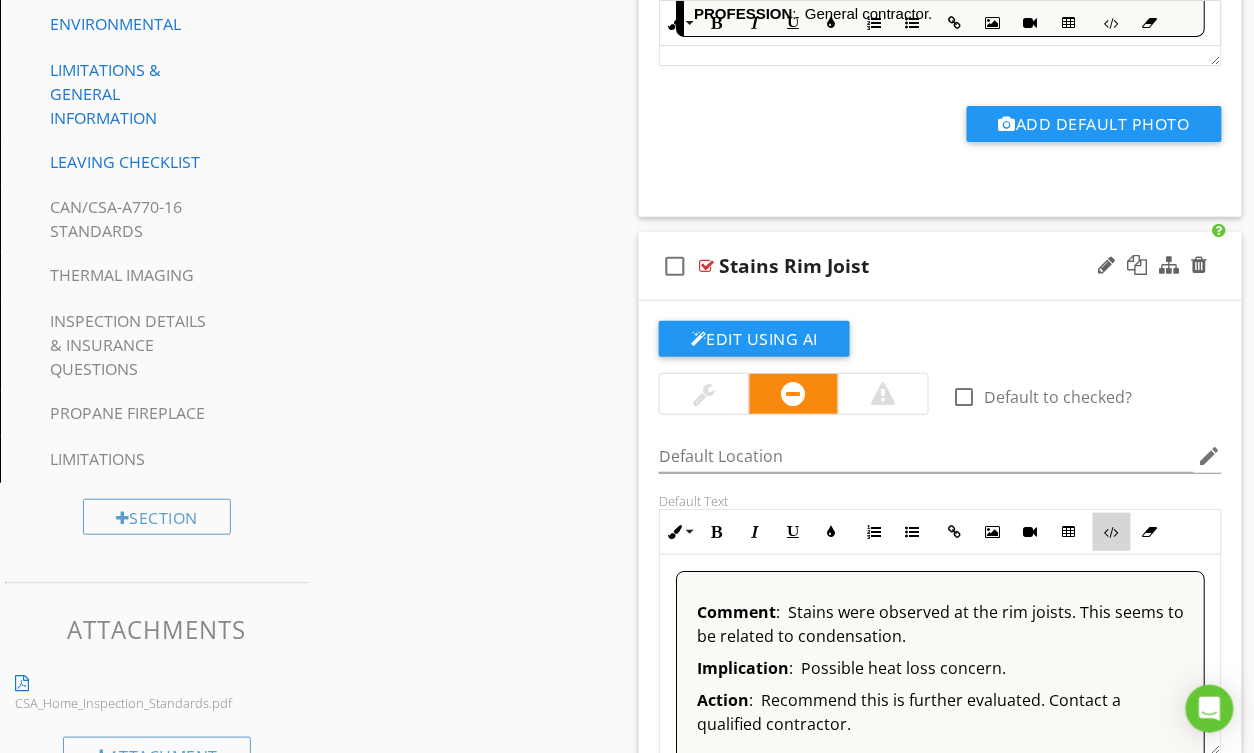 scroll, scrollTop: 1, scrollLeft: 0, axis: vertical 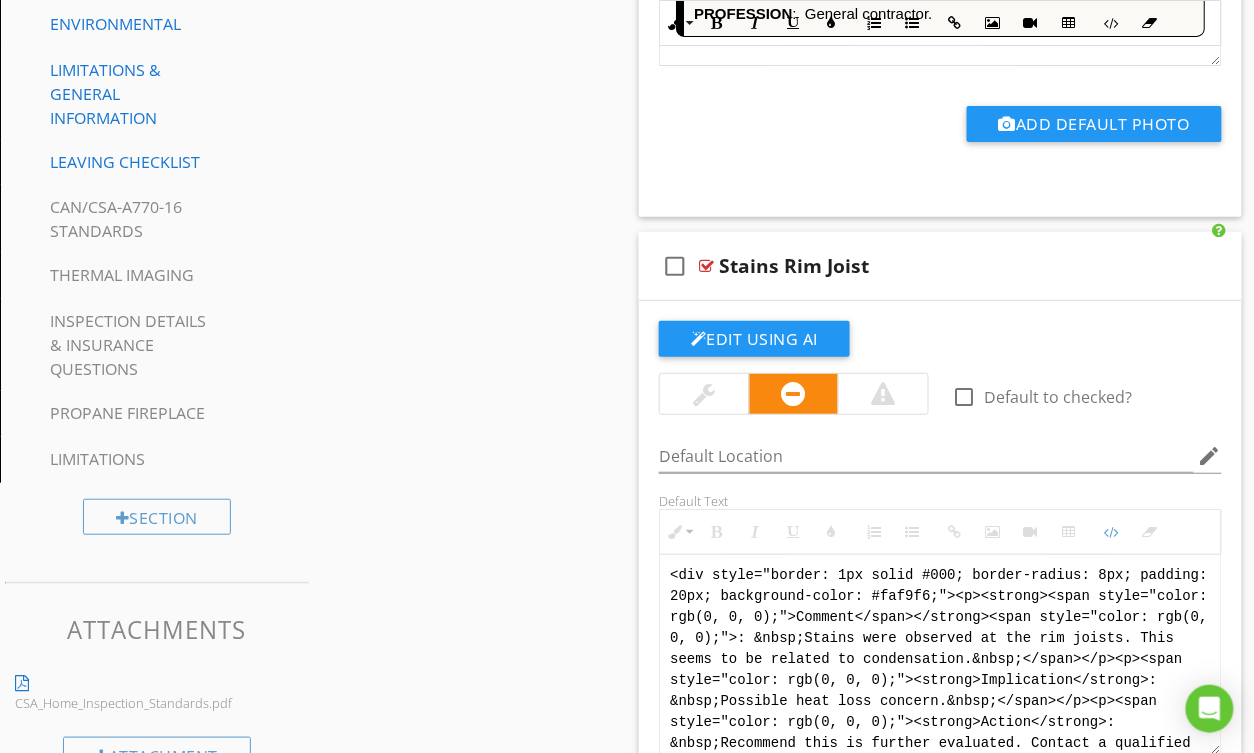 drag, startPoint x: 1020, startPoint y: 733, endPoint x: 525, endPoint y: 492, distance: 550.55066 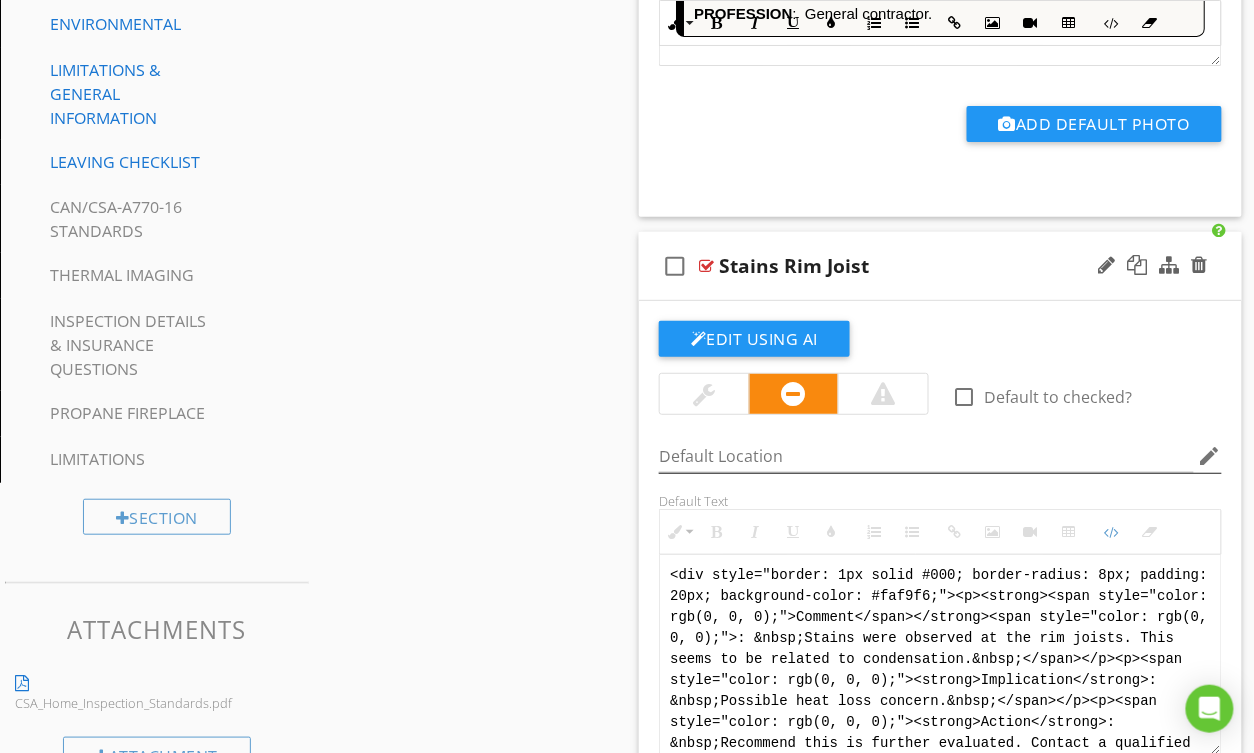 paste on "!-- Jody Version 1 -->
<div style="font-family: Arial, sans-serif; font-size: 15px; line-height: 1.4; color: #000; border: 1px solid #000; border-left: 8px solid #000; border-radius: 8px; padding: 10px; background-color: #faf9f6;">
<p style="margin: 2px 0 8px 0;"><strong>COMMENT</strong>:&nbsp;&nbsp;Stains were observed at the rim joists. This appears to be related to condensation.</p>
<p style="margin: 2px 0 8px 0;"><strong>IMPLICATION</strong>:&nbsp;&nbsp;Possible heat loss concern.</p>
<p style="margin: 2px 0 8px 0;"><strong>ACTION</strong>:&nbsp;&nbsp;Recommend this is further evaluated.</p>
<p style="margin: 2px 0;"><strong>PROFESSION</strong>:&nbsp;&nbsp;General contractor.</p>
</div>" 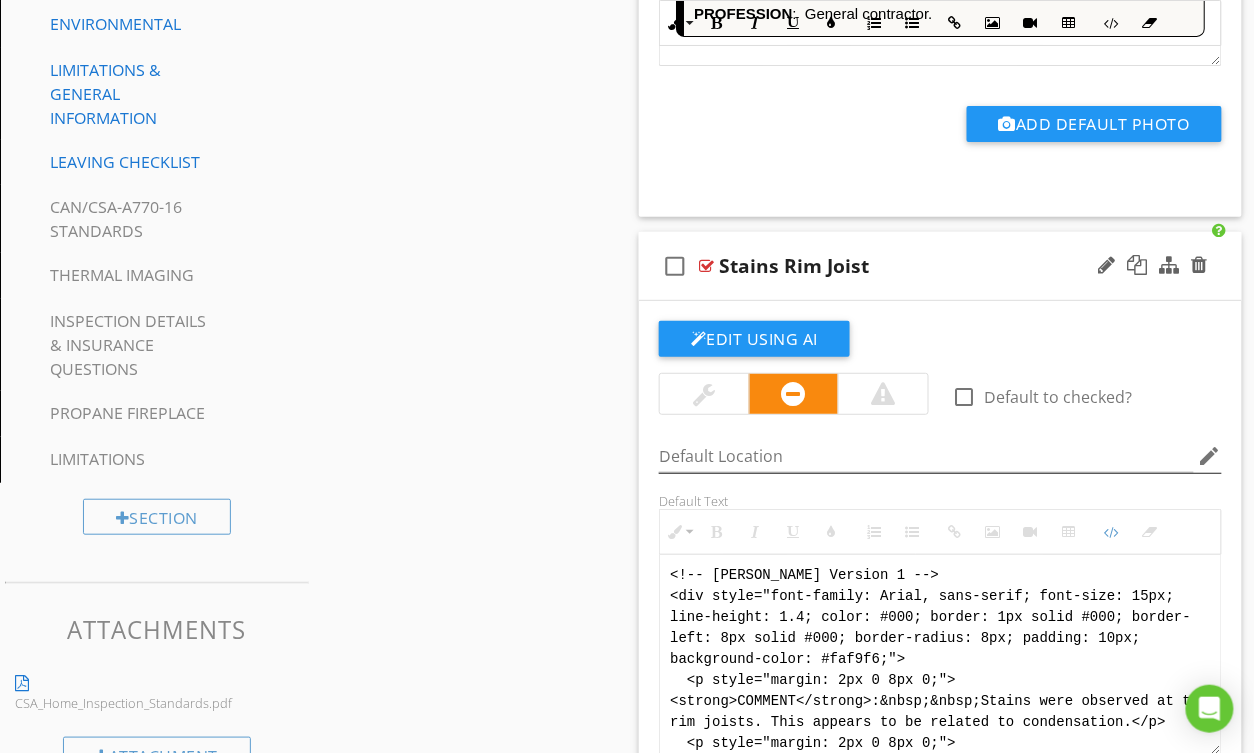 scroll, scrollTop: 180, scrollLeft: 0, axis: vertical 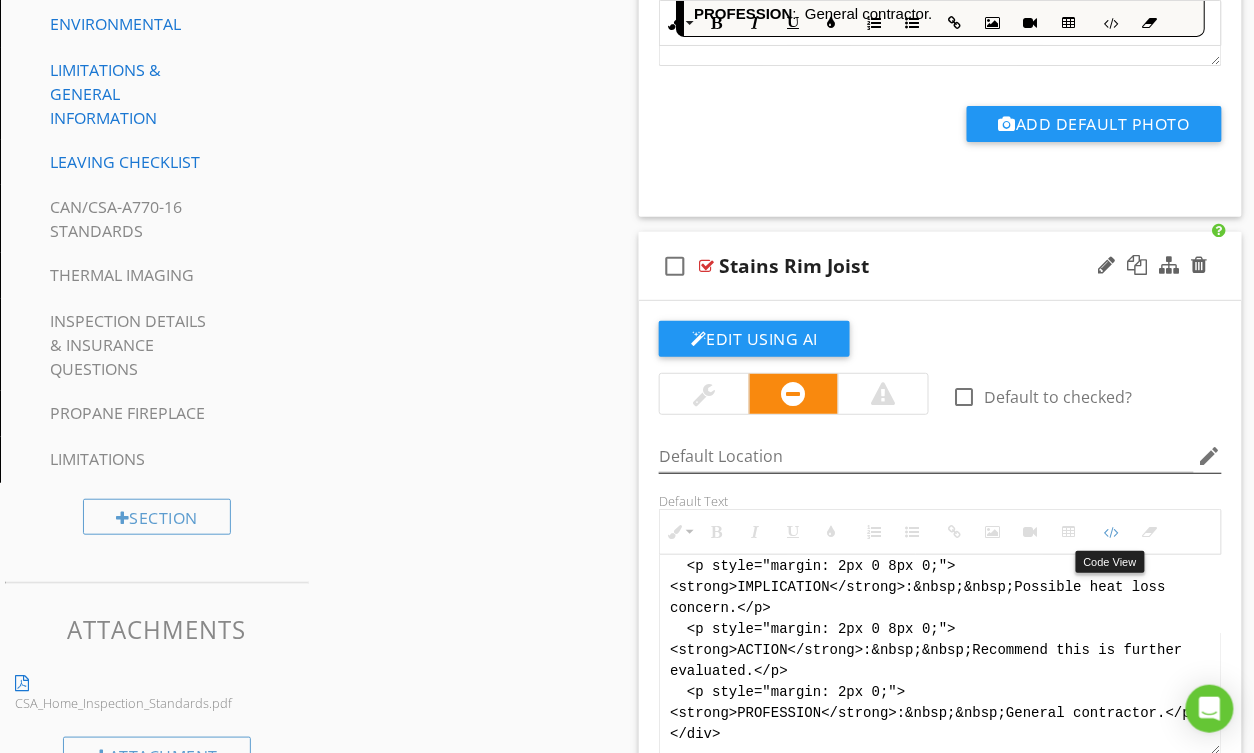 drag, startPoint x: 1112, startPoint y: 529, endPoint x: 706, endPoint y: 449, distance: 413.80673 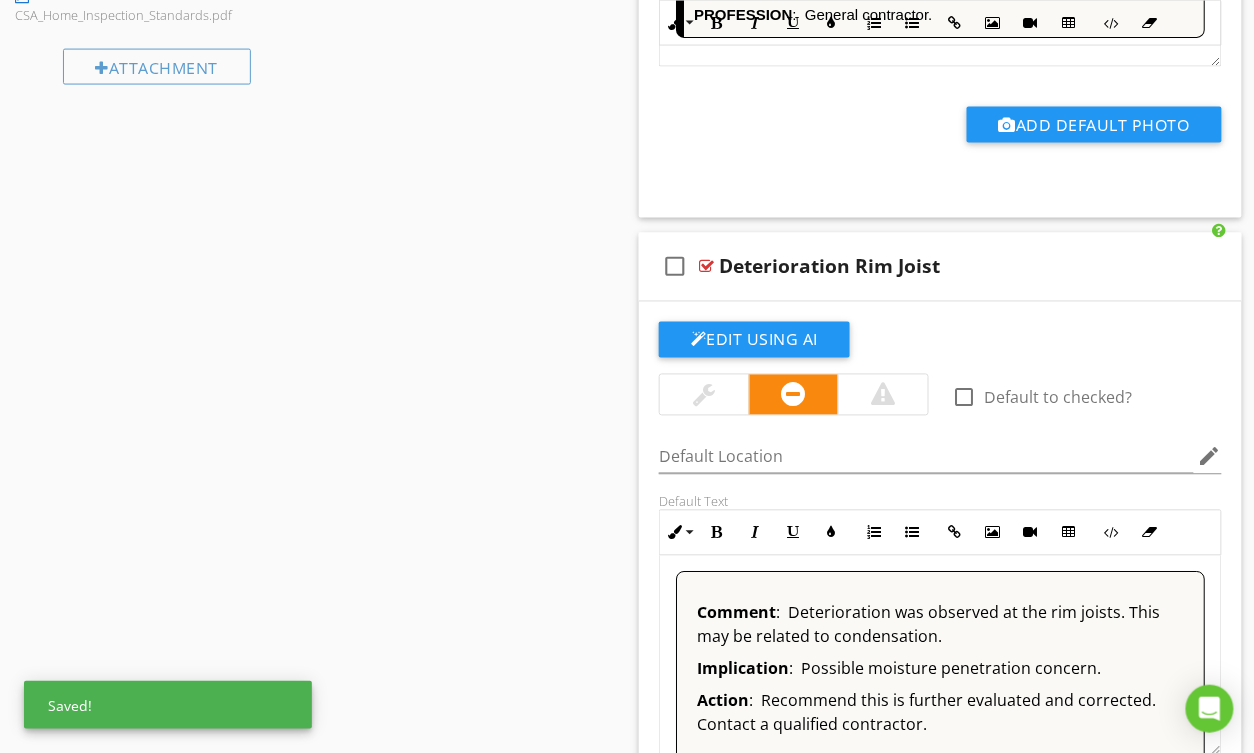 scroll, scrollTop: 2648, scrollLeft: 0, axis: vertical 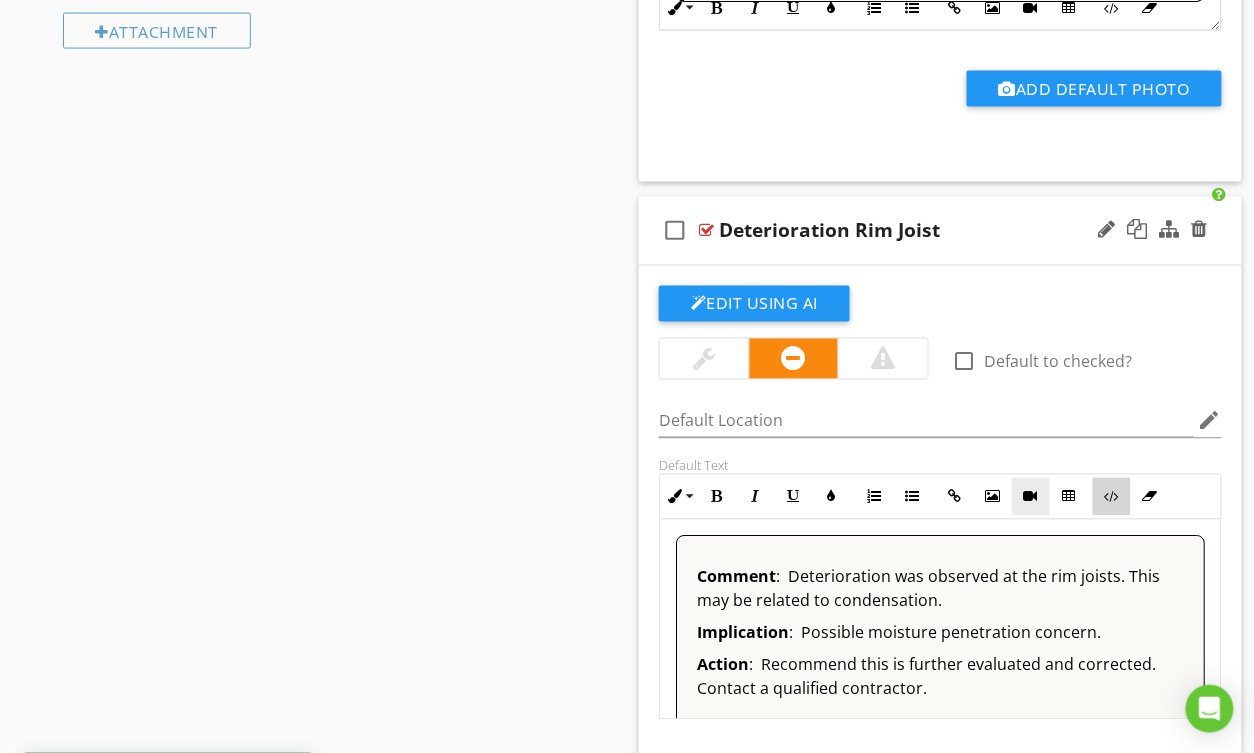 drag, startPoint x: 1104, startPoint y: 497, endPoint x: 1036, endPoint y: 510, distance: 69.2315 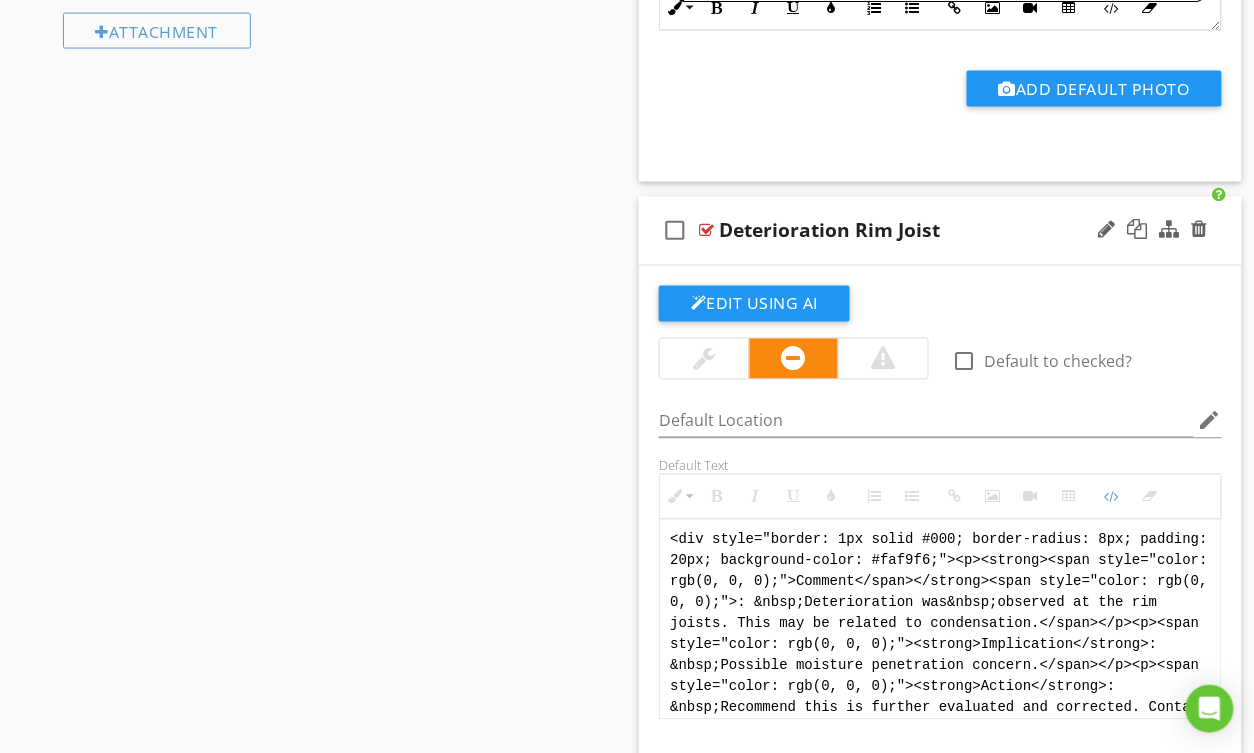 scroll, scrollTop: 1, scrollLeft: 0, axis: vertical 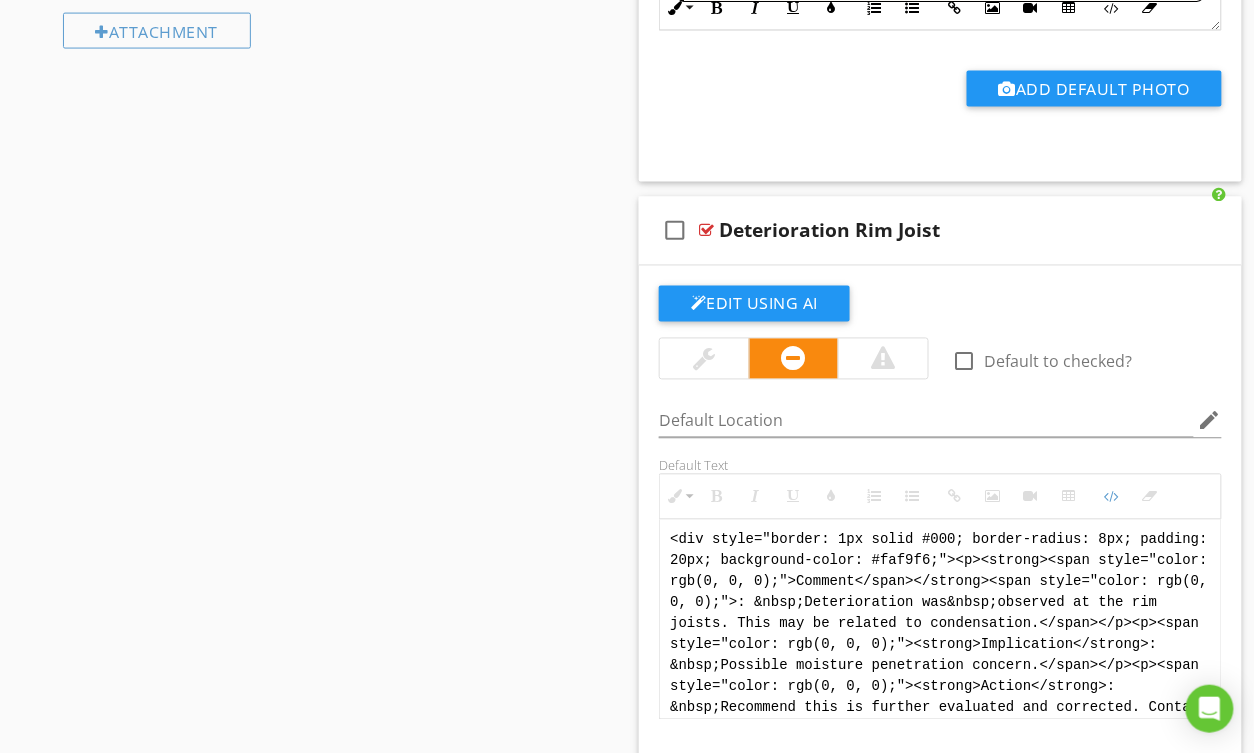 drag, startPoint x: 1081, startPoint y: 710, endPoint x: 564, endPoint y: 444, distance: 581.4164 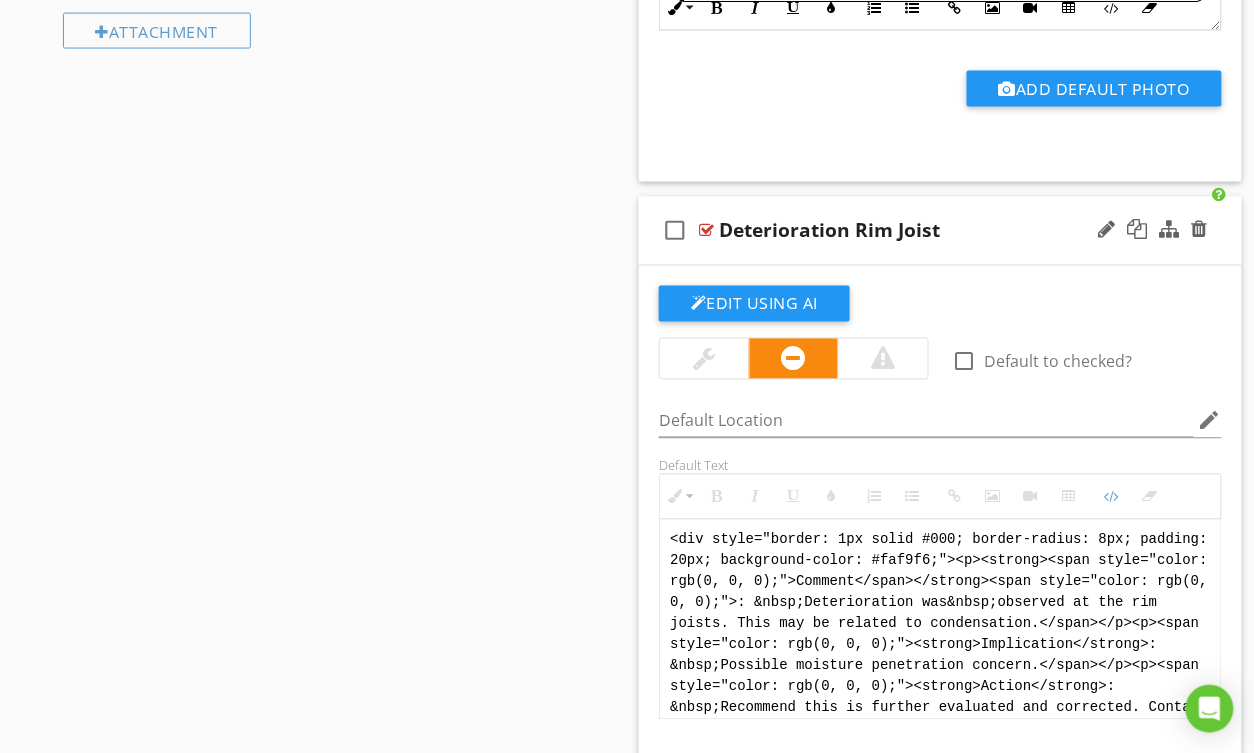 paste on "!-- Jody Version 1 -->
<div style="font-family: Arial, sans-serif; font-size: 15px; line-height: 1.4; color: #000; border: 1px solid #000; border-left: 8px solid #000; border-radius: 8px; padding: 10px; background-color: #faf9f6;">
<p style="margin: 2px 0 8px 0;"><strong>COMMENT</strong>:&nbsp;&nbsp;Deterioration was observed at the rim joists. This may be related to condensation.</p>
<p style="margin: 2px 0 8px 0;"><strong>IMPLICATION</strong>:&nbsp;&nbsp;Possible moisture intrusion concern.</p>
<p style="margin: 2px 0 8px 0;"><strong>ACTION</strong>:&nbsp;&nbsp;Recommend this is further evaluated and repaired.</p>
<p style="margin: 2px 0;"><strong>PROFESSION</strong>:&nbsp;&nbsp;General contractor.</p>
</div>" 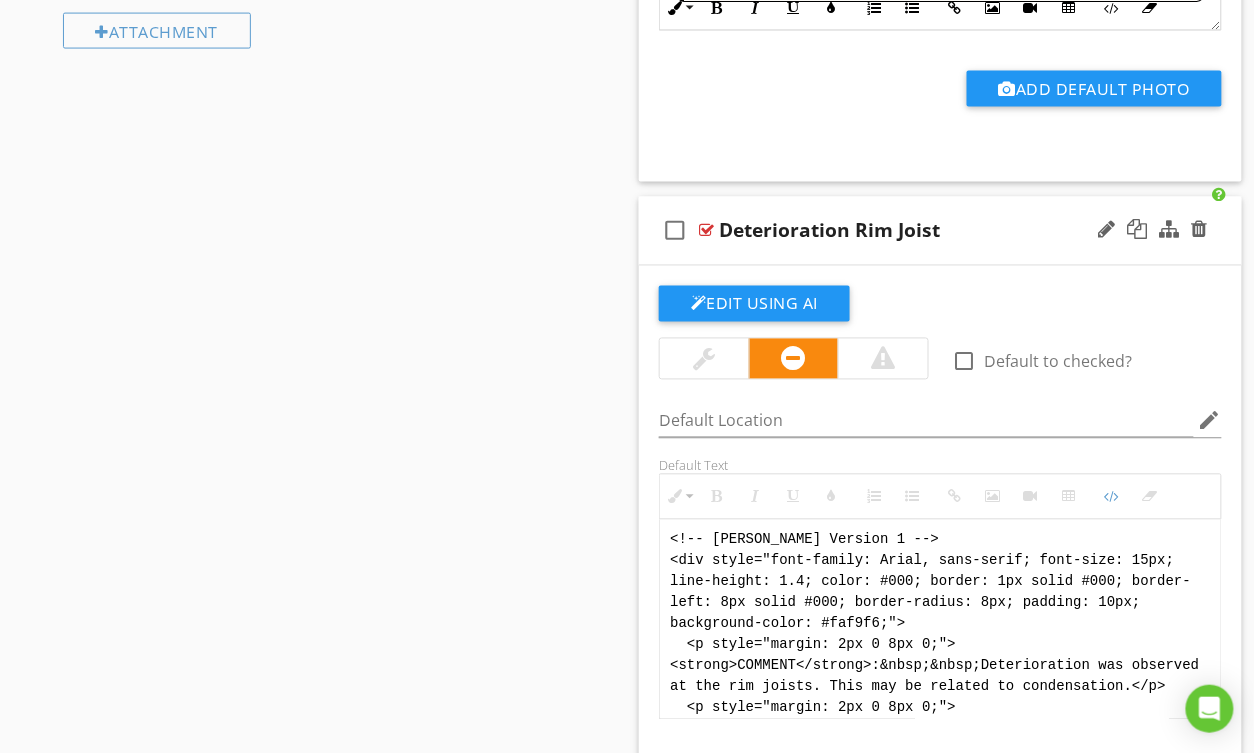 scroll, scrollTop: 180, scrollLeft: 0, axis: vertical 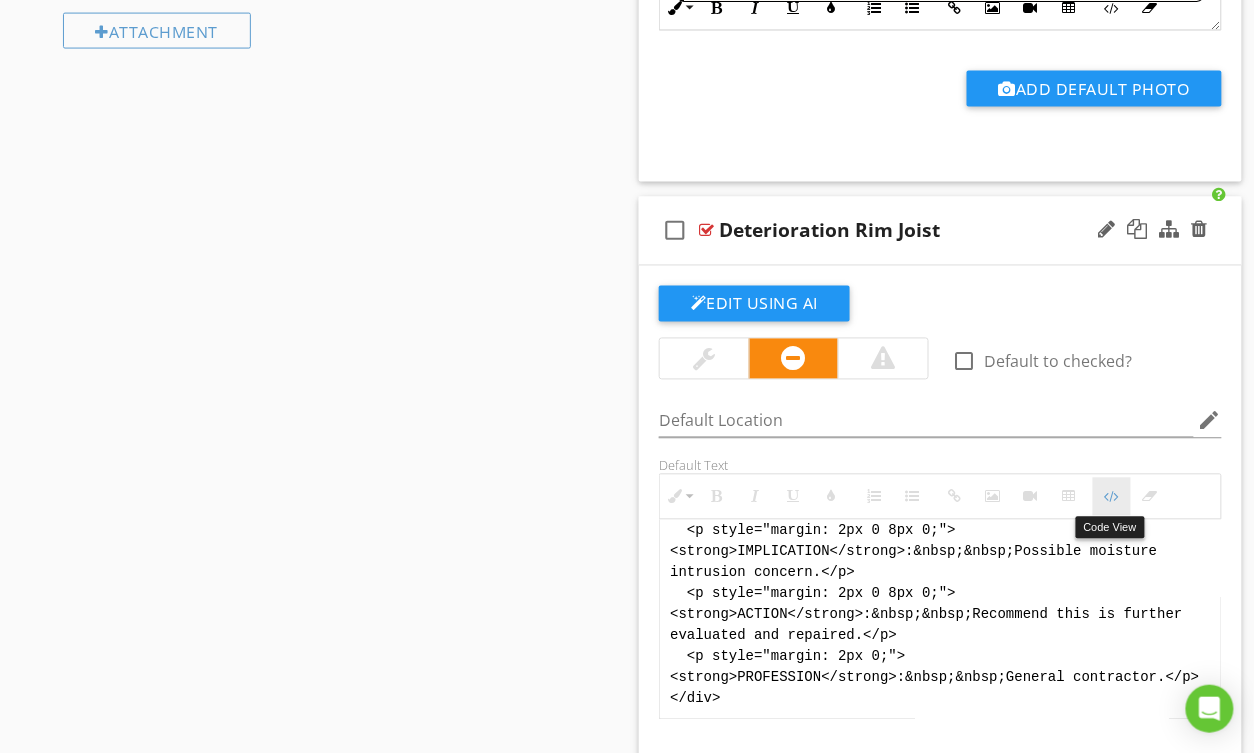 click at bounding box center (1112, 497) 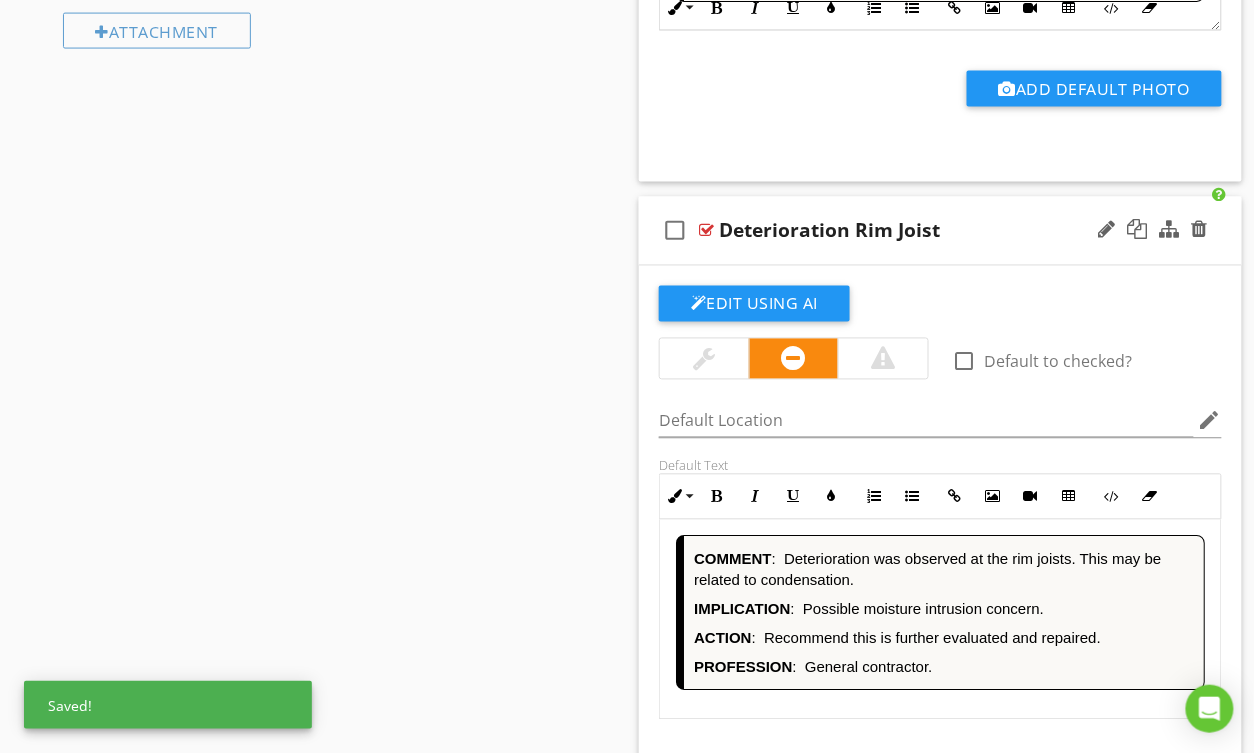drag, startPoint x: 1104, startPoint y: 225, endPoint x: 990, endPoint y: 197, distance: 117.388245 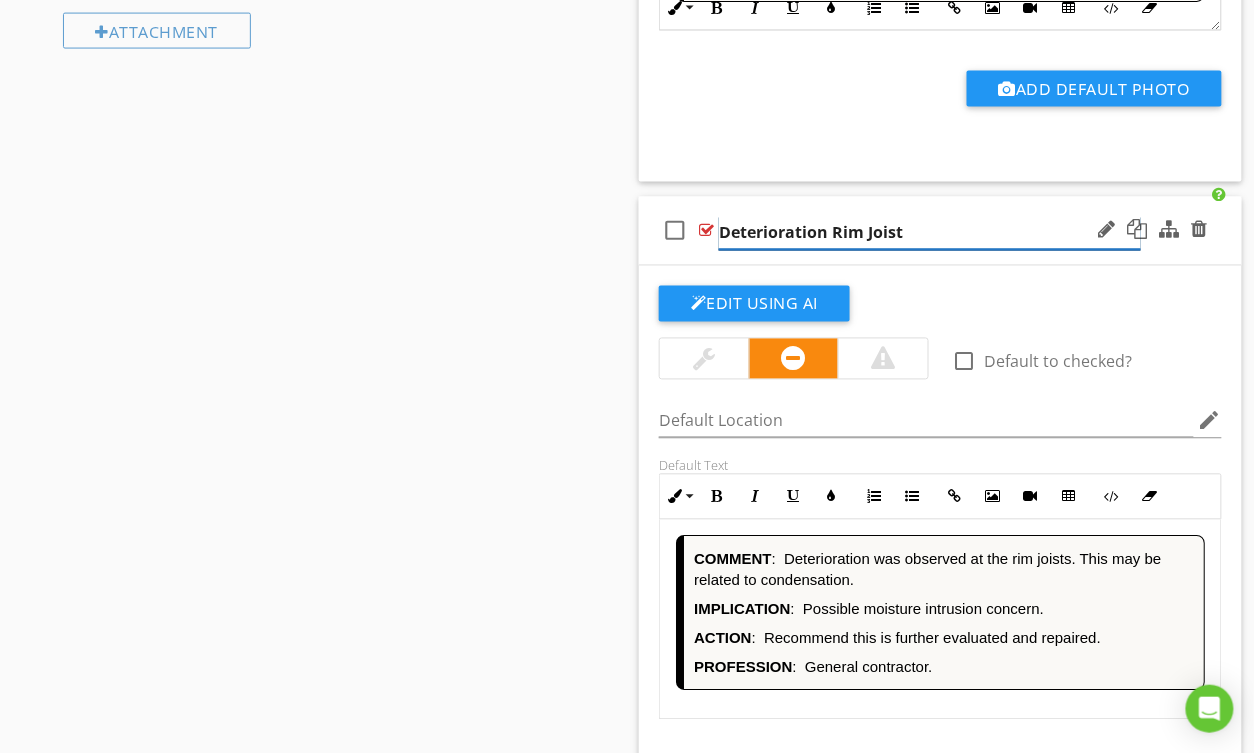 click on "Deterioration Rim Joist" at bounding box center [930, 233] 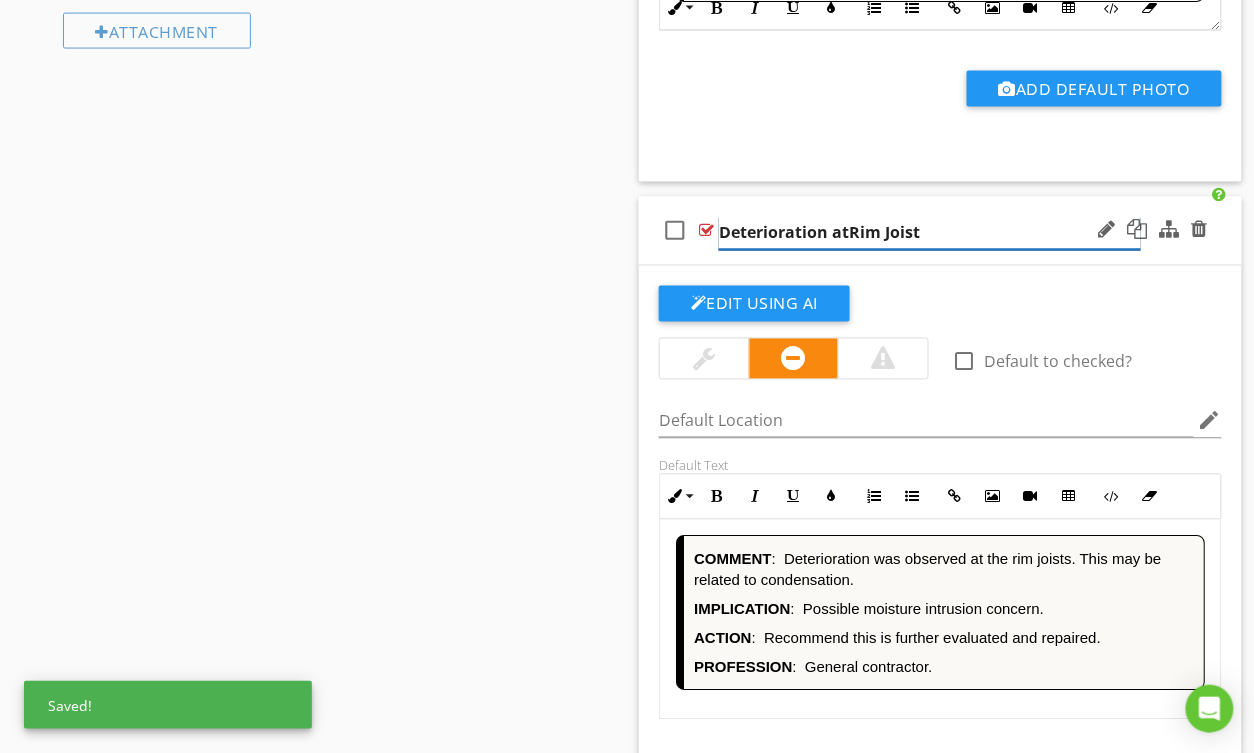 type on "Deterioration at Rim Joist" 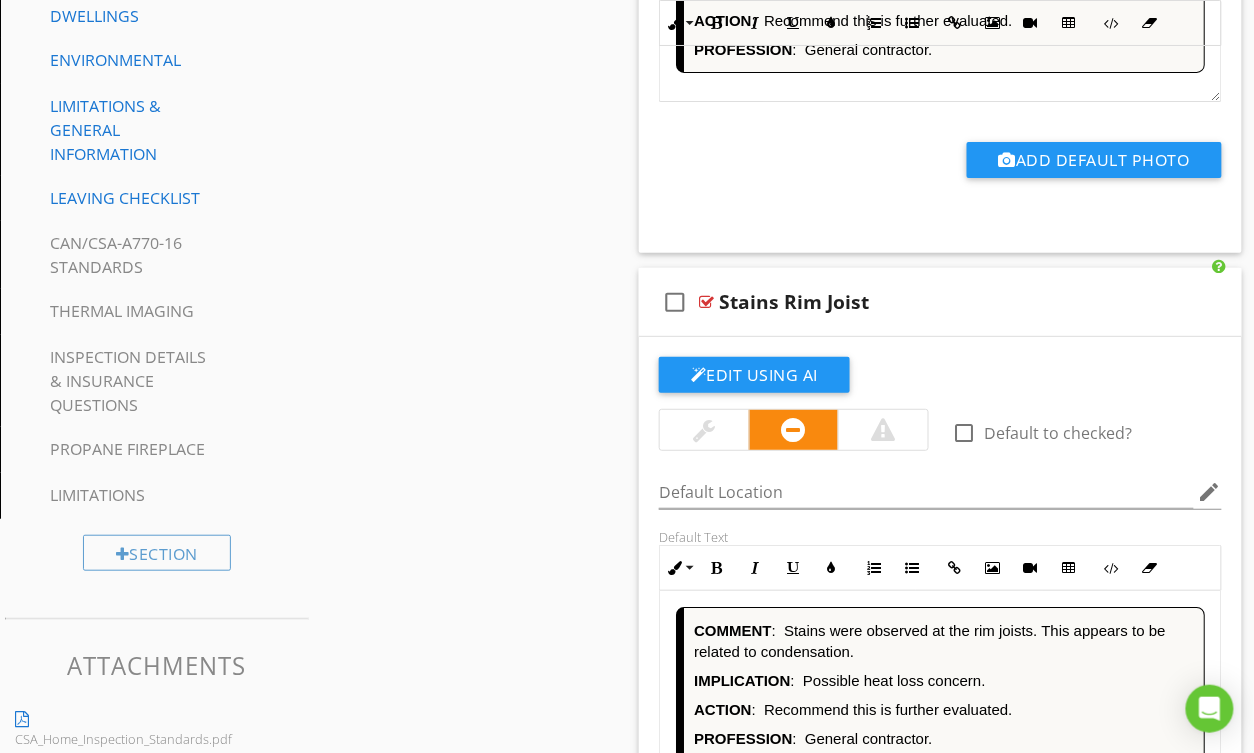 scroll, scrollTop: 1885, scrollLeft: 0, axis: vertical 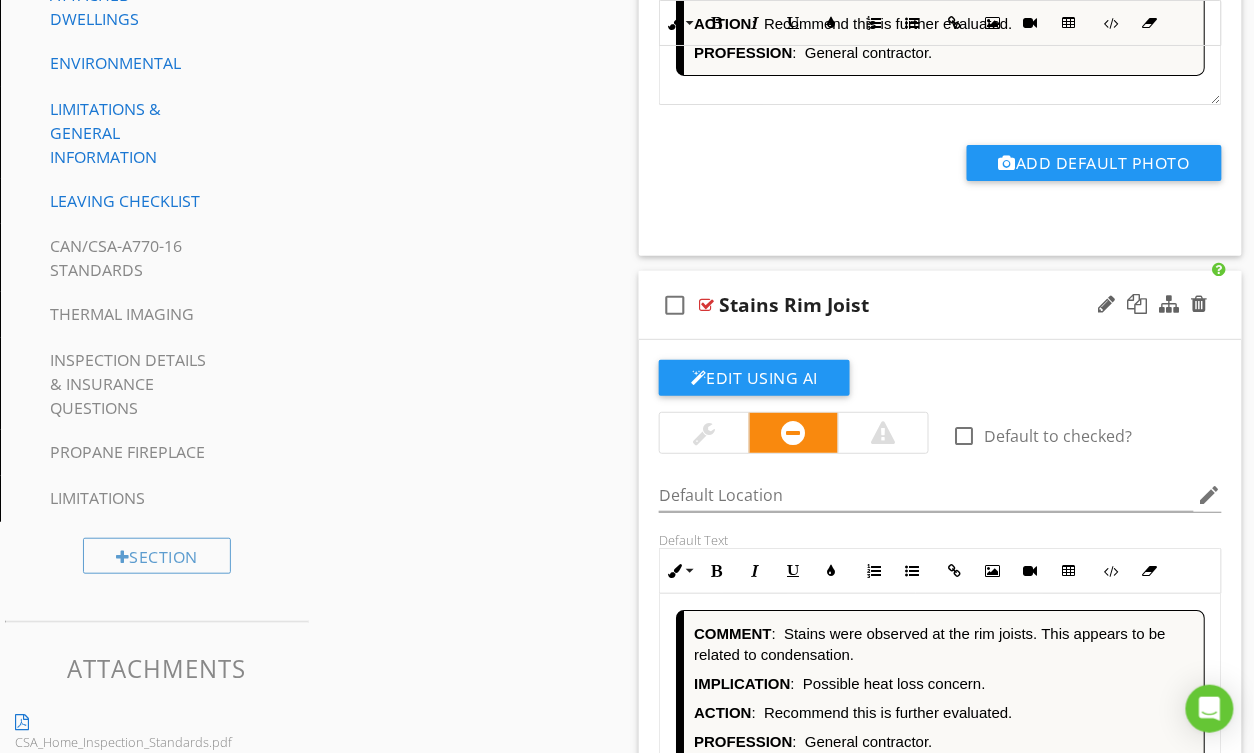 drag, startPoint x: 1110, startPoint y: 297, endPoint x: 1094, endPoint y: 287, distance: 18.867962 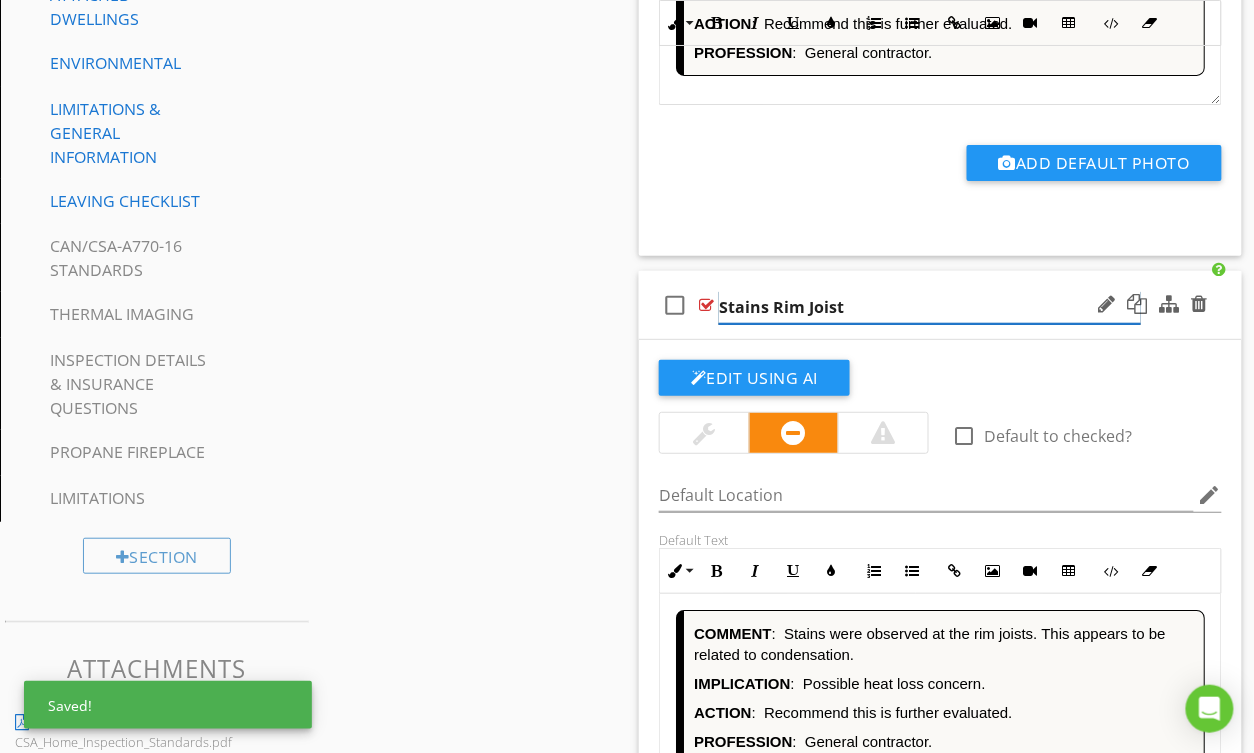 click on "Stains Rim Joist" at bounding box center [930, 307] 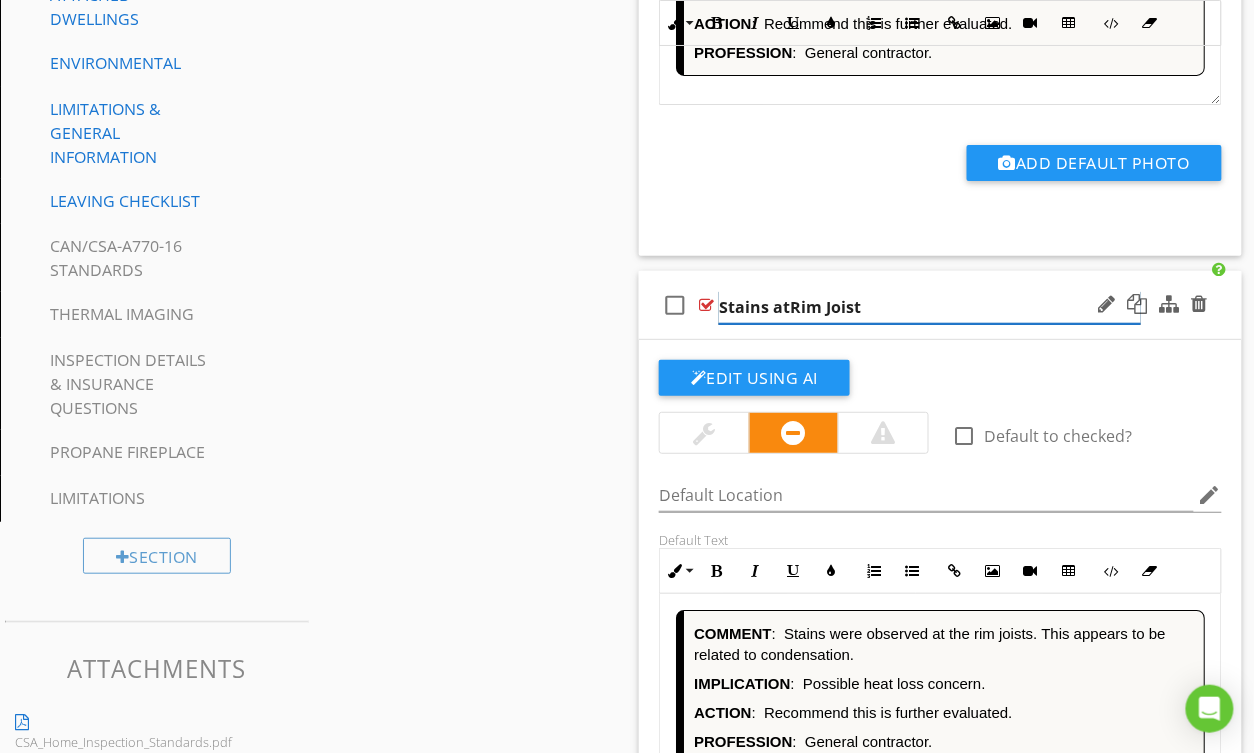 type on "Stains at Rim Joist" 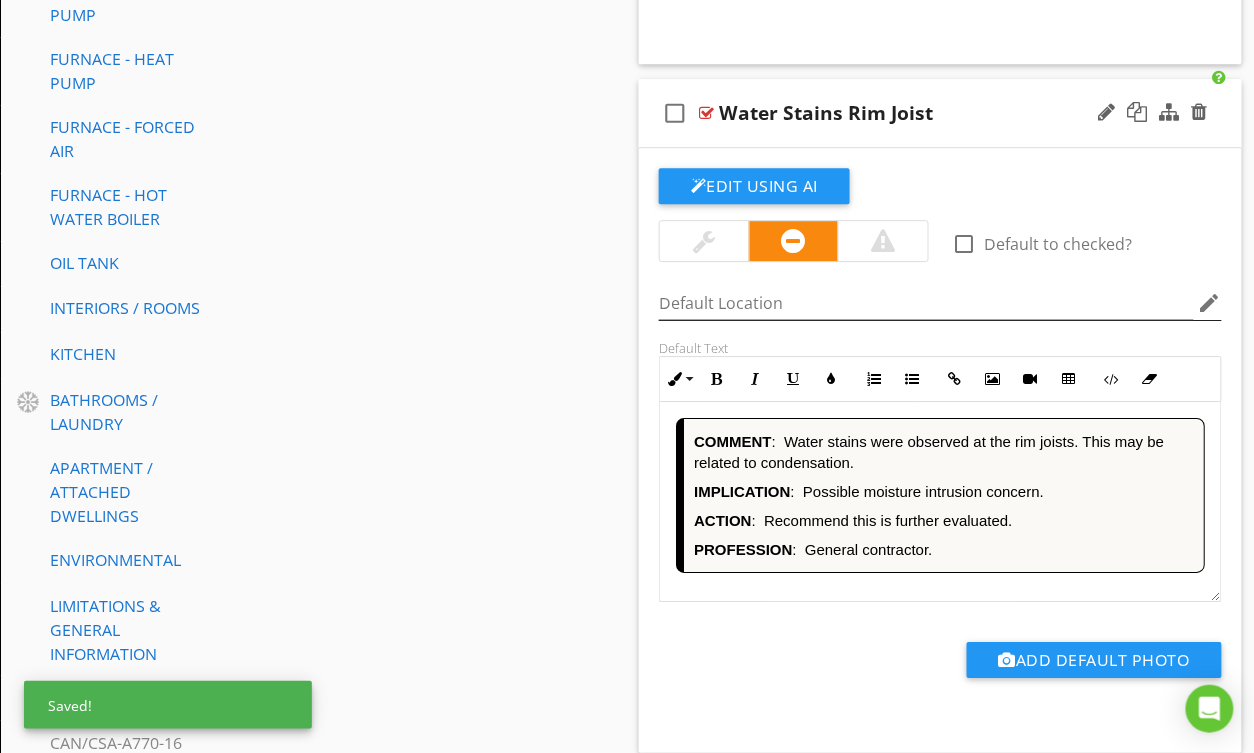 scroll, scrollTop: 1385, scrollLeft: 0, axis: vertical 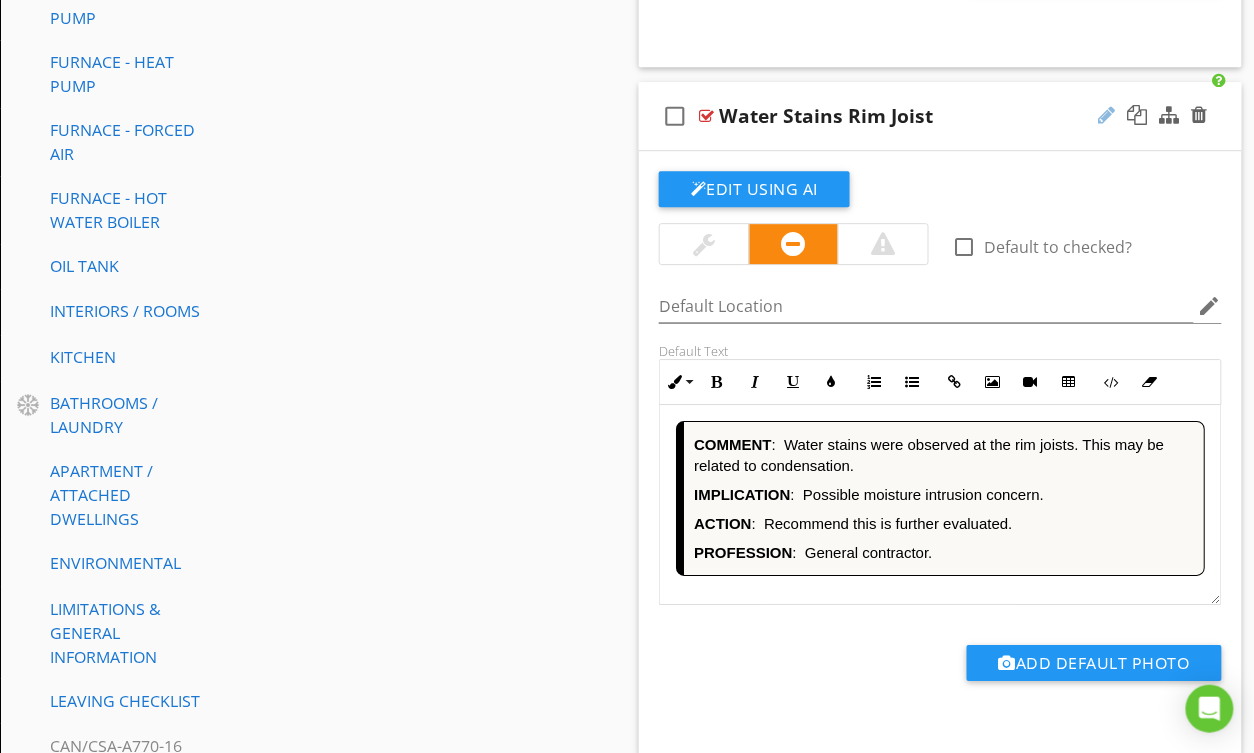 click at bounding box center [1107, 115] 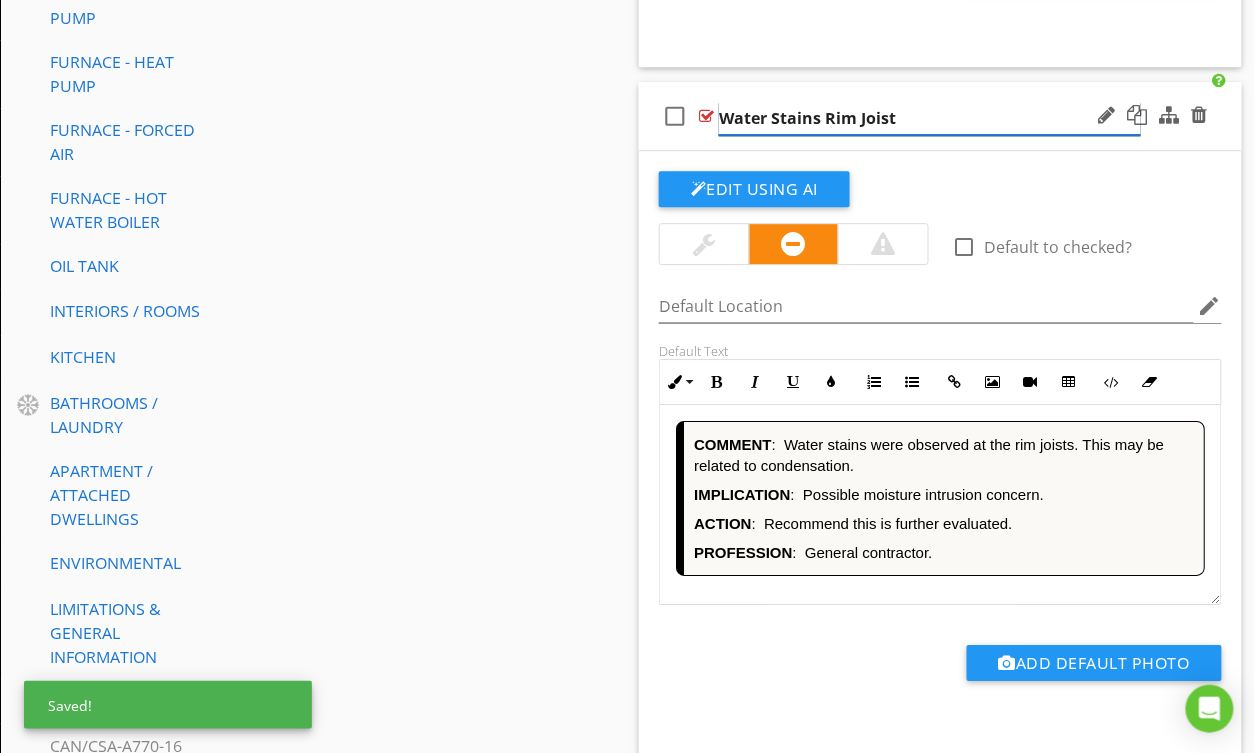 click on "Water Stains Rim Joist" at bounding box center (930, 118) 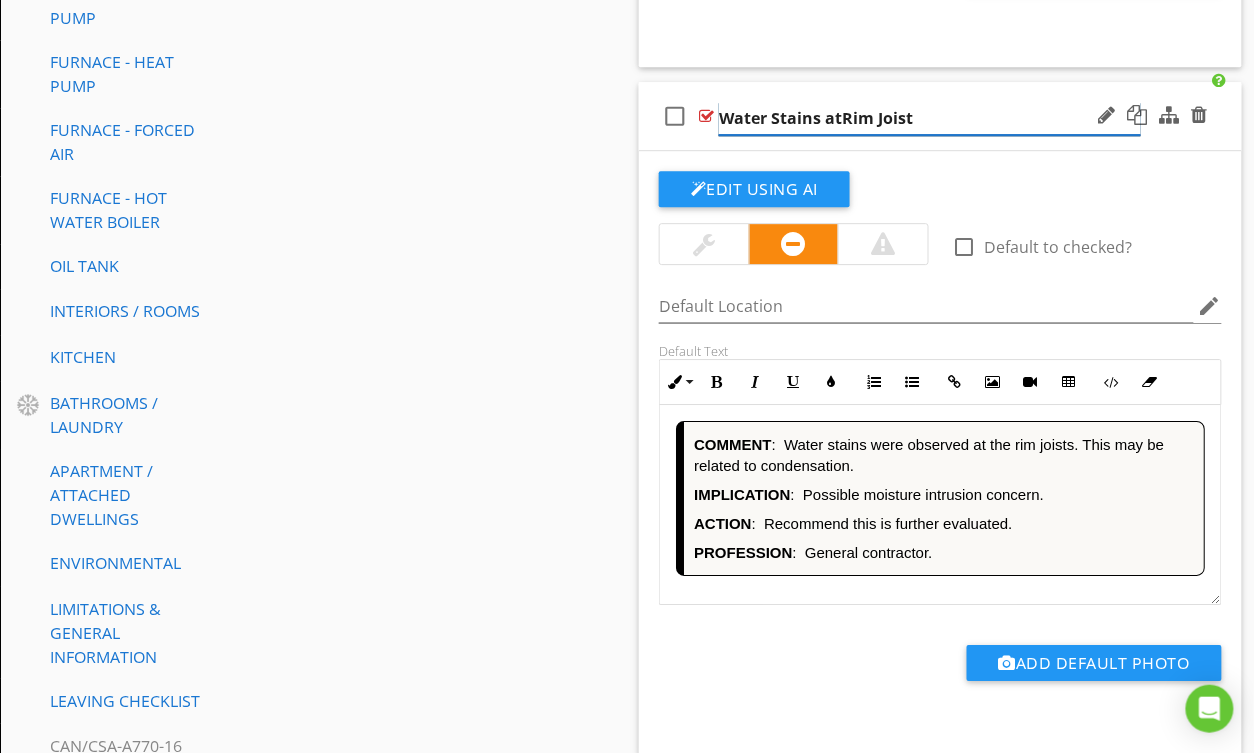 type on "Water Stains at Rim Joist" 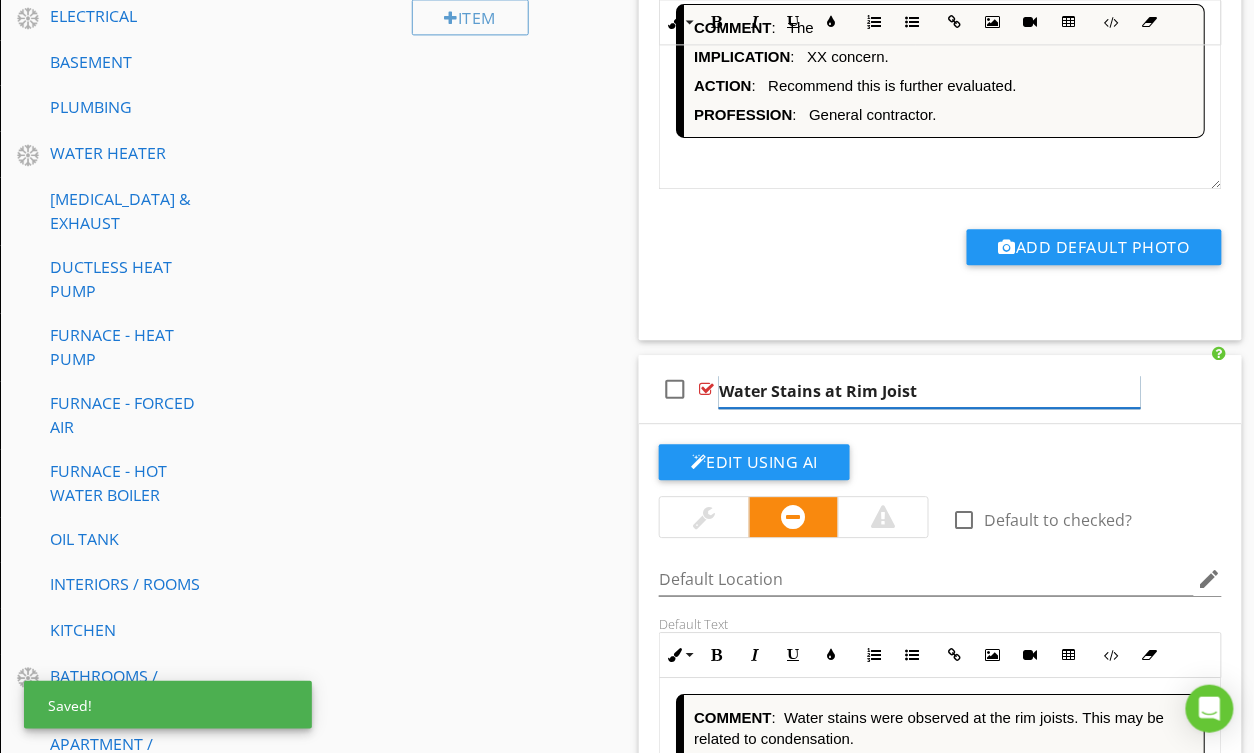 scroll, scrollTop: 1097, scrollLeft: 0, axis: vertical 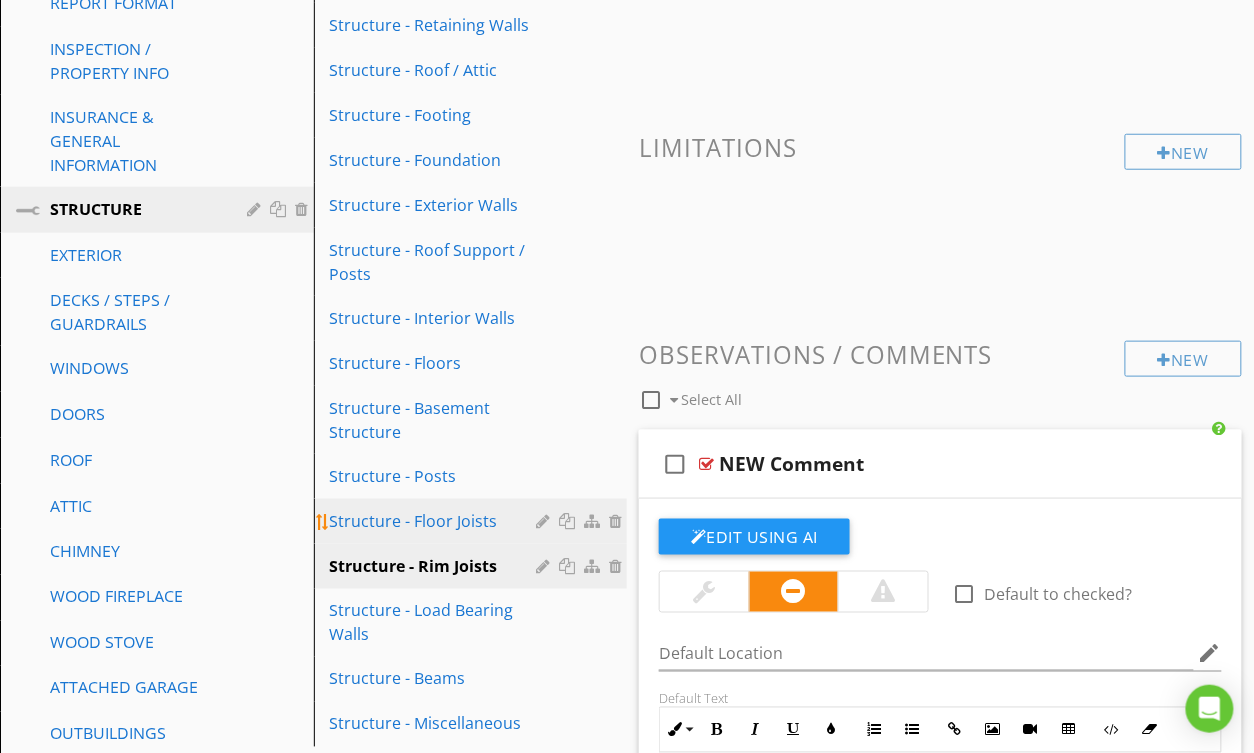 click on "Structure - Floor Joists" at bounding box center [436, 521] 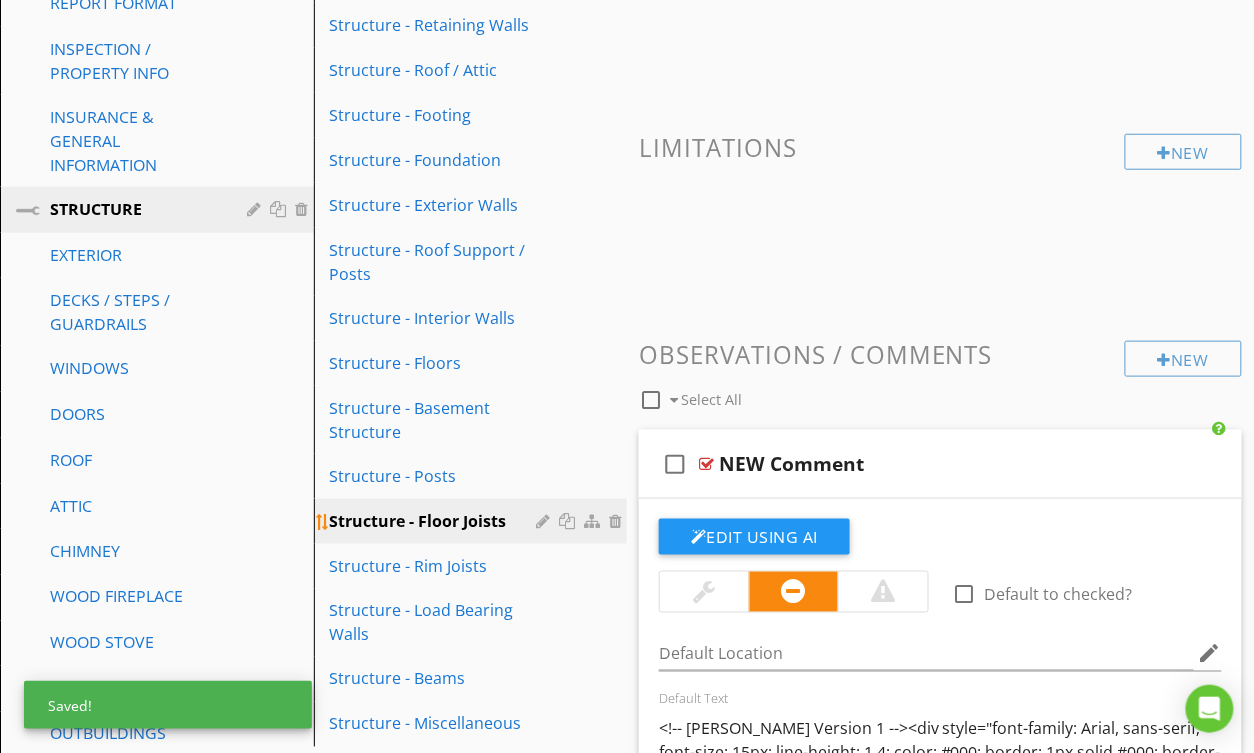 scroll, scrollTop: 353, scrollLeft: 0, axis: vertical 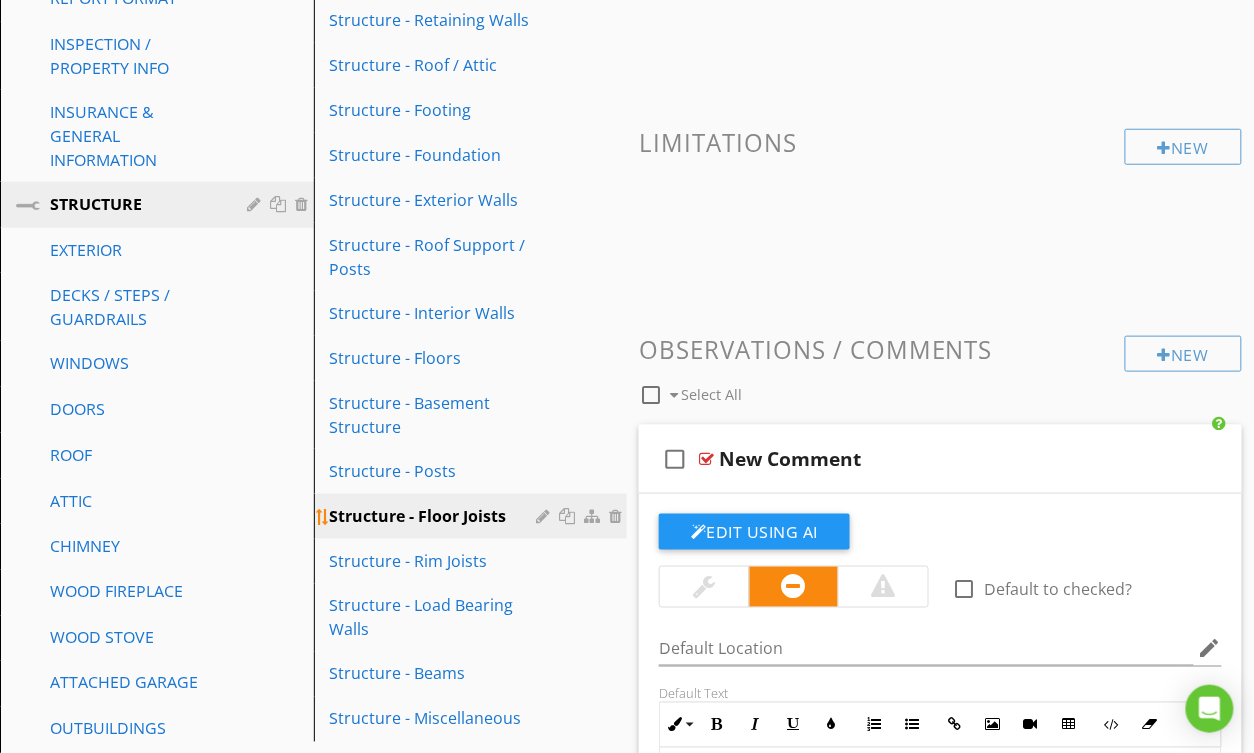 type 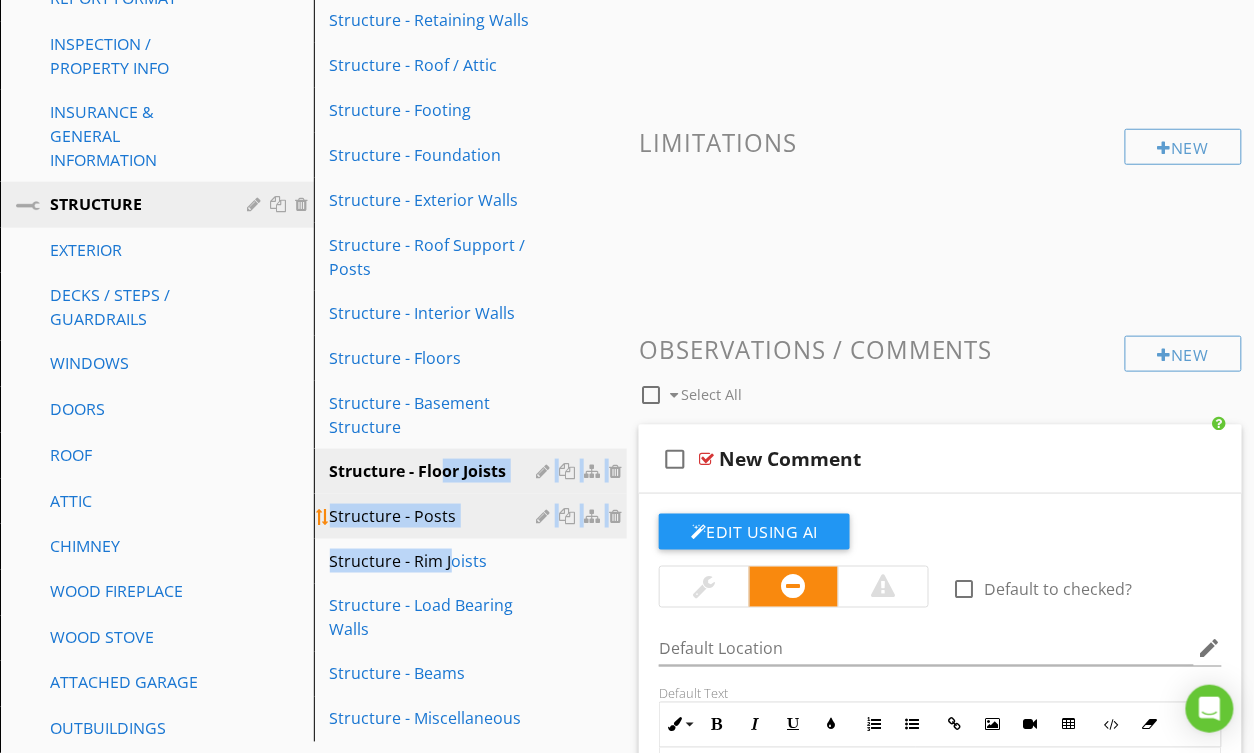 drag, startPoint x: 448, startPoint y: 470, endPoint x: 533, endPoint y: 511, distance: 94.371605 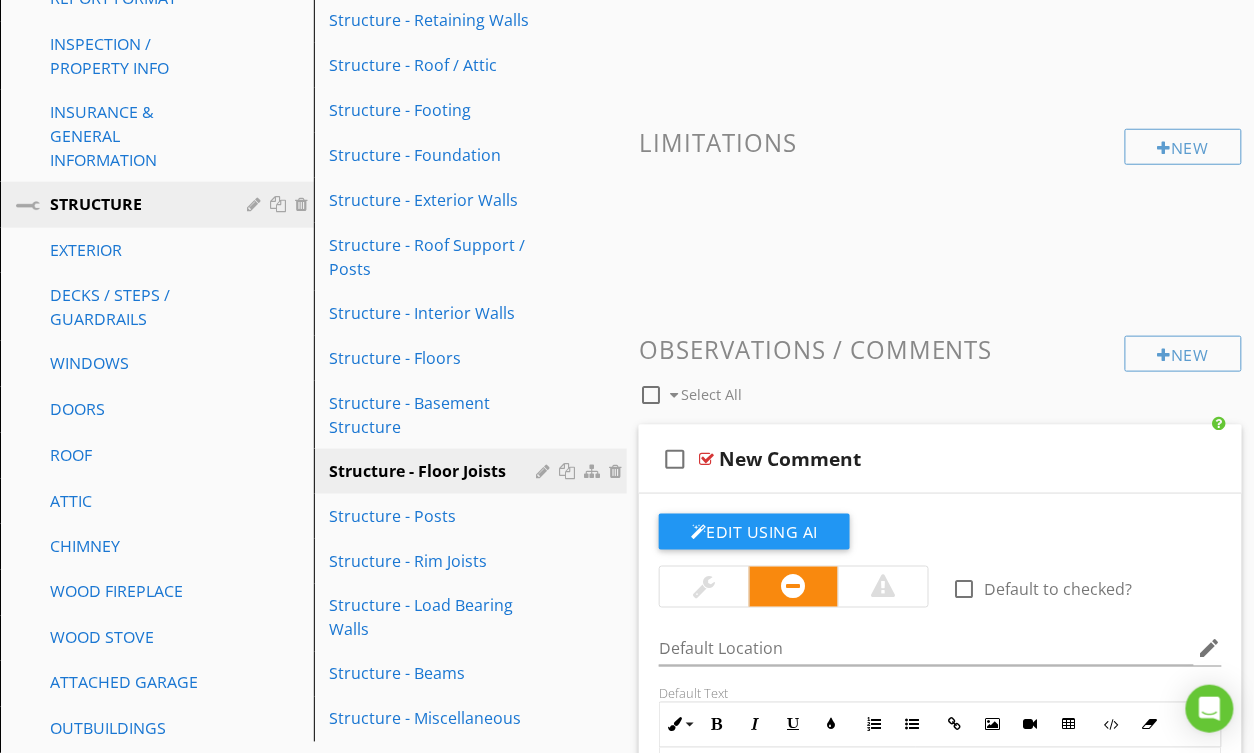 click at bounding box center (940, 222) 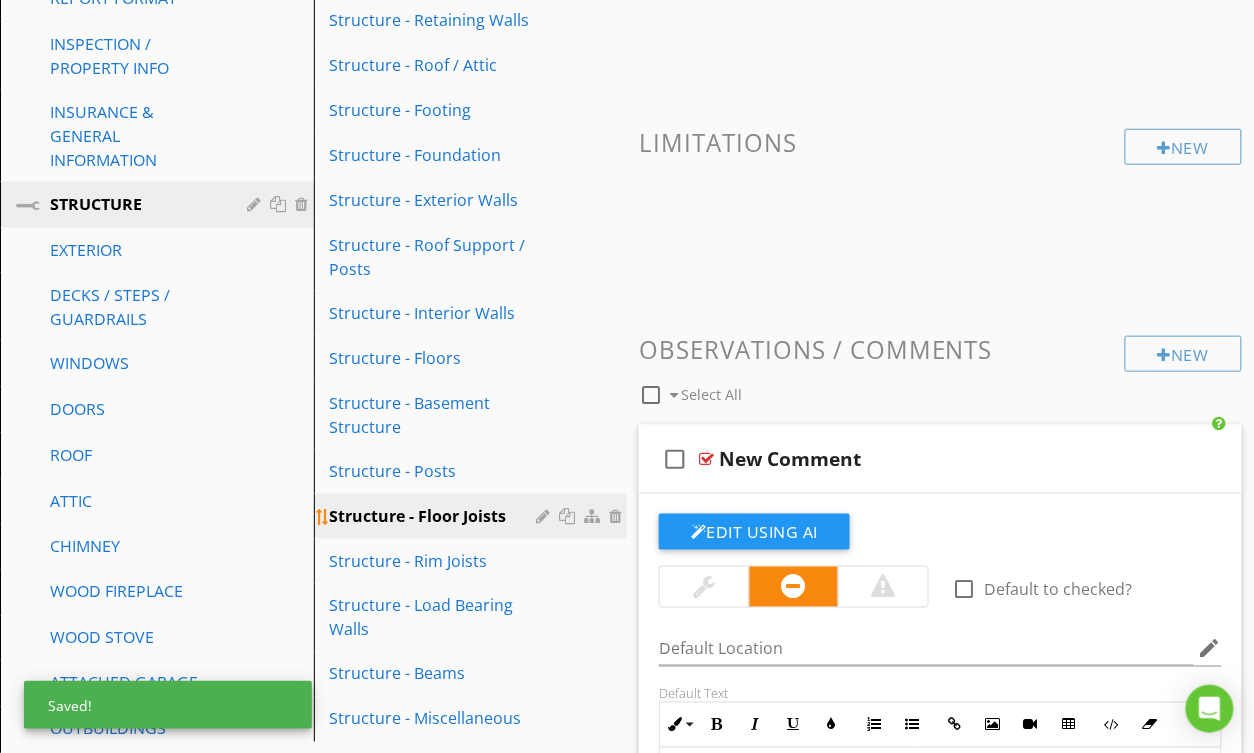 click on "Structure - Floor Joists" at bounding box center [436, 516] 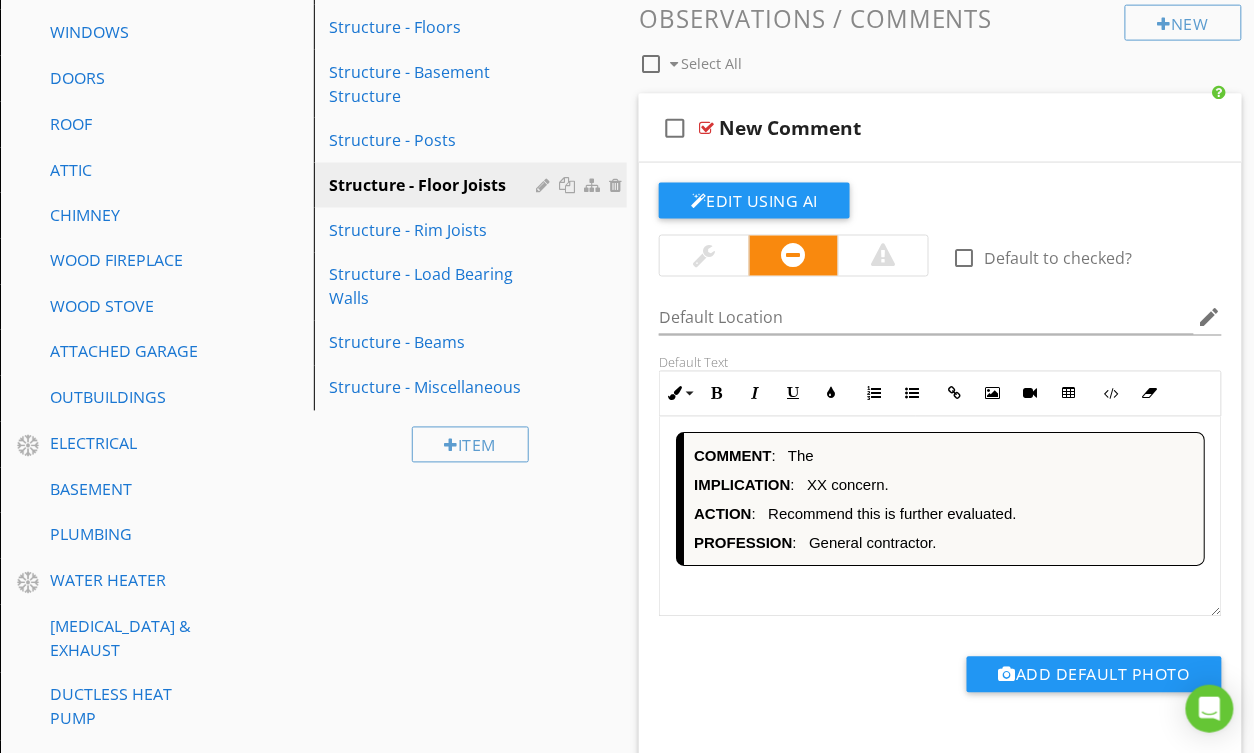 scroll, scrollTop: 690, scrollLeft: 0, axis: vertical 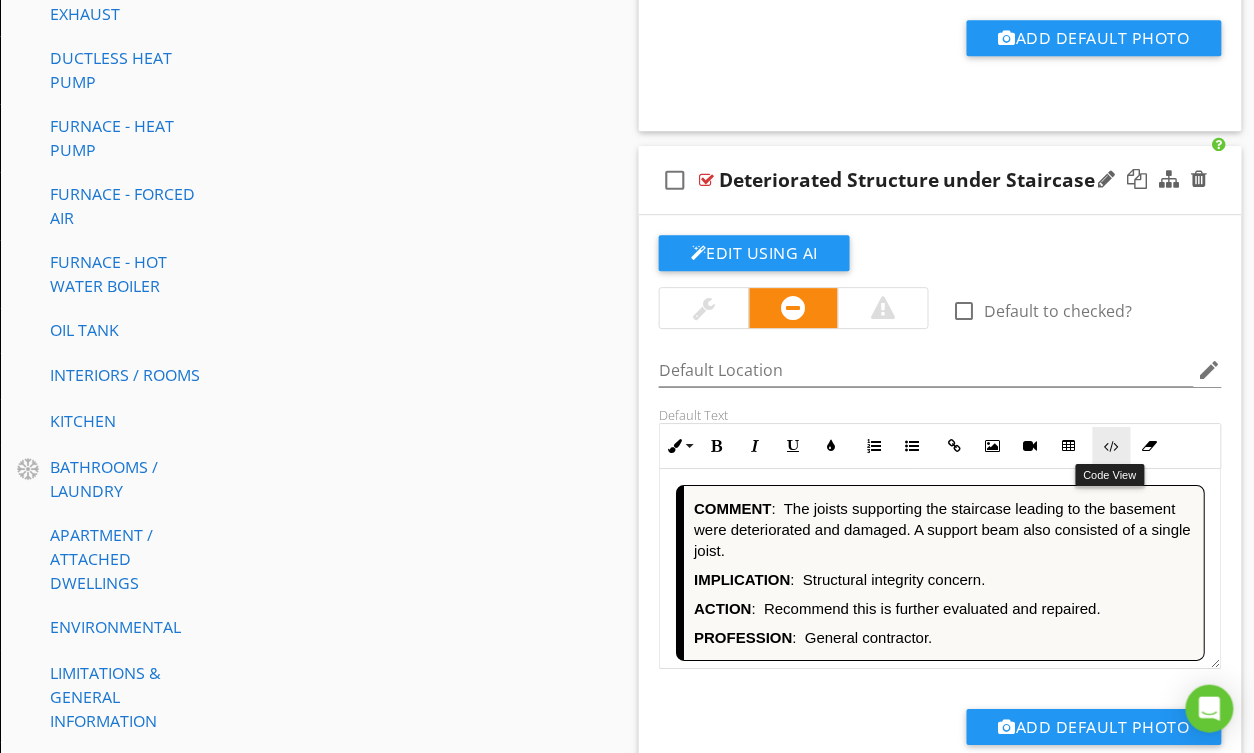 click at bounding box center (1112, 446) 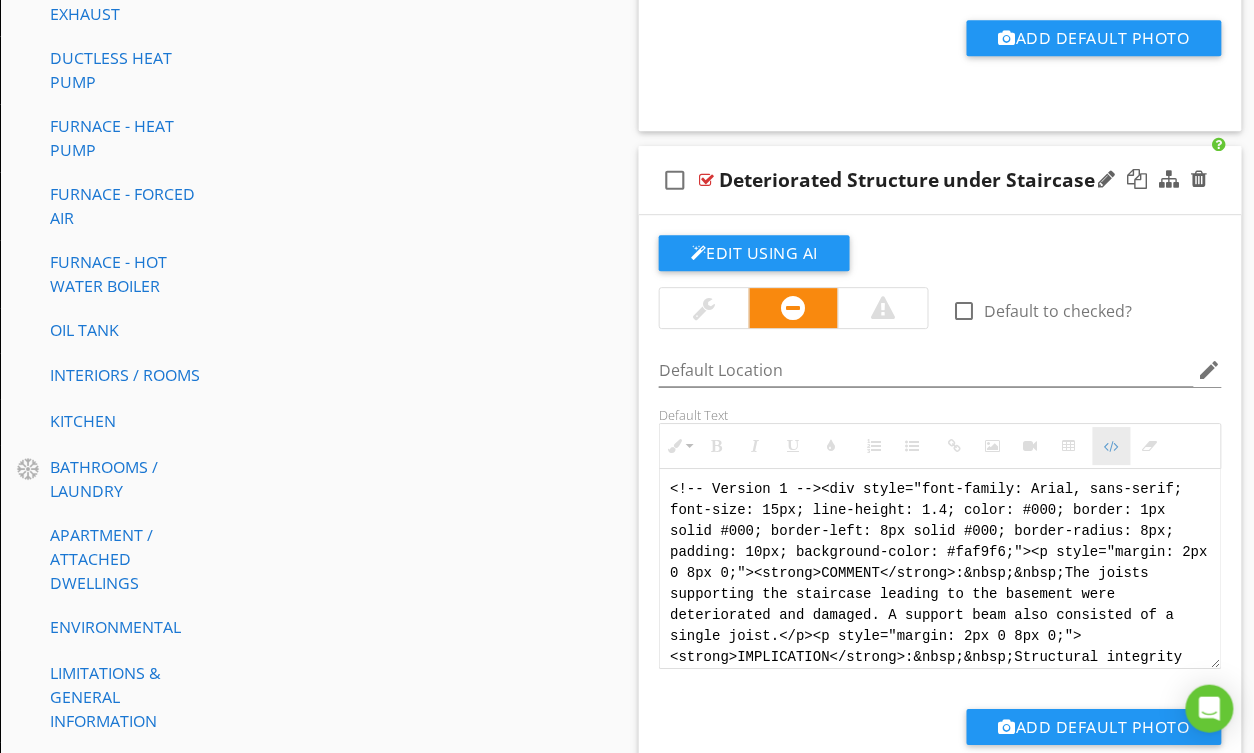 scroll, scrollTop: 1320, scrollLeft: 0, axis: vertical 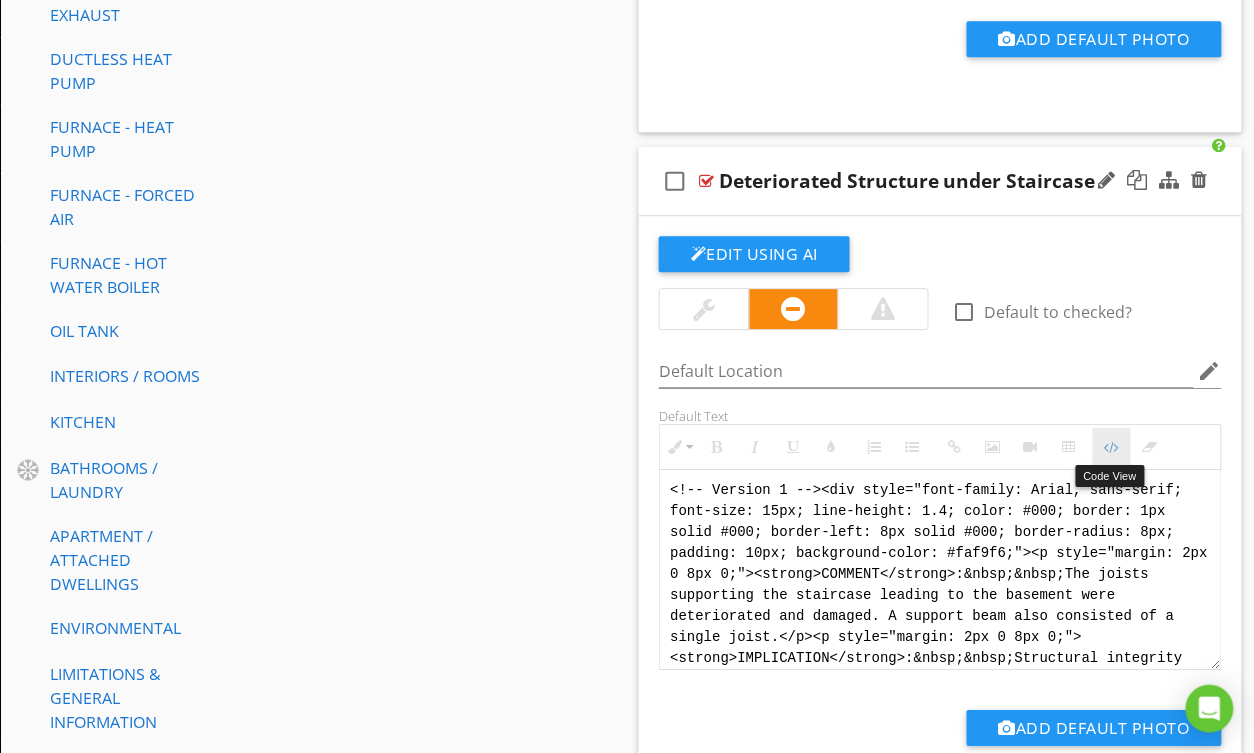 click at bounding box center (1112, 447) 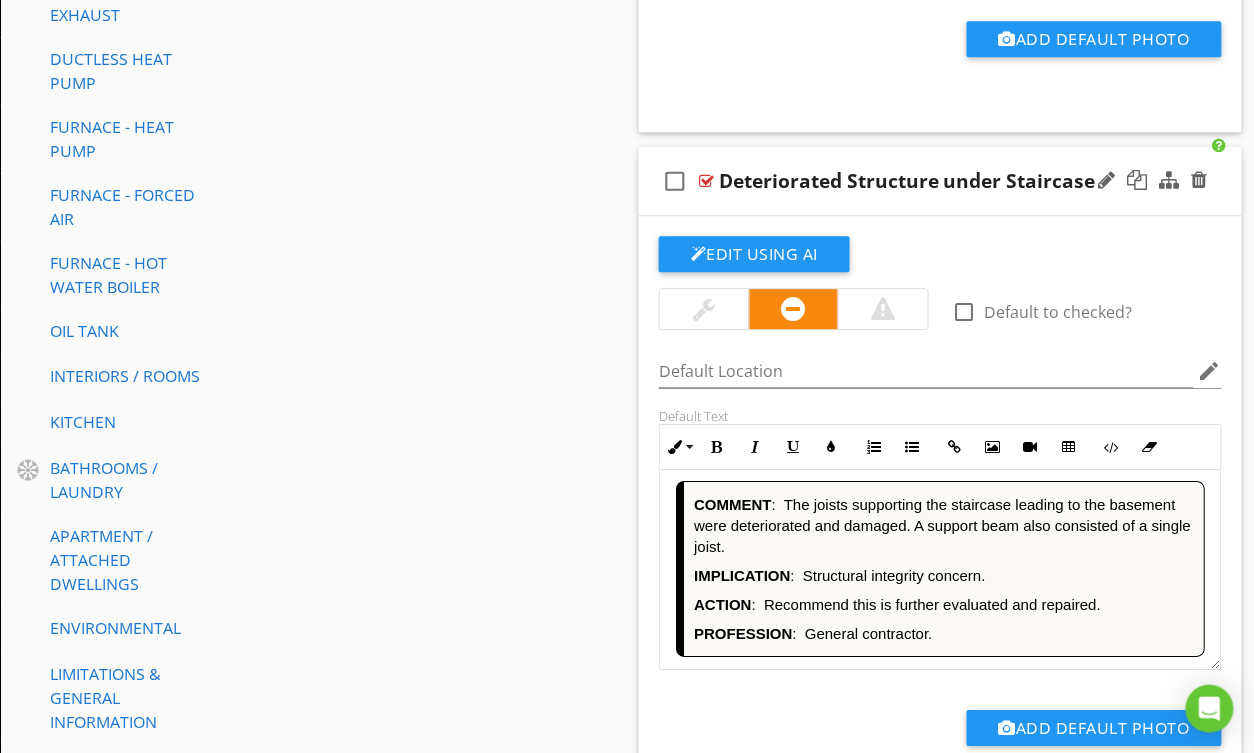 scroll, scrollTop: 4, scrollLeft: 0, axis: vertical 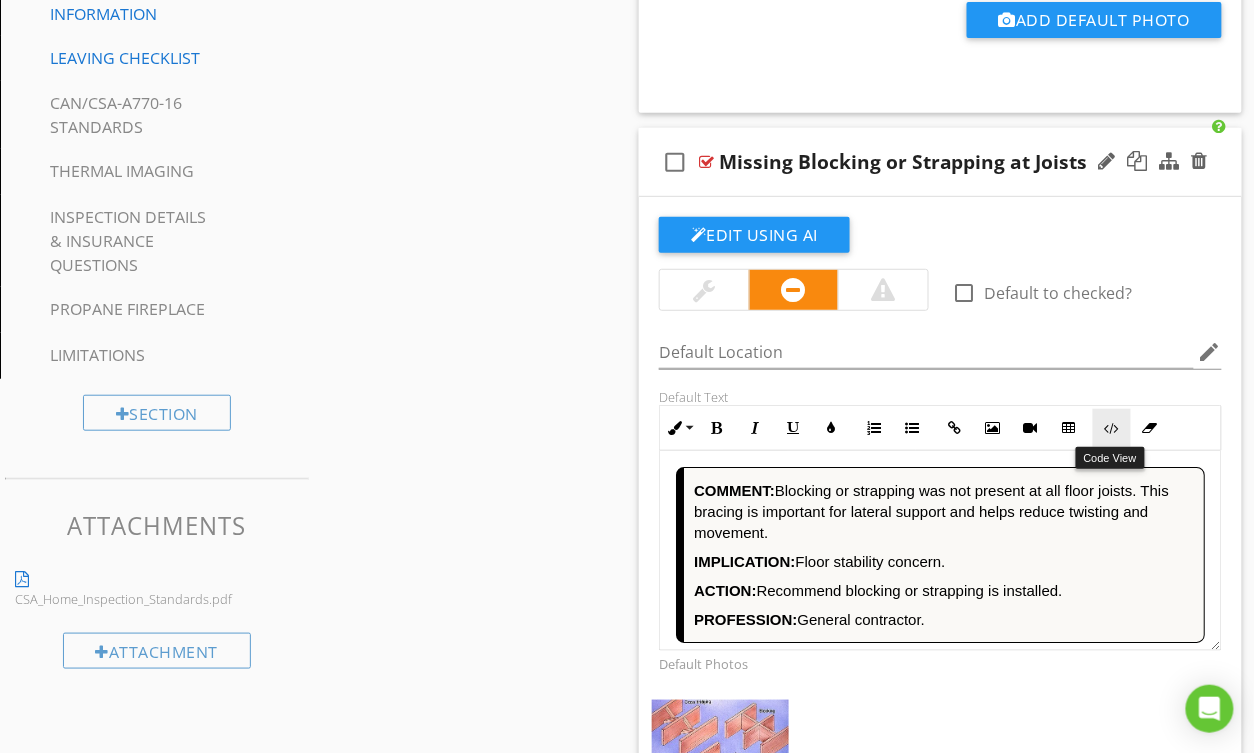 drag, startPoint x: 1122, startPoint y: 426, endPoint x: 1102, endPoint y: 429, distance: 20.22375 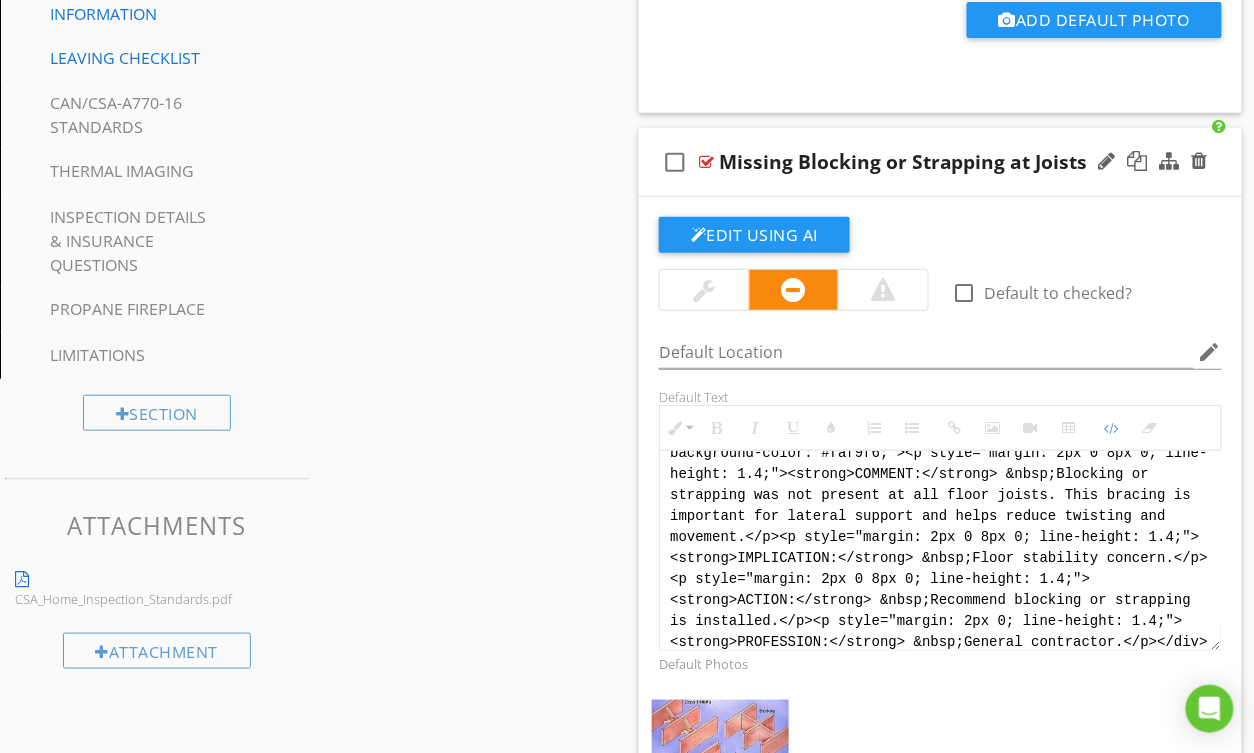 scroll, scrollTop: 80, scrollLeft: 0, axis: vertical 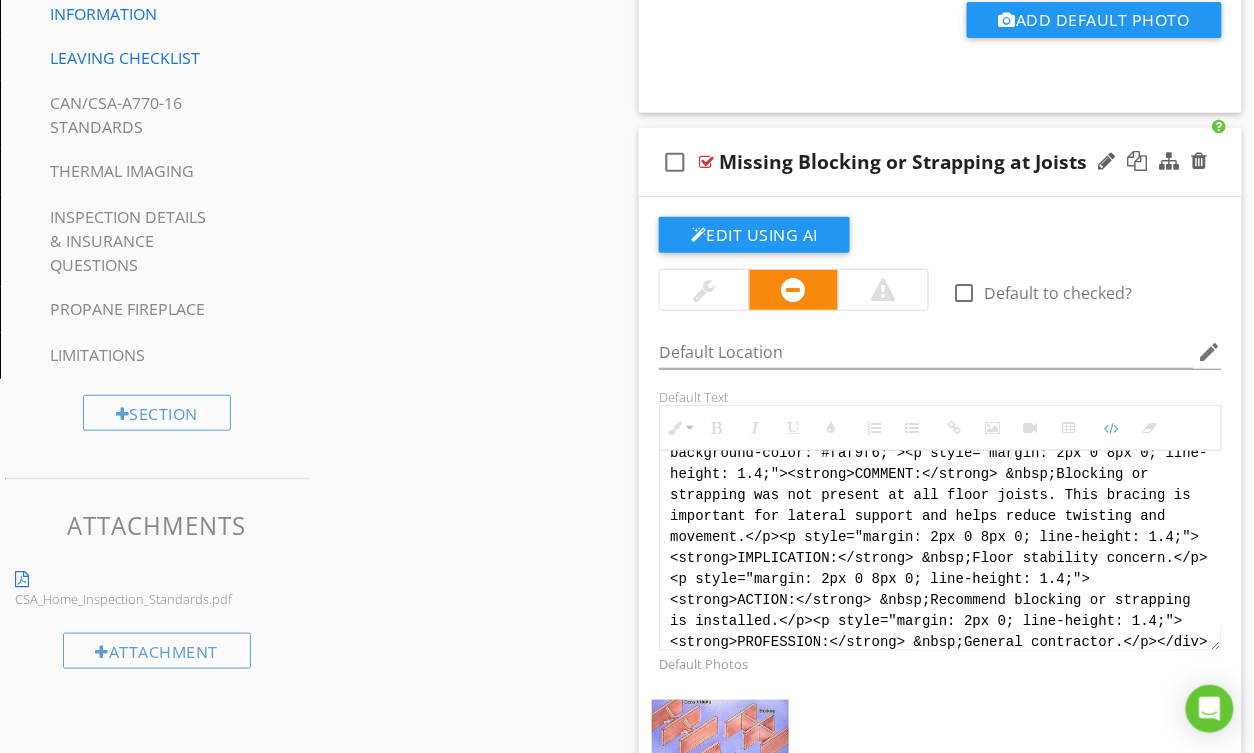drag, startPoint x: 673, startPoint y: 473, endPoint x: 1117, endPoint y: 624, distance: 468.97443 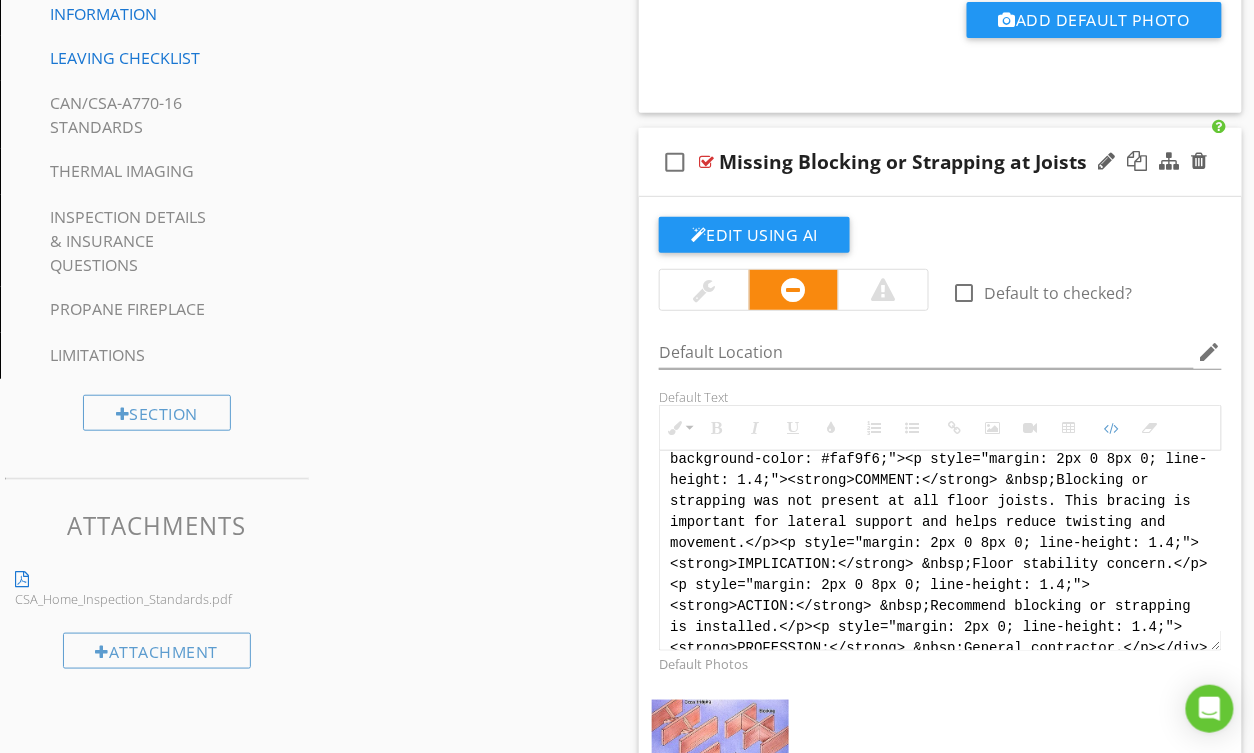 paste on "Jody Version 1 -->
<div style="font-family: Arial, sans-serif; font-size: 15px; line-height: 1.4; color: #000; border: 1px solid #000; border-left: 8px solid #000; border-radius: 8px; padding: 10px; background-color: #faf9f6;">
<p style="margin: 2px 0 8px 0;"><strong>COMMENT</strong>:&nbsp;&nbsp;Blocking or strapping was missing at some of the floor joists. This type of bracing is important for lateral support and helps reduce twisting or movement over time.</p>
<p style="margin: 2px 0 8px 0;"><strong>IMPLICATION</strong>:&nbsp;&nbsp;Floor stability concern.</p>
<p style="margin: 2px 0 8px 0;"><strong>ACTION</strong>:&nbsp;&nbsp;Recommend blocking or strapping is installed.</p>
<p style="margin: 2px 0;"><strong>PROFESSION</strong>:&nbsp;&nbsp;General contractor.</p>
</div>" 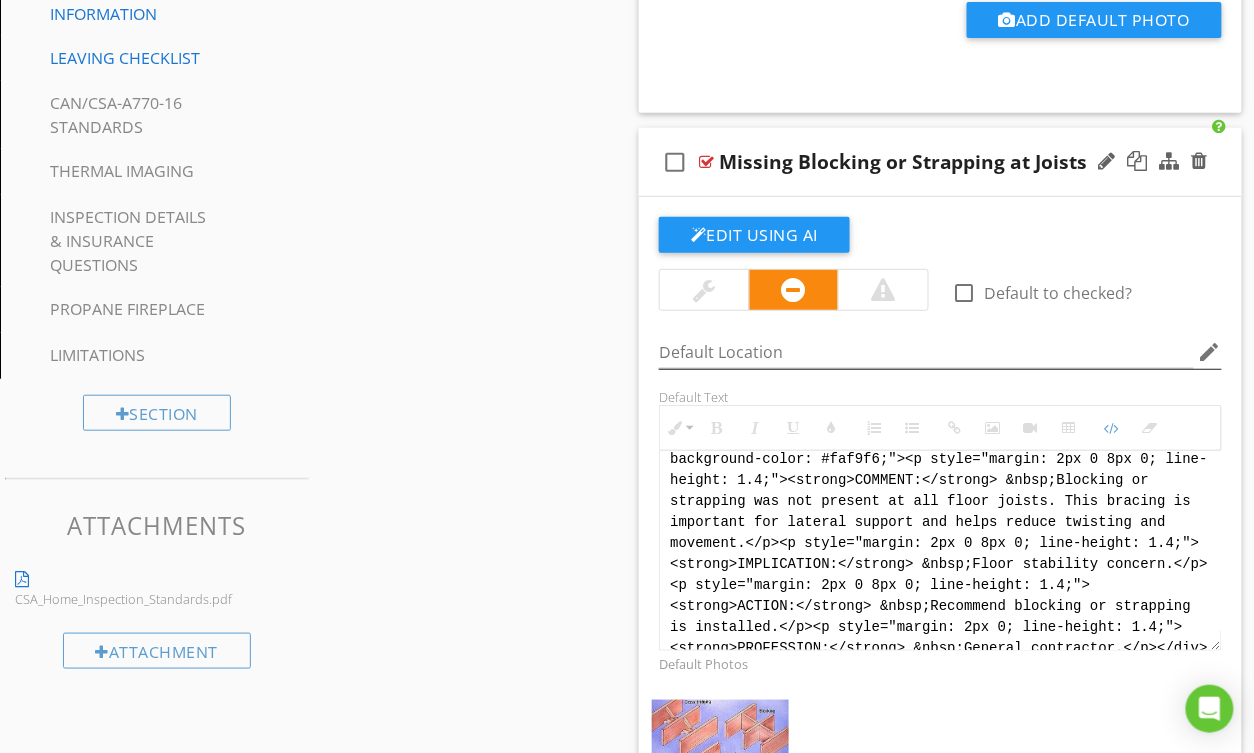 type on "<!-- Jody Version 1 -->
<div style="font-family: Arial, sans-serif; font-size: 15px; line-height: 1.4; color: #000; border: 1px solid #000; border-left: 8px solid #000; border-radius: 8px; padding: 10px; background-color: #faf9f6;">
<p style="margin: 2px 0 8px 0;"><strong>COMMENT</strong>:&nbsp;&nbsp;Blocking or strapping was missing at some of the floor joists. This type of bracing is important for lateral support and helps reduce twisting or movement over time.</p>
<p style="margin: 2px 0 8px 0;"><strong>IMPLICATION</strong>:&nbsp;&nbsp;Floor stability concern.</p>
<p style="margin: 2px 0 8px 0;"><strong>ACTION</strong>:&nbsp;&nbsp;Recommend blocking or strapping is installed.</p>
<p style="margin: 2px 0;"><strong>PROFESSION</strong>:&nbsp;&nbsp;General contractor.</p>
</div>" 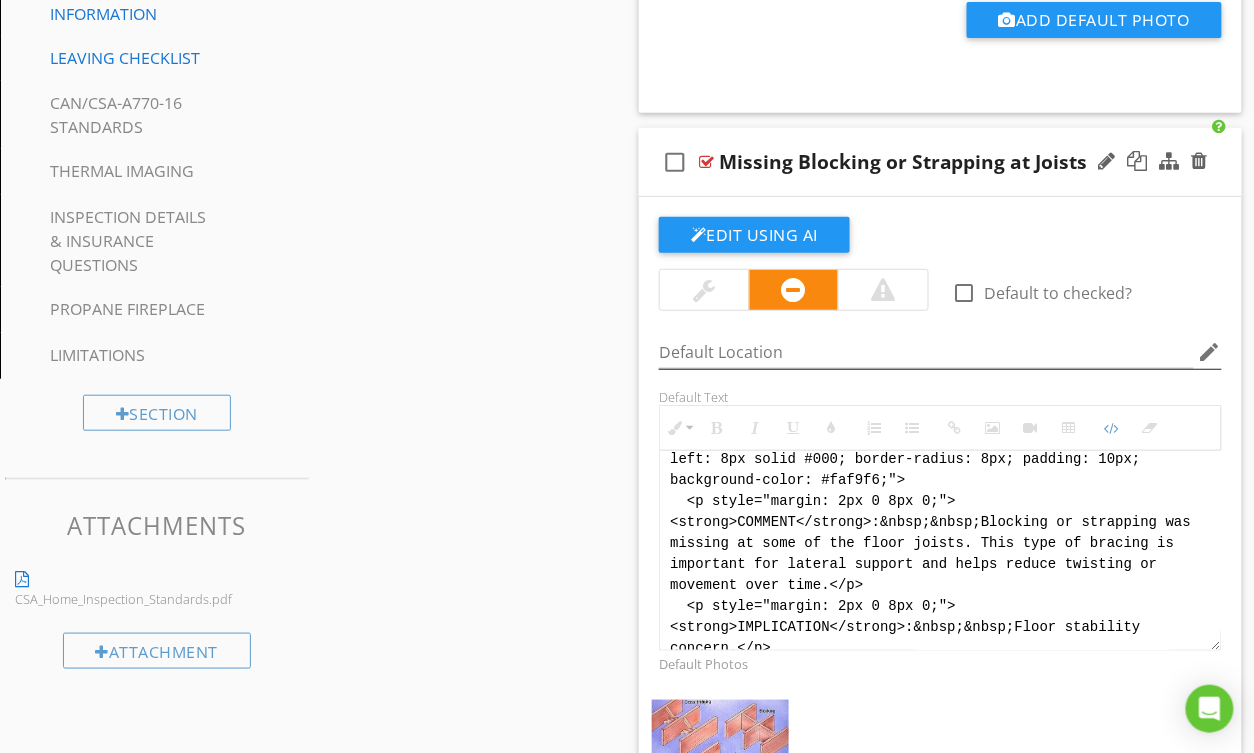 scroll, scrollTop: 220, scrollLeft: 0, axis: vertical 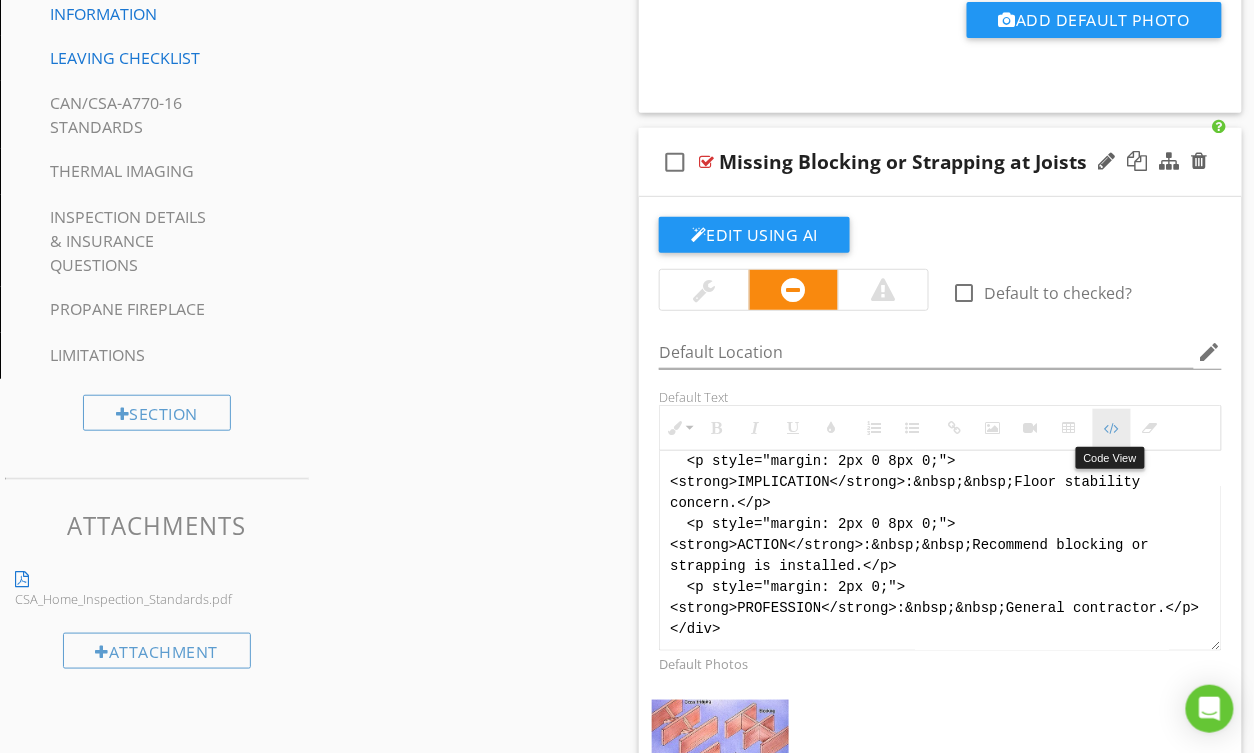 click at bounding box center (1112, 428) 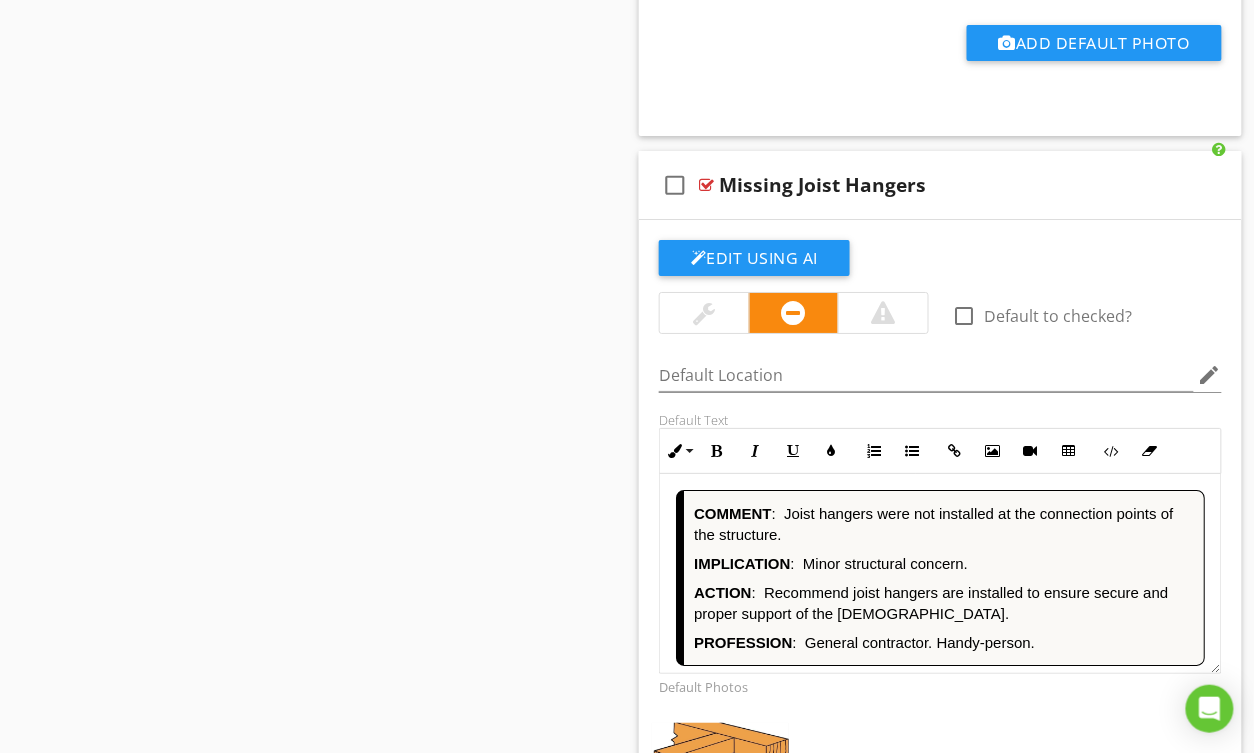 scroll, scrollTop: 3564, scrollLeft: 0, axis: vertical 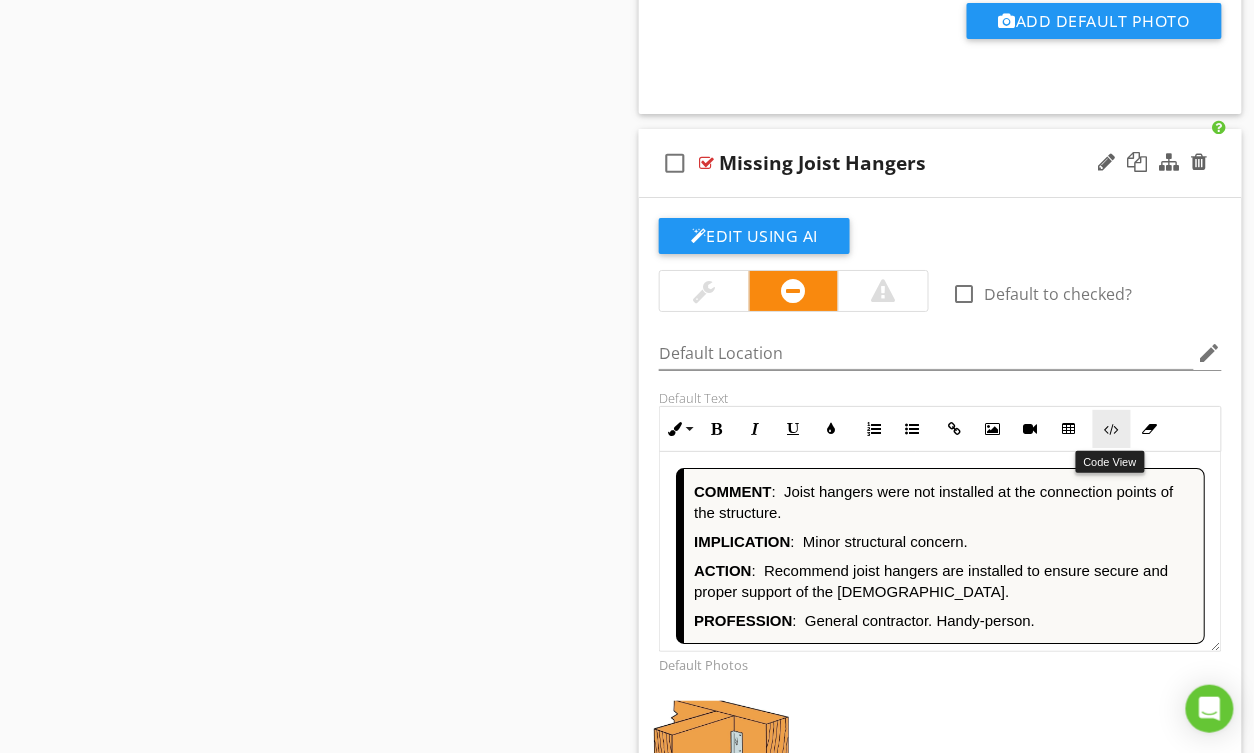 click on "Code View" at bounding box center (1112, 429) 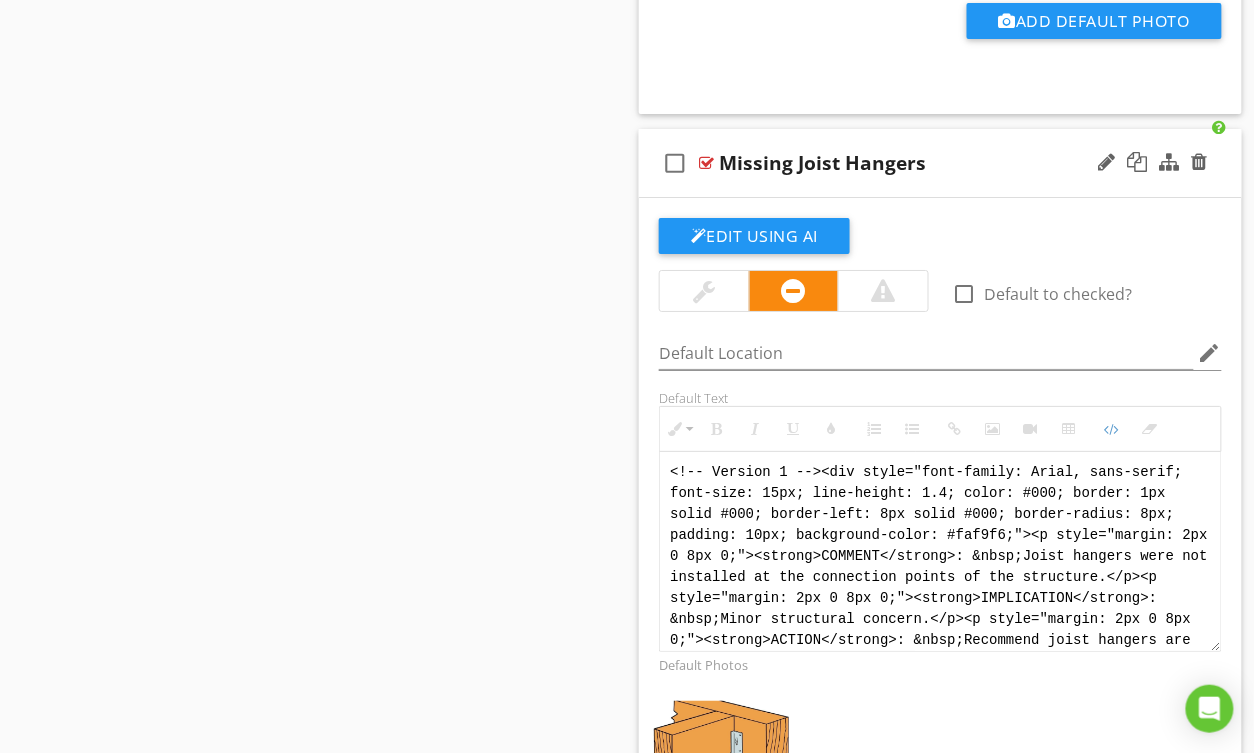 scroll, scrollTop: 0, scrollLeft: 0, axis: both 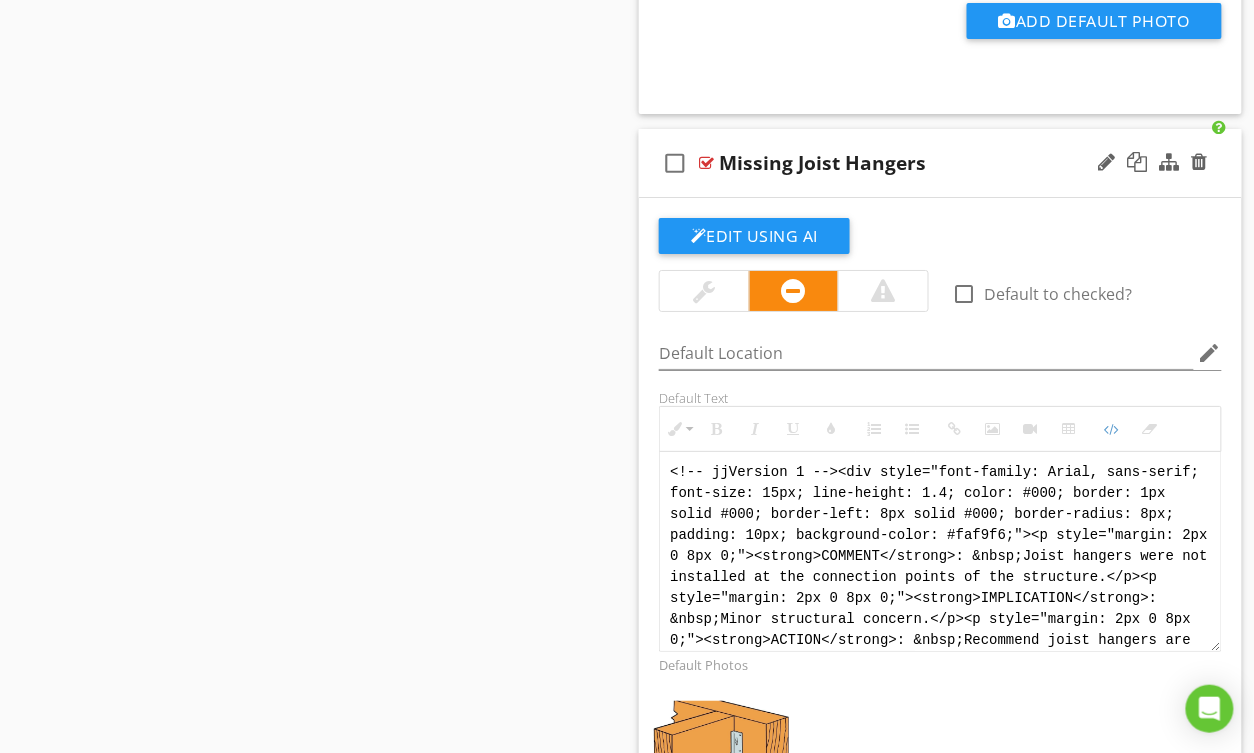 type on "<!-- Jody Version 1 --><div style="font-family: Arial, sans-serif; font-size: 15px; line-height: 1.4; color: #000; border: 1px solid #000; border-left: 8px solid #000; border-radius: 8px; padding: 10px; background-color: #faf9f6;"><p style="margin: 2px 0 8px 0;"><strong>COMMENT</strong>: &nbsp;Joist hangers were not installed at the connection points of the structure.</p><p style="margin: 2px 0 8px 0;"><strong>IMPLICATION</strong>: &nbsp;Minor structural concern.</p><p style="margin: 2px 0 8px 0;"><strong>ACTION</strong>: &nbsp;Recommend joist hangers are installed to ensure secure and proper support of the joists.</p><p style="margin: 2px 0;"><strong>PROFESSION</strong>:&nbsp;&nbsp;General contractor. Handy-person.</p></div>" 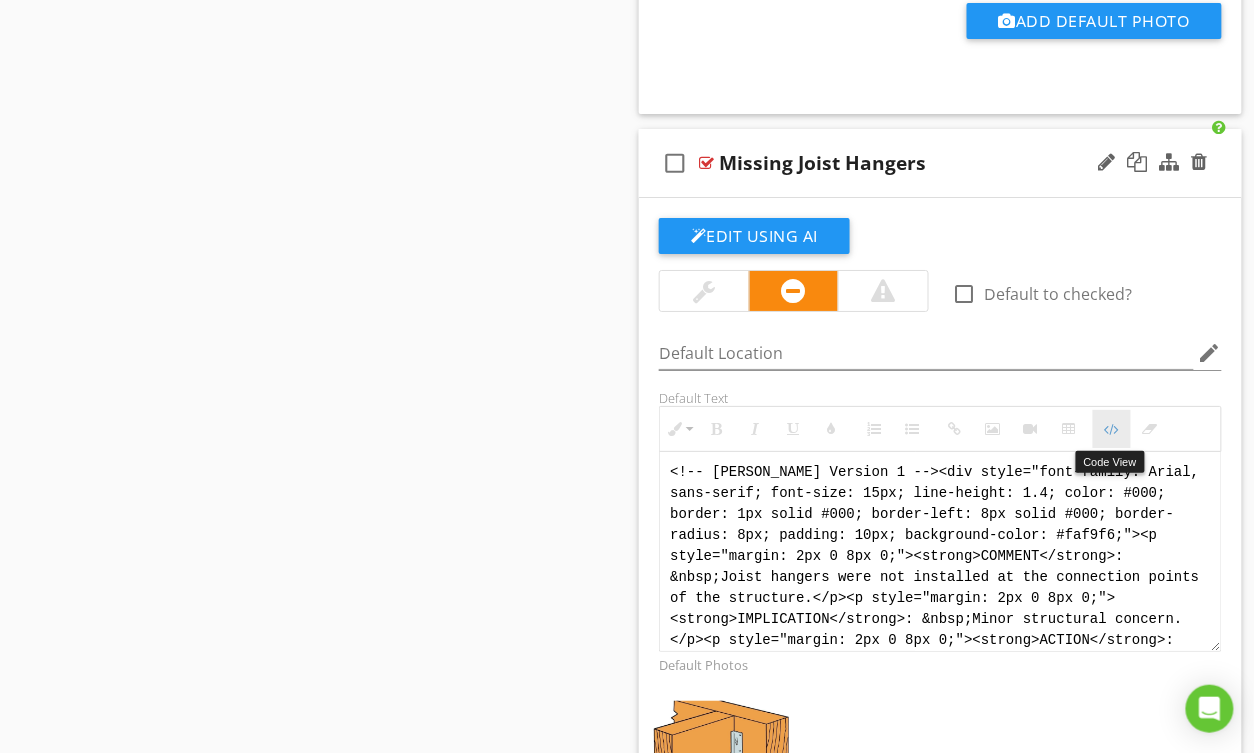 click at bounding box center [1112, 429] 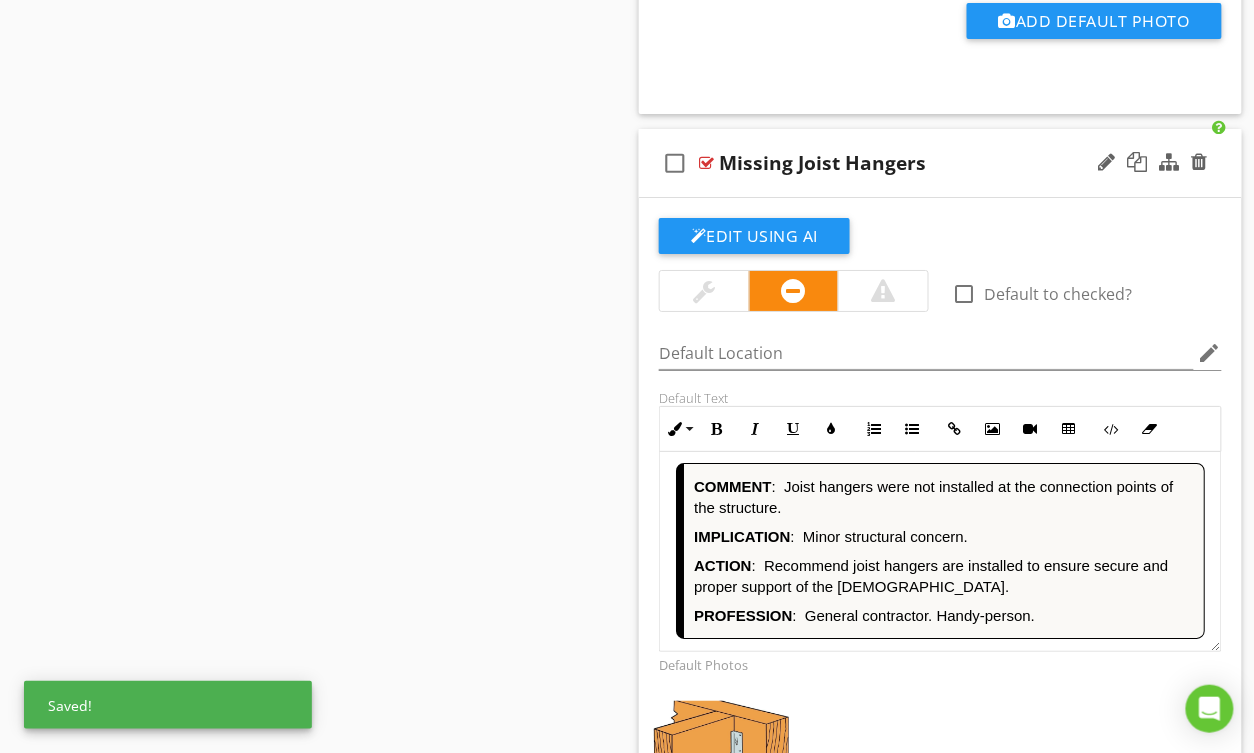 scroll, scrollTop: 4, scrollLeft: 0, axis: vertical 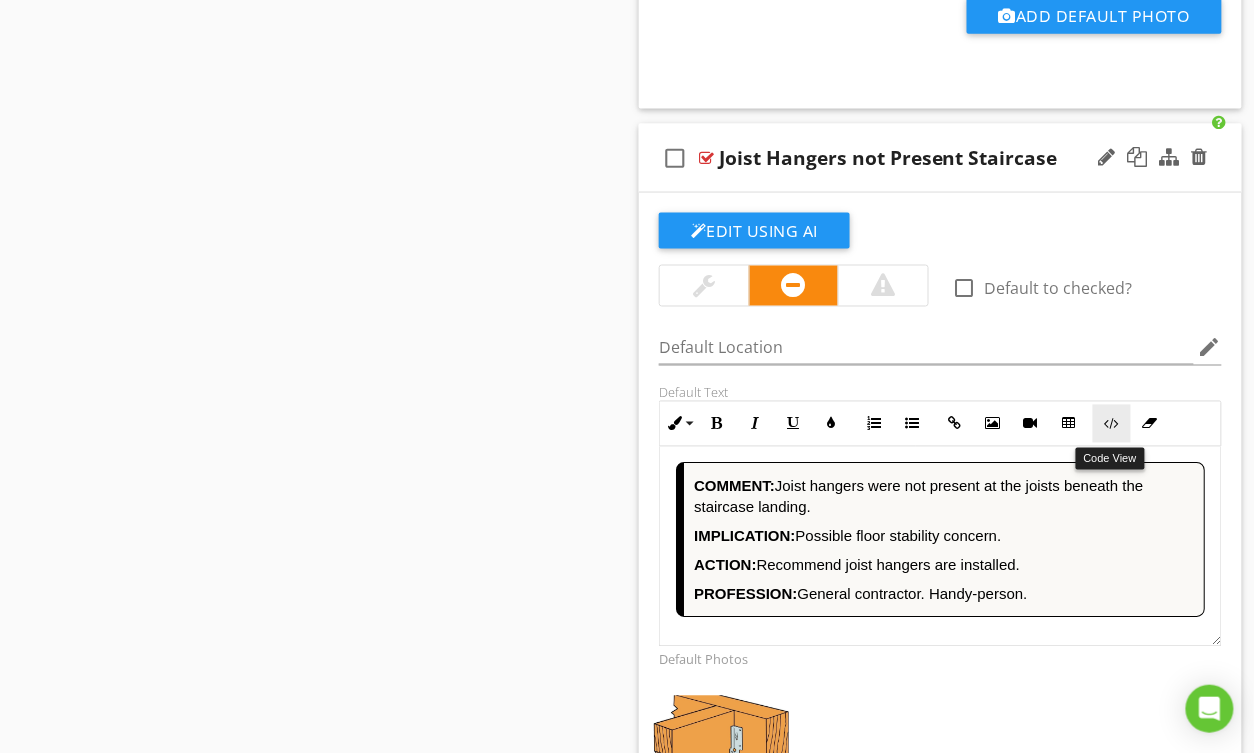 click on "Code View" at bounding box center [1112, 424] 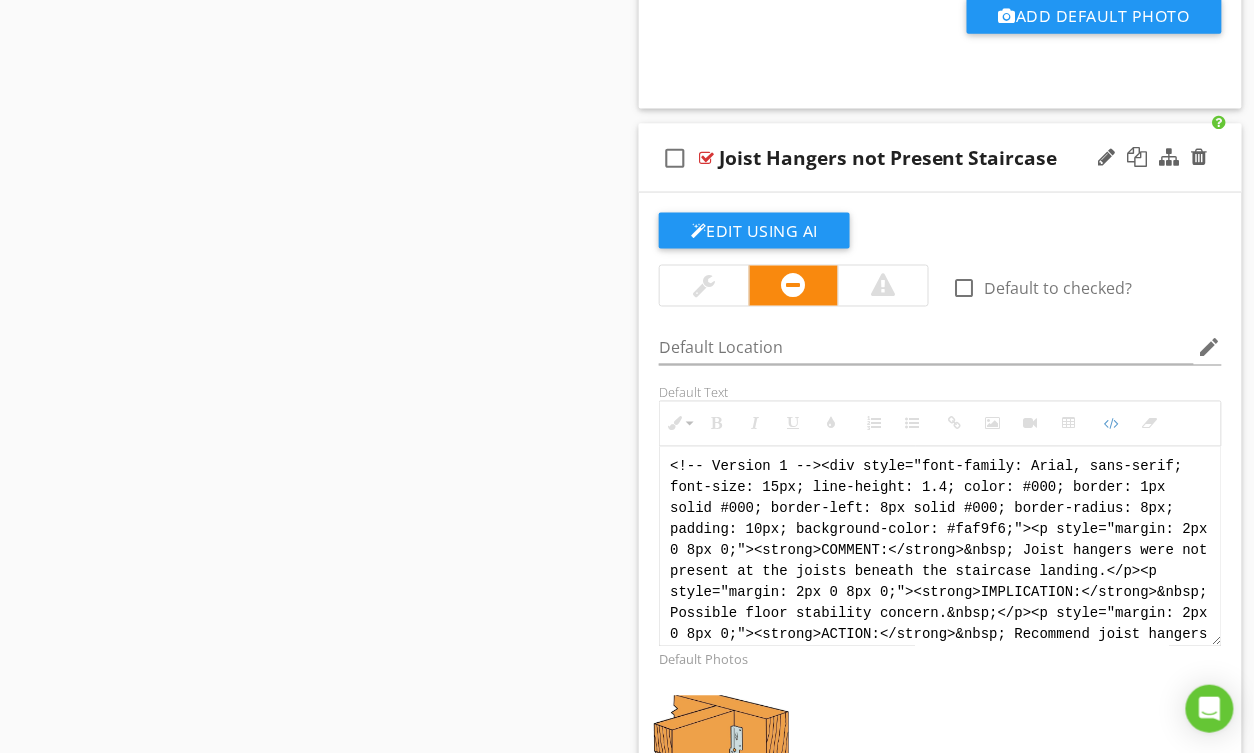 scroll, scrollTop: 0, scrollLeft: 0, axis: both 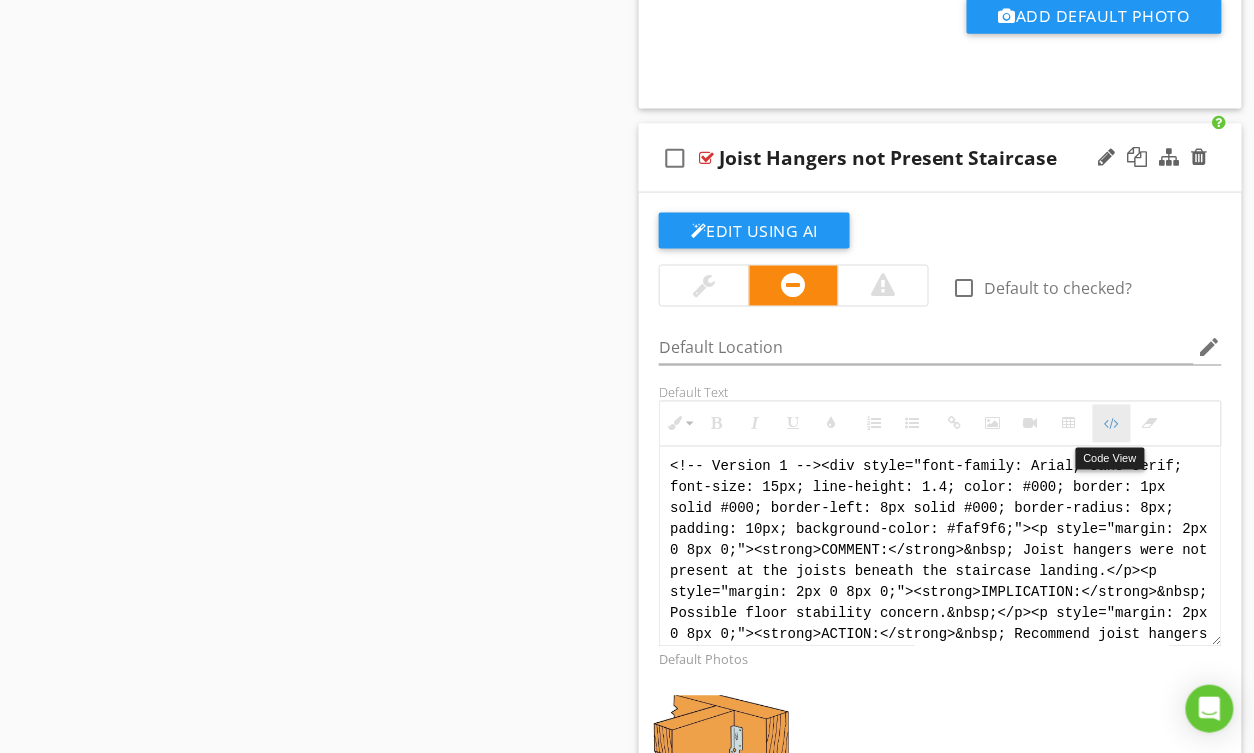 click on "Code View" at bounding box center (1112, 424) 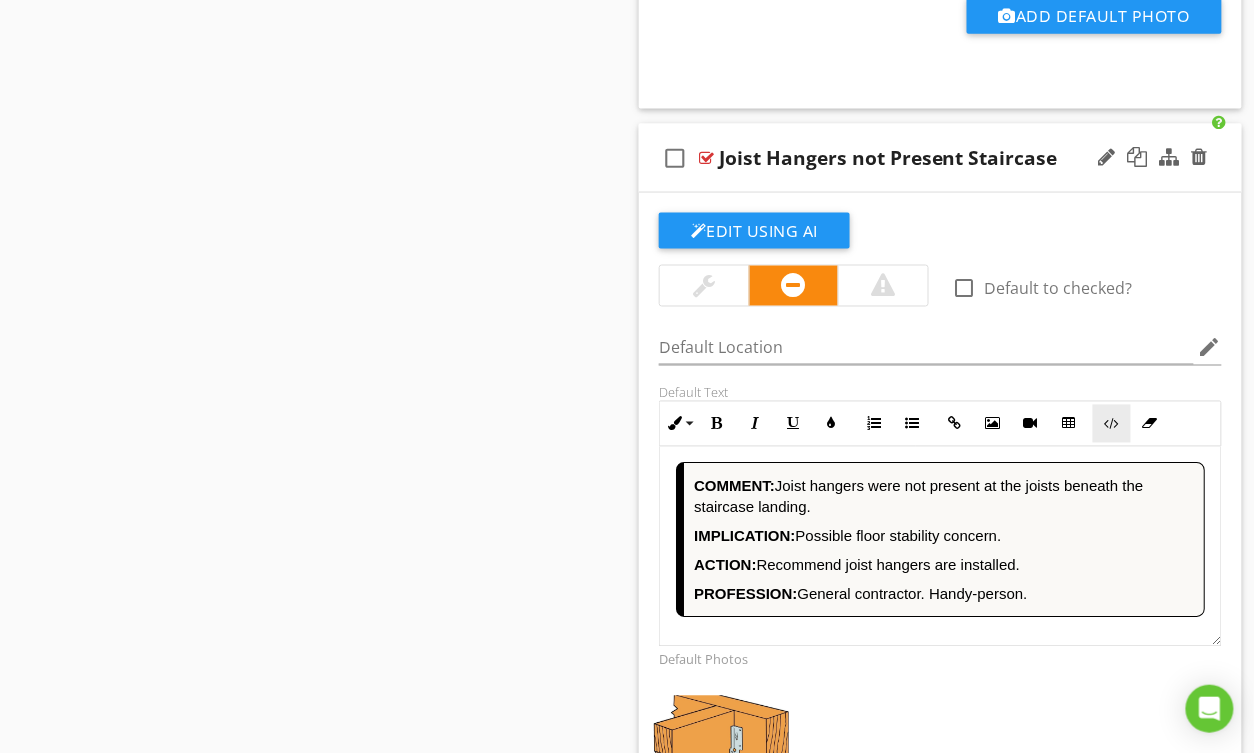 scroll, scrollTop: 4434, scrollLeft: 0, axis: vertical 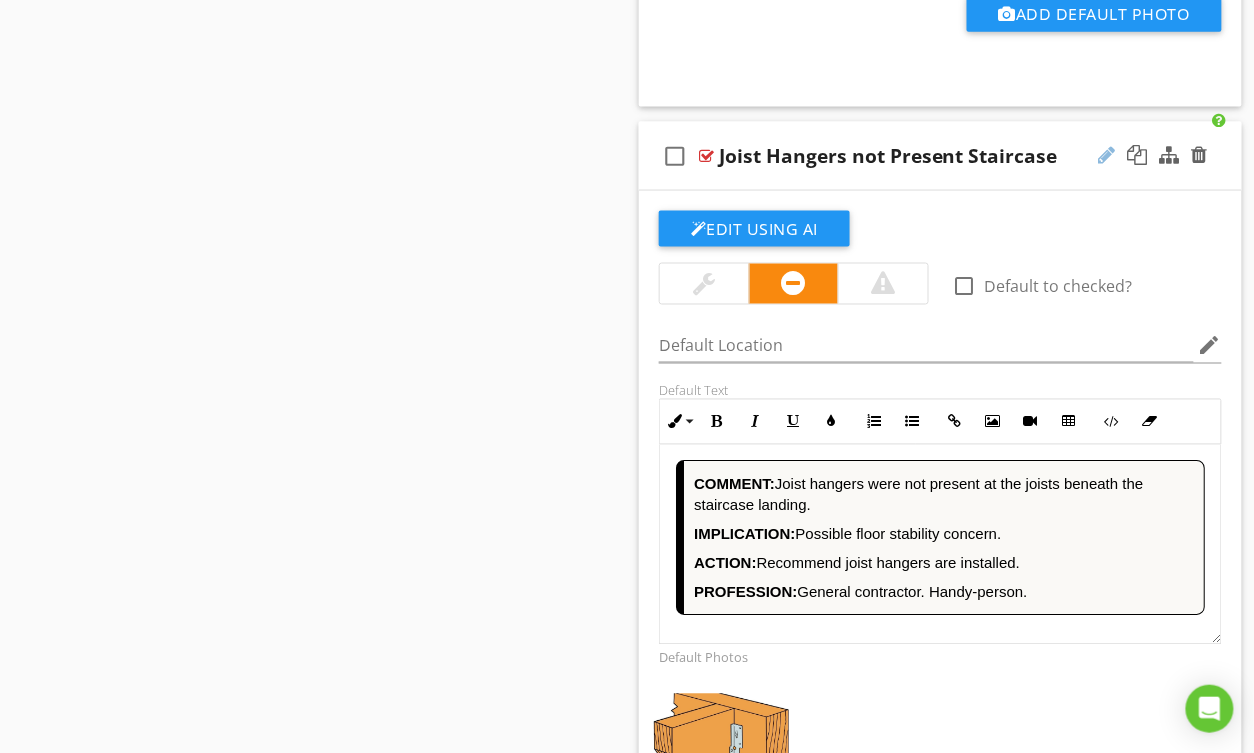 click at bounding box center [1107, 155] 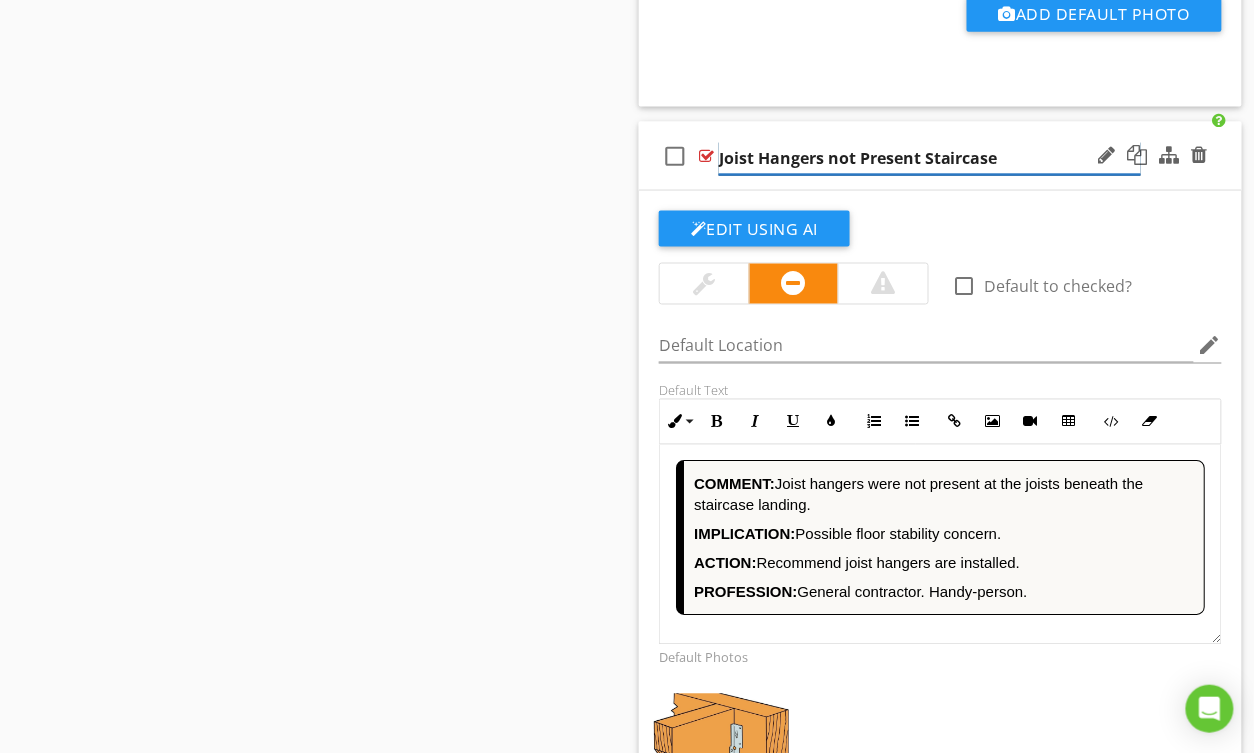 click on "Joist Hangers not Present Staircase" at bounding box center (930, 158) 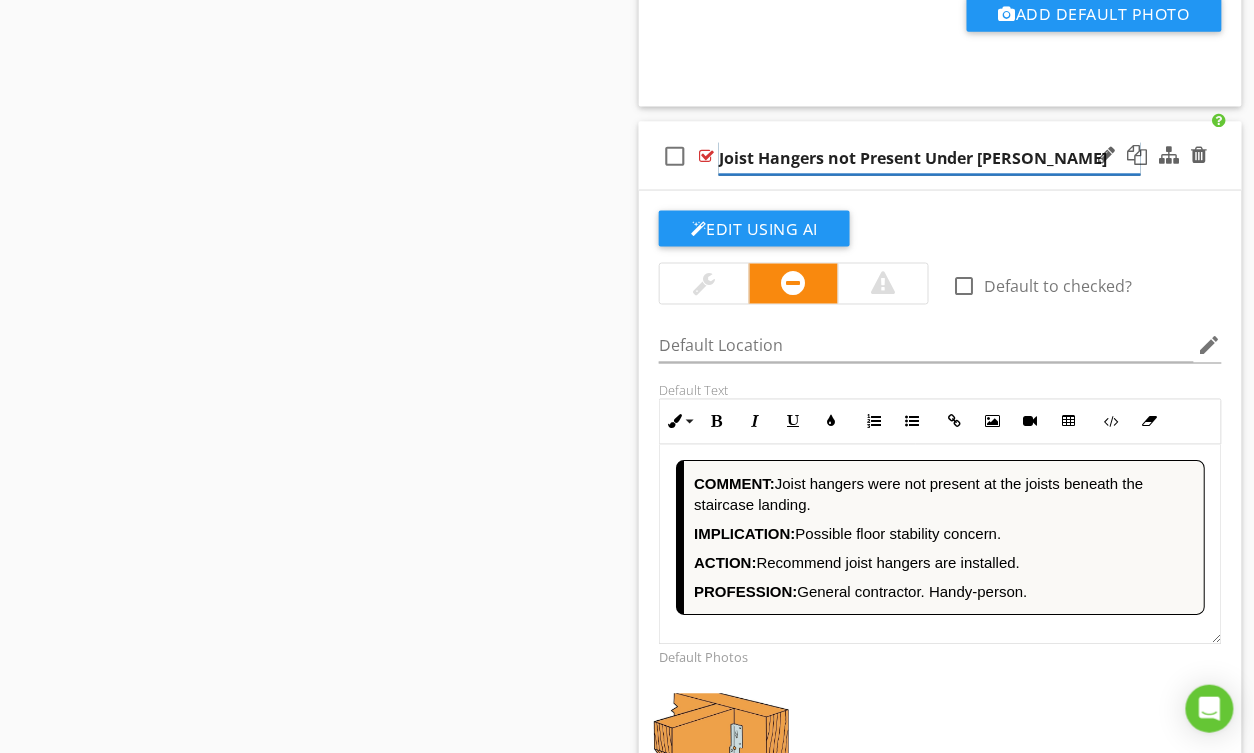 type on "Joist Hangers not Present Under Landing" 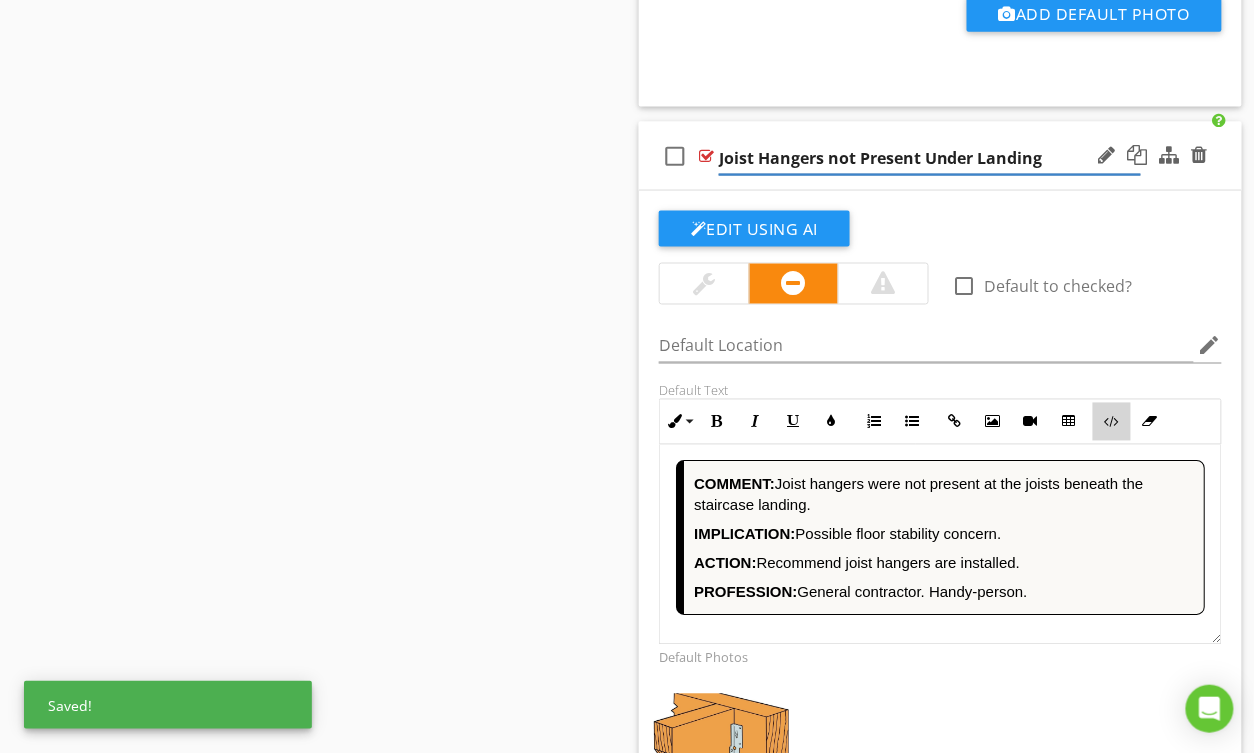 click at bounding box center [1112, 422] 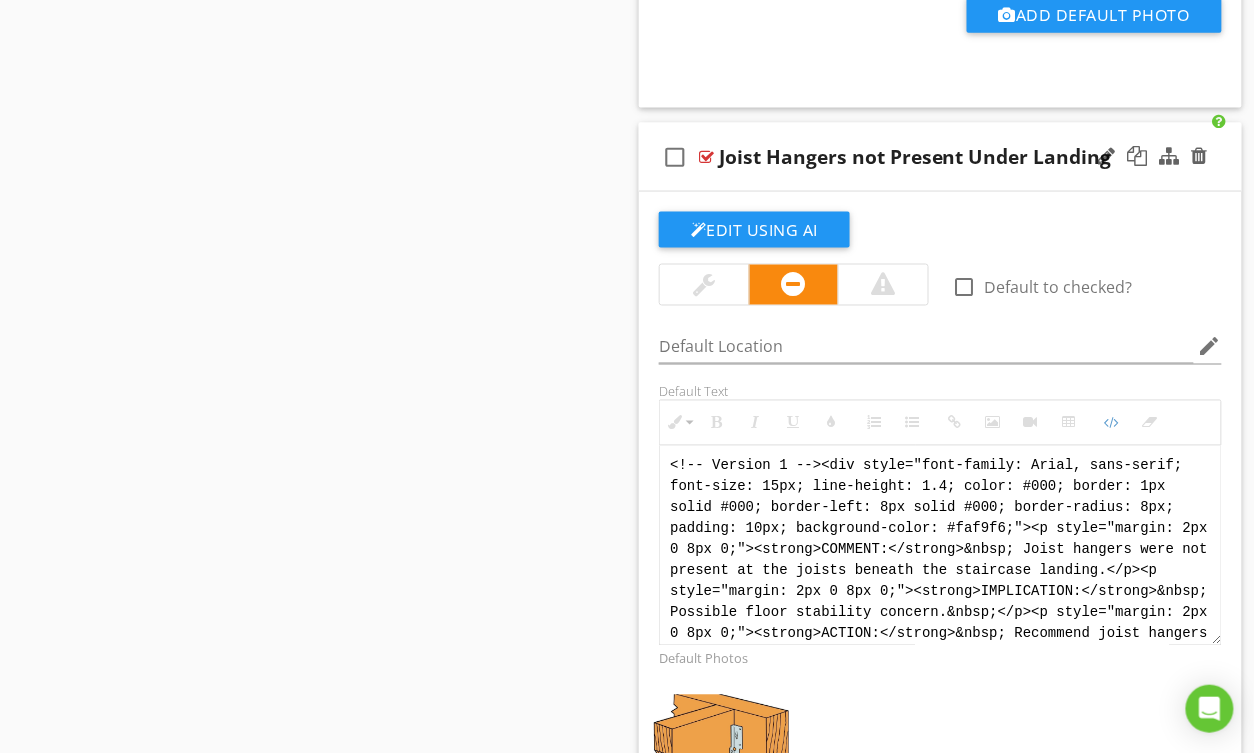 scroll, scrollTop: 0, scrollLeft: 0, axis: both 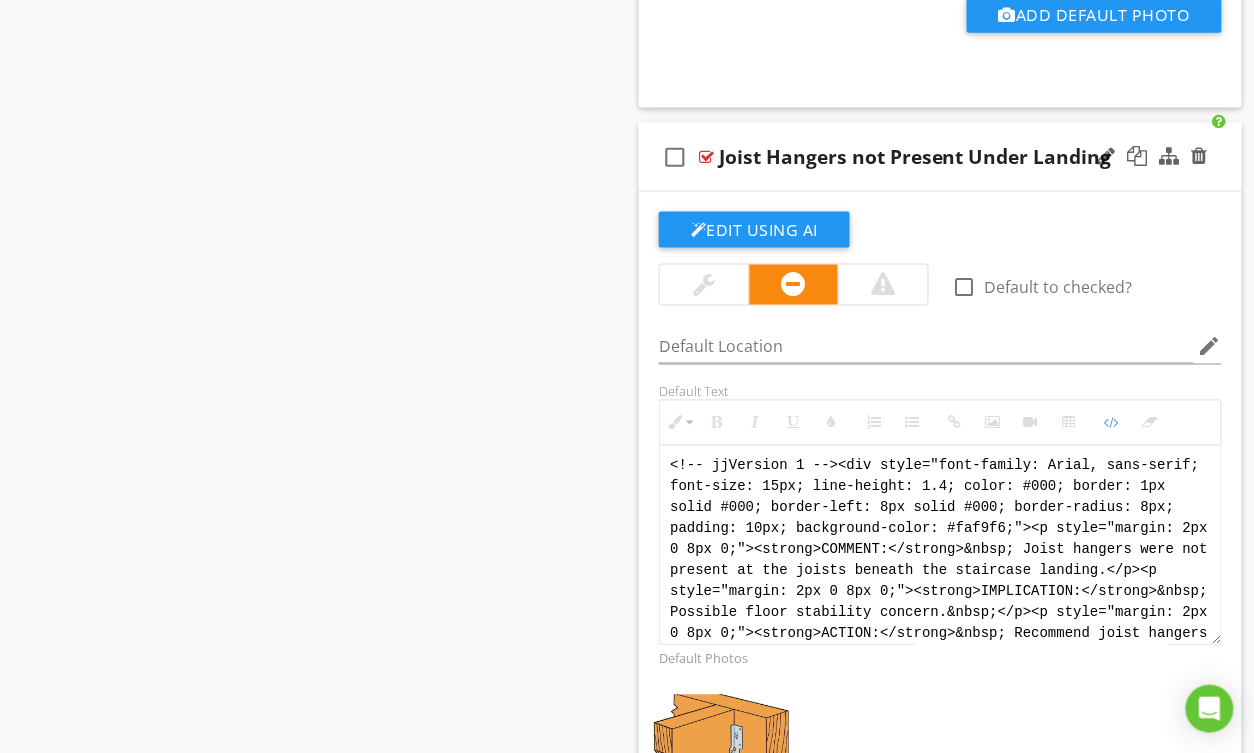 type on "<!-- Jody Version 1 --><div style="font-family: Arial, sans-serif; font-size: 15px; line-height: 1.4; color: #000; border: 1px solid #000; border-left: 8px solid #000; border-radius: 8px; padding: 10px; background-color: #faf9f6;"><p style="margin: 2px 0 8px 0;"><strong>COMMENT:</strong>&nbsp; Joist hangers were not present at the joists beneath the staircase landing.</p><p style="margin: 2px 0 8px 0;"><strong>IMPLICATION:</strong>&nbsp; Possible floor stability concern.&nbsp;</p><p style="margin: 2px 0 8px 0;"><strong>ACTION:</strong>&nbsp; Recommend joist hangers are installed.</p><p style="margin: 2px 0;"><strong>PROFESSION:</strong>&nbsp; General contractor. Handy-person.&nbsp;</p></div>" 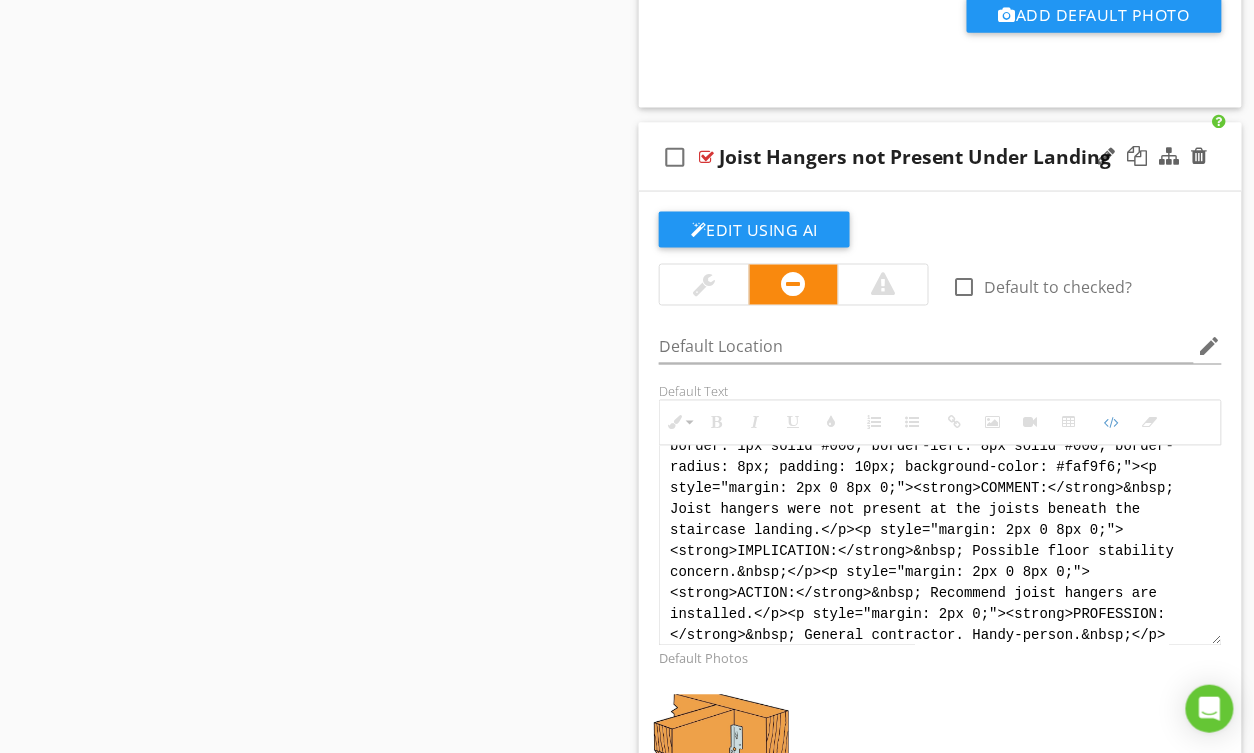 scroll, scrollTop: 60, scrollLeft: 0, axis: vertical 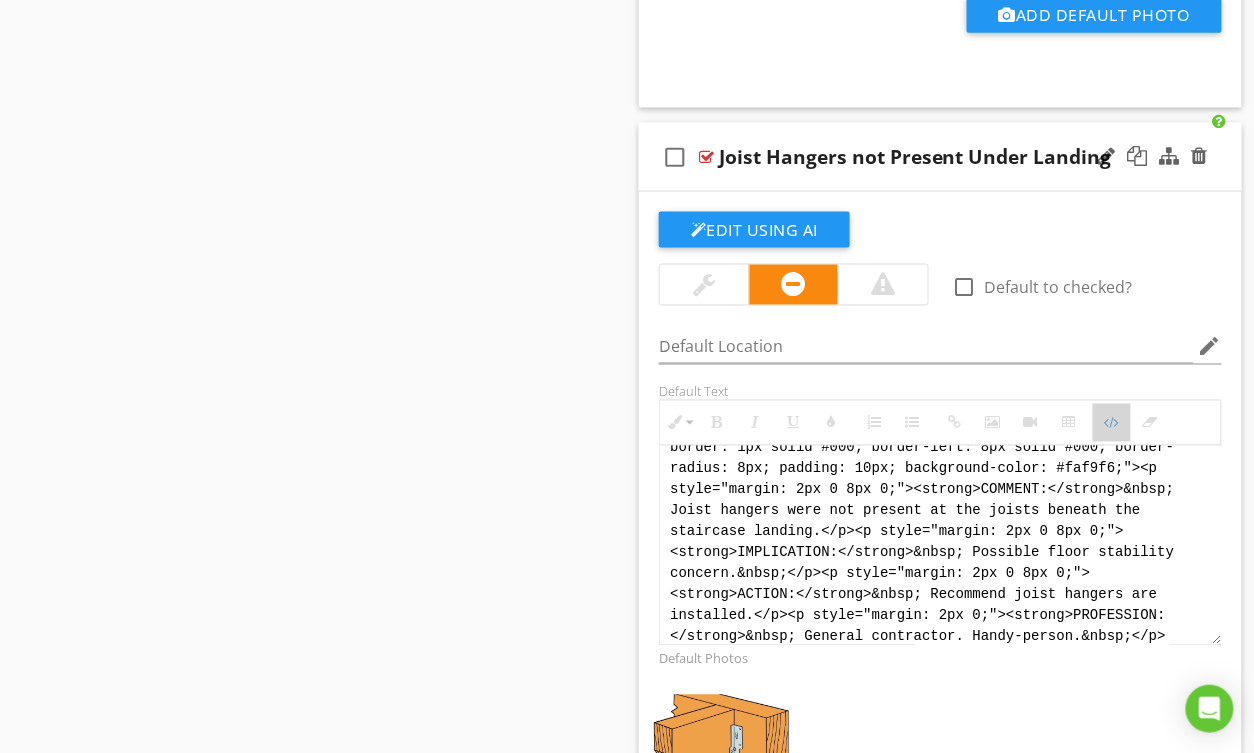 drag, startPoint x: 1106, startPoint y: 430, endPoint x: 1028, endPoint y: 449, distance: 80.280754 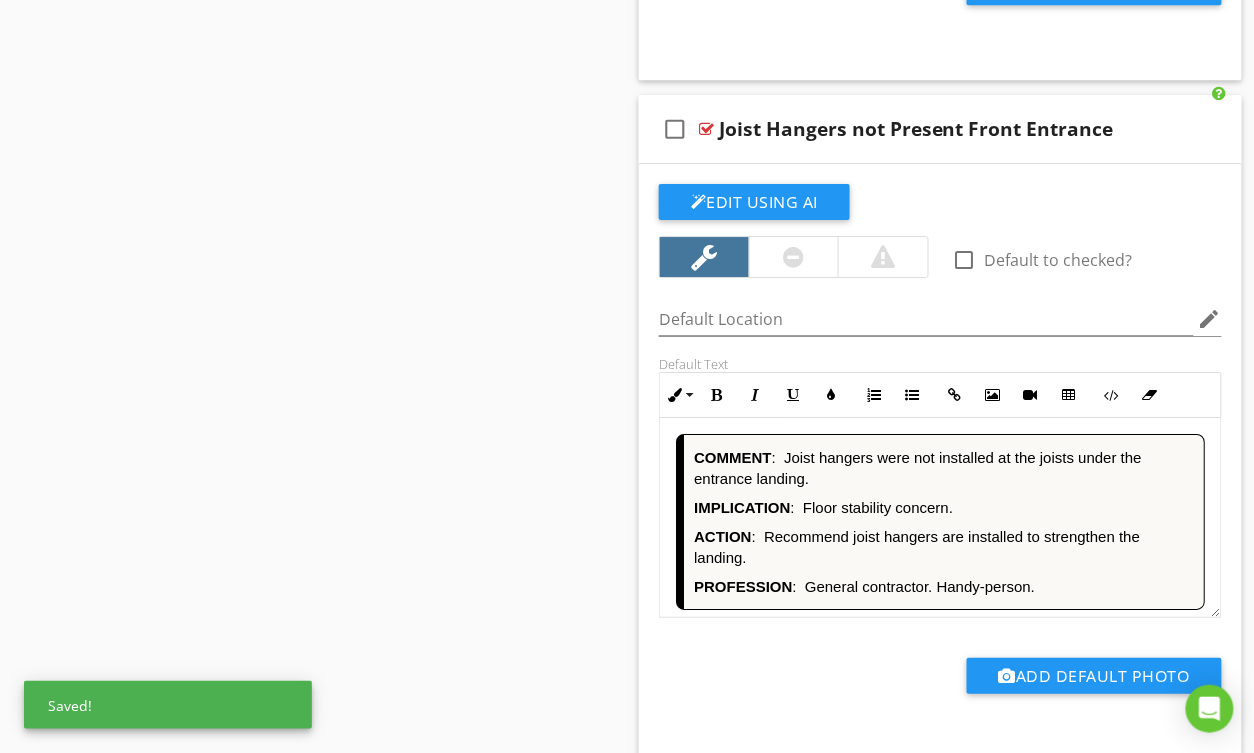 scroll, scrollTop: 5348, scrollLeft: 0, axis: vertical 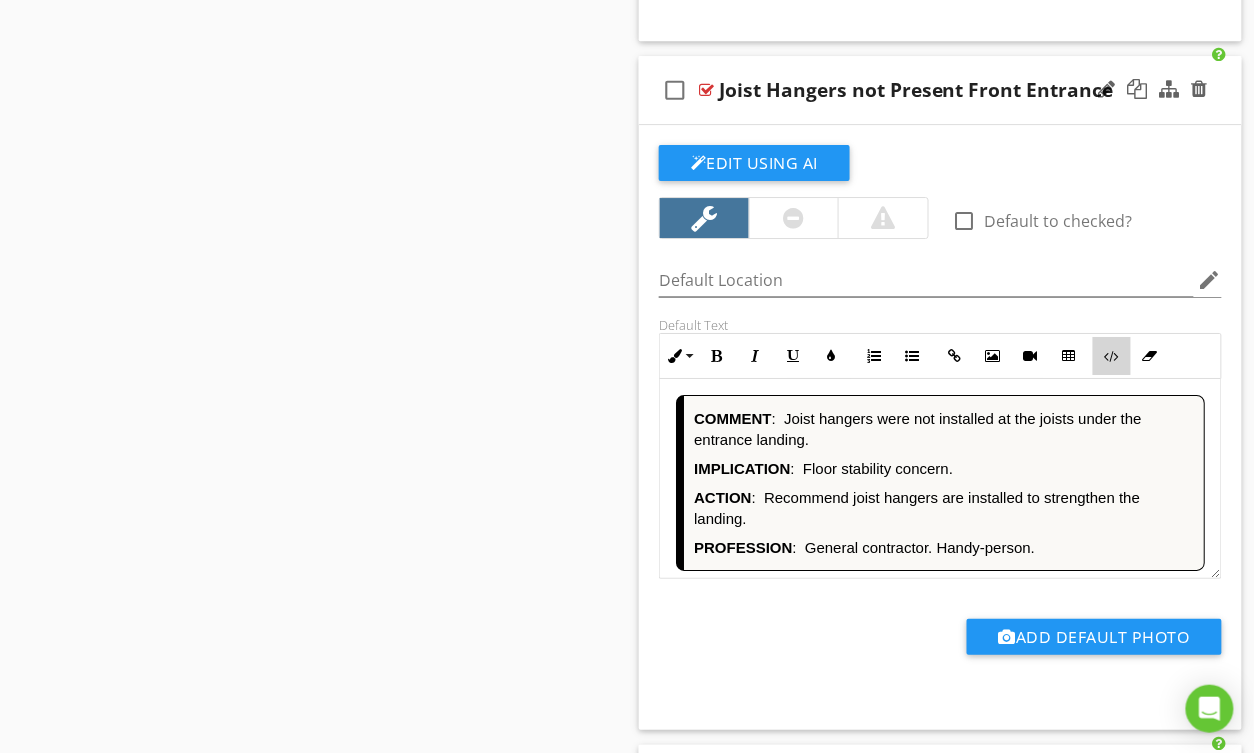 click at bounding box center [1112, 356] 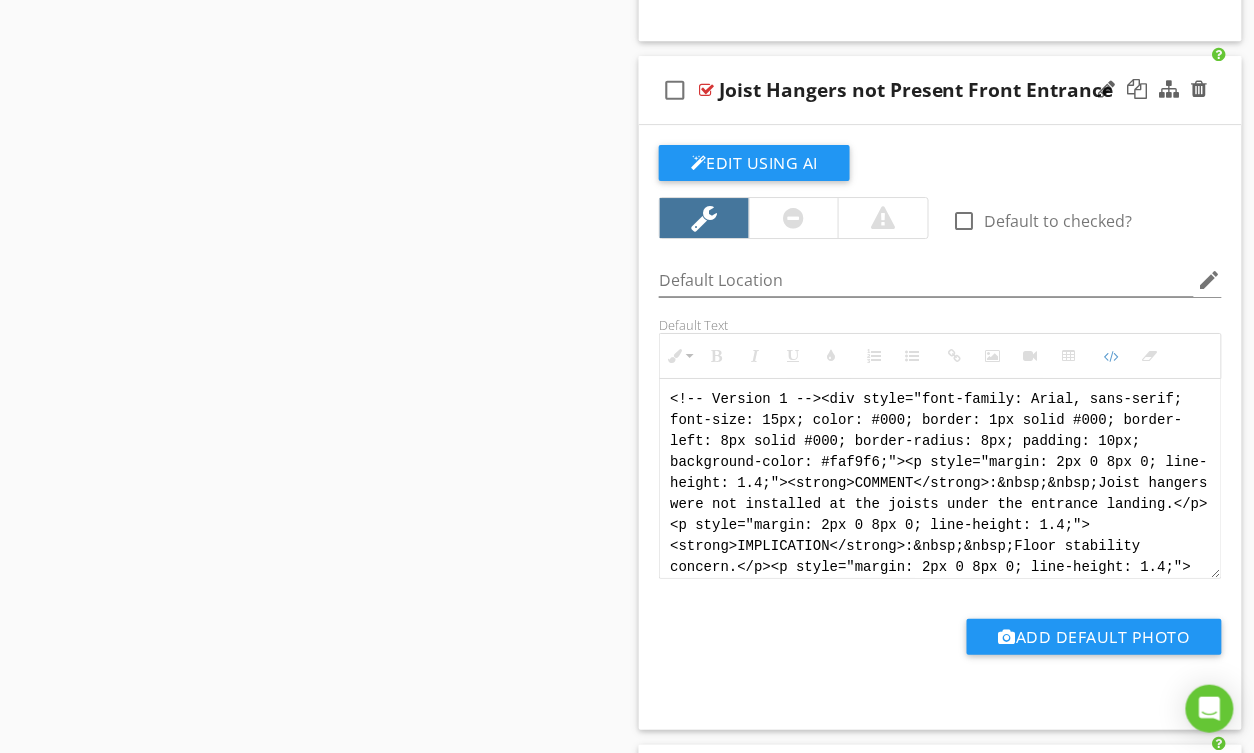 scroll, scrollTop: 0, scrollLeft: 0, axis: both 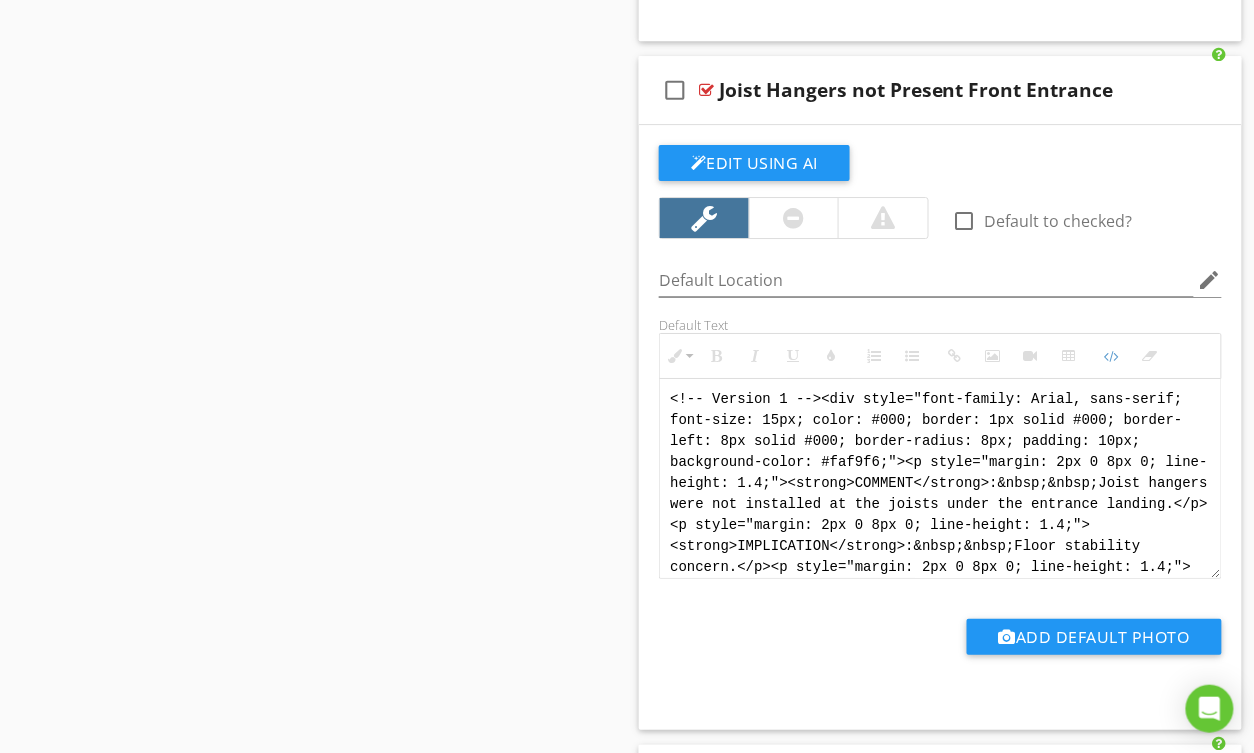 drag, startPoint x: 870, startPoint y: 564, endPoint x: 636, endPoint y: 360, distance: 310.4384 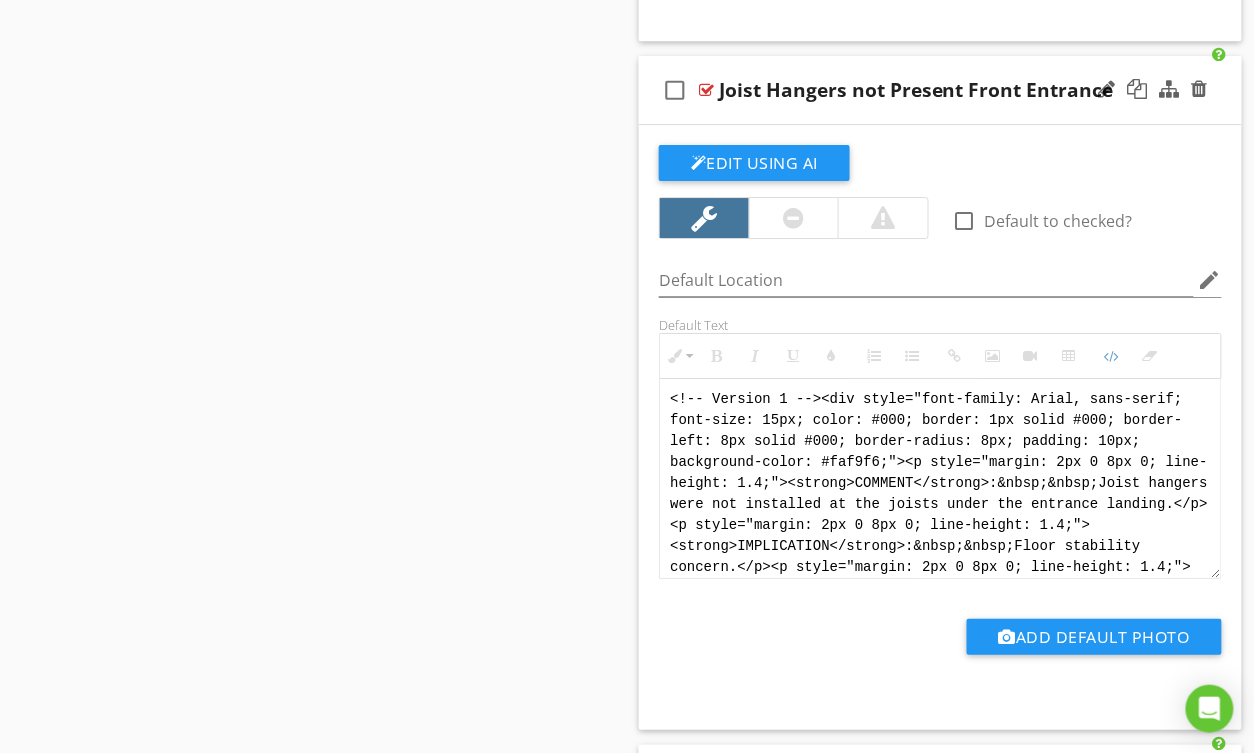 paste on "Jody Version 1 -->
<div style="font-family: Arial, sans-serif; font-size: 15px; line-height: 1.4; color: #000; border: 1px solid #000; border-left: 8px solid #000; border-radius: 8px; padding: 10px; background-color: #faf9f6;">
<p style="margin: 2px 0 8px 0;"><strong>COMMENT</strong>:&nbsp;&nbsp;Joist hangers were not installed at the joists supporting the entrance landing. This may weaken the connection and reduce stability.</p>
<p style="margin: 2px 0 8px 0;"><strong>IMPLICATION</strong>:&nbsp;&nbsp;Floor stability concern.</p>
<p style="margin: 2px 0 8px 0;"><strong>ACTION</strong>:&nbsp;&nbsp;Recommend joist hangers are installed to strengthen the landing.</p>
<p style="margin: 2px 0;"><strong>PROFESSION</strong>:&nbsp;&nbsp;General contractor. Handy-person.</p>
</div>" 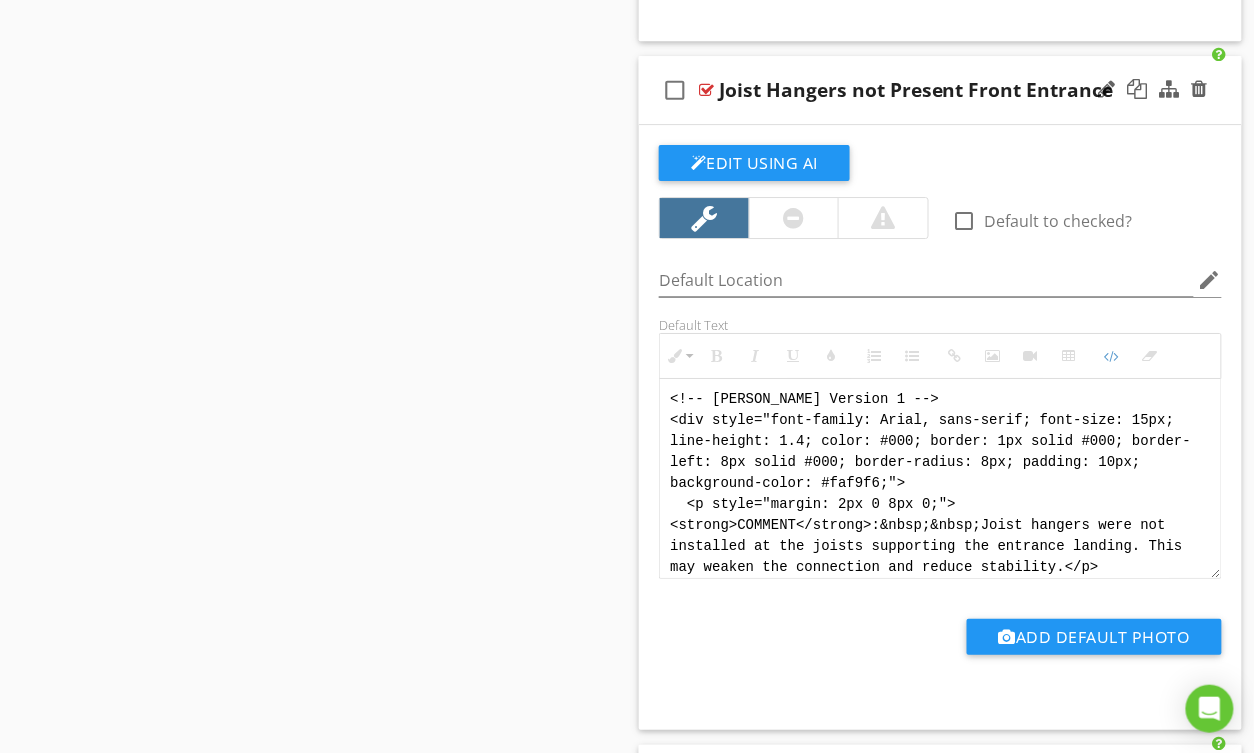 scroll, scrollTop: 220, scrollLeft: 0, axis: vertical 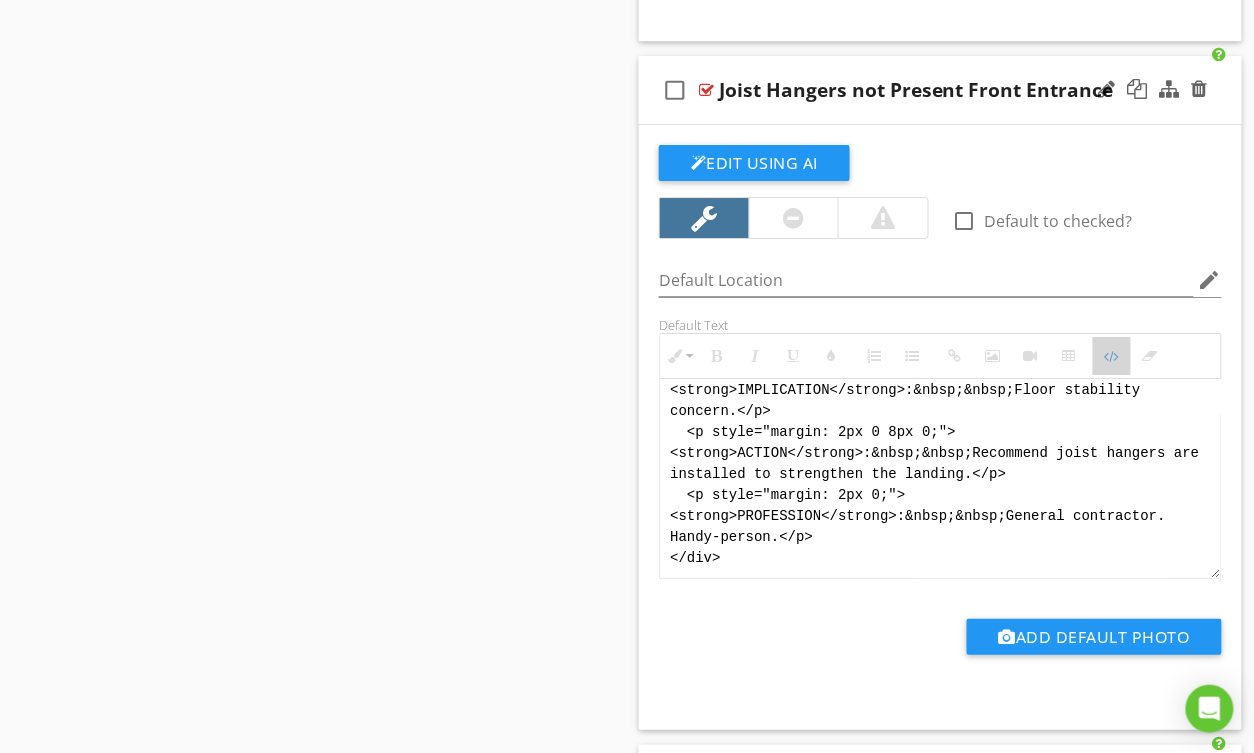 click at bounding box center [1112, 356] 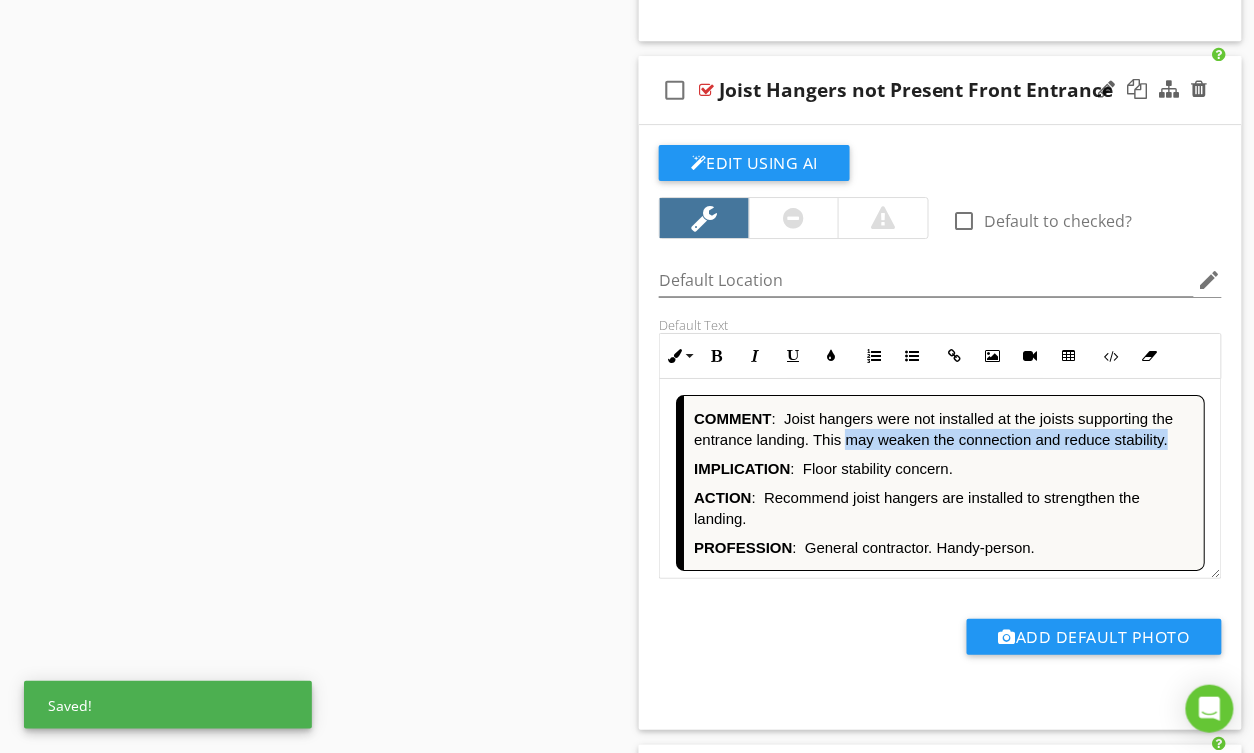 drag, startPoint x: 1176, startPoint y: 445, endPoint x: 845, endPoint y: 444, distance: 331.0015 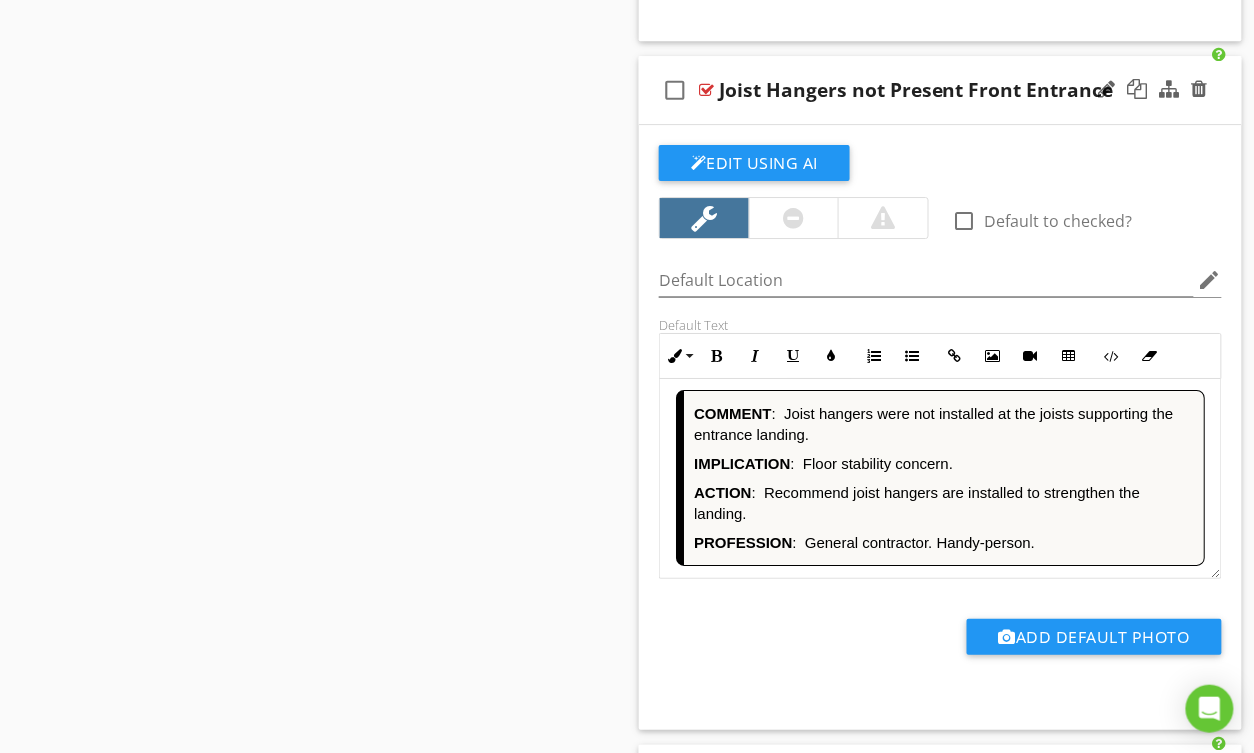 scroll, scrollTop: 4, scrollLeft: 0, axis: vertical 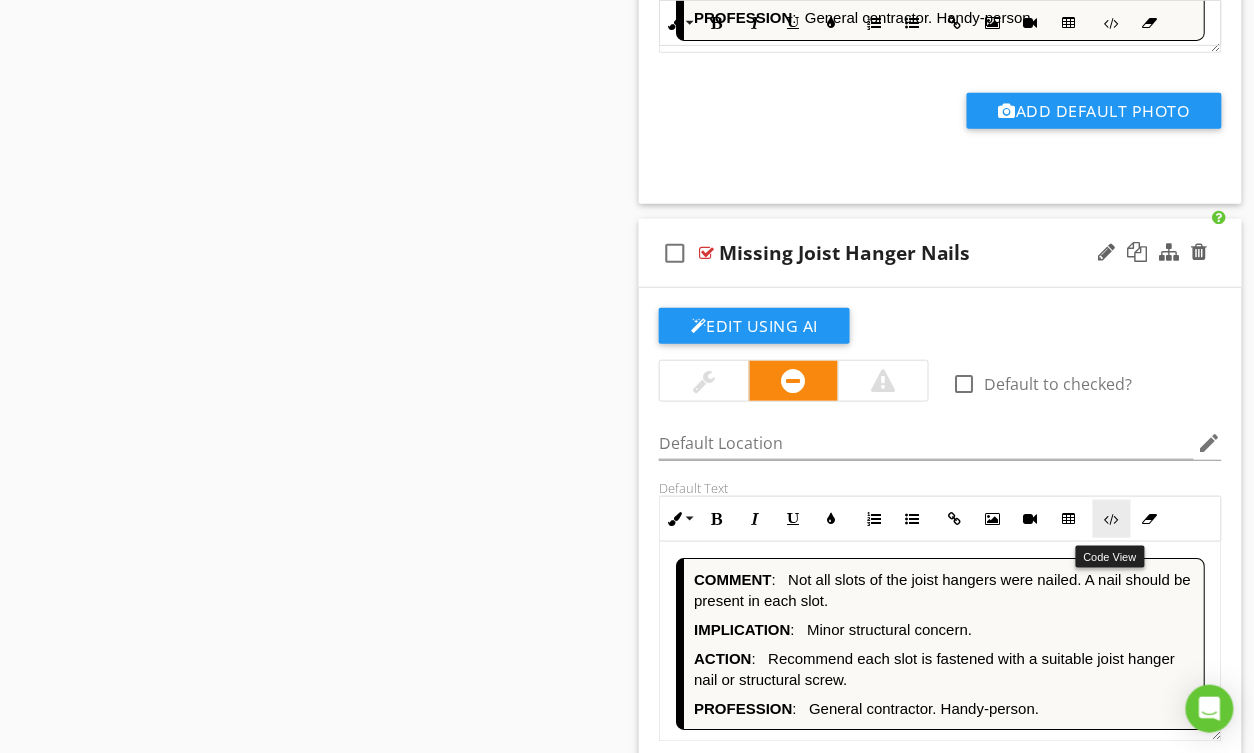 click on "Code View" at bounding box center [1112, 519] 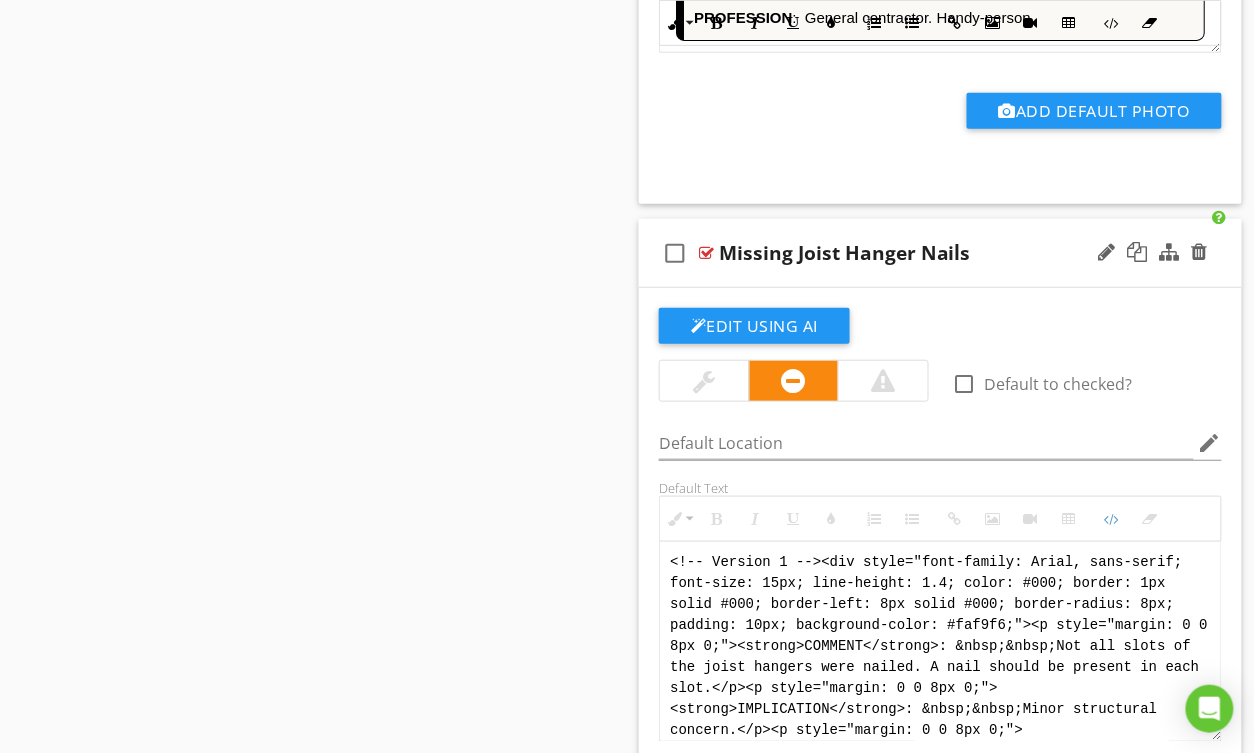 scroll, scrollTop: 5873, scrollLeft: 0, axis: vertical 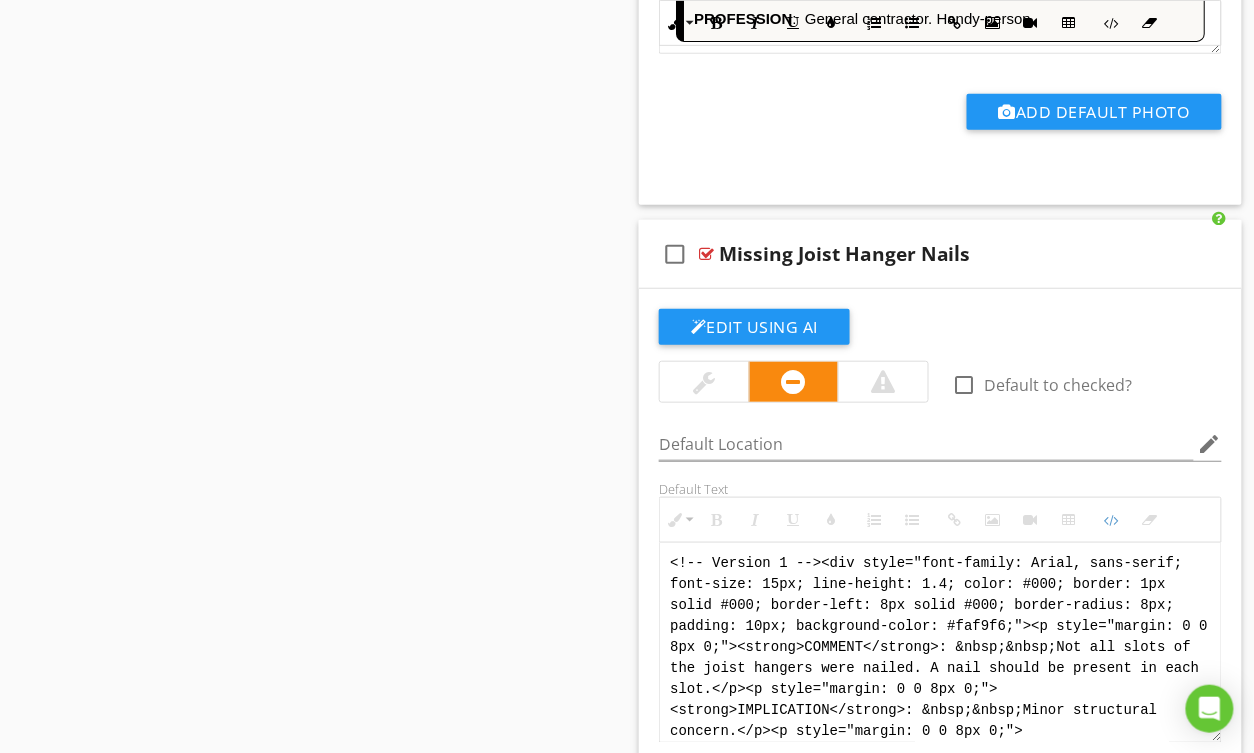 drag, startPoint x: 1150, startPoint y: 737, endPoint x: 485, endPoint y: 415, distance: 738.85657 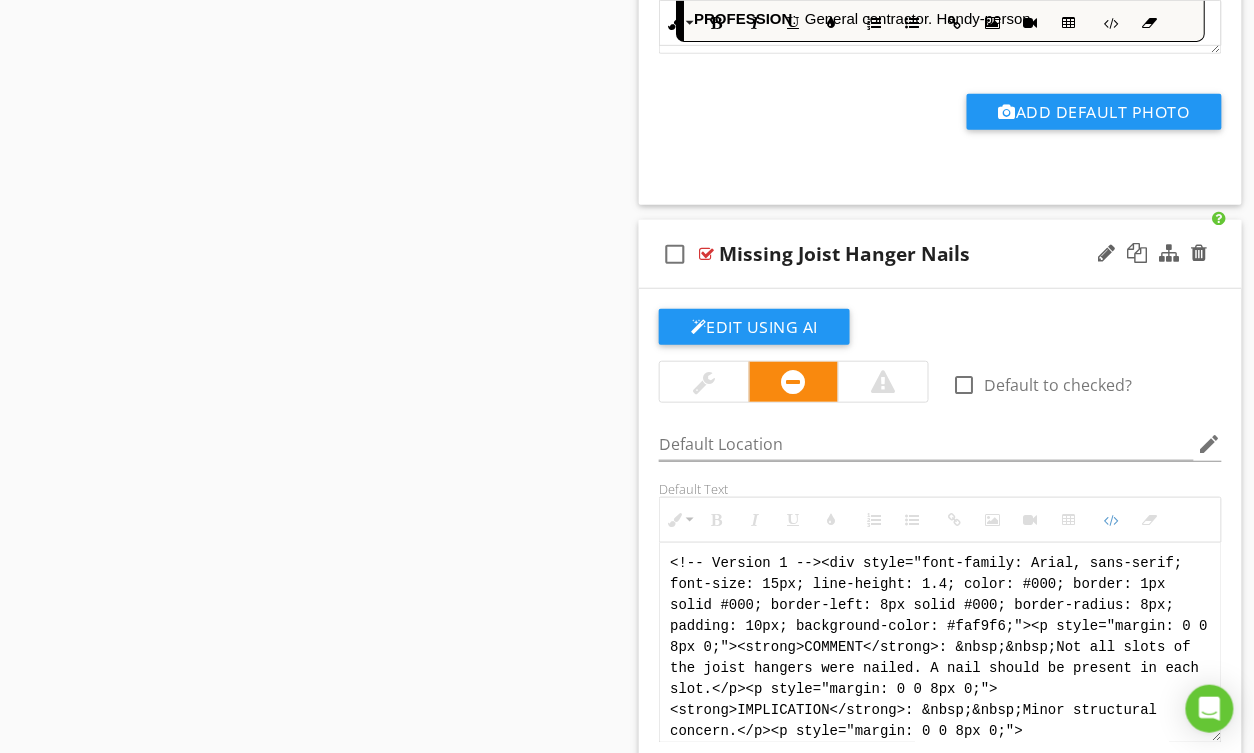 click on "<!-- Version 1 --><div style="font-family: Arial, sans-serif; font-size: 15px; line-height: 1.4; color: #000; border: 1px solid #000; border-left: 8px solid #000; border-radius: 8px; padding: 10px; background-color: #faf9f6;"><p style="margin: 0 0 8px 0;"><strong>COMMENT</strong>: &nbsp;&nbsp;Not all slots of the joist hangers were nailed. A nail should be present in each slot.</p><p style="margin: 0 0 8px 0;"><strong>IMPLICATION</strong>: &nbsp;&nbsp;Minor structural concern.</p><p style="margin: 0 0 8px 0;"><strong>ACTION</strong>: &nbsp;&nbsp;Recommend each slot is fastened with a suitable joist hanger nail or structural screw.</p><p style="margin: 0;"><strong>PROFESSION</strong>: &nbsp;&nbsp;General contractor. Handy-person.</p></div>" at bounding box center [940, 643] 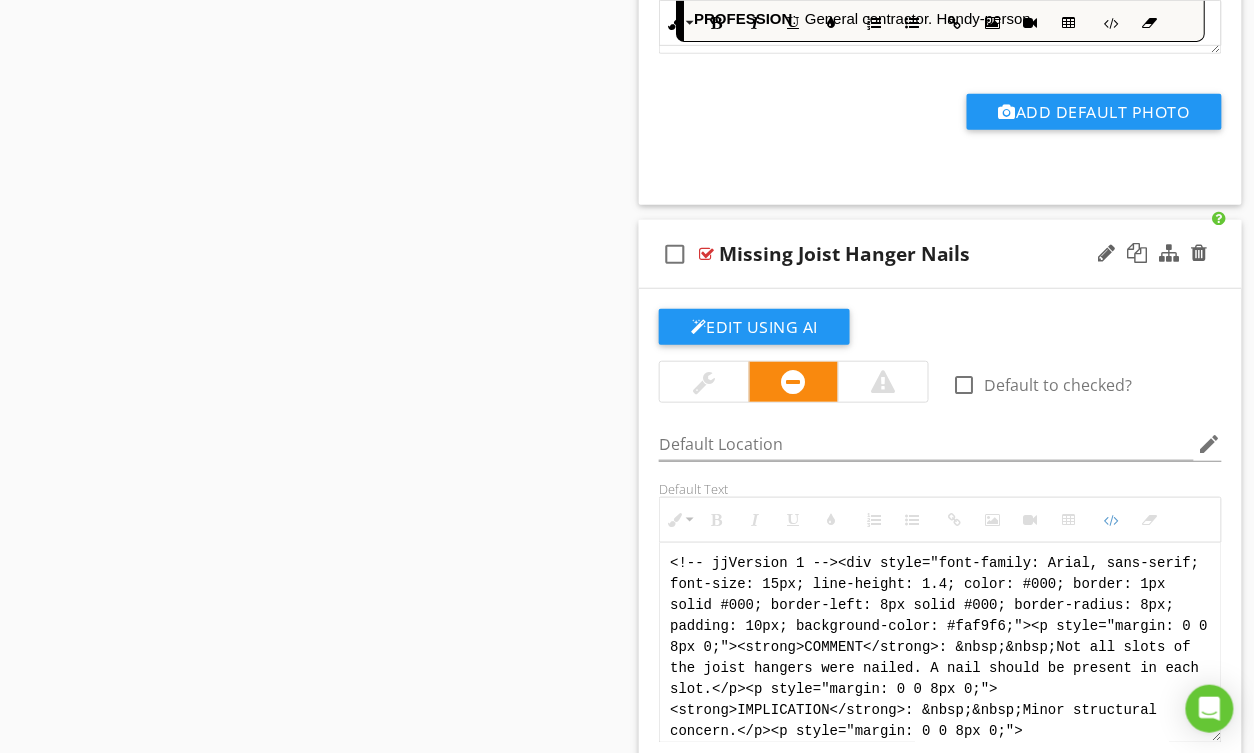 type on "<!-- Jody Version 1 --><div style="font-family: Arial, sans-serif; font-size: 15px; line-height: 1.4; color: #000; border: 1px solid #000; border-left: 8px solid #000; border-radius: 8px; padding: 10px; background-color: #faf9f6;"><p style="margin: 0 0 8px 0;"><strong>COMMENT</strong>: &nbsp;&nbsp;Not all slots of the joist hangers were nailed. A nail should be present in each slot.</p><p style="margin: 0 0 8px 0;"><strong>IMPLICATION</strong>: &nbsp;&nbsp;Minor structural concern.</p><p style="margin: 0 0 8px 0;"><strong>ACTION</strong>: &nbsp;&nbsp;Recommend each slot is fastened with a suitable joist hanger nail or structural screw.</p><p style="margin: 0;"><strong>PROFESSION</strong>: &nbsp;&nbsp;General contractor. Handy-person.</p></div>" 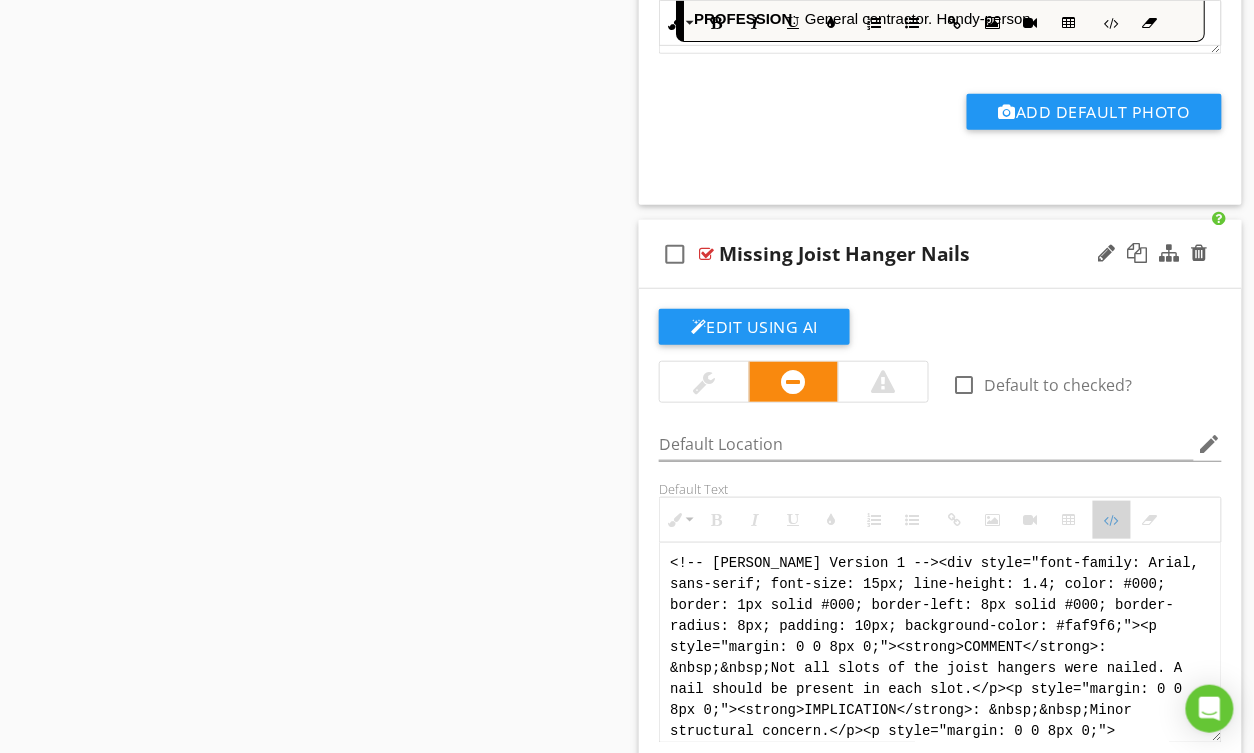 drag, startPoint x: 1101, startPoint y: 529, endPoint x: 924, endPoint y: 542, distance: 177.47676 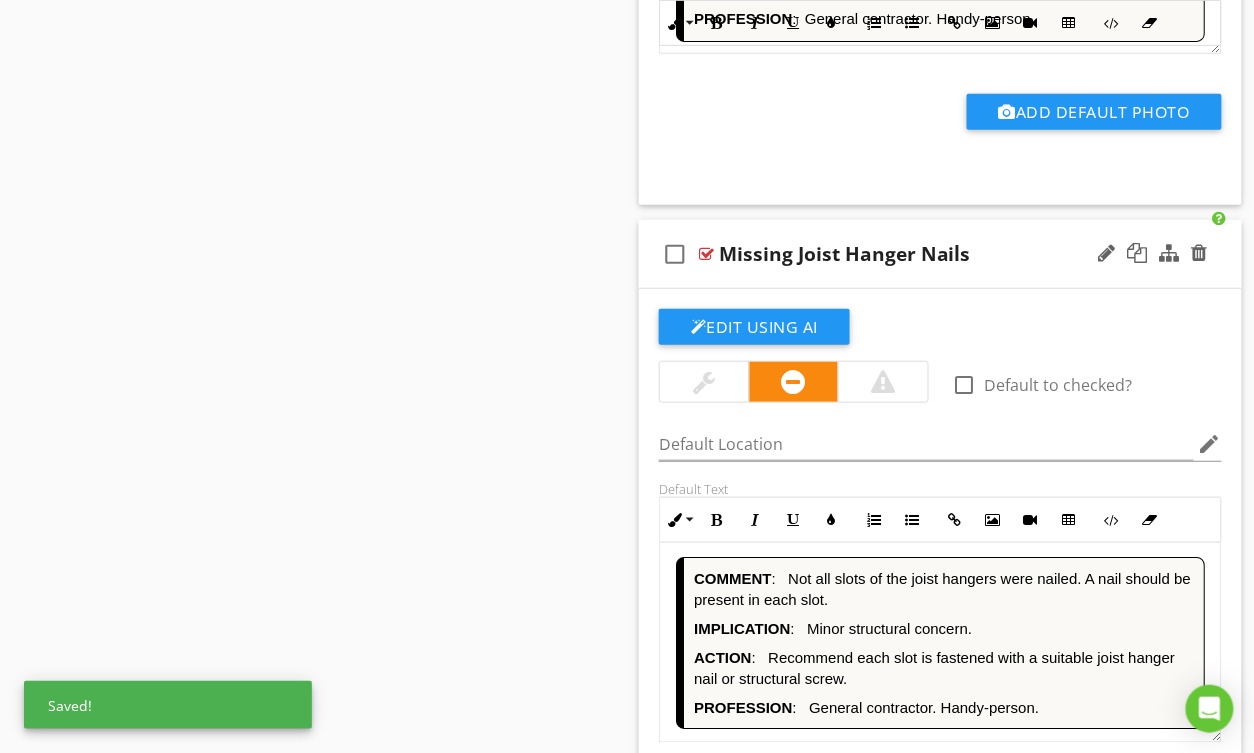 scroll, scrollTop: 1, scrollLeft: 0, axis: vertical 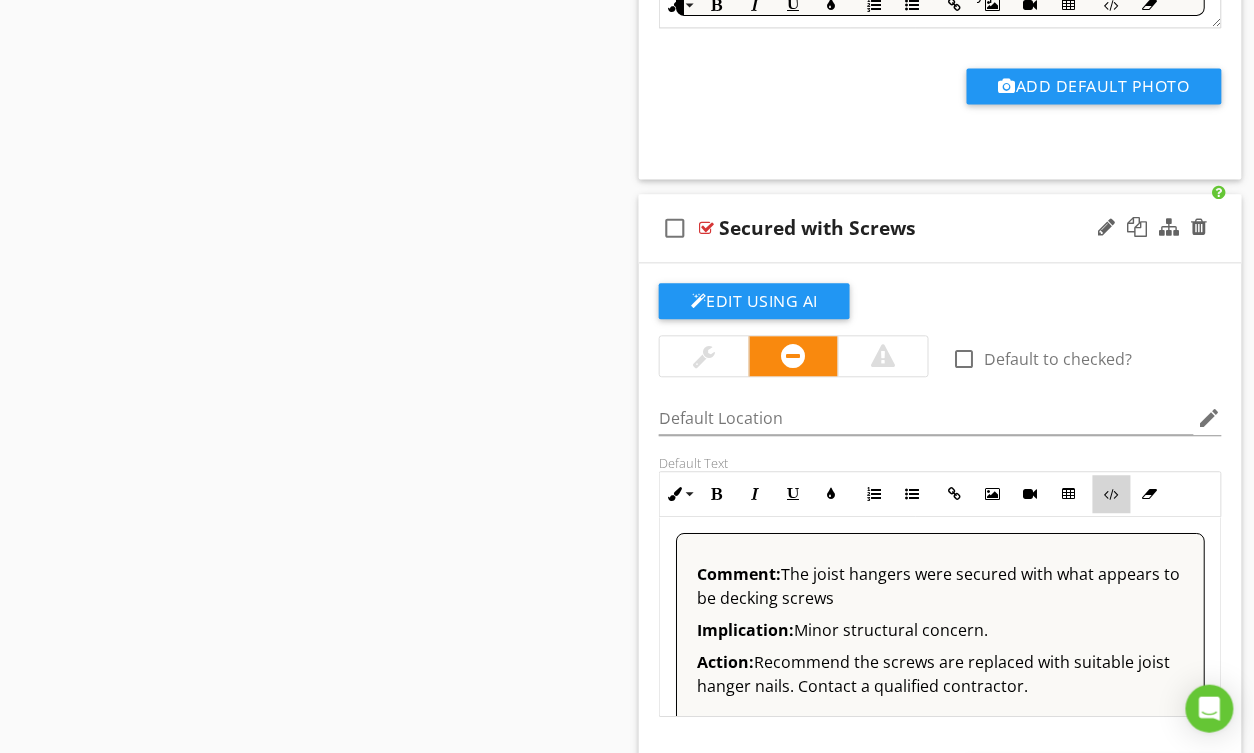 click at bounding box center (1112, 494) 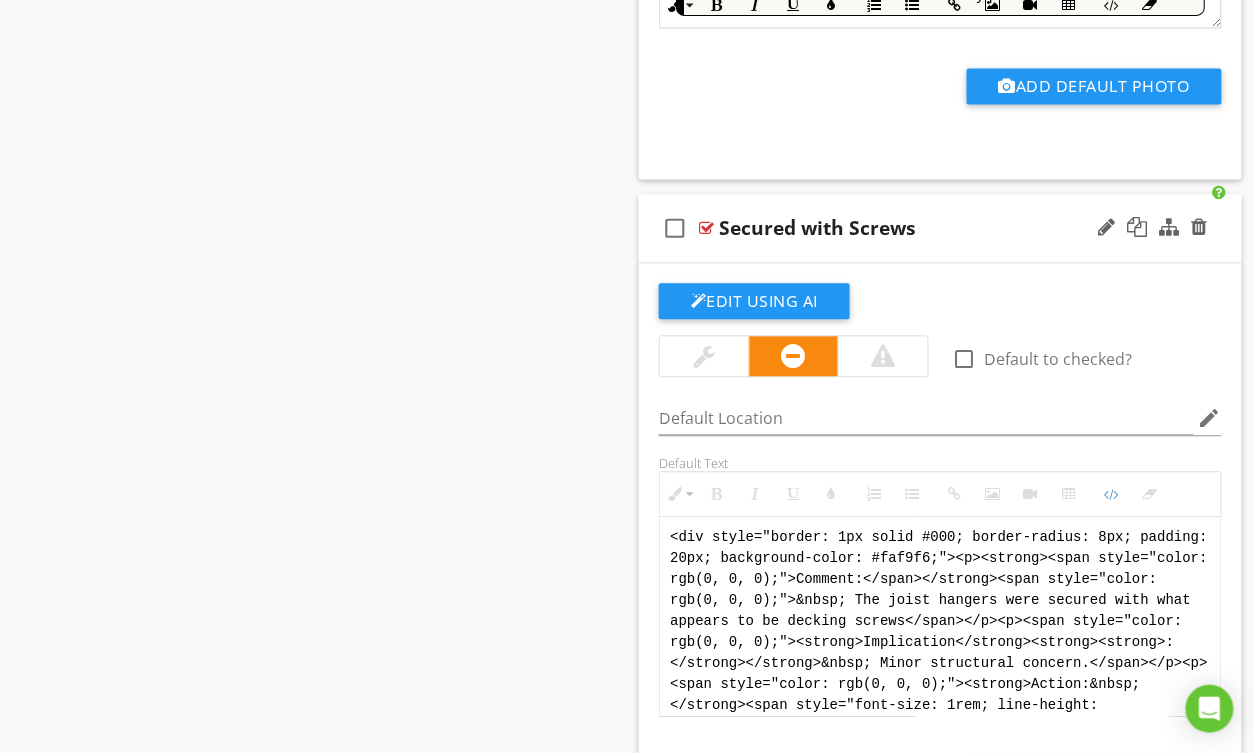 scroll, scrollTop: 60, scrollLeft: 0, axis: vertical 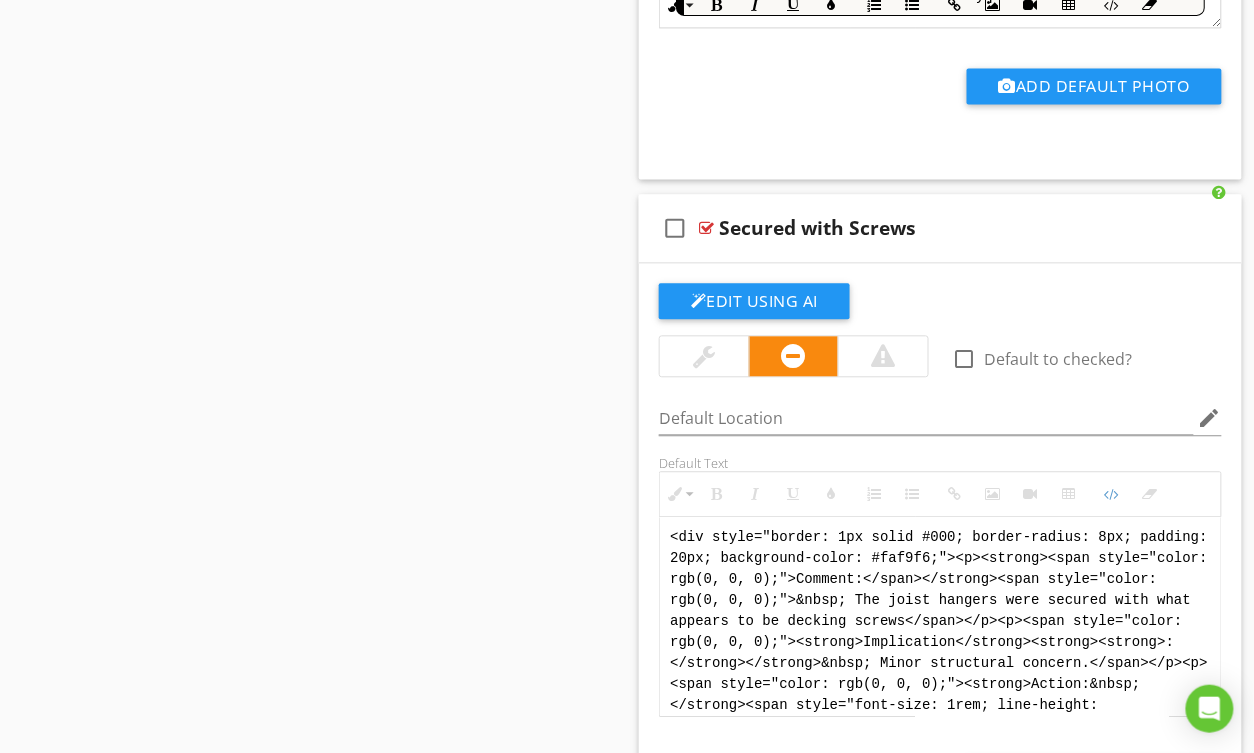 drag, startPoint x: 842, startPoint y: 706, endPoint x: 628, endPoint y: 452, distance: 332.1325 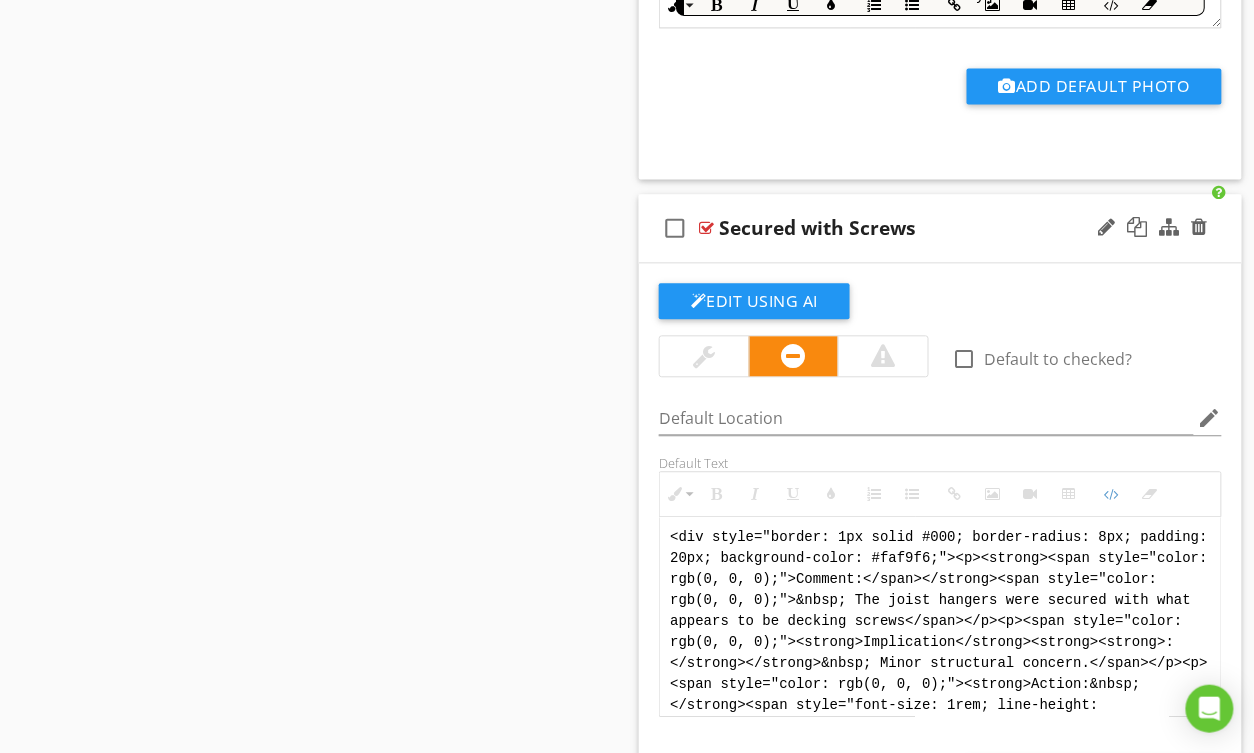 paste on "!-- Jody Version 1 -->
<div style="font-family: Arial, sans-serif; font-size: 15px; line-height: 1.4; color: #000; border: 1px solid #000; border-left: 8px solid #000; border-radius: 8px; padding: 10px; background-color: #faf9f6;">
<p style="margin: 2px 0 8px 0;"><strong>COMMENT</strong>:&nbsp;&nbsp;The joist hangers were secured with what appeared to be decking screws, which are not intended for this use.</p>
<p style="margin: 2px 0 8px 0;"><strong>IMPLICATION</strong>:&nbsp;&nbsp;Minor structural concern.</p>
<p style="margin: 2px 0 8px 0;"><strong>ACTION</strong>:&nbsp;&nbsp;Recommend the screws are replaced with suitable joist hanger nails.</p>
<p style="margin: 2px 0;"><strong>PROFESSION</strong>:&nbsp;&nbsp;General contractor.</p>
</div>" 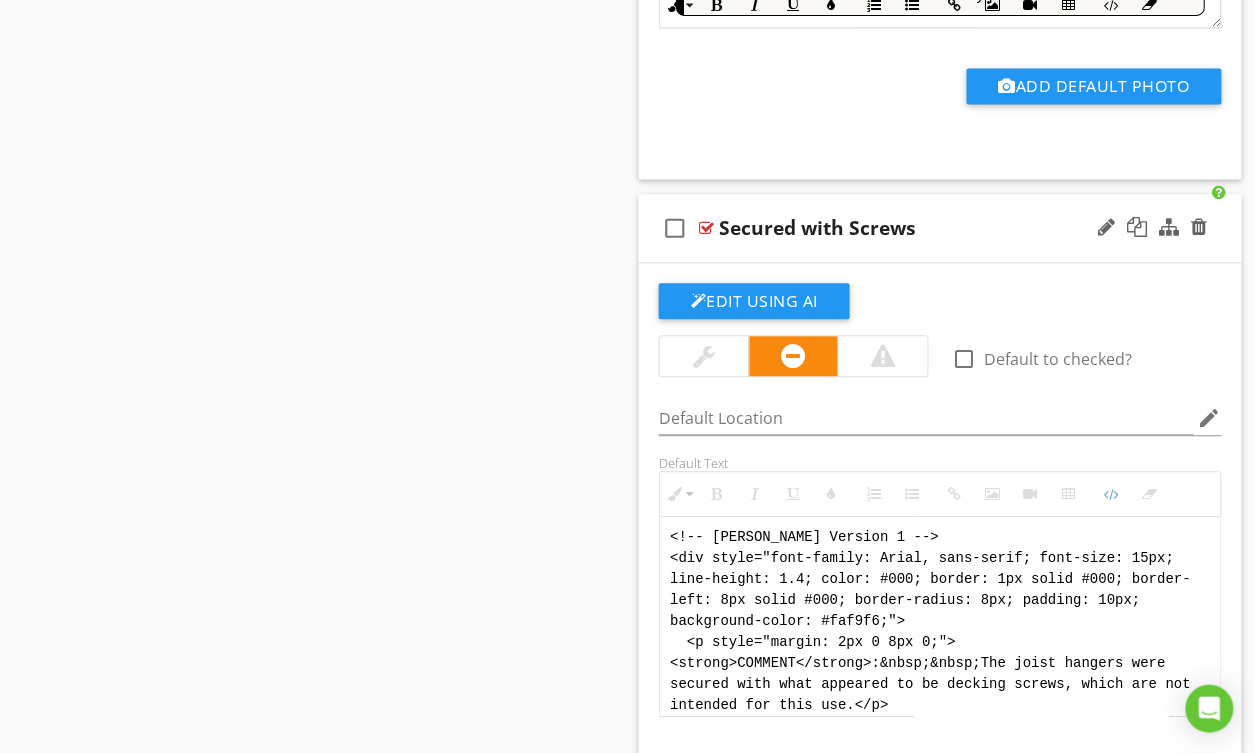 scroll, scrollTop: 200, scrollLeft: 0, axis: vertical 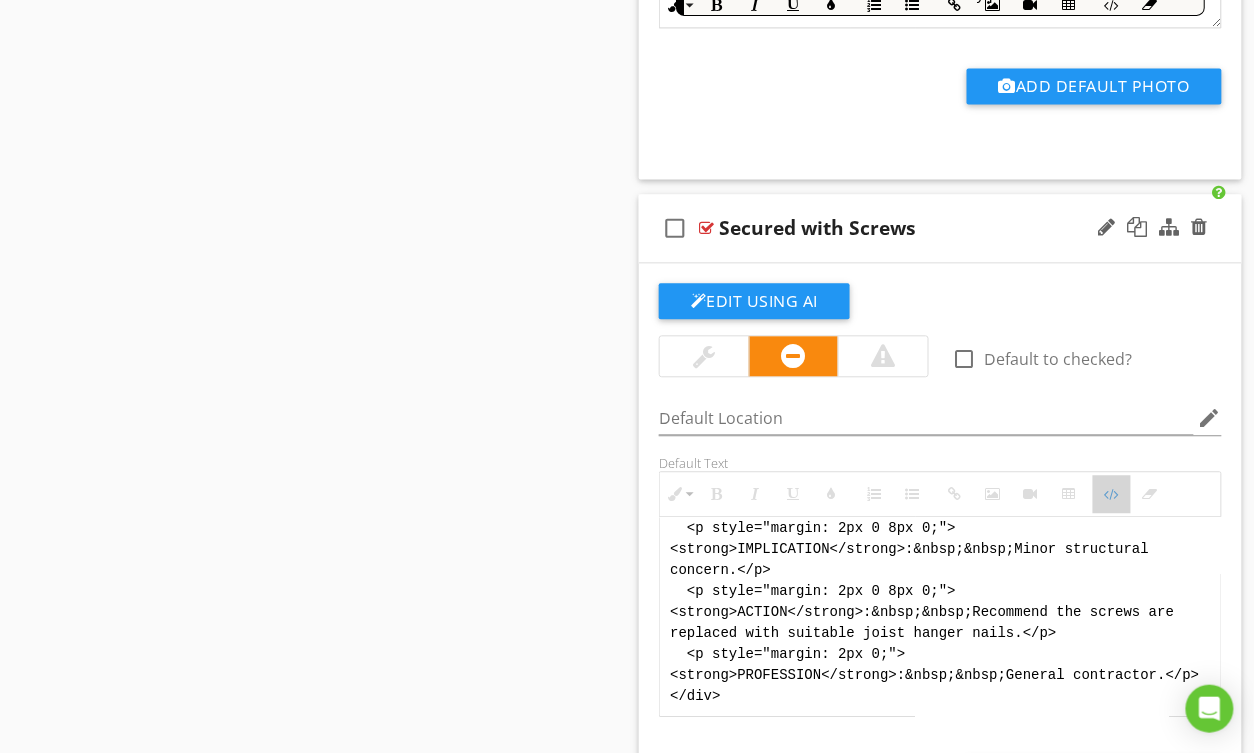 drag, startPoint x: 1112, startPoint y: 513, endPoint x: 1074, endPoint y: 525, distance: 39.849716 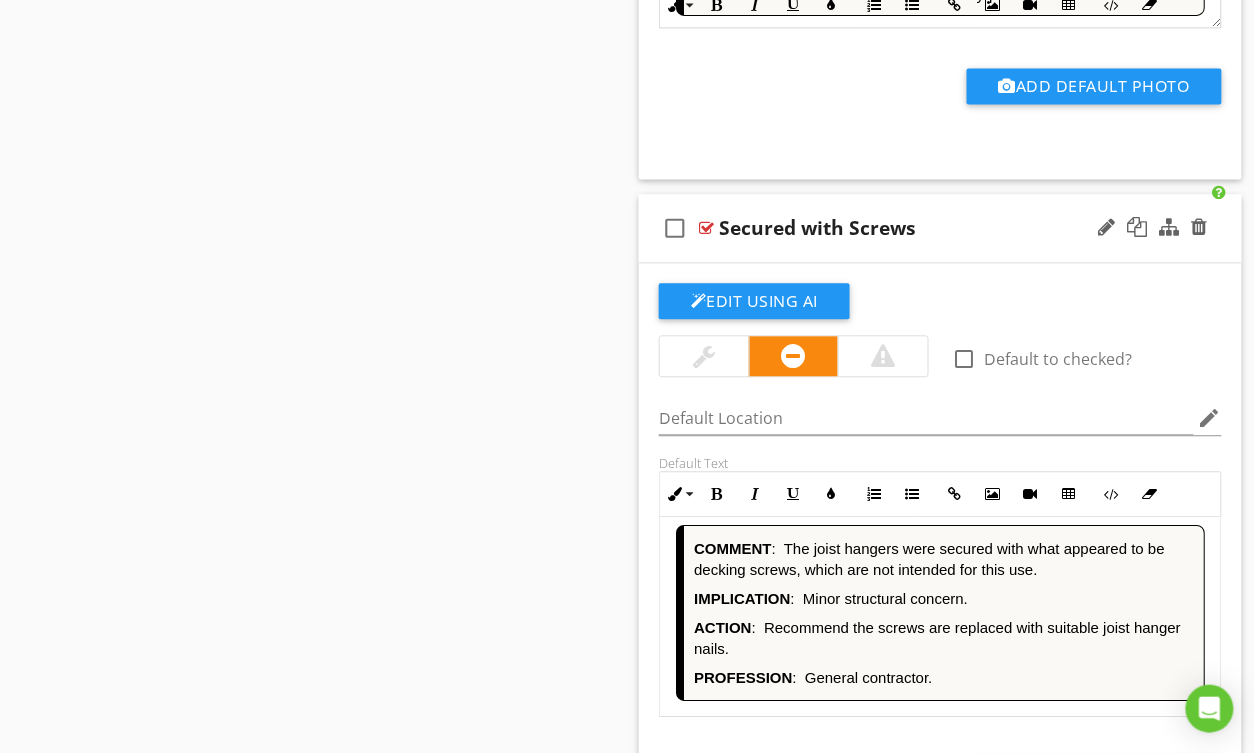 scroll, scrollTop: 5, scrollLeft: 0, axis: vertical 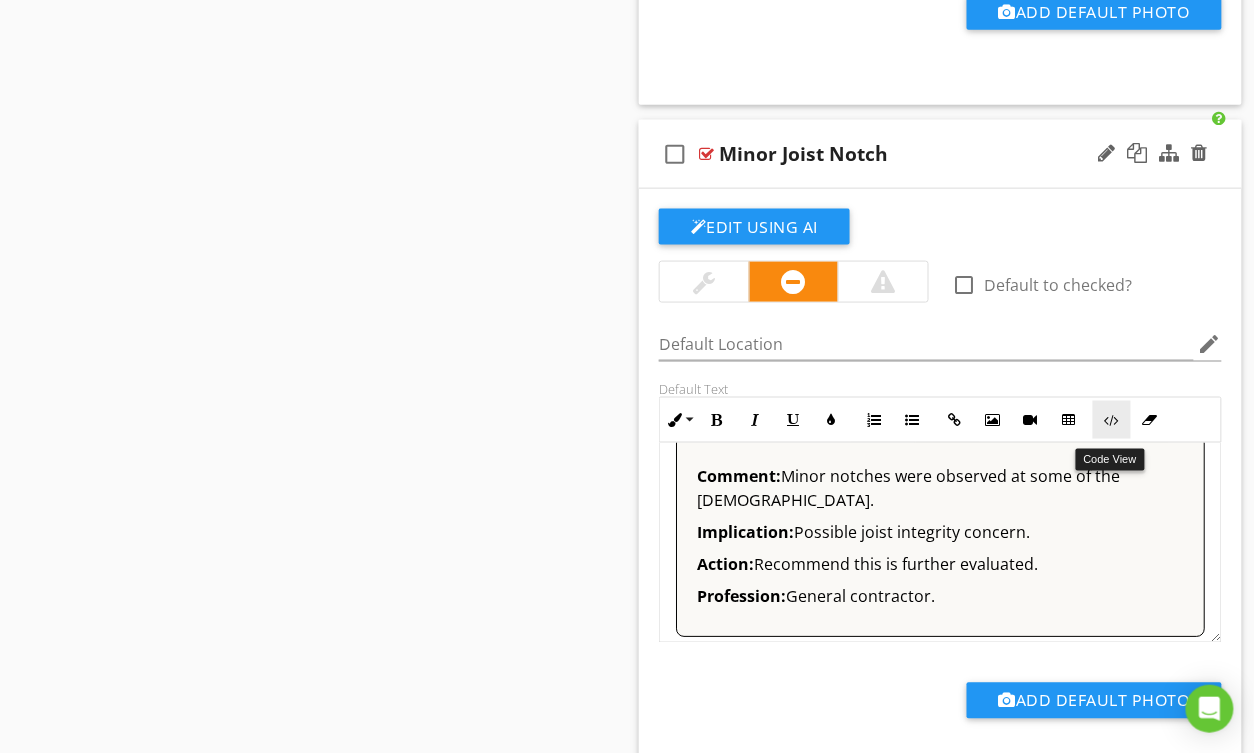 click at bounding box center (1112, 420) 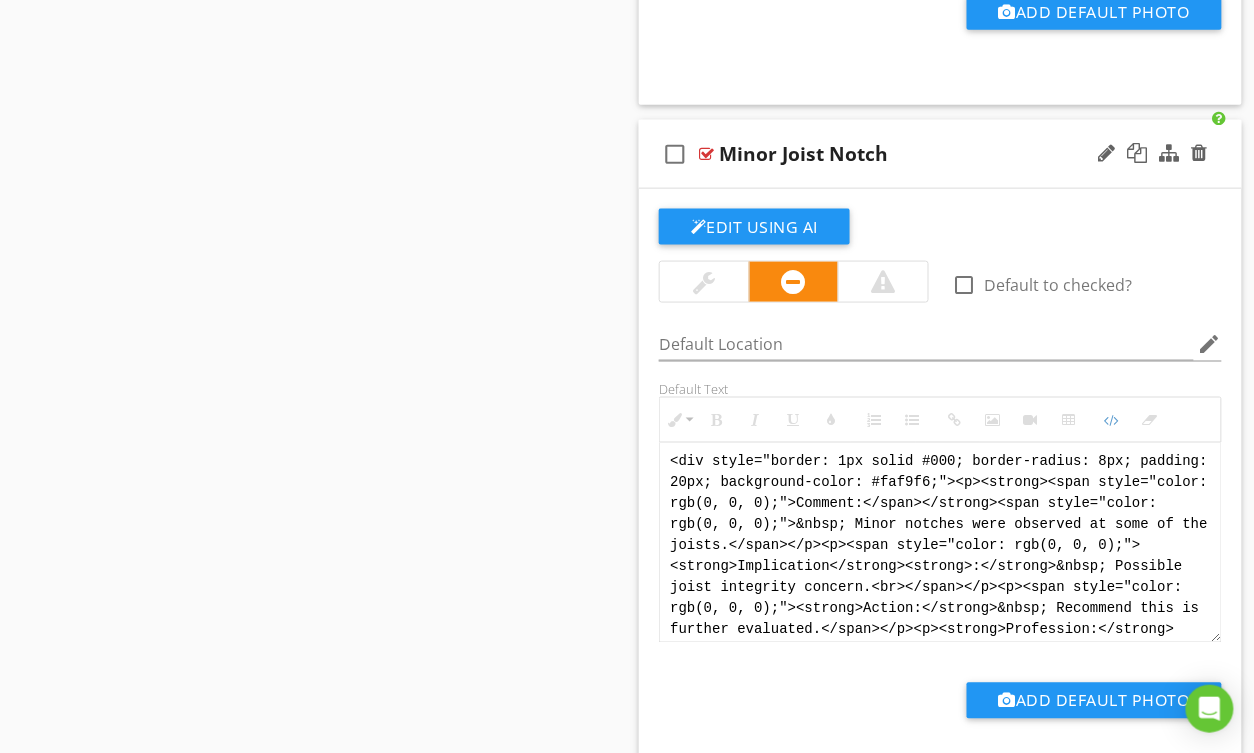 scroll, scrollTop: 1, scrollLeft: 0, axis: vertical 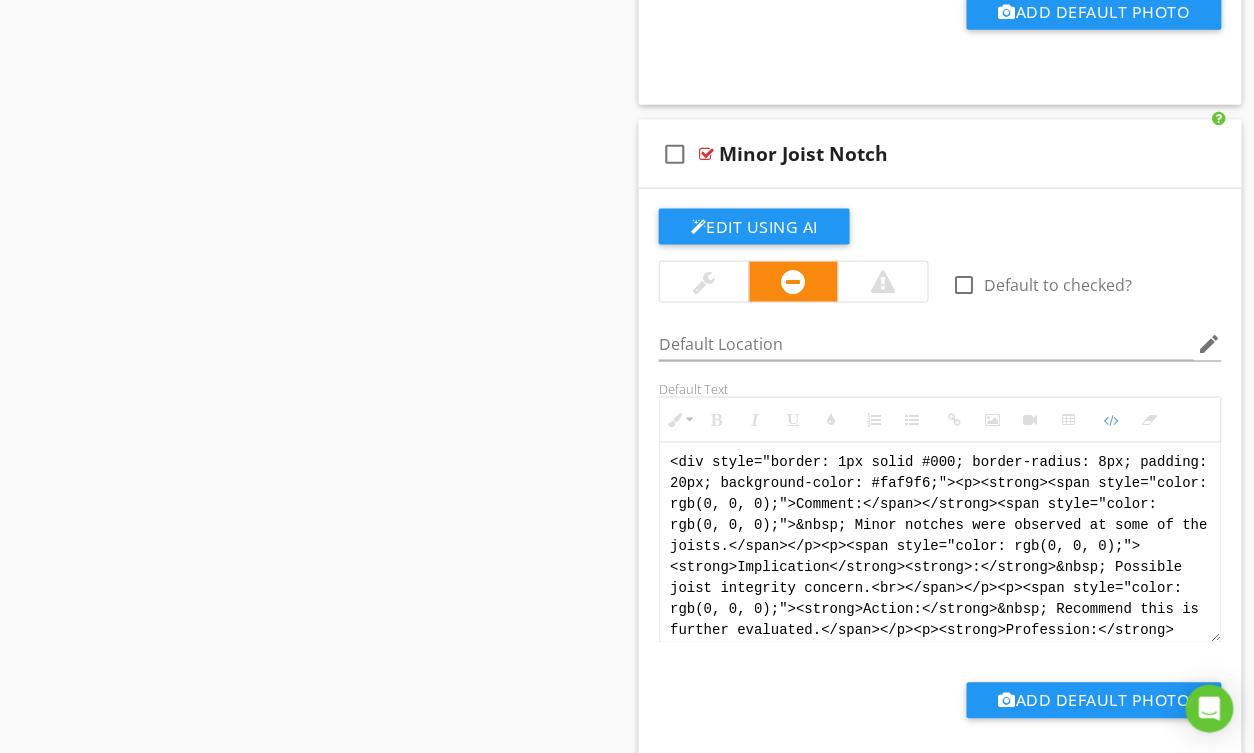 drag, startPoint x: 1117, startPoint y: 638, endPoint x: 605, endPoint y: 388, distance: 569.7754 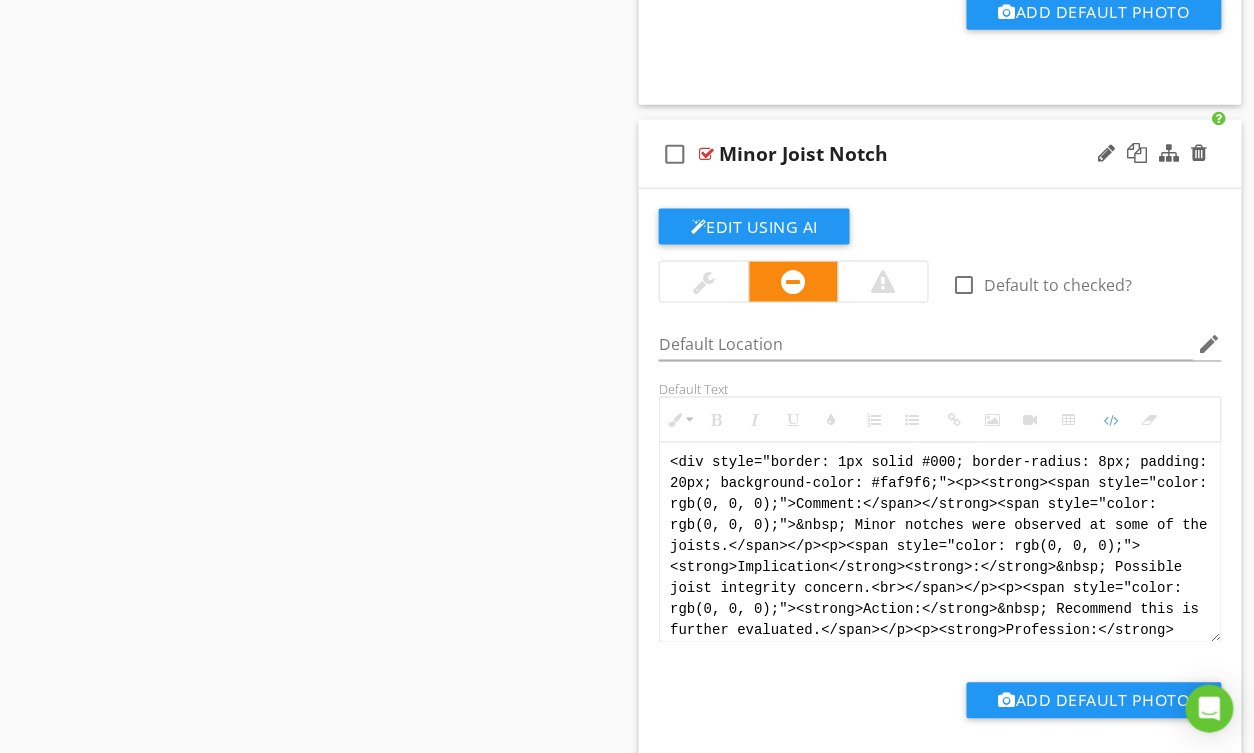 paste on "!-- Jody Version 1 -->
<div style="font-family: Arial, sans-serif; font-size: 15px; line-height: 1.4; color: #000; border: 1px solid #000; border-left: 8px solid #000; border-radius: 8px; padding: 10px; background-color: #faf9f6;">
<p style="margin: 2px 0 8px 0;"><strong>COMMENT</strong>:&nbsp;&nbsp;Minor notches were observed at some of the floor joists. These did not appear to compromise the overall integrity.</p>
<p style="margin: 2px 0 8px 0;"><strong>IMPLICATION</strong>:&nbsp;&nbsp;Minor framing concern.</p>
<p style="margin: 2px 0 8px 0;"><strong>ACTION</strong>:&nbsp;&nbsp;Recommend this is monitored. If concerned, recommend this is further evaluated.</p>
<p style="margin: 2px 0;"><strong>PROFESSION</strong>:&nbsp;&nbsp;General contractor.</p>
</div>" 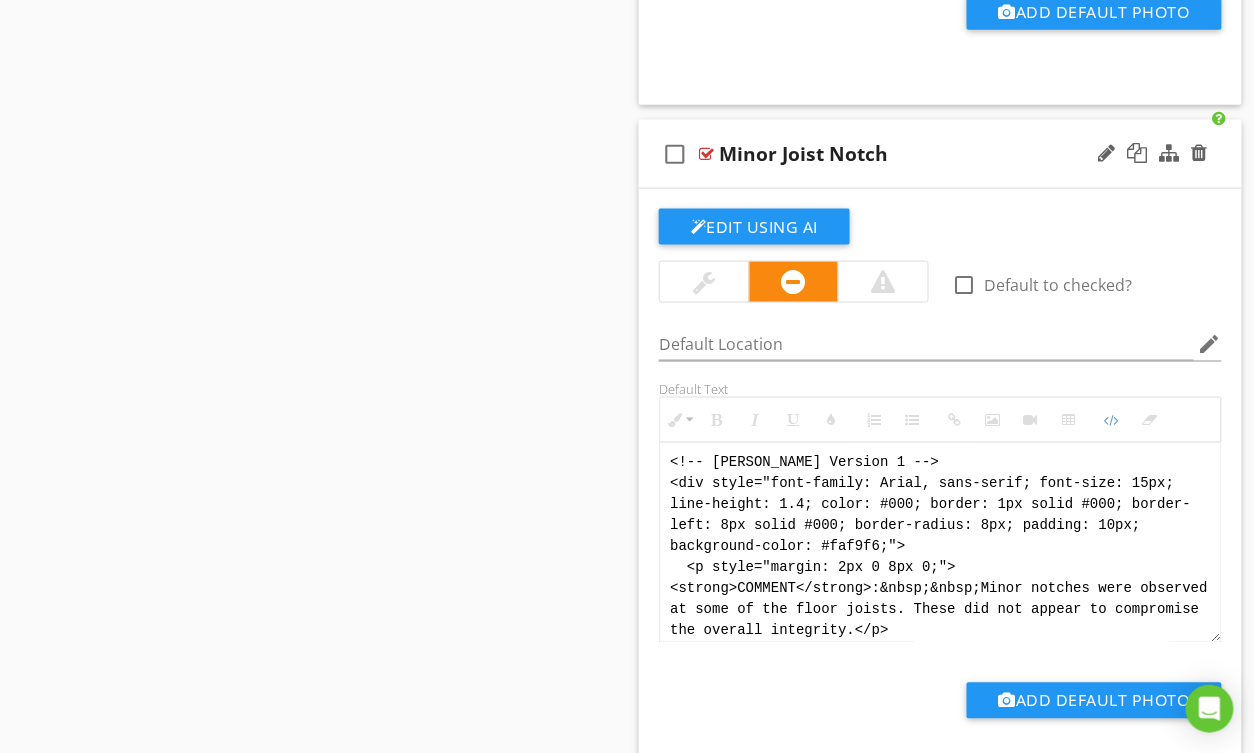 scroll, scrollTop: 200, scrollLeft: 0, axis: vertical 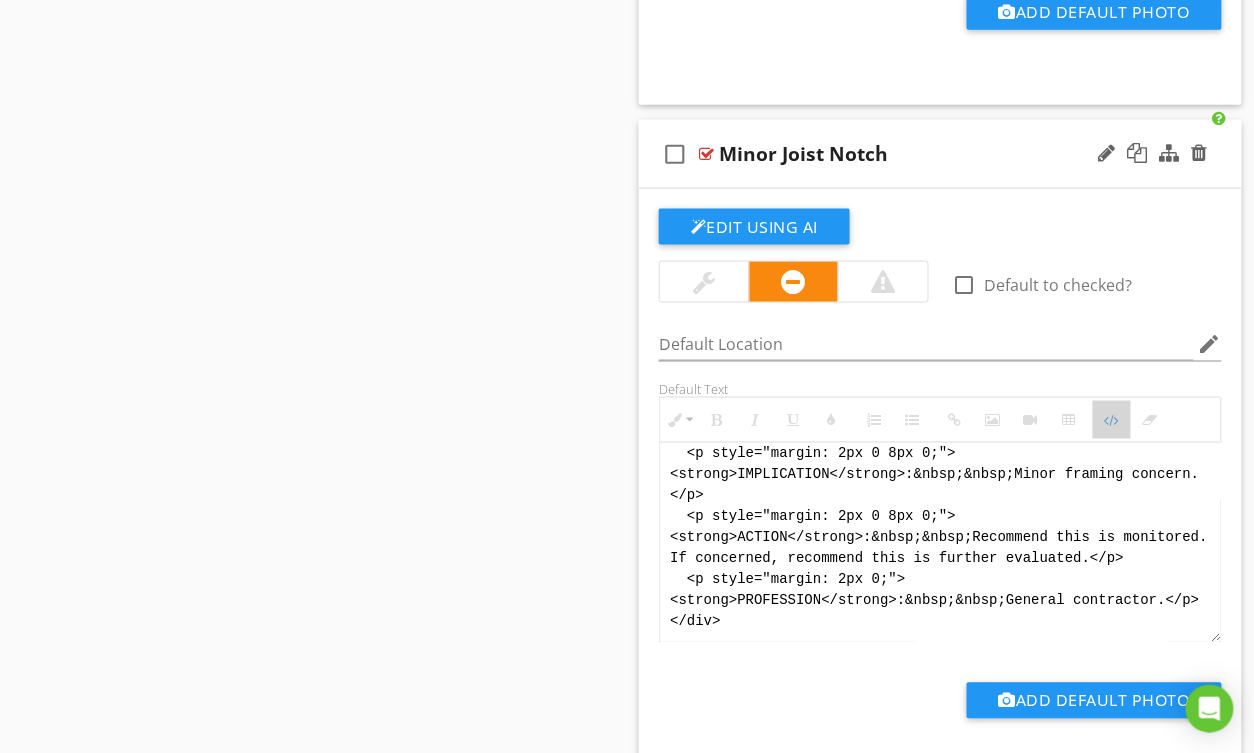 drag, startPoint x: 1105, startPoint y: 429, endPoint x: 1070, endPoint y: 446, distance: 38.910152 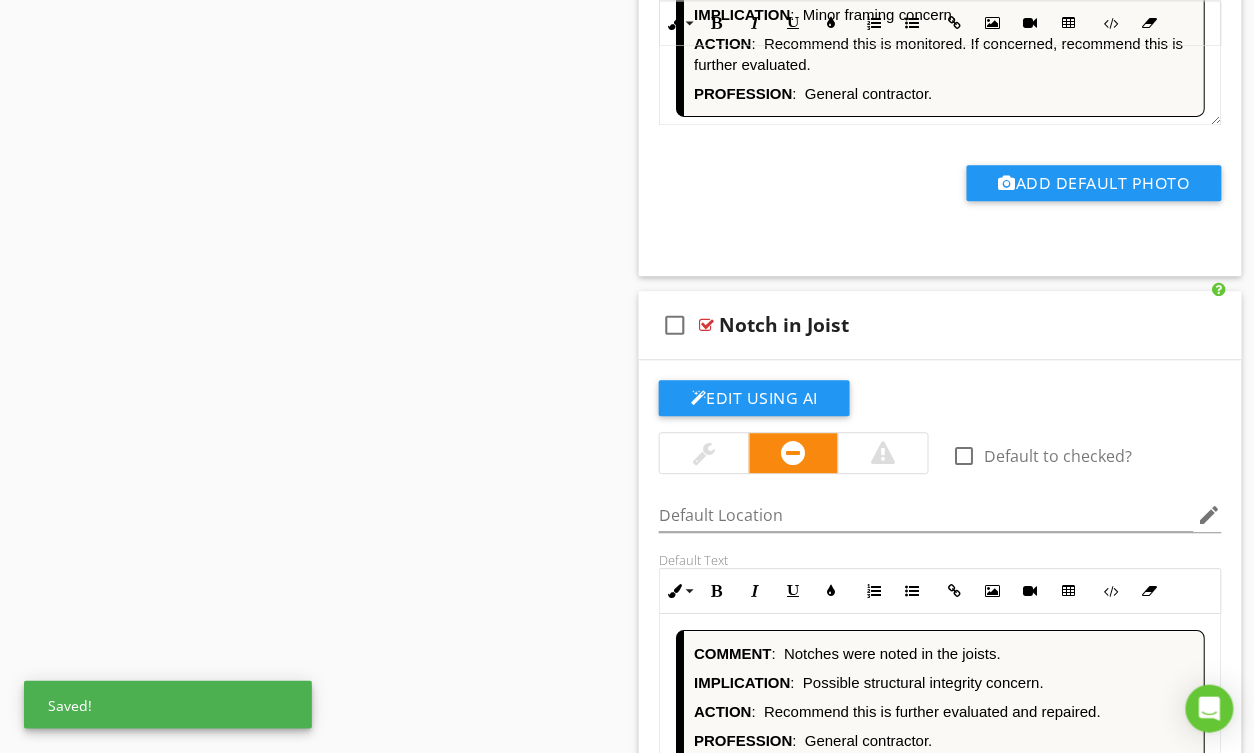 scroll, scrollTop: 8624, scrollLeft: 0, axis: vertical 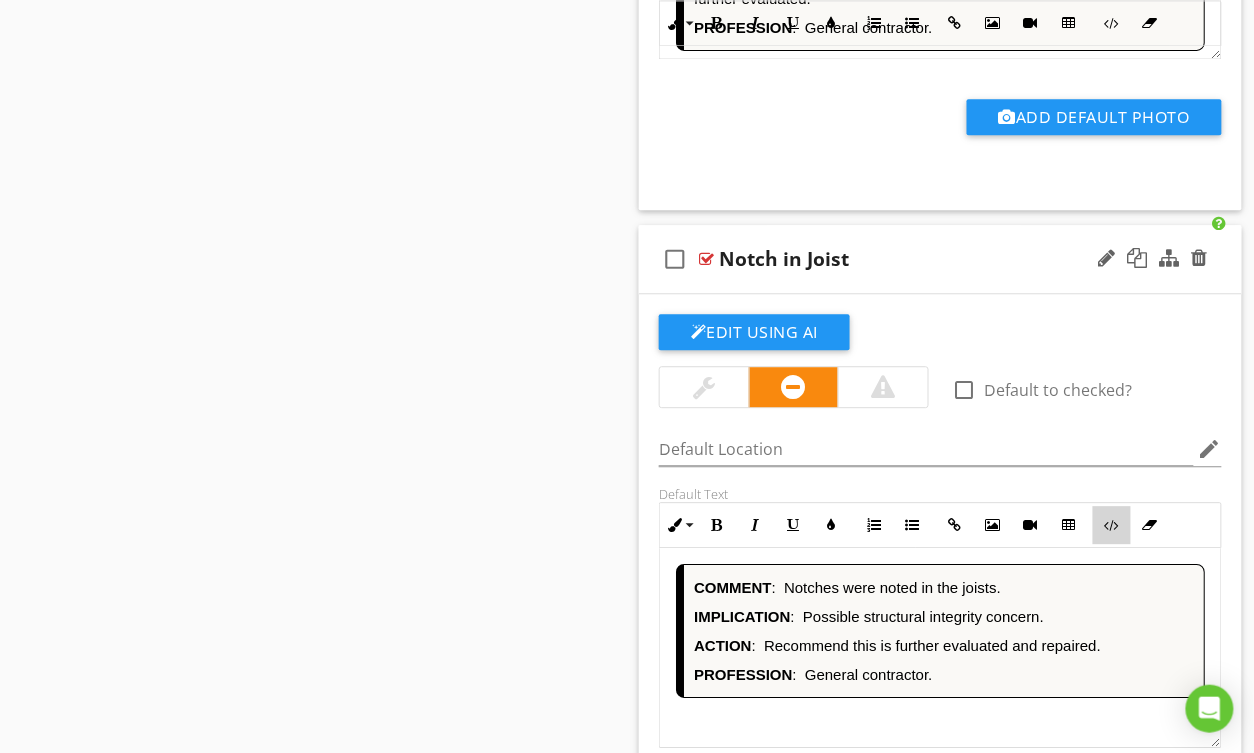 click at bounding box center (1112, 525) 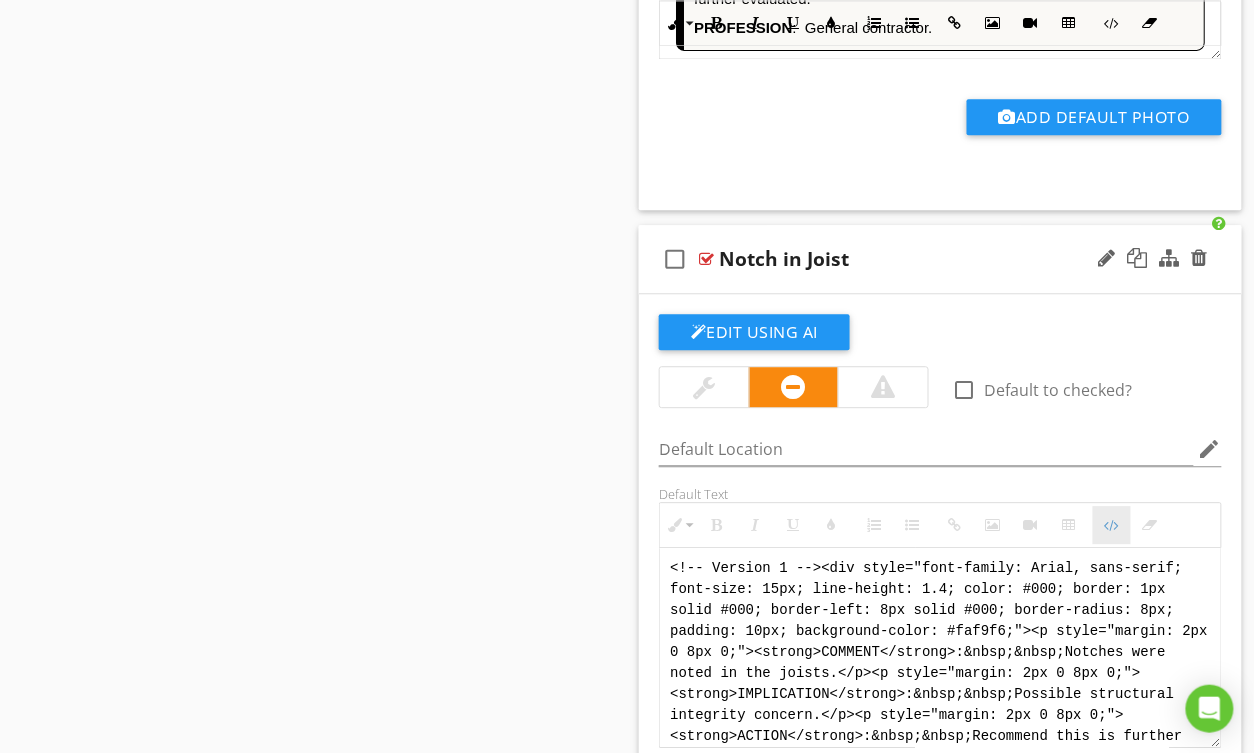 scroll, scrollTop: 60, scrollLeft: 0, axis: vertical 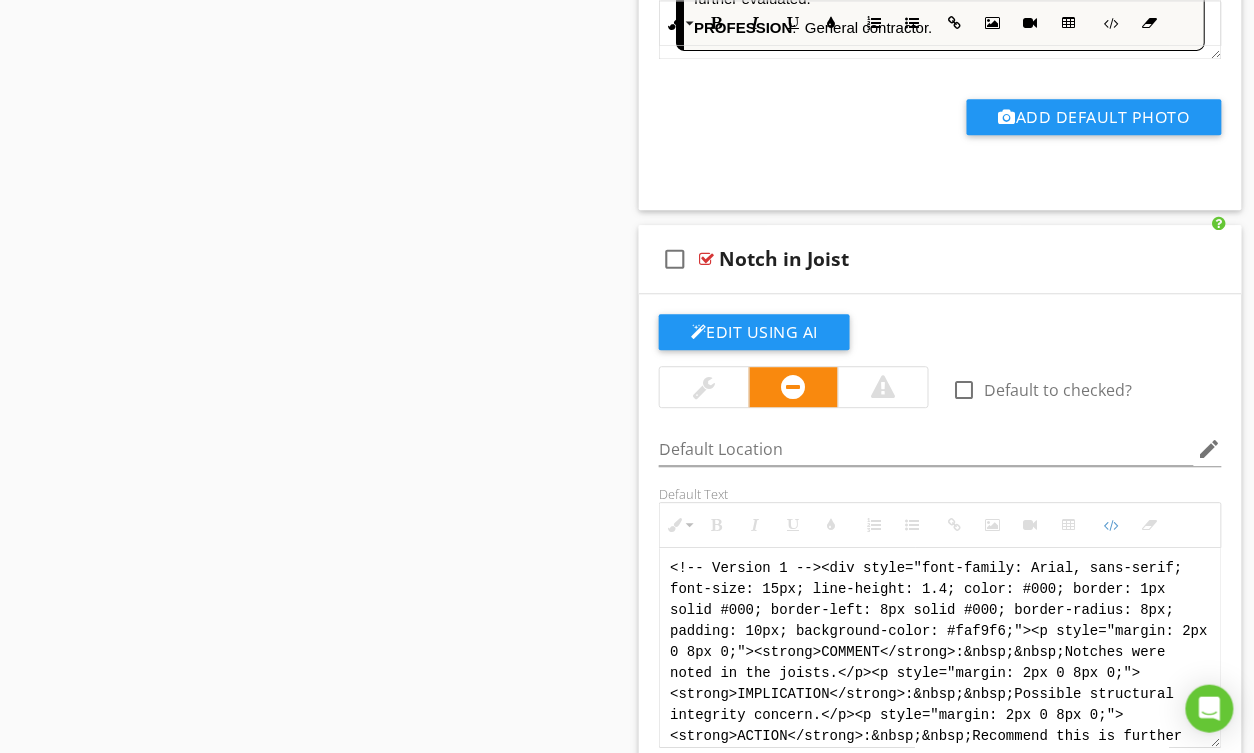 drag, startPoint x: 786, startPoint y: 740, endPoint x: 577, endPoint y: 512, distance: 309.29758 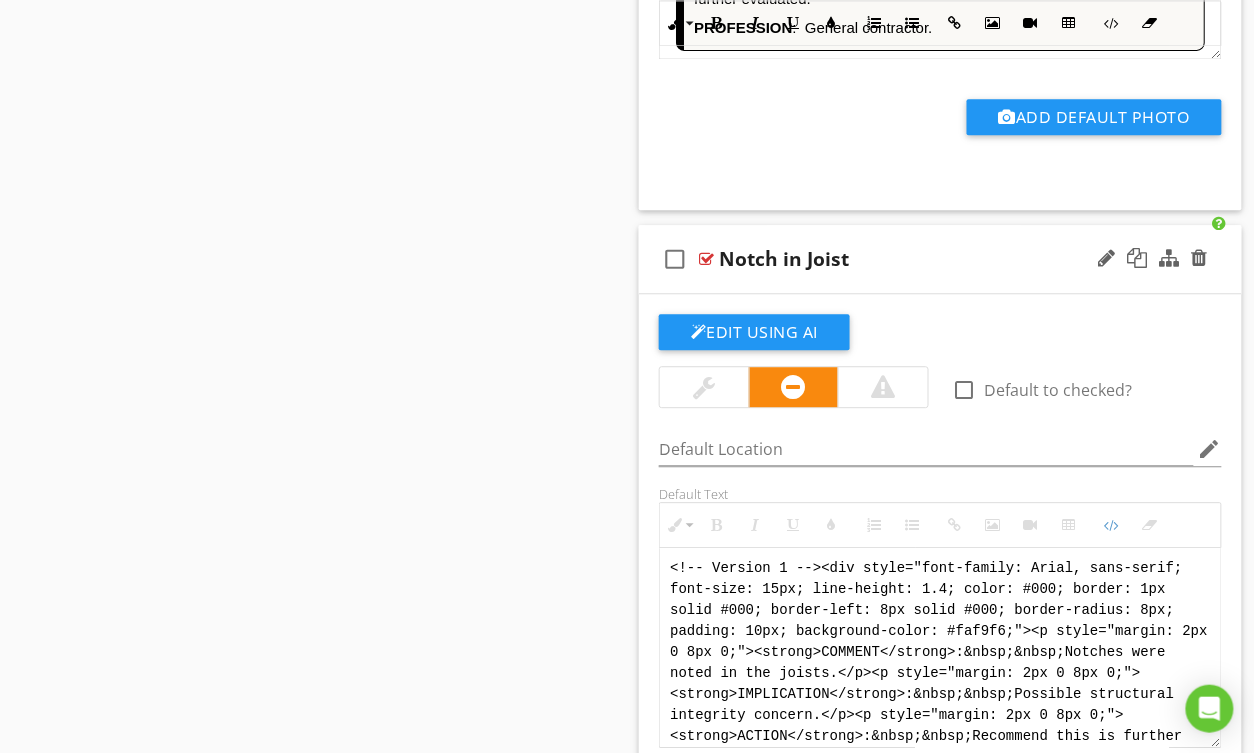 paste on "Jody Version 1 -->
<div style="font-family: Arial, sans-serif; font-size: 15px; line-height: 1.4; color: #000; border: 1px solid #000; border-left: 8px solid #000; border-radius: 8px; padding: 10px; background-color: #faf9f6;">
<p style="margin: 2px 0 8px 0;"><strong>COMMENT</strong>:&nbsp;&nbsp;Notches were noted in the joists. The extent and placement of these notches may affect structural performance.</p>
<p style="margin: 2px 0 8px 0;"><strong>IMPLICATION</strong>:&nbsp;&nbsp;Possible structural integrity concern.</p>
<p style="margin: 2px 0 8px 0;"><strong>ACTION</strong>:&nbsp;&nbsp;Recommend this is further evaluated and repaired if necessary.</p>
<p style="margin: 2px 0;"><strong>PROFESSION</strong>:&nbsp;&nbsp;General contractor.</p>
</div>" 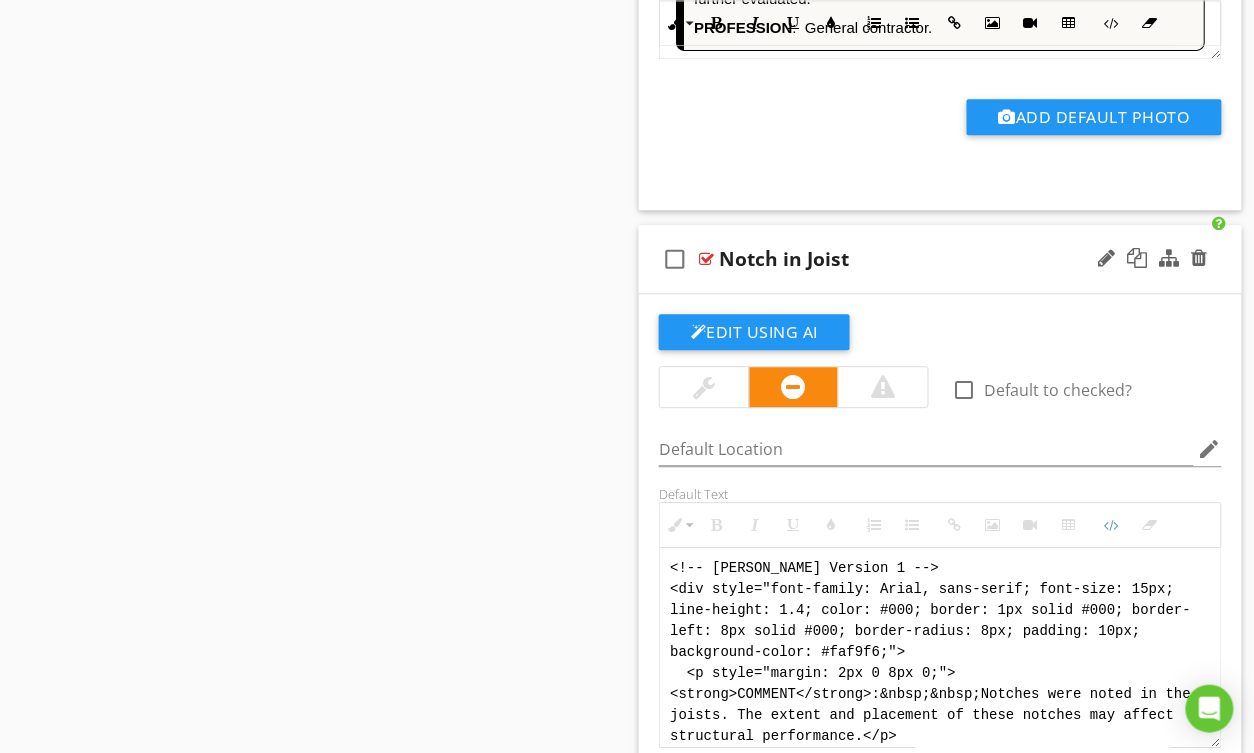 scroll, scrollTop: 200, scrollLeft: 0, axis: vertical 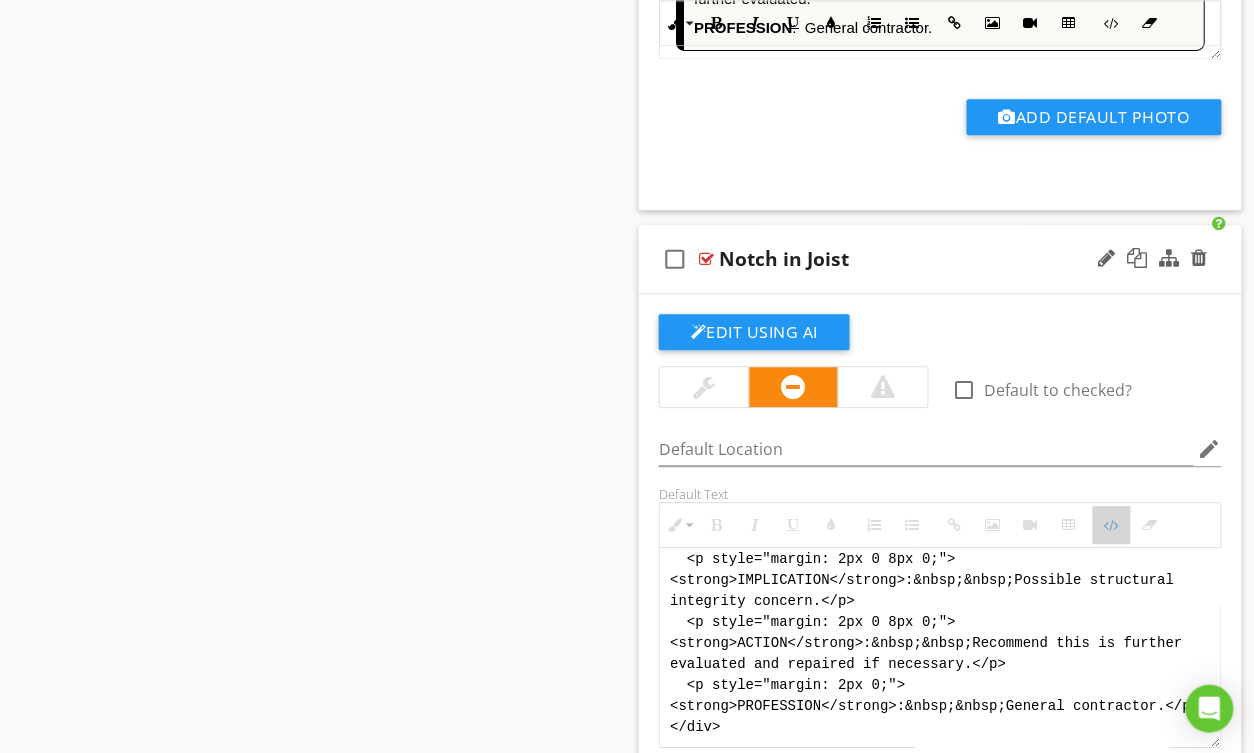 click at bounding box center [1112, 525] 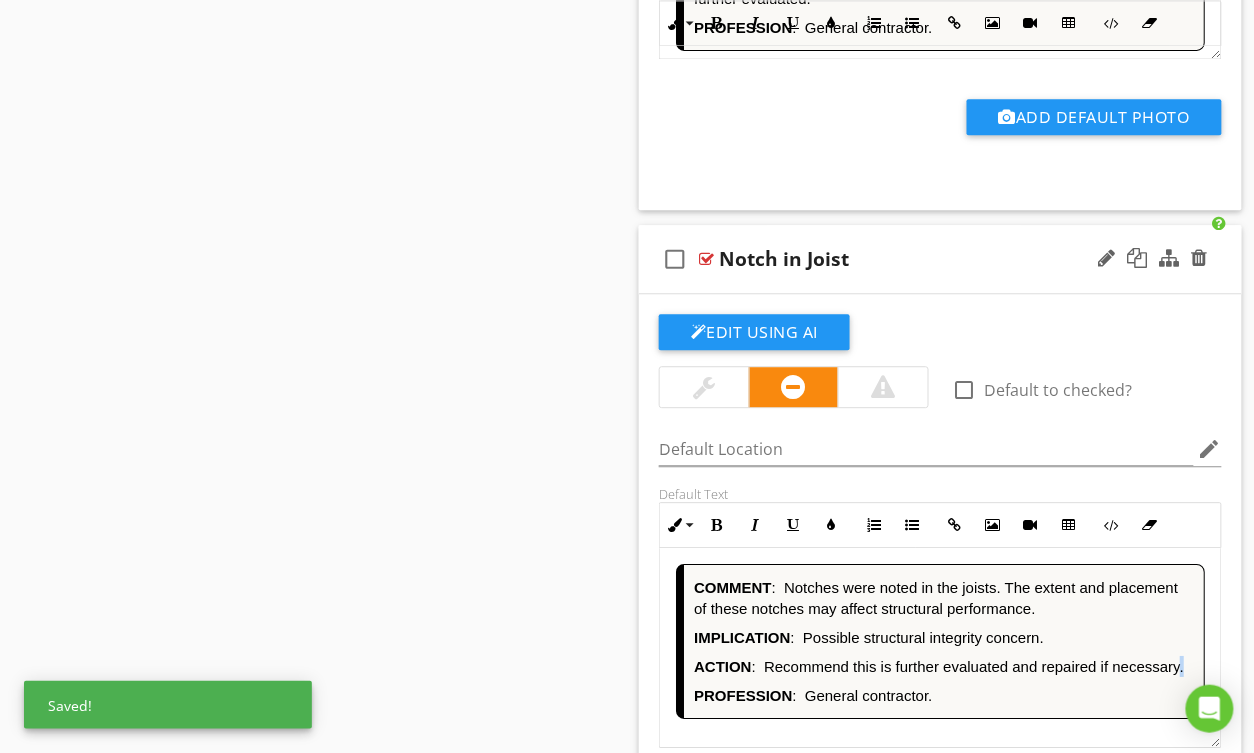 drag, startPoint x: 1185, startPoint y: 672, endPoint x: 1174, endPoint y: 670, distance: 11.18034 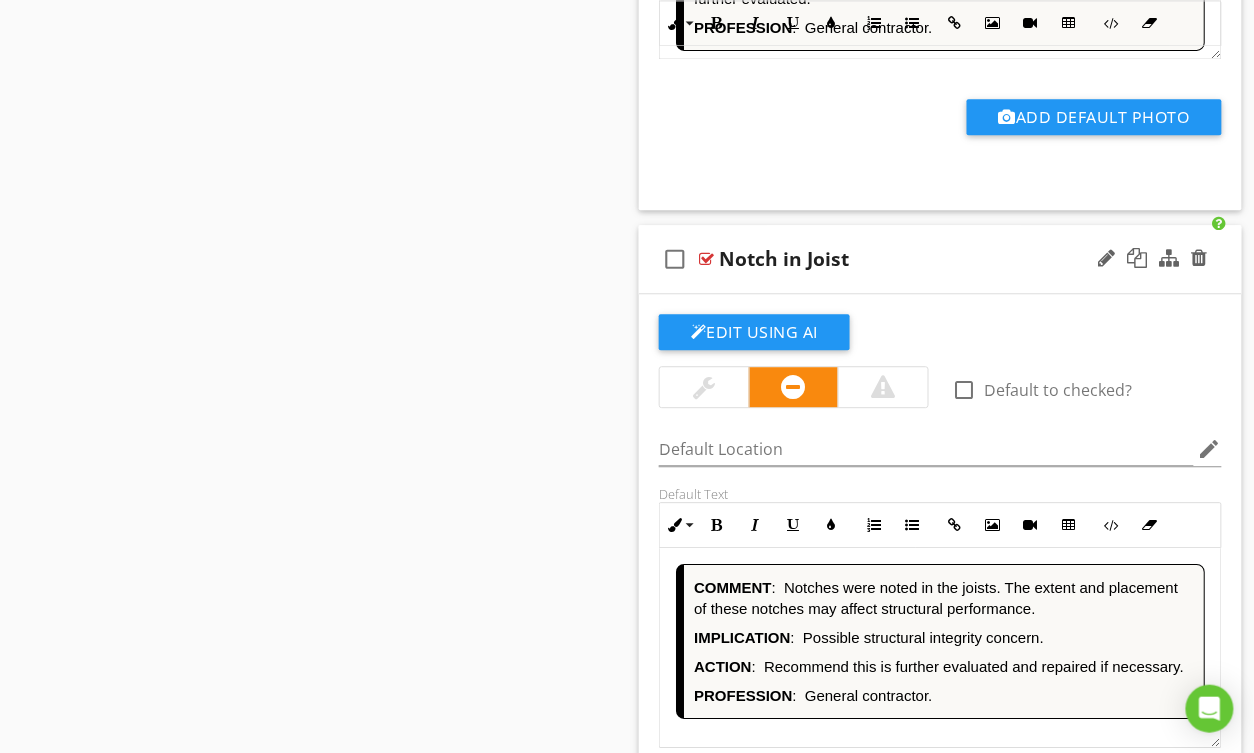 click on "ACTION :  Recommend this is further evaluated and repaired if necessary." at bounding box center (944, 666) 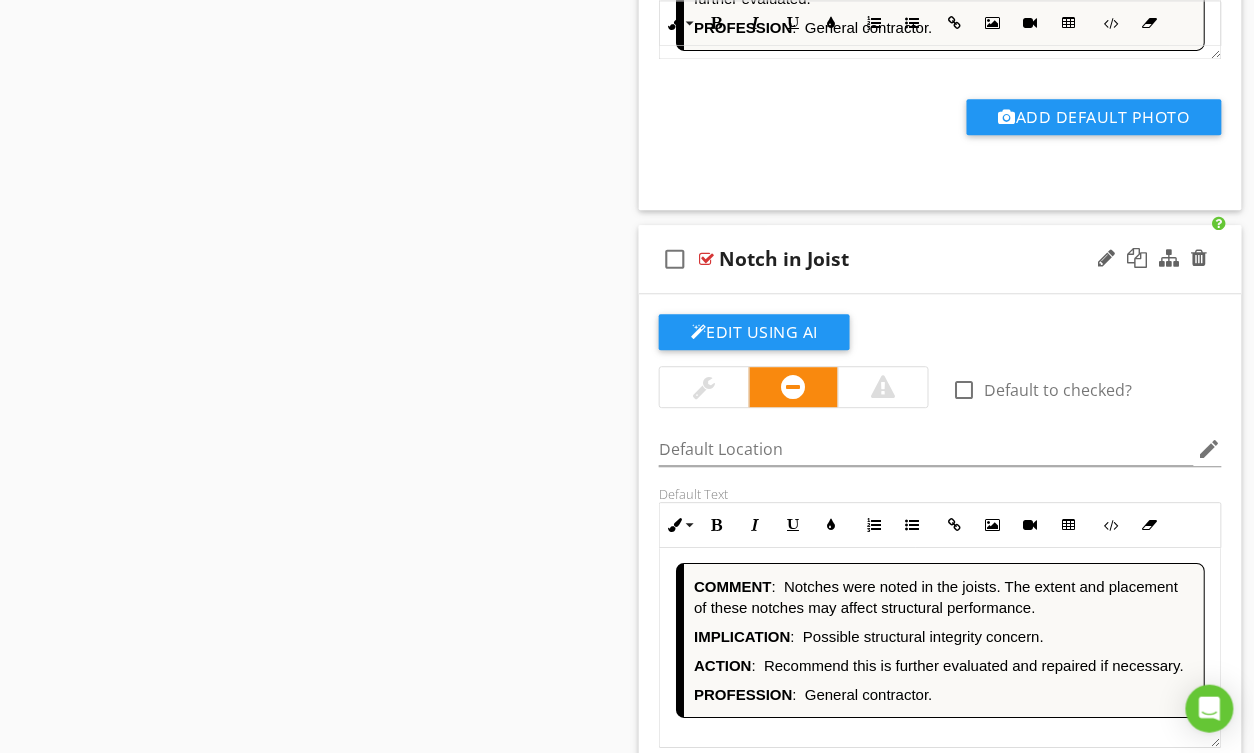 scroll, scrollTop: 1, scrollLeft: 0, axis: vertical 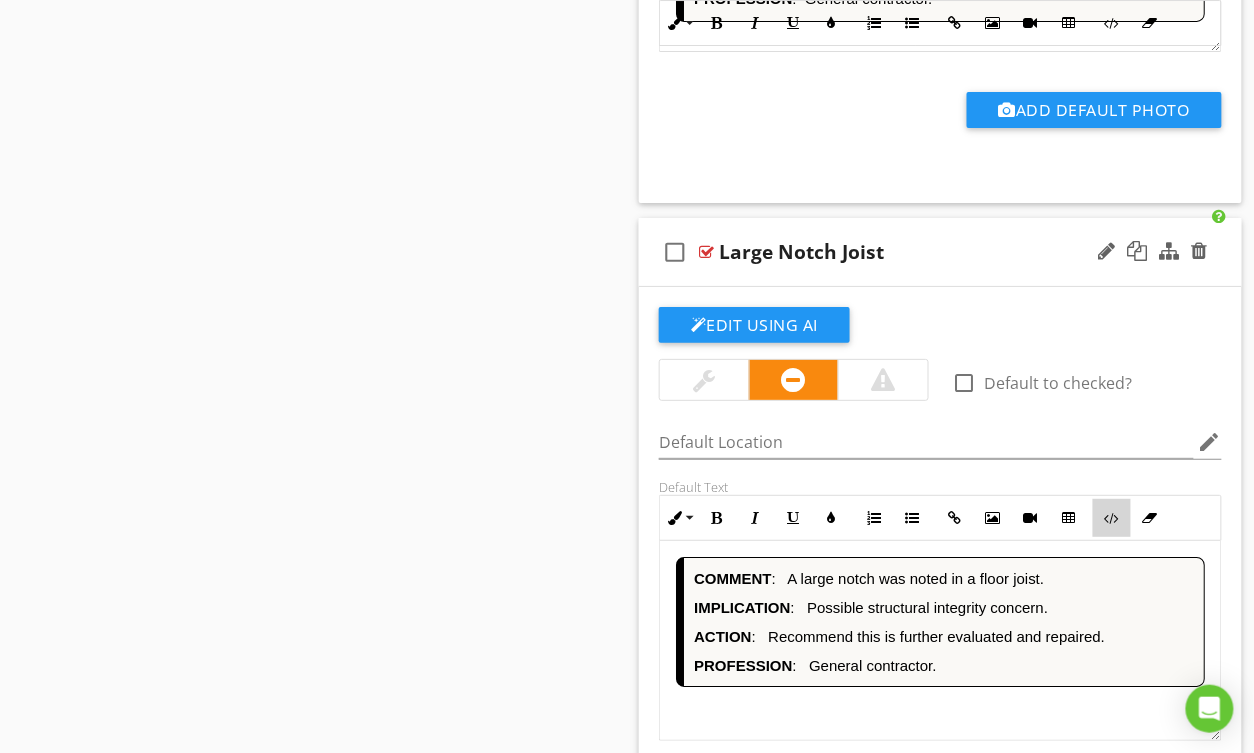 click at bounding box center (1112, 518) 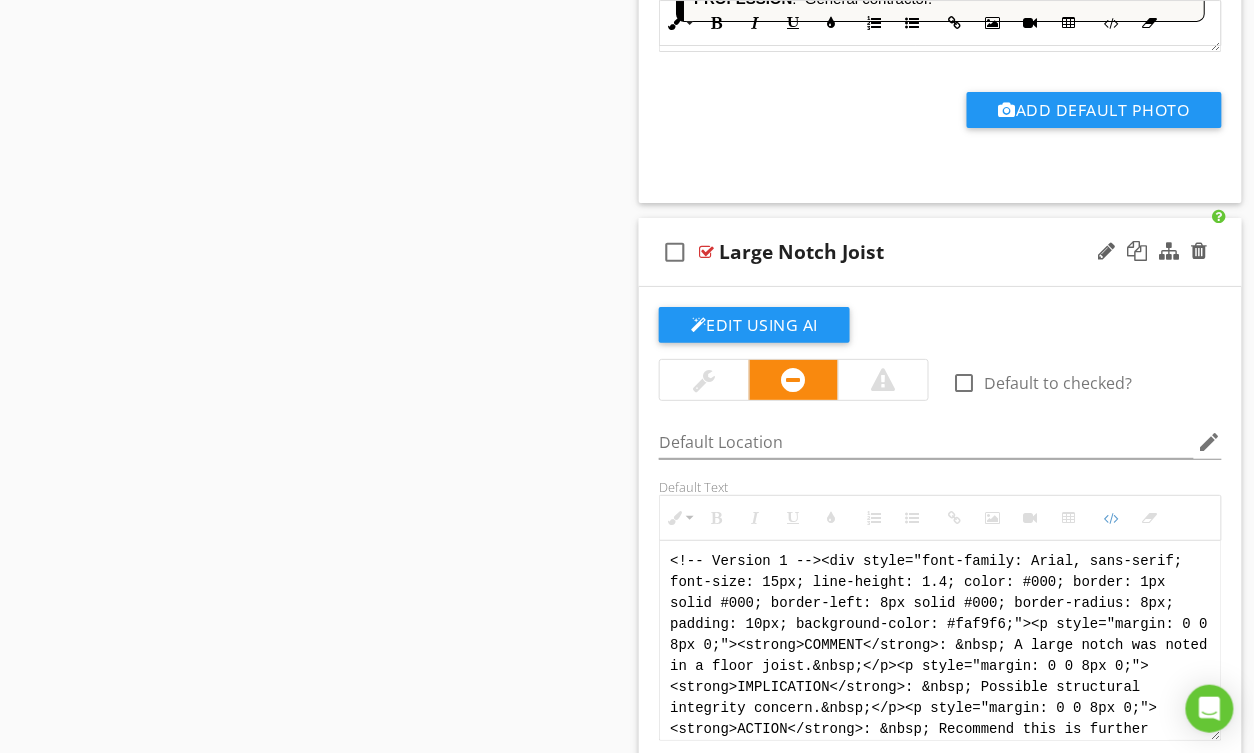 scroll, scrollTop: 60, scrollLeft: 0, axis: vertical 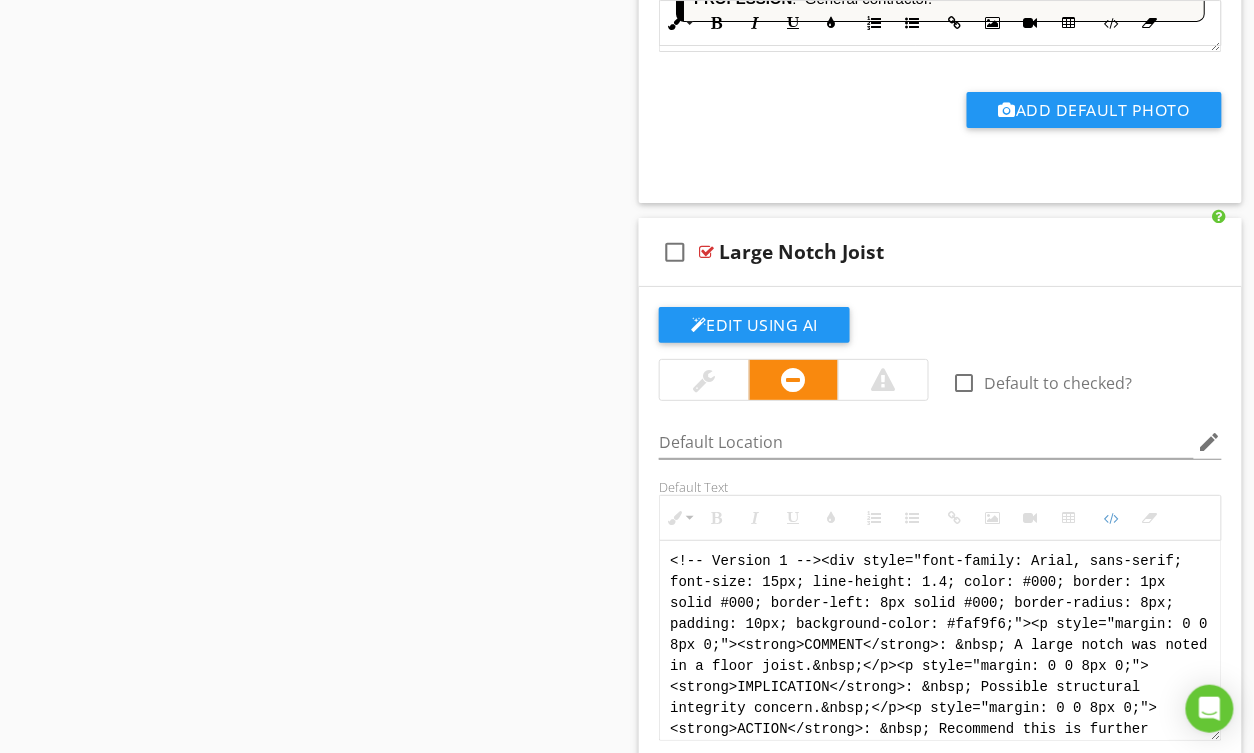 drag, startPoint x: 746, startPoint y: 729, endPoint x: 632, endPoint y: 536, distance: 224.15396 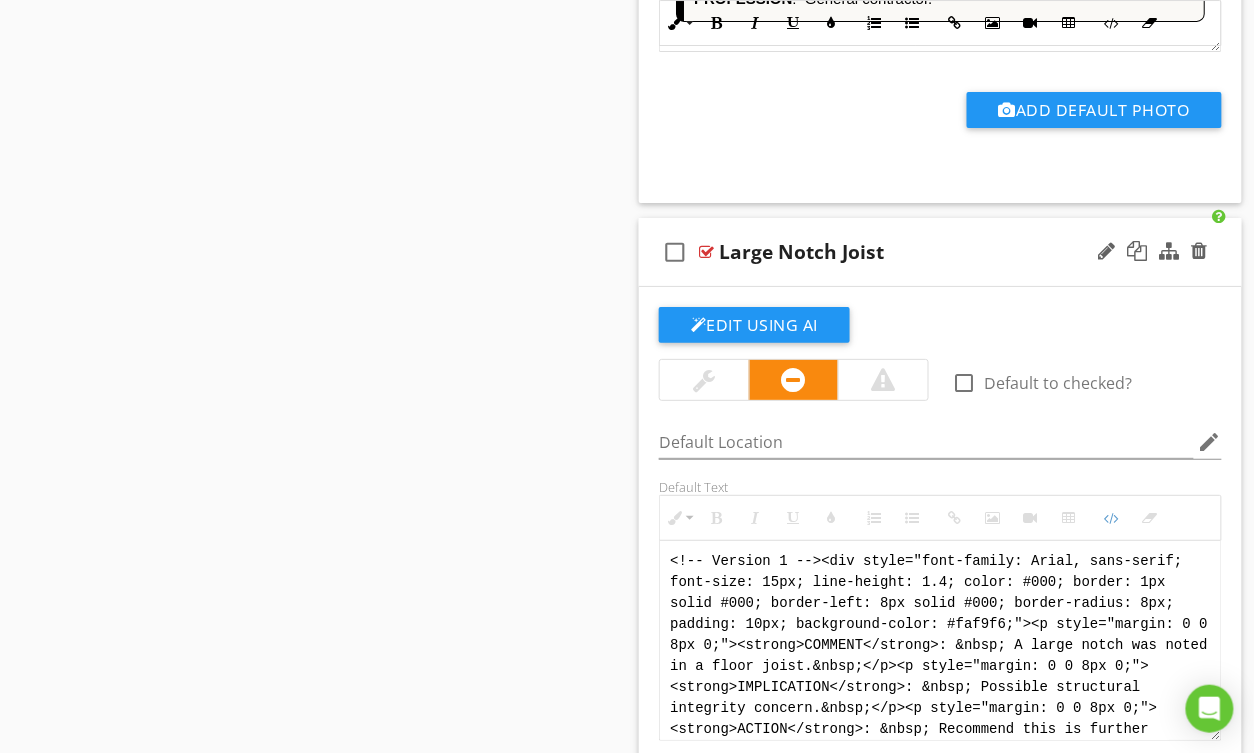 paste on "Jody Version 1 -->
<div style="font-family: Arial, sans-serif; font-size: 15px; line-height: 1.4; color: #000; border: 1px solid #000; border-left: 8px solid #000; border-radius: 8px; padding: 10px; background-color: #faf9f6;">
<p style="margin: 0 0 8px 0;"><strong>COMMENT</strong>: &nbsp;&nbsp;A large notch was noted in a floor joist. This may weaken the joist and compromise structural performance.</p>
<p style="margin: 0 0 8px 0;"><strong>IMPLICATION</strong>: &nbsp;&nbsp;Possible structural integrity concern.</p>
<p style="margin: 0 0 8px 0;"><strong>ACTION</strong>: &nbsp;&nbsp;Recommend this is further evaluated and repaired.</p>
<p style="margin: 0;"><strong>PROFESSION</strong>: &nbsp;&nbsp;General contractor.</p>
</div>" 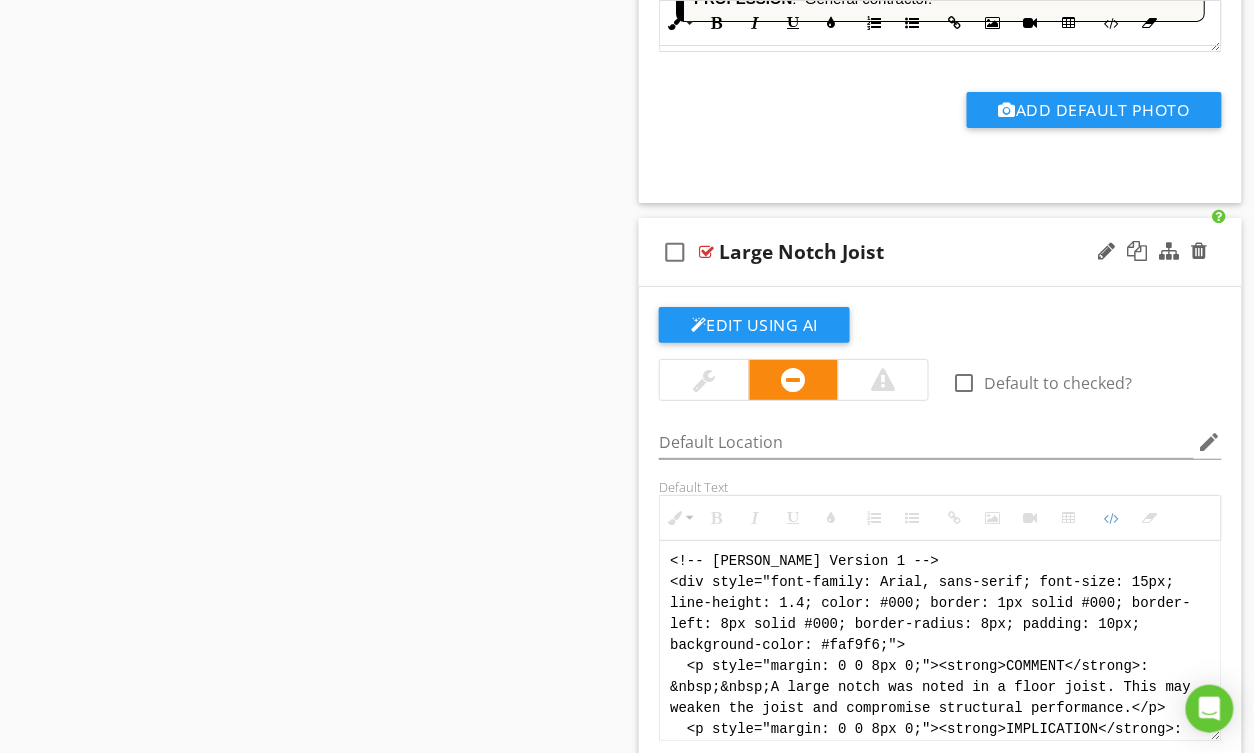 scroll, scrollTop: 160, scrollLeft: 0, axis: vertical 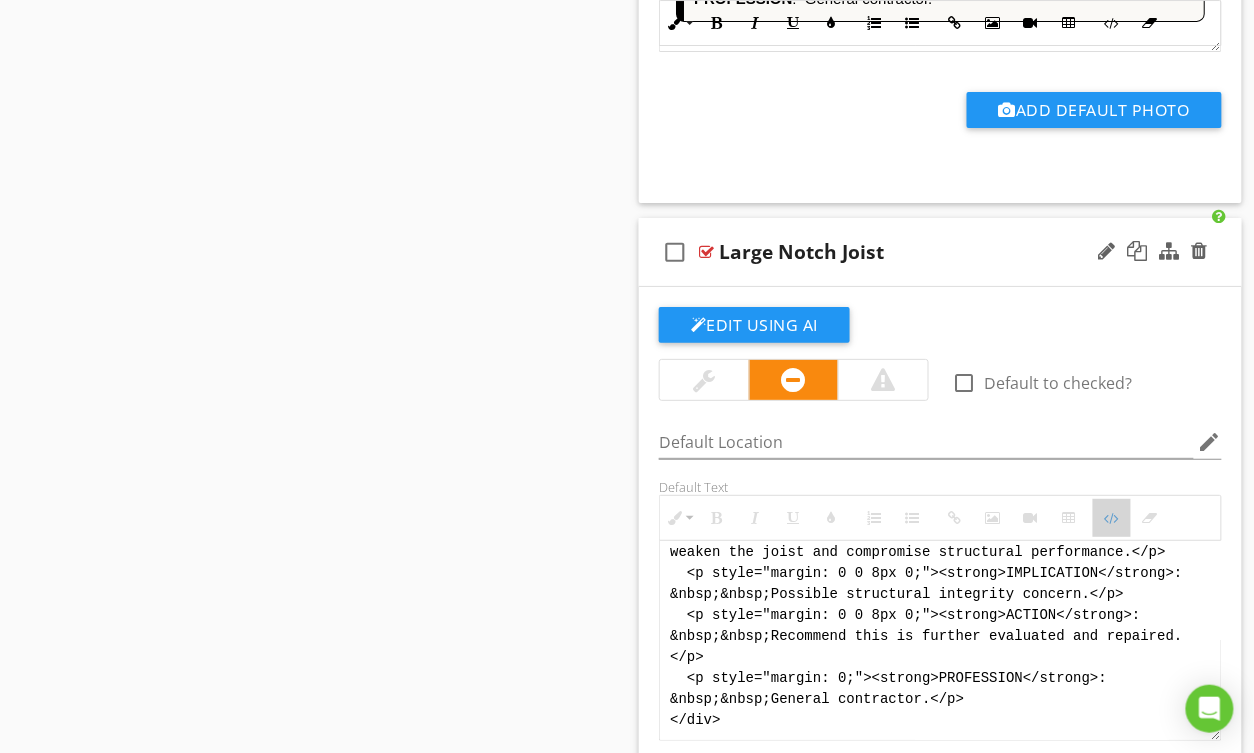 click at bounding box center (1112, 518) 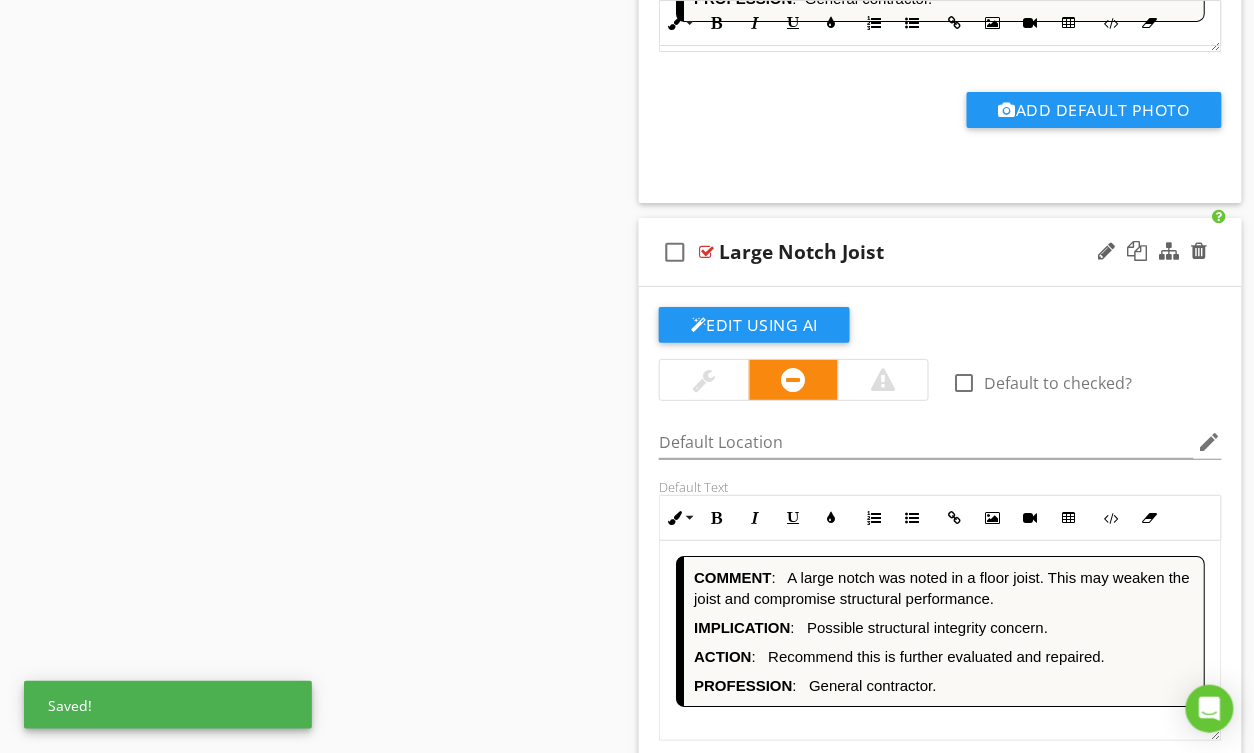 scroll, scrollTop: 1, scrollLeft: 0, axis: vertical 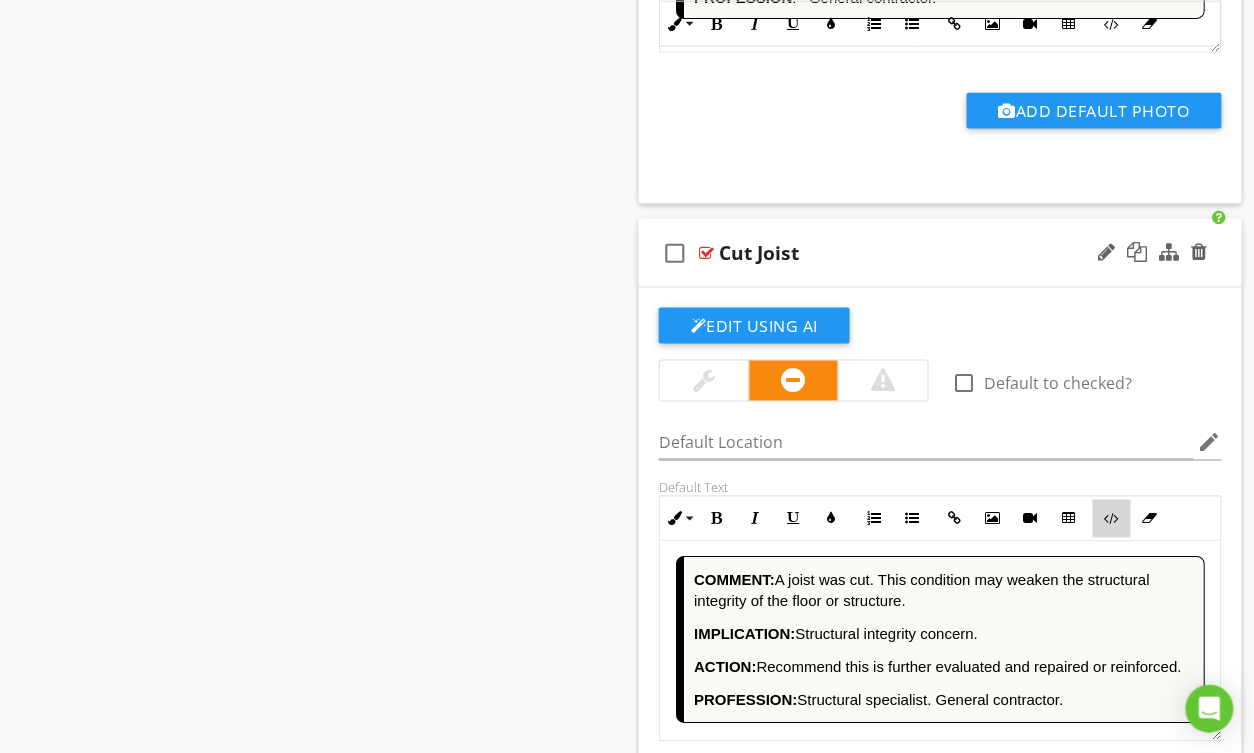 click at bounding box center (1112, 519) 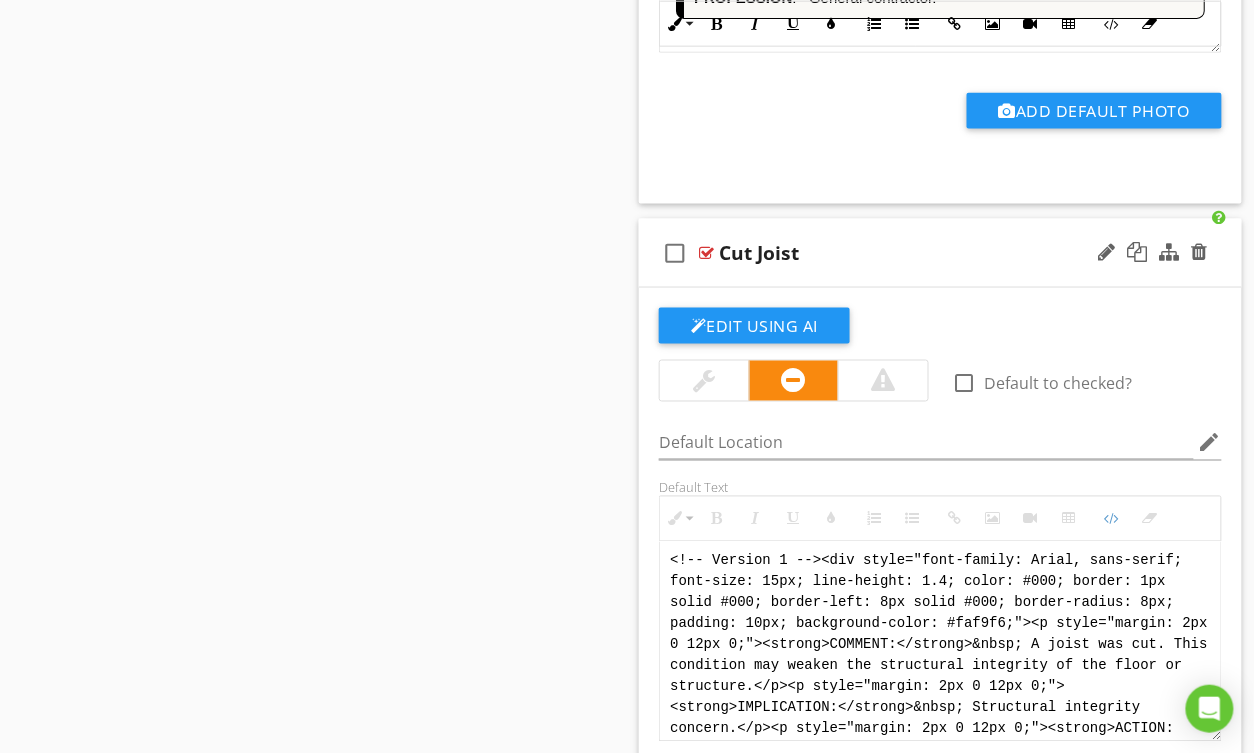 scroll, scrollTop: 80, scrollLeft: 0, axis: vertical 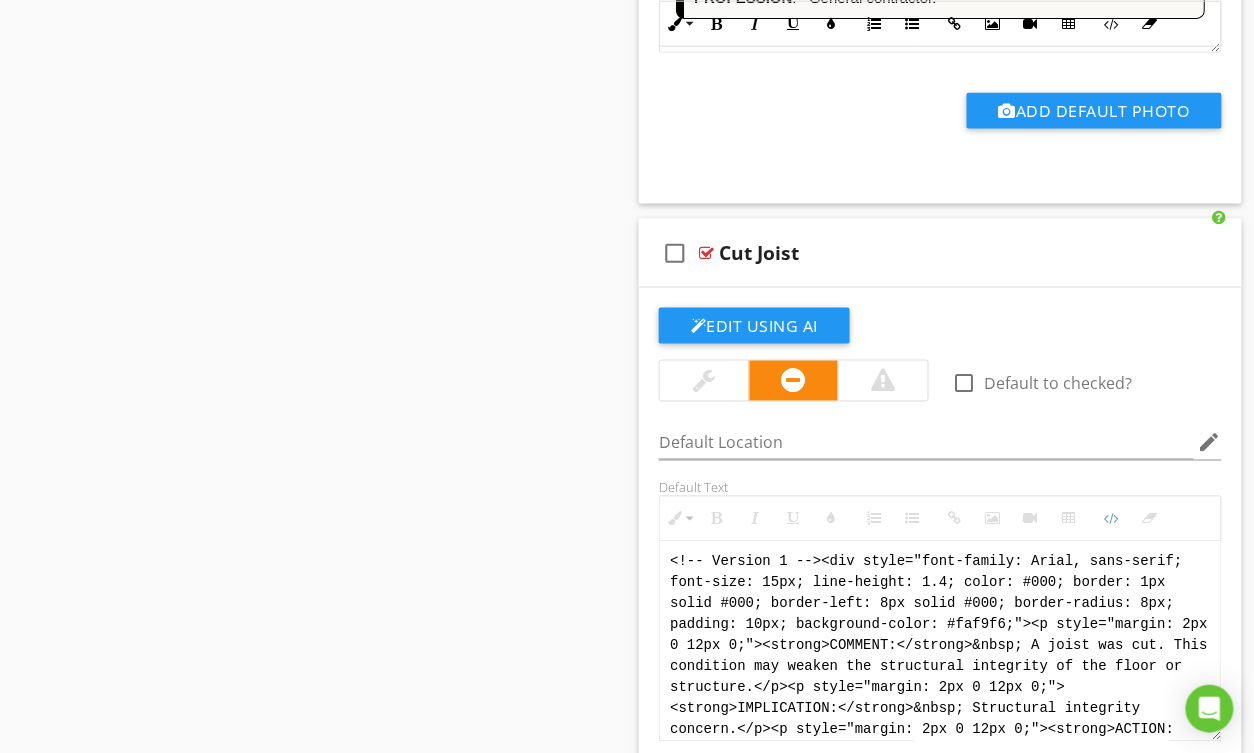 drag, startPoint x: 773, startPoint y: 741, endPoint x: 625, endPoint y: 498, distance: 284.5224 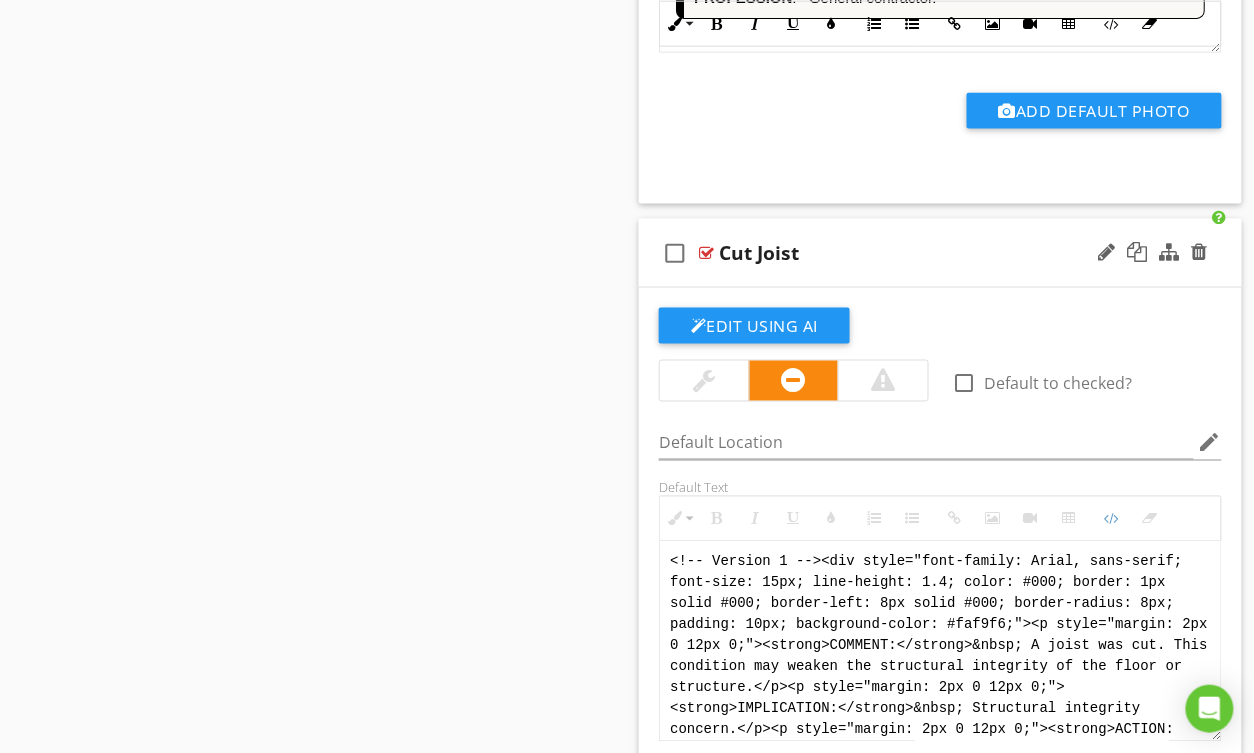 paste on "Jody Version 1 -->
<div style="font-family: Arial, sans-serif; font-size: 15px; line-height: 1.4; color: #000; border: 1px solid #000; border-left: 8px solid #000; border-radius: 8px; padding: 10px; background-color: #faf9f6;">
<p style="margin: 2px 0 12px 0;"><strong>COMMENT</strong>:&nbsp;&nbsp;A joist was cut. This condition may compromise the structural integrity of the floor system.</p>
<p style="margin: 2px 0 12px 0;"><strong>IMPLICATION</strong>:&nbsp;&nbsp;Structural integrity concern.</p>
<p style="margin: 2px 0 12px 0;"><strong>ACTION</strong>:&nbsp;&nbsp;Recommend this is further evaluated and repaired or reinforced.</p>
<p style="margin: 2px 0;"><strong>PROFESSION</strong>:&nbsp;&nbsp;Structural specialist. General contractor.</p>
</div>" 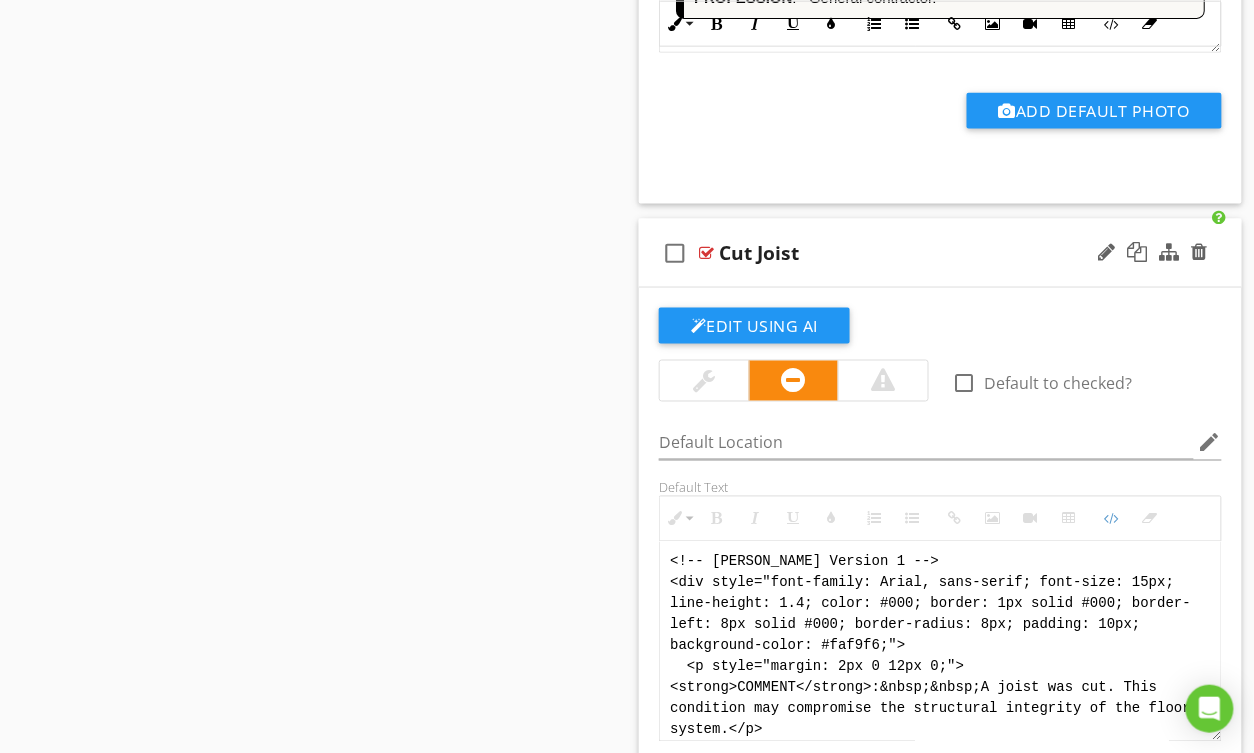 scroll, scrollTop: 220, scrollLeft: 0, axis: vertical 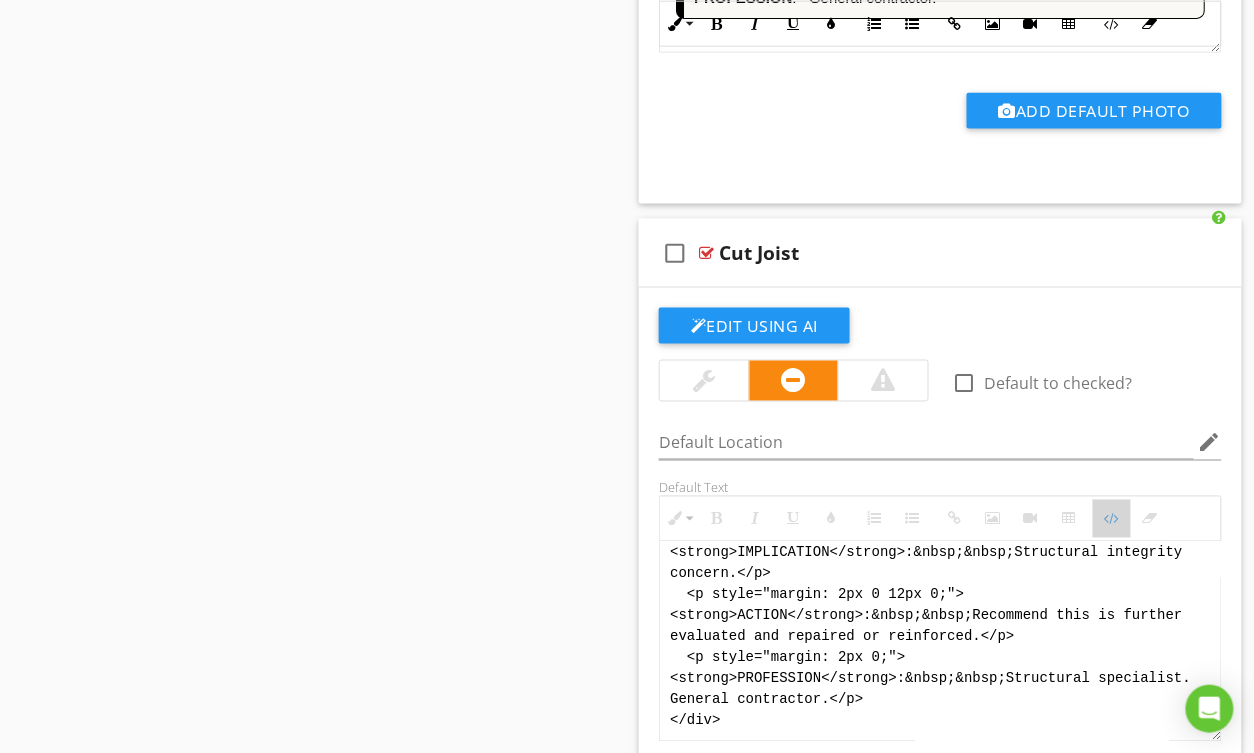 drag, startPoint x: 1113, startPoint y: 536, endPoint x: 1041, endPoint y: 568, distance: 78.79086 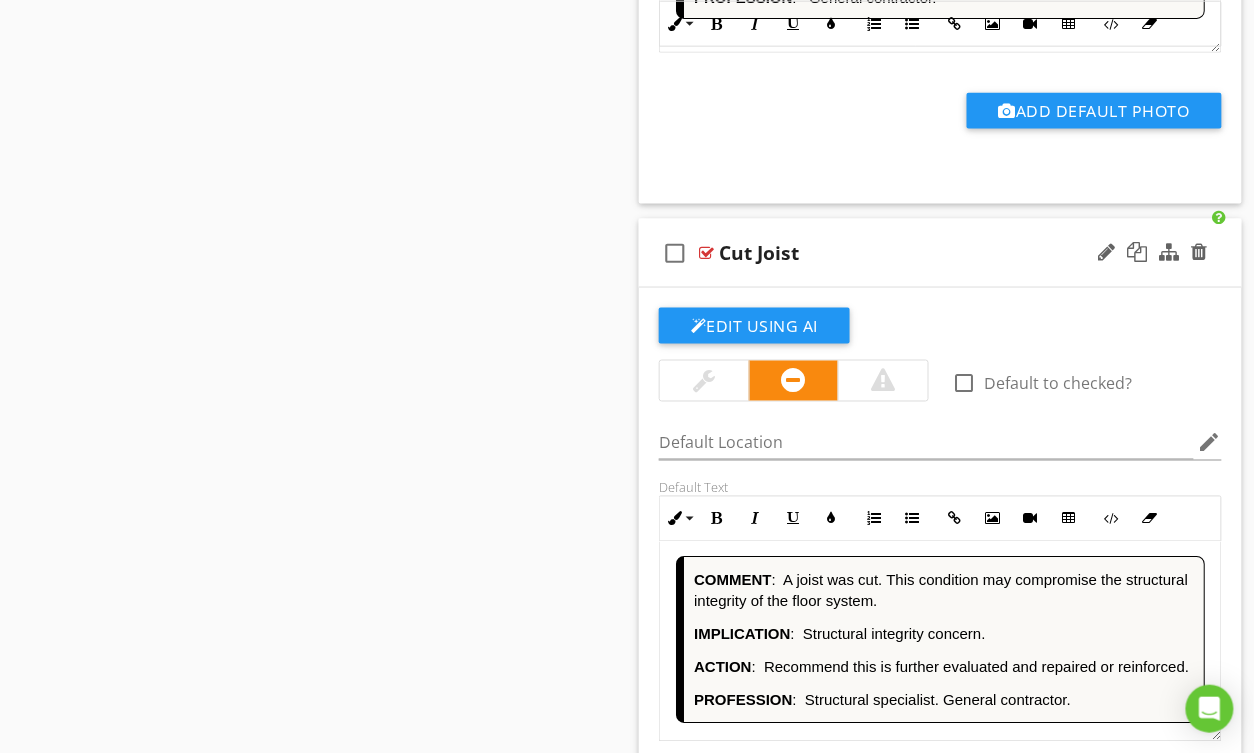 scroll, scrollTop: 1, scrollLeft: 0, axis: vertical 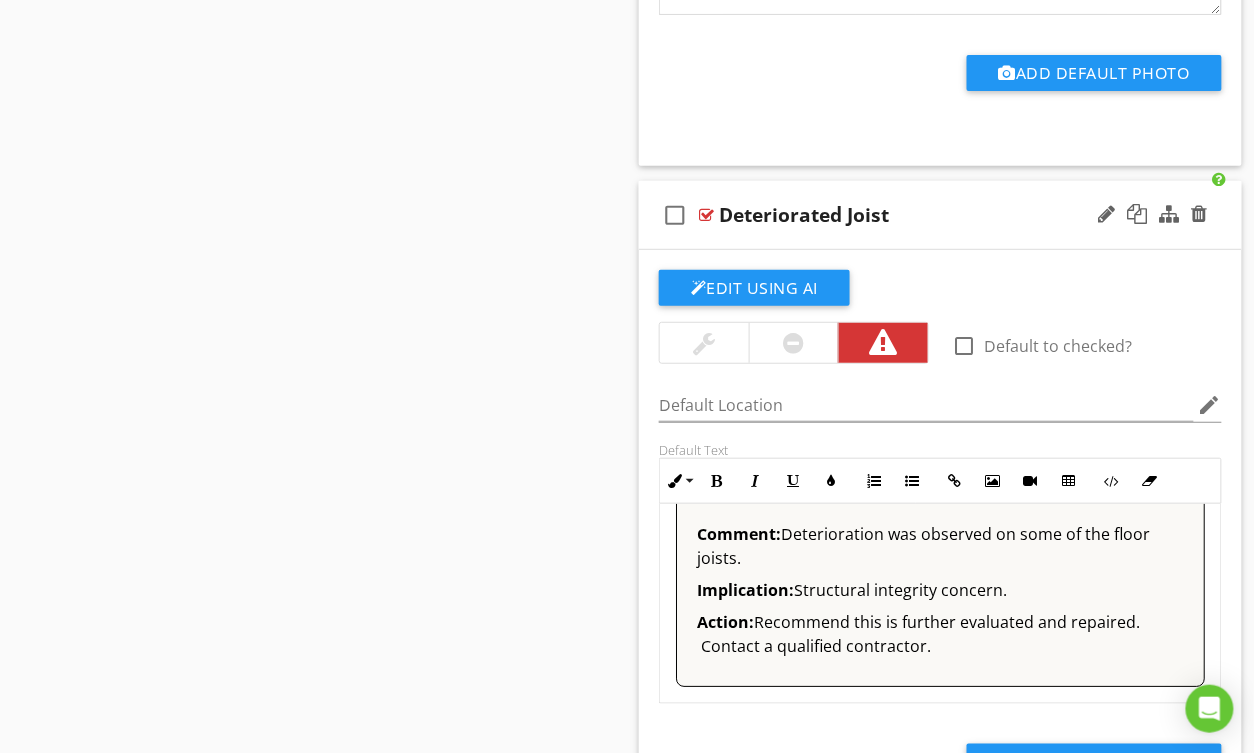 click at bounding box center [794, 343] 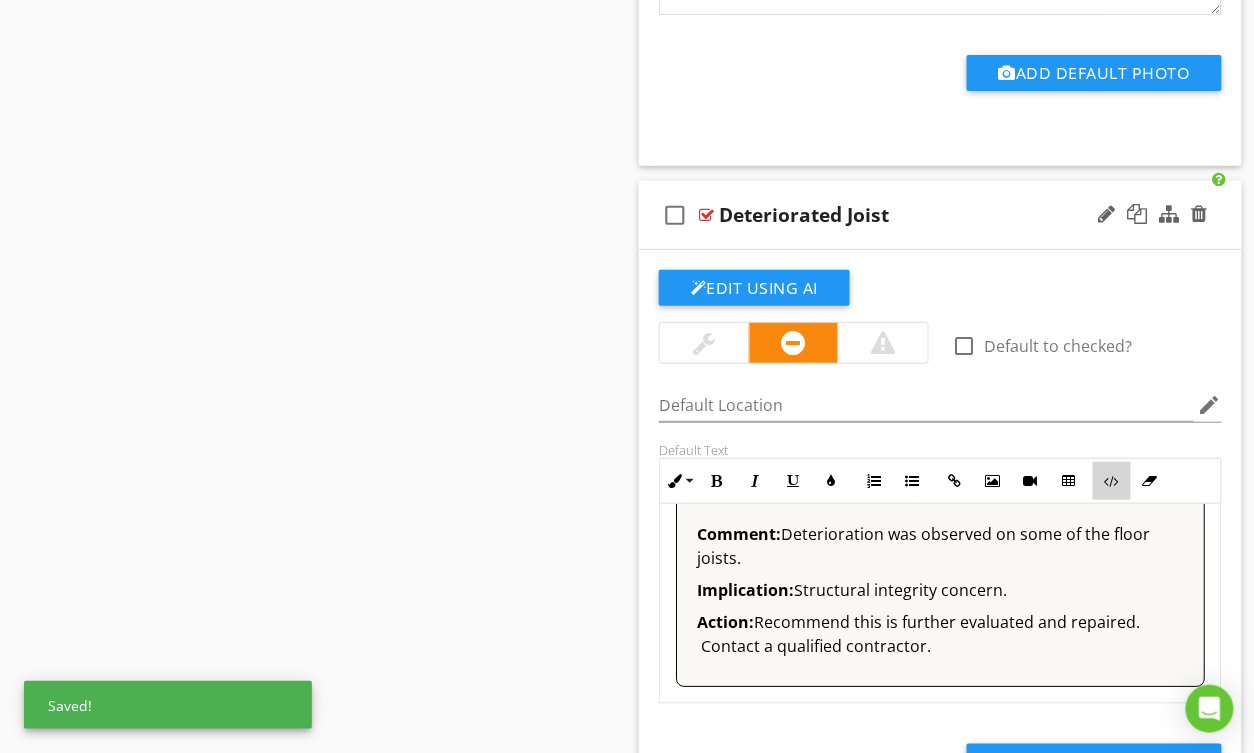 click at bounding box center [1112, 481] 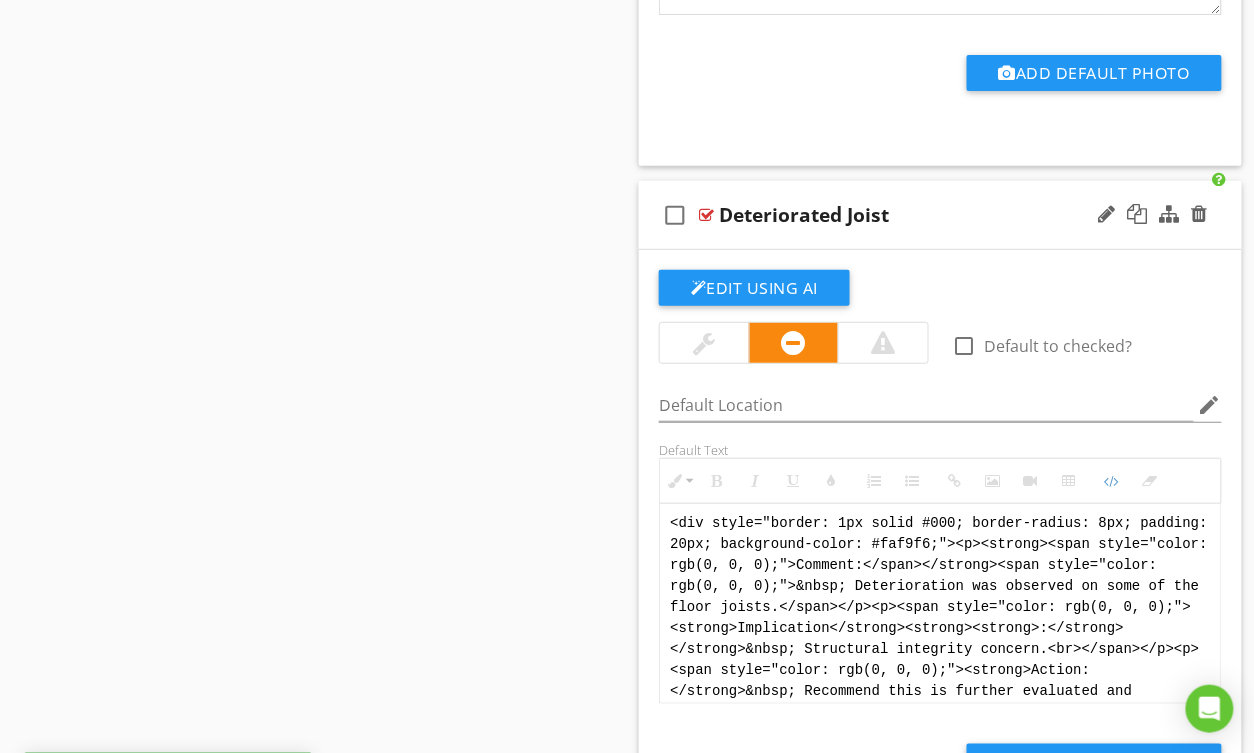 scroll, scrollTop: 40, scrollLeft: 0, axis: vertical 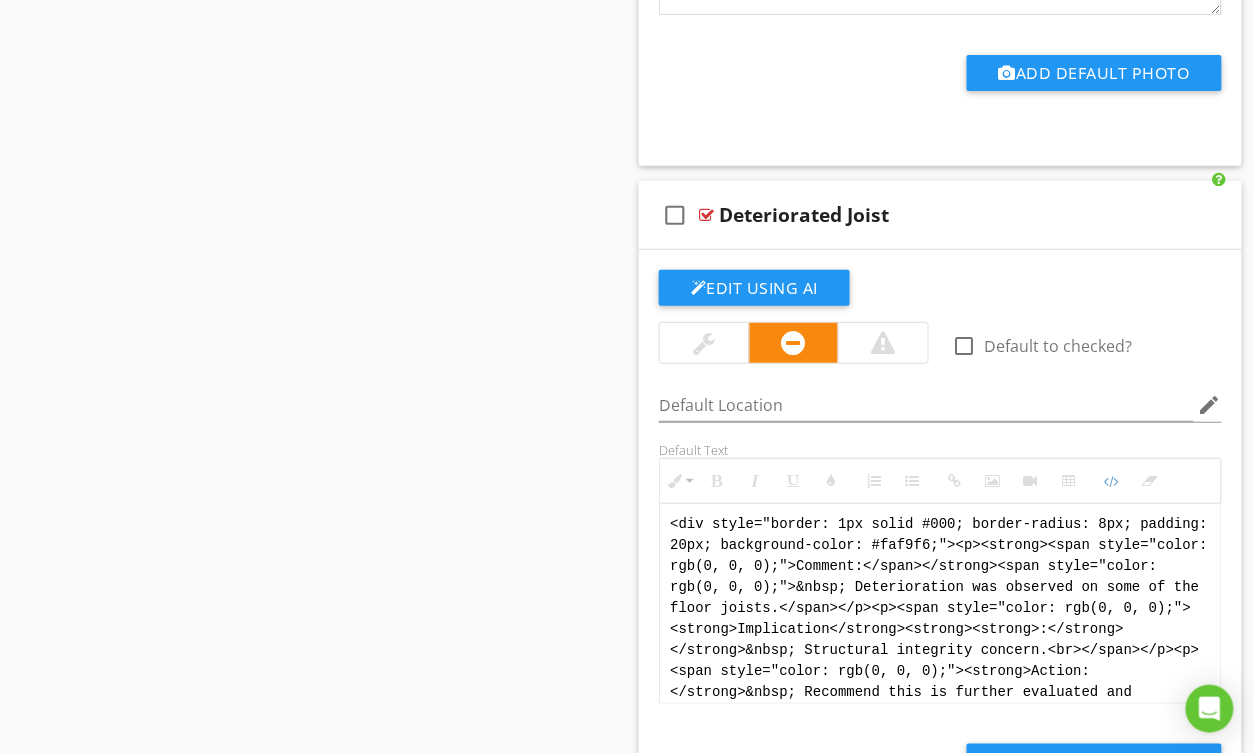 drag, startPoint x: 742, startPoint y: 698, endPoint x: 604, endPoint y: 440, distance: 292.58844 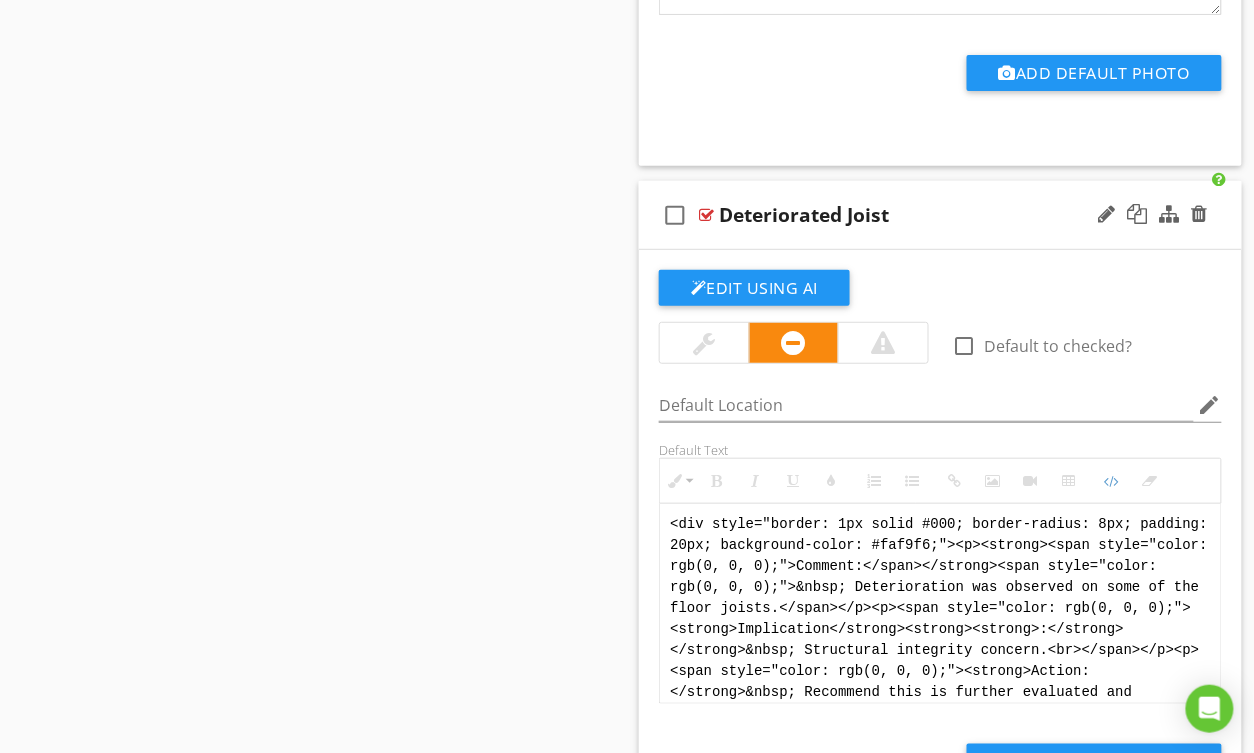 paste on "!-- Jody Version 1 -->
<div style="font-family: Arial, sans-serif; font-size: 15px; line-height: 1.4; color: #000; border: 1px solid #000; border-left: 8px solid #000; border-radius: 8px; padding: 10px; background-color: #faf9f6;">
<p style="margin: 2px 0 8px 0;"><strong>COMMENT</strong>:&nbsp;&nbsp;Deterioration was observed on some of the floor joists.</p>
<p style="margin: 2px 0 8px 0;"><strong>IMPLICATION</strong>:&nbsp;&nbsp;Structural integrity concern.</p>
<p style="margin: 2px 0 8px 0;"><strong>ACTION</strong>:&nbsp;&nbsp;Recommend this is further evaluated and repaired.</p>
<p style="margin: 2px 0;"><strong>PROFESSION</strong>:&nbsp;&nbsp;General contractor.</p>
</div>" 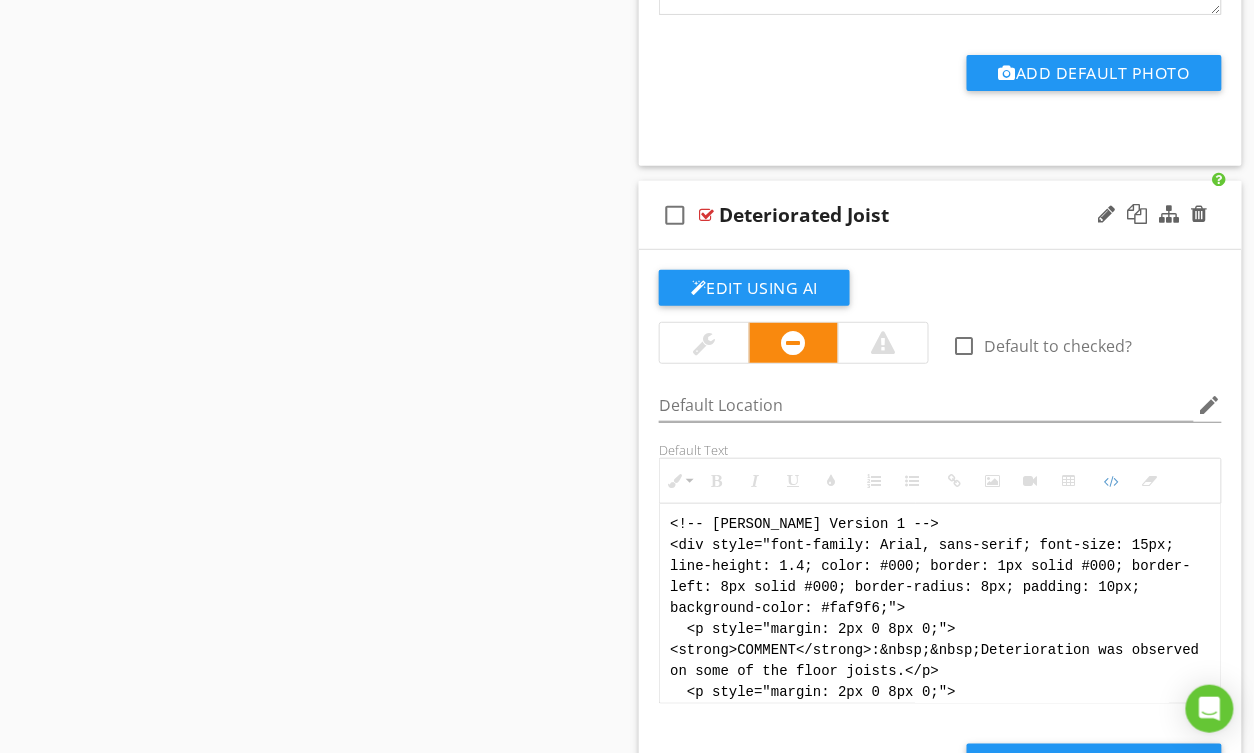 scroll, scrollTop: 180, scrollLeft: 0, axis: vertical 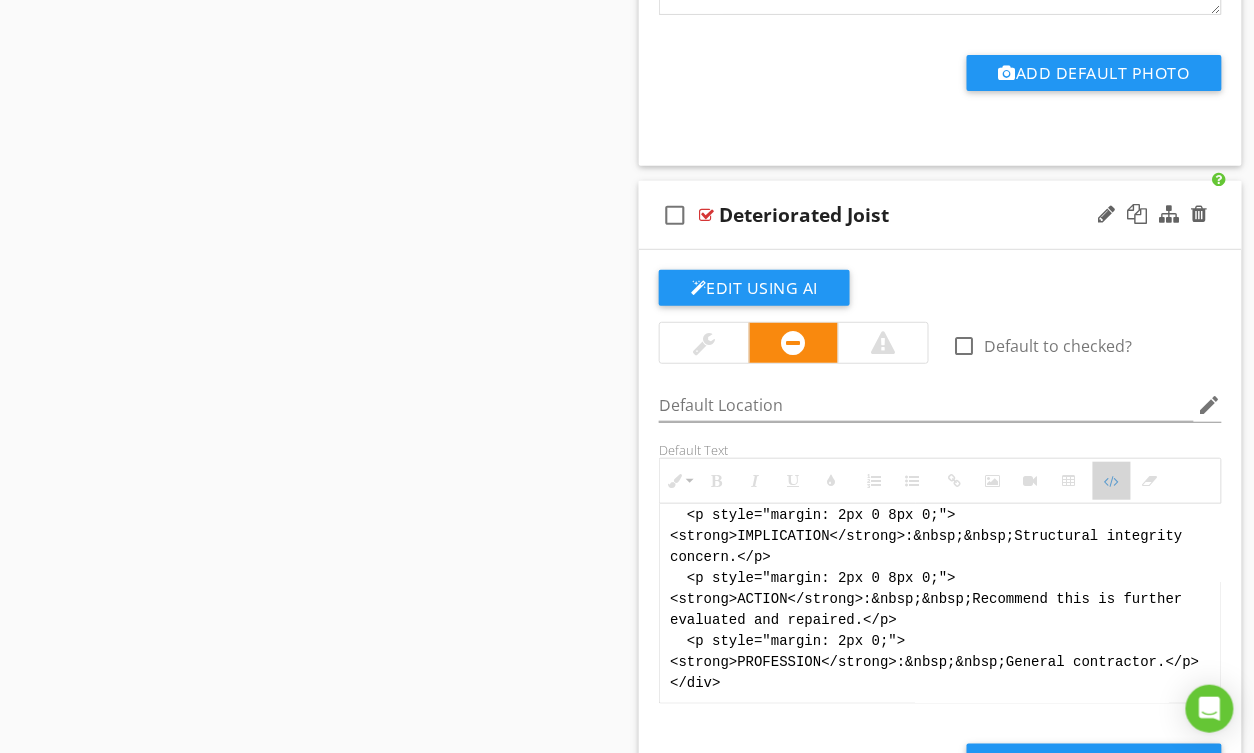 click on "Code View" at bounding box center (1112, 481) 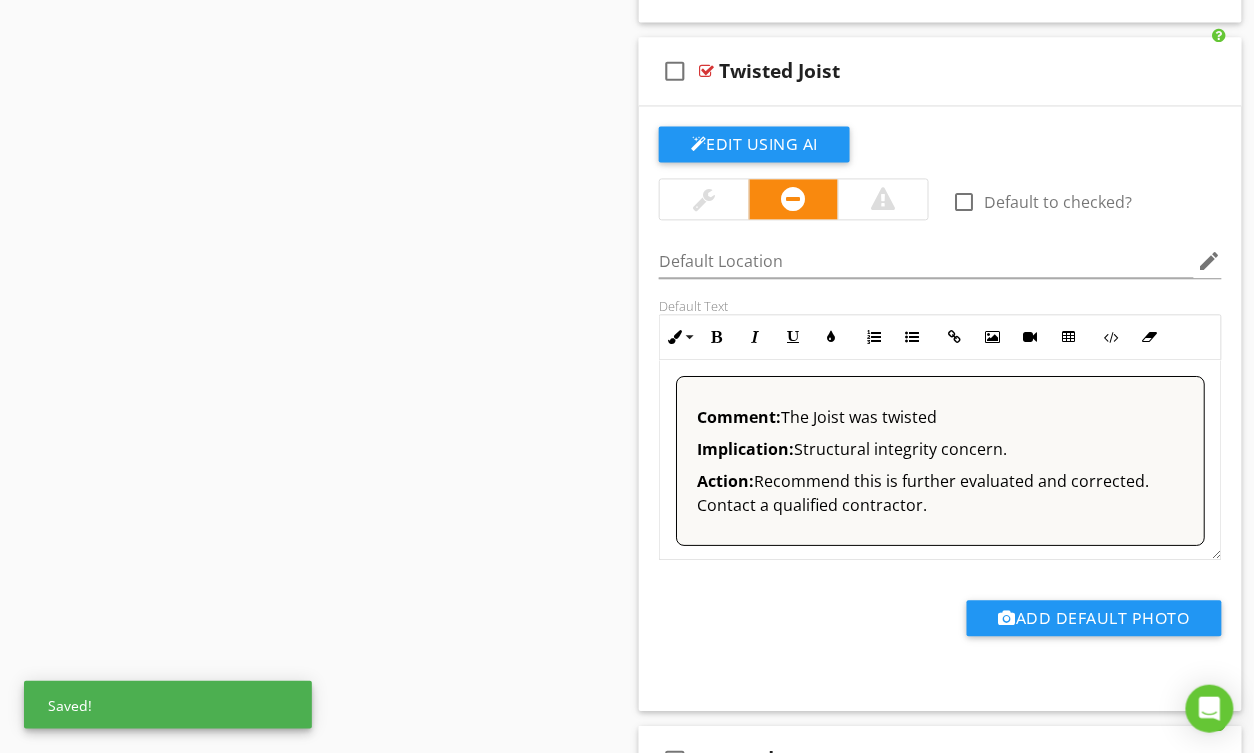 scroll, scrollTop: 12265, scrollLeft: 0, axis: vertical 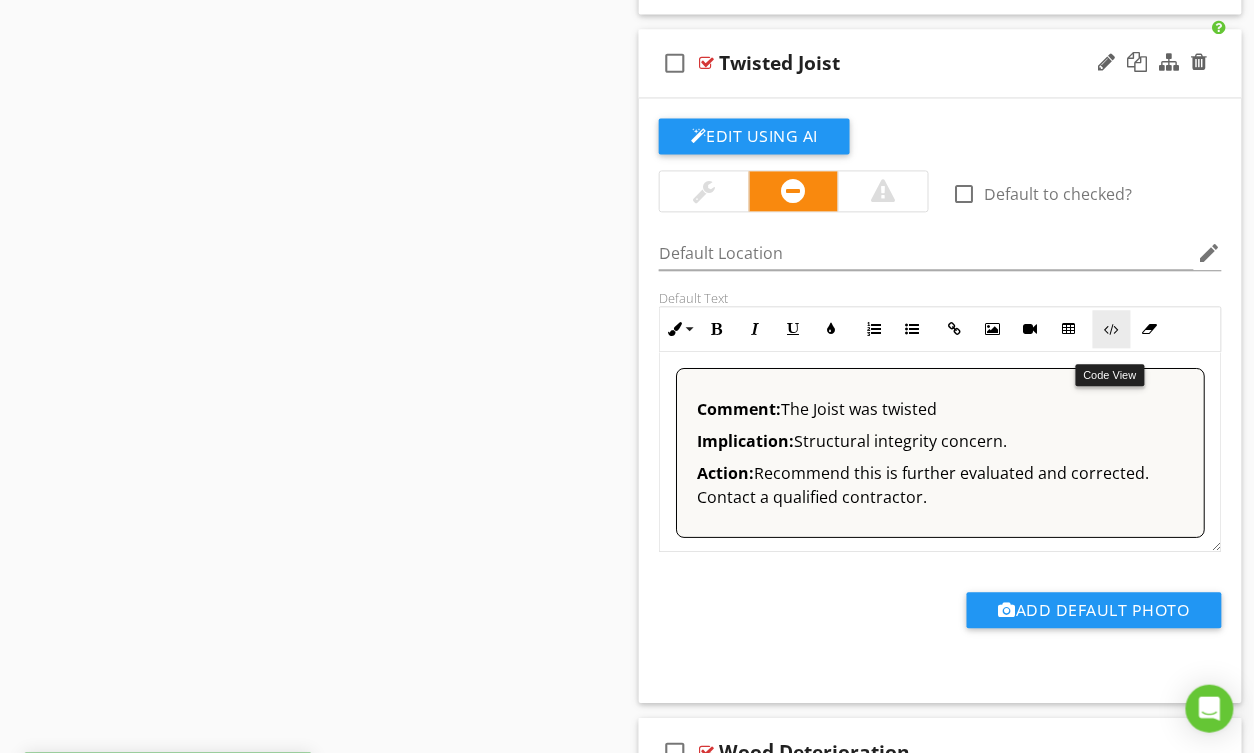click on "Code View" at bounding box center [1112, 329] 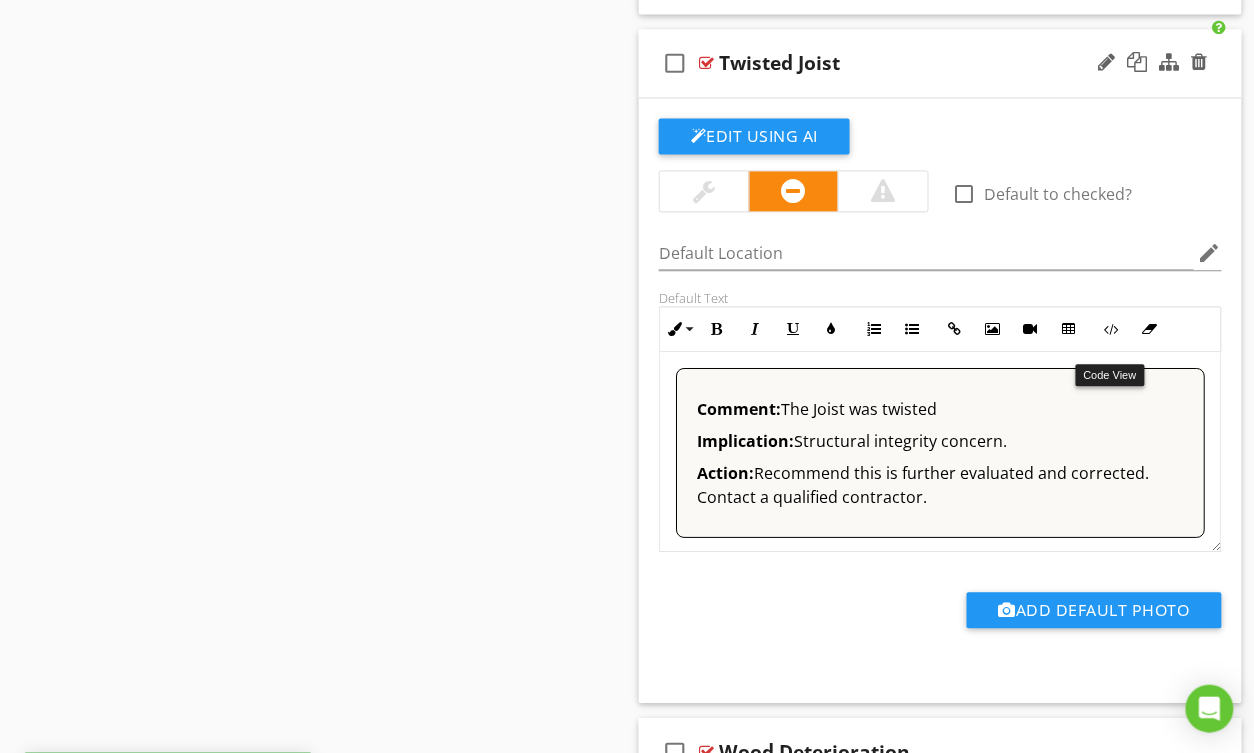 scroll, scrollTop: 12264, scrollLeft: 0, axis: vertical 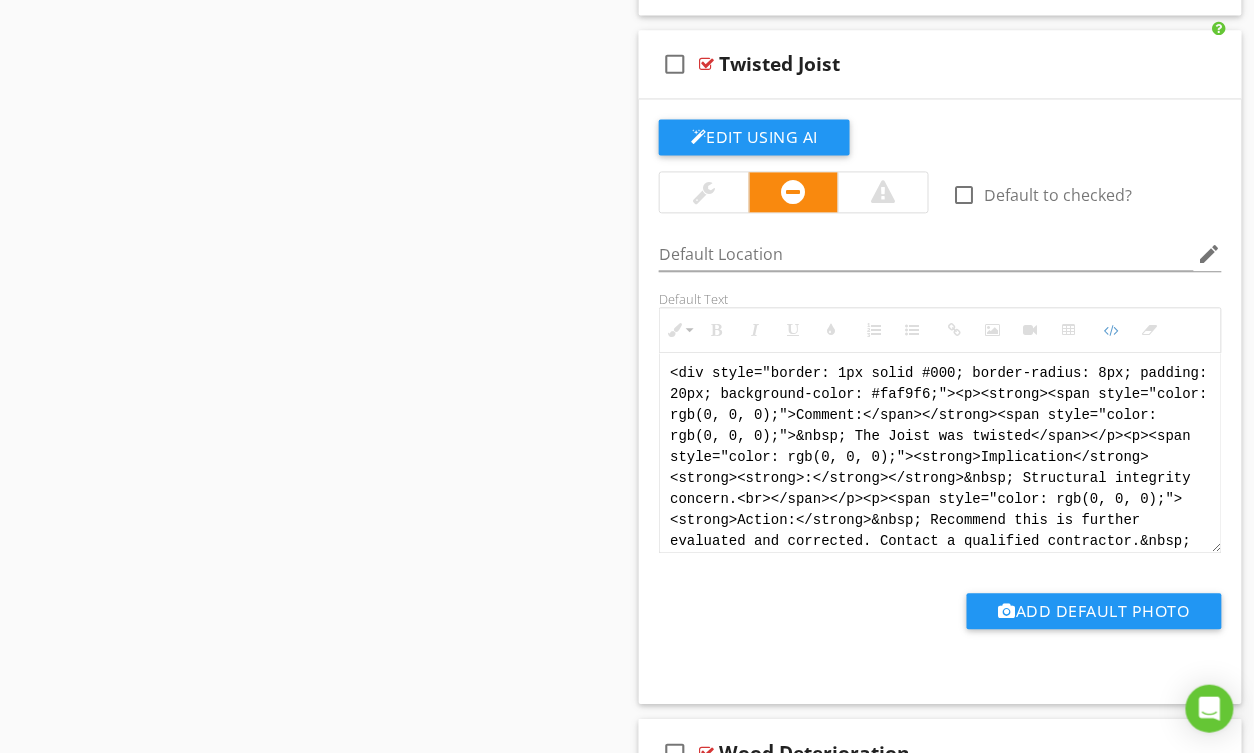 drag, startPoint x: 736, startPoint y: 496, endPoint x: 613, endPoint y: 337, distance: 201.02238 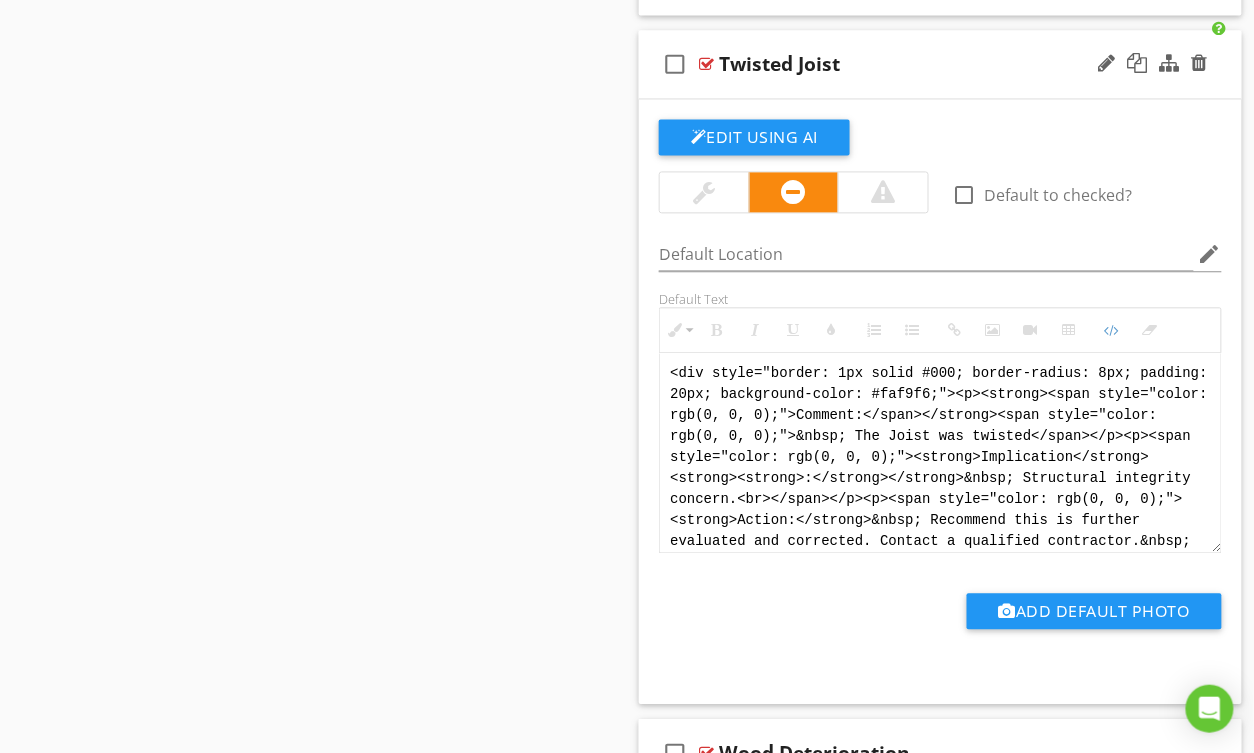 paste on "!-- Jody Version 1 -->
<div style="font-family: Arial, sans-serif; font-size: 15px; line-height: 1.4; color: #000; border: 1px solid #000; border-left: 8px solid #000; border-radius: 8px; padding: 10px; background-color: #faf9f6;">
<p style="margin: 2px 0 8px 0;"><strong>COMMENT</strong>:&nbsp;&nbsp;A joist was twisted.</p>
<p style="margin: 2px 0 8px 0;"><strong>IMPLICATION</strong>:&nbsp;&nbsp;Structural integrity concern.</p>
<p style="margin: 2px 0 8px 0;"><strong>ACTION</strong>:&nbsp;&nbsp;Recommend this is further evaluated and corrected.</p>
<p style="margin: 2px 0;"><strong>PROFESSION</strong>:&nbsp;&nbsp;General contractor.</p>
</div>" 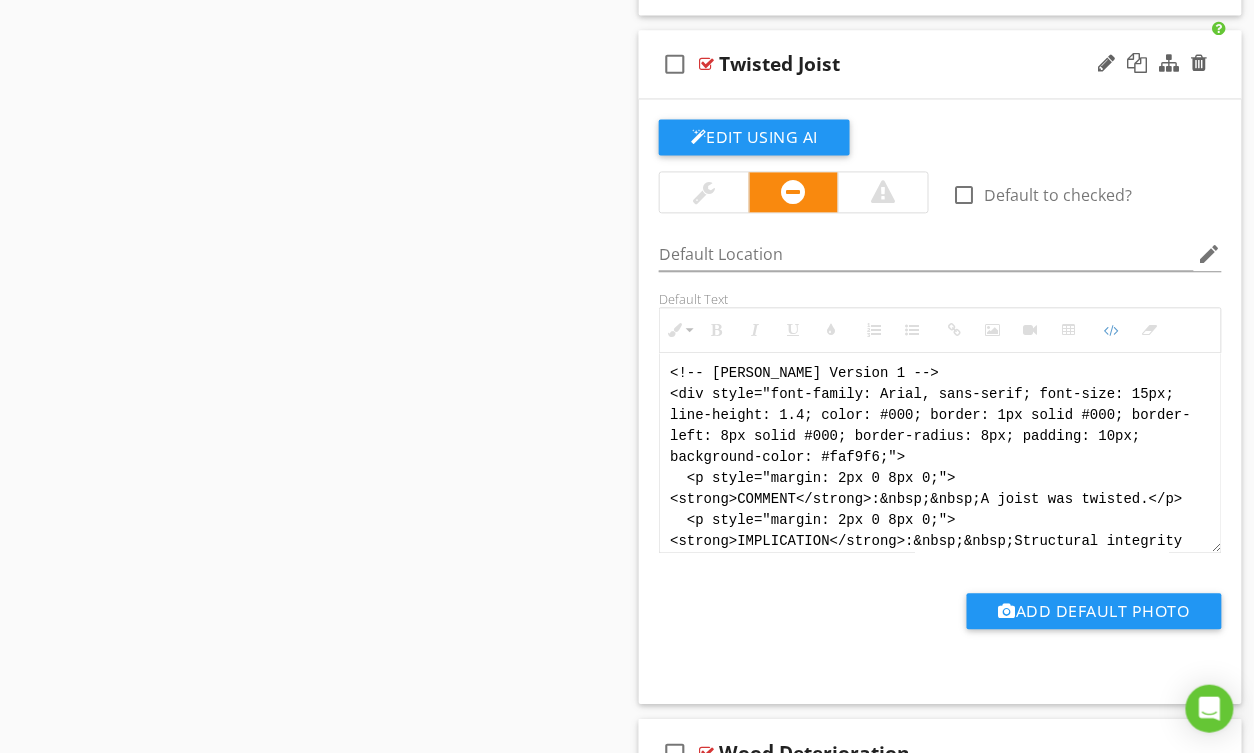 scroll, scrollTop: 160, scrollLeft: 0, axis: vertical 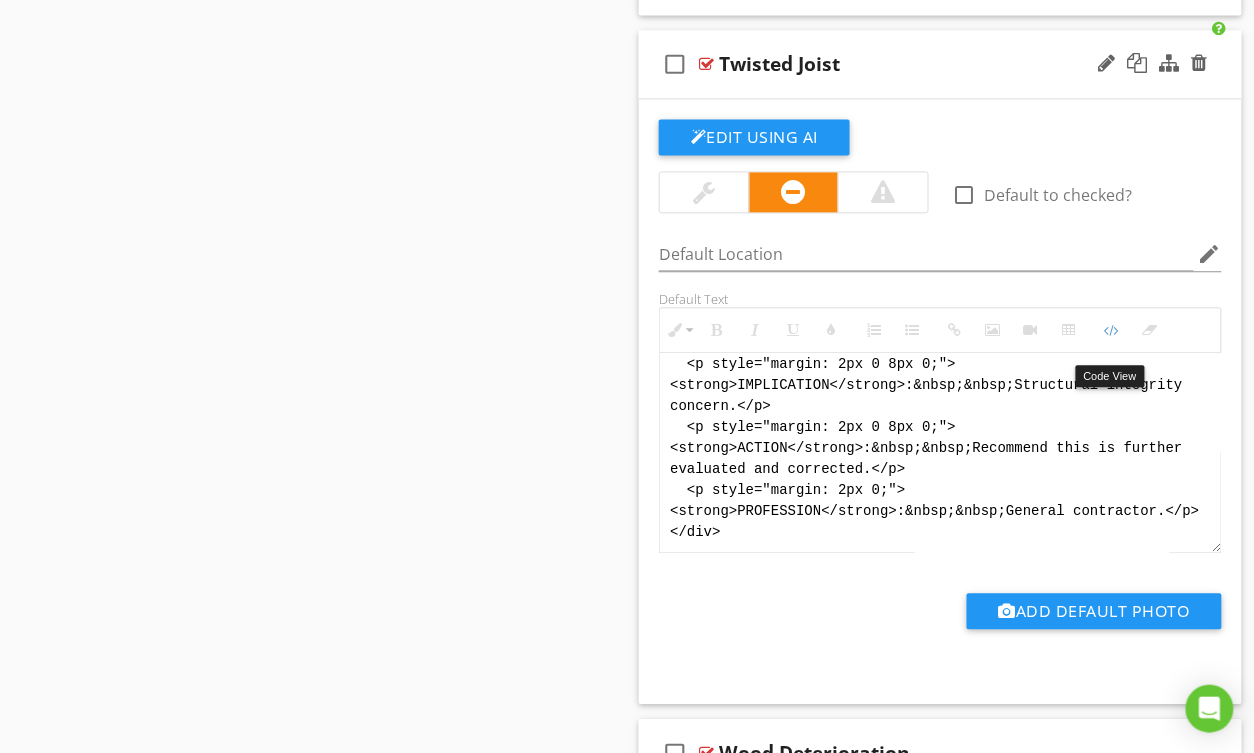 drag, startPoint x: 1116, startPoint y: 346, endPoint x: 970, endPoint y: 382, distance: 150.37286 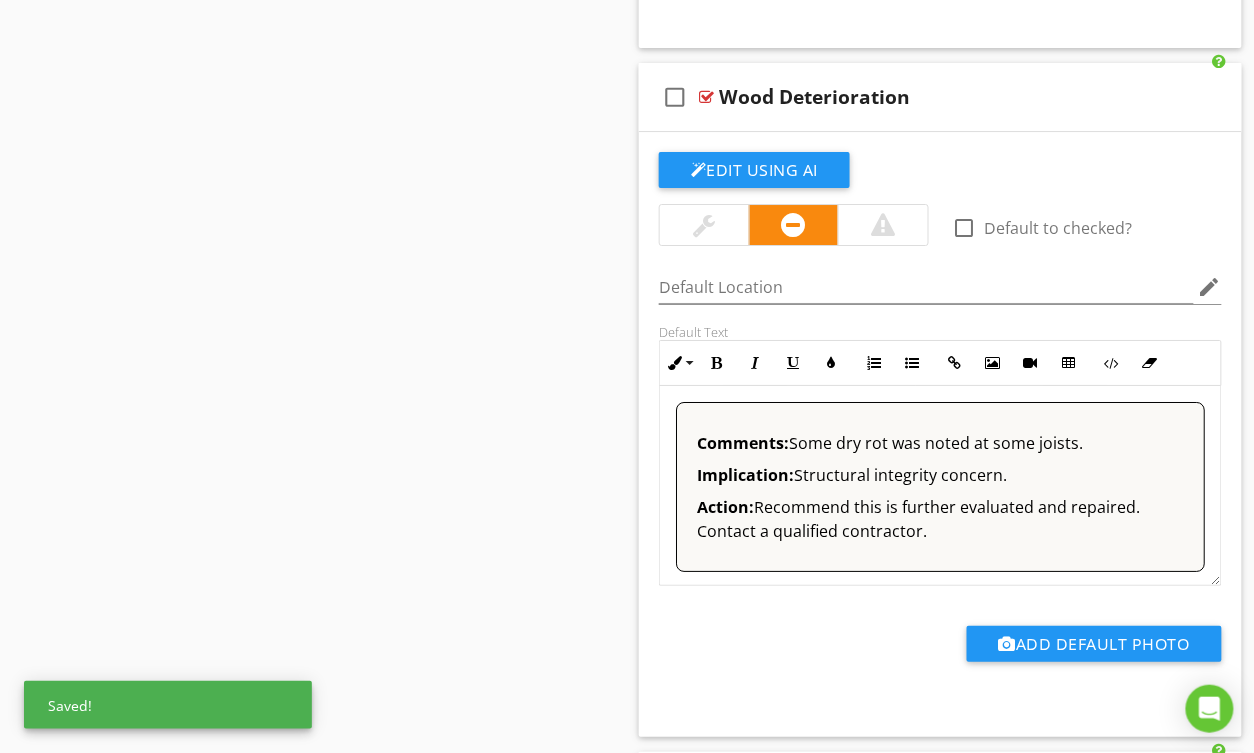 scroll, scrollTop: 12921, scrollLeft: 0, axis: vertical 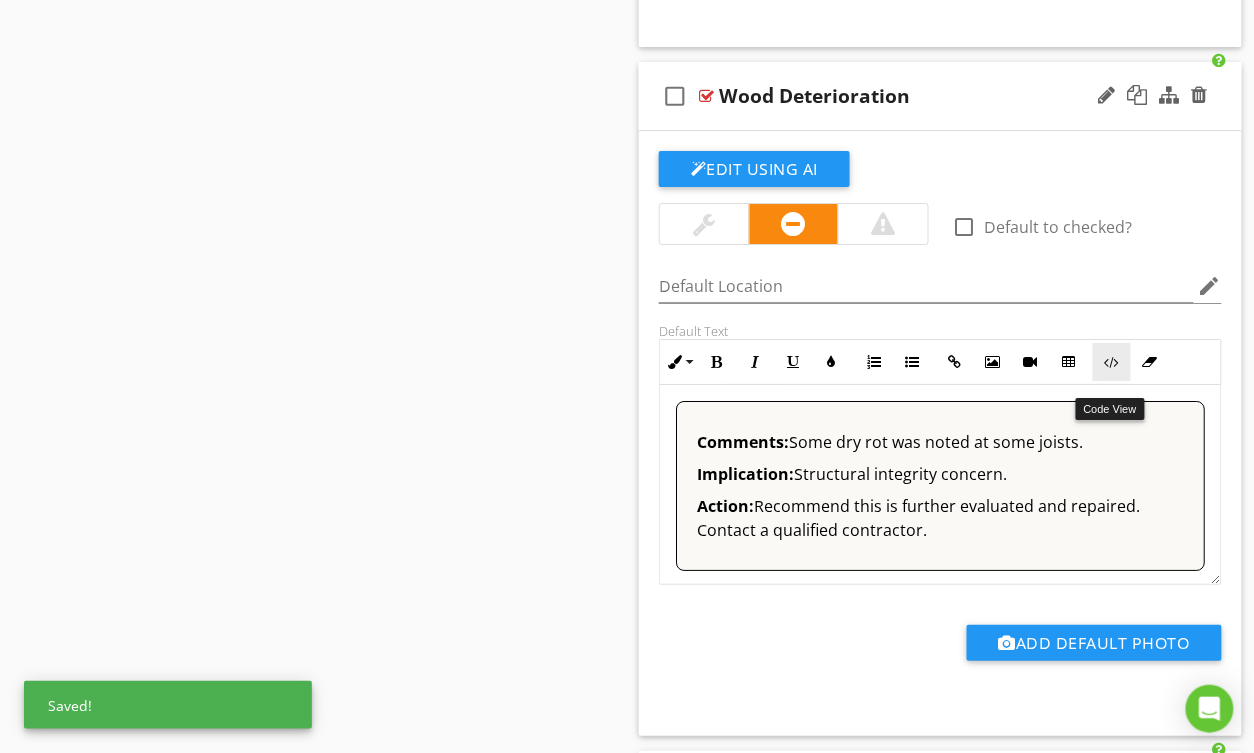 click on "Code View" at bounding box center (1112, 362) 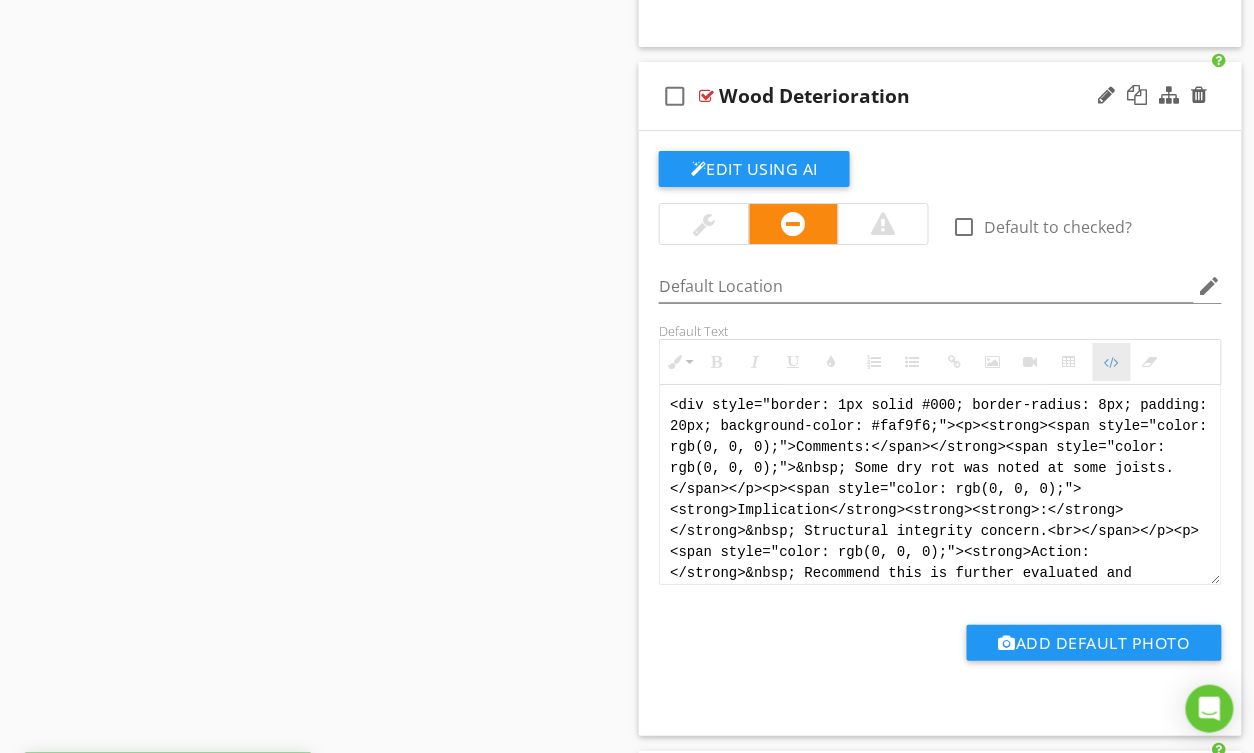 scroll, scrollTop: 12920, scrollLeft: 0, axis: vertical 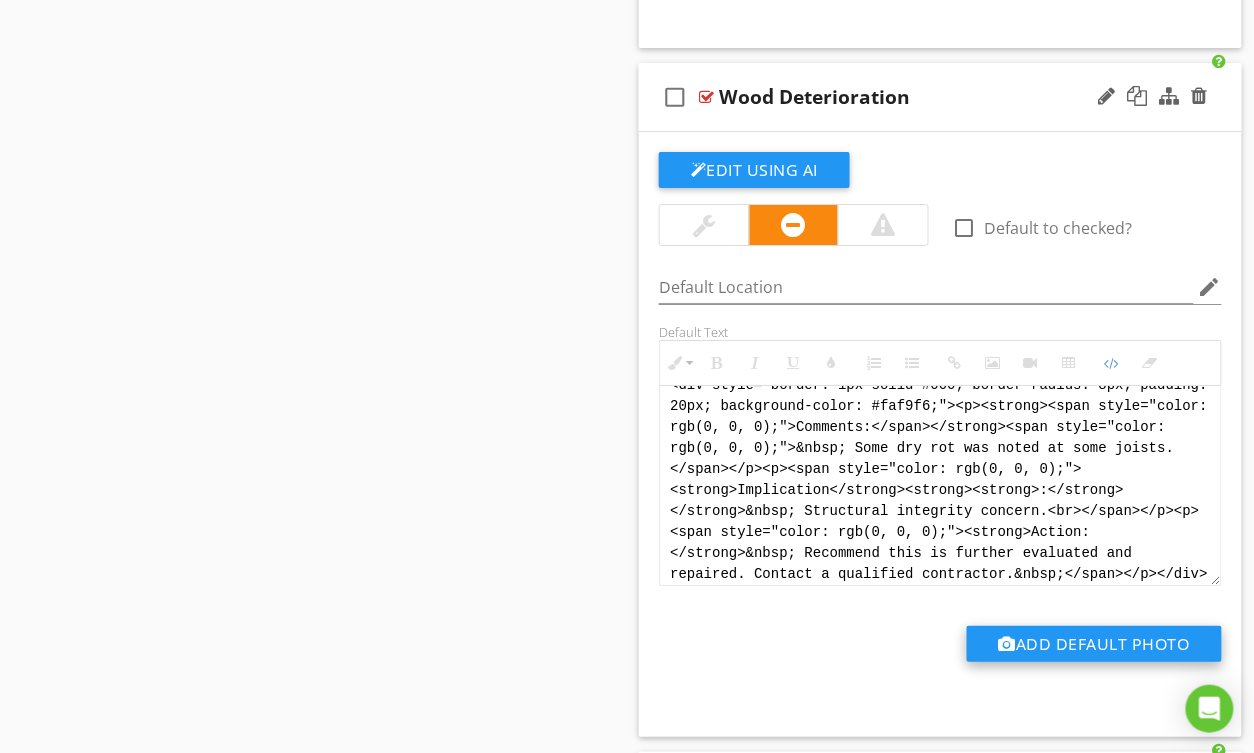 drag, startPoint x: 717, startPoint y: 449, endPoint x: 972, endPoint y: 648, distance: 323.4594 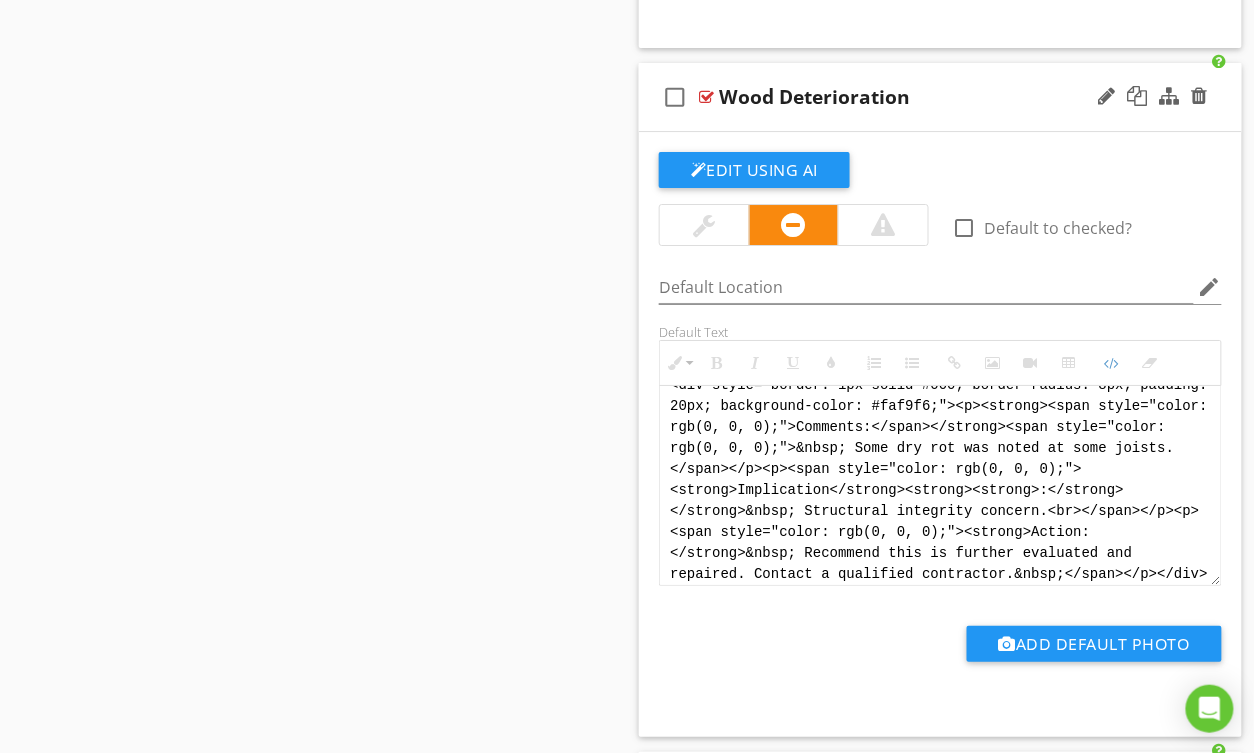 scroll, scrollTop: 12926, scrollLeft: 0, axis: vertical 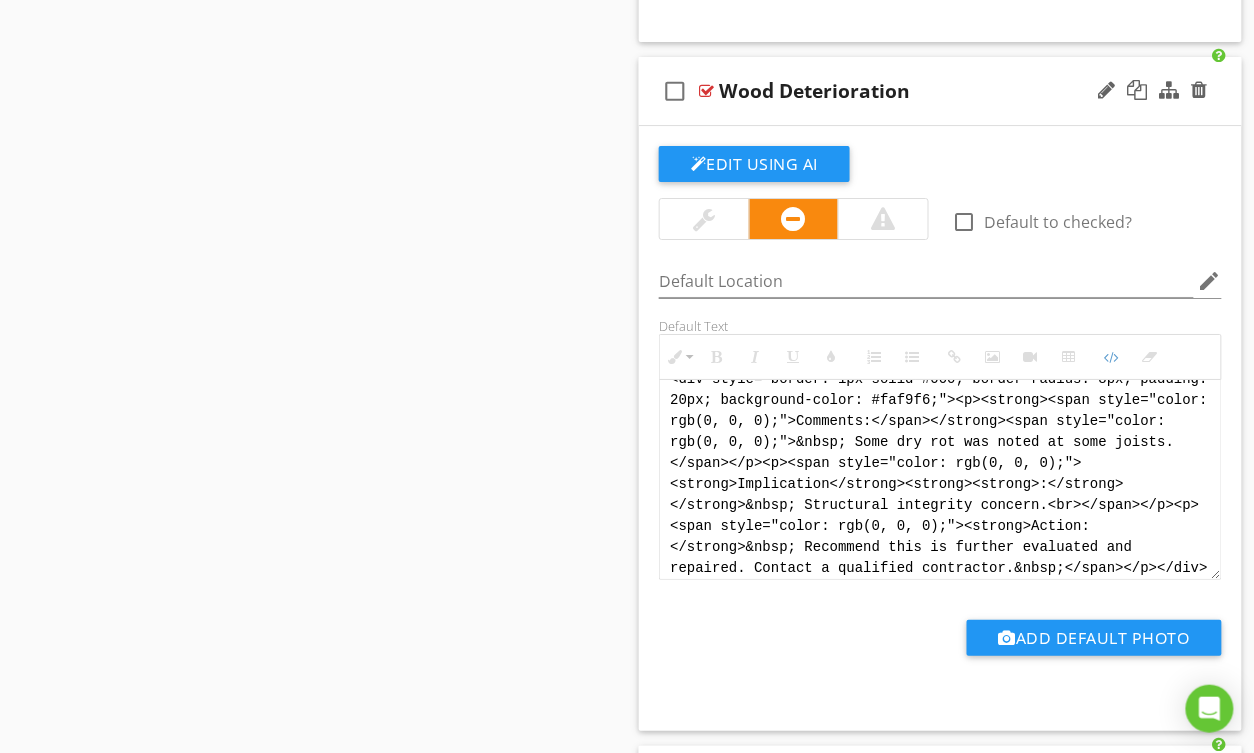 paste on "!-- Jody Version 1 -->
<div style="font-family: Arial, sans-serif; font-size: 15px; line-height: 1.4; color: #000; border: 1px solid #000; border-left: 8px solid #000; border-radius: 8px; padding: 10px; background-color: #faf9f6;">
<p style="margin: 2px 0 8px 0;"><strong>COMMENT</strong>:&nbsp;&nbsp;Dry rot was noted on some of the joists.</p>
<p style="margin: 2px 0 8px 0;"><strong>IMPLICATION</strong>:&nbsp;&nbsp;Structural integrity concern.</p>
<p style="margin: 2px 0 8px 0;"><strong>ACTION</strong>:&nbsp;&nbsp;Recommend this is further evaluated and repaired.</p>
<p style="margin: 2px 0;"><strong>PROFESSION</strong>:&nbsp;&nbsp;General contractor.</p>
</div>" 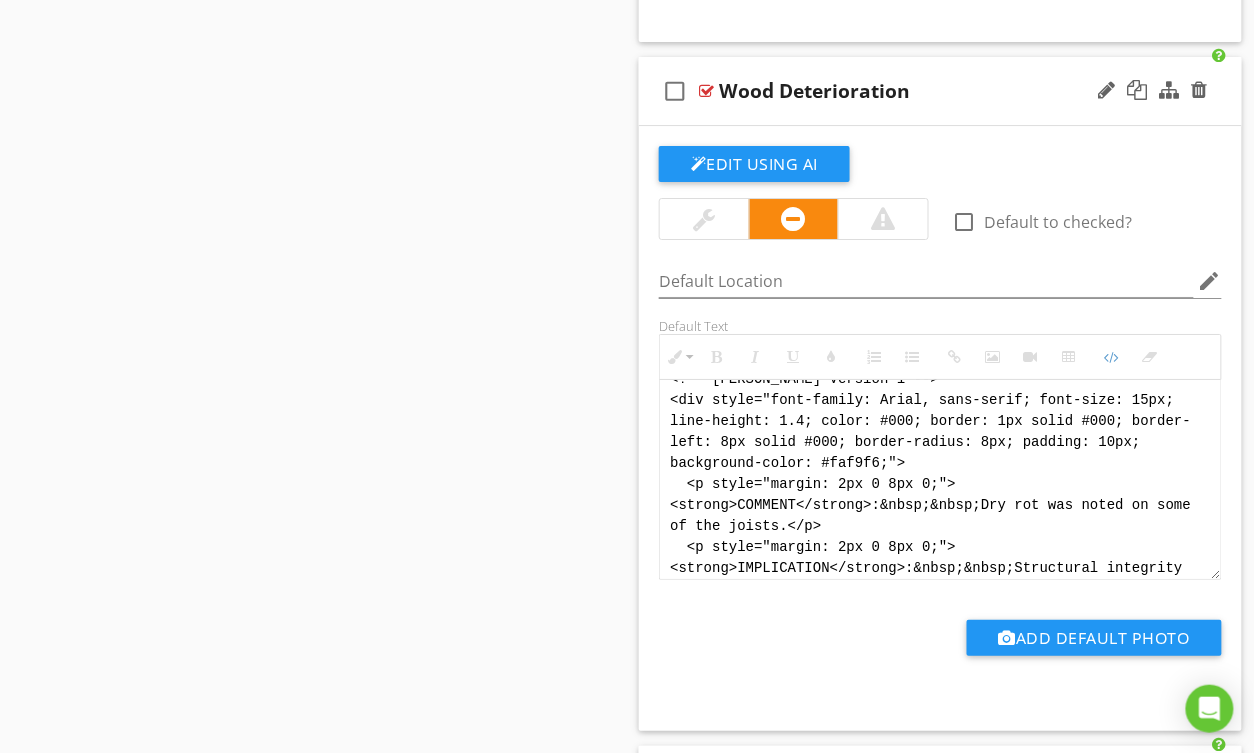 scroll, scrollTop: 180, scrollLeft: 0, axis: vertical 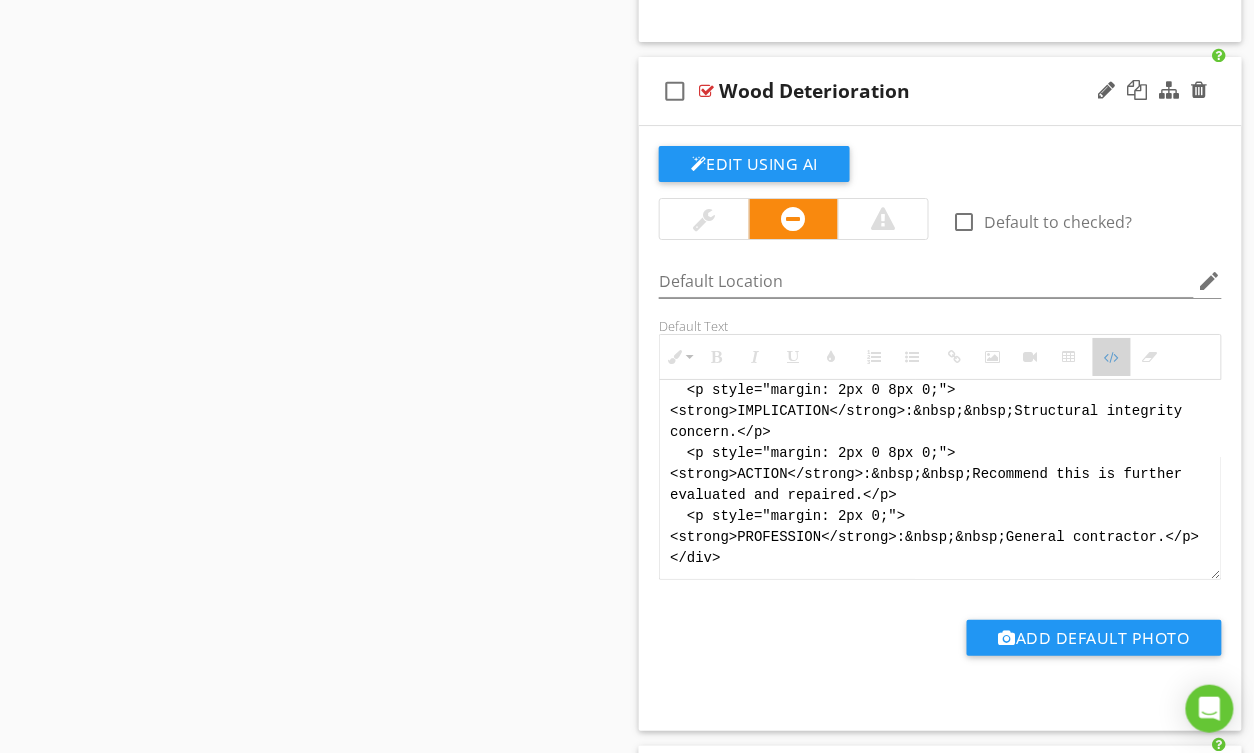 click at bounding box center (1112, 357) 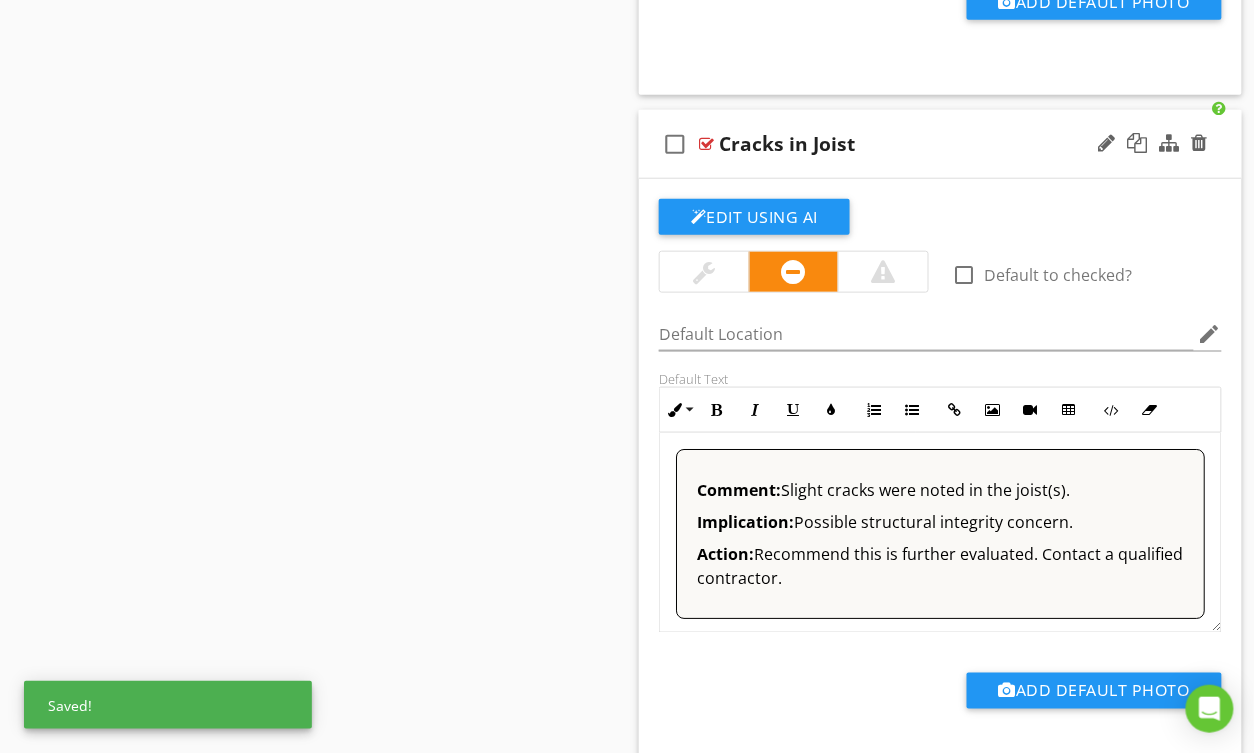 scroll, scrollTop: 13566, scrollLeft: 0, axis: vertical 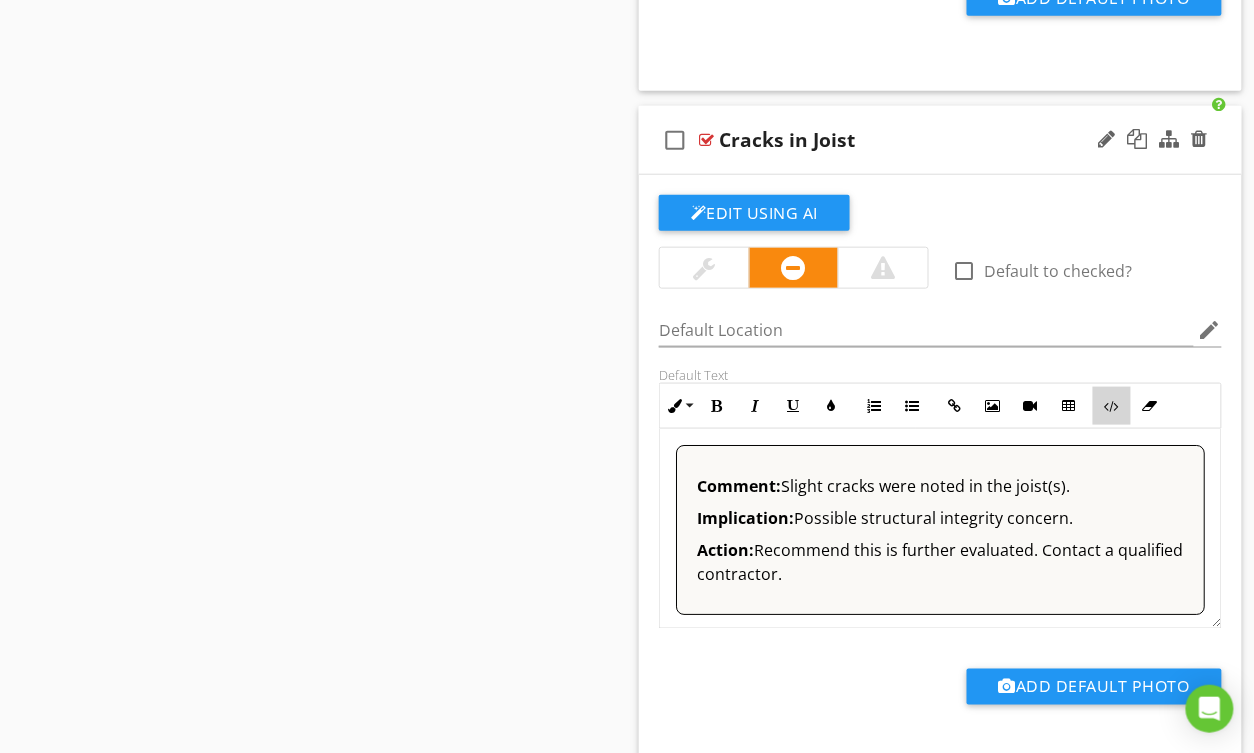 click on "Code View" at bounding box center (1112, 406) 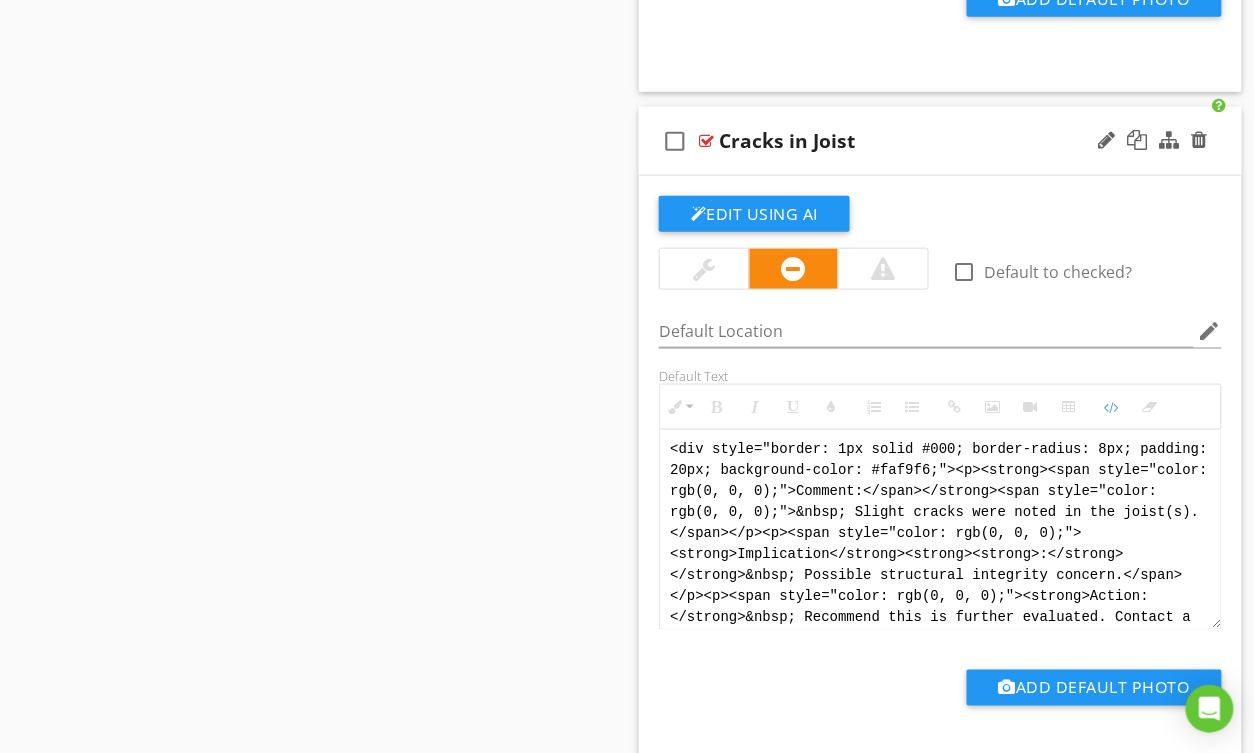 scroll, scrollTop: 8, scrollLeft: 0, axis: vertical 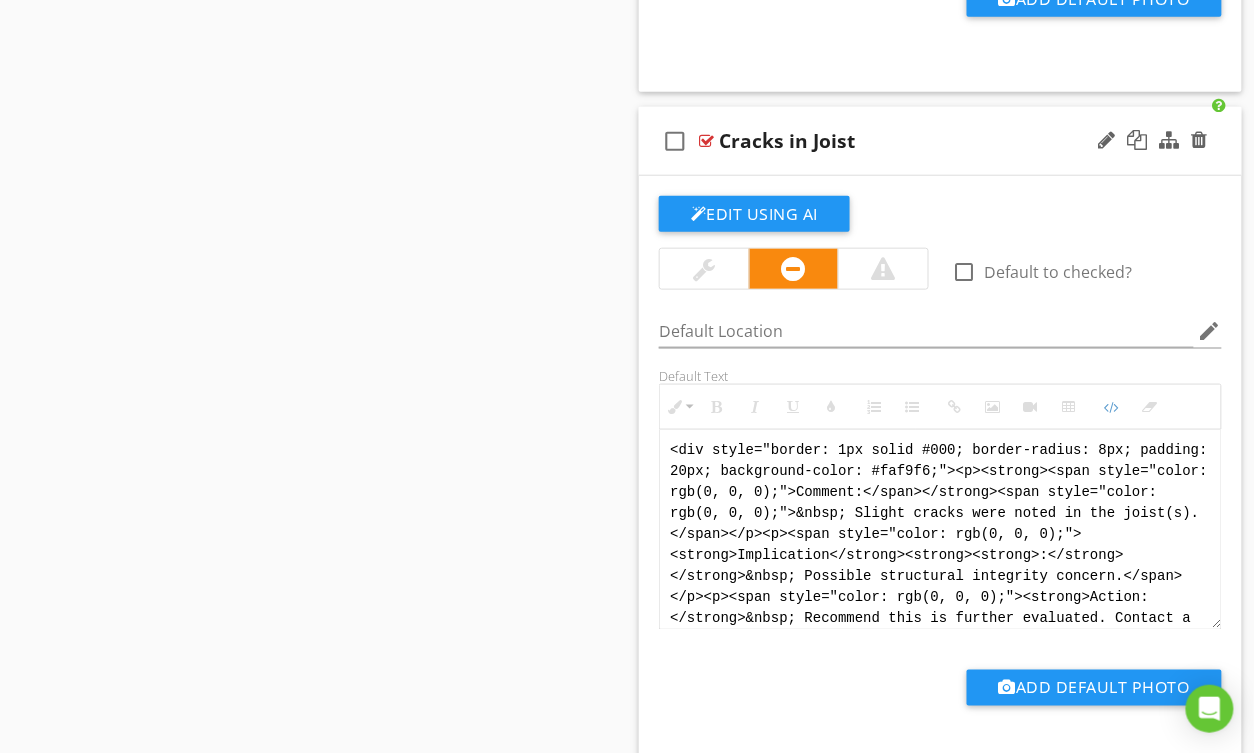 drag, startPoint x: 1052, startPoint y: 631, endPoint x: 685, endPoint y: 423, distance: 421.84476 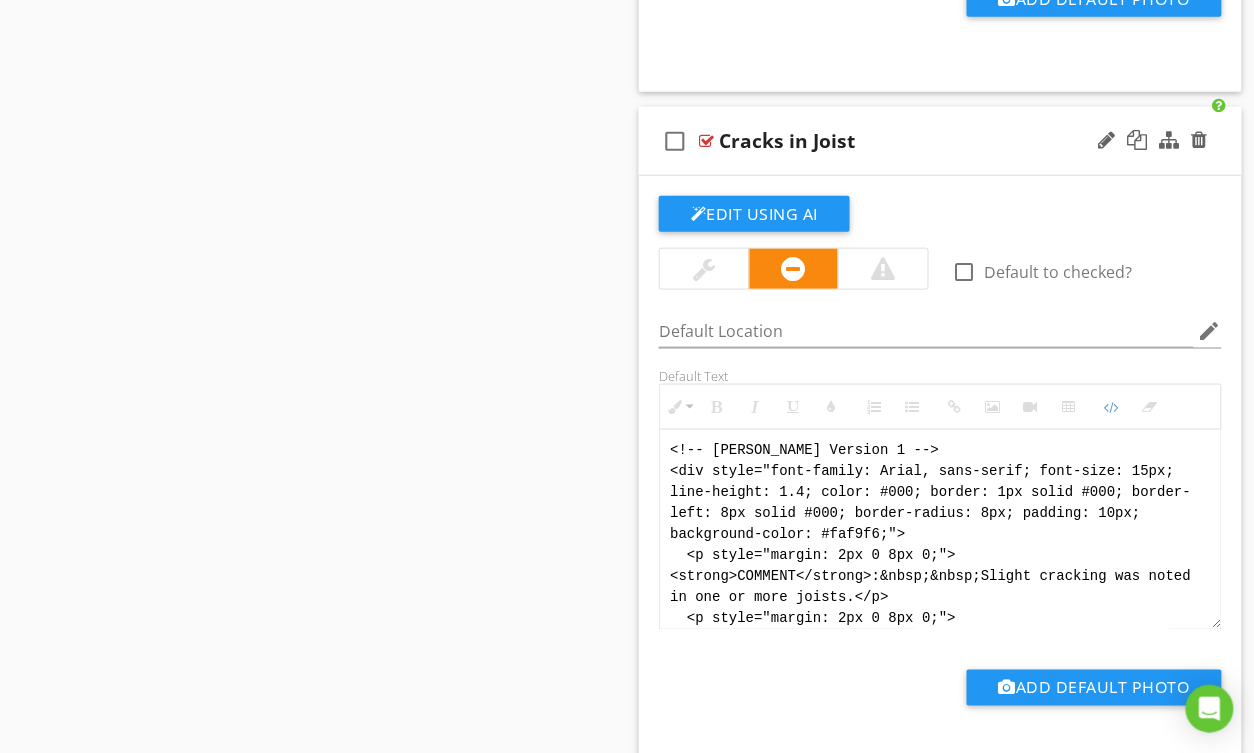 scroll, scrollTop: 180, scrollLeft: 0, axis: vertical 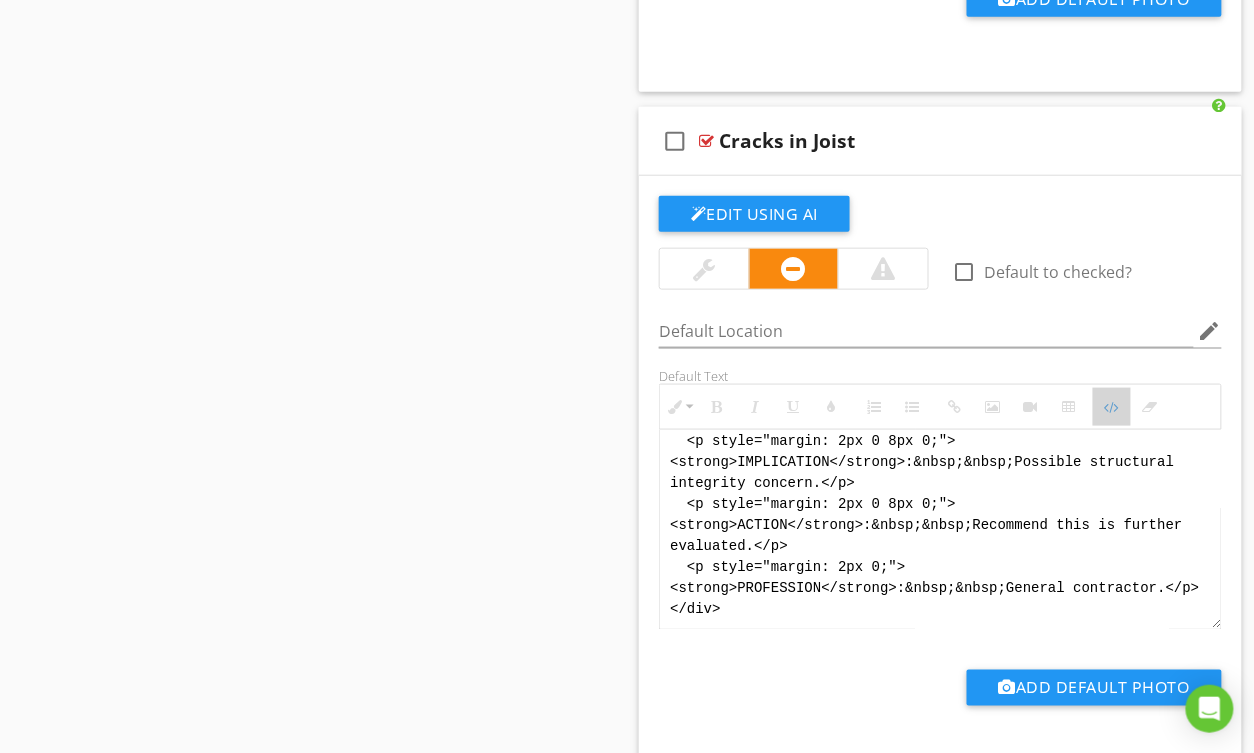 drag, startPoint x: 1122, startPoint y: 423, endPoint x: 1042, endPoint y: 447, distance: 83.52245 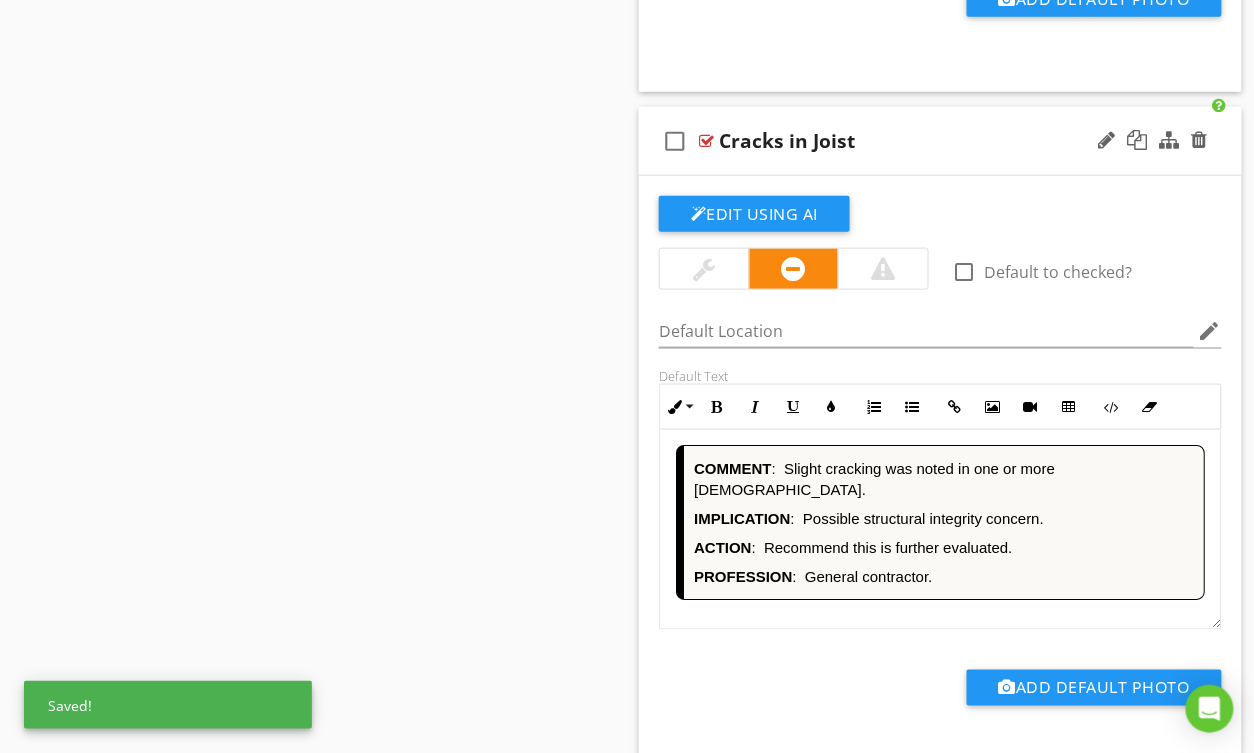 scroll, scrollTop: 2, scrollLeft: 0, axis: vertical 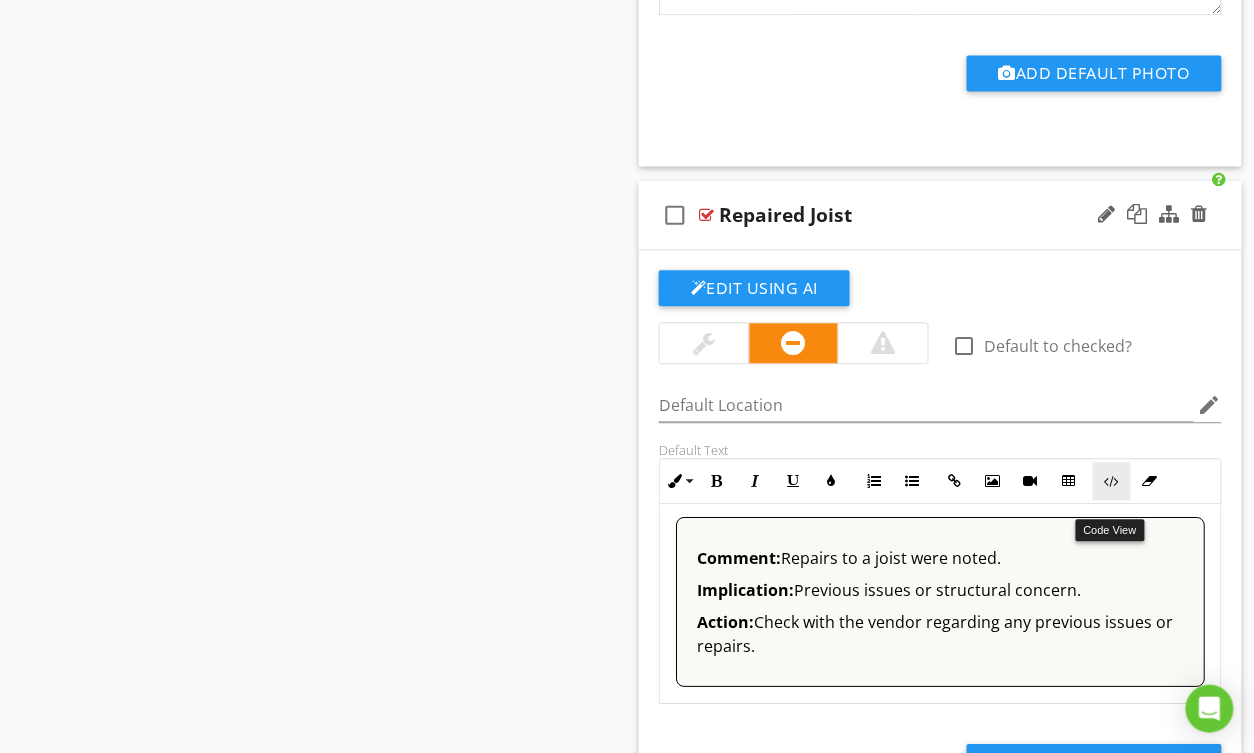 click on "Code View" at bounding box center (1112, 481) 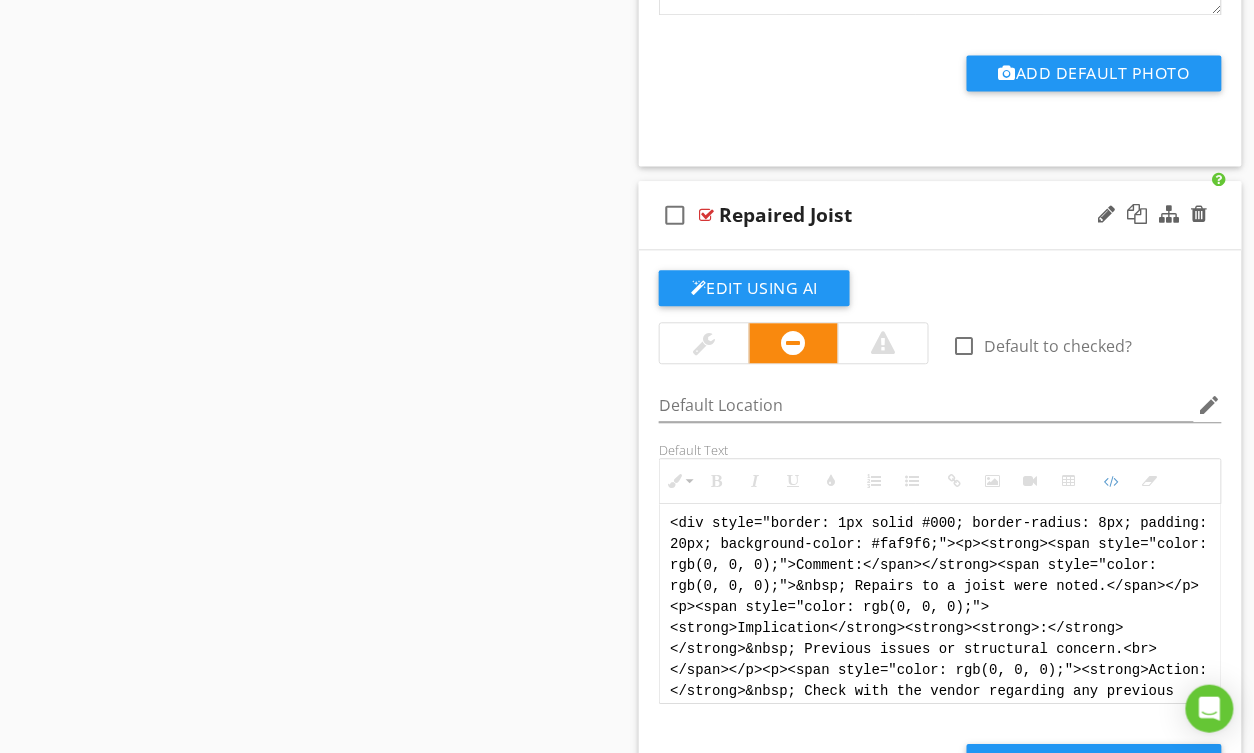 scroll, scrollTop: 1, scrollLeft: 0, axis: vertical 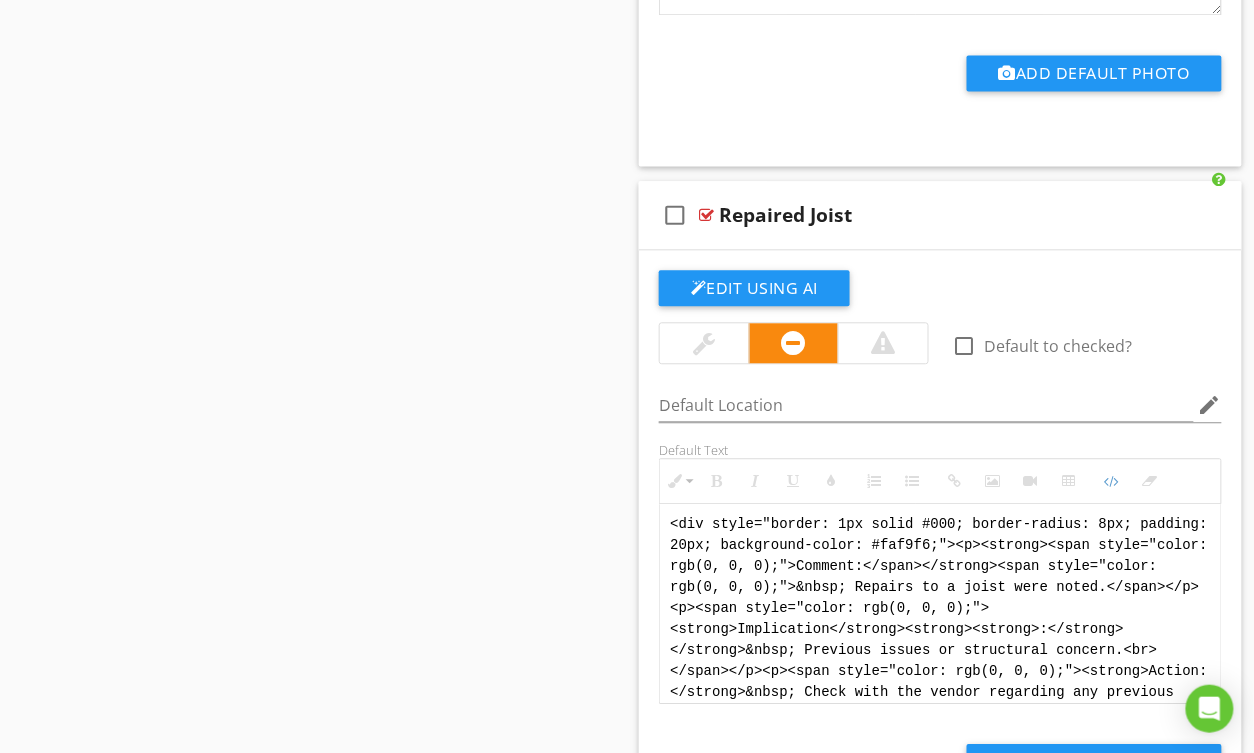 drag, startPoint x: 1026, startPoint y: 716, endPoint x: 624, endPoint y: 462, distance: 475.52075 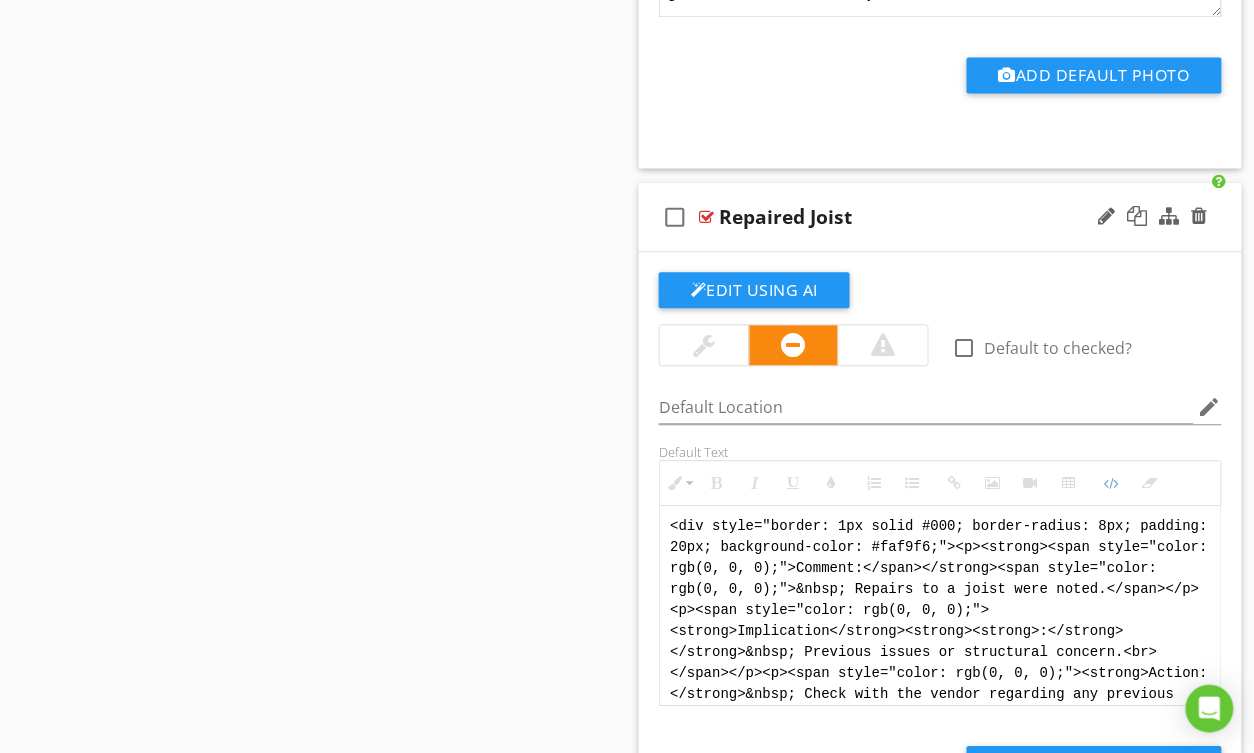 paste on "!-- Jody Version 1 -->
<div style="font-family: Arial, sans-serif; font-size: 15px; line-height: 1.4; color: #000; border: 1px solid #000; border-left: 8px solid #000; border-radius: 8px; padding: 10px; background-color: #faf9f6;">
<p style="margin: 2px 0 8px 0;"><strong>COMMENT</strong>:&nbsp;&nbsp;Repairs to one or more joists were noted.</p>
<p style="margin: 2px 0 8px 0;"><strong>IMPLICATION</strong>:&nbsp;&nbsp;Possible previous issues or structural concern.</p>
<p style="margin: 2px 0;"><strong>ACTION</strong>:&nbsp;&nbsp;Recommend you request disclosure from the vendor regarding any prior concerns or repairs.</p>
</div>" 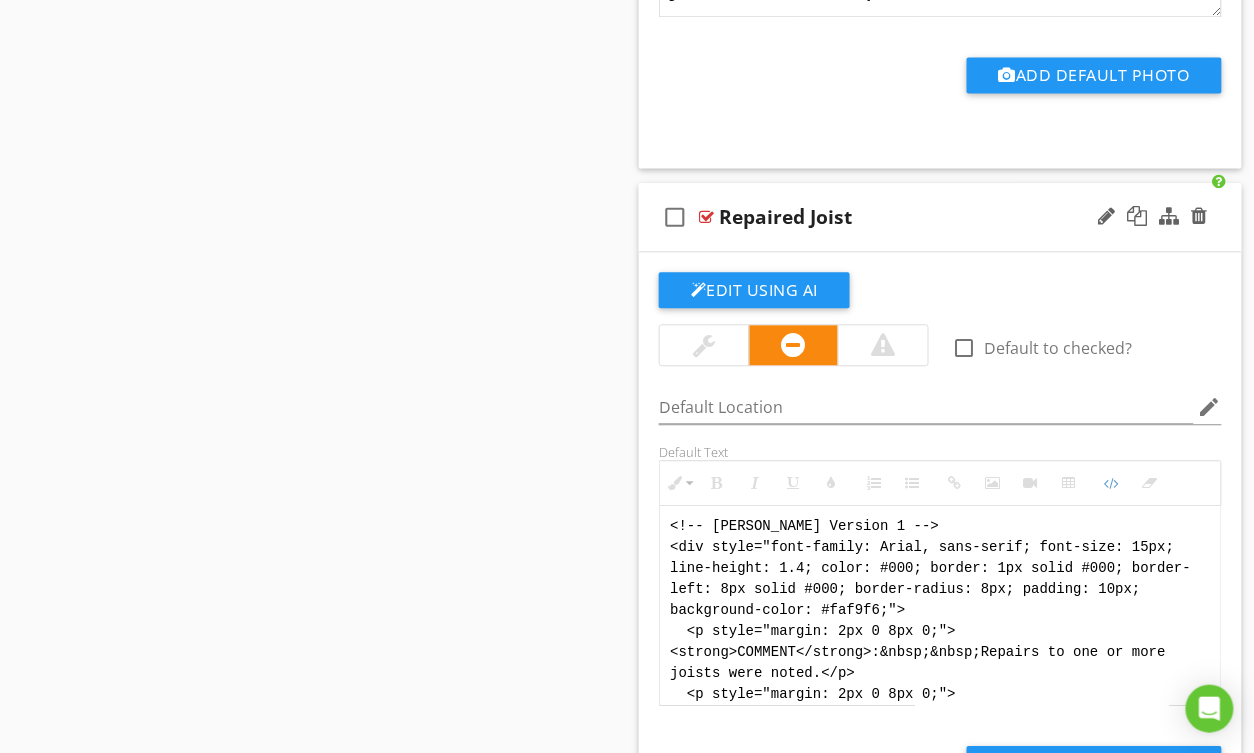 scroll, scrollTop: 160, scrollLeft: 0, axis: vertical 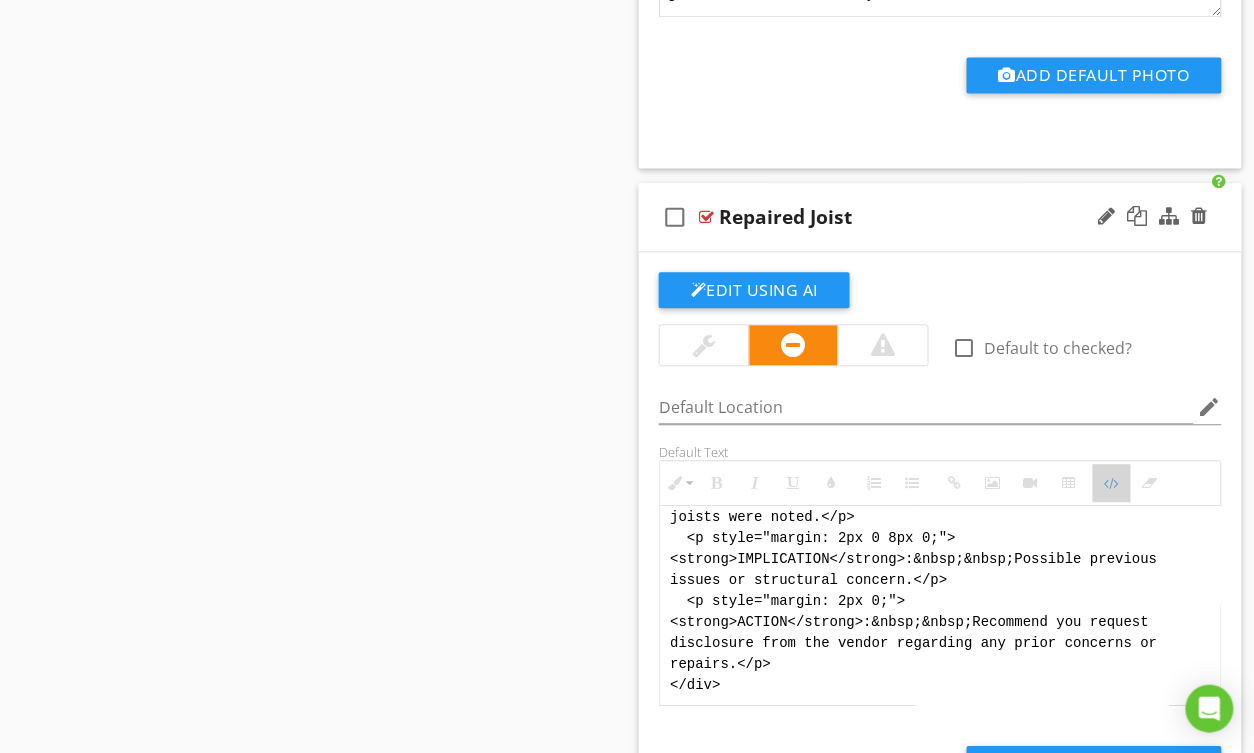 drag, startPoint x: 1118, startPoint y: 493, endPoint x: 769, endPoint y: 502, distance: 349.11603 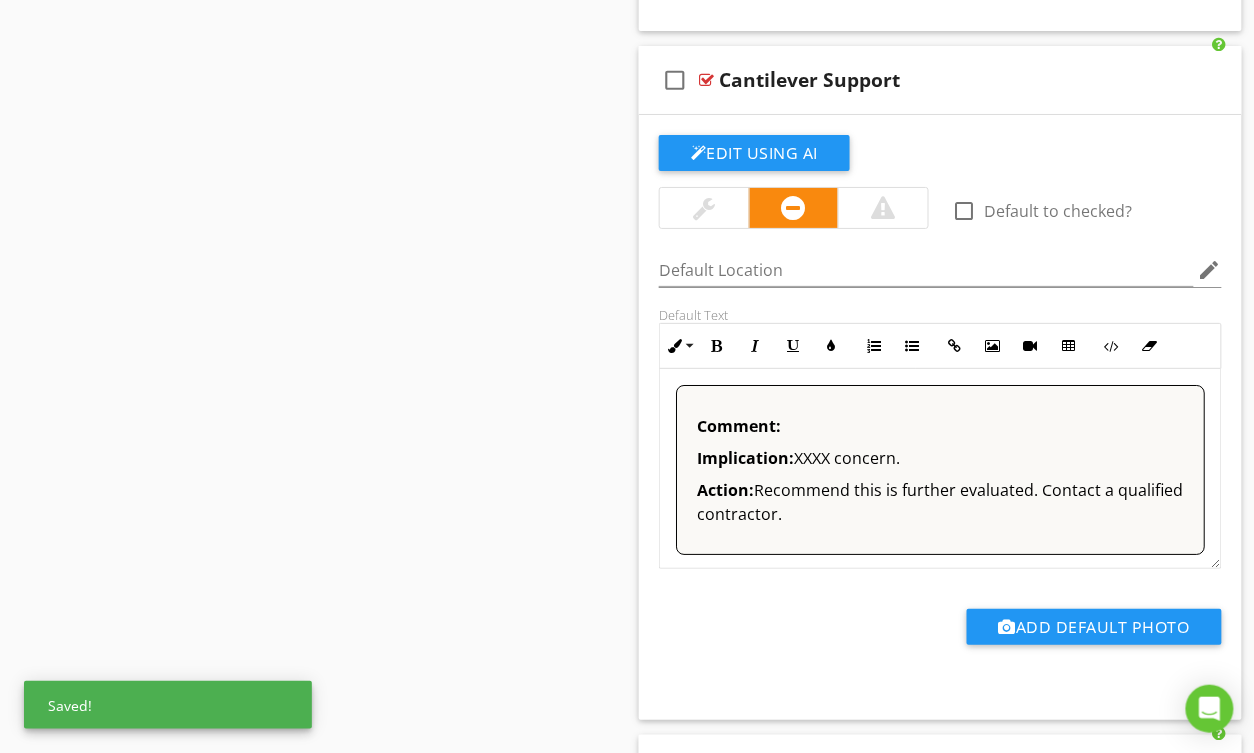 scroll, scrollTop: 15029, scrollLeft: 0, axis: vertical 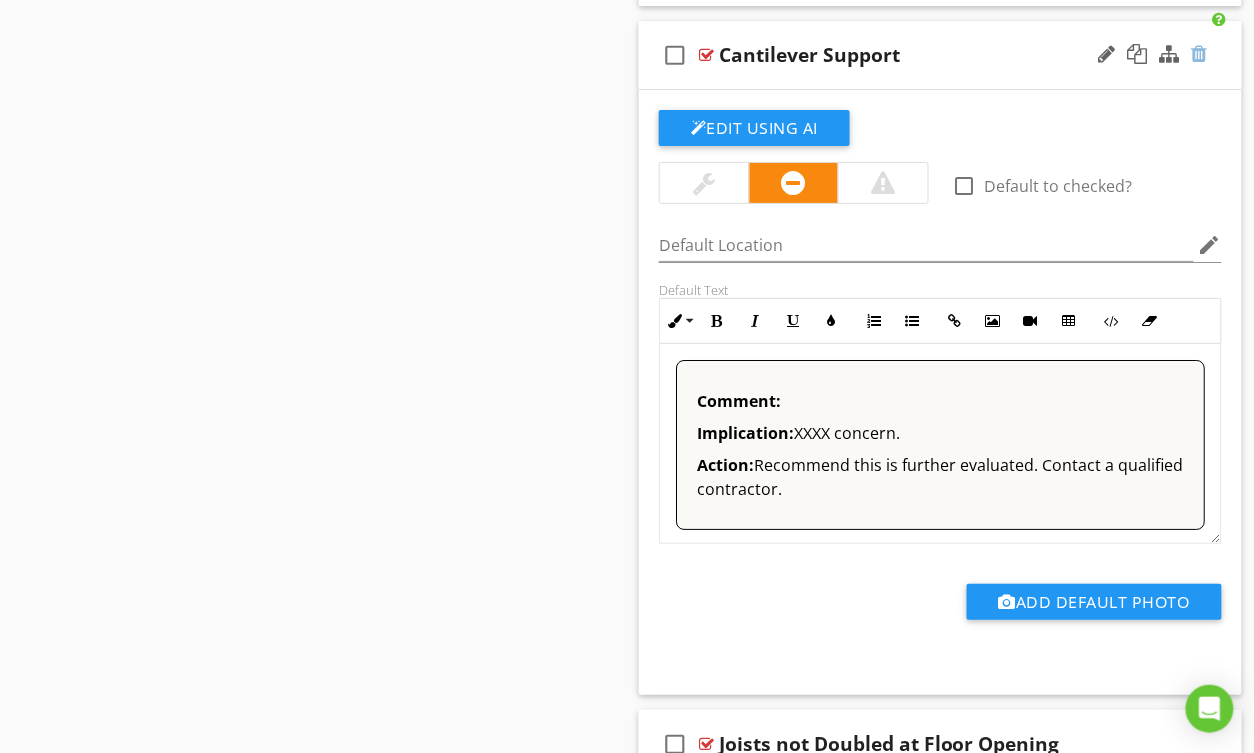 click at bounding box center [1200, 54] 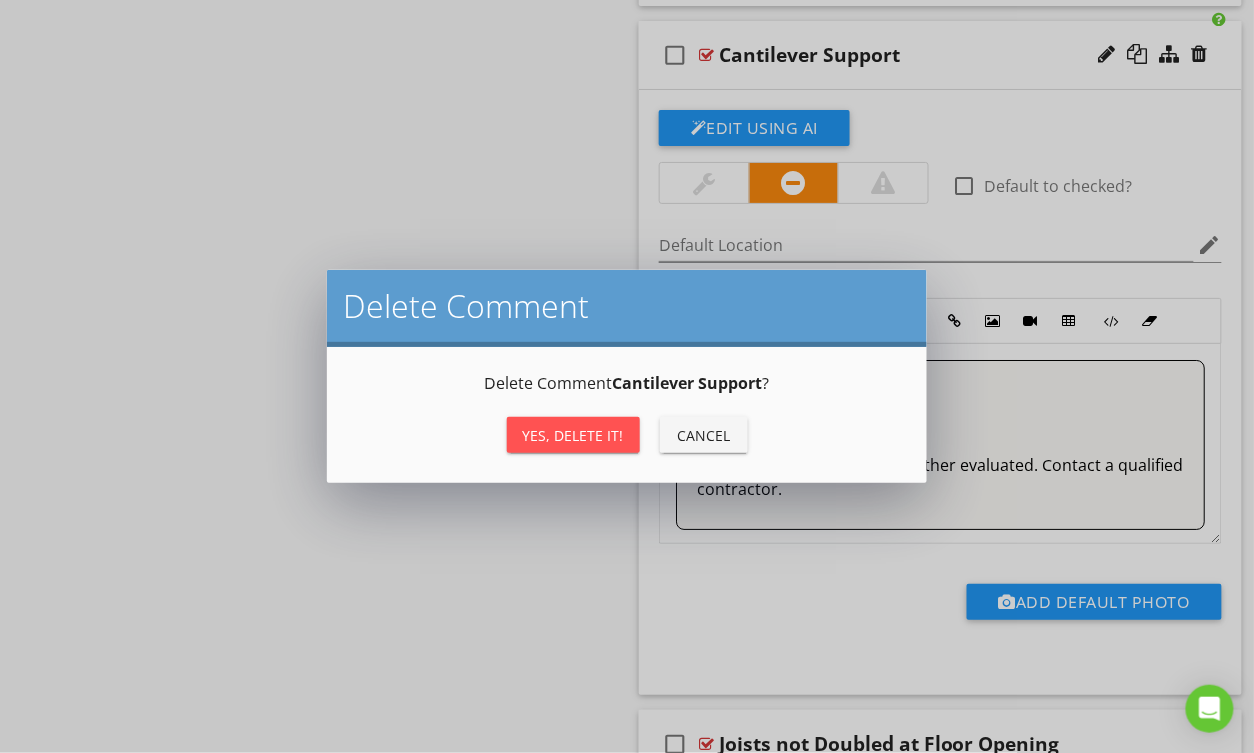click on "Yes, Delete it!" at bounding box center (573, 435) 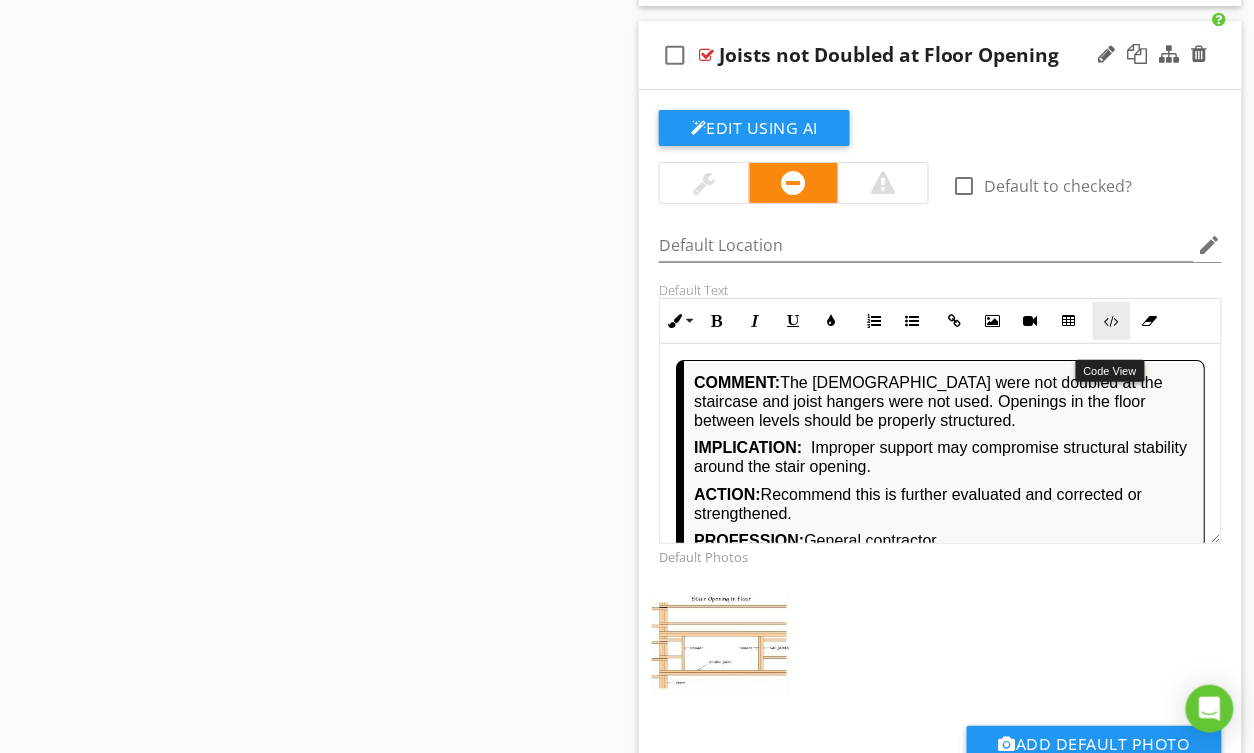 scroll, scrollTop: 15020, scrollLeft: 0, axis: vertical 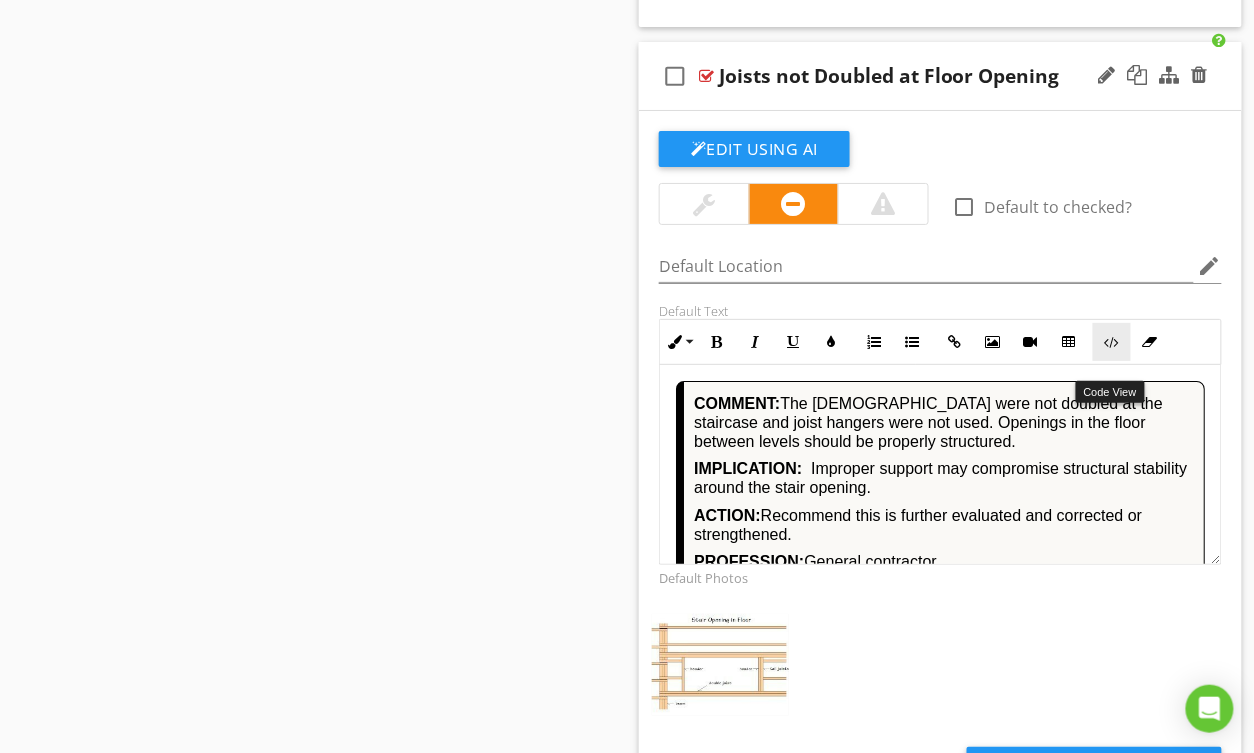 click on "Code View" at bounding box center (1112, 342) 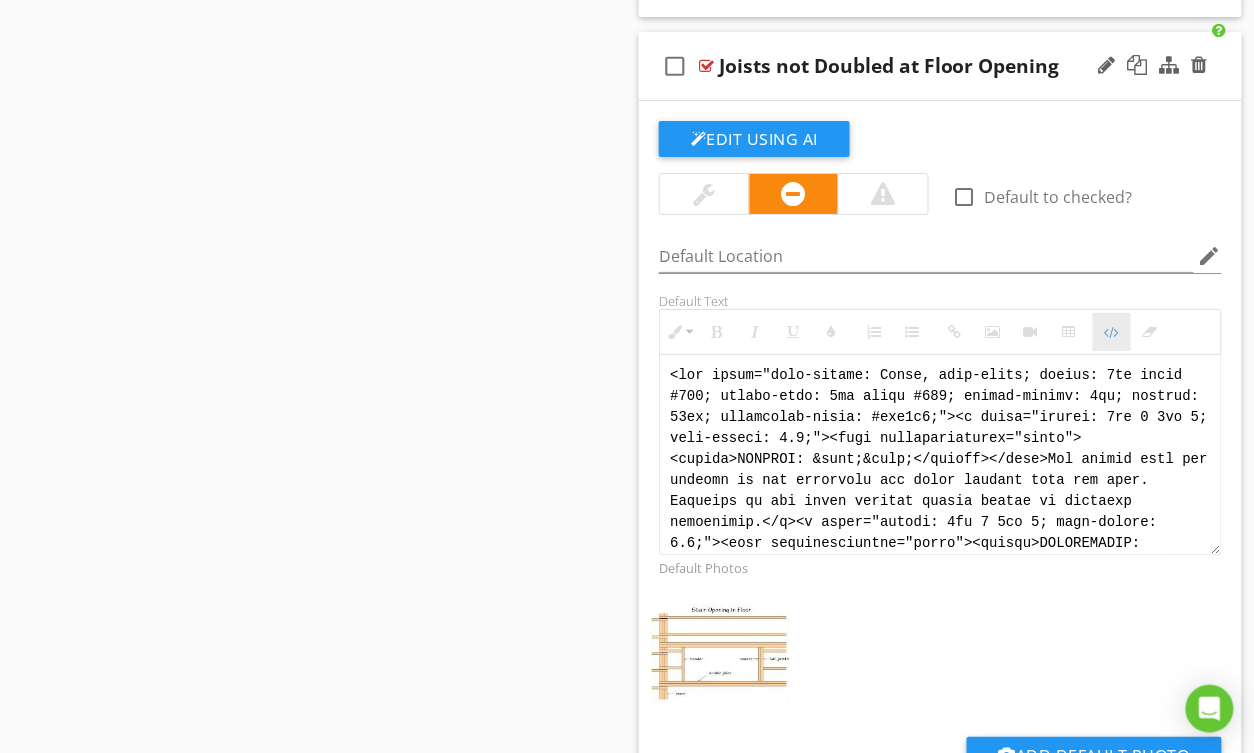 scroll, scrollTop: 200, scrollLeft: 0, axis: vertical 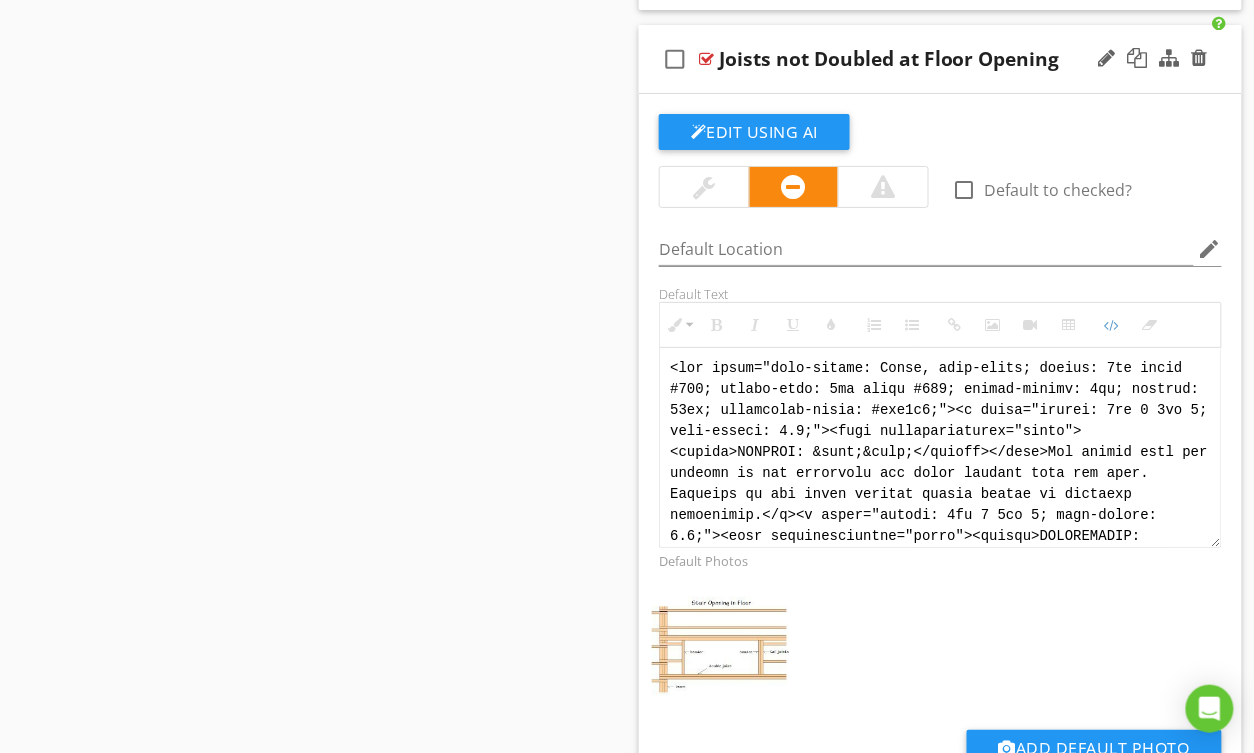 drag, startPoint x: 828, startPoint y: 548, endPoint x: 648, endPoint y: 291, distance: 313.76584 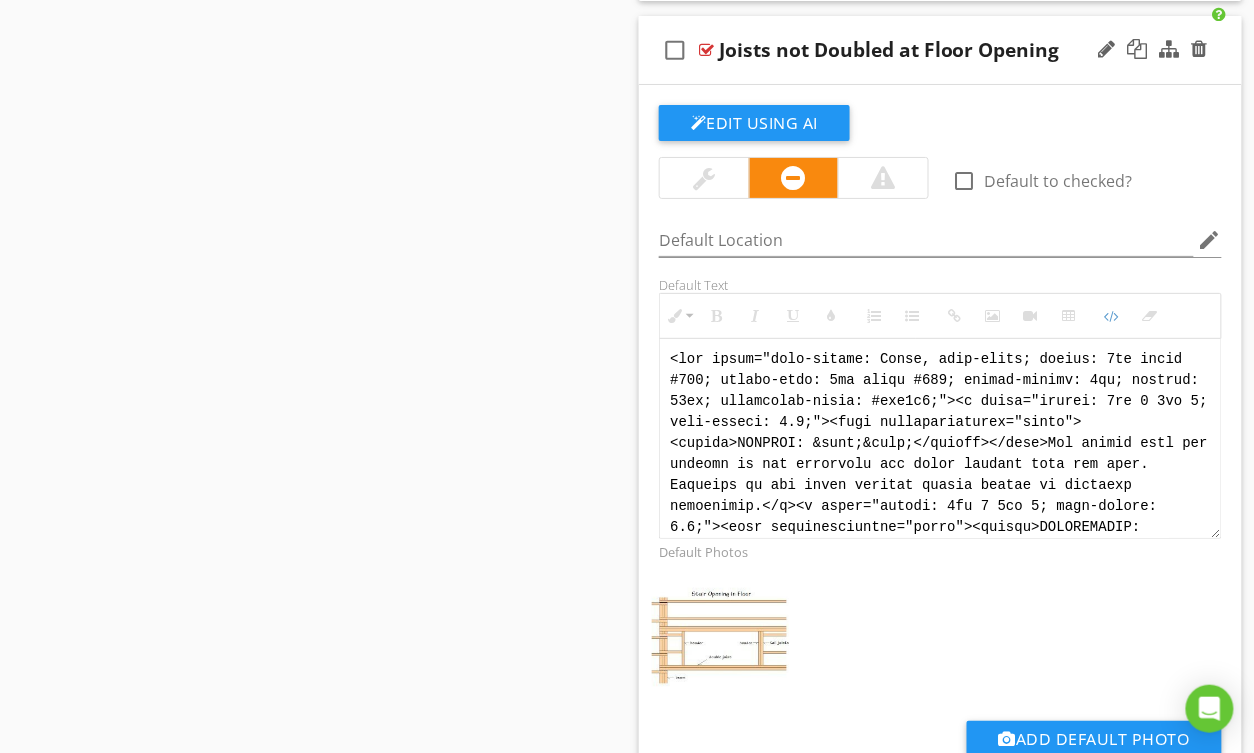 scroll, scrollTop: 15030, scrollLeft: 0, axis: vertical 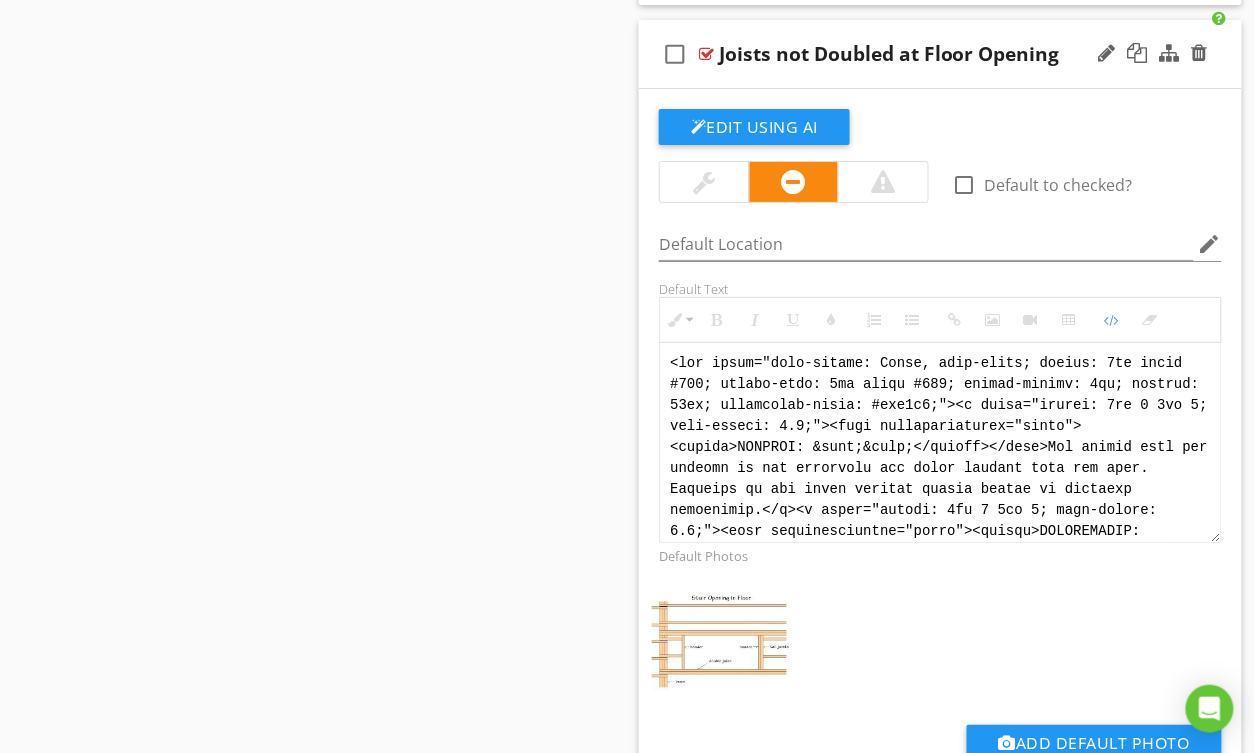 paste on "!-- Jody Version 1 -->
<div style="font-family: Arial, sans-serif; font-size: 15px; line-height: 1.4; color: #000; border: 1px solid #000; border-left: 8px solid #000; border-radius: 8px; padding: 10px; background-color: #faf9f6;">
<p style="margin: 2px 0 8px 0;"><strong>COMMENT</strong>:&nbsp;&nbsp;The joists around the staircase opening were not doubled, and joist hangers were not installed. Floor openings between levels should be properly framed for support.</p>
<p style="margin: 2px 0 8px 0;"><strong>IMPLICATION</strong>:&nbsp;&nbsp;Improper support may compromise structural stability around the stair opening.</p>
<p style="margin: 2px 0 8px 0;"><strong>ACTION</strong>:&nbsp;&nbsp;Recommend this is further evaluated and corrected or reinforced.</p>
<p style="margin: 2px 0;"><strong>PROFESSION</strong>:&nbsp;&nbsp;General contractor.</p>
</div>" 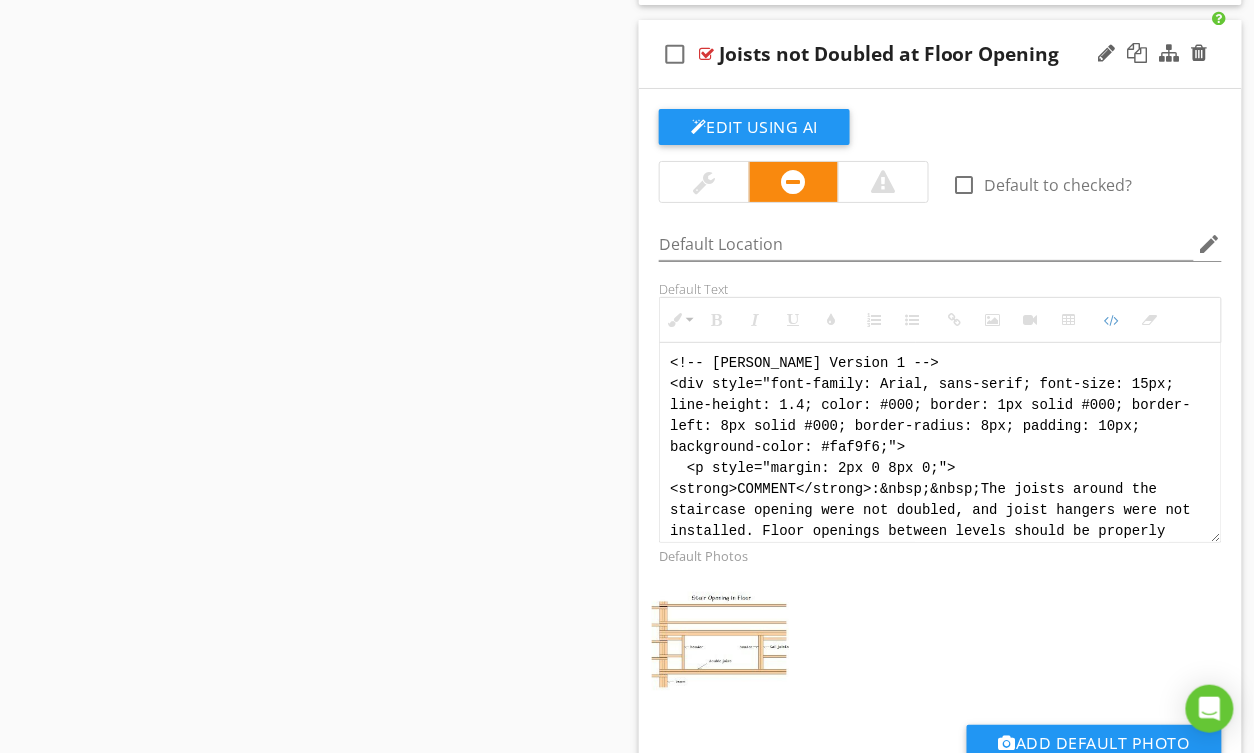 scroll, scrollTop: 220, scrollLeft: 0, axis: vertical 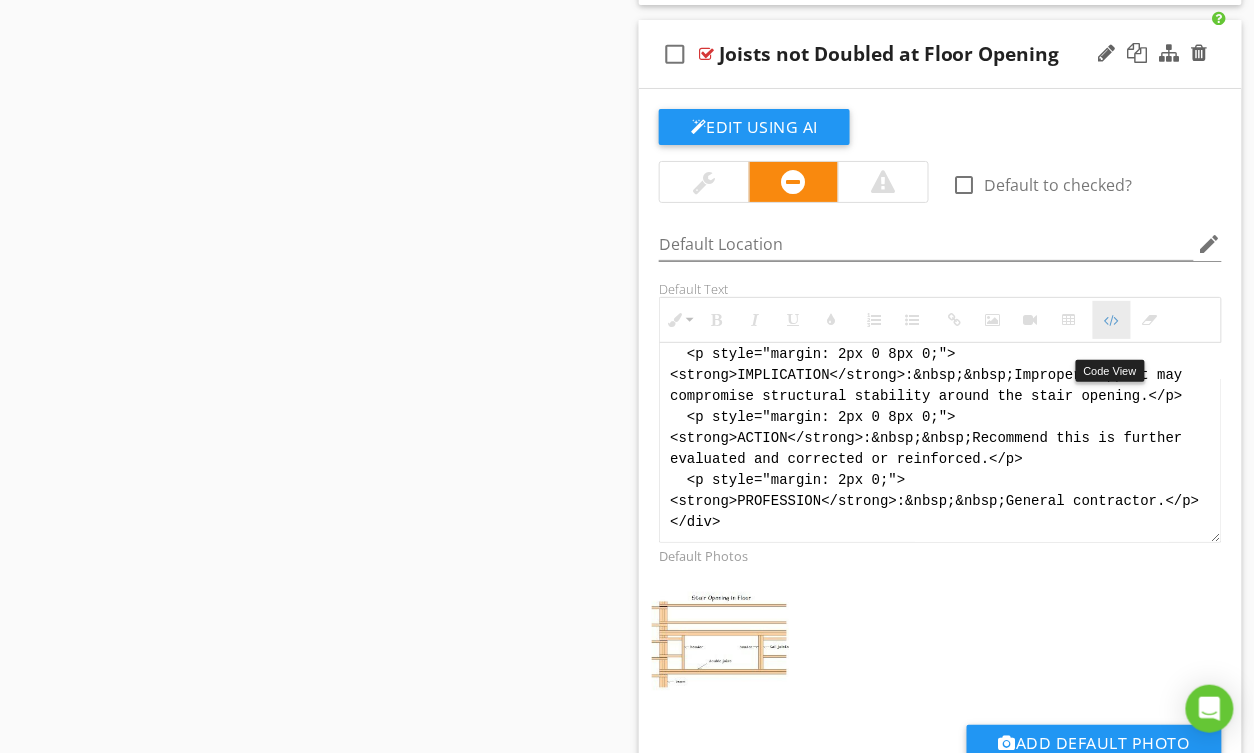 click on "Code View" at bounding box center [1112, 320] 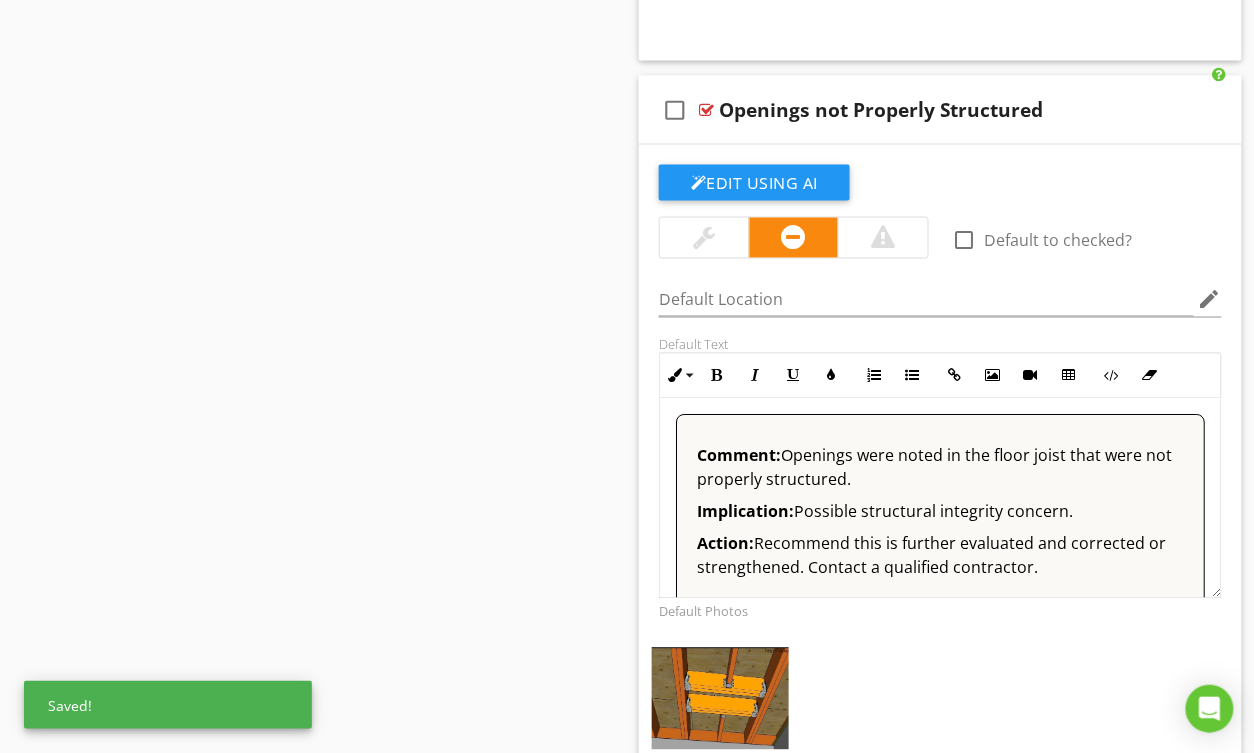 scroll, scrollTop: 15853, scrollLeft: 0, axis: vertical 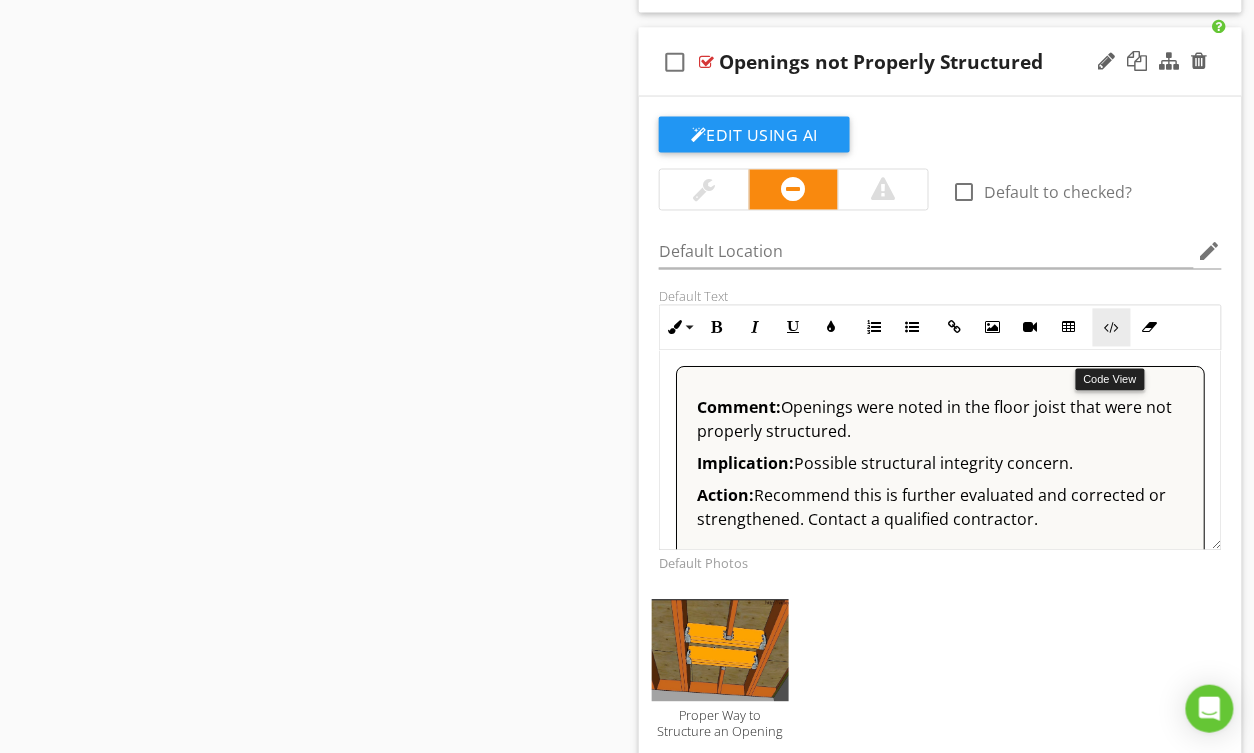click on "Code View" at bounding box center [1112, 328] 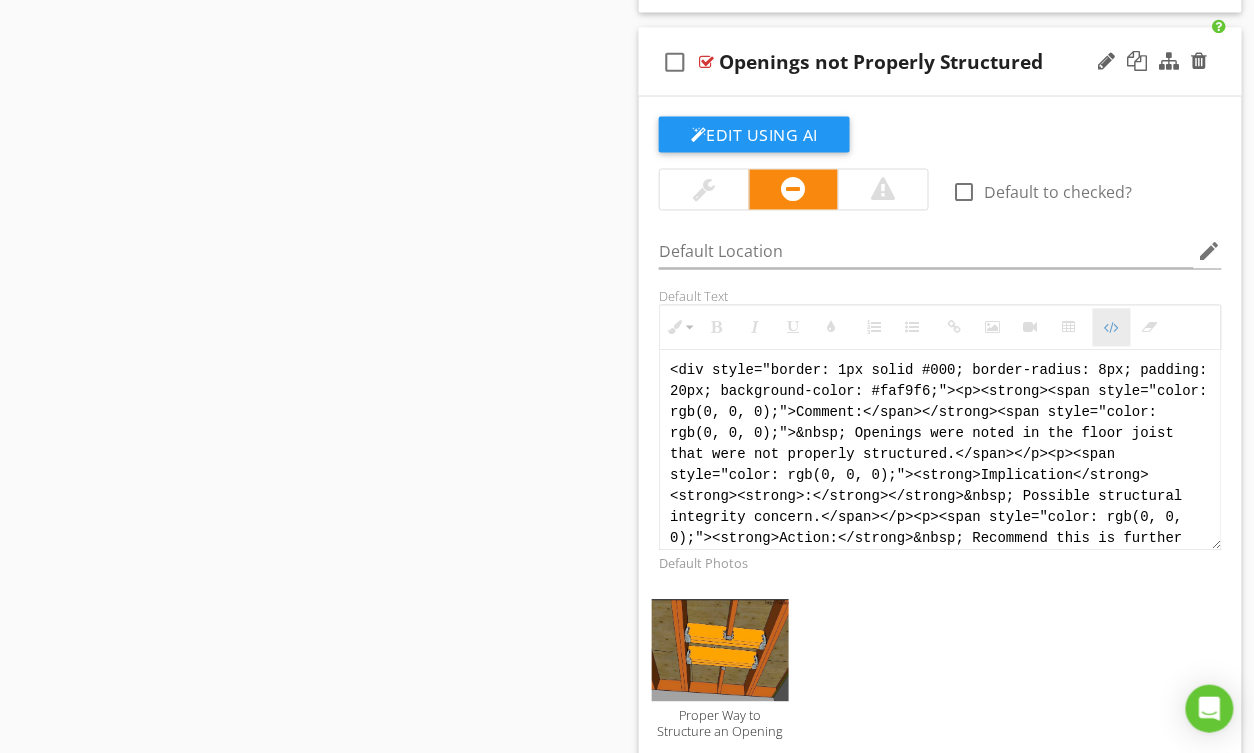 scroll, scrollTop: 15854, scrollLeft: 1, axis: both 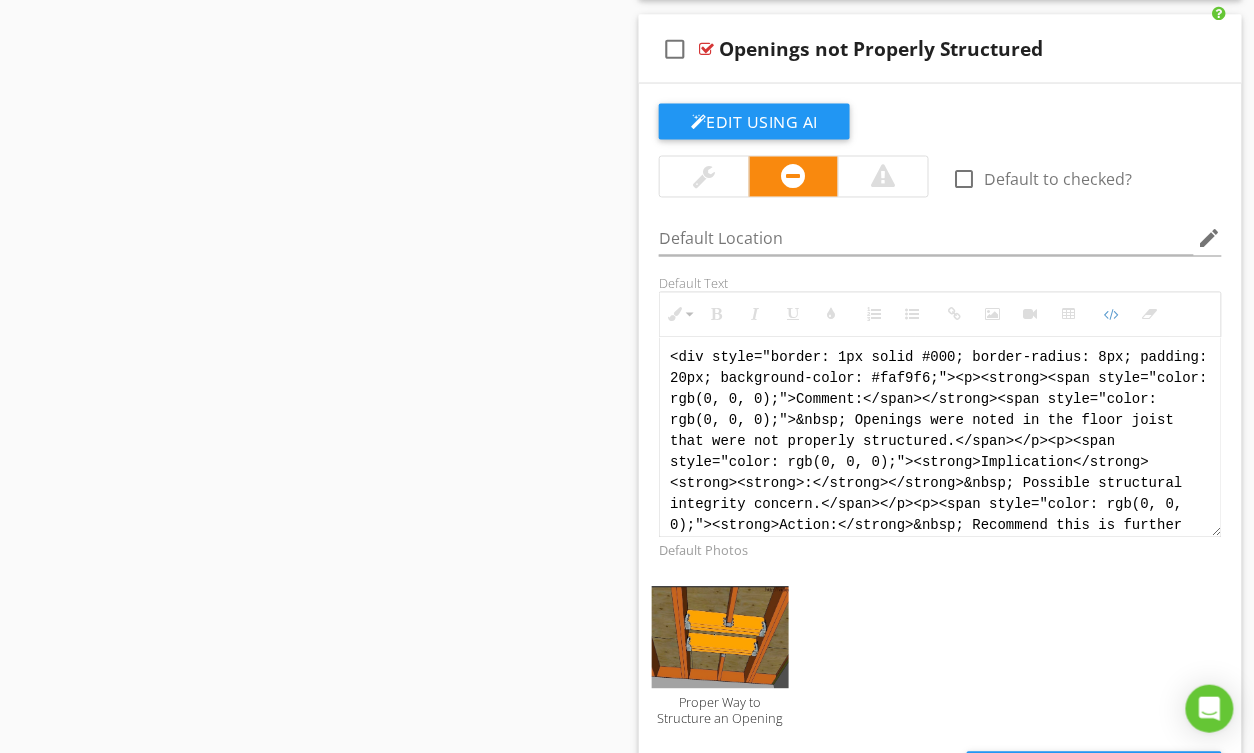 drag, startPoint x: 984, startPoint y: 541, endPoint x: 593, endPoint y: 307, distance: 455.67203 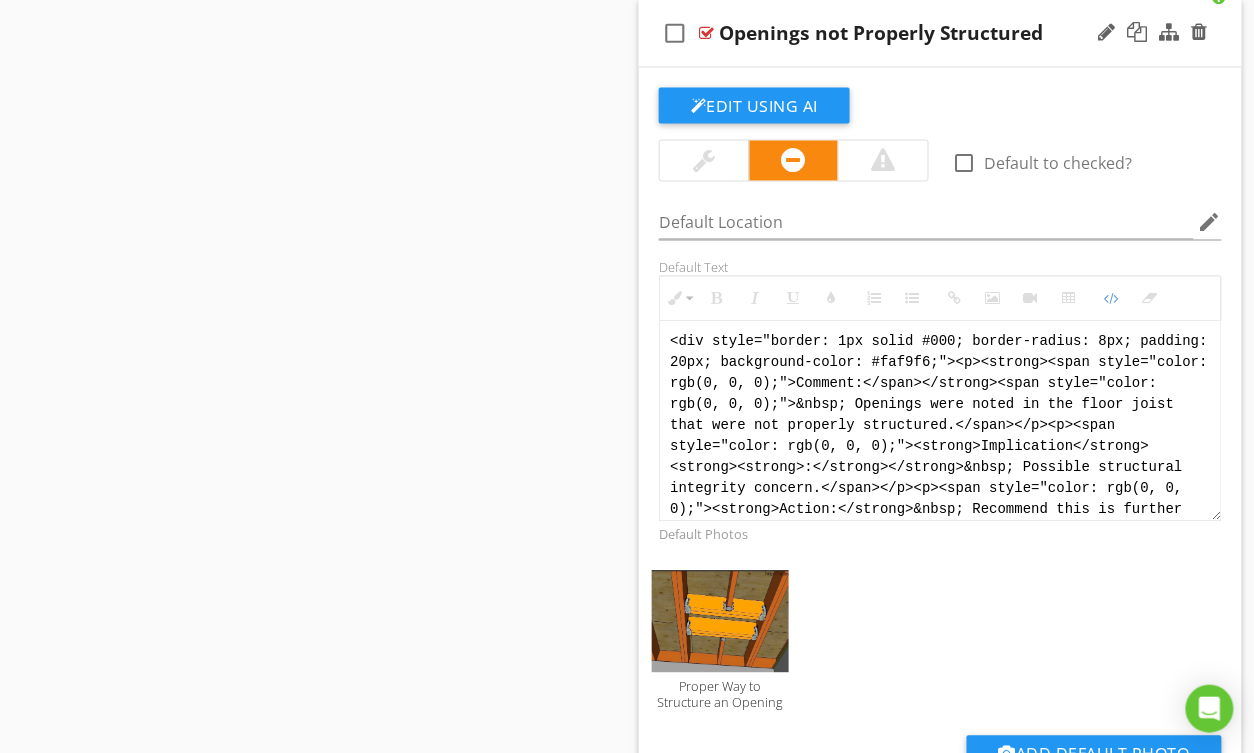 scroll, scrollTop: 15877, scrollLeft: 0, axis: vertical 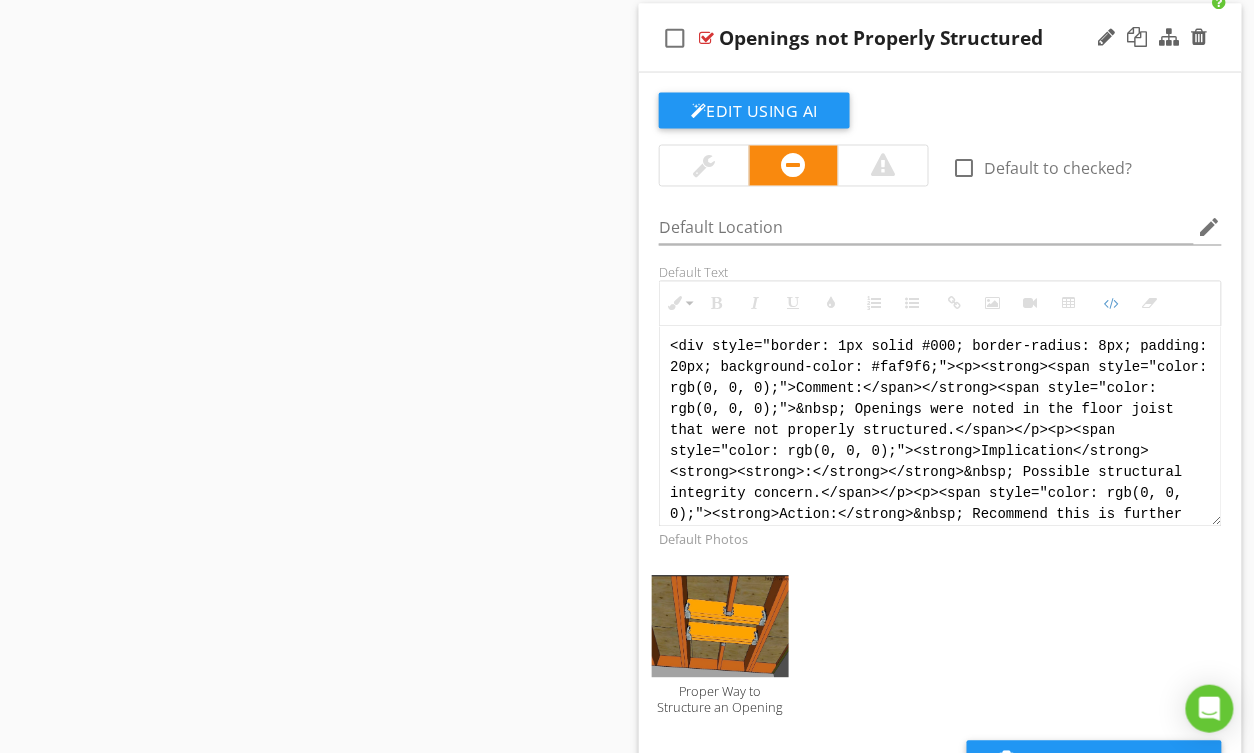 paste on "!-- Jody Version 1 -->
<div style="font-family: Arial, sans-serif; font-size: 15px; line-height: 1.4; color: #000; border: 1px solid #000; border-left: 8px solid #000; border-radius: 8px; padding: 10px; background-color: #faf9f6;">
<p style="margin: 2px 0 8px 0;"><strong>COMMENT</strong>:&nbsp;&nbsp;Openings were noted in the floor joists that were not properly framed or supported.</p>
<p style="margin: 2px 0 8px 0;"><strong>IMPLICATION</strong>:&nbsp;&nbsp;Possible structural integrity concern.</p>
<p style="margin: 2px 0 8px 0;"><strong>ACTION</strong>:&nbsp;&nbsp;Recommend this is further evaluated and corrected or reinforced.</p>
<p style="margin: 2px 0;"><strong>PROFESSION</strong>:&nbsp;&nbsp;General contractor.</p>
</div>" 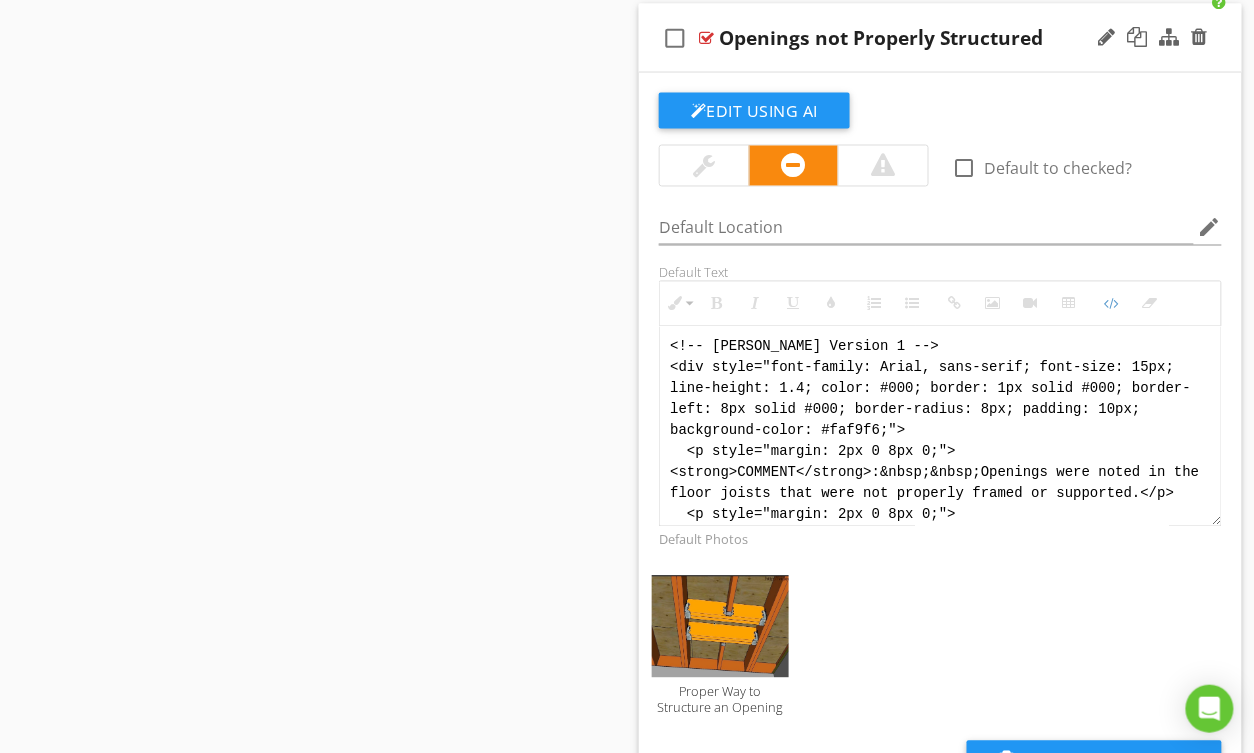 scroll, scrollTop: 180, scrollLeft: 0, axis: vertical 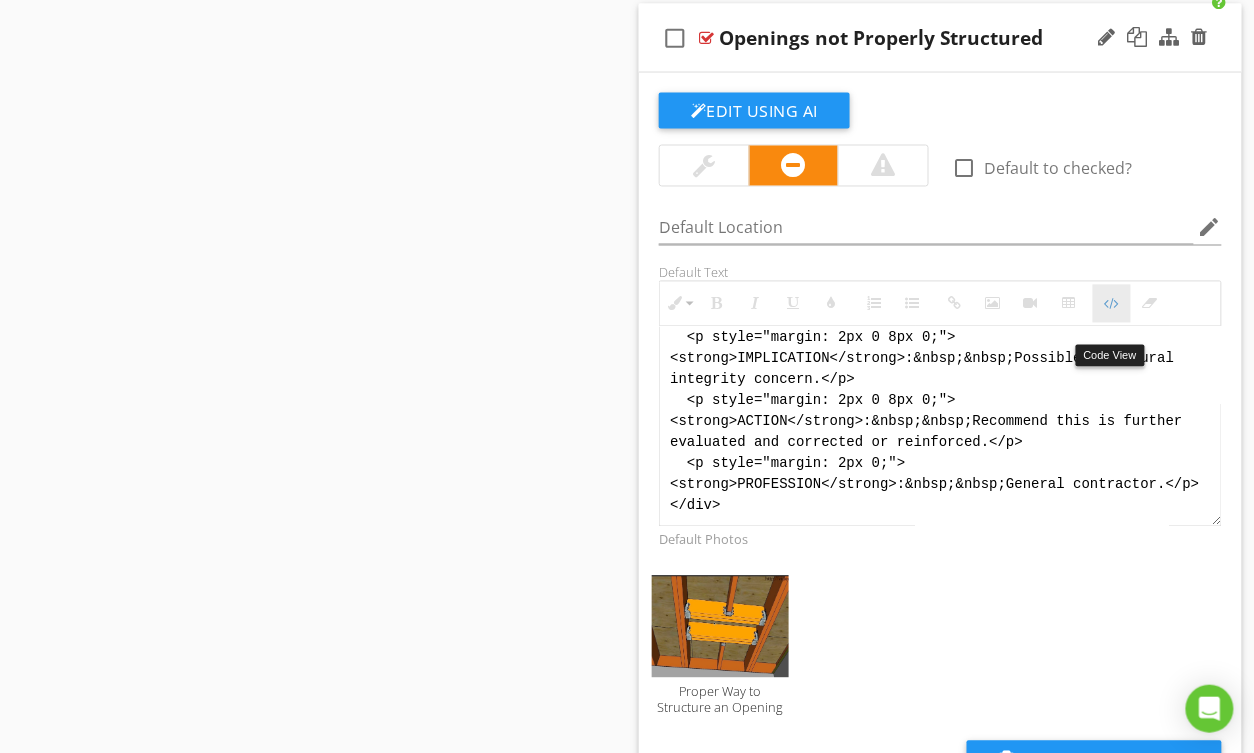 click on "Code View" at bounding box center (1112, 304) 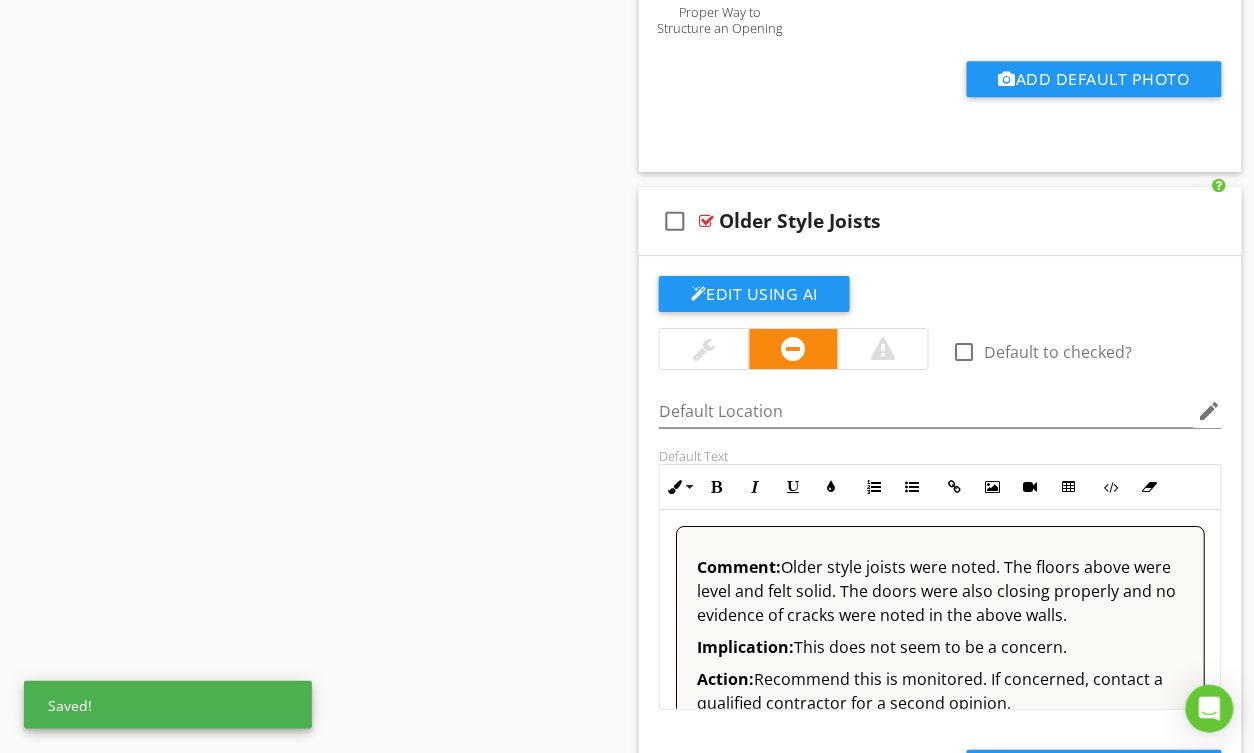 scroll, scrollTop: 16562, scrollLeft: 0, axis: vertical 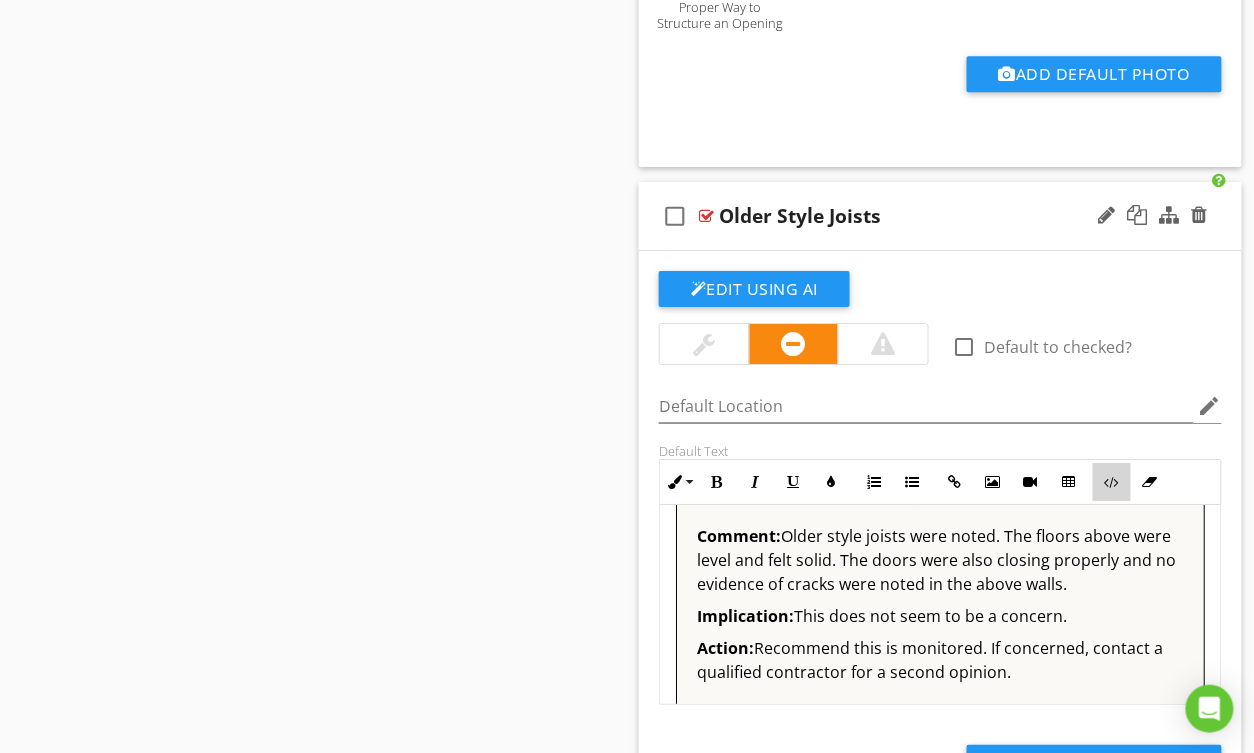 click on "Code View" at bounding box center [1112, 482] 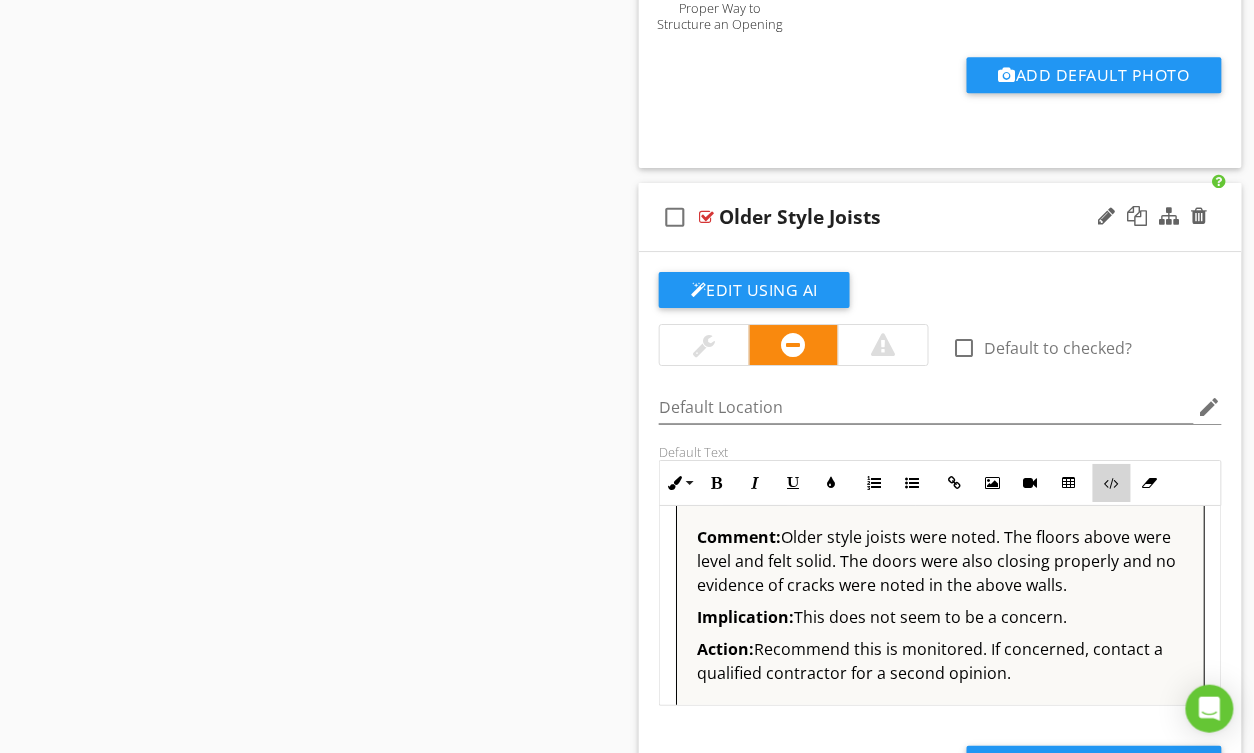 scroll, scrollTop: 1, scrollLeft: 0, axis: vertical 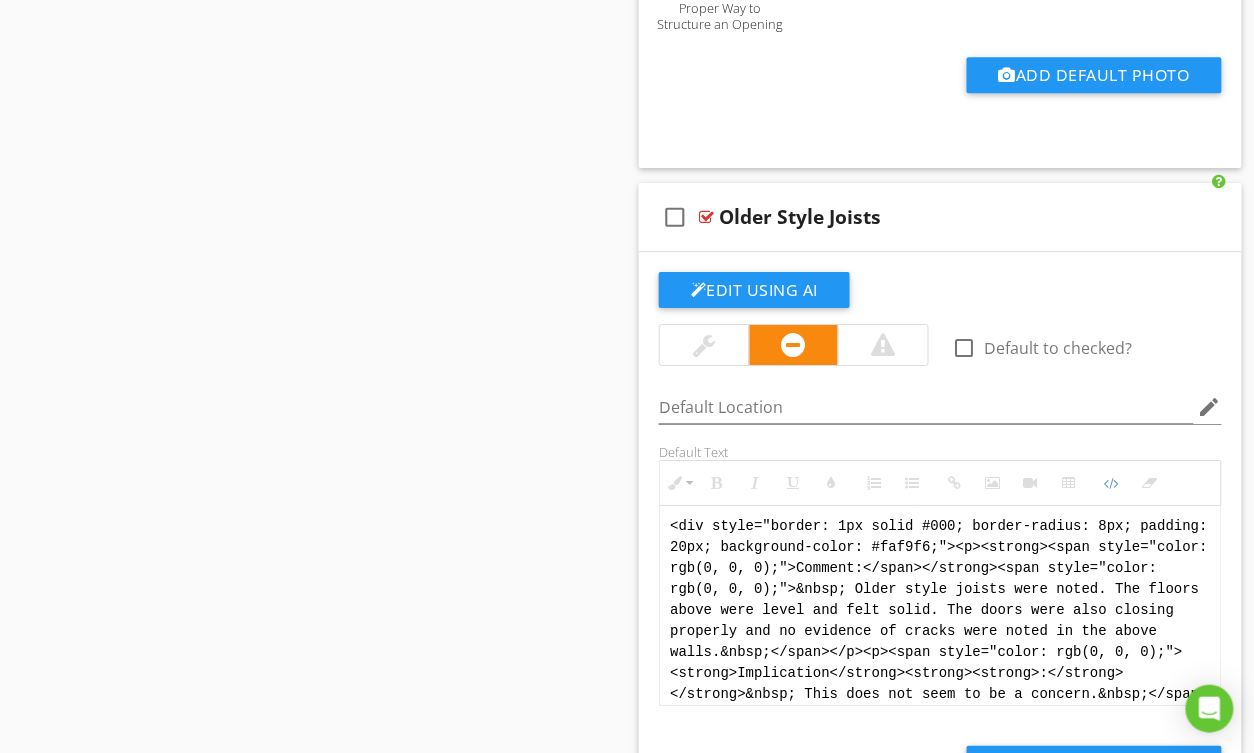 drag, startPoint x: 762, startPoint y: 710, endPoint x: 614, endPoint y: 465, distance: 286.23242 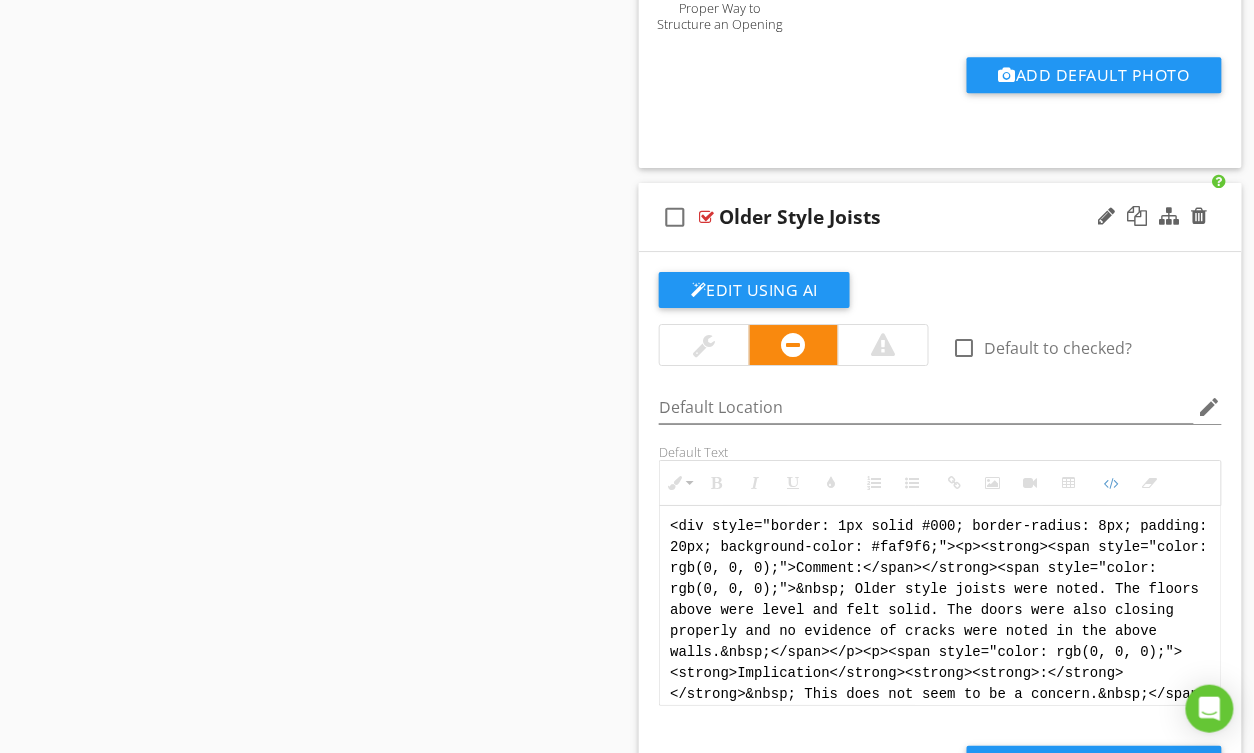 paste on "!-- Jody Version 1 -->
<div style="font-family: Arial, sans-serif; font-size: 15px; line-height: 1.4; color: #000; border: 1px solid #000; border-left: 8px solid #000; border-radius: 8px; padding: 10px; background-color: #faf9f6;">
<p style="margin: 2px 0 8px 0;"><strong>COMMENT</strong>:&nbsp;&nbsp;Older-style joists were noted. The floors above appeared level and felt solid. Interior doors were closing properly, and no evidence of cracking was observed in the walls above.</p>
<p style="margin: 2px 0 8px 0;"><strong>IMPLICATION</strong>:&nbsp;&nbsp;No significant concern noted at the time of inspection.</p>
<p style="margin: 2px 0;"><strong>ACTION</strong>:&nbsp;&nbsp;Recommend this is monitored. If concerned, contact a qualified contractor for a second opinion.</p>
</div>" 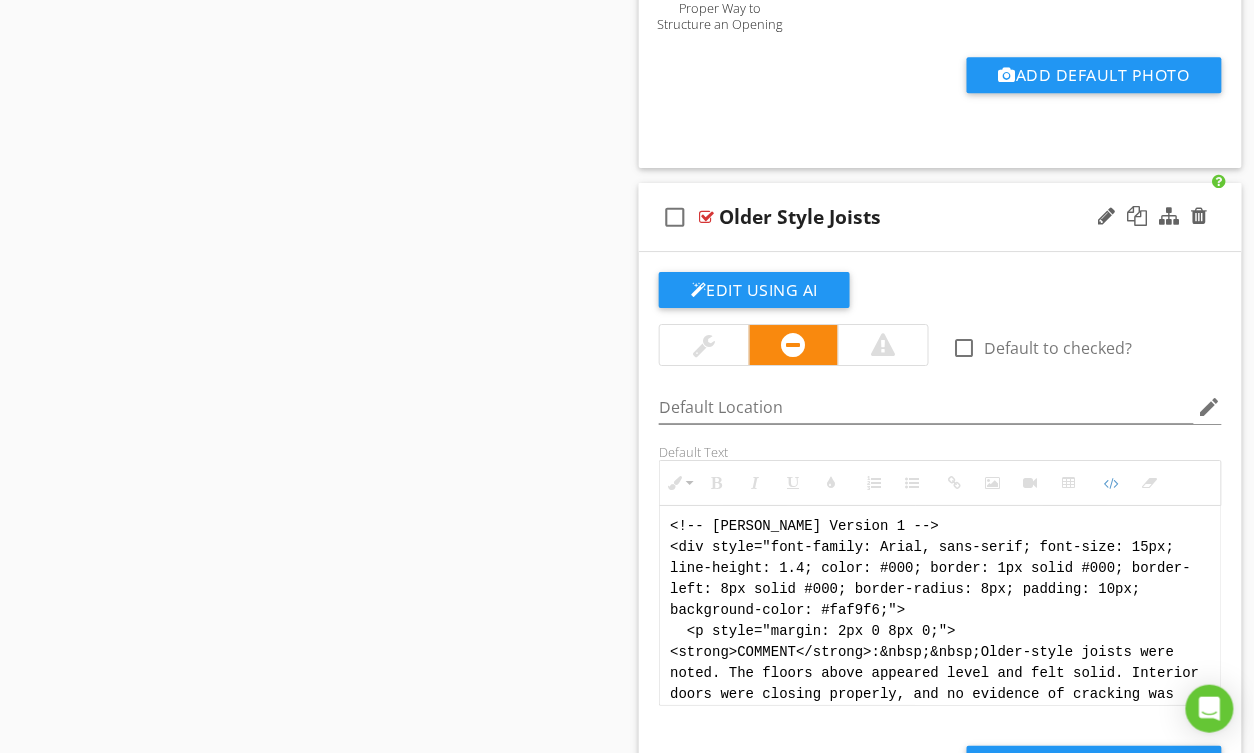 scroll, scrollTop: 200, scrollLeft: 0, axis: vertical 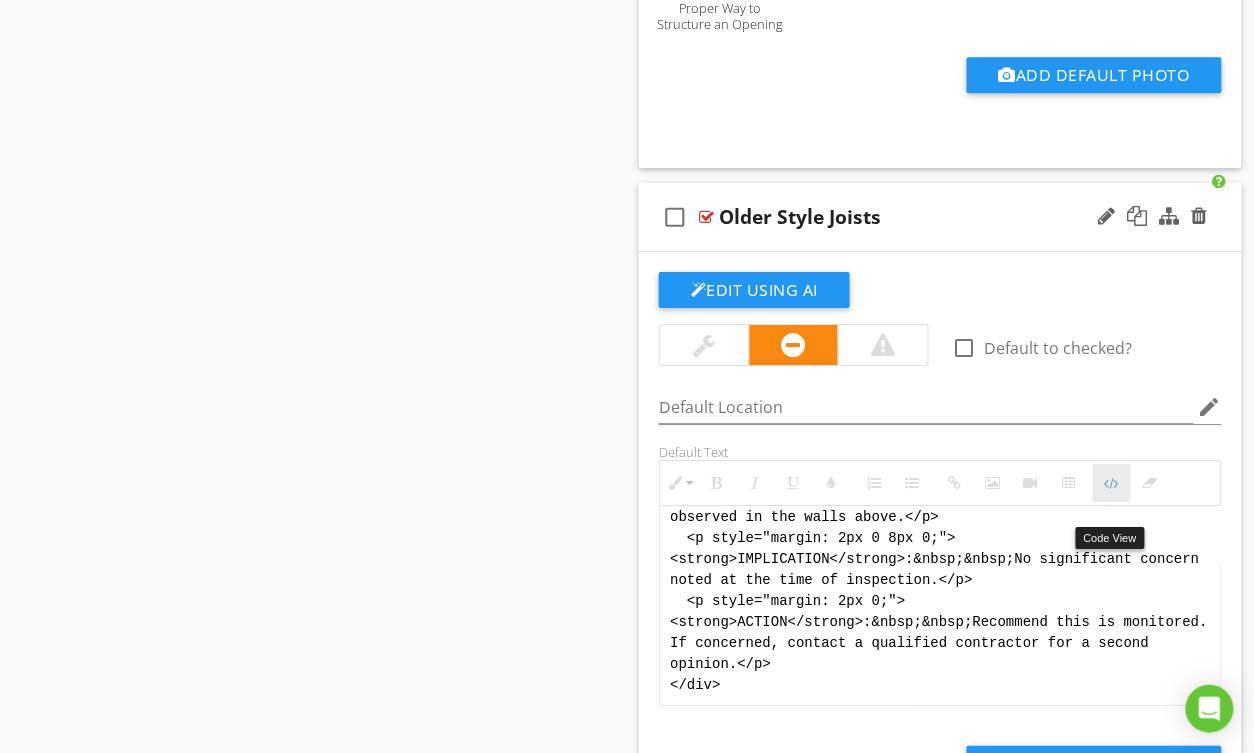 click at bounding box center [1112, 483] 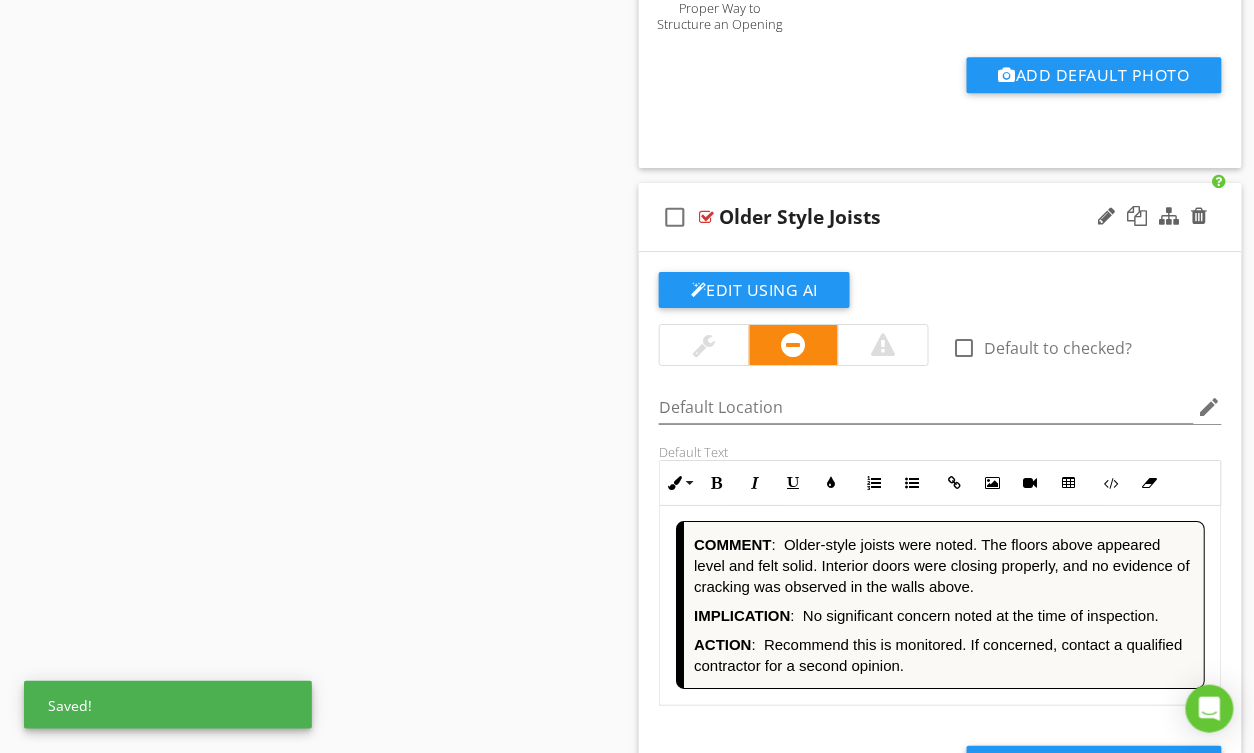 scroll, scrollTop: 1, scrollLeft: 0, axis: vertical 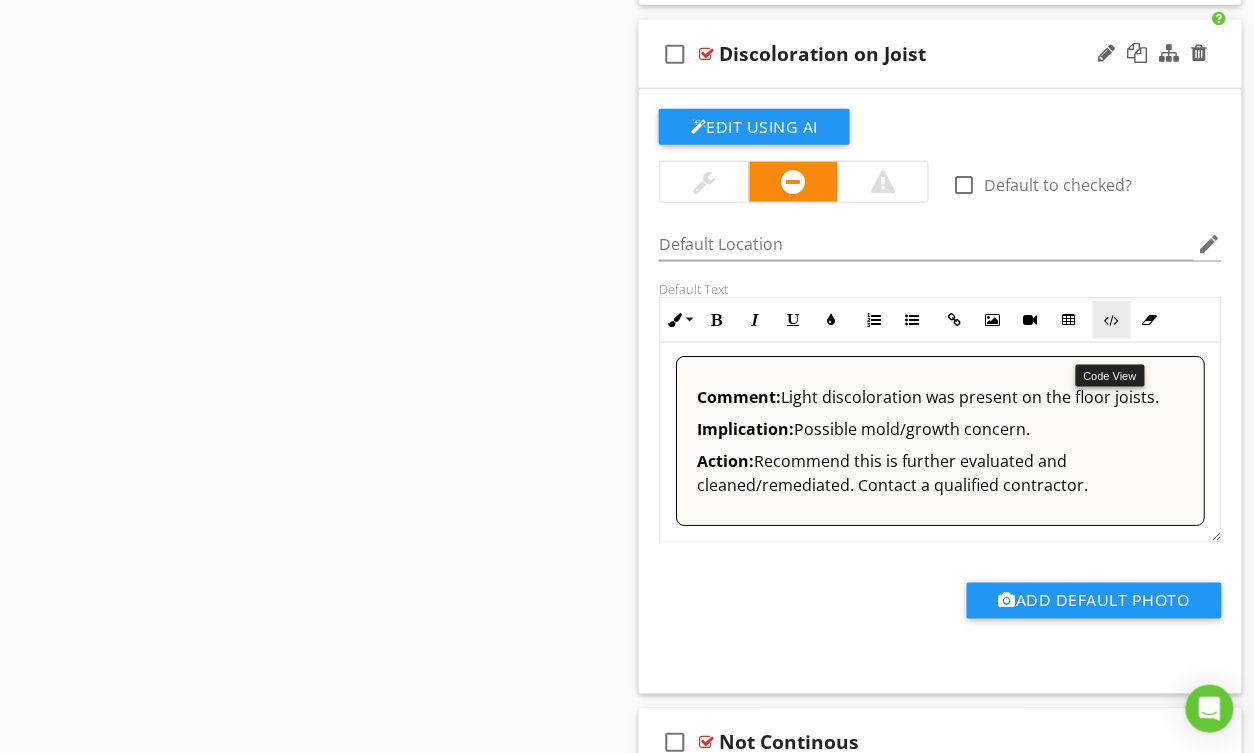 click at bounding box center [1112, 320] 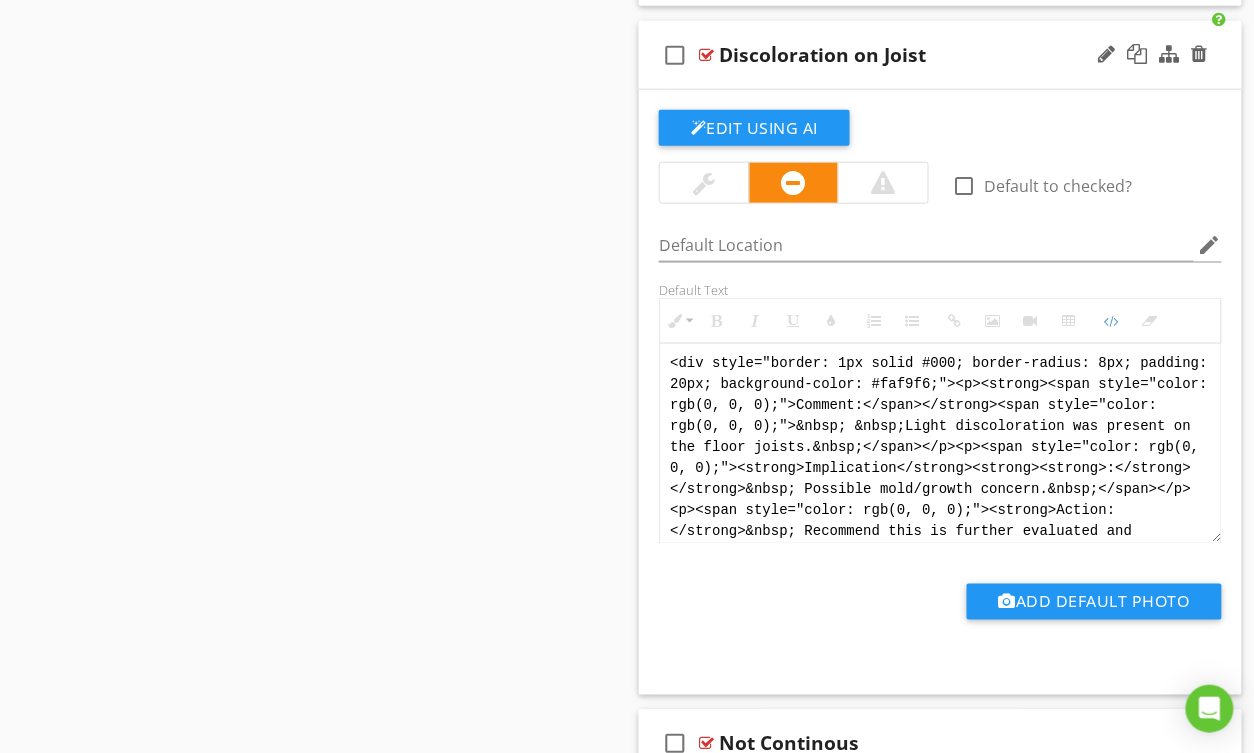 scroll, scrollTop: 40, scrollLeft: 0, axis: vertical 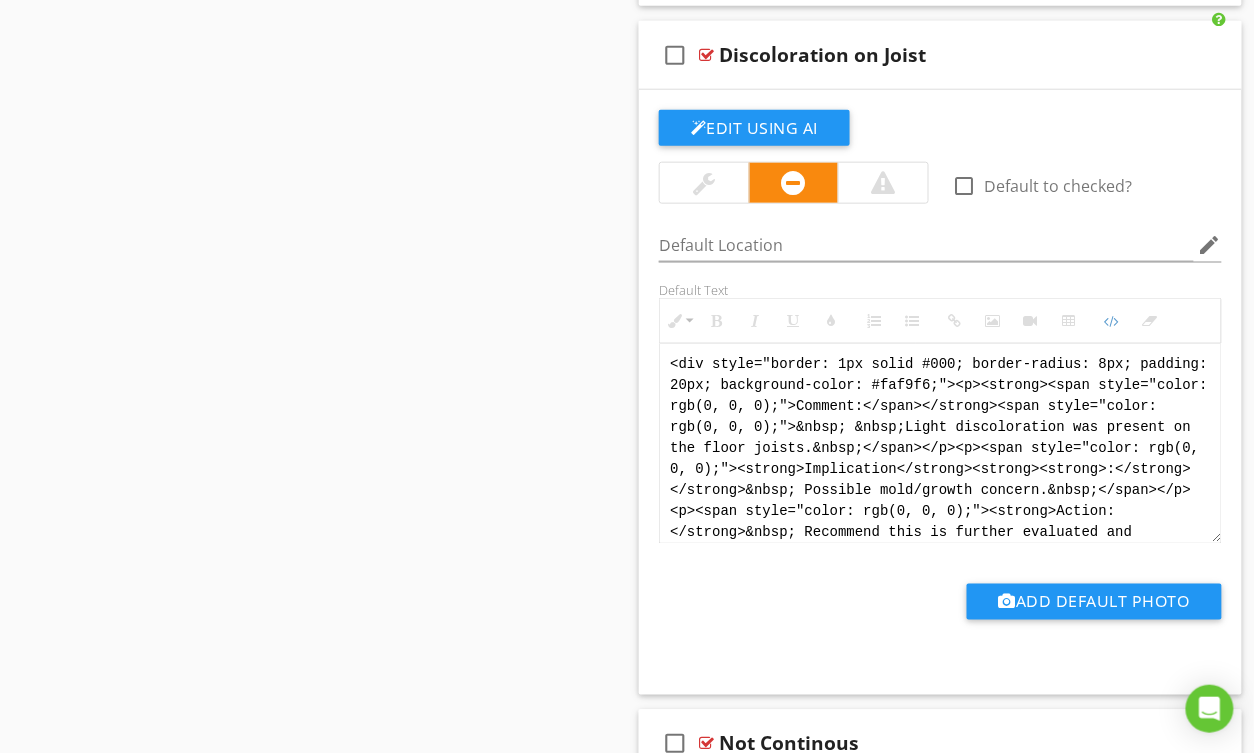 drag, startPoint x: 781, startPoint y: 548, endPoint x: 598, endPoint y: 330, distance: 284.62784 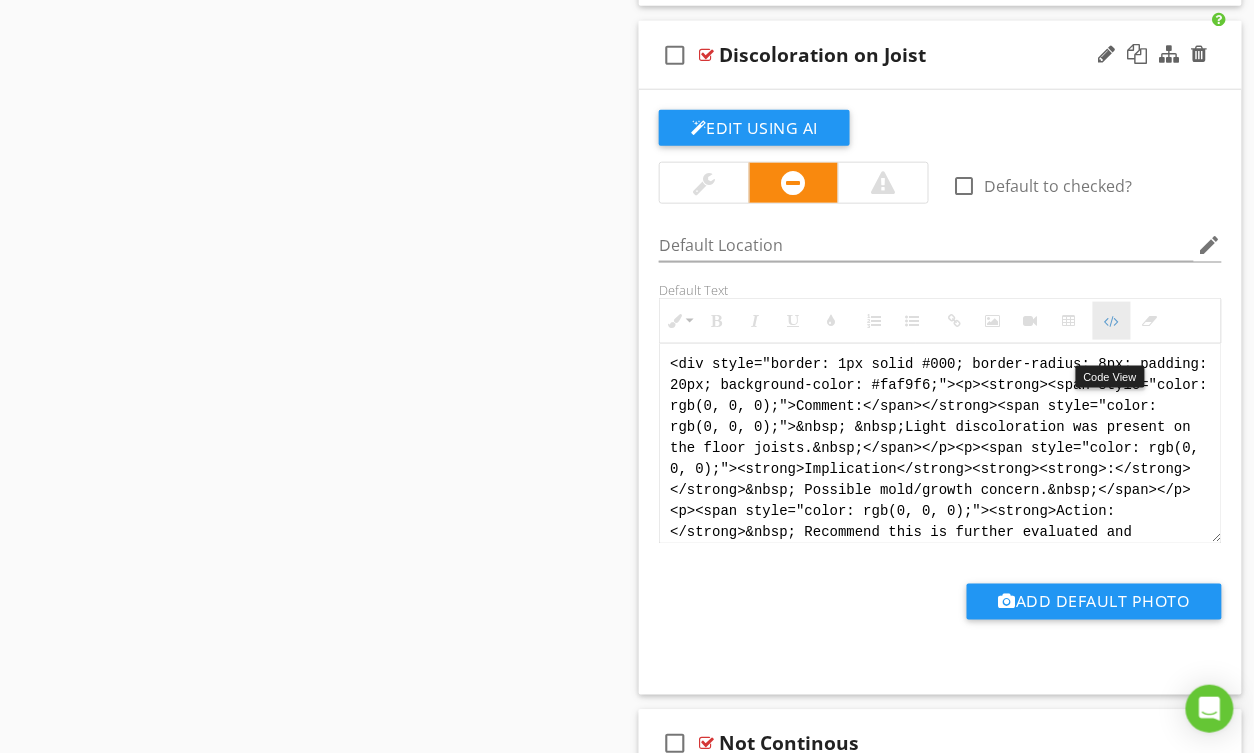 click at bounding box center (1112, 321) 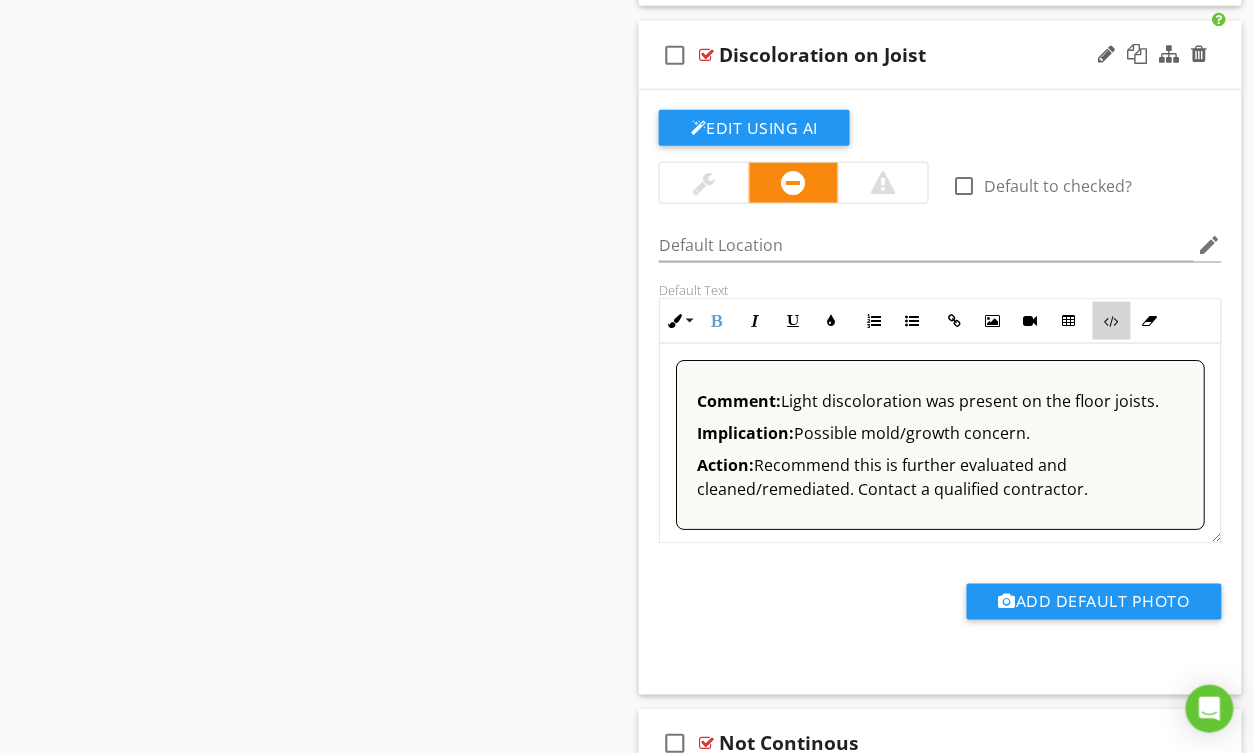 drag, startPoint x: 1108, startPoint y: 352, endPoint x: 1060, endPoint y: 382, distance: 56.603886 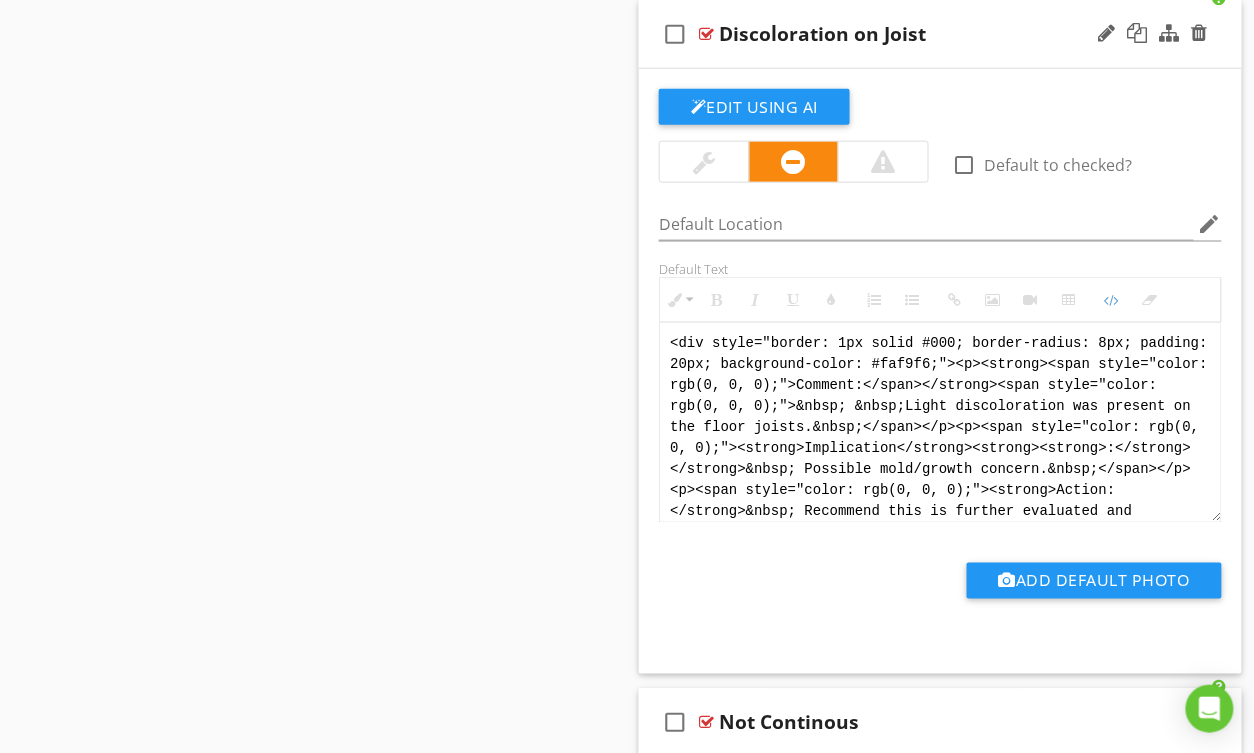 scroll, scrollTop: 17429, scrollLeft: 0, axis: vertical 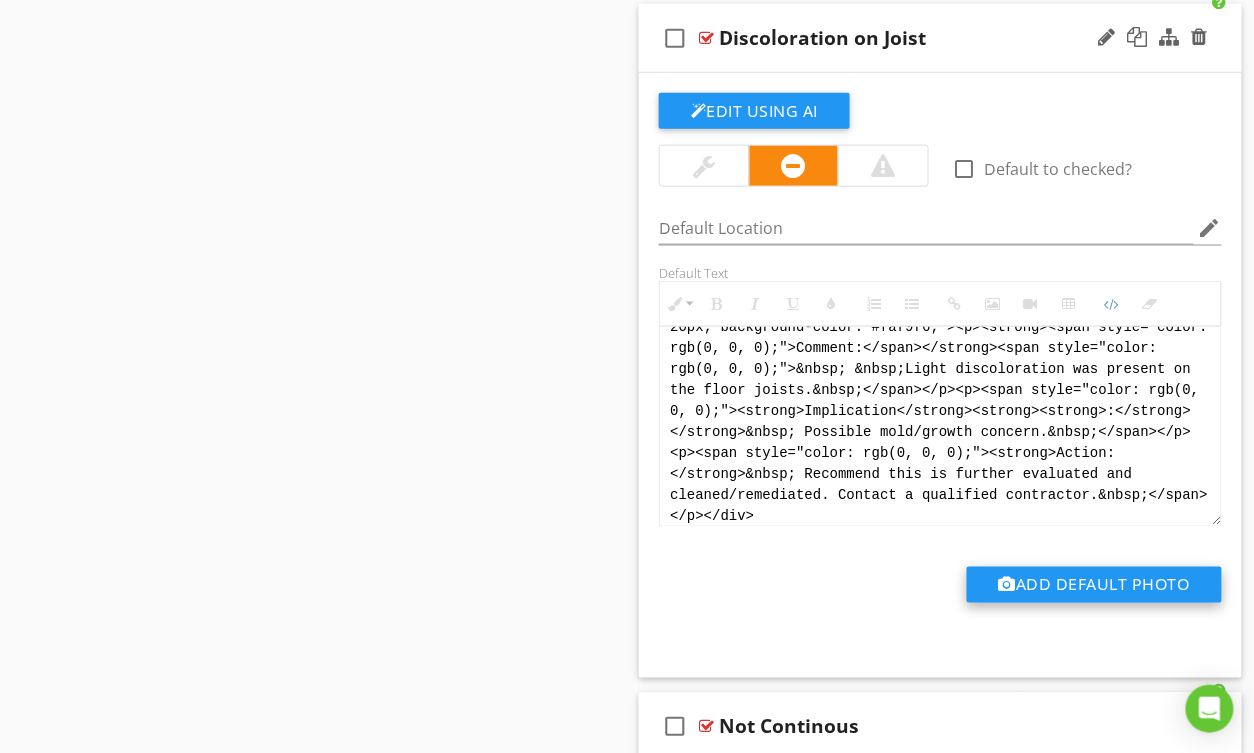 drag, startPoint x: 669, startPoint y: 378, endPoint x: 1138, endPoint y: 611, distance: 523.68884 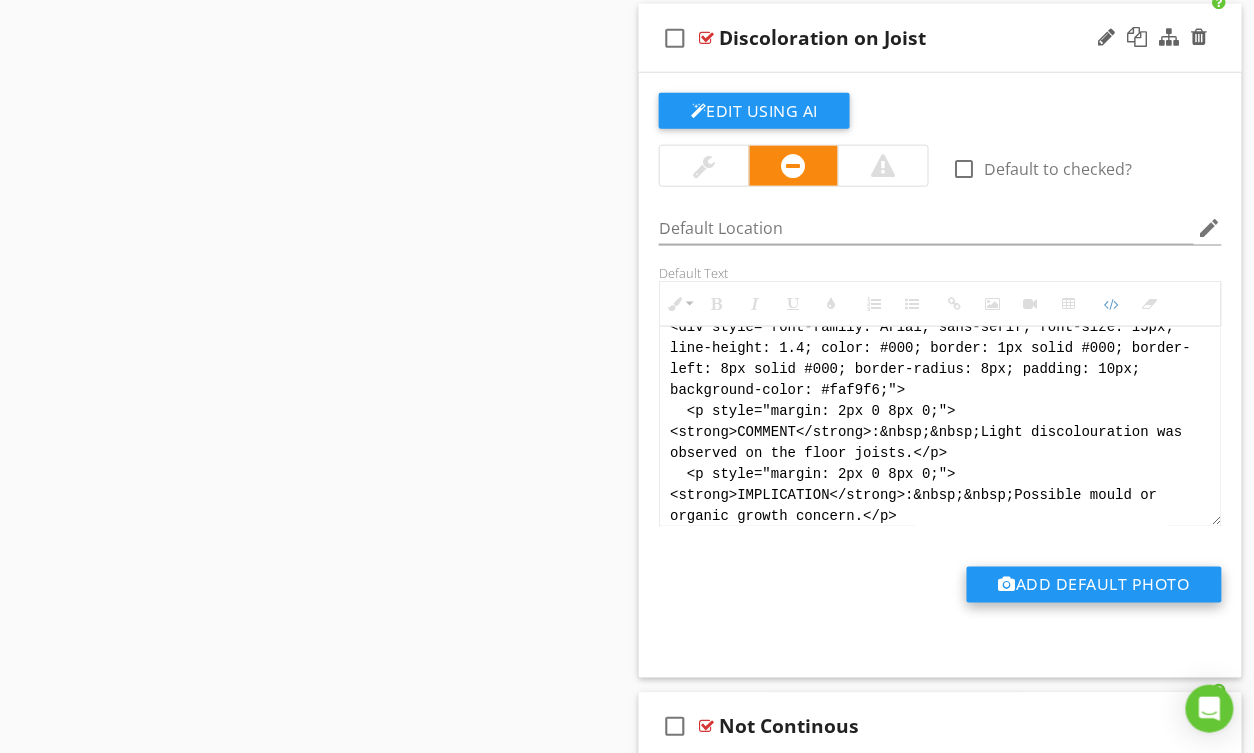 scroll, scrollTop: 200, scrollLeft: 0, axis: vertical 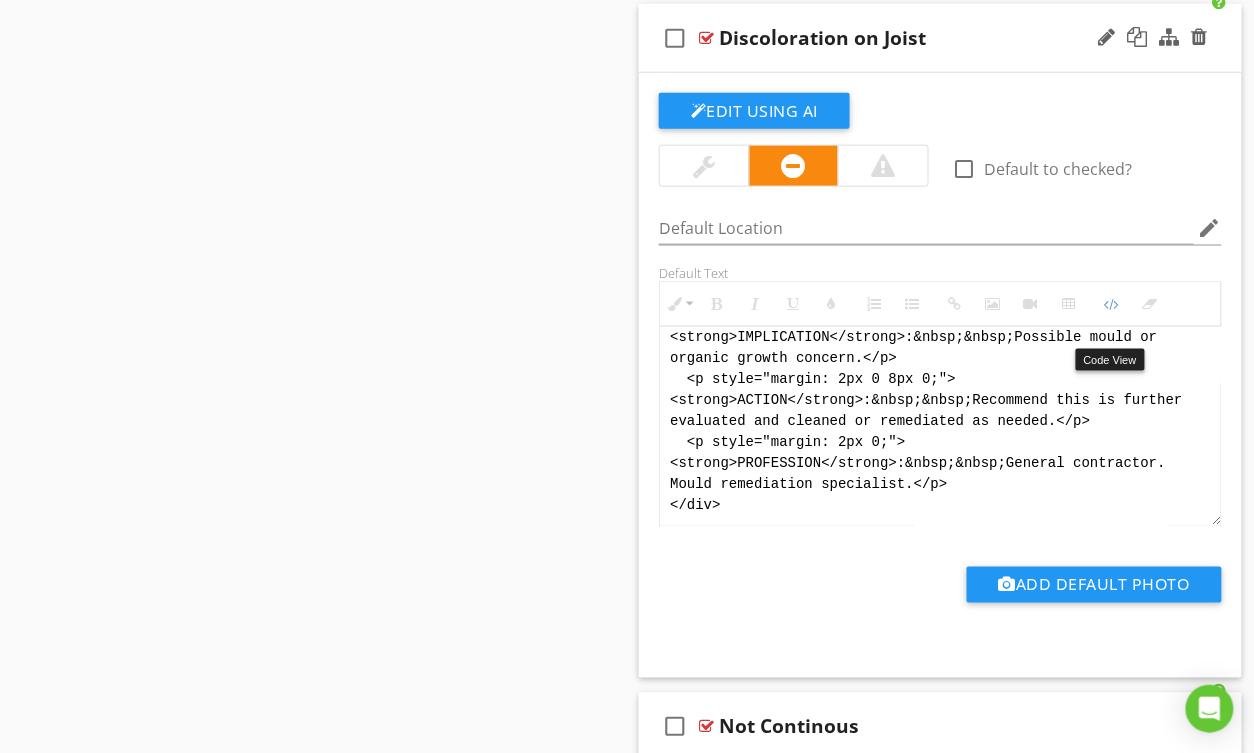 drag, startPoint x: 1105, startPoint y: 335, endPoint x: 897, endPoint y: 349, distance: 208.47063 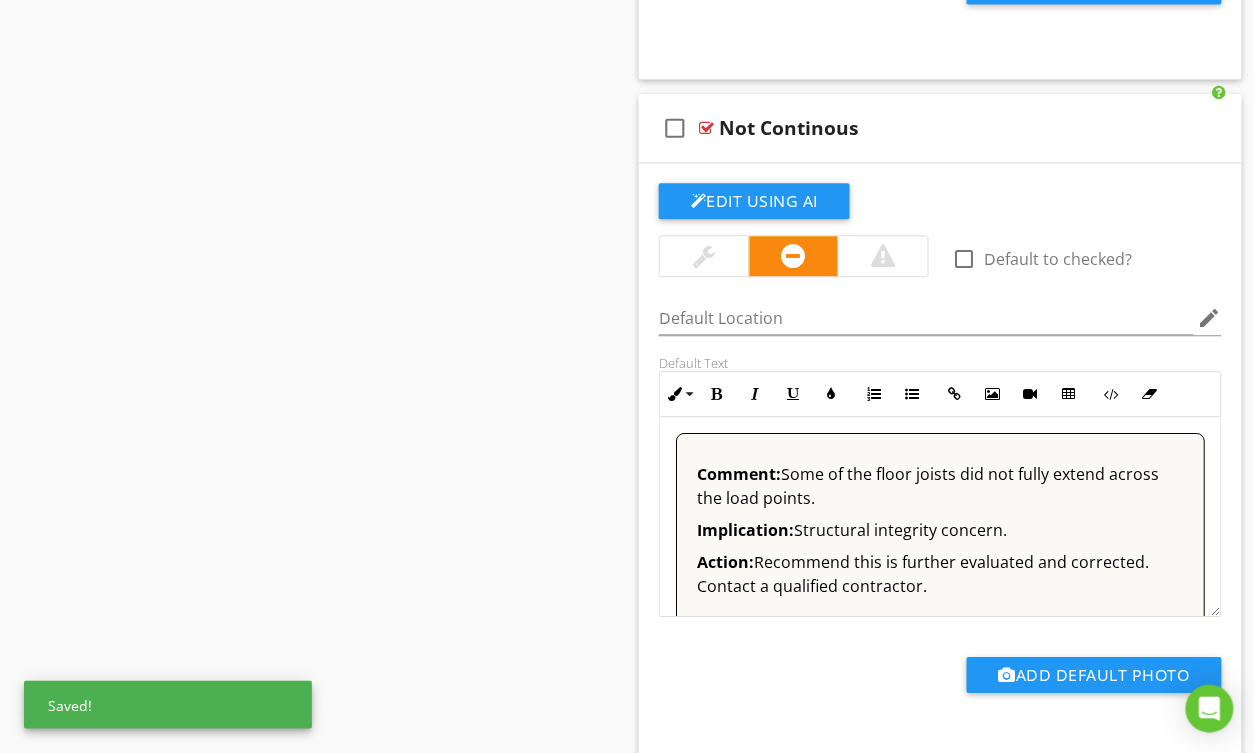 scroll, scrollTop: 18058, scrollLeft: 0, axis: vertical 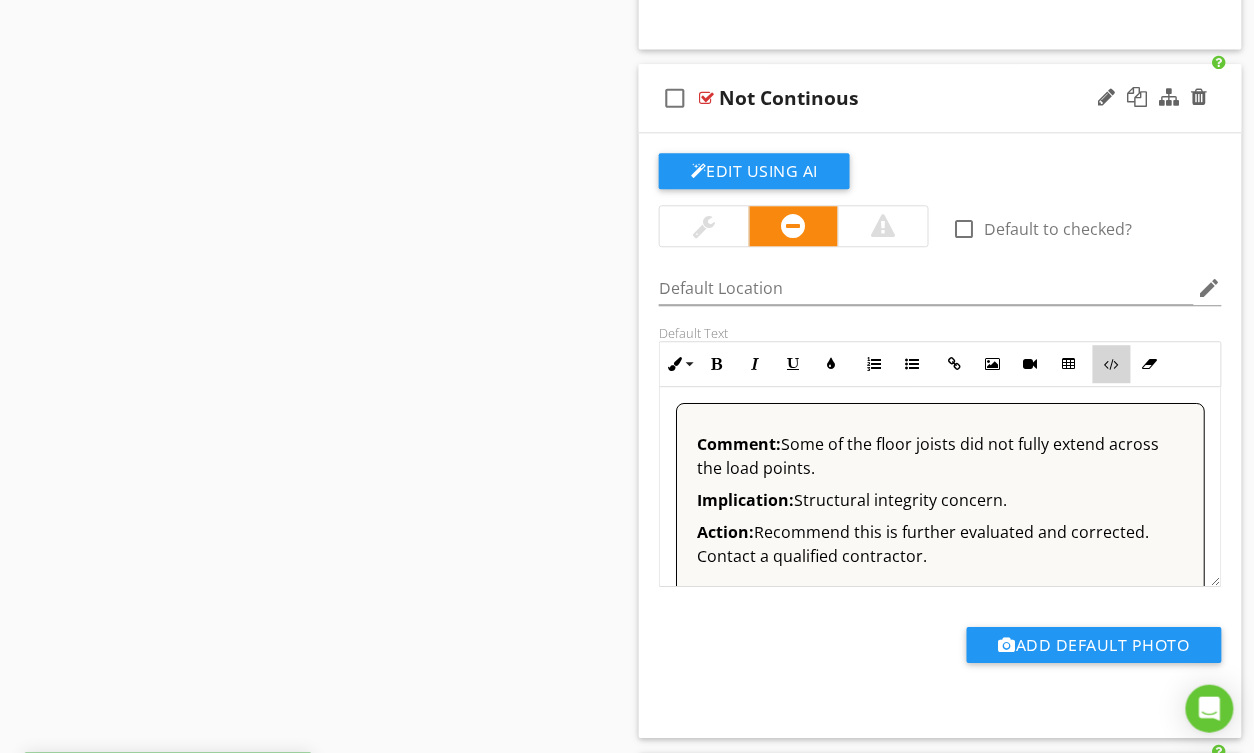 click at bounding box center (1112, 364) 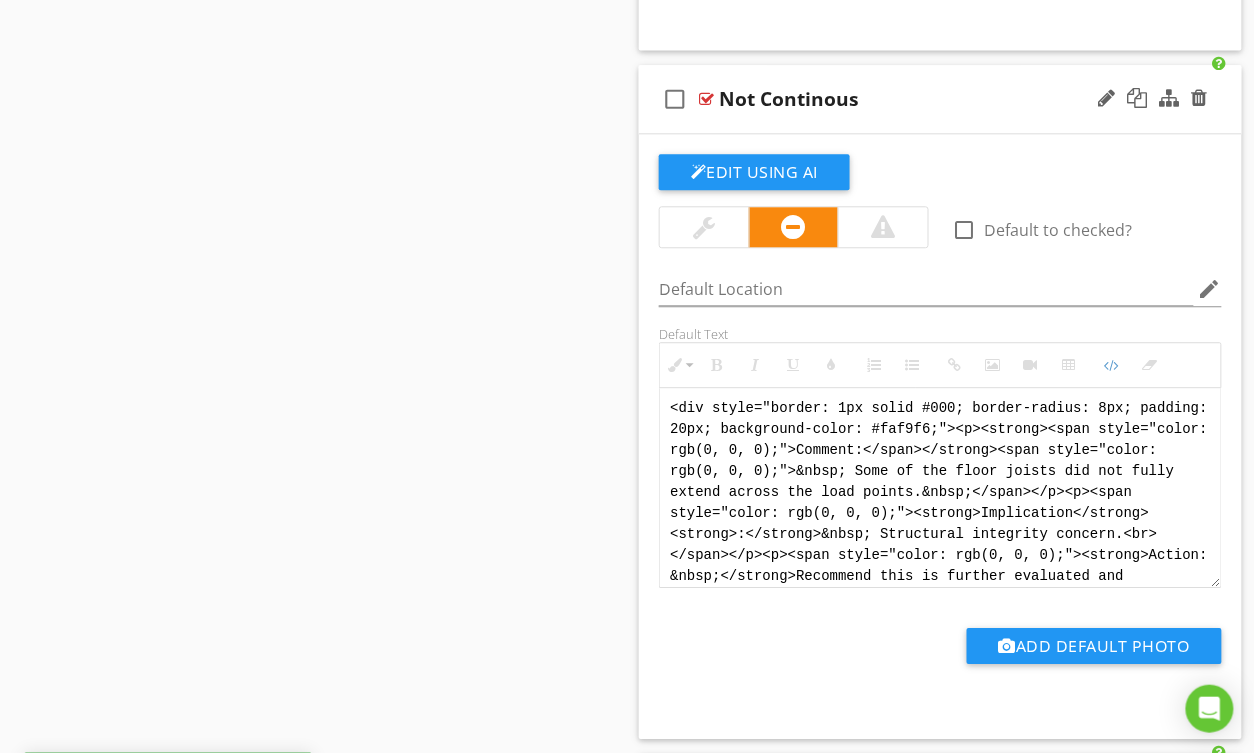 scroll, scrollTop: 40, scrollLeft: 0, axis: vertical 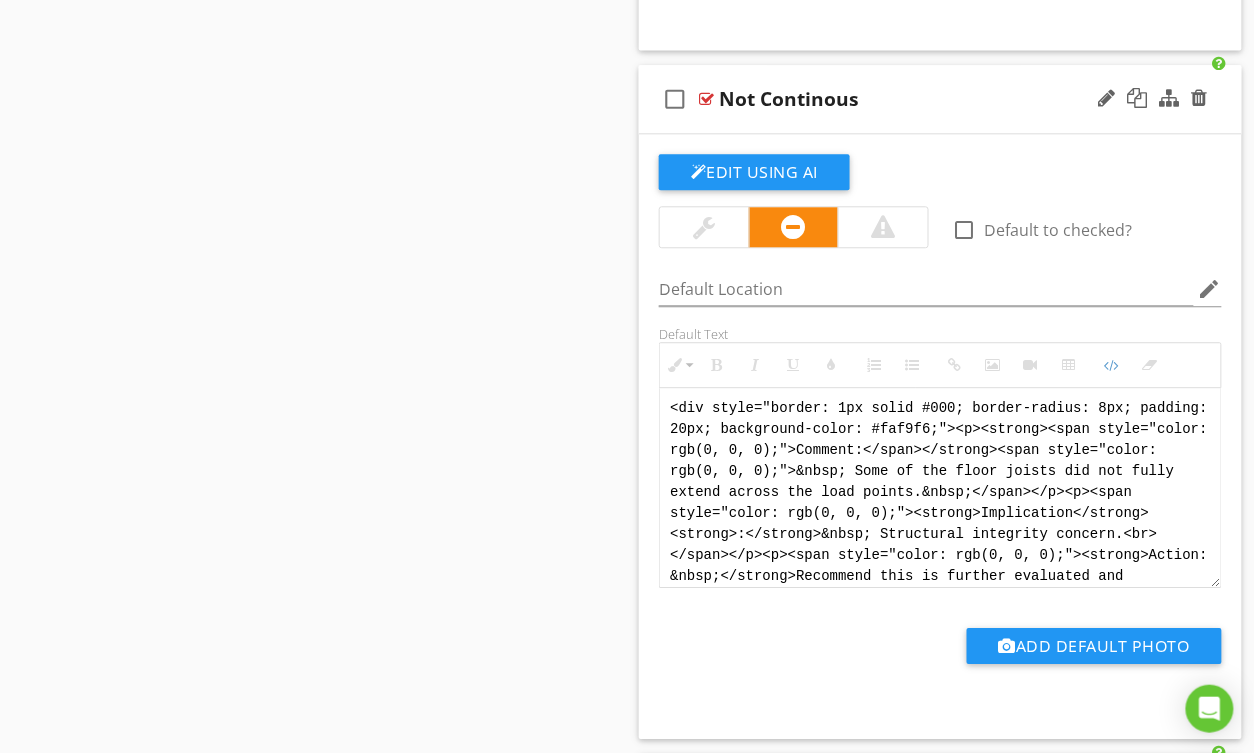 drag, startPoint x: 757, startPoint y: 597, endPoint x: 638, endPoint y: 355, distance: 269.67572 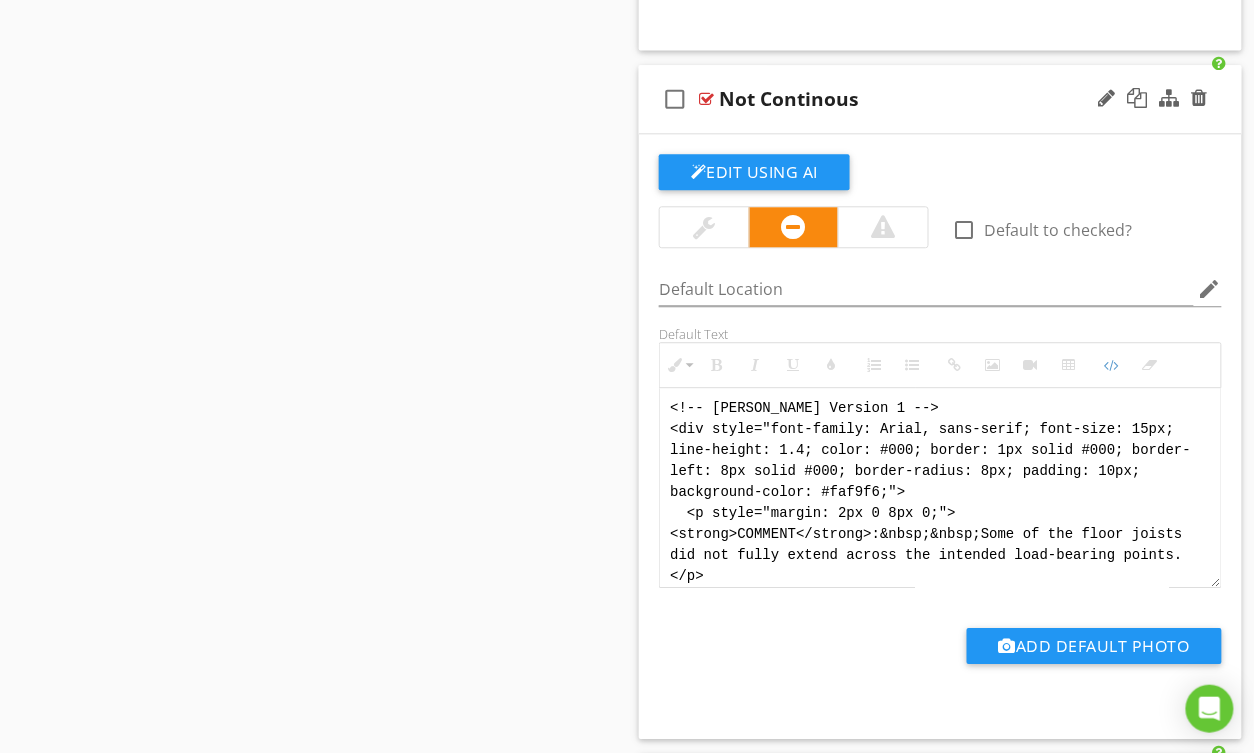 scroll, scrollTop: 200, scrollLeft: 0, axis: vertical 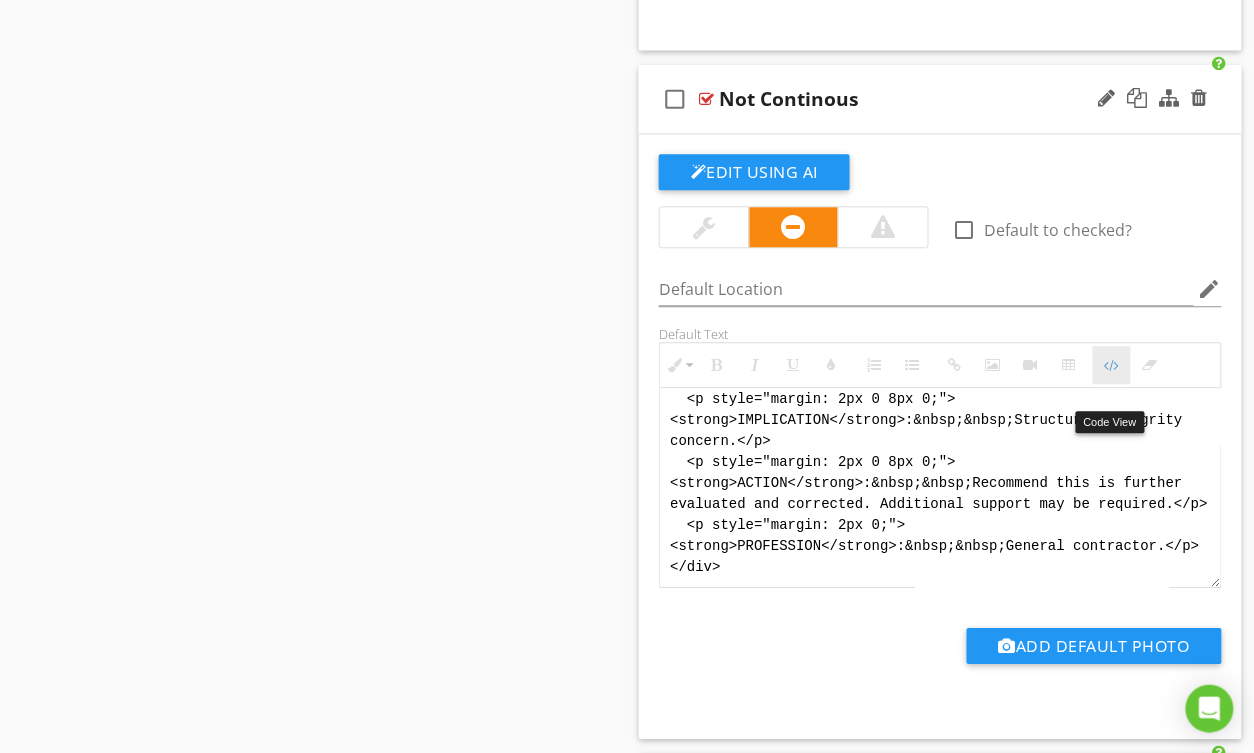 click at bounding box center [1112, 365] 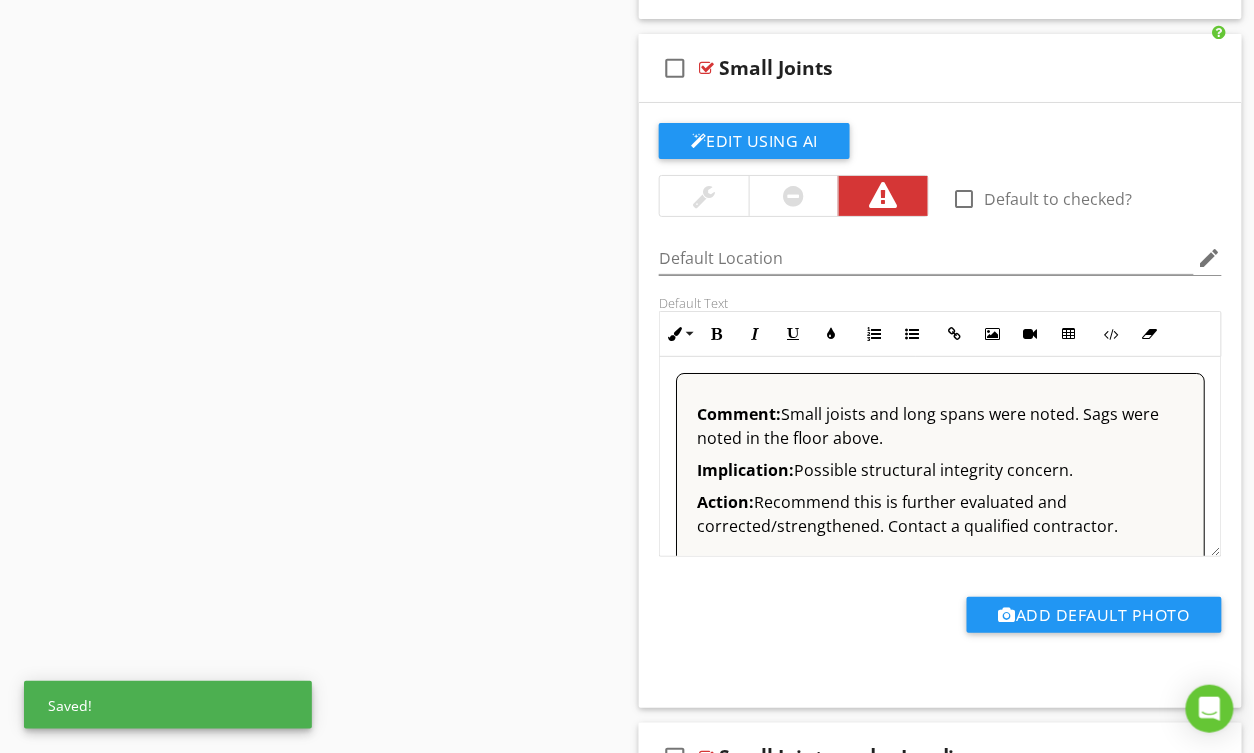 scroll, scrollTop: 18792, scrollLeft: 0, axis: vertical 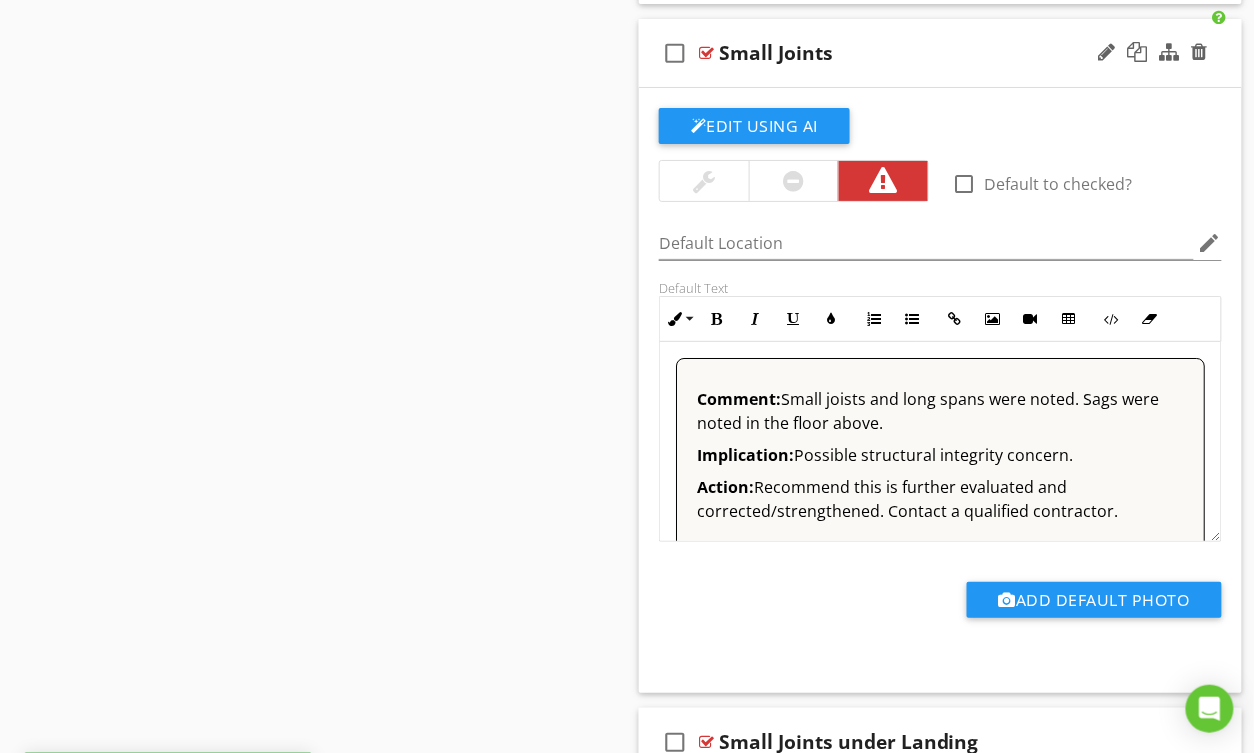 click at bounding box center [794, 181] 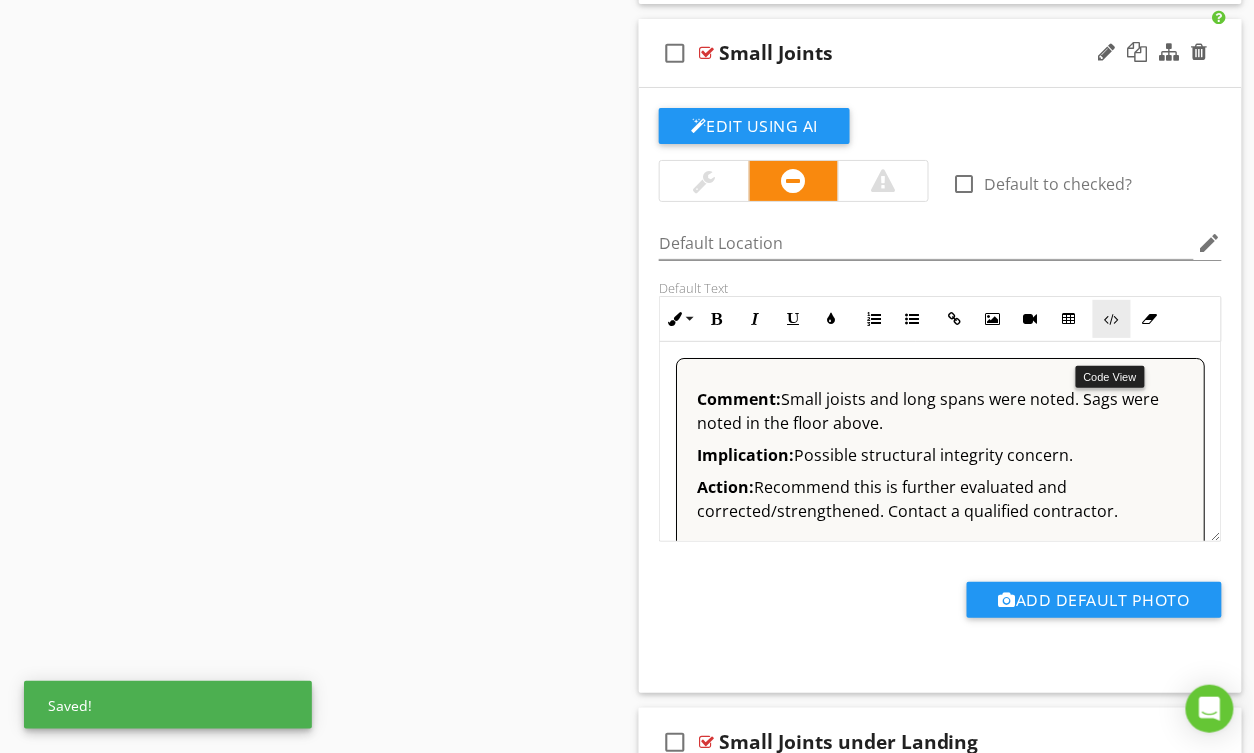click at bounding box center [1112, 319] 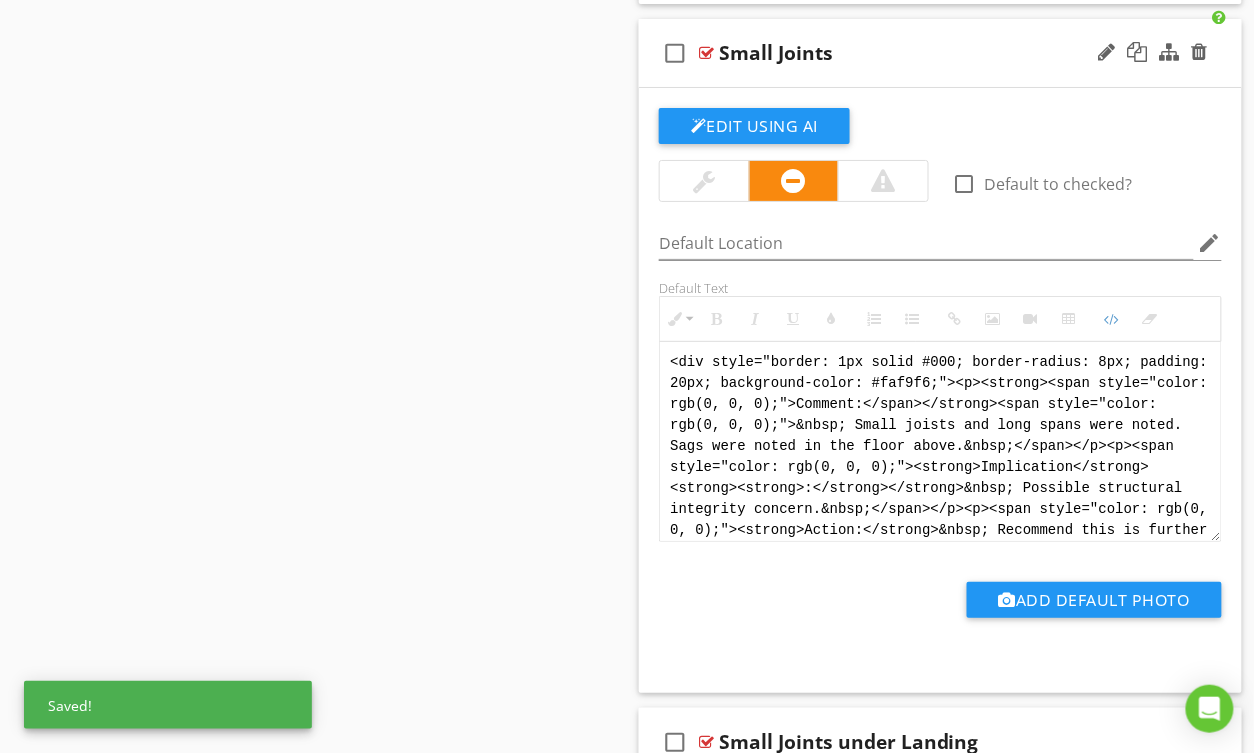 scroll, scrollTop: 40, scrollLeft: 0, axis: vertical 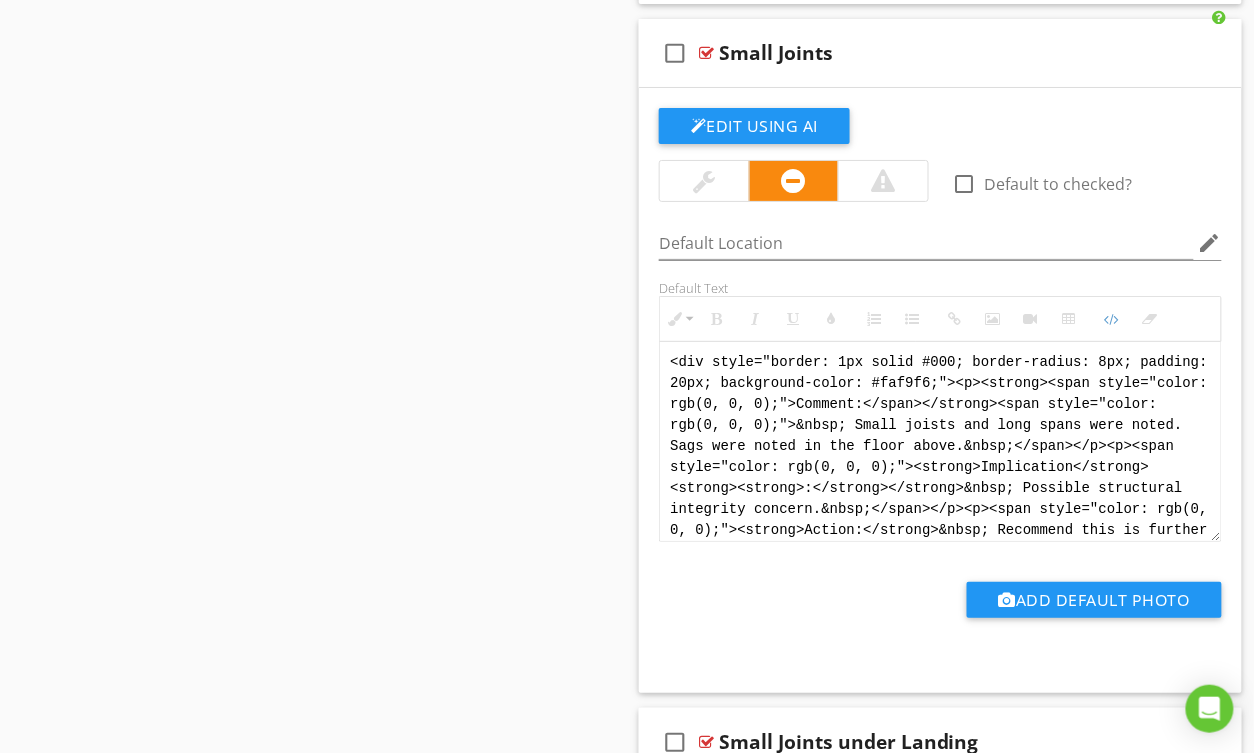 drag, startPoint x: 984, startPoint y: 552, endPoint x: 573, endPoint y: 281, distance: 492.30276 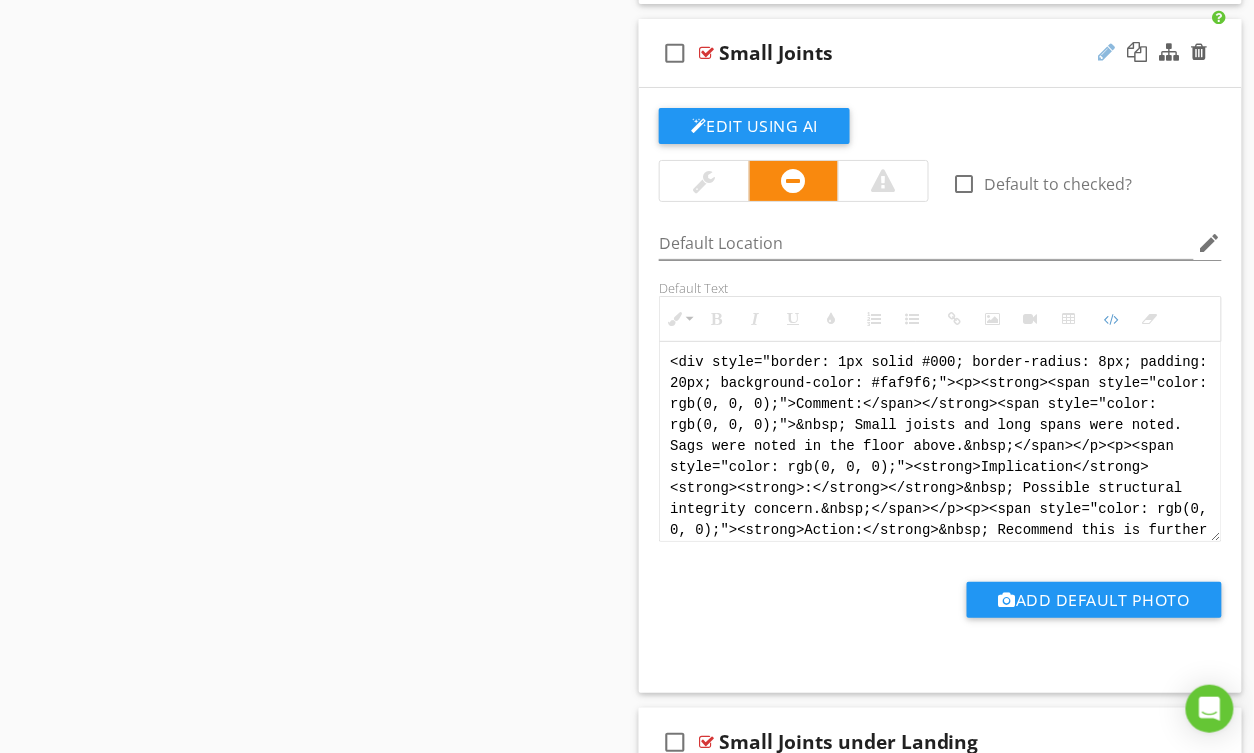 click at bounding box center [1107, 52] 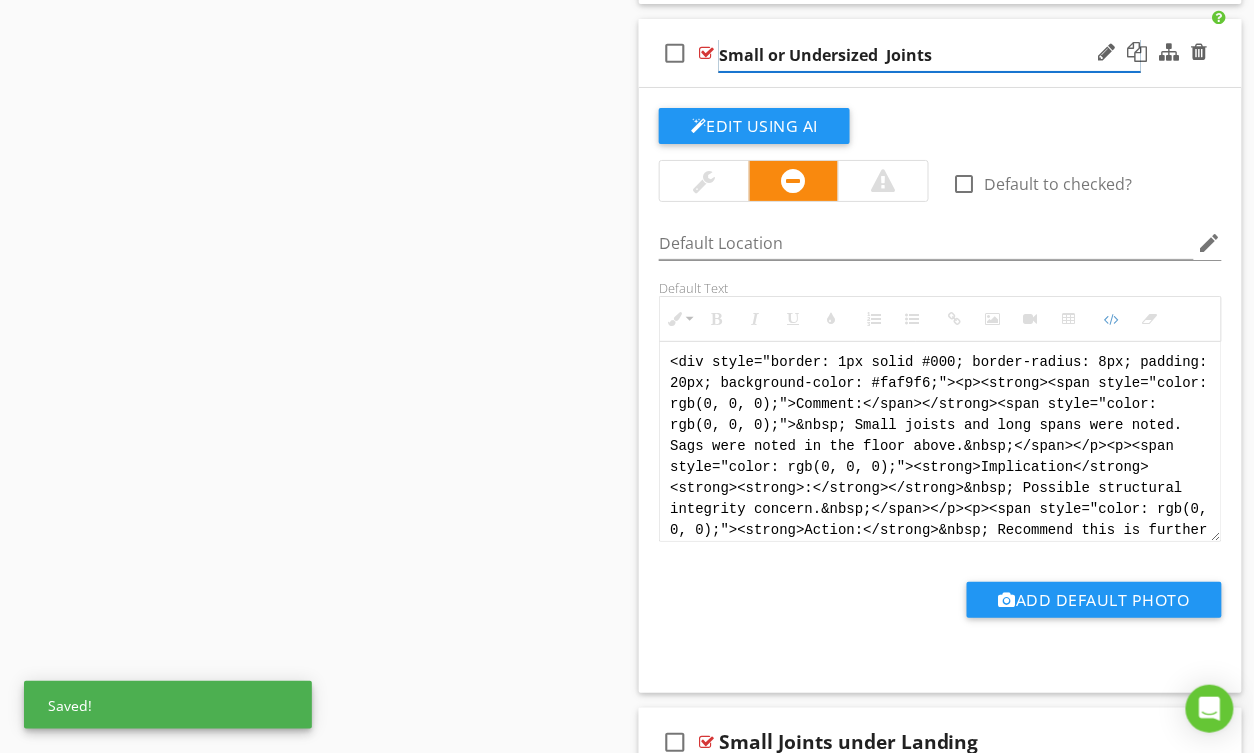 type on "Small or Undersized Joints" 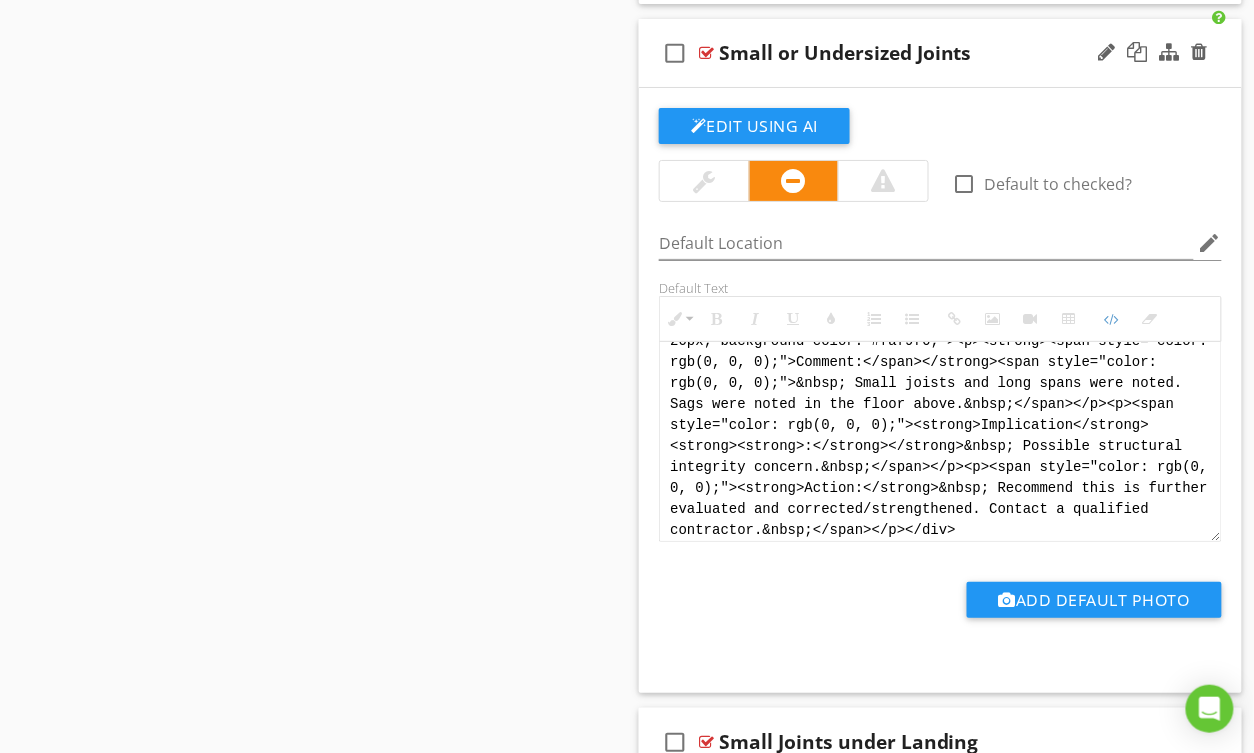 scroll, scrollTop: 40, scrollLeft: 0, axis: vertical 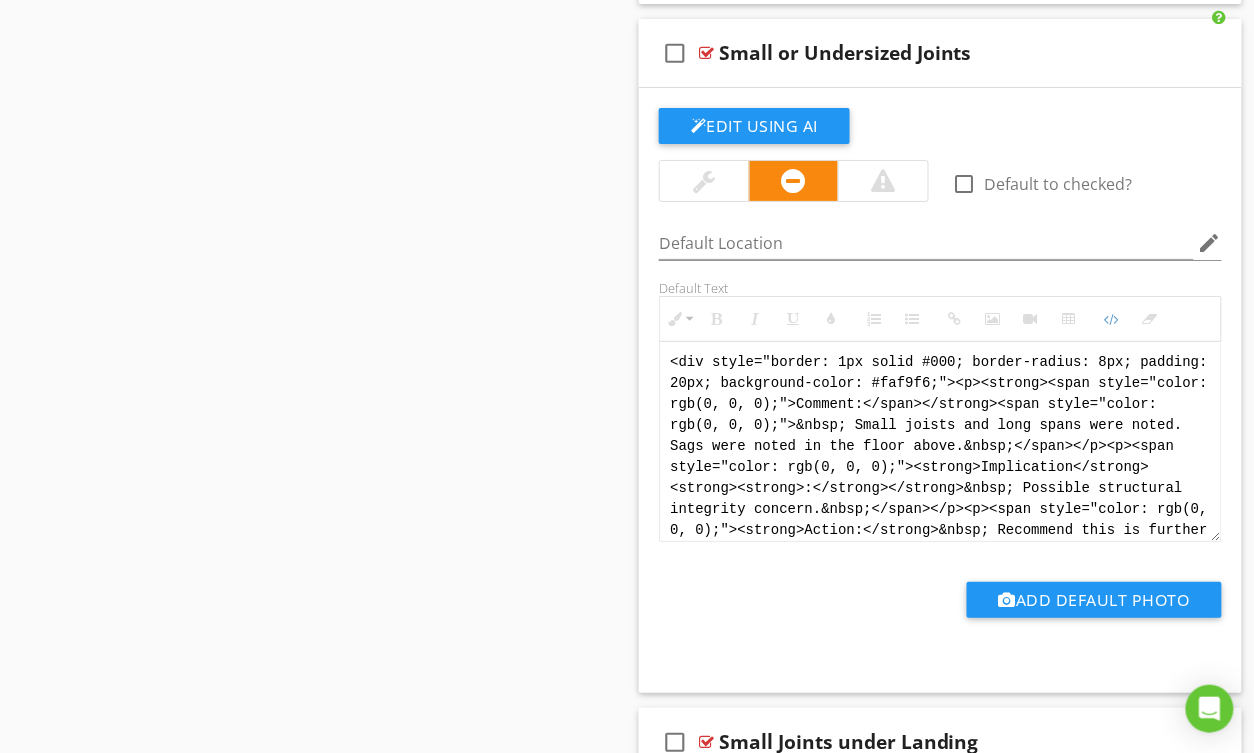 drag, startPoint x: 1017, startPoint y: 558, endPoint x: 590, endPoint y: 282, distance: 508.43387 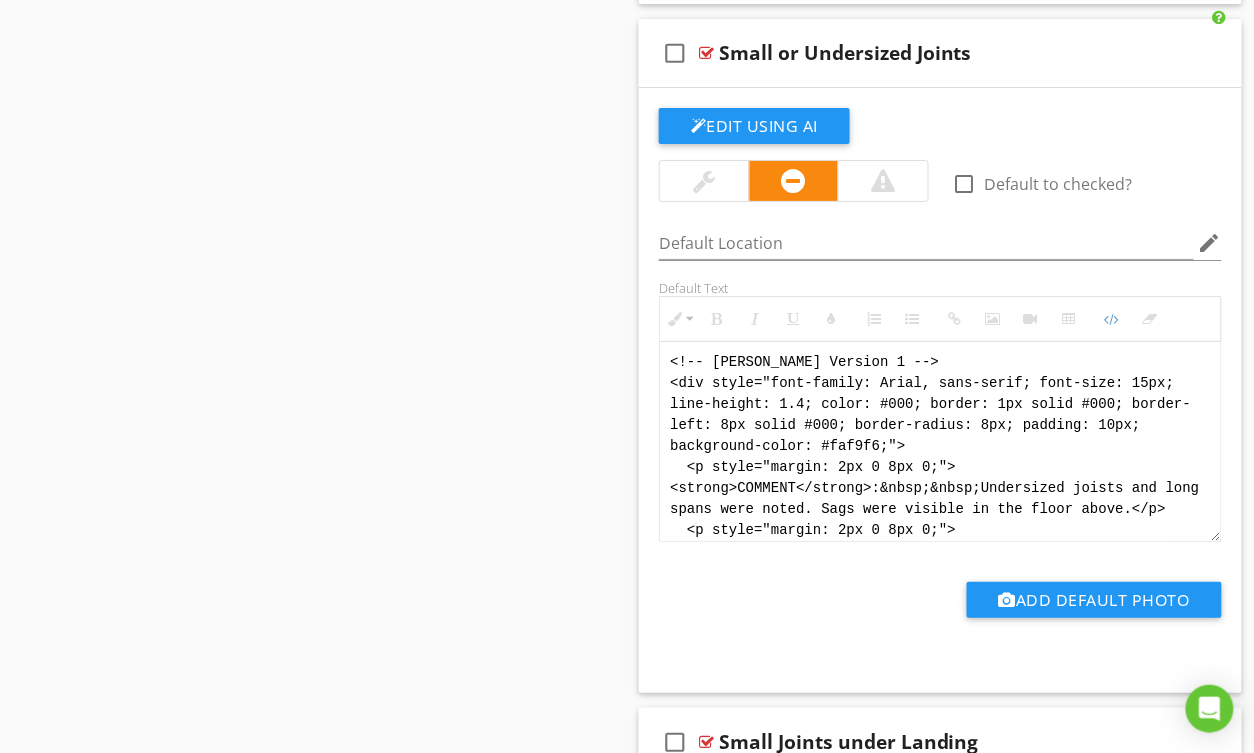 scroll, scrollTop: 180, scrollLeft: 0, axis: vertical 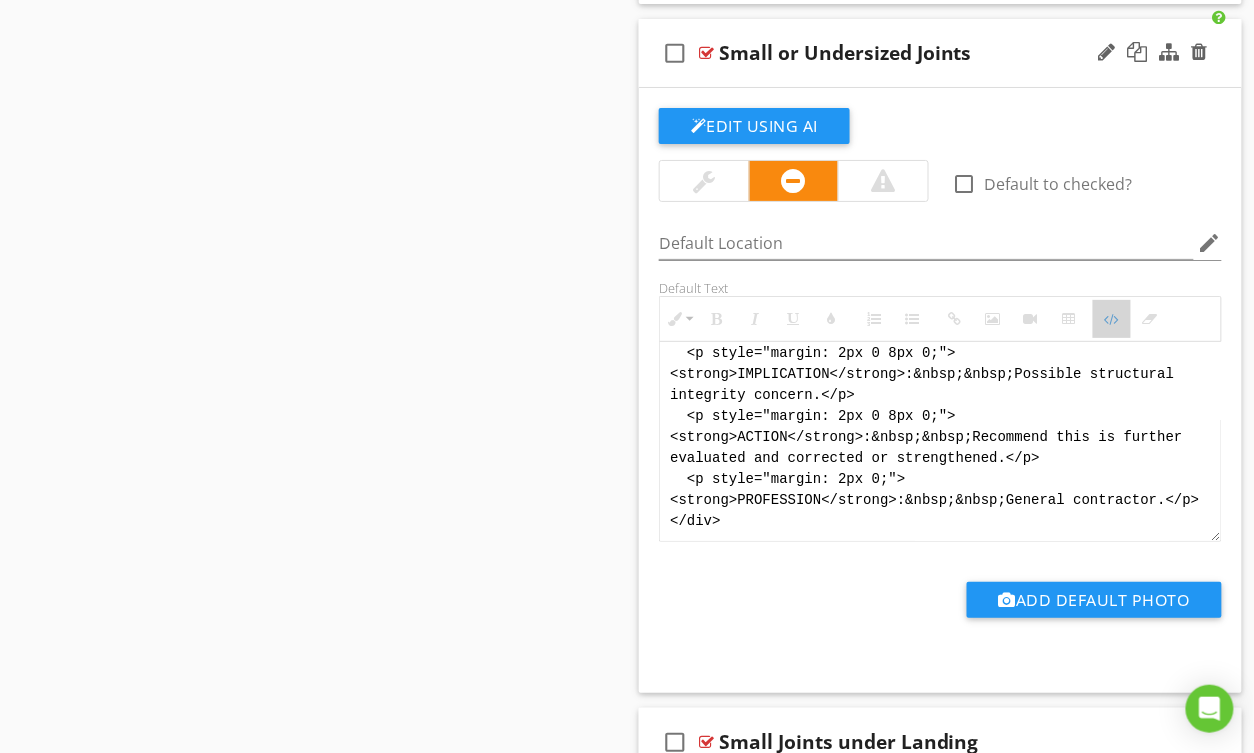 drag, startPoint x: 1114, startPoint y: 348, endPoint x: 922, endPoint y: 382, distance: 194.98718 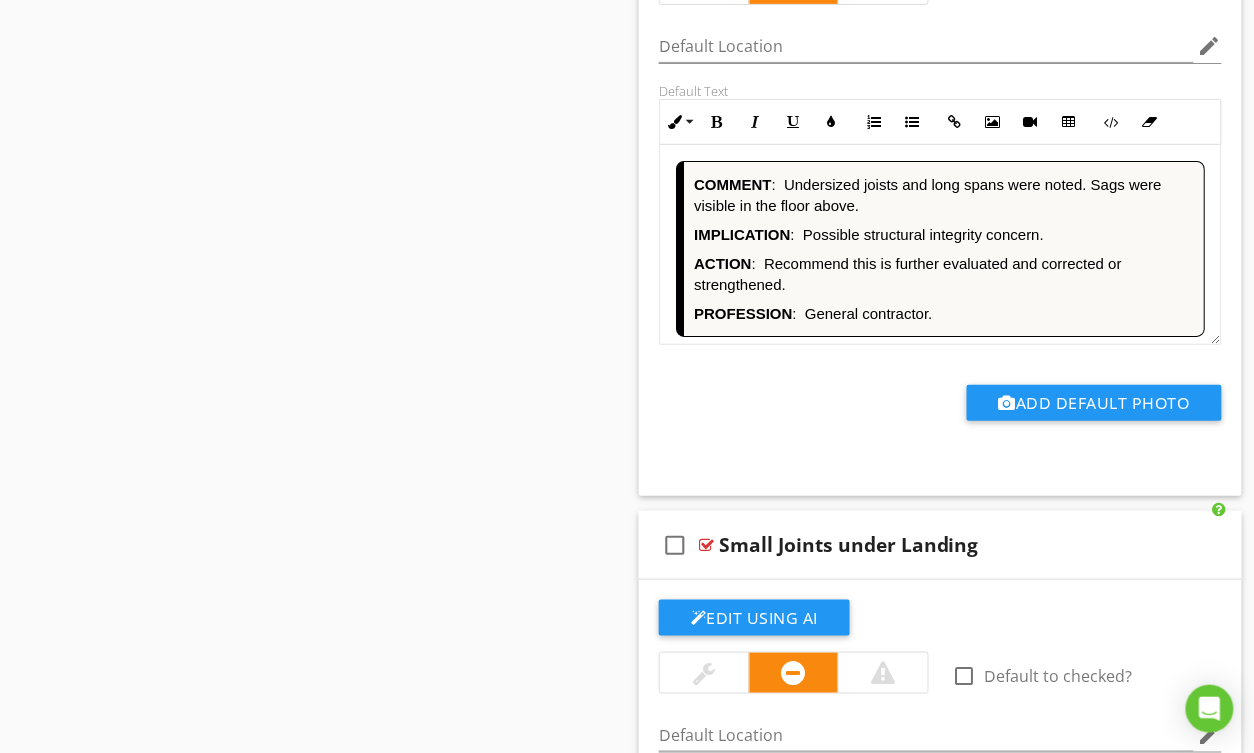 scroll, scrollTop: 18928, scrollLeft: 0, axis: vertical 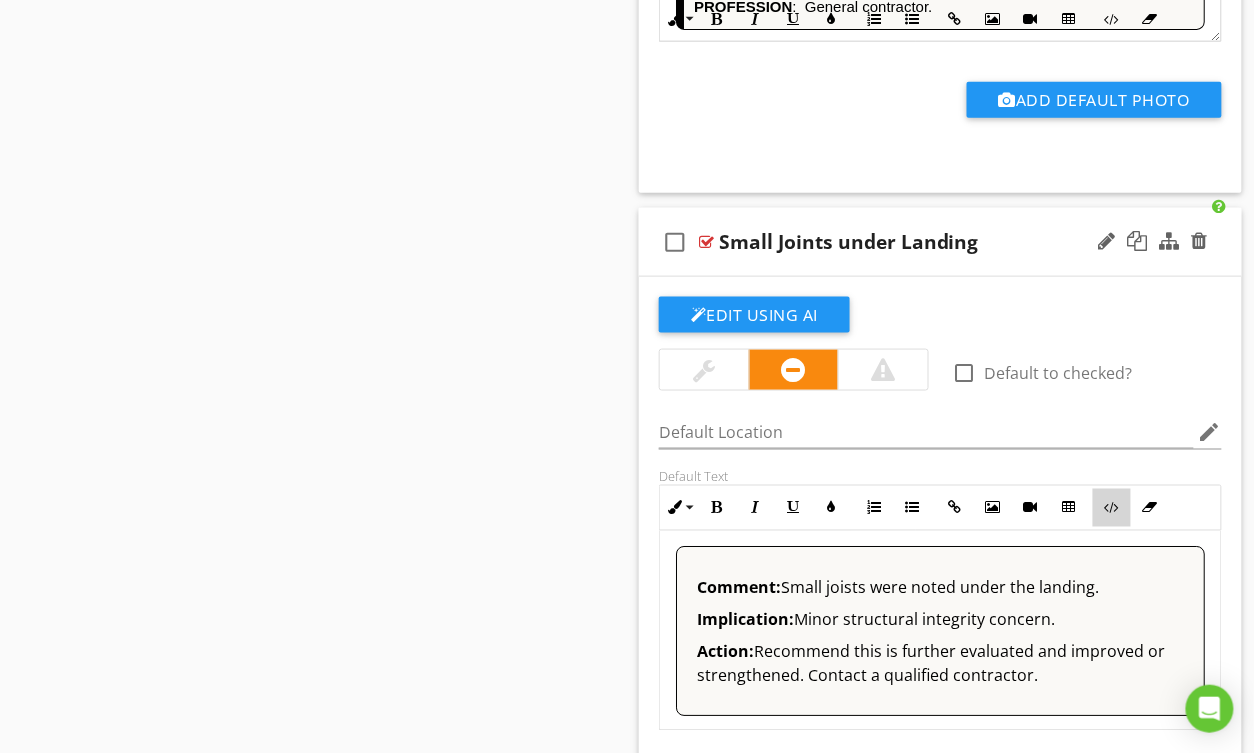 drag, startPoint x: 1117, startPoint y: 540, endPoint x: 1096, endPoint y: 528, distance: 24.186773 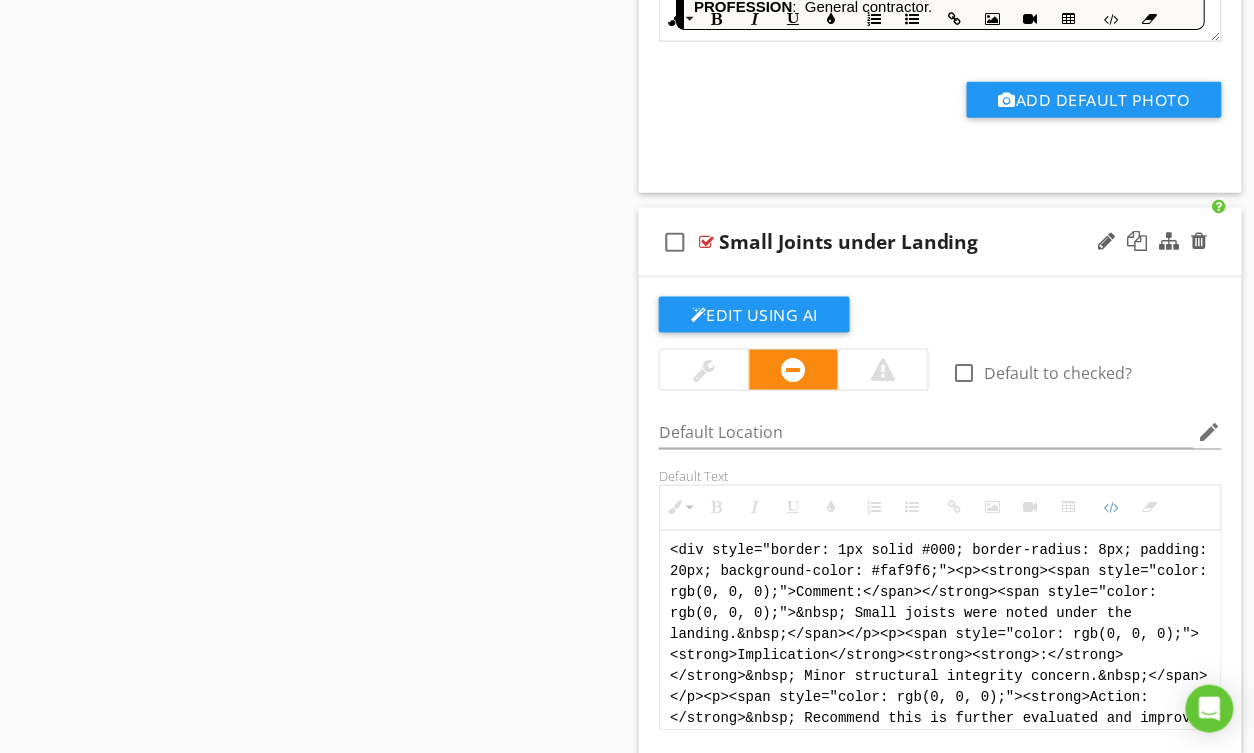 scroll, scrollTop: 40, scrollLeft: 0, axis: vertical 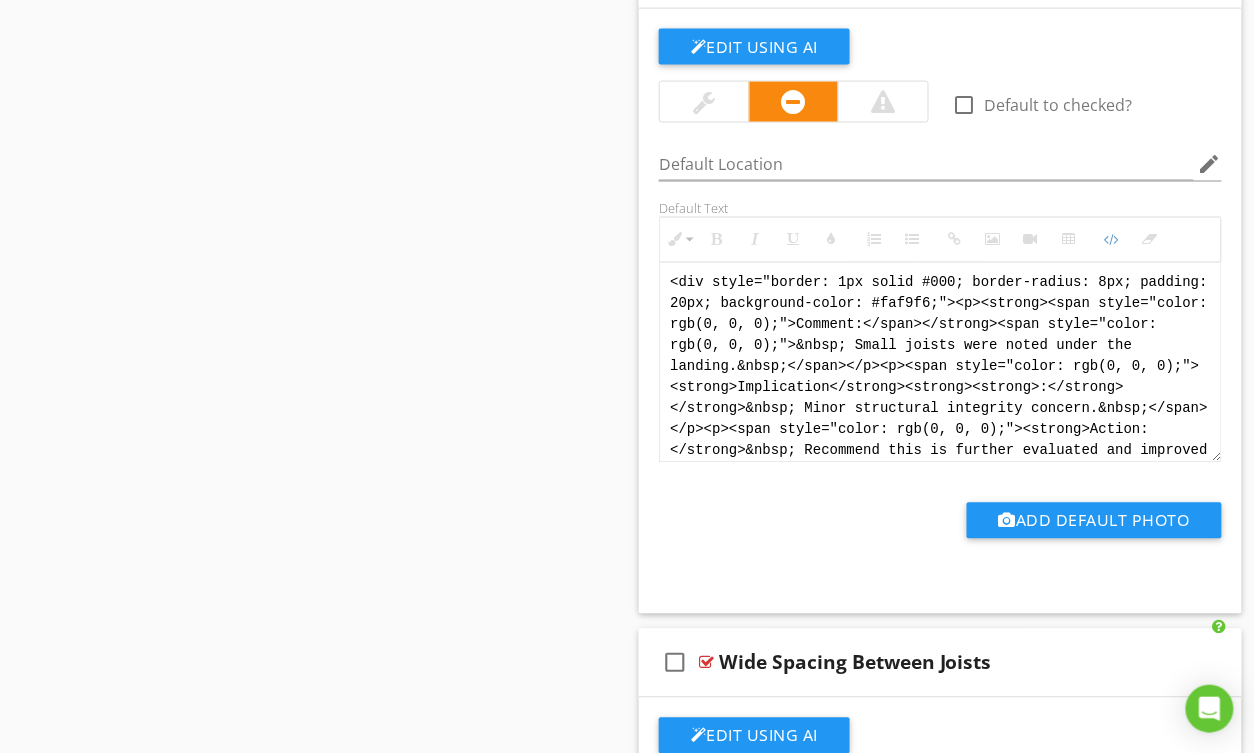 drag, startPoint x: 805, startPoint y: 454, endPoint x: 612, endPoint y: 226, distance: 298.71893 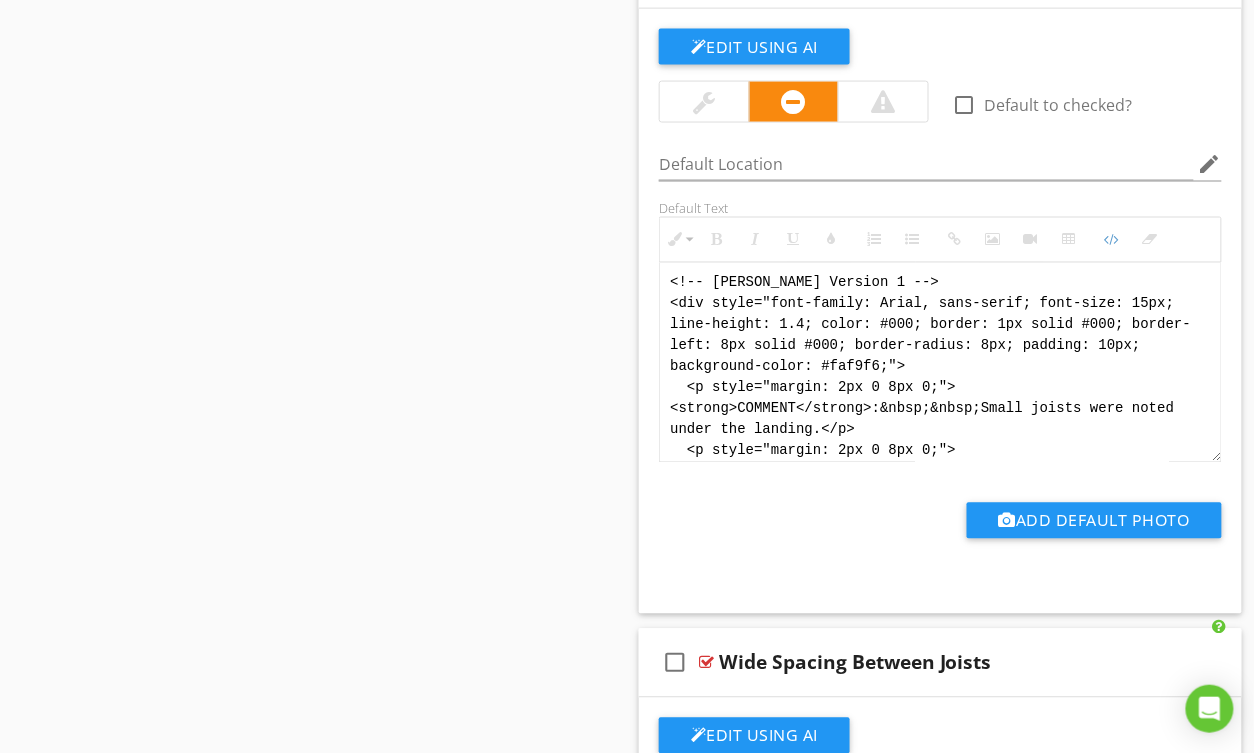 scroll, scrollTop: 180, scrollLeft: 0, axis: vertical 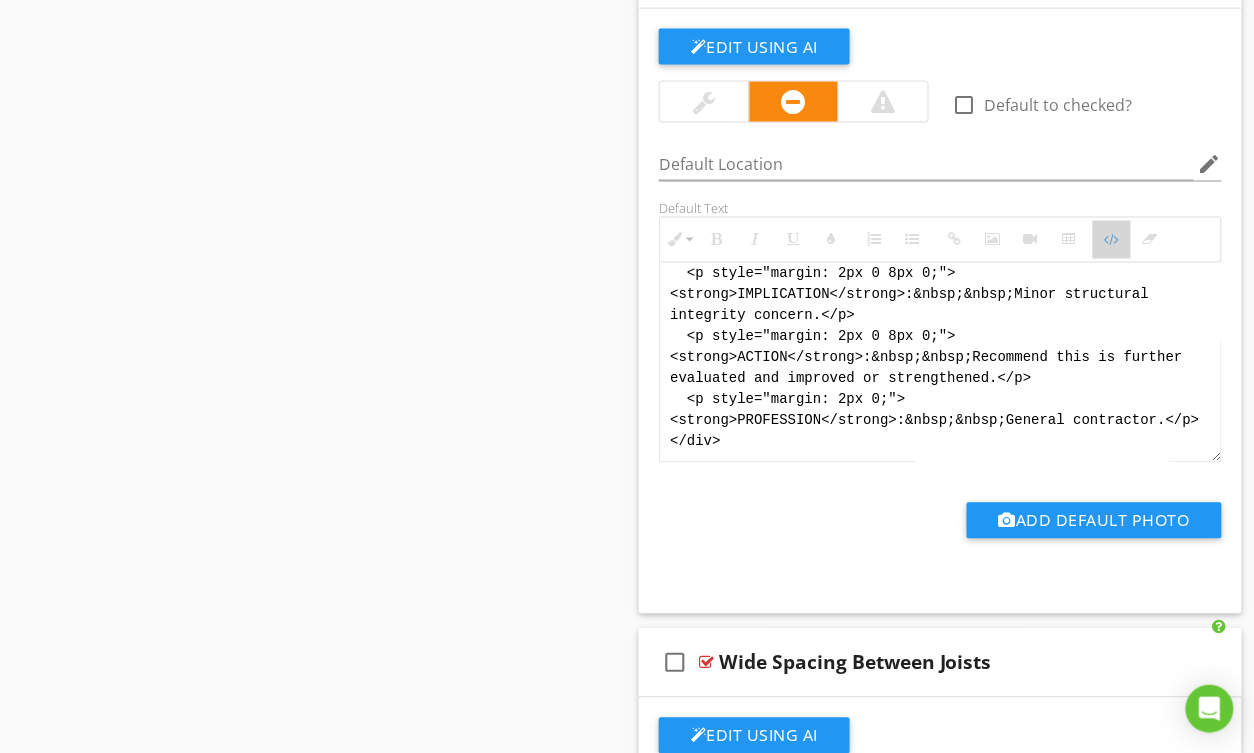 drag, startPoint x: 1110, startPoint y: 260, endPoint x: 1053, endPoint y: 293, distance: 65.863495 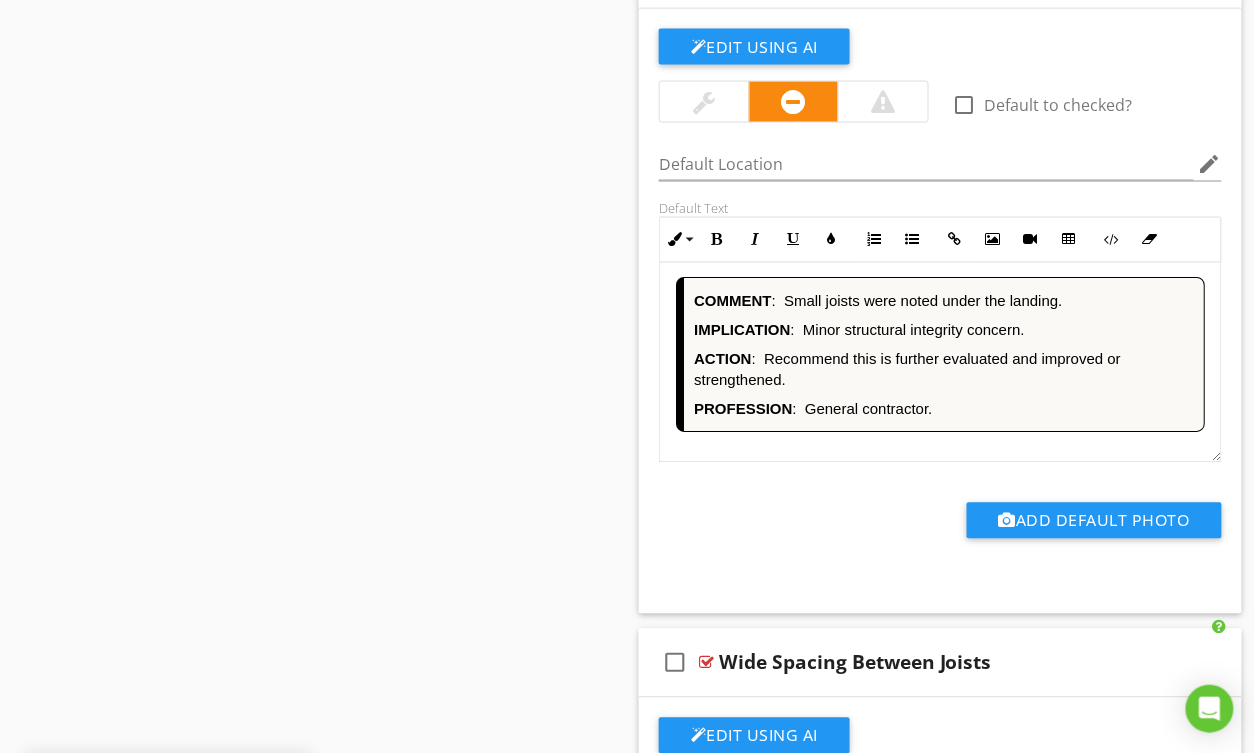 scroll, scrollTop: 1, scrollLeft: 0, axis: vertical 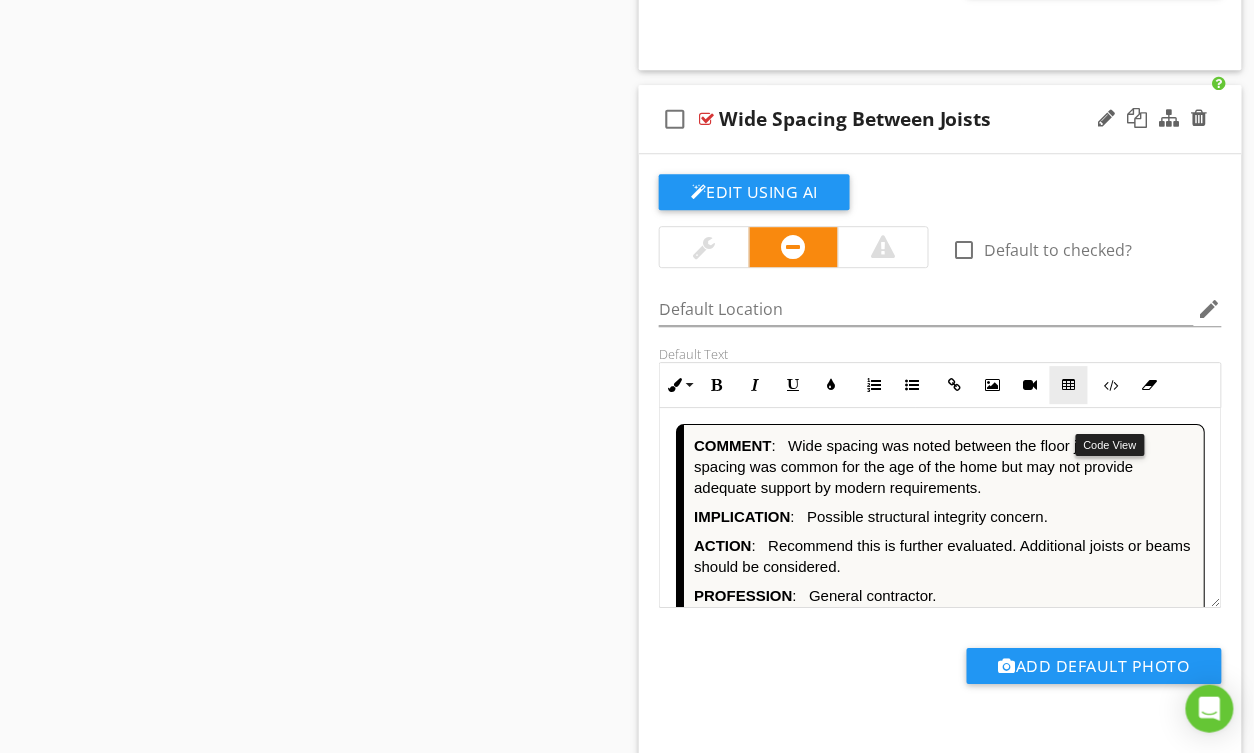 drag, startPoint x: 1109, startPoint y: 414, endPoint x: 1086, endPoint y: 420, distance: 23.769728 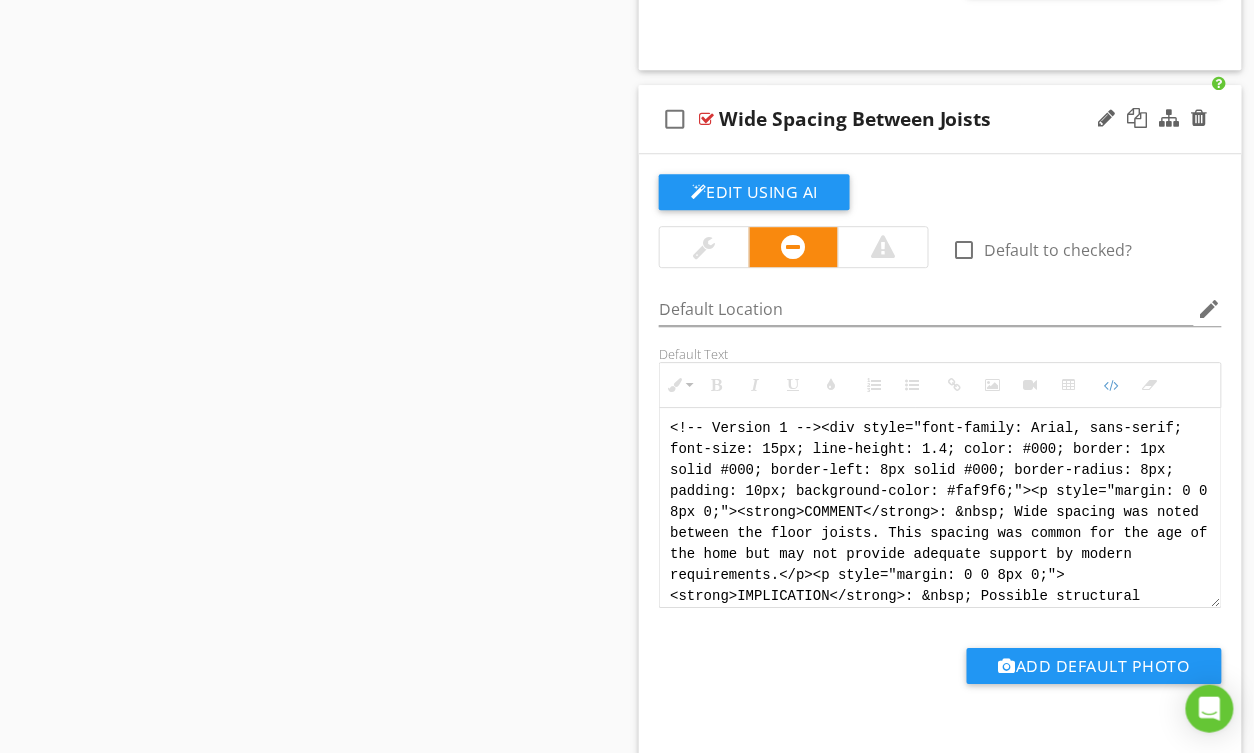 scroll, scrollTop: 100, scrollLeft: 0, axis: vertical 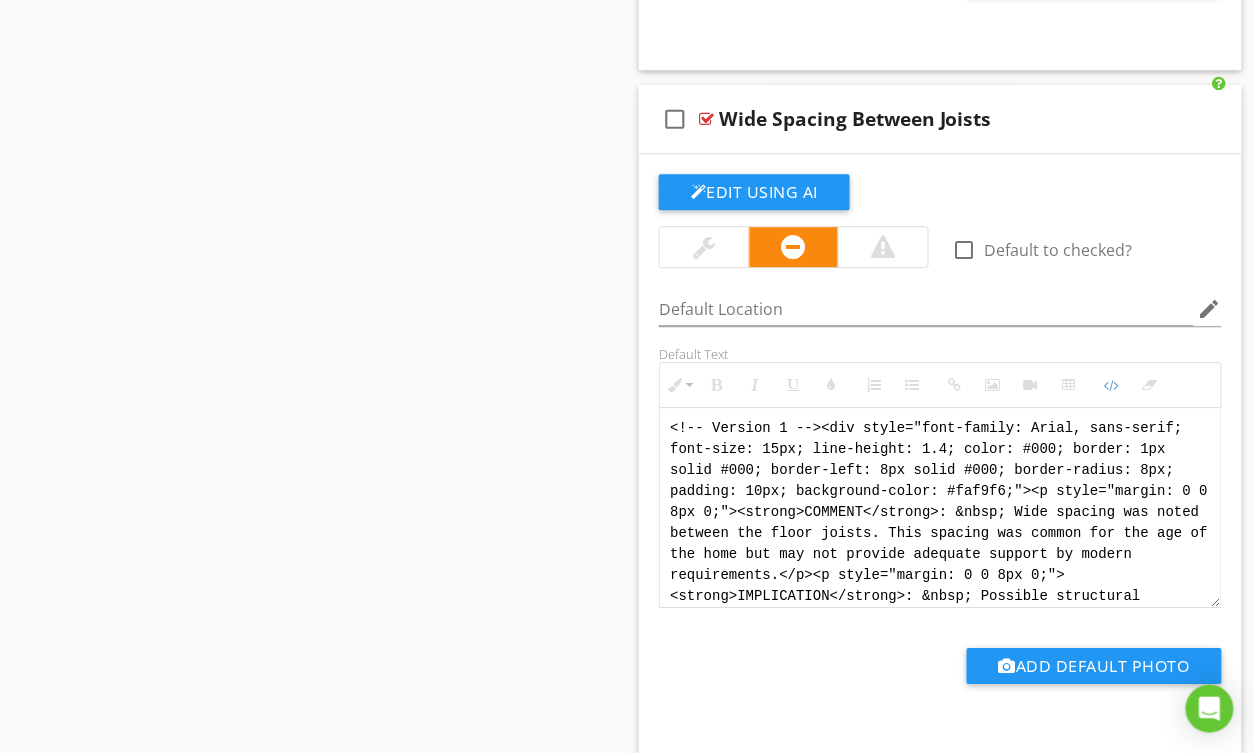 drag, startPoint x: 936, startPoint y: 625, endPoint x: 632, endPoint y: 370, distance: 396.78836 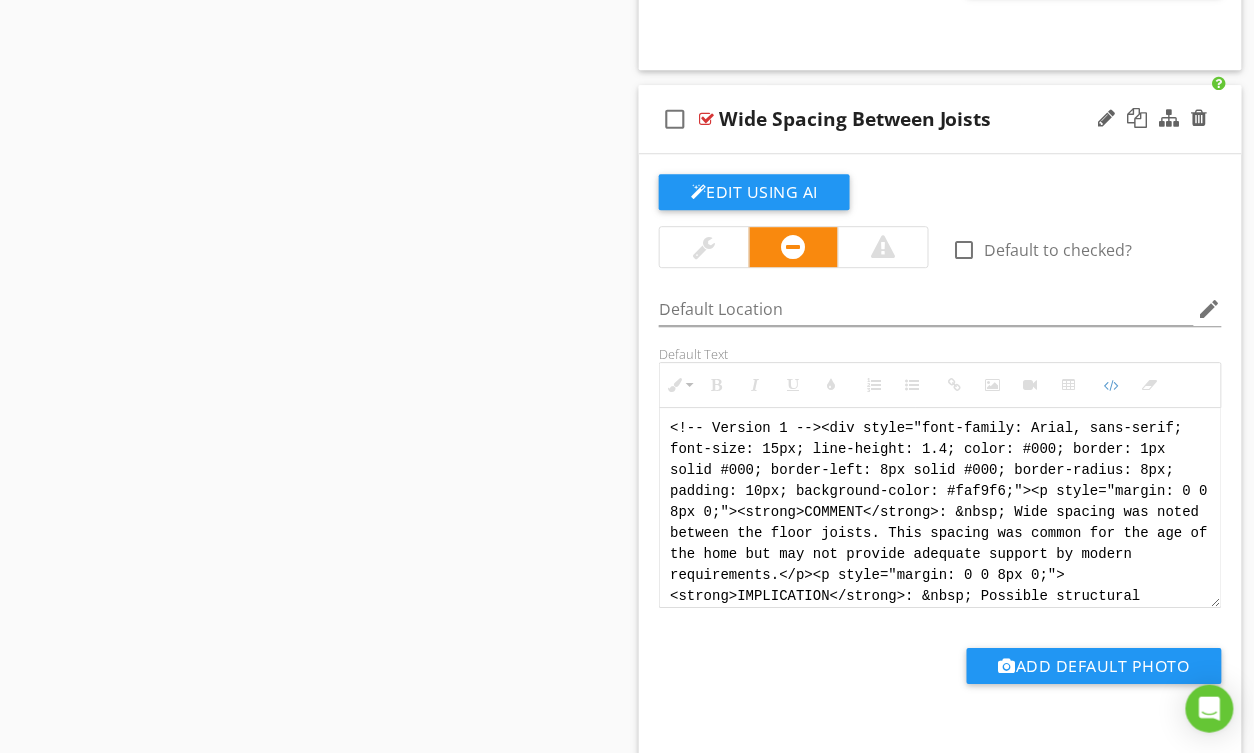 paste on "Jody Version 1 -->
<div style="font-family: Arial, sans-serif; font-size: 15px; line-height: 1.4; color: #000; border: 1px solid #000; border-left: 8px solid #000; border-radius: 8px; padding: 10px; background-color: #faf9f6;">
<p style="margin: 0 0 8px 0;"><strong>COMMENT</strong>: &nbsp;&nbsp;Wide spacing was noted between the floor joists. This spacing was typical for the age of the home but may not provide adequate support by modern standards.</p>
<p style="margin: 0 0 8px 0;"><strong>IMPLICATION</strong>: &nbsp;&nbsp;Possible structural integrity concern.</p>
<p style="margin: 0 0 8px 0;"><strong>ACTION</strong>: &nbsp;&nbsp;Recommend this is further evaluated. Additional joists or support beams should be considered.</p>
<p style="margin: 0;"><strong>PROFESSION</strong>: &nbsp;&nbsp;General contractor.</p>
</div>" 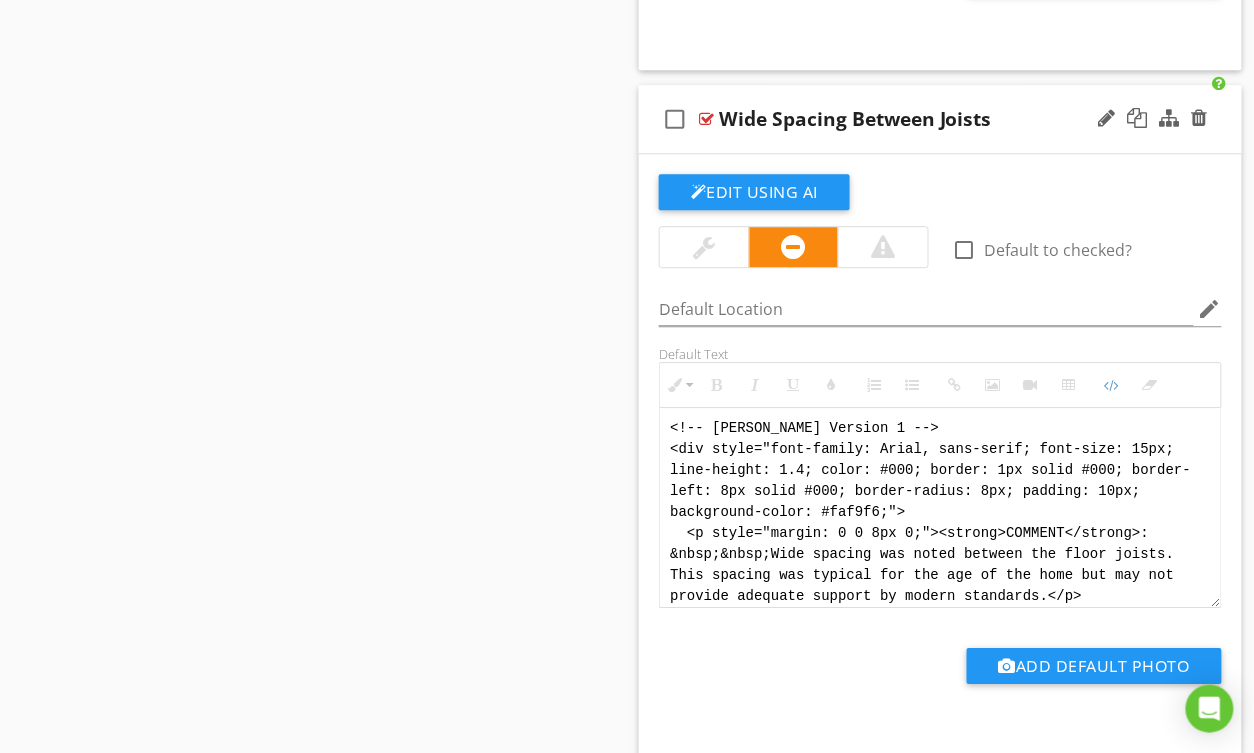 scroll, scrollTop: 180, scrollLeft: 0, axis: vertical 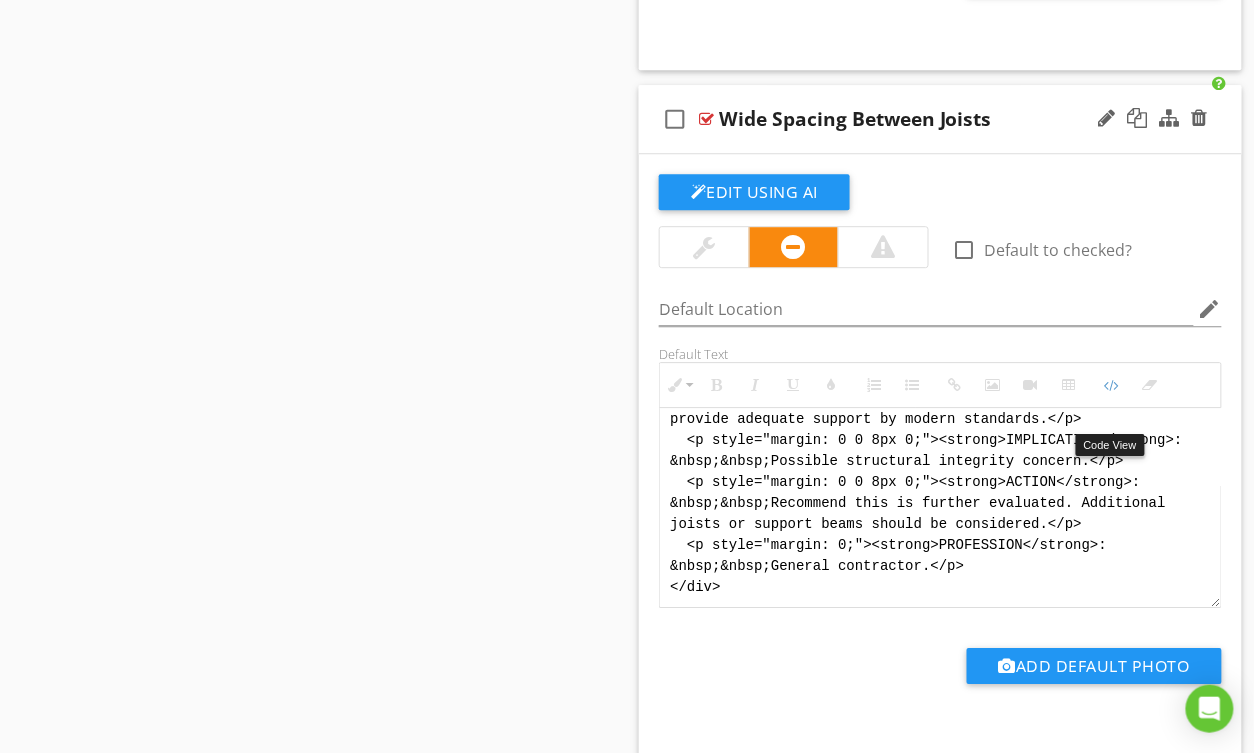 drag, startPoint x: 1112, startPoint y: 416, endPoint x: 954, endPoint y: 398, distance: 159.02202 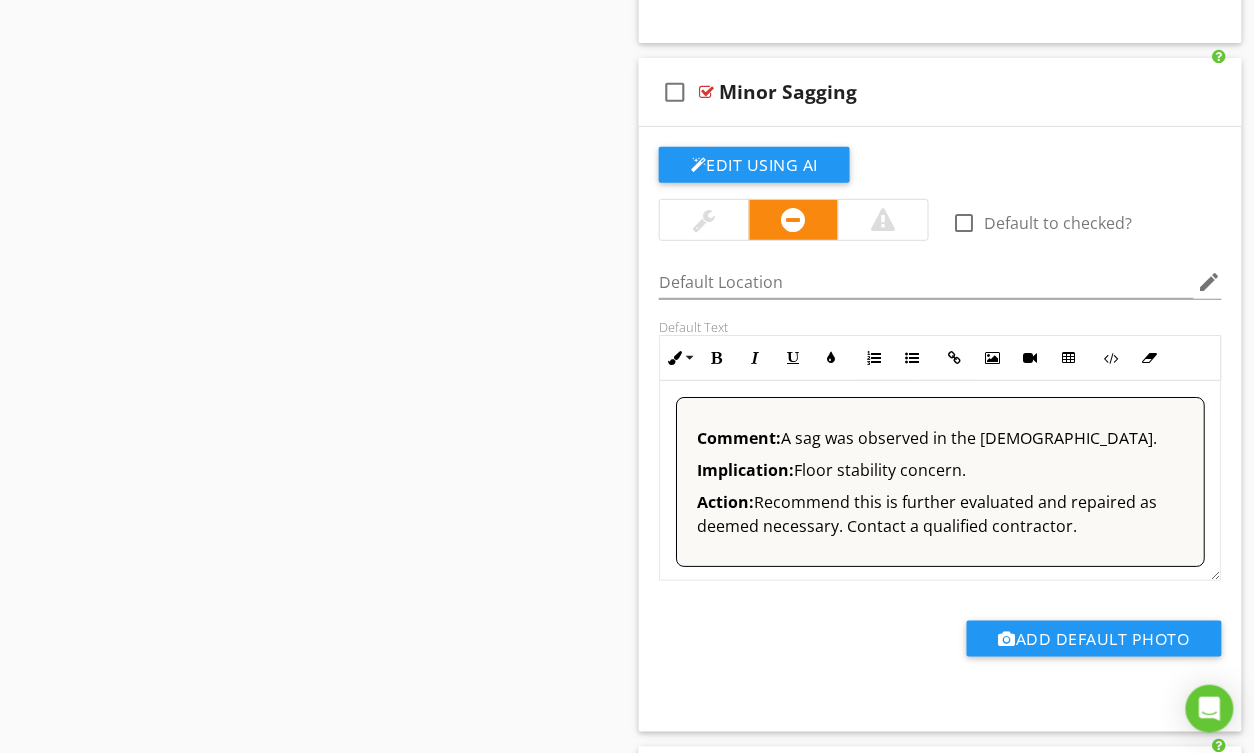 scroll, scrollTop: 20825, scrollLeft: 0, axis: vertical 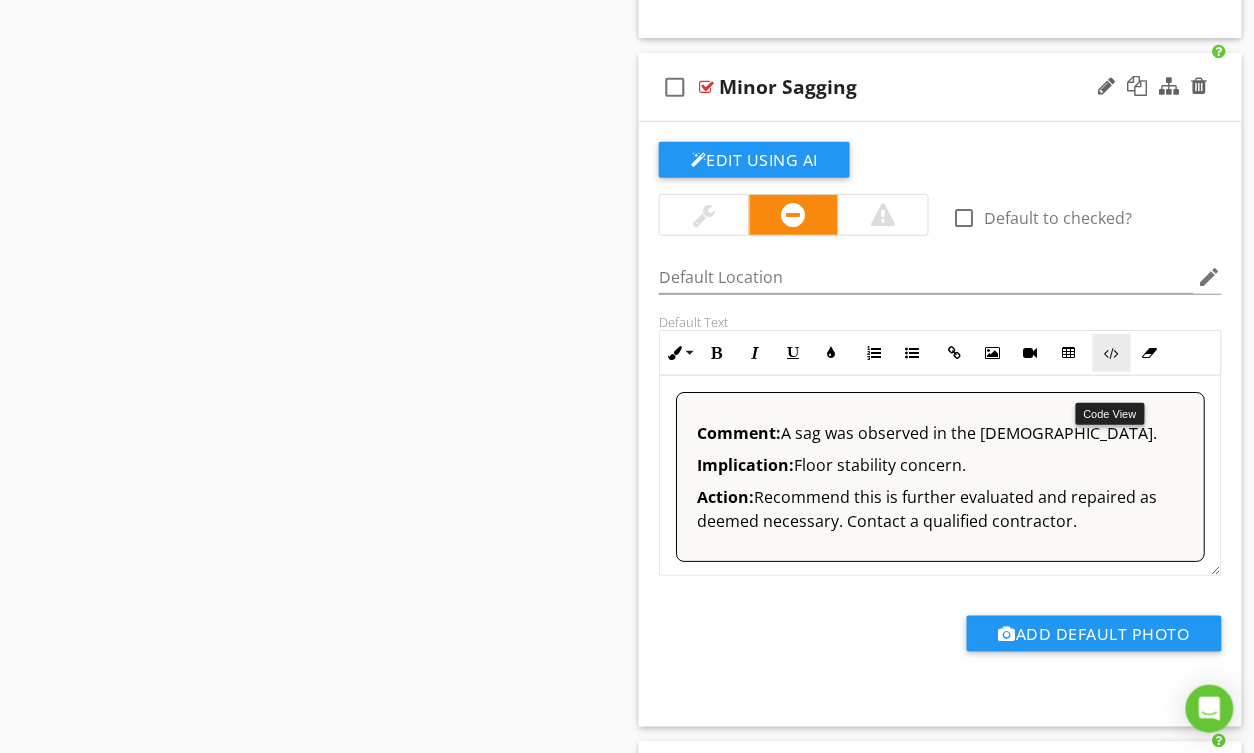 click on "Code View" at bounding box center (1112, 353) 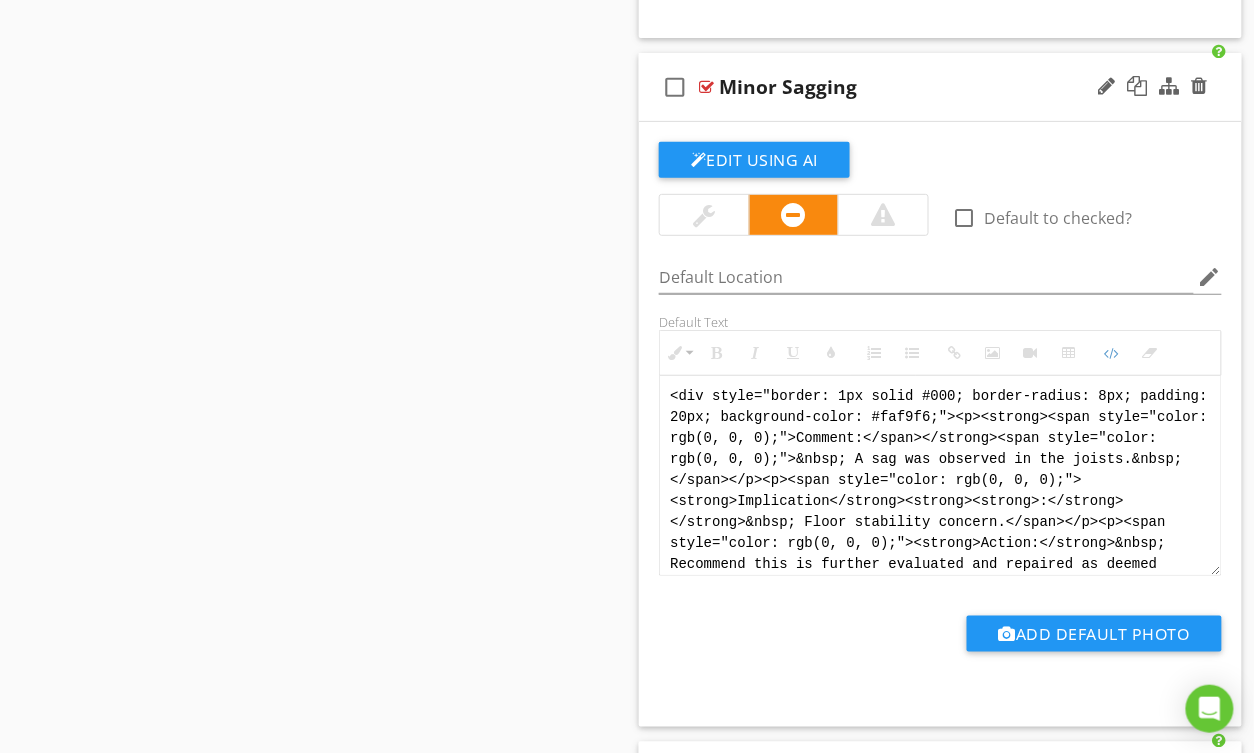 scroll, scrollTop: 20824, scrollLeft: 0, axis: vertical 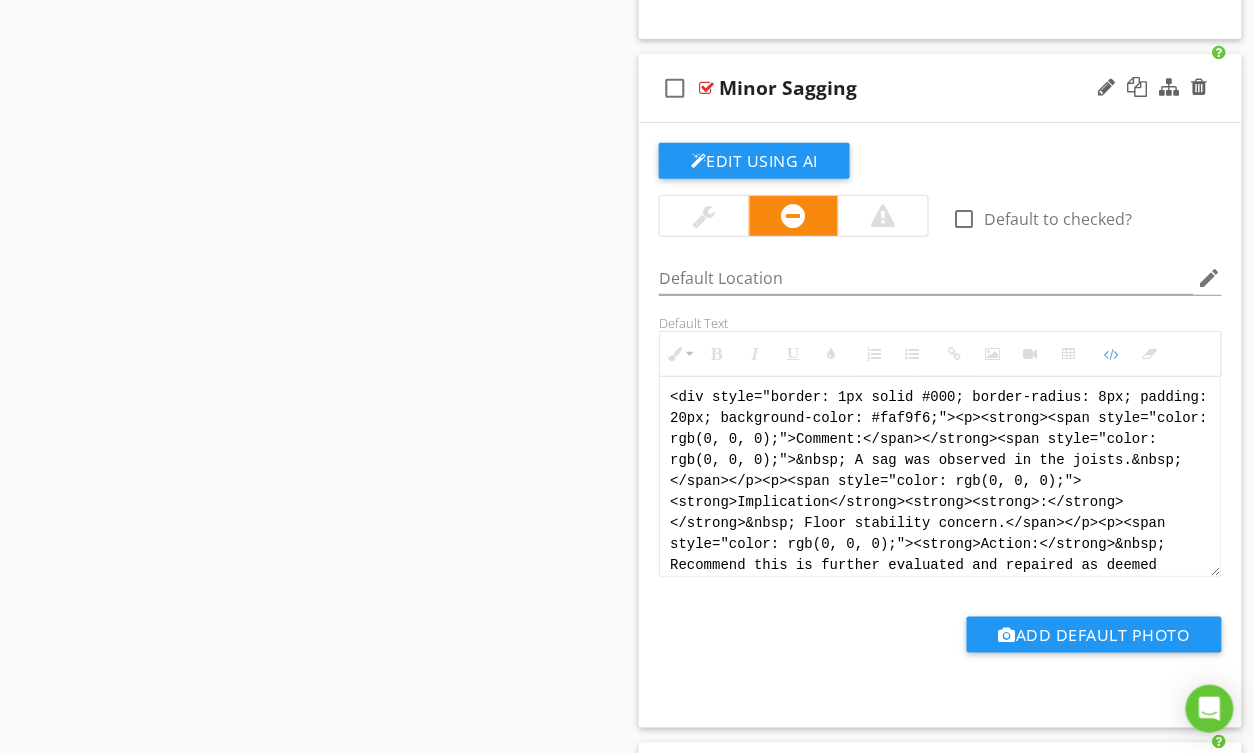 drag, startPoint x: 786, startPoint y: 593, endPoint x: 648, endPoint y: 369, distance: 263.09695 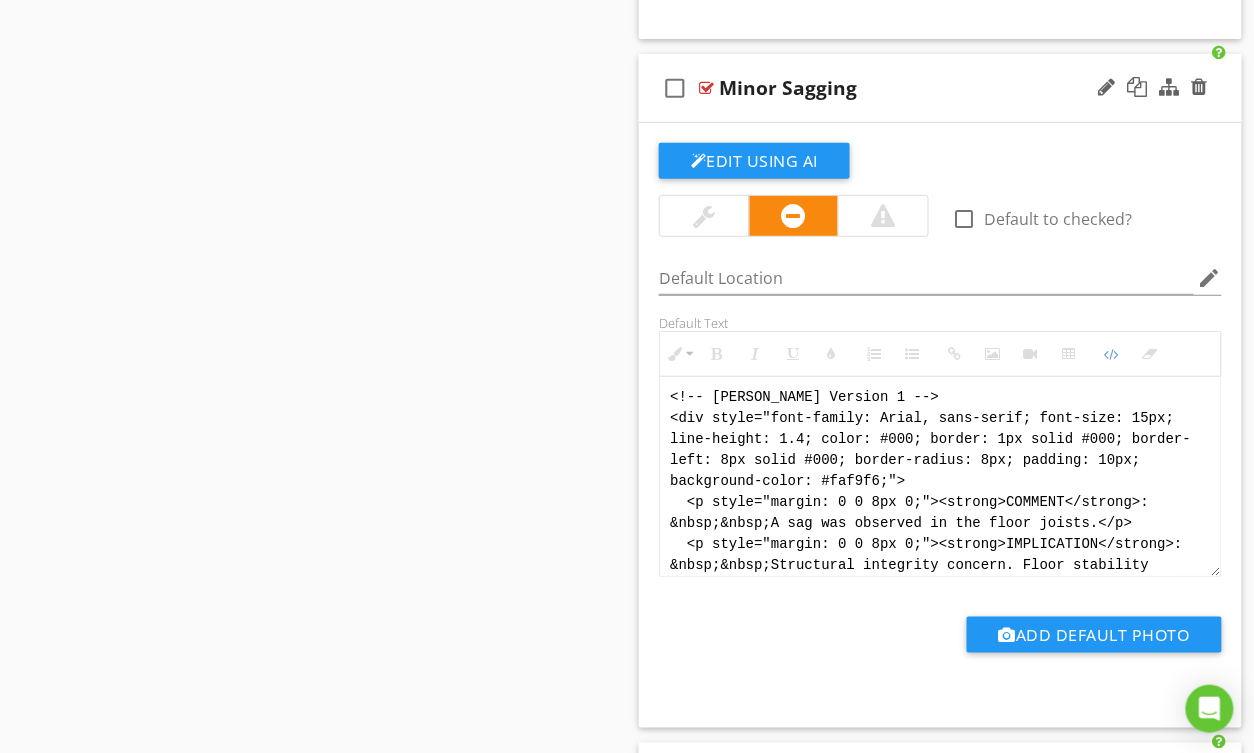 scroll, scrollTop: 160, scrollLeft: 0, axis: vertical 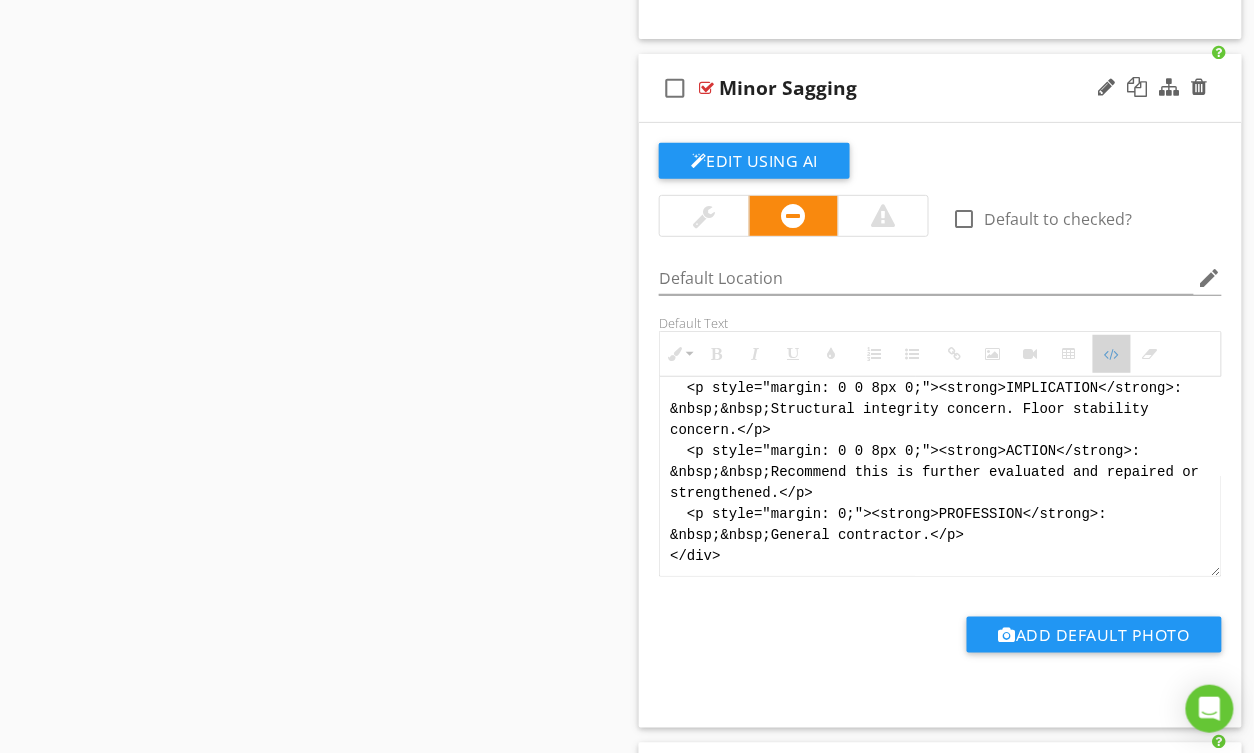 drag, startPoint x: 1106, startPoint y: 385, endPoint x: 873, endPoint y: 394, distance: 233.17375 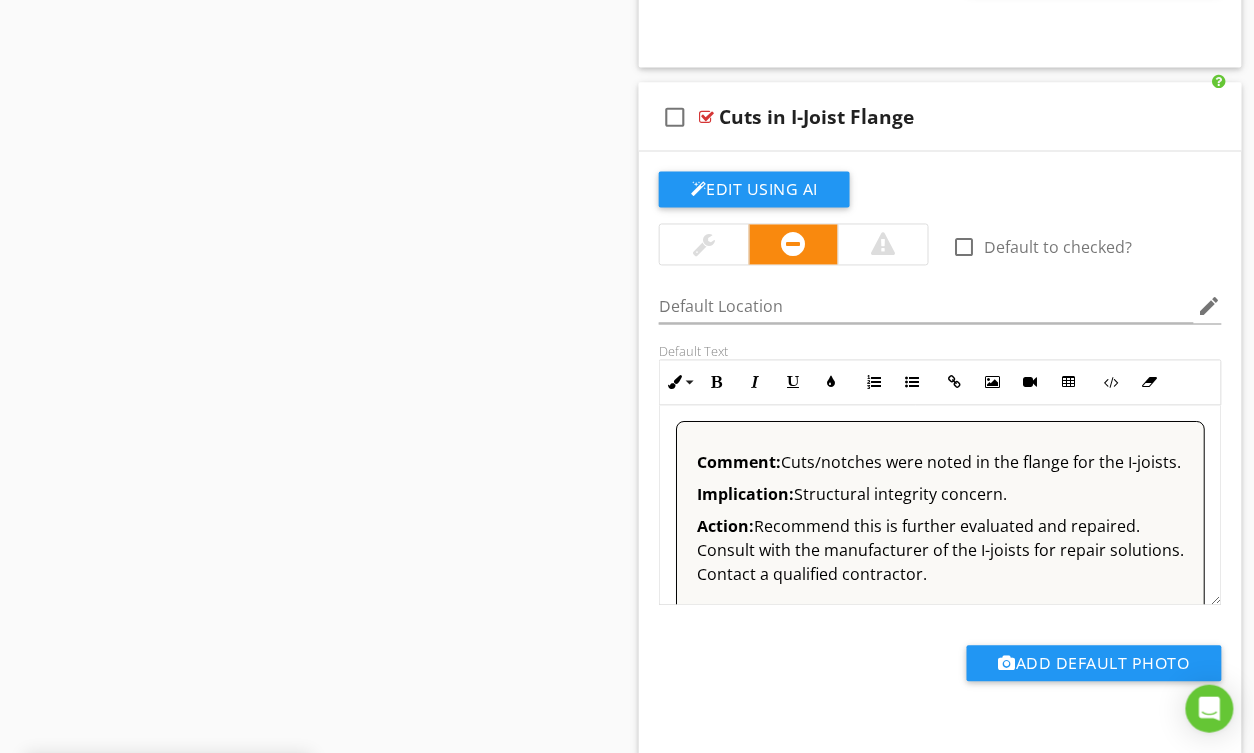 scroll, scrollTop: 21485, scrollLeft: 0, axis: vertical 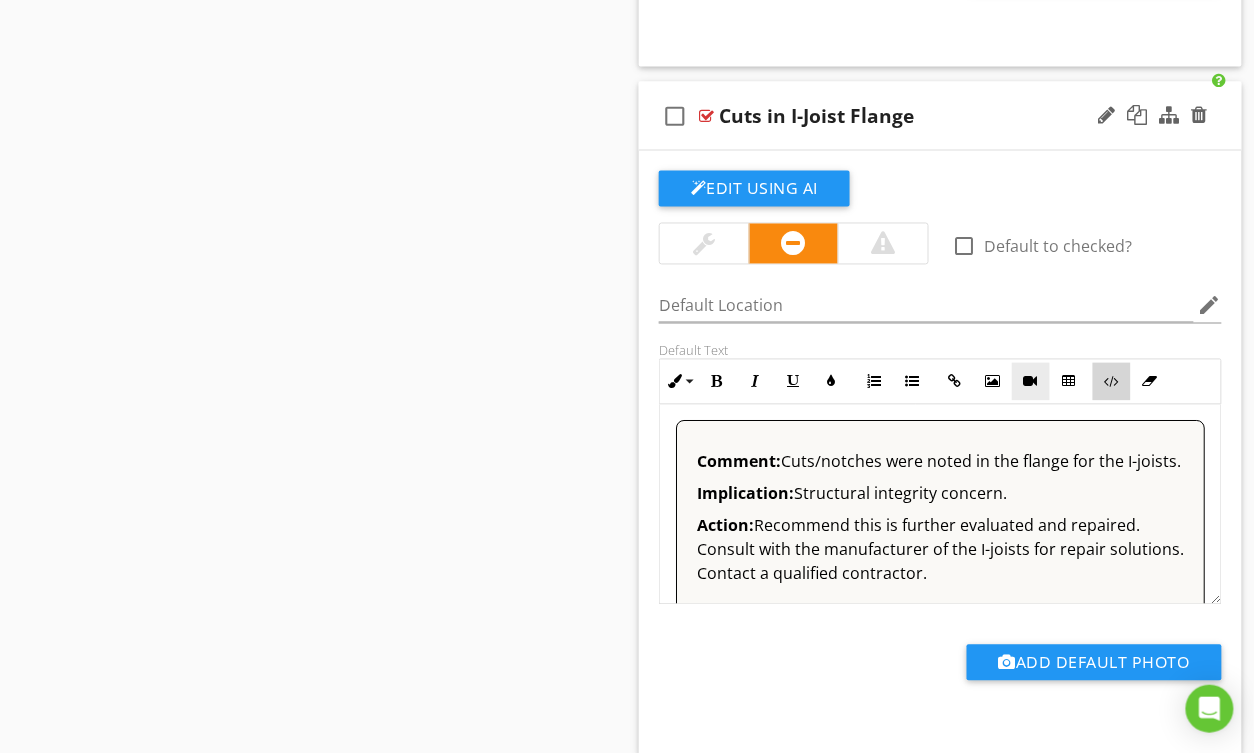 drag, startPoint x: 1109, startPoint y: 410, endPoint x: 1044, endPoint y: 429, distance: 67.72001 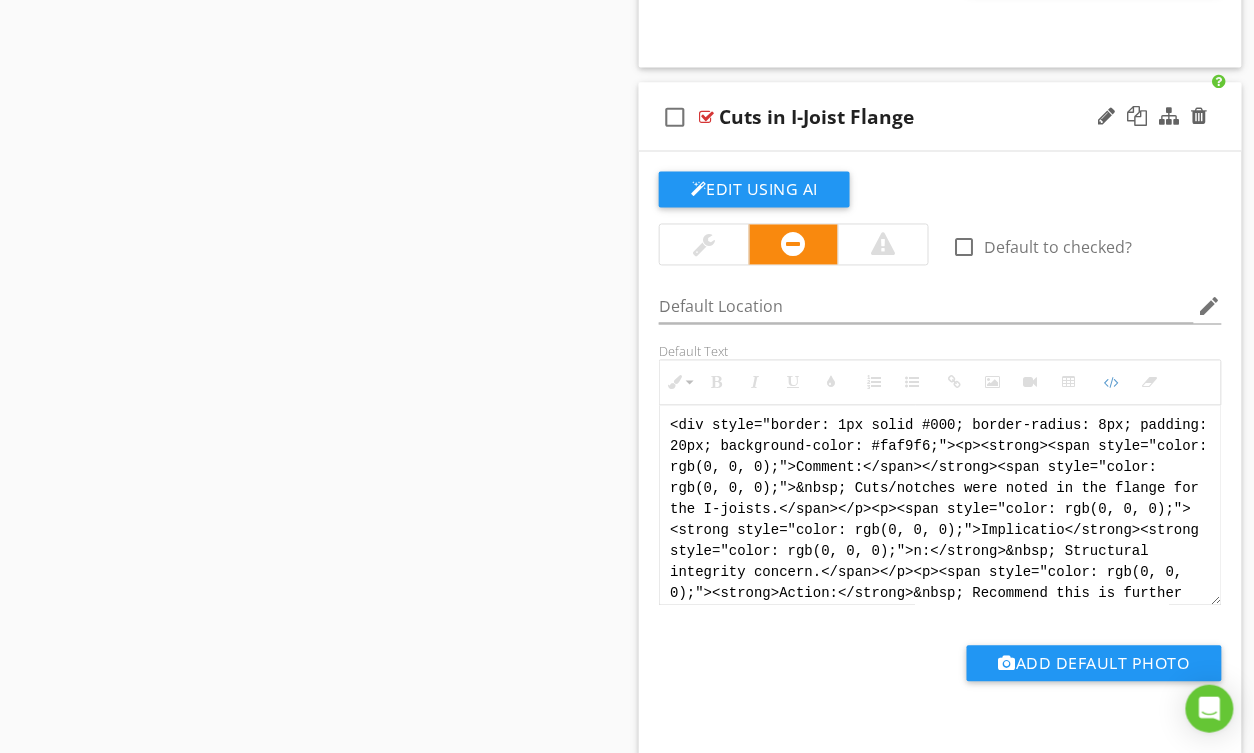 scroll, scrollTop: 60, scrollLeft: 0, axis: vertical 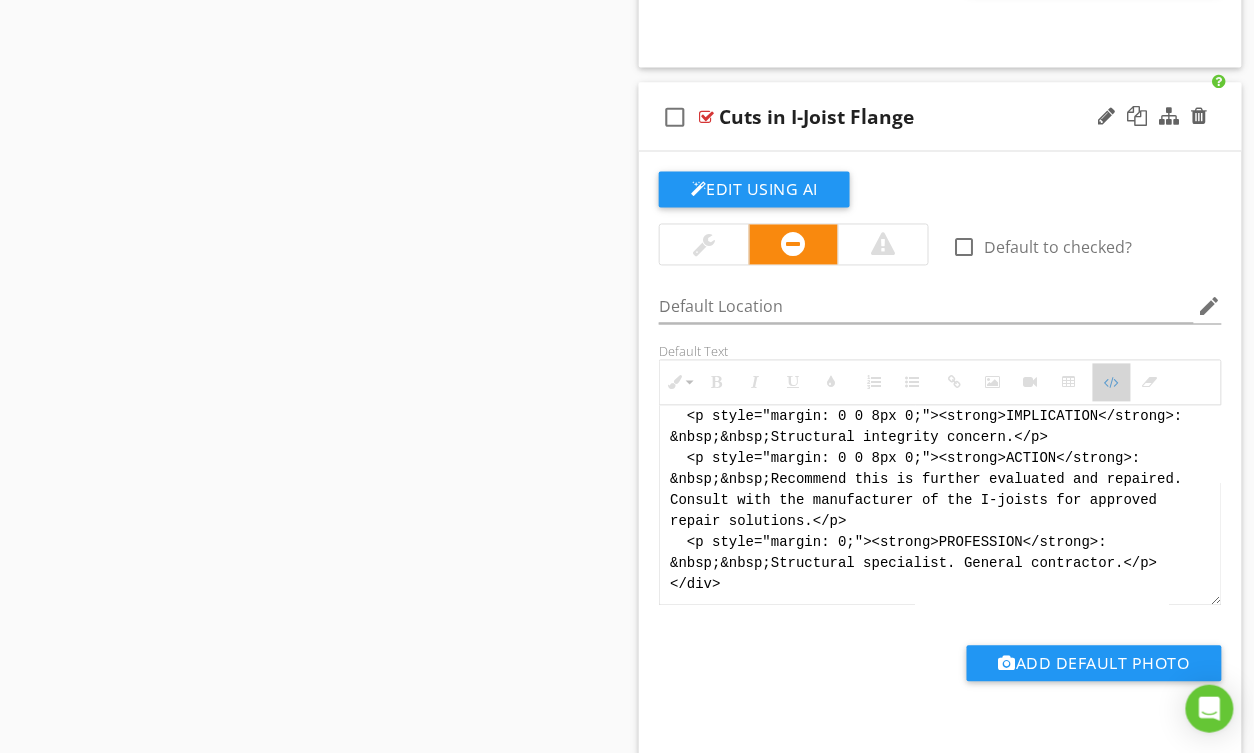 click on "Code View" at bounding box center (1112, 383) 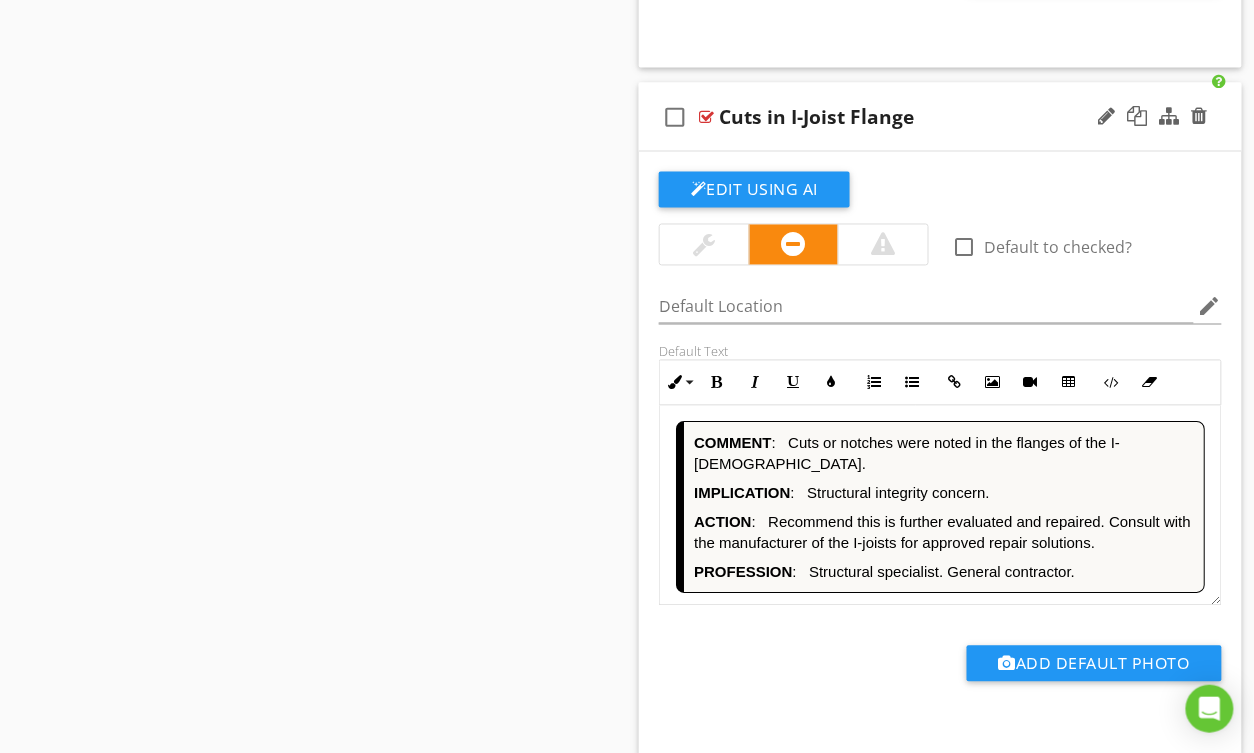 scroll, scrollTop: 1, scrollLeft: 0, axis: vertical 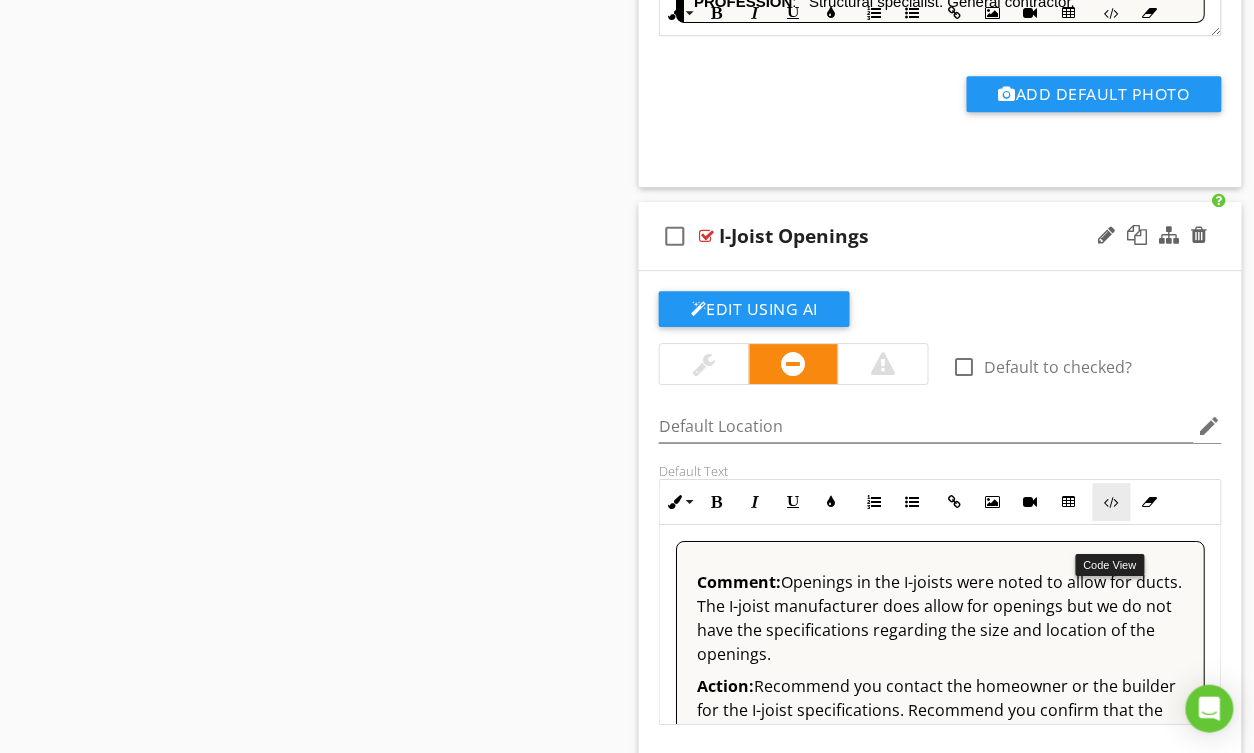 click at bounding box center (1112, 502) 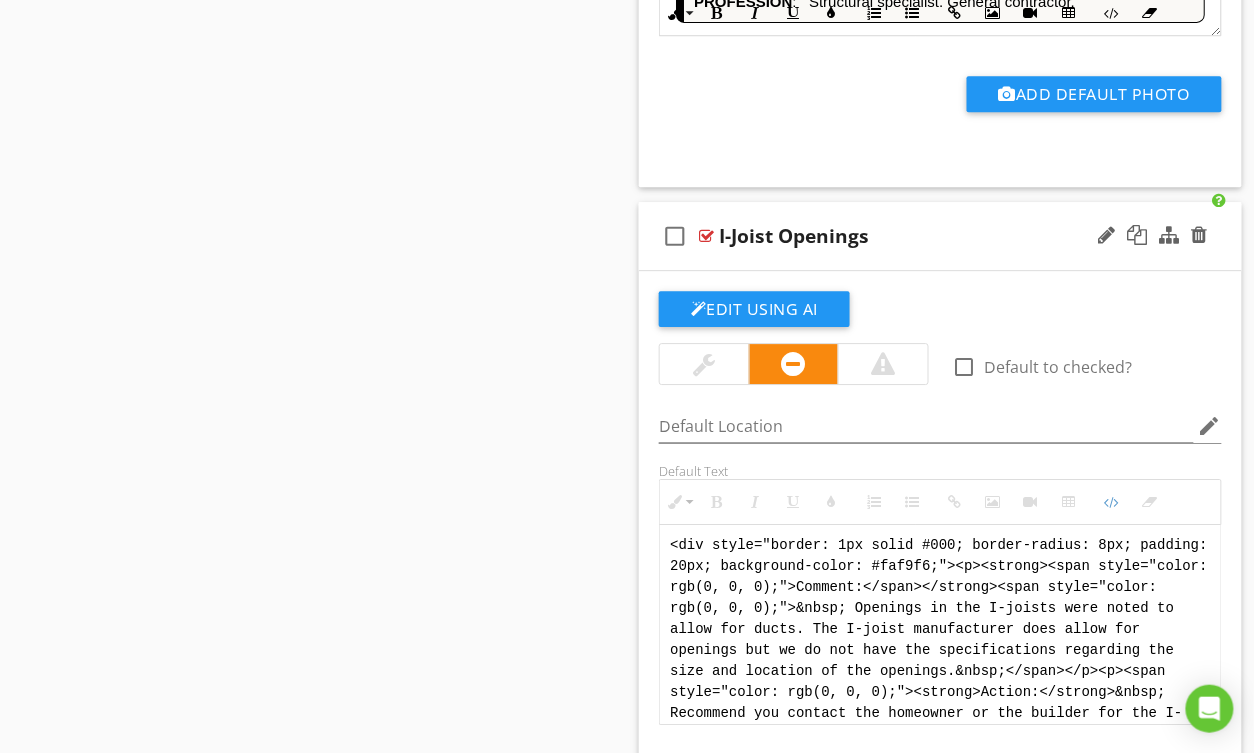 scroll, scrollTop: 22053, scrollLeft: 0, axis: vertical 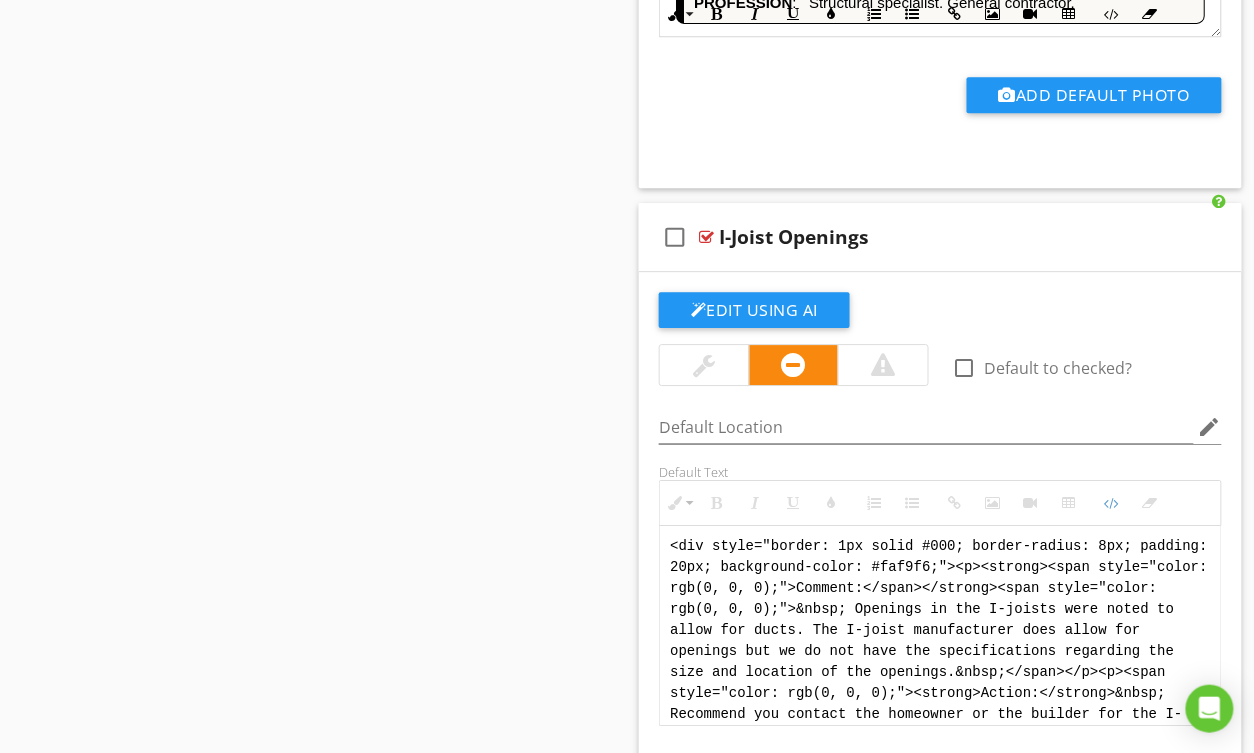 drag, startPoint x: 749, startPoint y: 734, endPoint x: 593, endPoint y: 506, distance: 276.26074 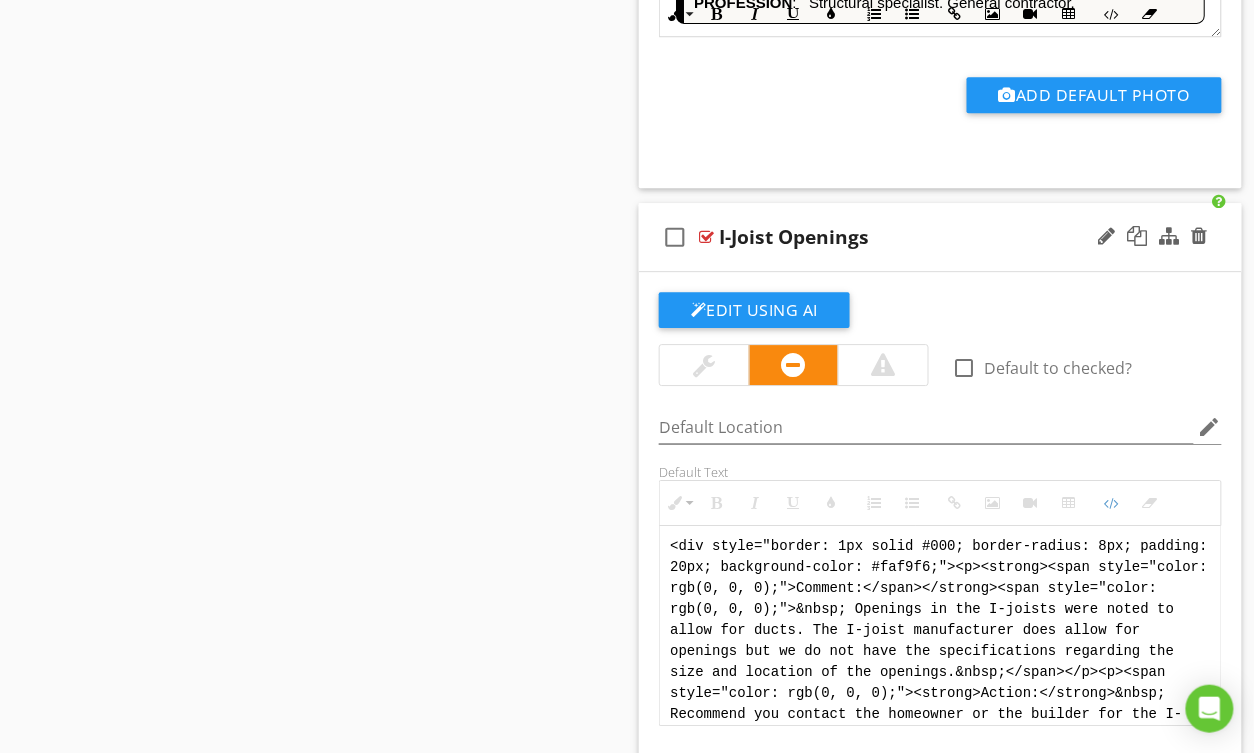 paste on "!-- Jody Version 1 -->
<div style="font-family: Arial, sans-serif; font-size: 15px; line-height: 1.4; color: #000; border: 1px solid #000; border-left: 8px solid #000; border-radius: 8px; padding: 10px; background-color: #faf9f6;">
<p style="margin: 2px 0 8px 0;"><strong>COMMENT</strong>:&nbsp;&nbsp;Openings were noted in the I-joists to accommodate ductwork. While some manufacturers permit such openings, the specific size and placement requirements were not available for verification.</p>
<p style="margin: 2px 0 8px 0;"><strong>IMPLICATION</strong>:&nbsp;&nbsp;Possible structural integrity concern if openings exceed manufacturer specifications.</p>
<p style="margin: 2px 0 8px 0;"><strong>ACTION</strong>:&nbsp;&nbsp;Recommend you contact the homeowner or builder to obtain the I-joist specifications. Confirm that the openings meet the approved requirements.</p>
<p style="margin: 2px 0;"><strong>PROFESSION</strong>:&nbsp;&nbsp;General contractor. Structural specialist.</p>
</div>" 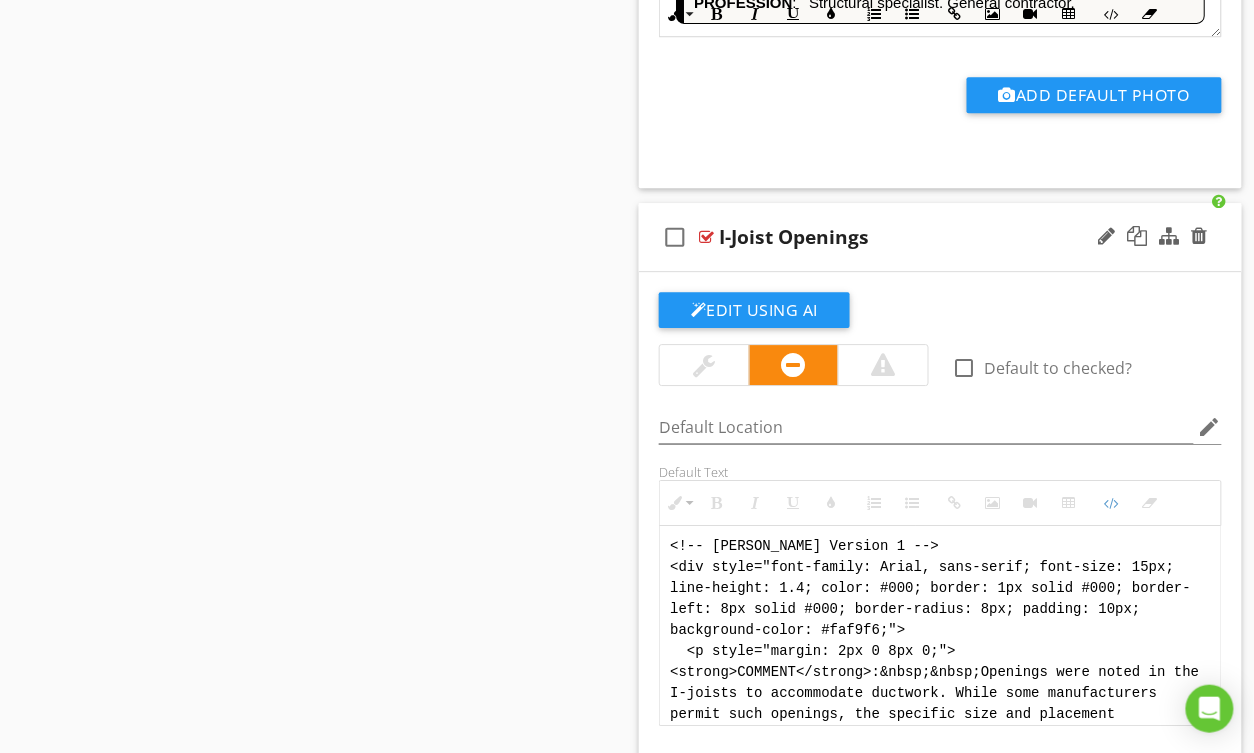 scroll, scrollTop: 280, scrollLeft: 0, axis: vertical 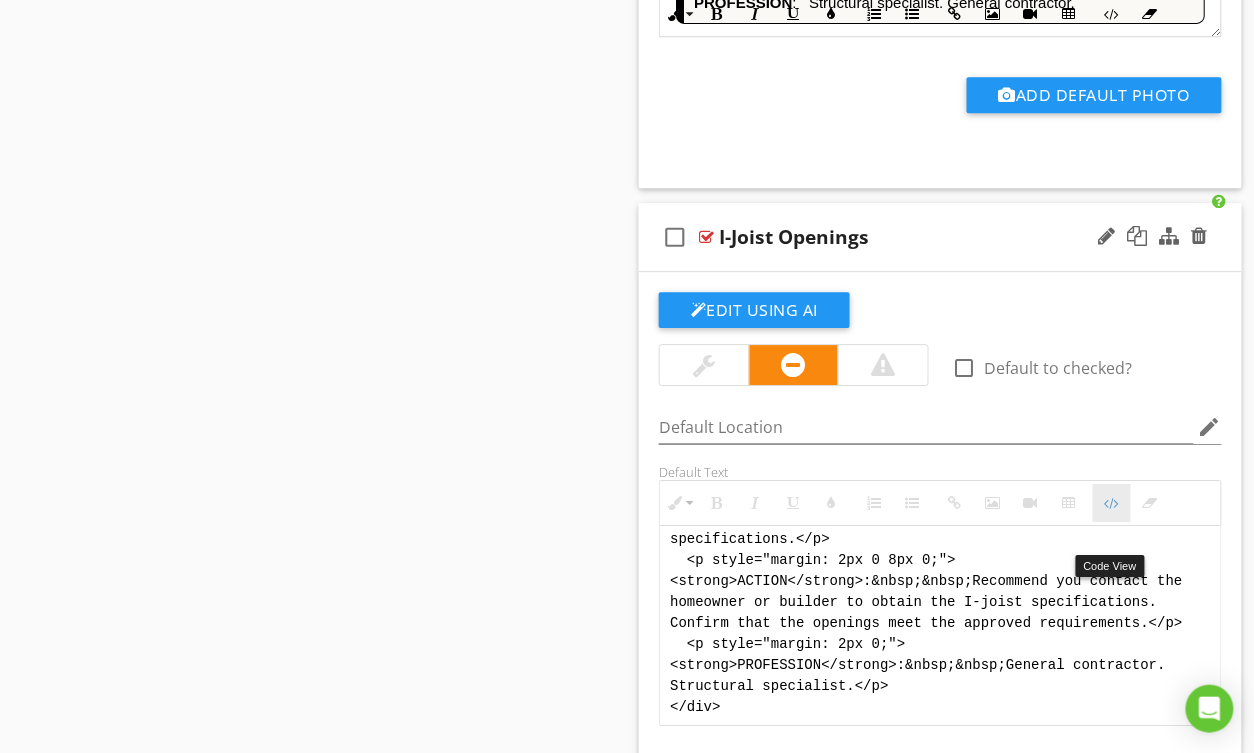click at bounding box center [1112, 503] 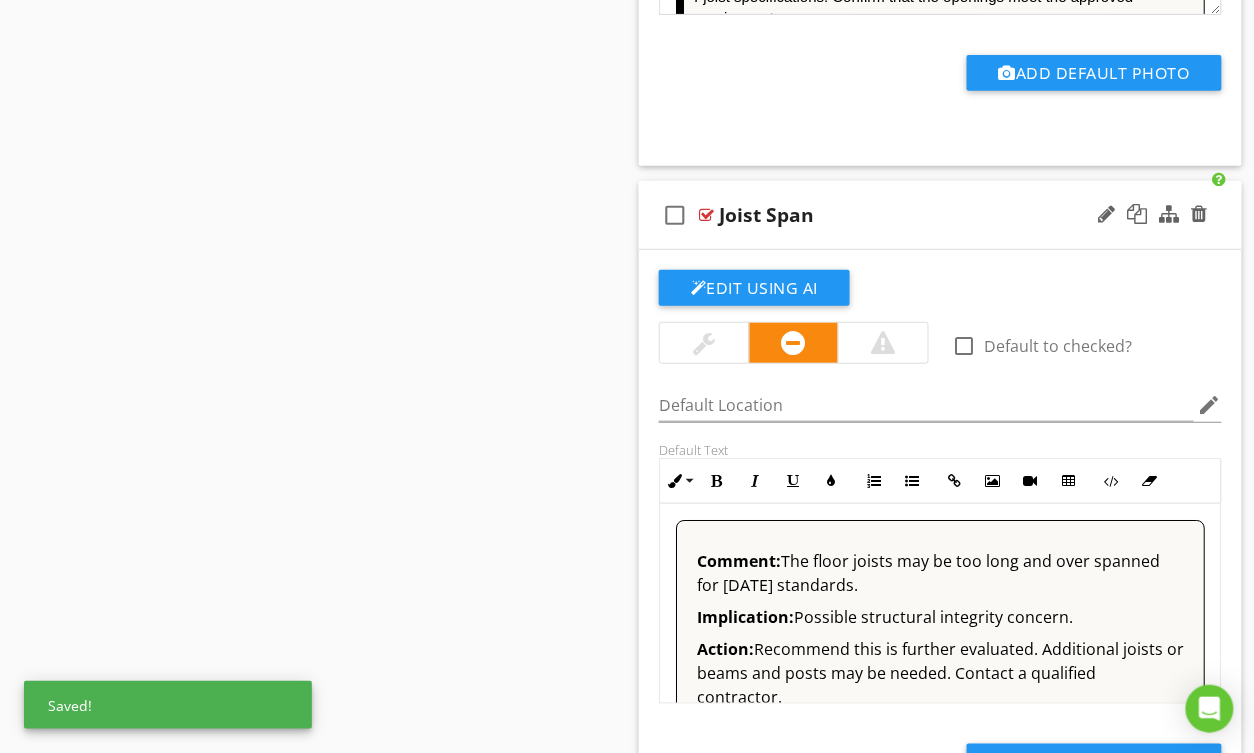 scroll, scrollTop: 22794, scrollLeft: 0, axis: vertical 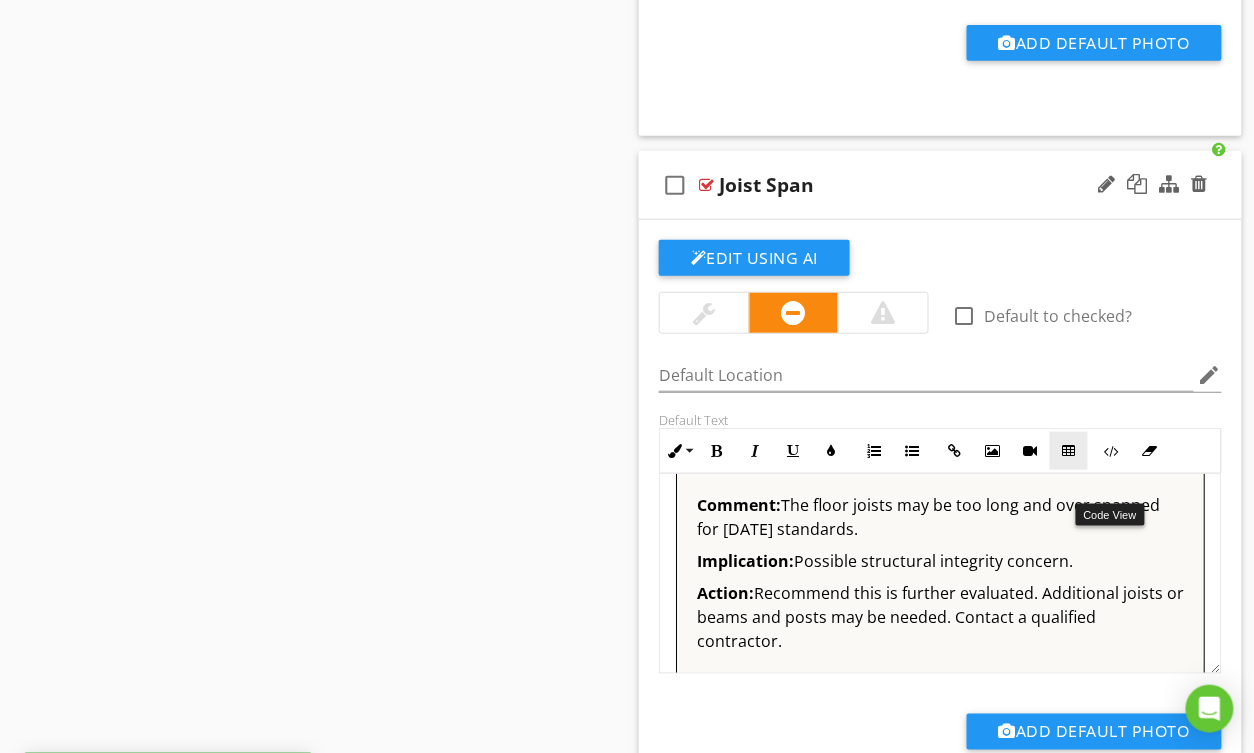 drag, startPoint x: 1116, startPoint y: 485, endPoint x: 1065, endPoint y: 499, distance: 52.886673 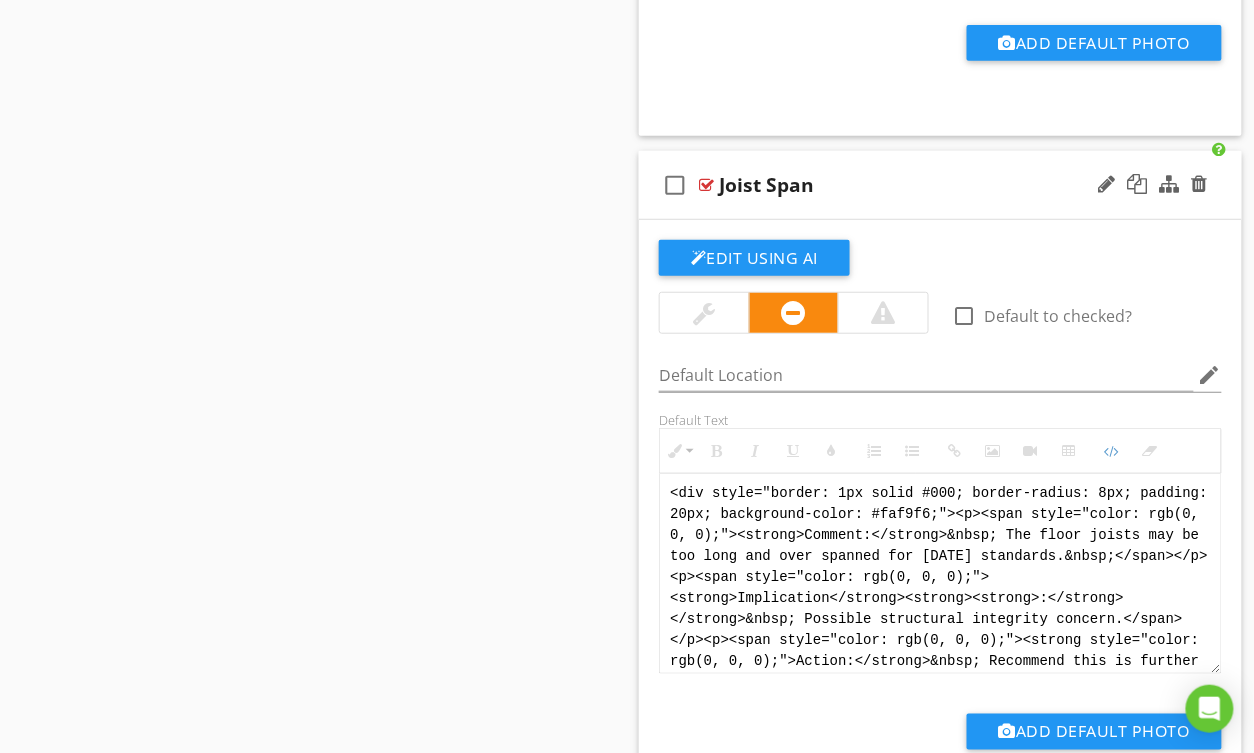 scroll, scrollTop: 1, scrollLeft: 0, axis: vertical 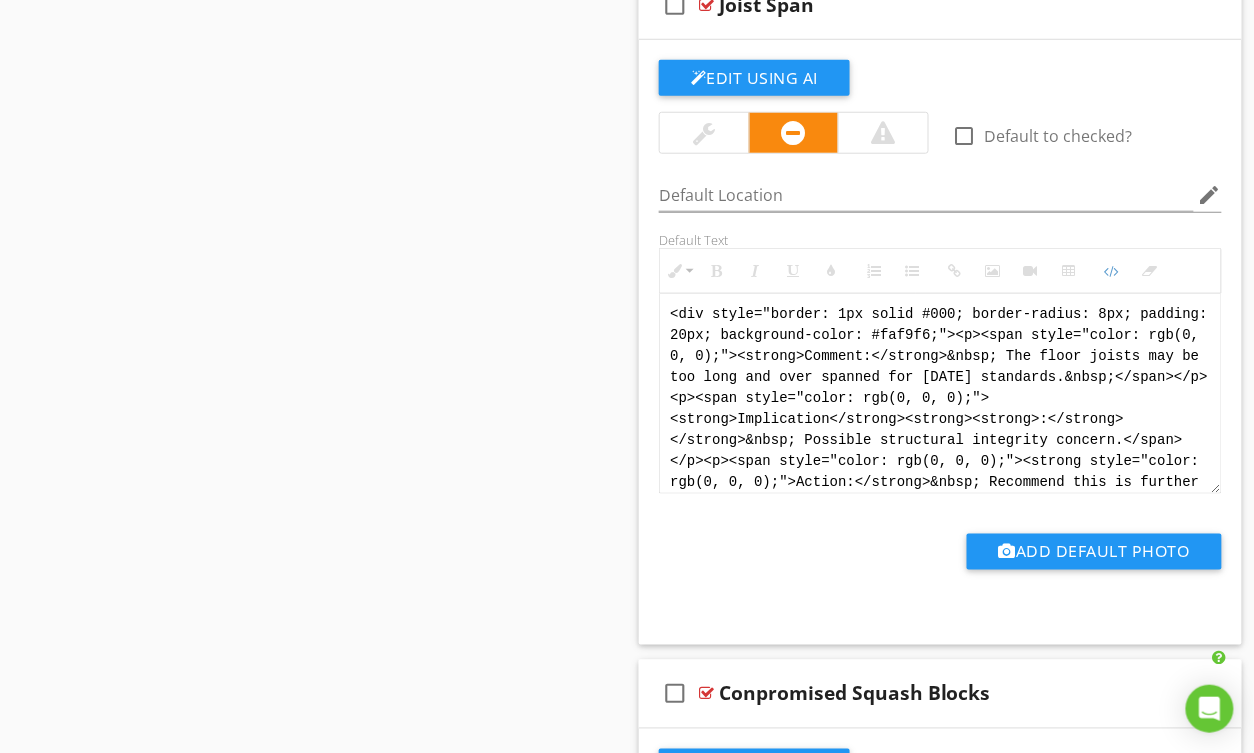 drag, startPoint x: 1150, startPoint y: 506, endPoint x: 577, endPoint y: 285, distance: 614.14166 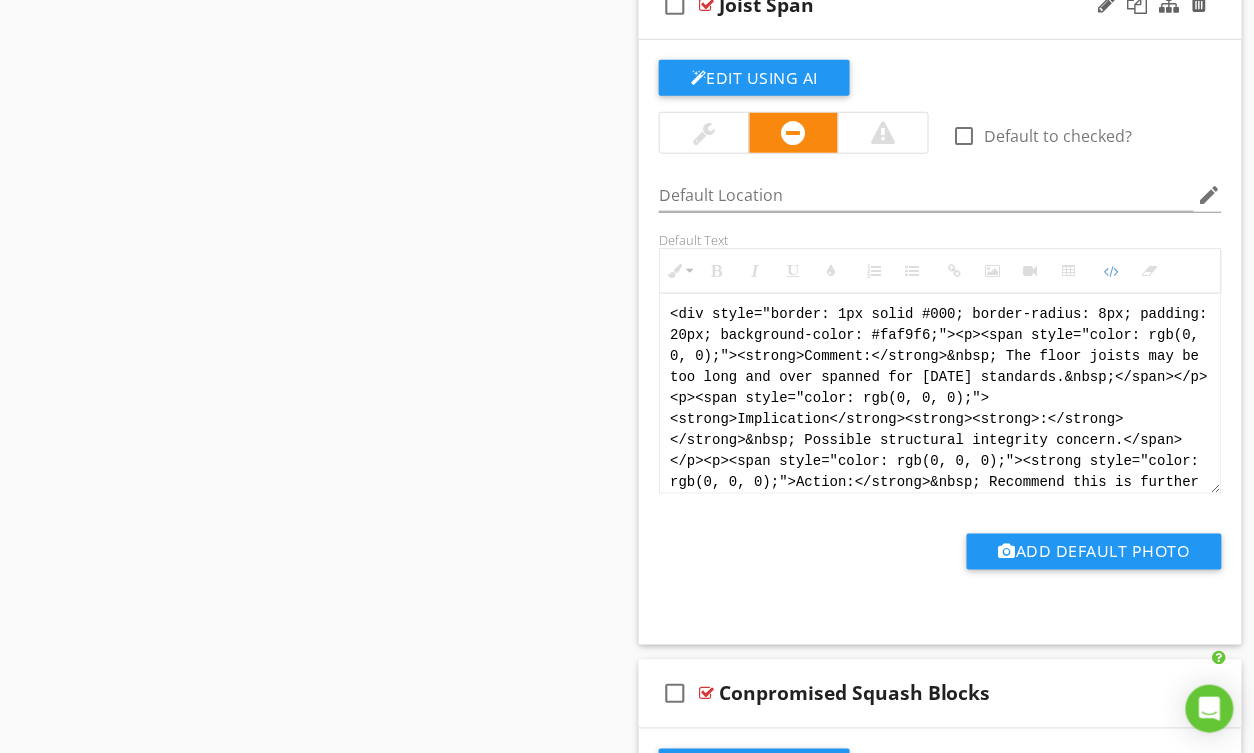 paste on "!-- Jody Version 1 -->
<div style="font-family: Arial, sans-serif; font-size: 15px; line-height: 1.4; color: #000; border: 1px solid #000; border-left: 8px solid #000; border-radius: 8px; padding: 10px; background-color: #faf9f6;">
<p style="margin: 2px 0 8px 0;"><strong>COMMENT</strong>:&nbsp;&nbsp;The floor joists may be over-spanned and exceed recommended limits under current building standards.</p>
<p style="margin: 2px 0 8px 0;"><strong>IMPLICATION</strong>:&nbsp;&nbsp;Possible structural integrity concern.</p>
<p style="margin: 2px 0 8px 0;"><strong>ACTION</strong>:&nbsp;&nbsp;Recommend this is further evaluated. Additional joists, beams, or support posts may be needed.</p>
<p style="margin: 2px 0;"><strong>PROFESSION</strong>:&nbsp;&nbsp;General contractor. Structural specialist.</p>
</div>" 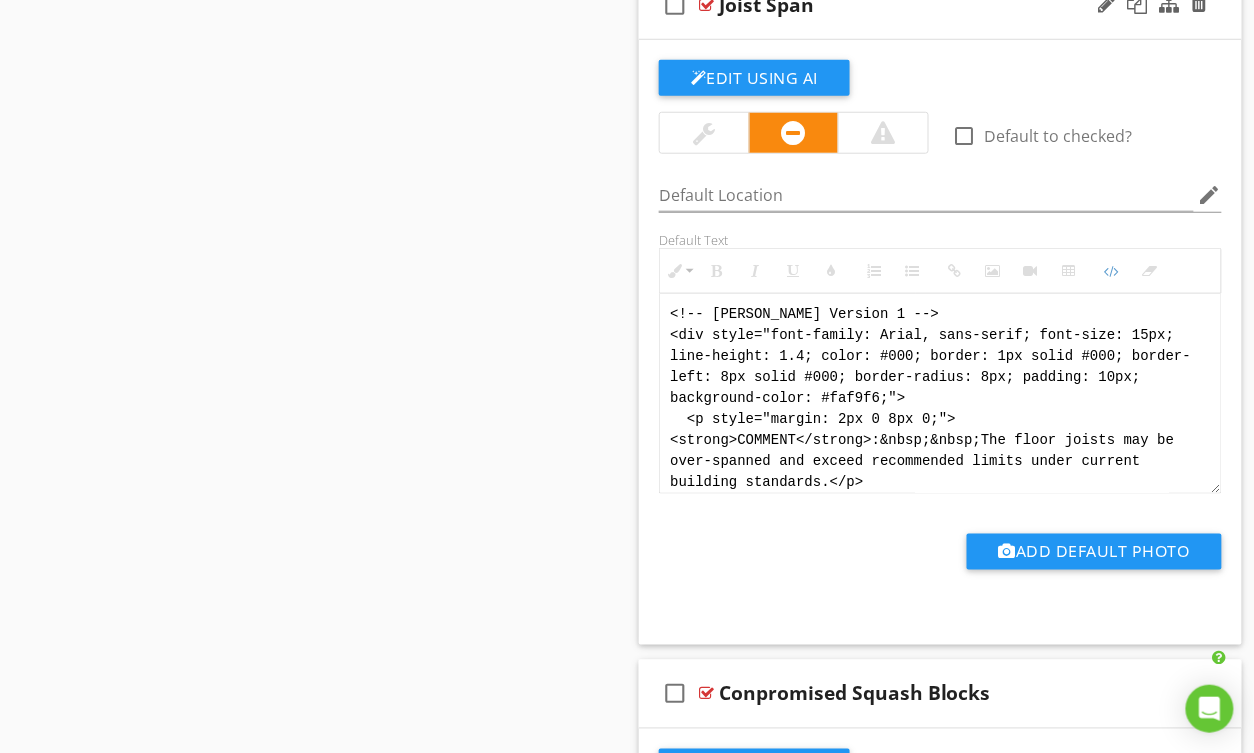 scroll, scrollTop: 240, scrollLeft: 0, axis: vertical 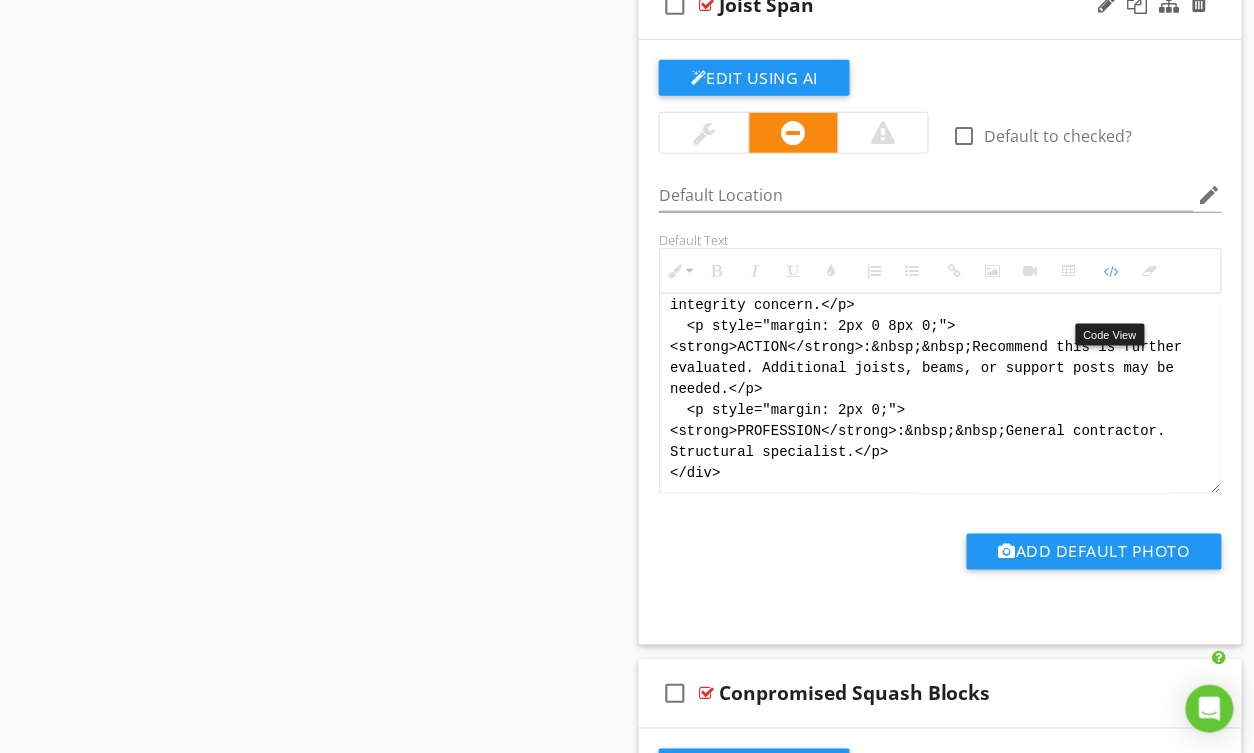 drag, startPoint x: 1112, startPoint y: 309, endPoint x: 1082, endPoint y: 325, distance: 34 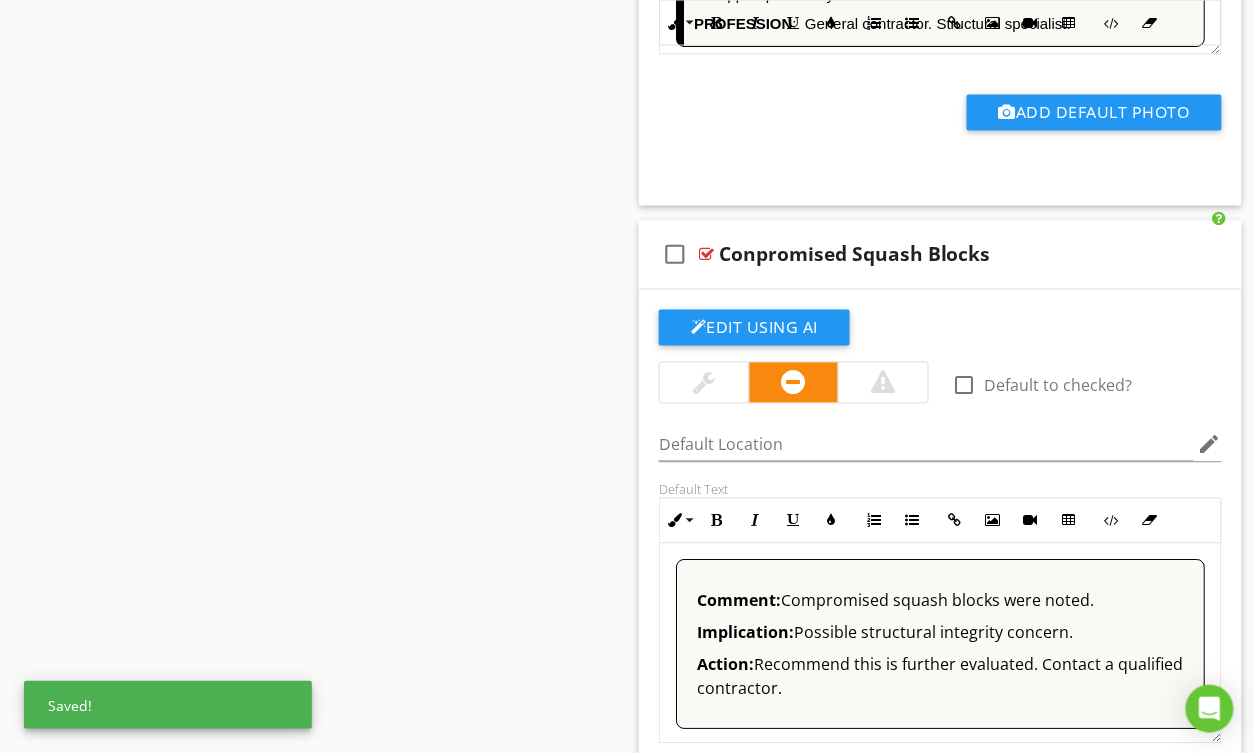 scroll, scrollTop: 23493, scrollLeft: 0, axis: vertical 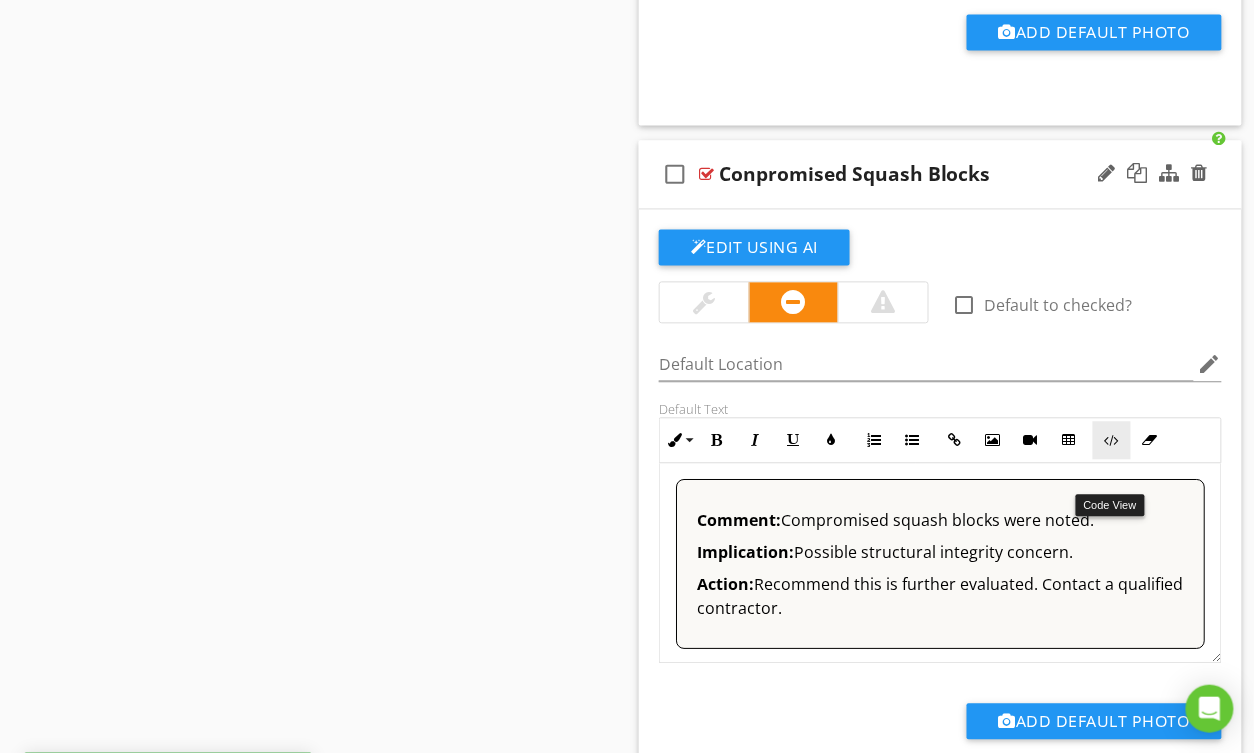 click on "Code View" at bounding box center [1112, 441] 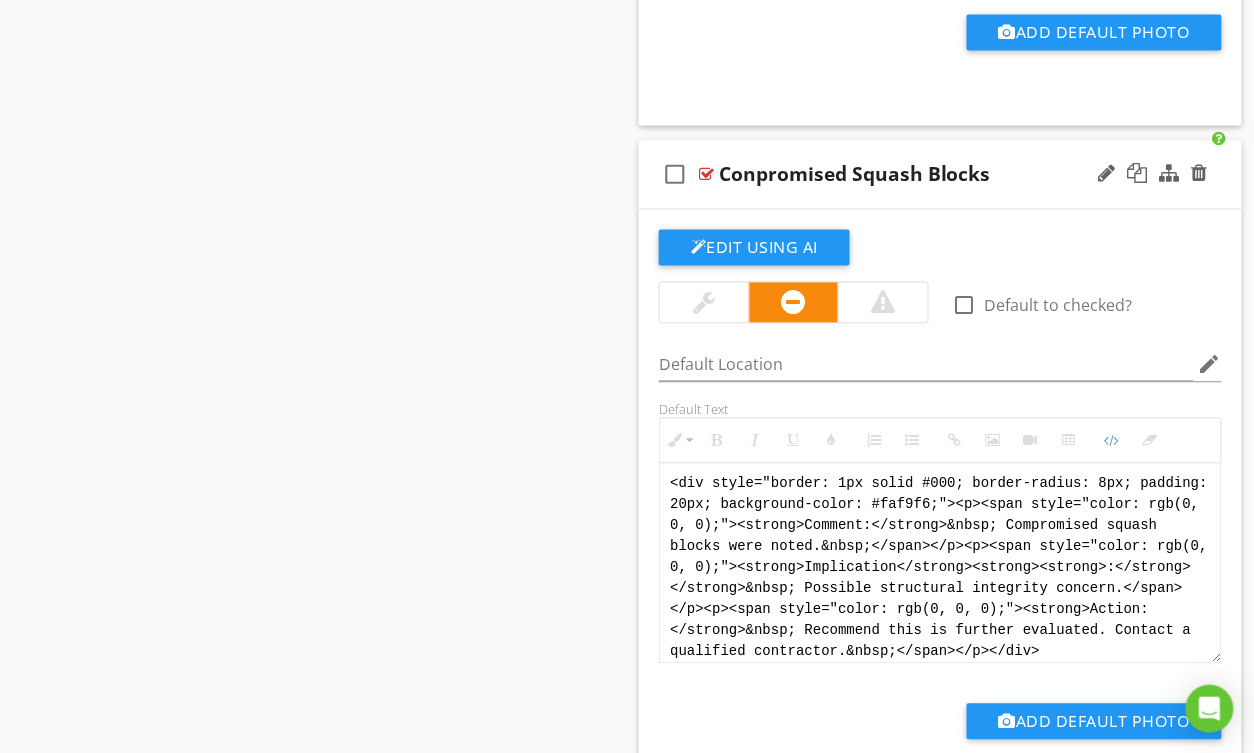 scroll, scrollTop: 23492, scrollLeft: 0, axis: vertical 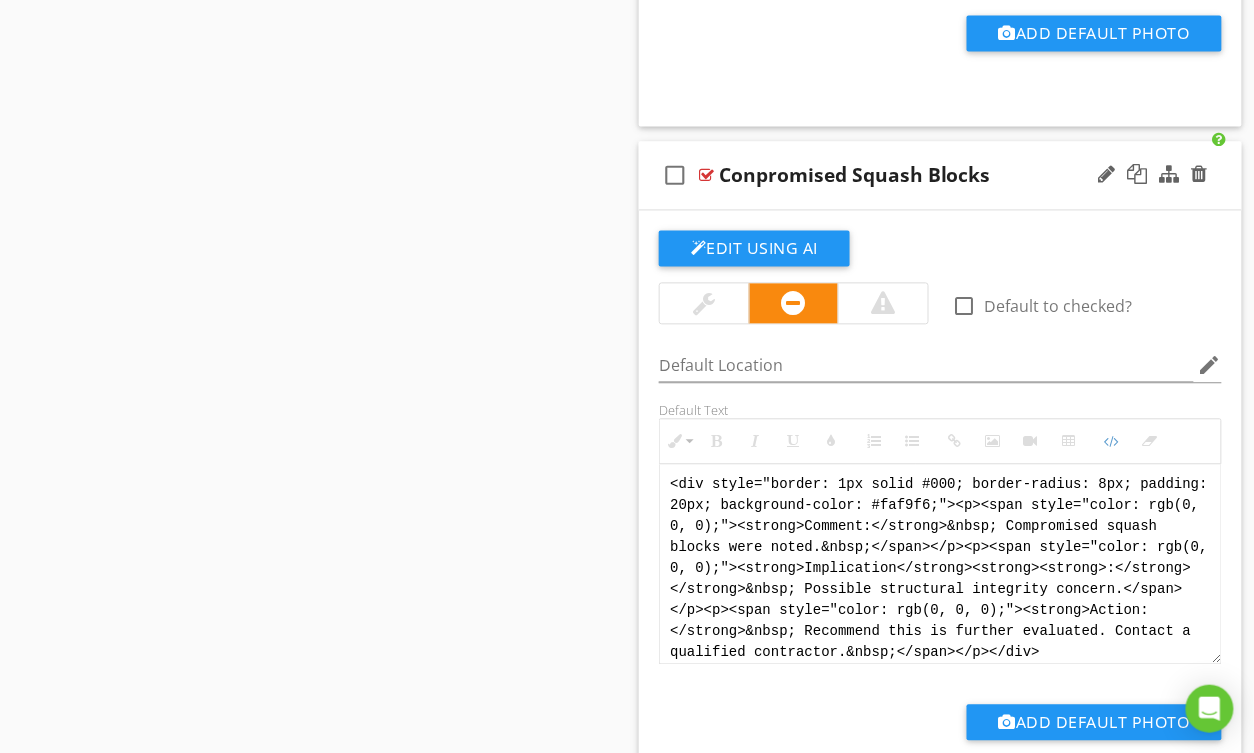drag, startPoint x: 1073, startPoint y: 686, endPoint x: 652, endPoint y: 445, distance: 485.09998 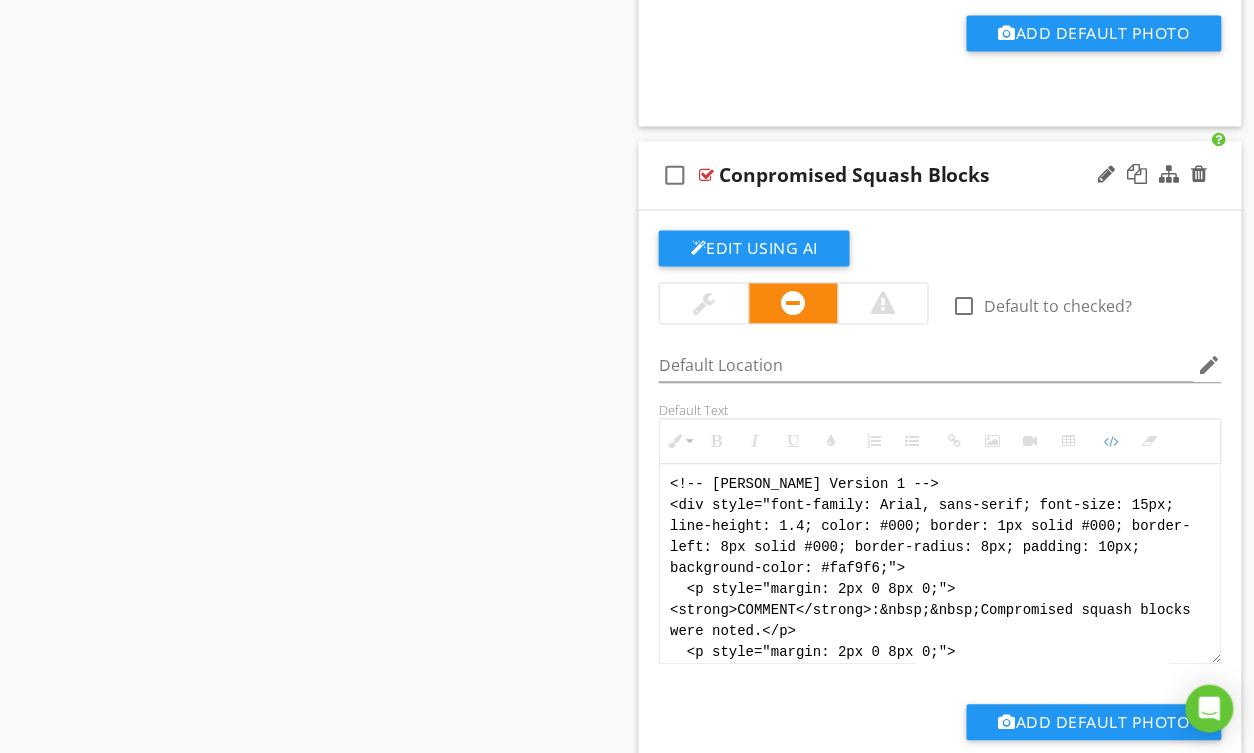 scroll, scrollTop: 180, scrollLeft: 0, axis: vertical 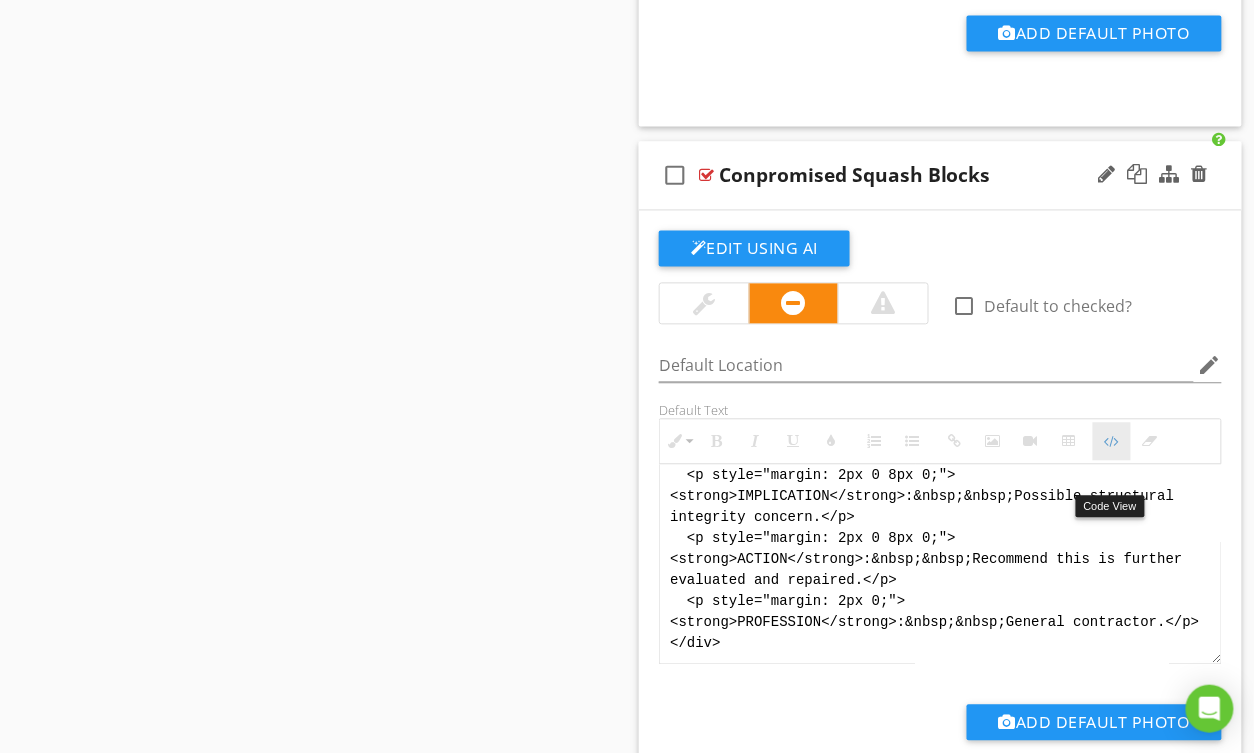 click at bounding box center (1112, 442) 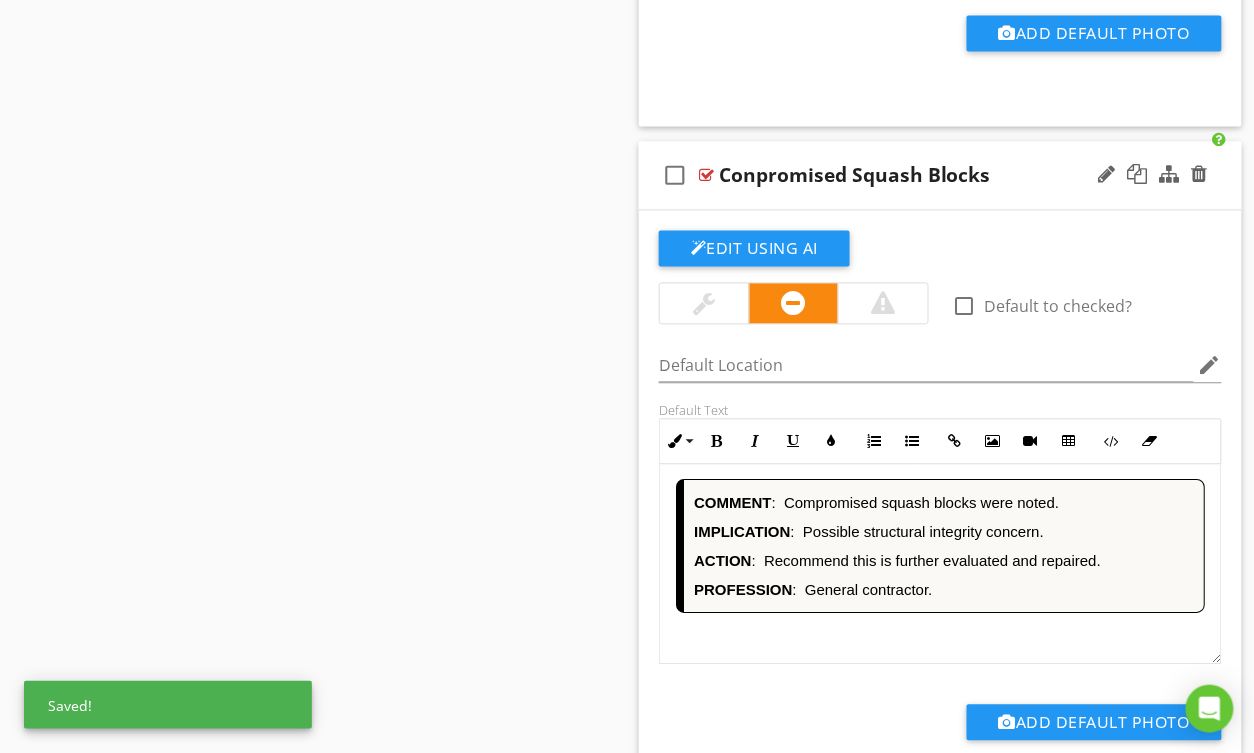 scroll, scrollTop: 1, scrollLeft: 0, axis: vertical 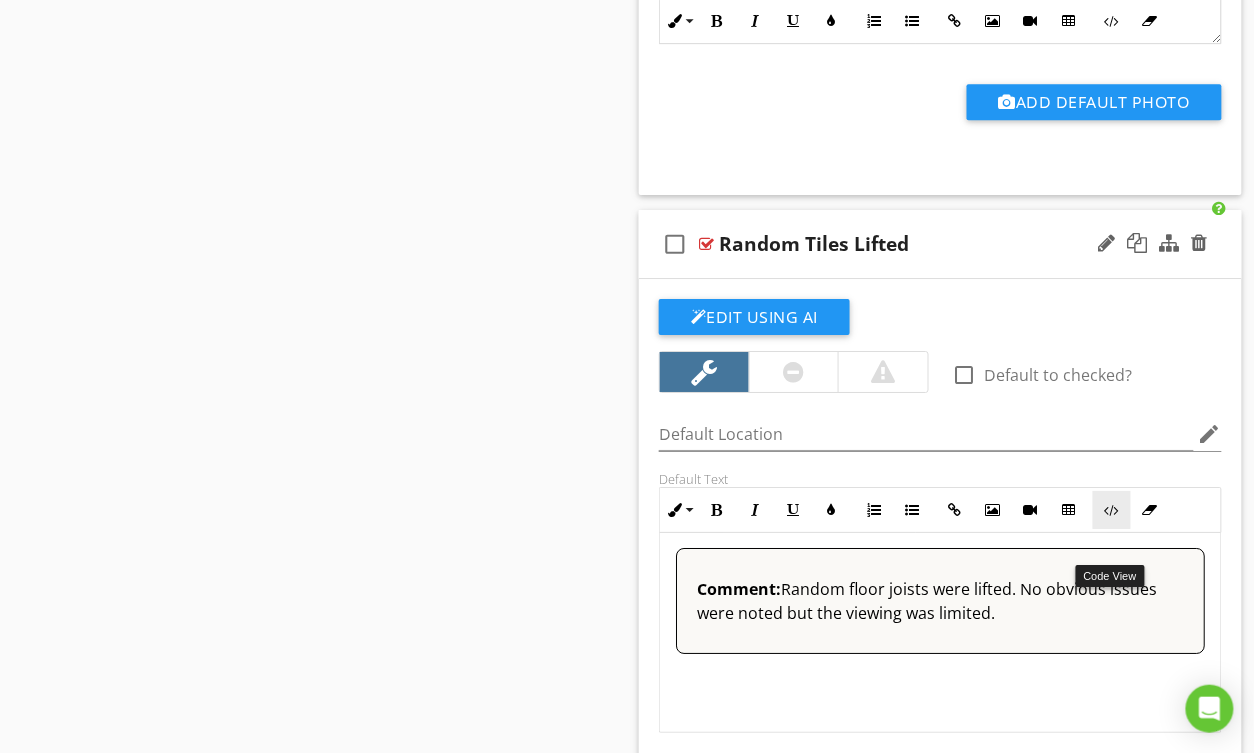 click on "Code View" at bounding box center [1112, 510] 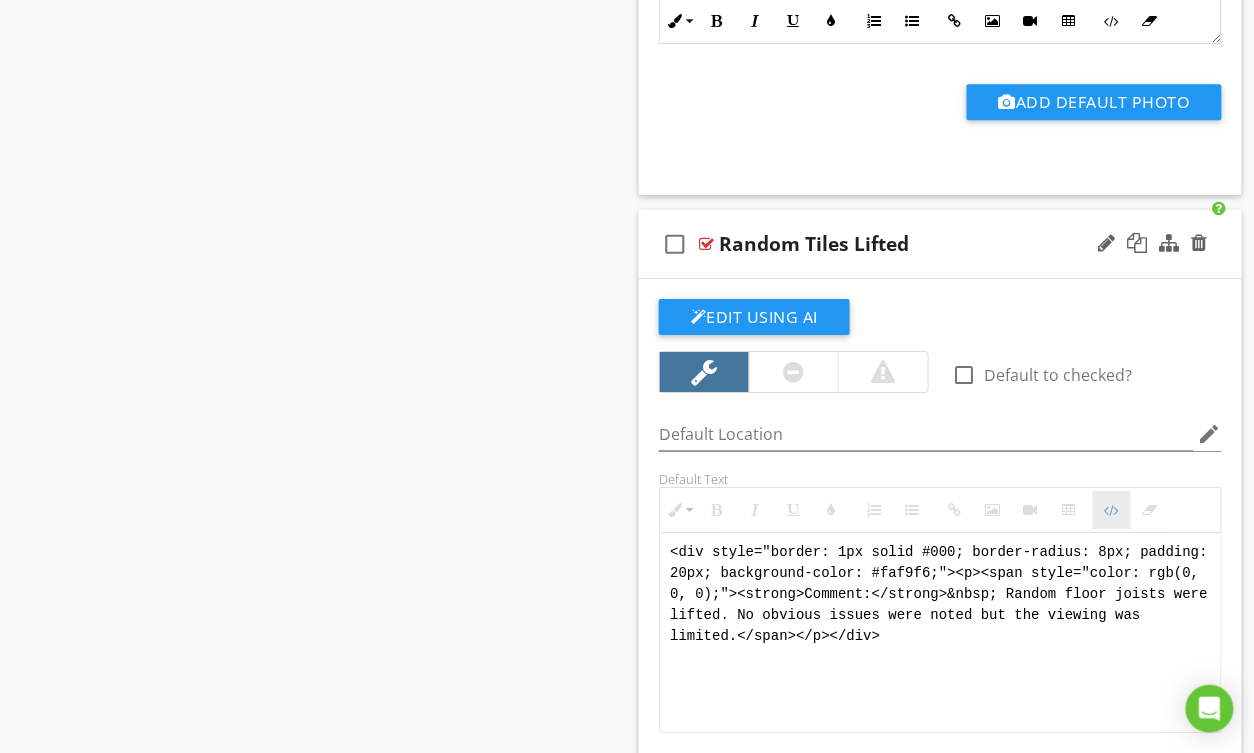 scroll, scrollTop: 24112, scrollLeft: 0, axis: vertical 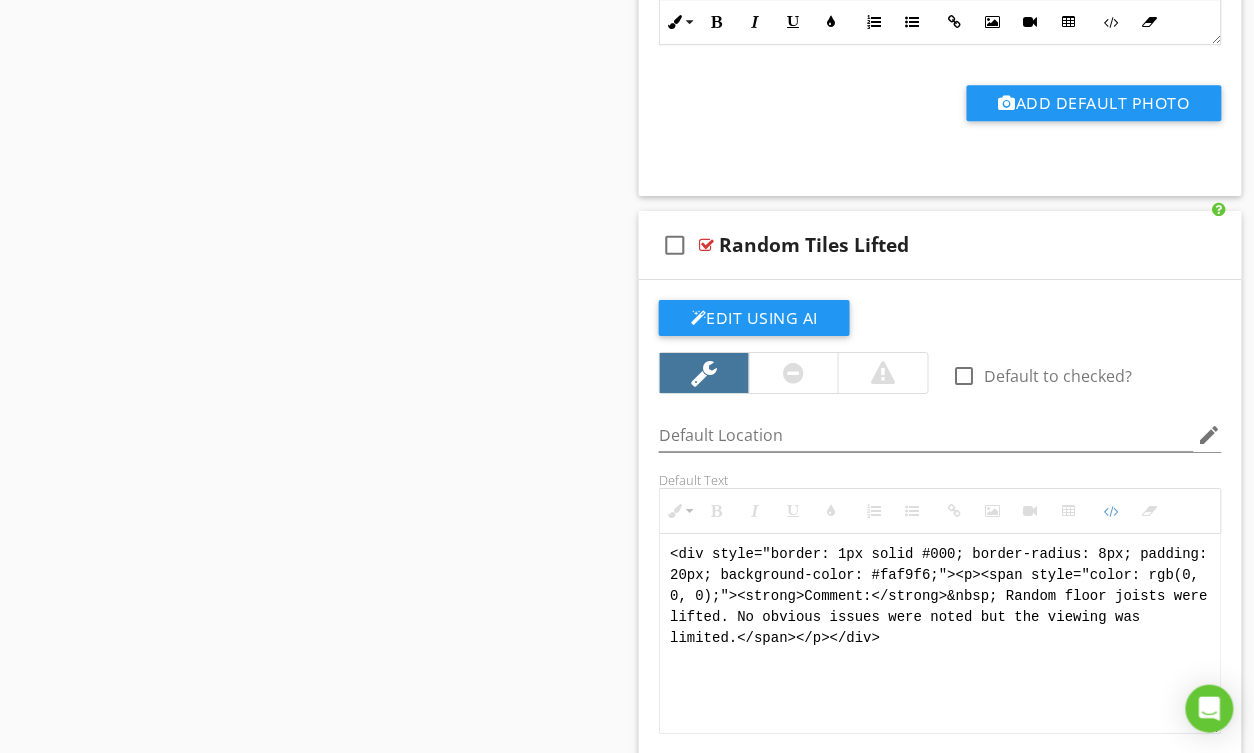 drag, startPoint x: 921, startPoint y: 670, endPoint x: 536, endPoint y: 510, distance: 416.92325 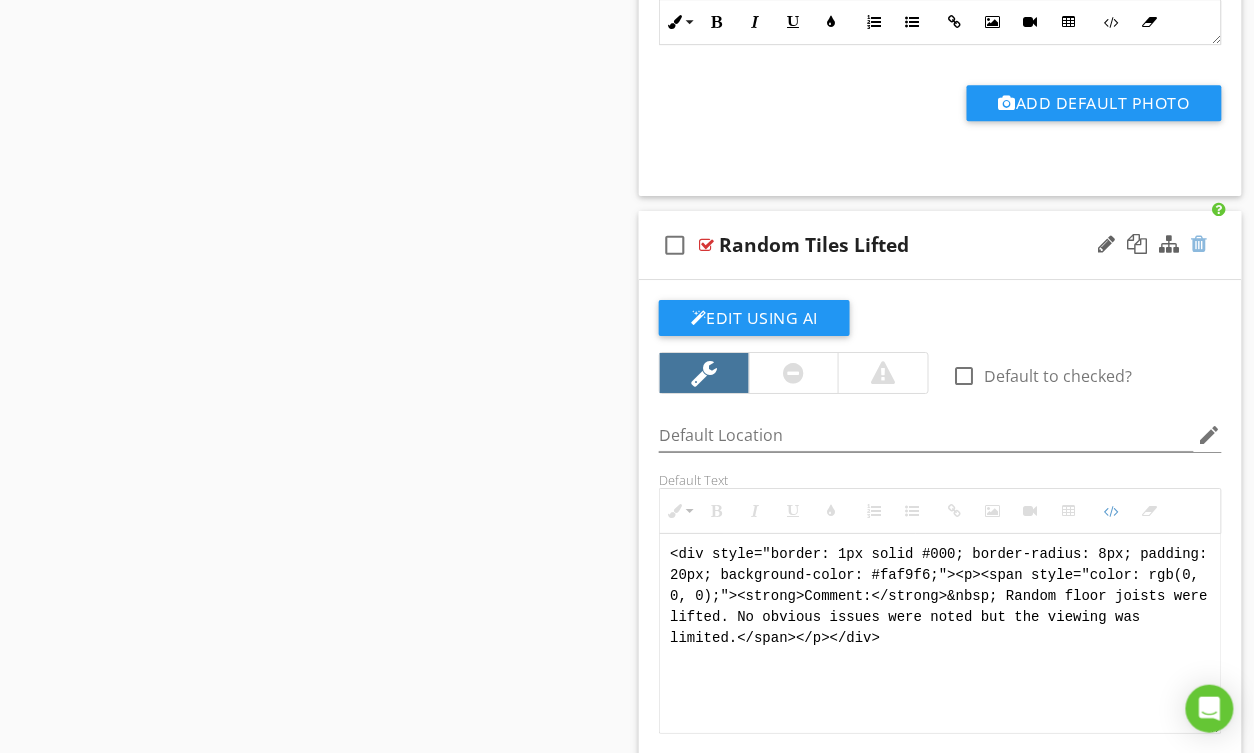 click at bounding box center (1200, 244) 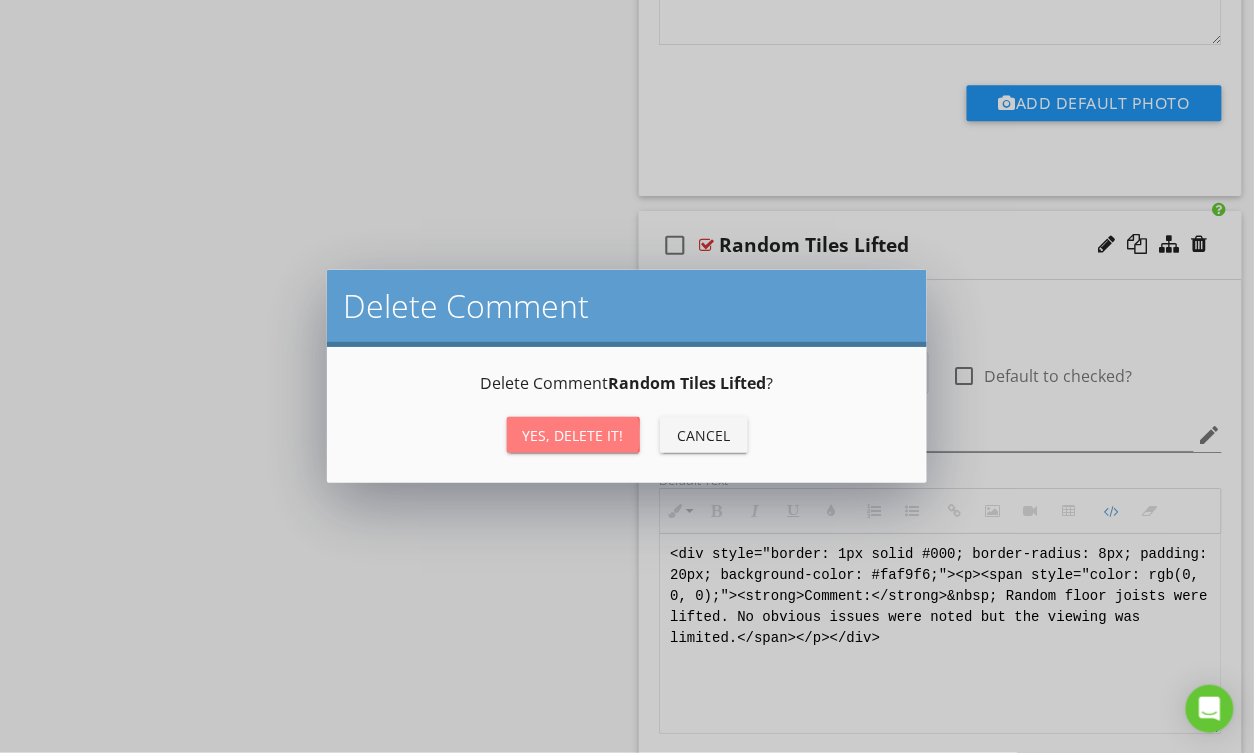 drag, startPoint x: 620, startPoint y: 429, endPoint x: 646, endPoint y: 420, distance: 27.513634 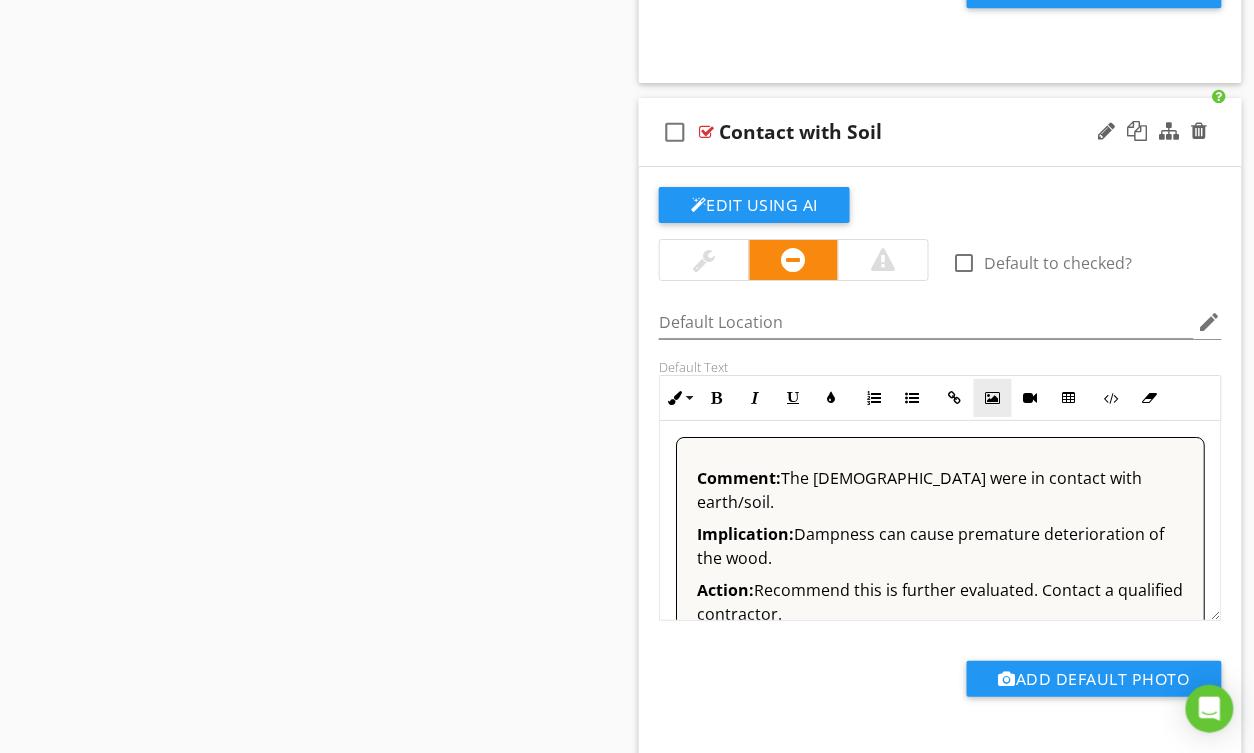 scroll, scrollTop: 24240, scrollLeft: 0, axis: vertical 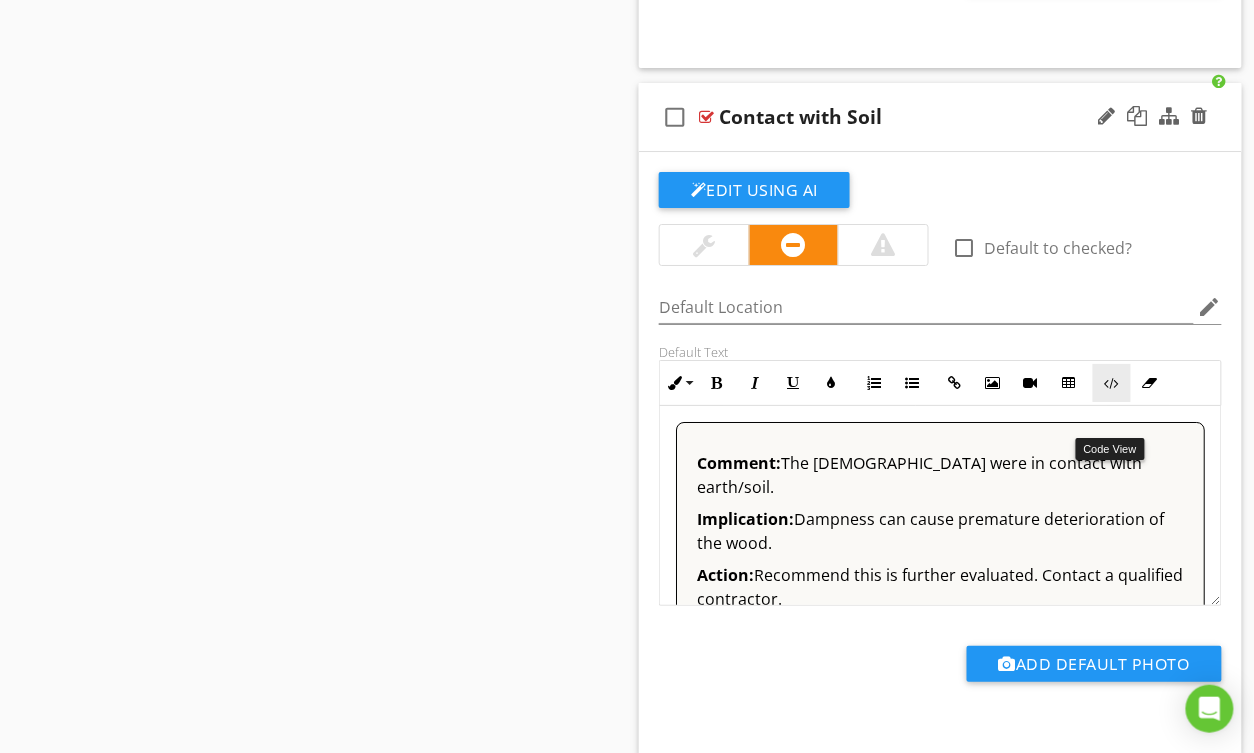 click at bounding box center [1112, 383] 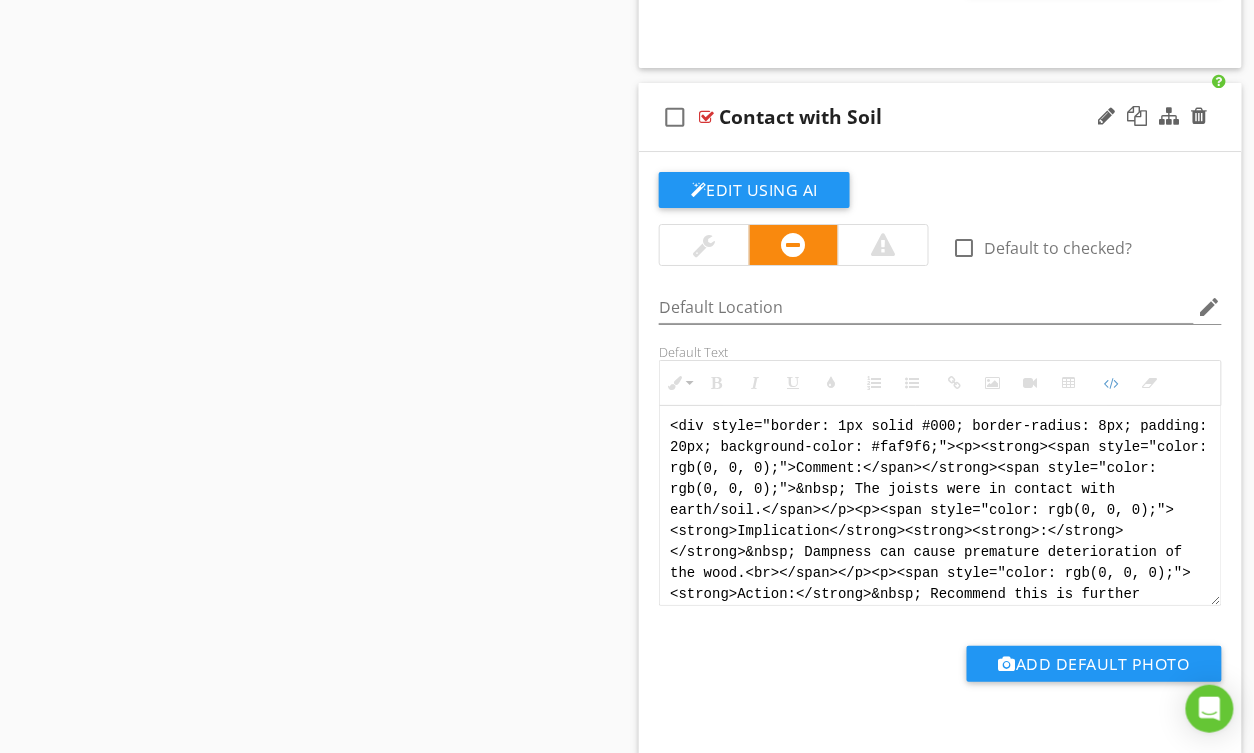scroll, scrollTop: 40, scrollLeft: 0, axis: vertical 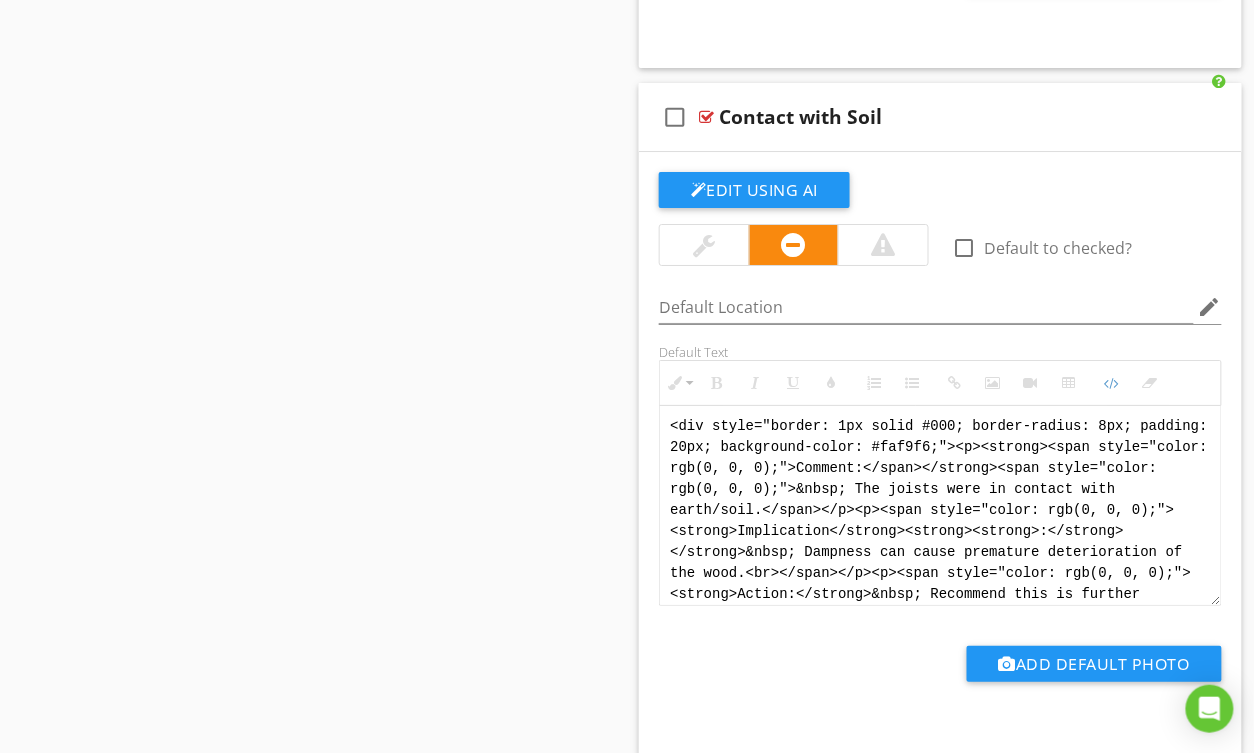 drag, startPoint x: 742, startPoint y: 622, endPoint x: 633, endPoint y: 425, distance: 225.1444 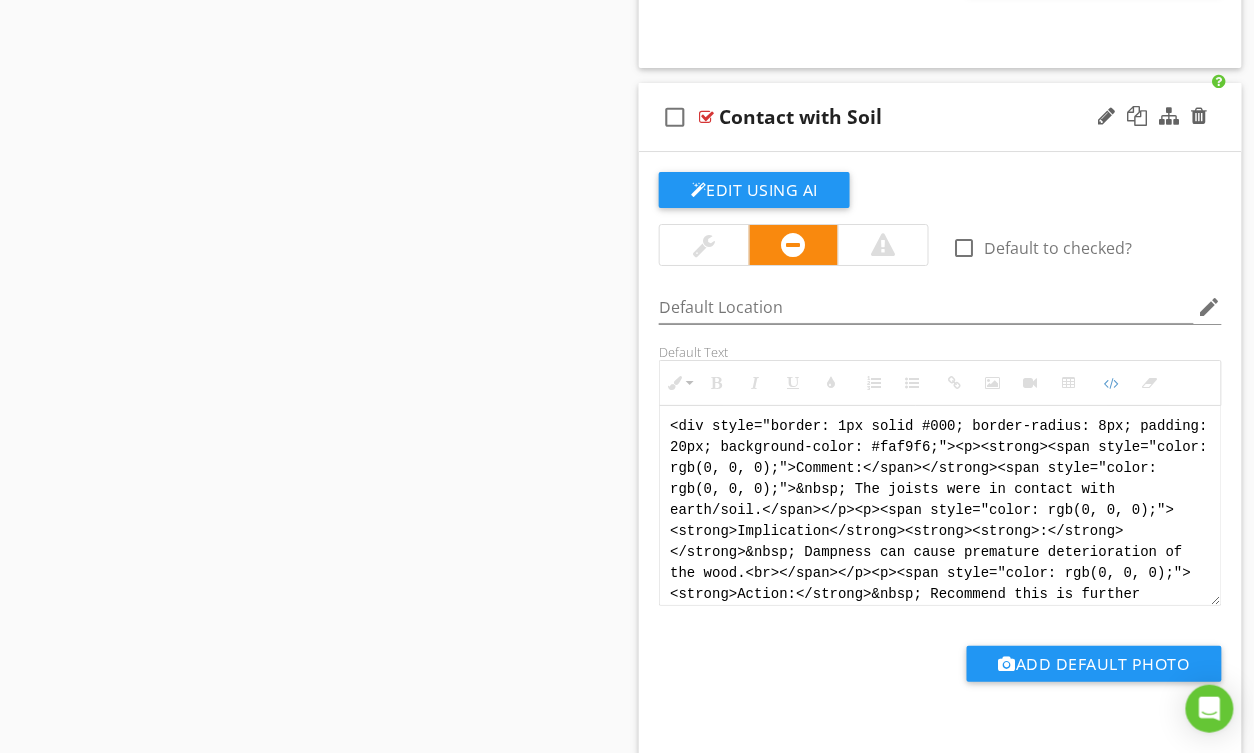 paste on "!-- Jody Version 1 -->
<div style="font-family: Arial, sans-serif; font-size: 15px; line-height: 1.4; color: #000; border: 1px solid #000; border-left: 8px solid #000; border-radius: 8px; padding: 10px; background-color: #faf9f6;">
<p style="margin: 2px 0 8px 0;"><strong>COMMENT</strong>:&nbsp;&nbsp;The joists were in contact with soil.</p>
<p style="margin: 2px 0 8px 0;"><strong>IMPLICATION</strong>:&nbsp;&nbsp;Dampness can lead to premature wood deterioration.</p>
<p style="margin: 2px 0 8px 0;"><strong>ACTION</strong>:&nbsp;&nbsp;Recommend this is further evaluated and corrected.</p>
<p style="margin: 2px 0;"><strong>PROFESSION</strong>:&nbsp;&nbsp;General contractor.</p>
</div>" 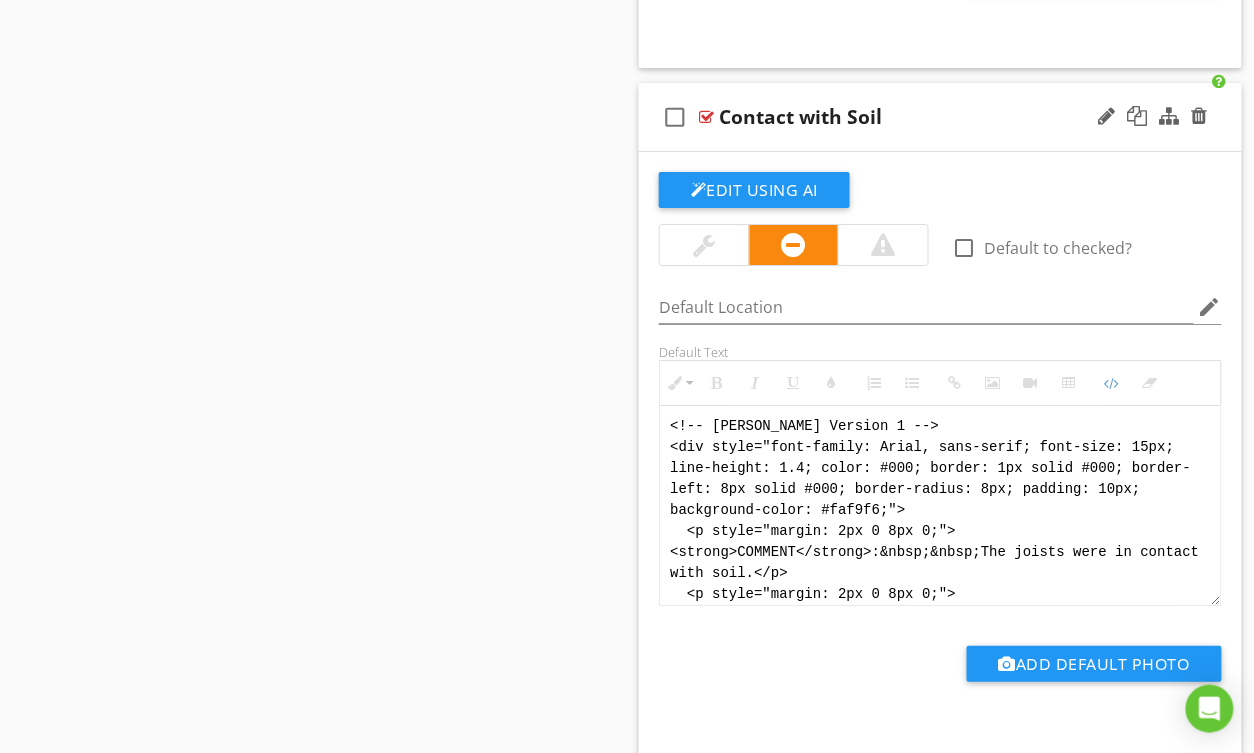 scroll, scrollTop: 180, scrollLeft: 0, axis: vertical 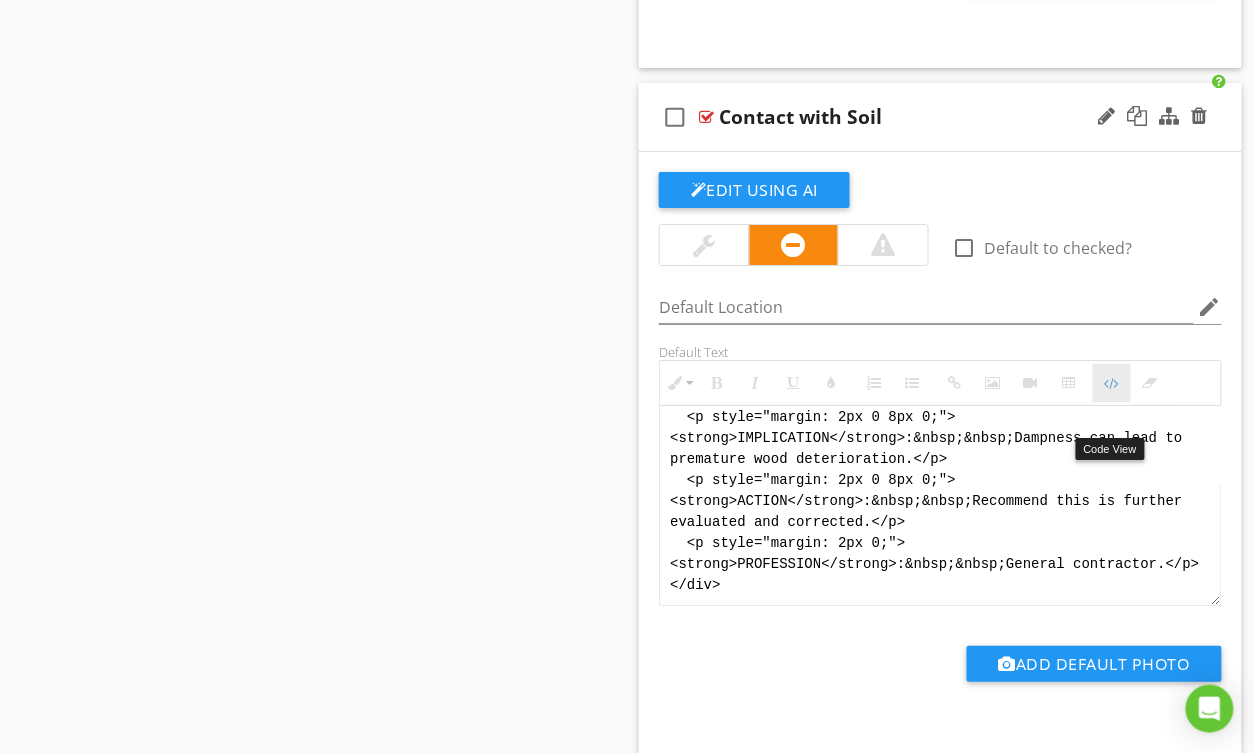 click on "Code View" at bounding box center [1112, 383] 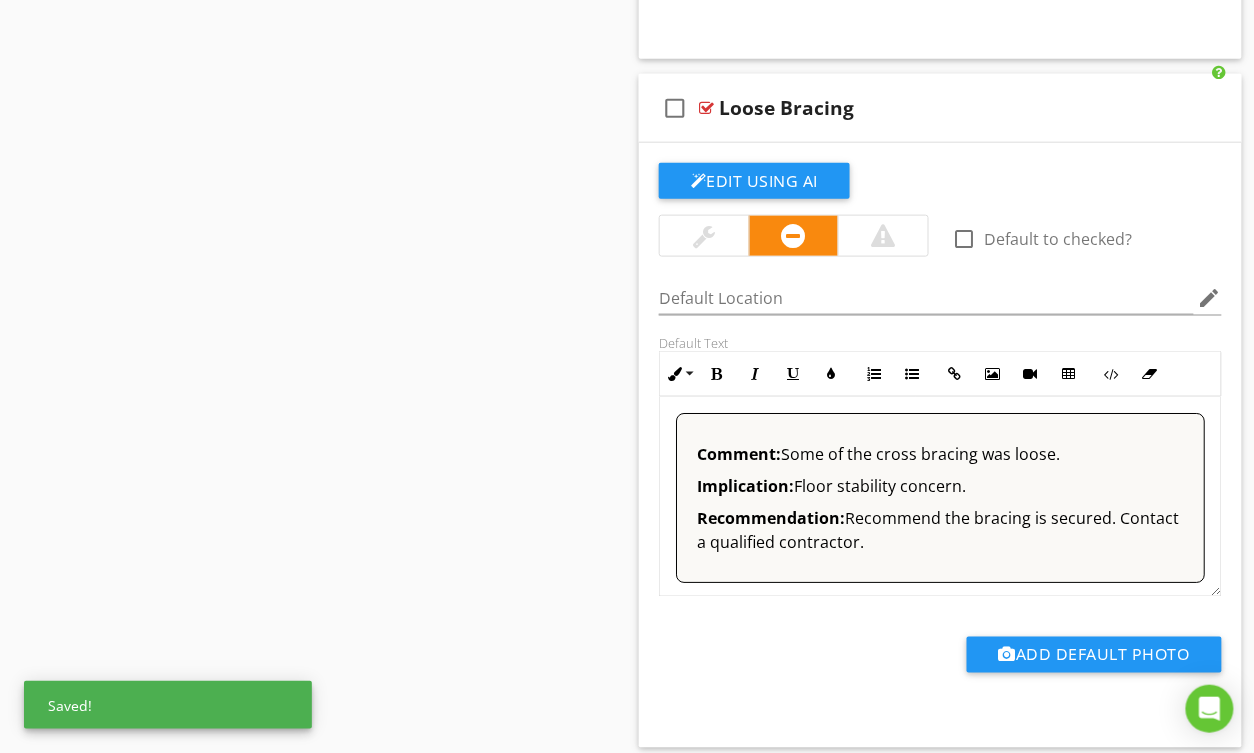 scroll, scrollTop: 24960, scrollLeft: 0, axis: vertical 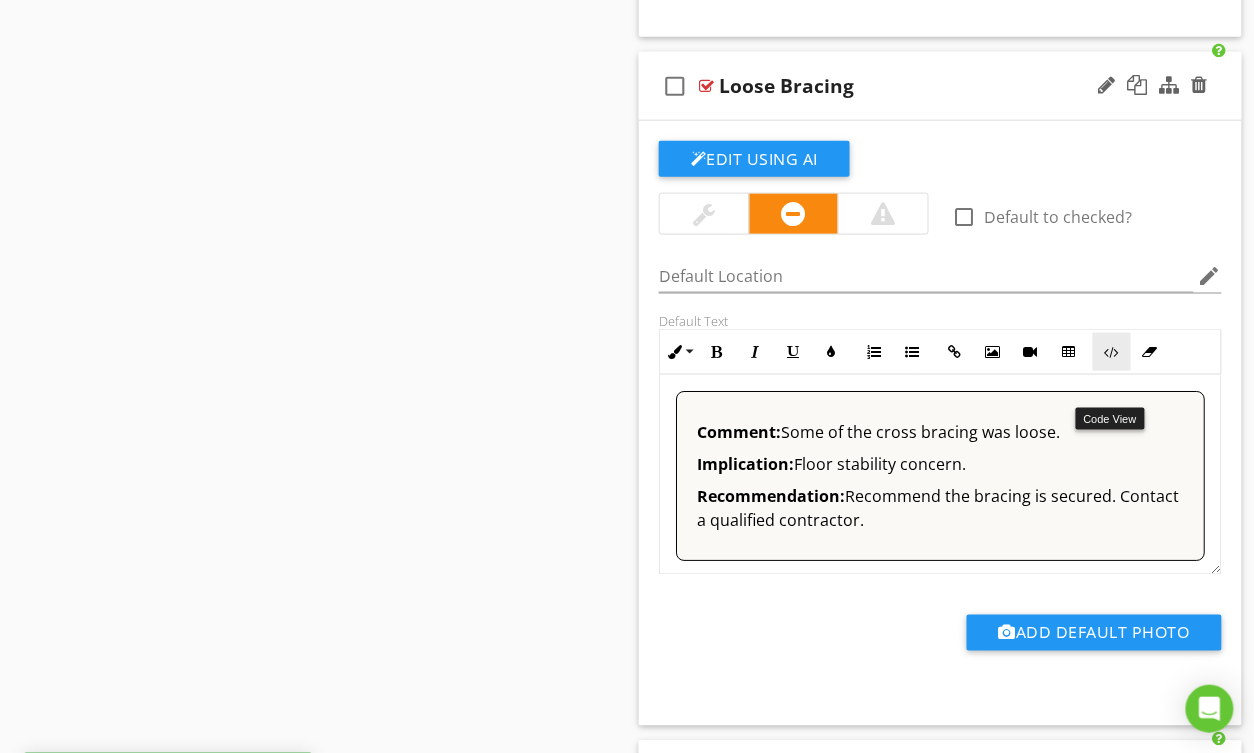 click on "Code View" at bounding box center (1112, 352) 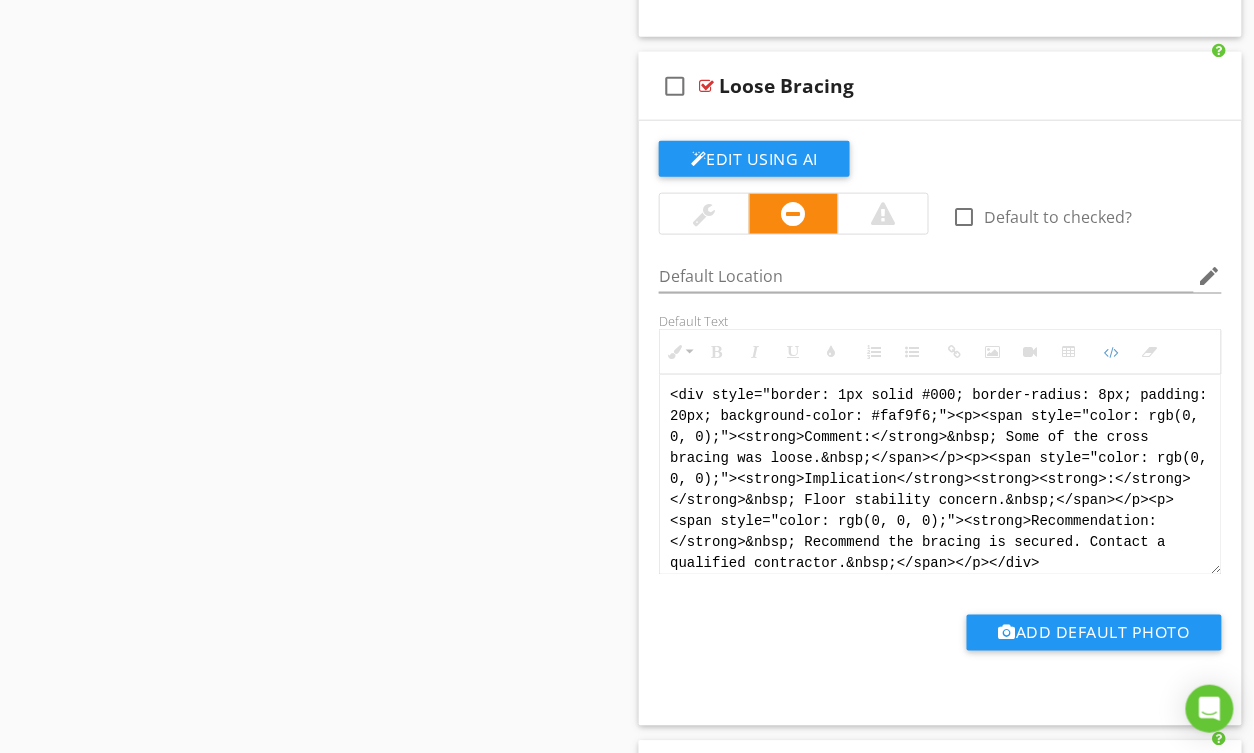 drag, startPoint x: 1069, startPoint y: 601, endPoint x: 588, endPoint y: 406, distance: 519.0241 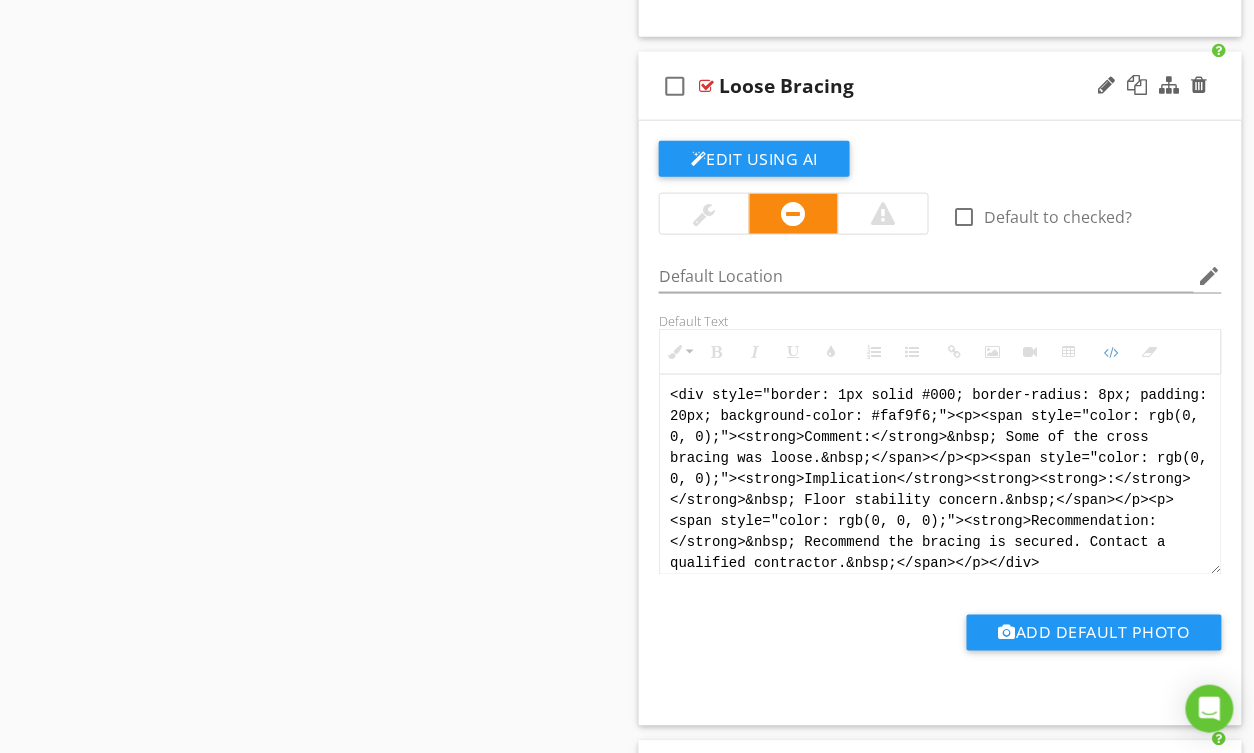paste on "!-- Jody Version 1 -->
<div style="font-family: Arial, sans-serif; font-size: 15px; line-height: 1.4; color: #000; border: 1px solid #000; border-left: 8px solid #000; border-radius: 8px; padding: 10px; background-color: #faf9f6;">
<p style="margin: 2px 0 8px 0;"><strong>COMMENT</strong>:&nbsp;&nbsp;Some of the cross bracing was loose.</p>
<p style="margin: 2px 0 8px 0;"><strong>IMPLICATION</strong>:&nbsp;&nbsp;Floor stability concern.</p>
<p style="margin: 2px 0 8px 0;"><strong>ACTION</strong>:&nbsp;&nbsp;Recommend the bracing is secured.</p>
<p style="margin: 2px 0;"><strong>PROFESSION</strong>:&nbsp;&nbsp;General contractor.</p>
</div>" 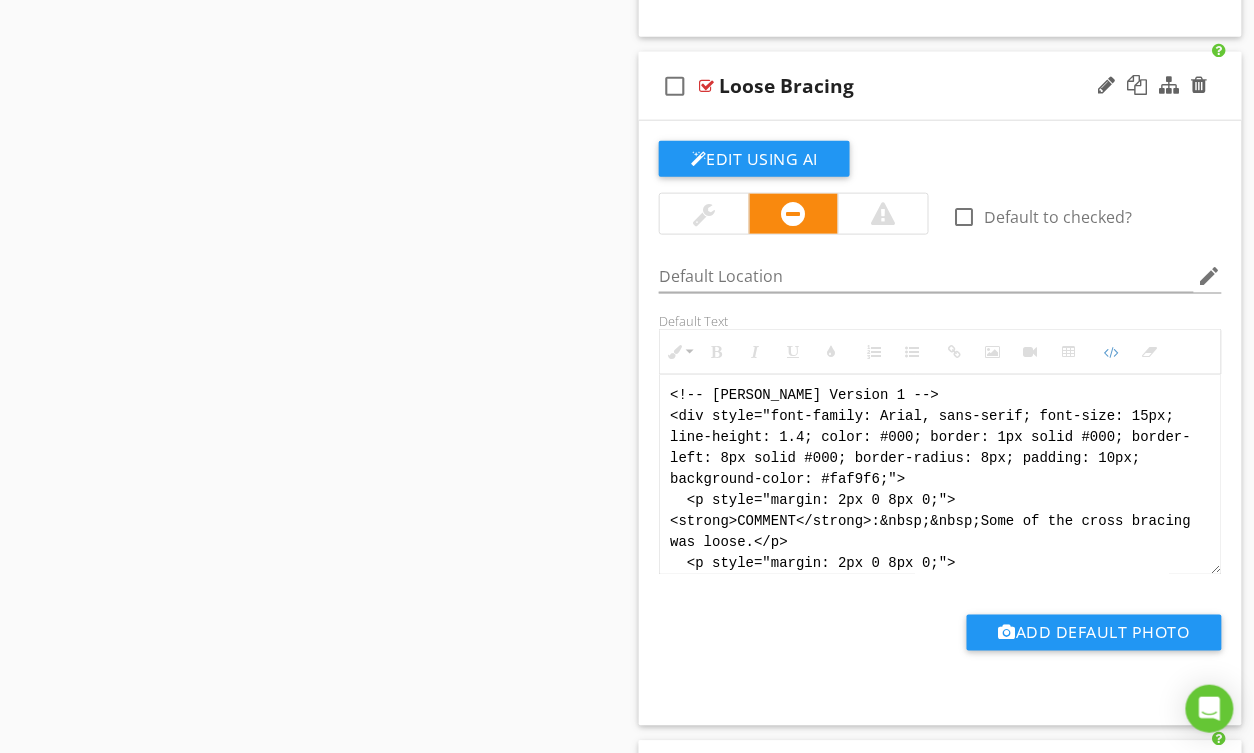 scroll, scrollTop: 180, scrollLeft: 0, axis: vertical 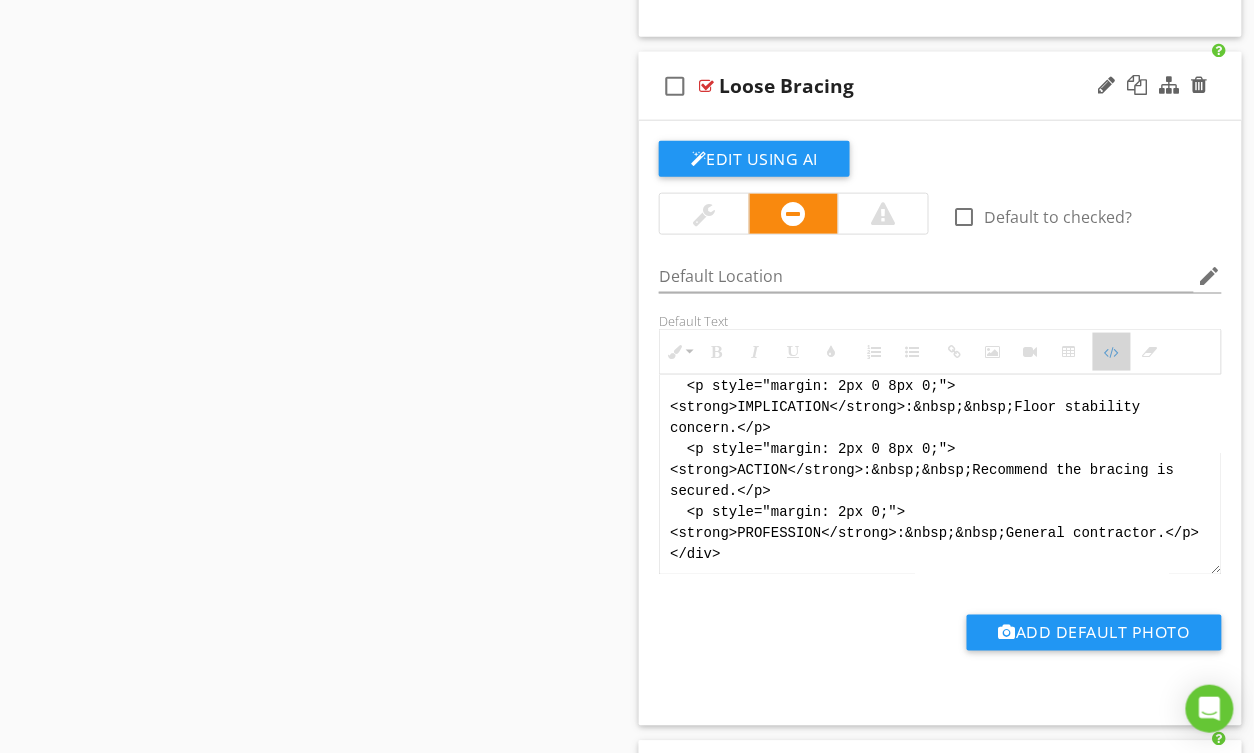 drag, startPoint x: 1114, startPoint y: 392, endPoint x: 1078, endPoint y: 401, distance: 37.107952 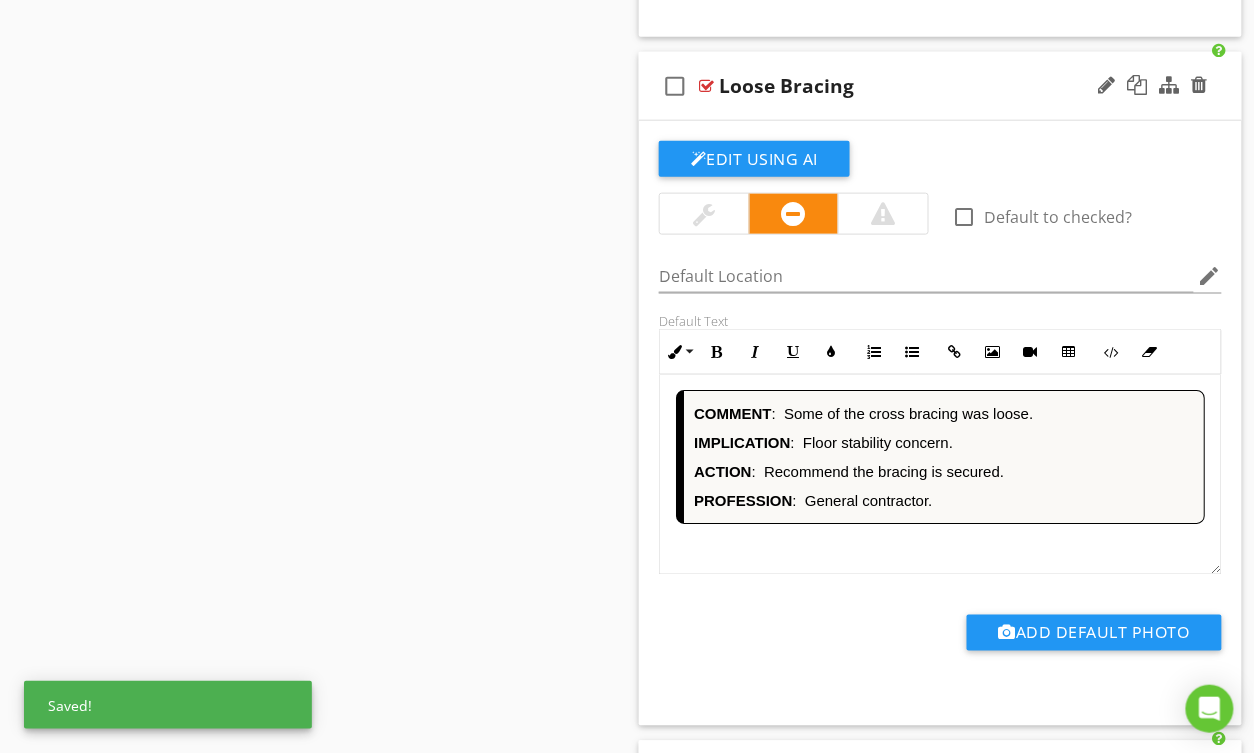 scroll, scrollTop: 1, scrollLeft: 0, axis: vertical 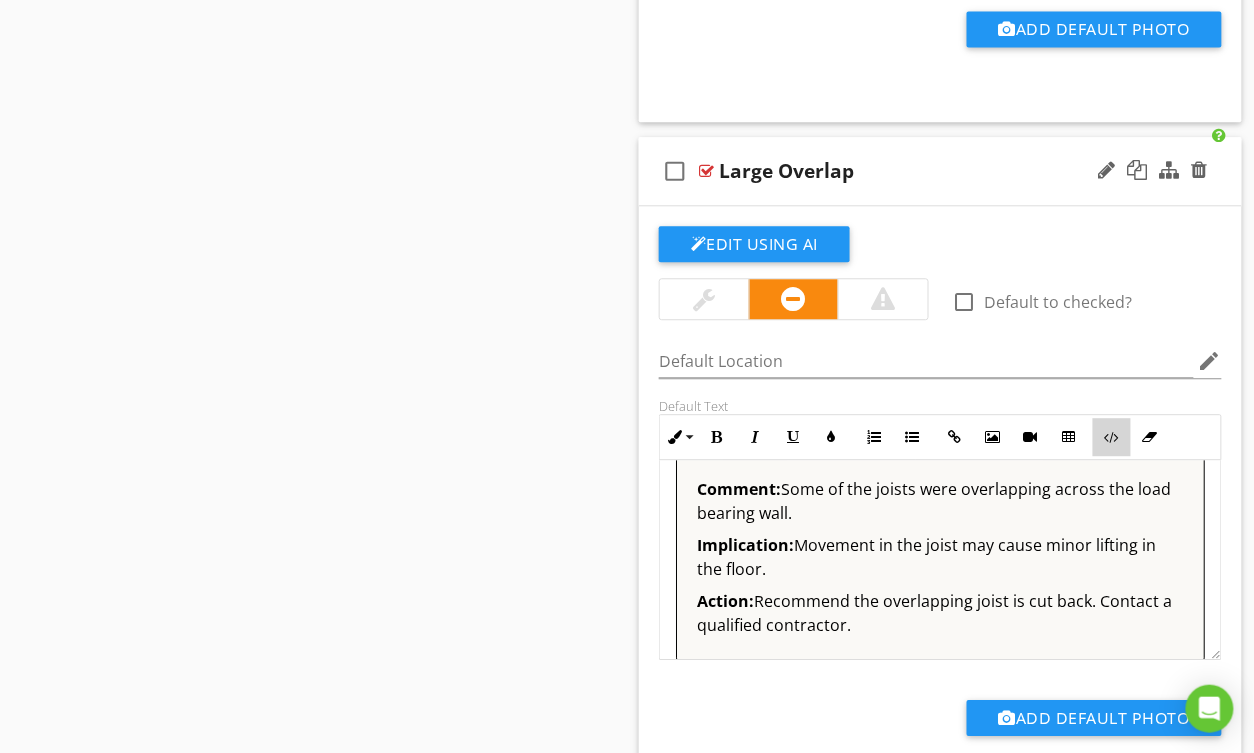 drag, startPoint x: 1109, startPoint y: 482, endPoint x: 1072, endPoint y: 494, distance: 38.8973 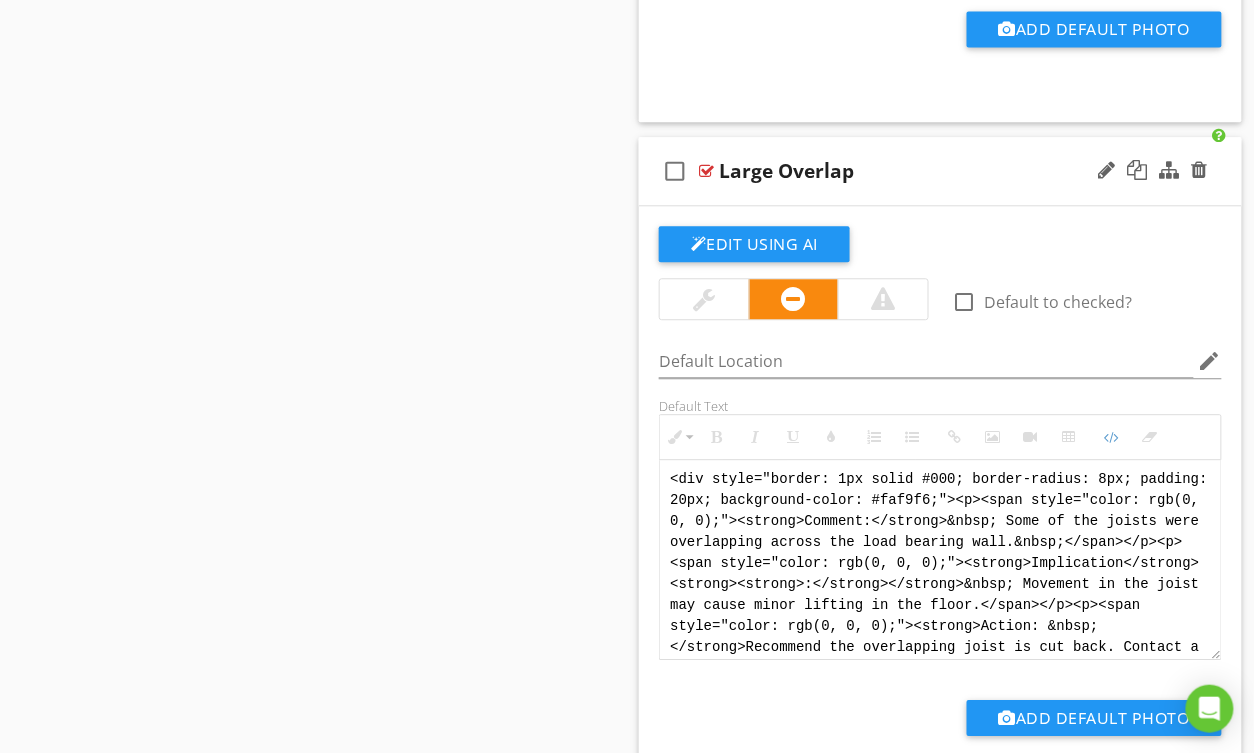scroll, scrollTop: 8, scrollLeft: 0, axis: vertical 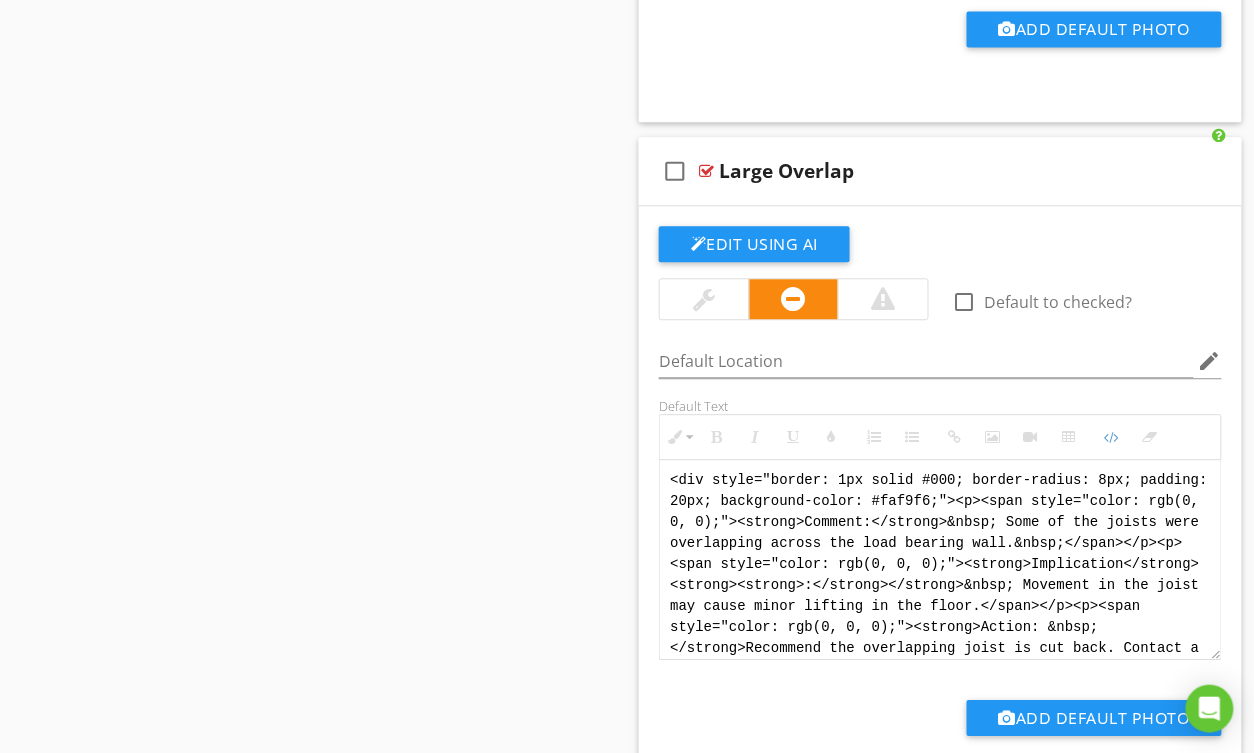 drag, startPoint x: 1076, startPoint y: 690, endPoint x: 634, endPoint y: 457, distance: 499.6529 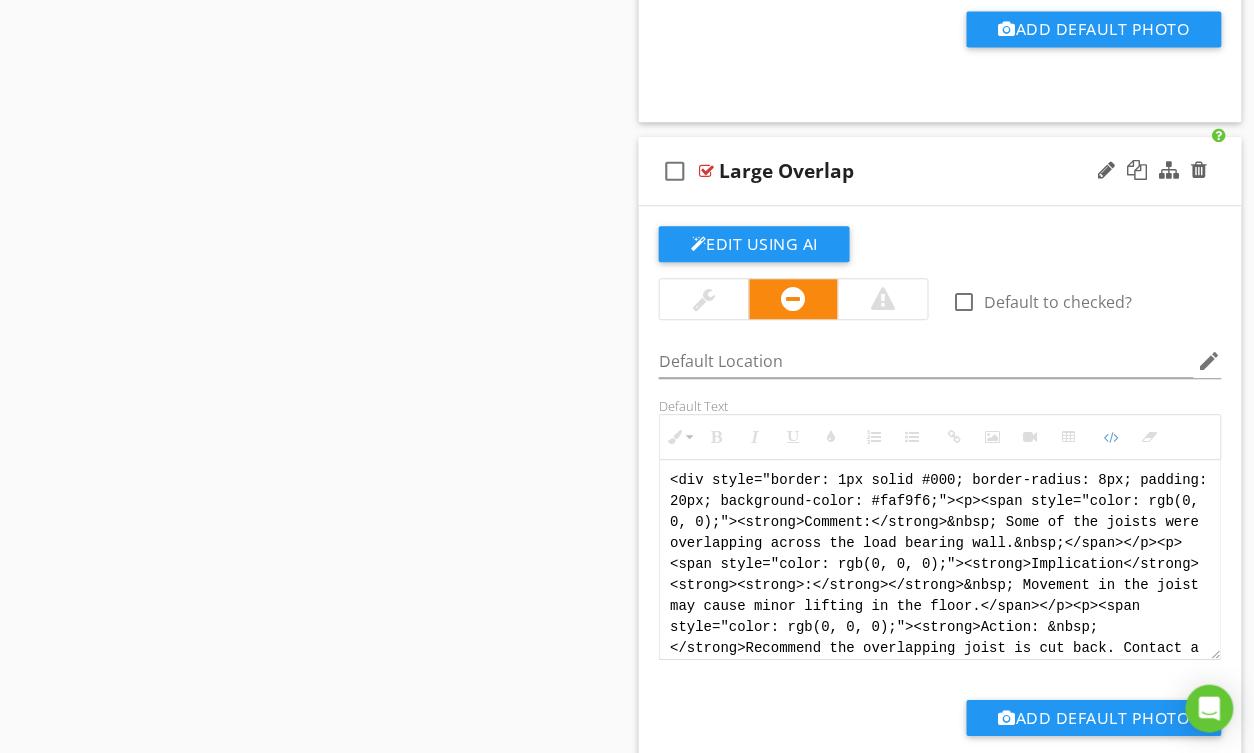 paste on "!-- Jody Version 1 -->
<div style="font-family: Arial, sans-serif; font-size: 15px; line-height: 1.4; color: #000; border: 1px solid #000; border-left: 8px solid #000; border-radius: 8px; padding: 10px; background-color: #faf9f6;">
<p style="margin: 2px 0 8px 0;"><strong>COMMENT</strong>:&nbsp;&nbsp;Some of the joists were overlapping across the load-bearing wall.</p>
<p style="margin: 2px 0 8px 0;"><strong>IMPLICATION</strong>:&nbsp;&nbsp;Movement in the joist may cause minor lifting in the floor.</p>
<p style="margin: 2px 0 8px 0;"><strong>ACTION</strong>:&nbsp;&nbsp;Recommend the overlapping joist is cut back.</p>
<p style="margin: 2px 0;"><strong>PROFESSION</strong>:&nbsp;&nbsp;General contractor.</p>
</div>" 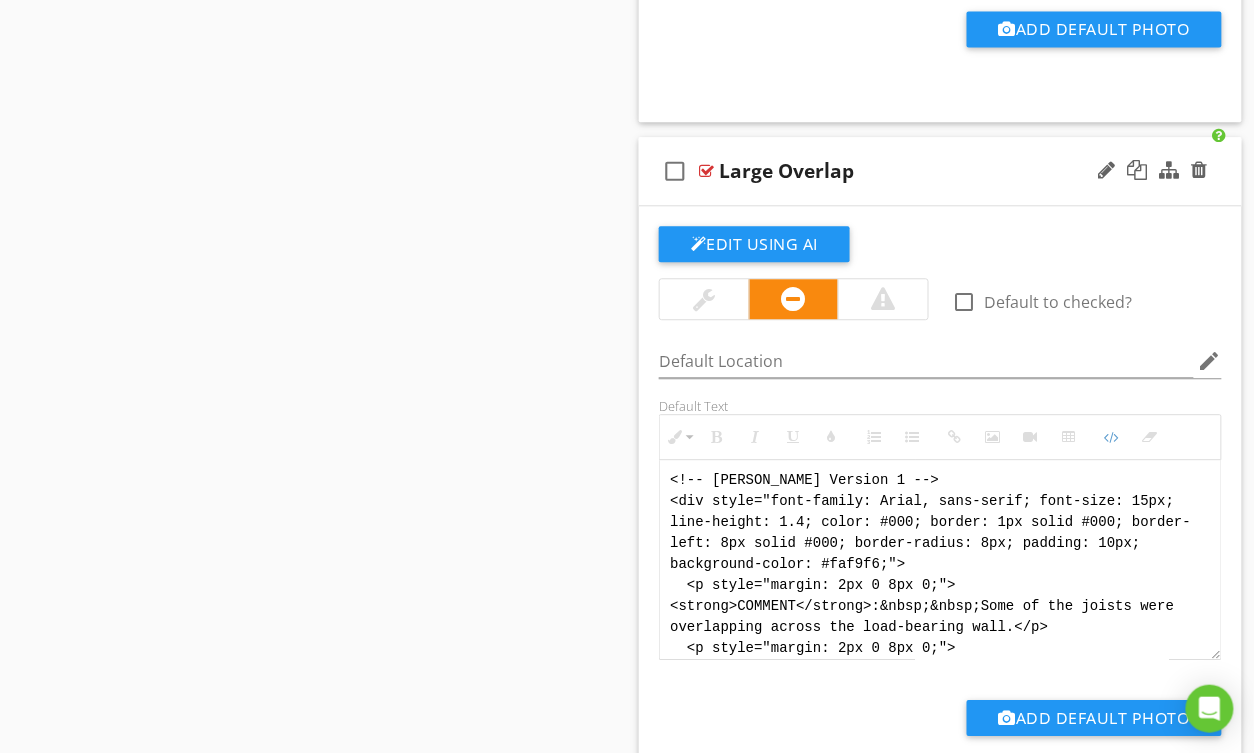 scroll, scrollTop: 180, scrollLeft: 0, axis: vertical 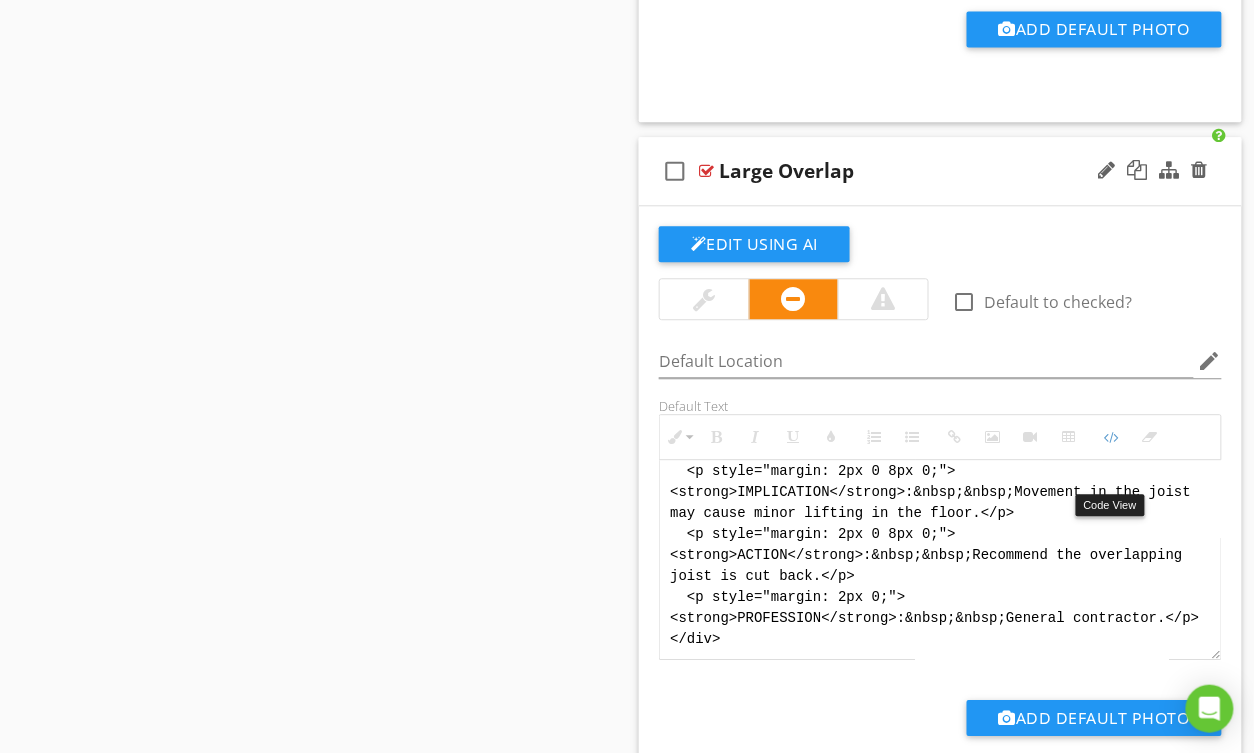 drag, startPoint x: 1105, startPoint y: 478, endPoint x: 1033, endPoint y: 482, distance: 72.11102 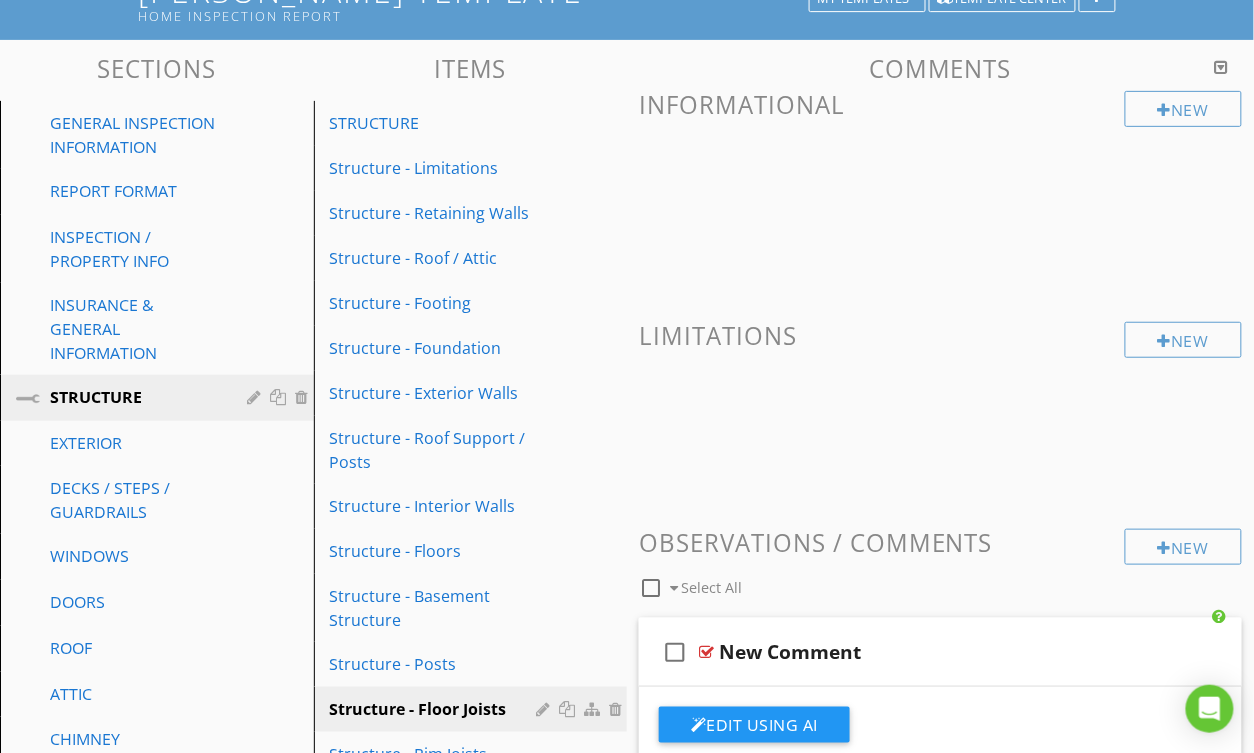 scroll, scrollTop: 153, scrollLeft: 0, axis: vertical 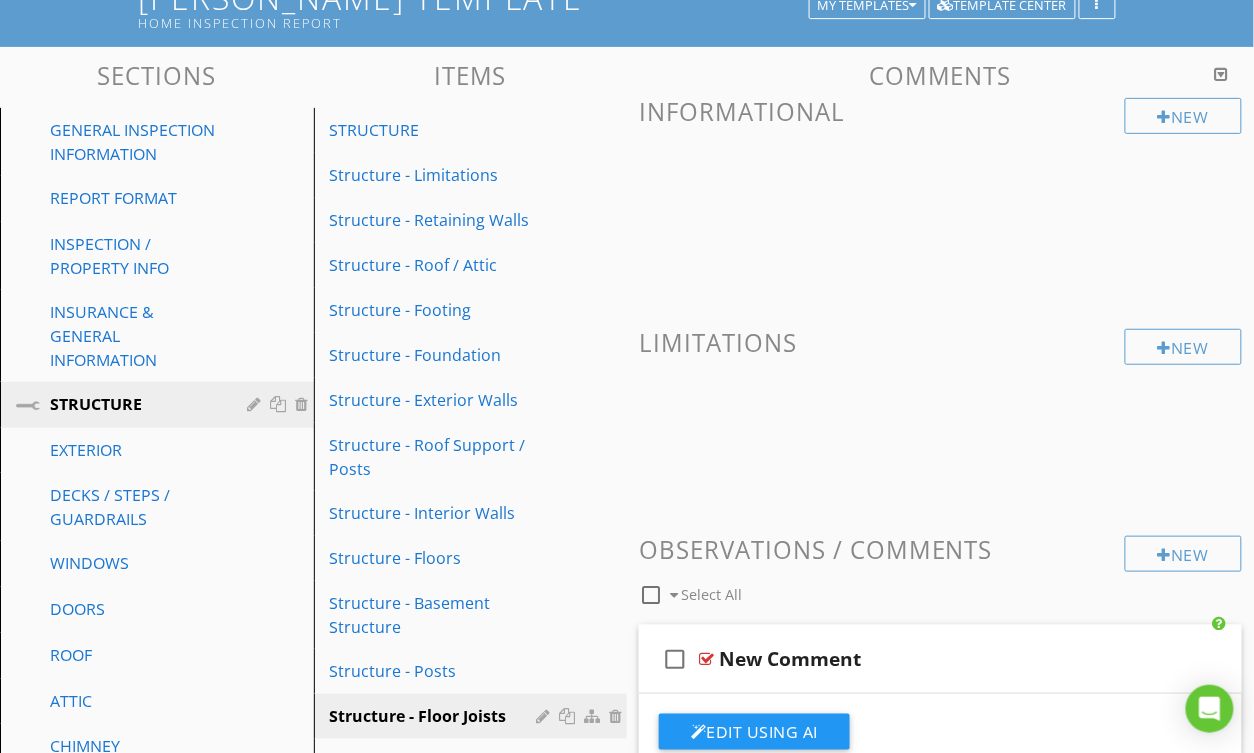 drag, startPoint x: 453, startPoint y: 662, endPoint x: 880, endPoint y: 522, distance: 449.3651 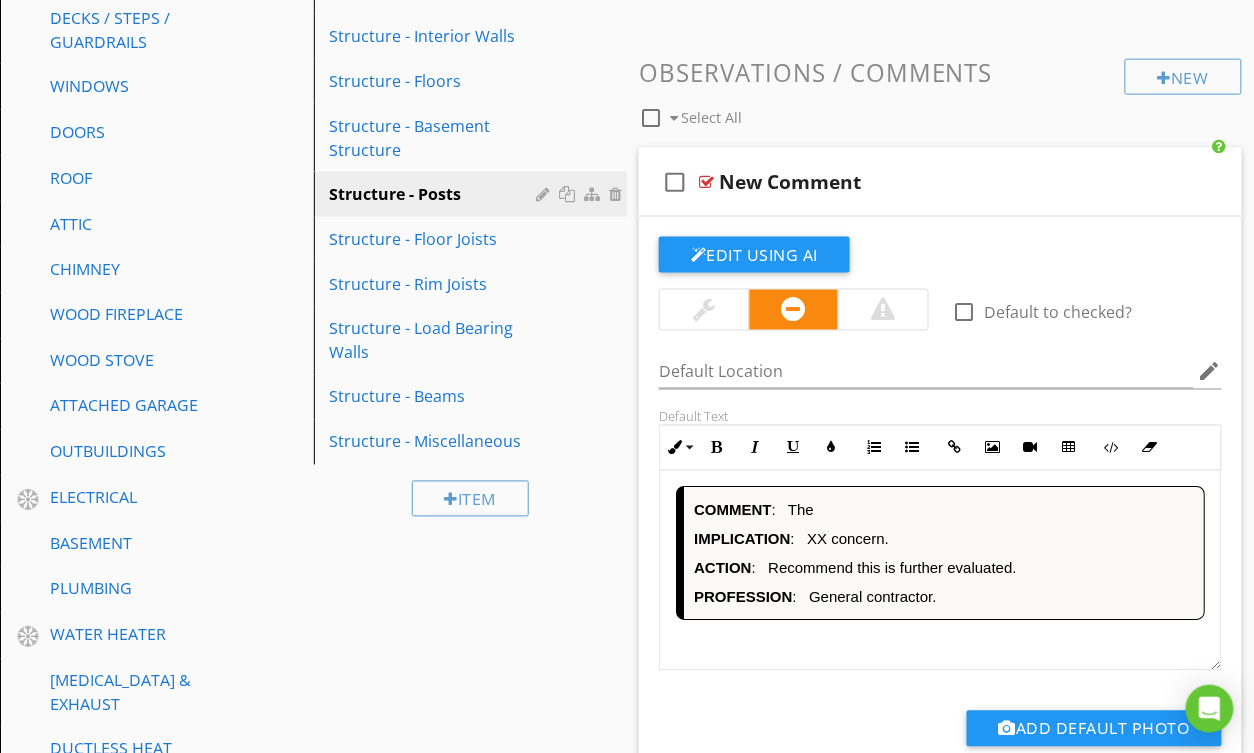 scroll, scrollTop: 742, scrollLeft: 0, axis: vertical 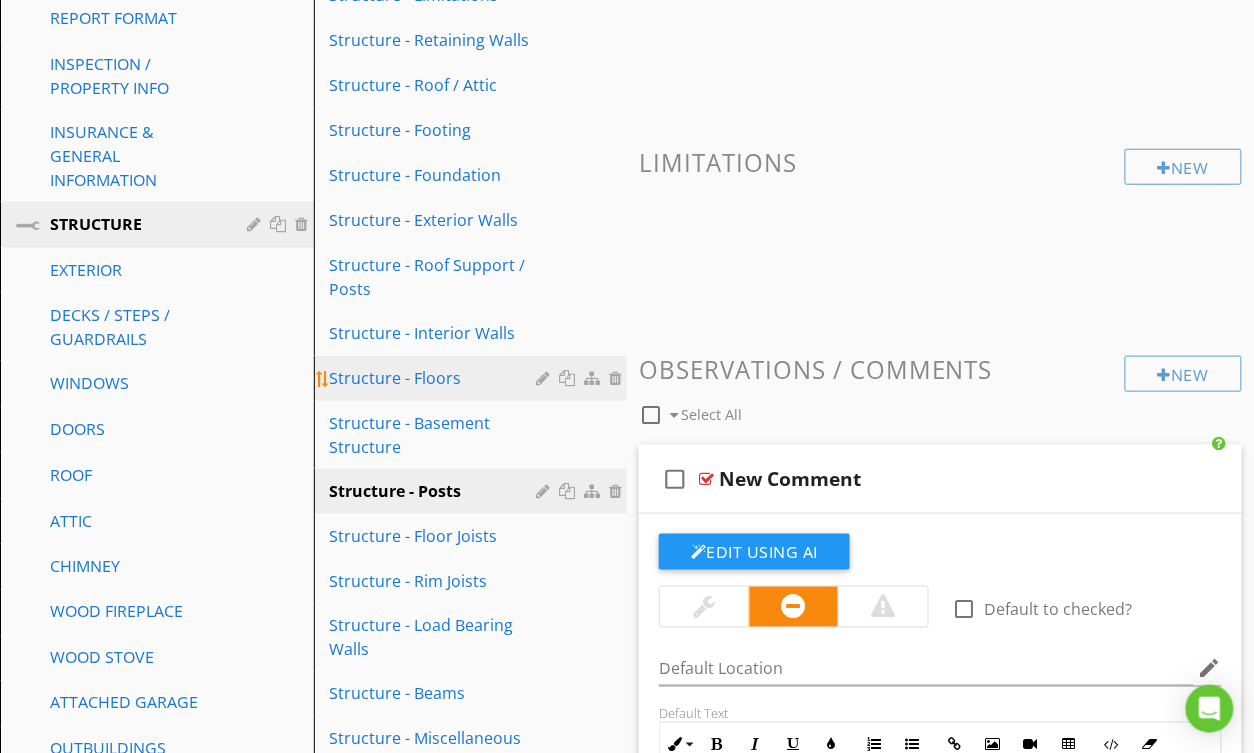 drag, startPoint x: 425, startPoint y: 410, endPoint x: 498, endPoint y: 398, distance: 73.97973 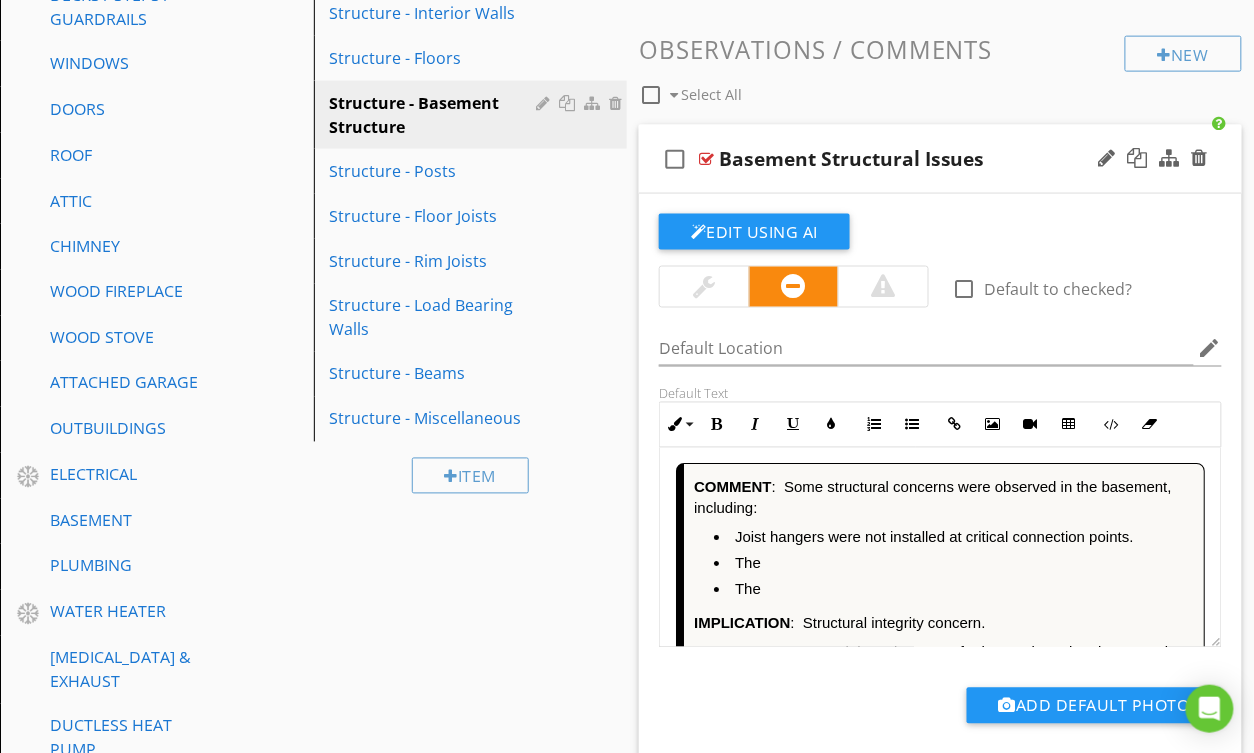 scroll, scrollTop: 677, scrollLeft: 0, axis: vertical 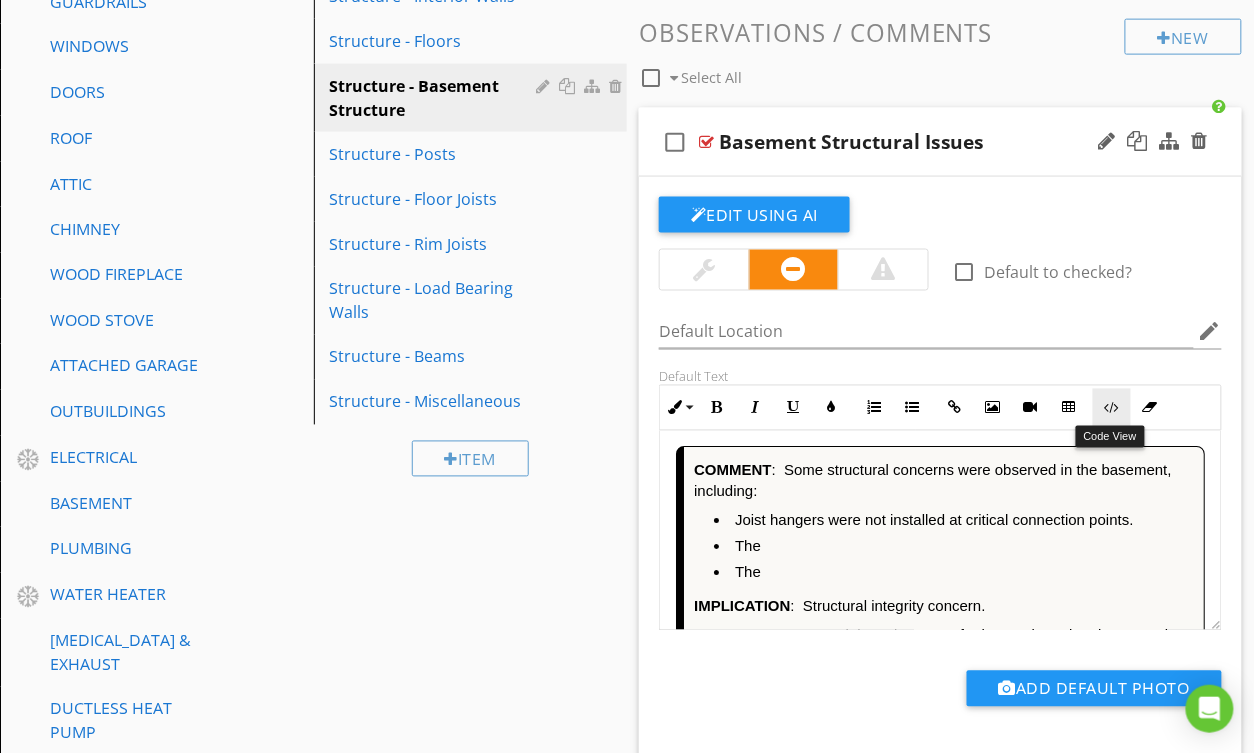 click on "Code View" at bounding box center [1112, 408] 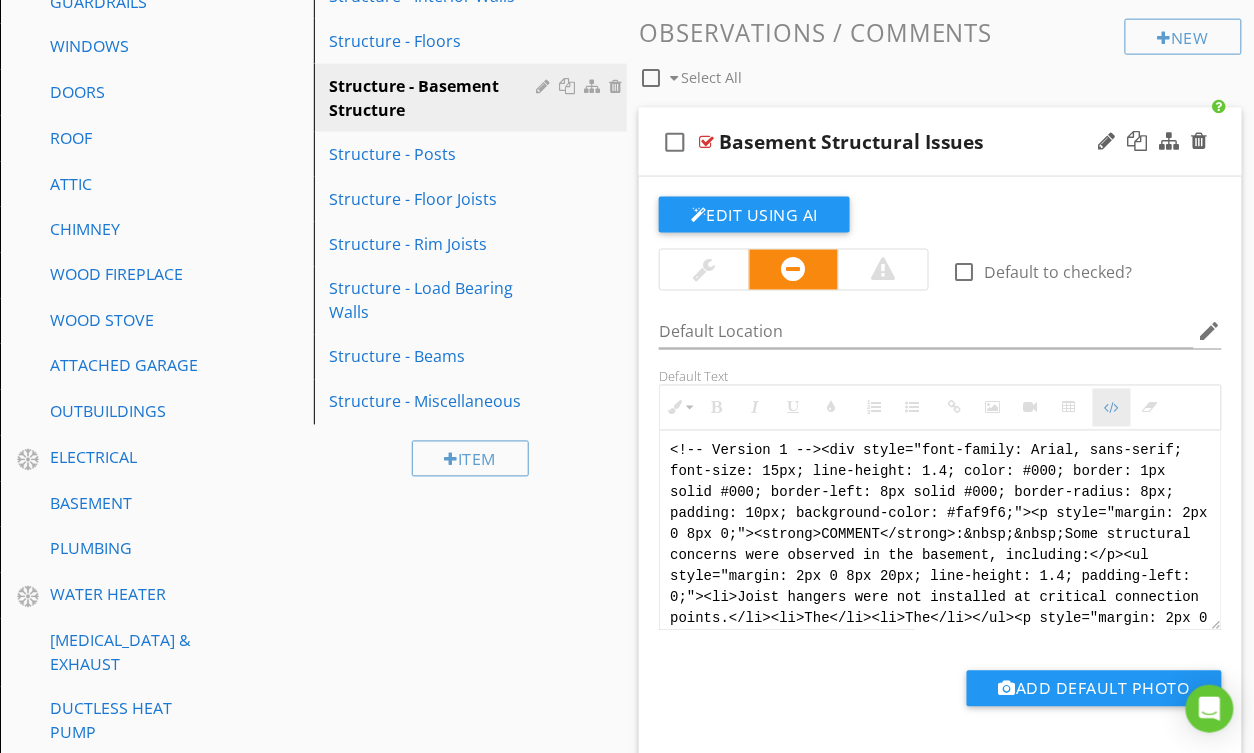 scroll, scrollTop: 669, scrollLeft: 0, axis: vertical 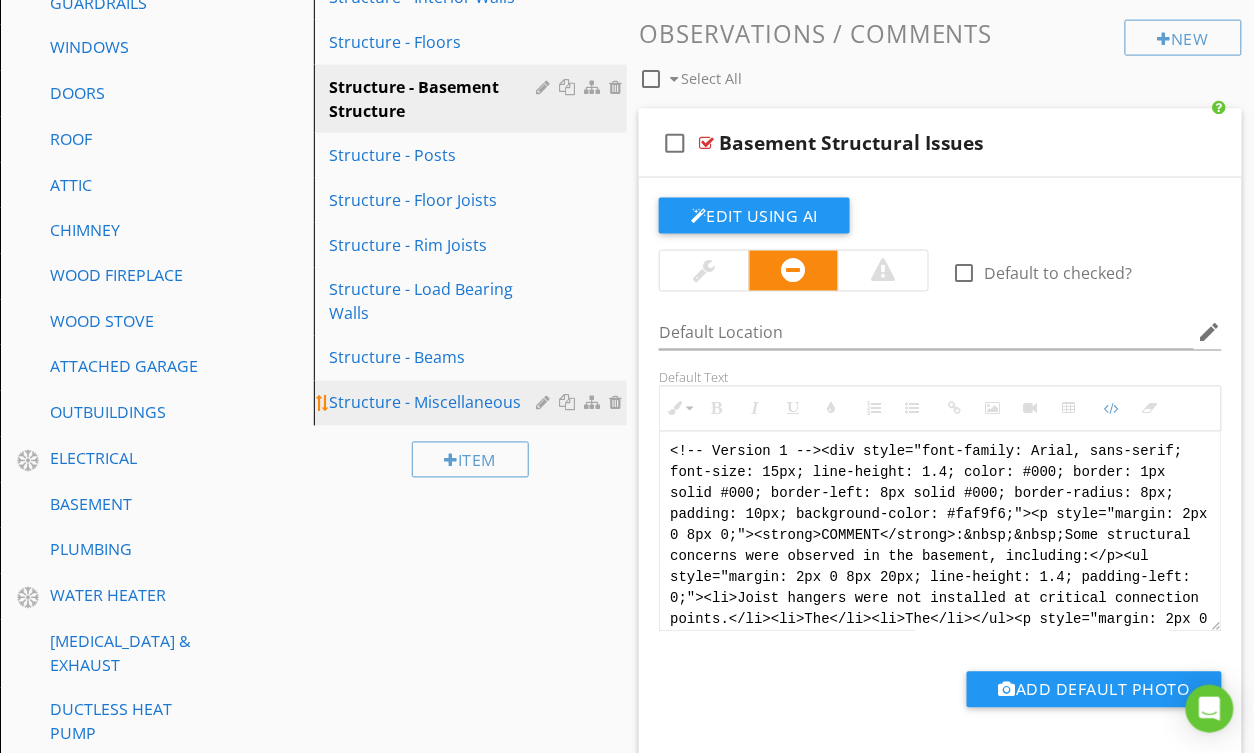 drag, startPoint x: 1030, startPoint y: 609, endPoint x: 612, endPoint y: 399, distance: 467.7863 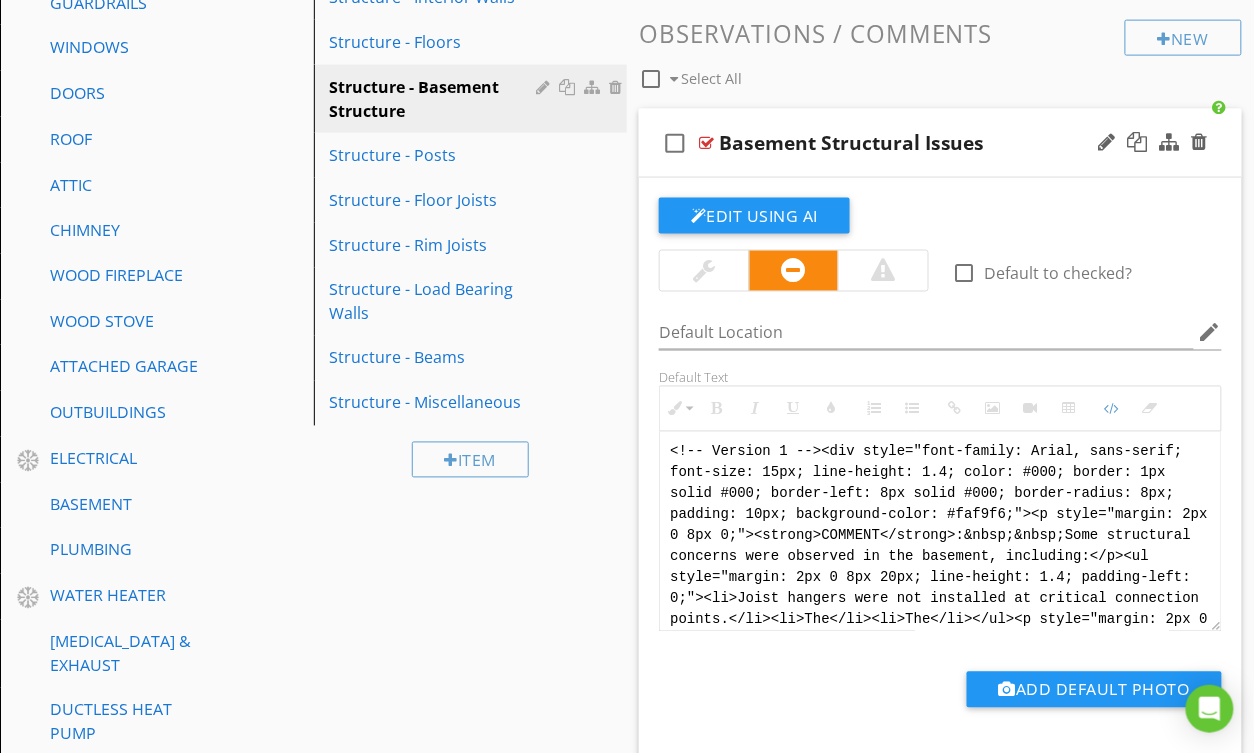 paste on "Jody Version 1 -->
<div style="font-family: Arial, sans-serif; font-size: 15px; line-height: 1.4; color: #000; border: 1px solid #000; border-left: 8px solid #000; border-radius: 8px; padding: 10px; background-color: #faf9f6;">
<p style="margin: 2px 0 8px 0;"><strong>COMMENT</strong>:&nbsp;&nbsp;Some structural concerns were observed in the basement, including:</p>
<ul style="margin: 2px 0 8px 20px; line-height: 1.4; padding-left: 0;">
<li>Joist hangers were not installed at critical connection points.</li>
<li>Some floor joists were not properly supported at the beam connection.</li>
<li>Notches and cuts were present in some joists that may compromise strength.</li>
</ul>
<p style="margin: 2px 0 8px 0;"><strong>IMPLICATION</strong>:&nbsp;&nbsp;Structural integrity concern.</p>
<p style="margin: 2px 0 8px 0;"><strong>ACTION</strong>:&nbsp;&nbsp;Recommend these items are further evaluated and corrected as needed.</p>
<p style="margin: 2px 0;"><strong>PROFESSION</strong>:&nbsp;&nbsp;S..." 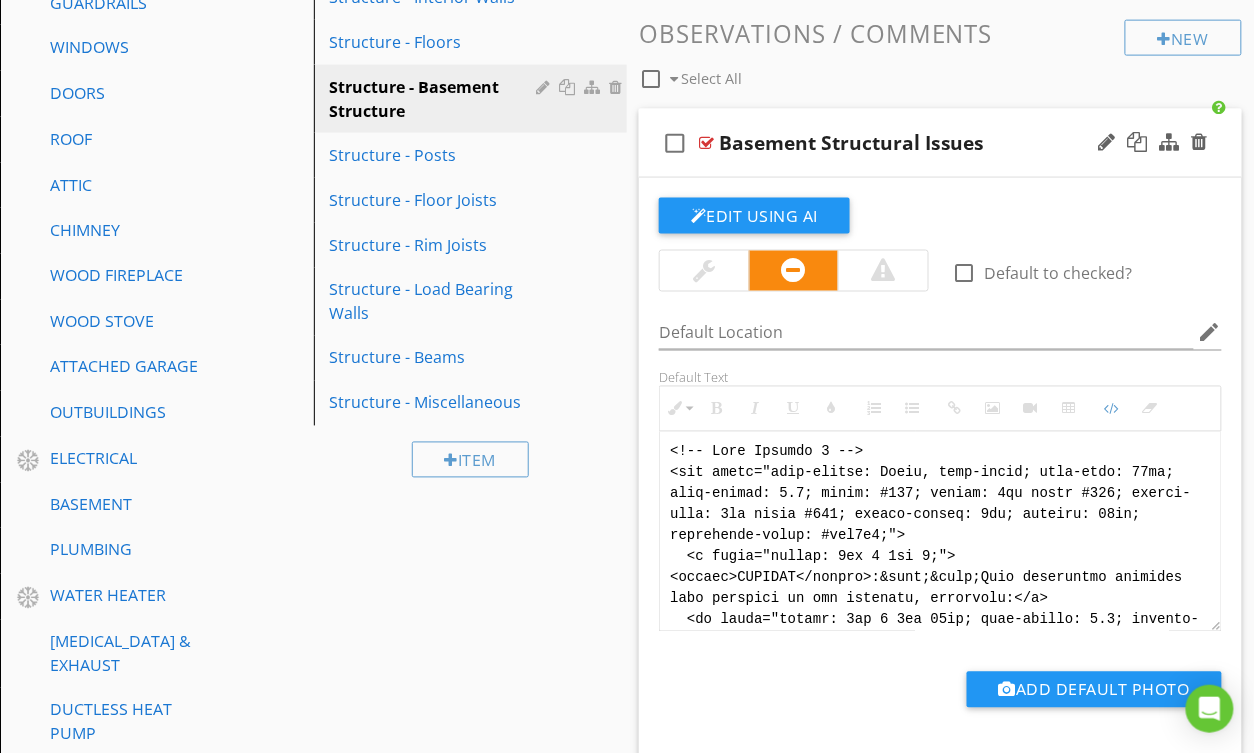 scroll, scrollTop: 380, scrollLeft: 0, axis: vertical 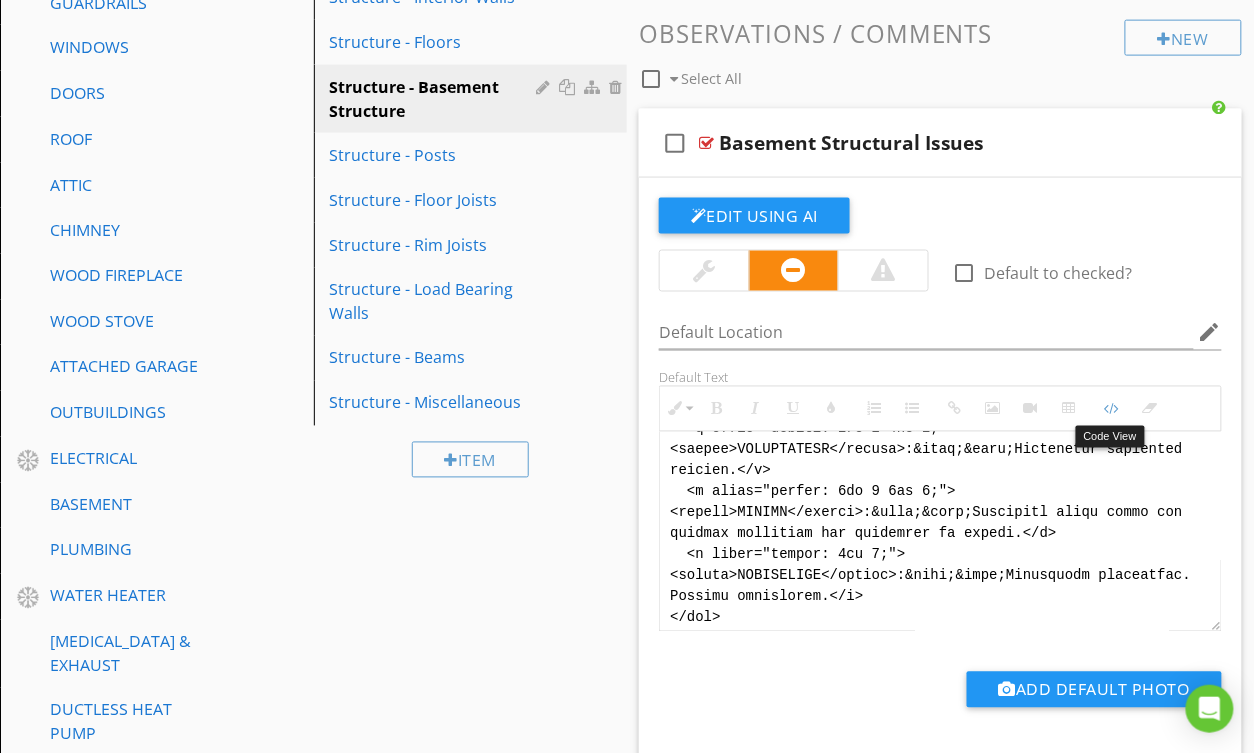 drag, startPoint x: 1109, startPoint y: 409, endPoint x: 1049, endPoint y: 425, distance: 62.0967 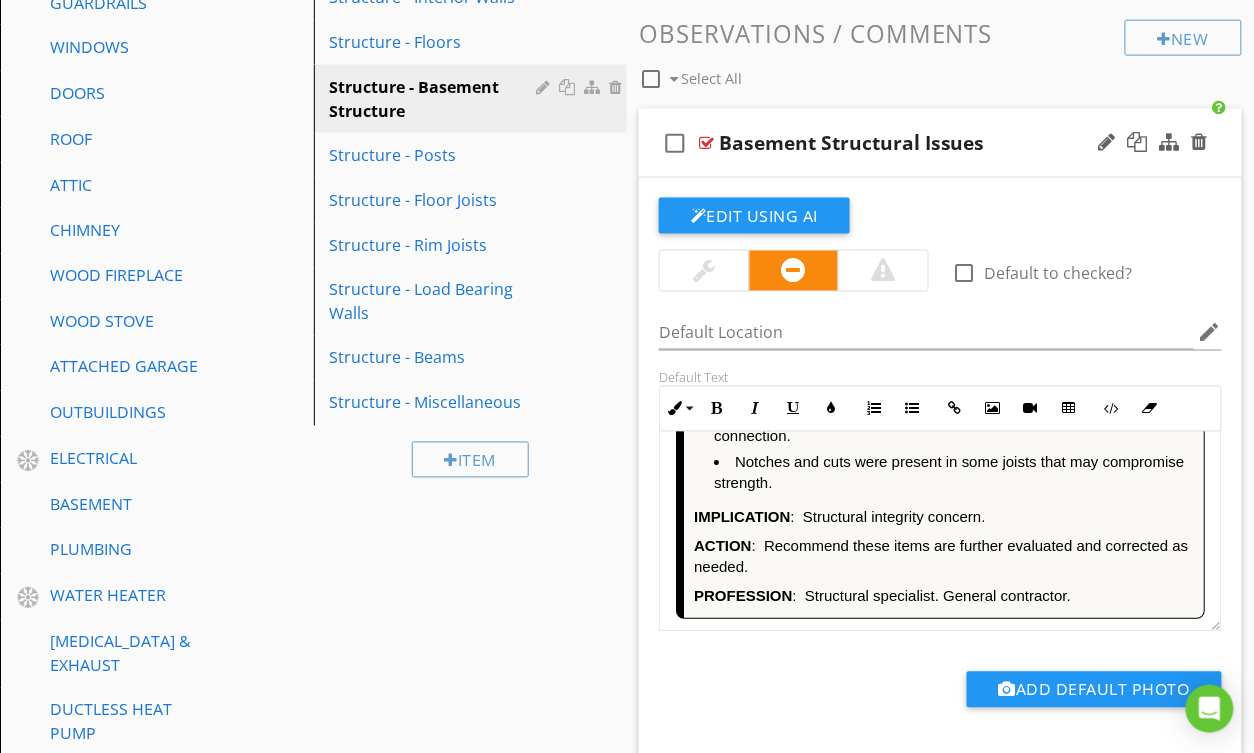 scroll, scrollTop: 130, scrollLeft: 0, axis: vertical 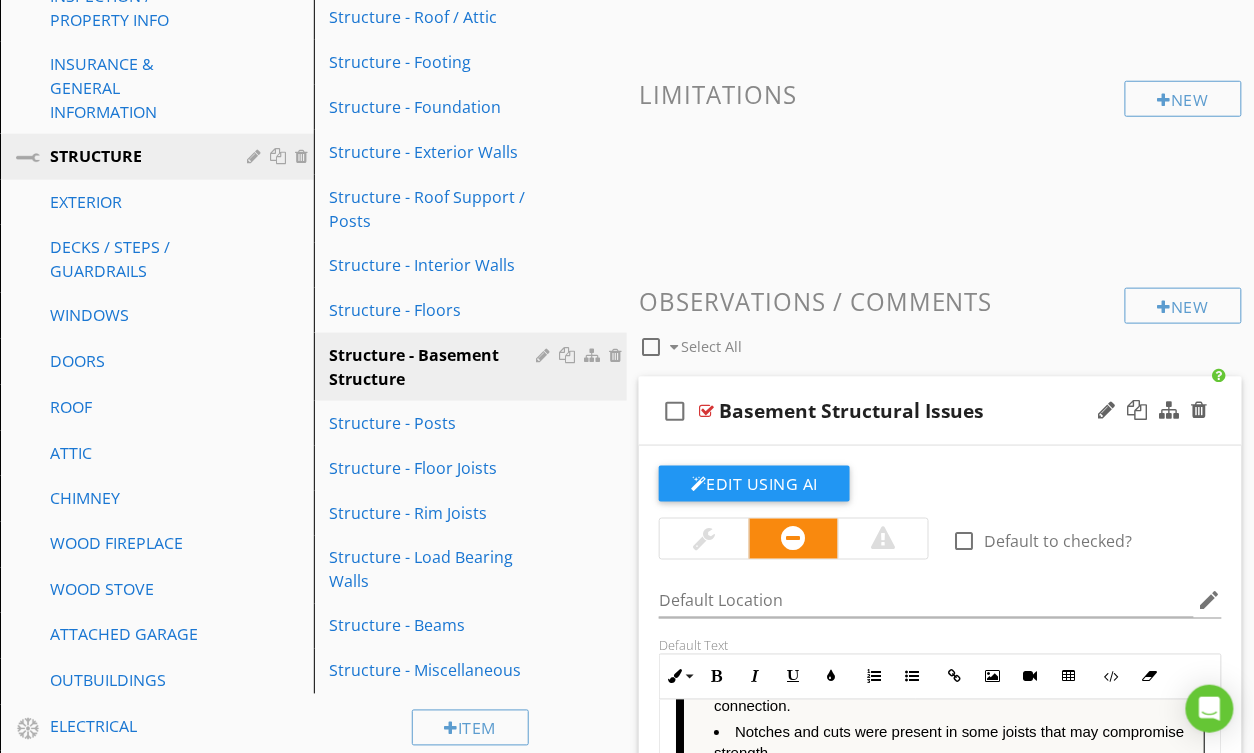 drag, startPoint x: 450, startPoint y: 421, endPoint x: 682, endPoint y: 452, distance: 234.06195 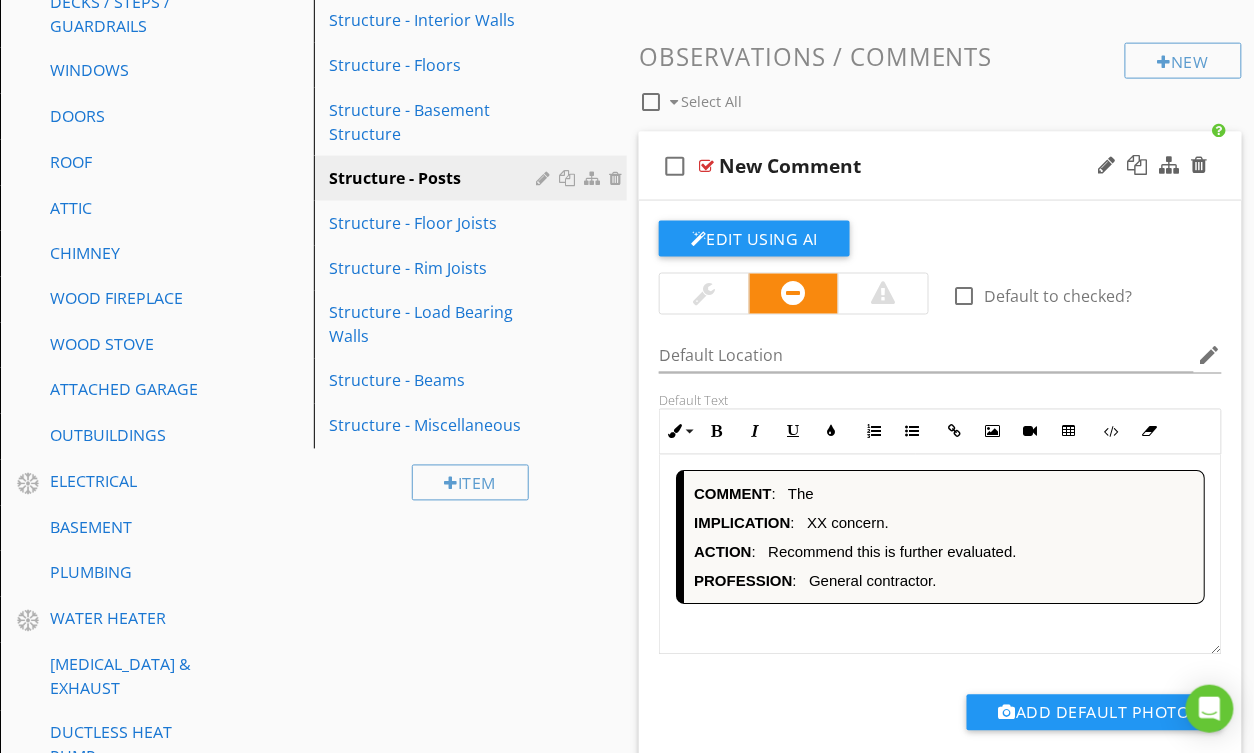 scroll, scrollTop: 684, scrollLeft: 0, axis: vertical 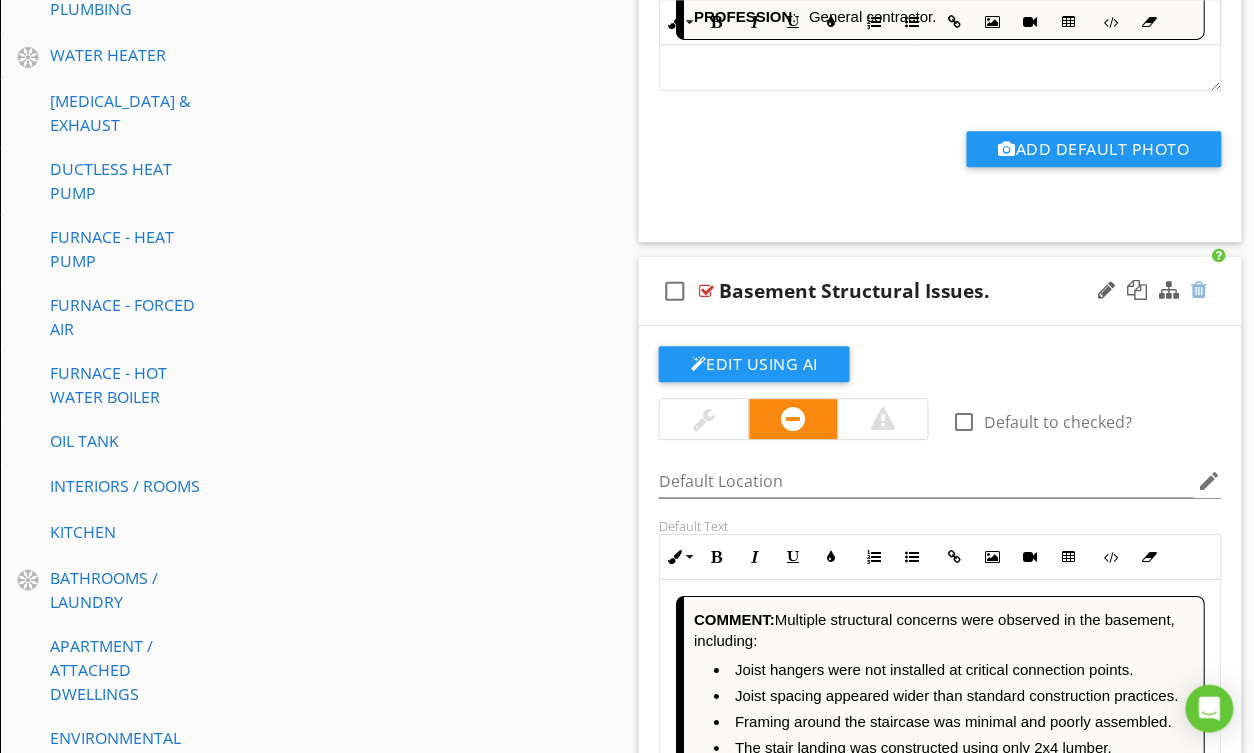 click at bounding box center [1200, 290] 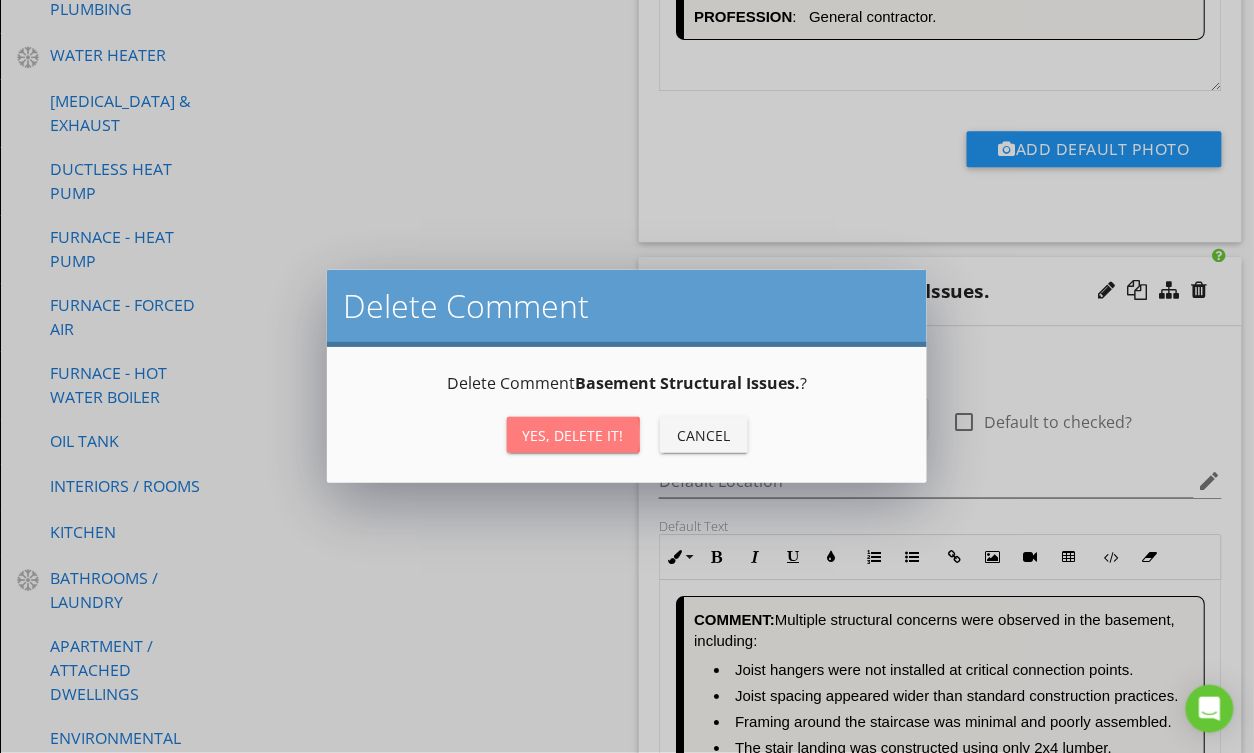 drag, startPoint x: 582, startPoint y: 438, endPoint x: 592, endPoint y: 431, distance: 12.206555 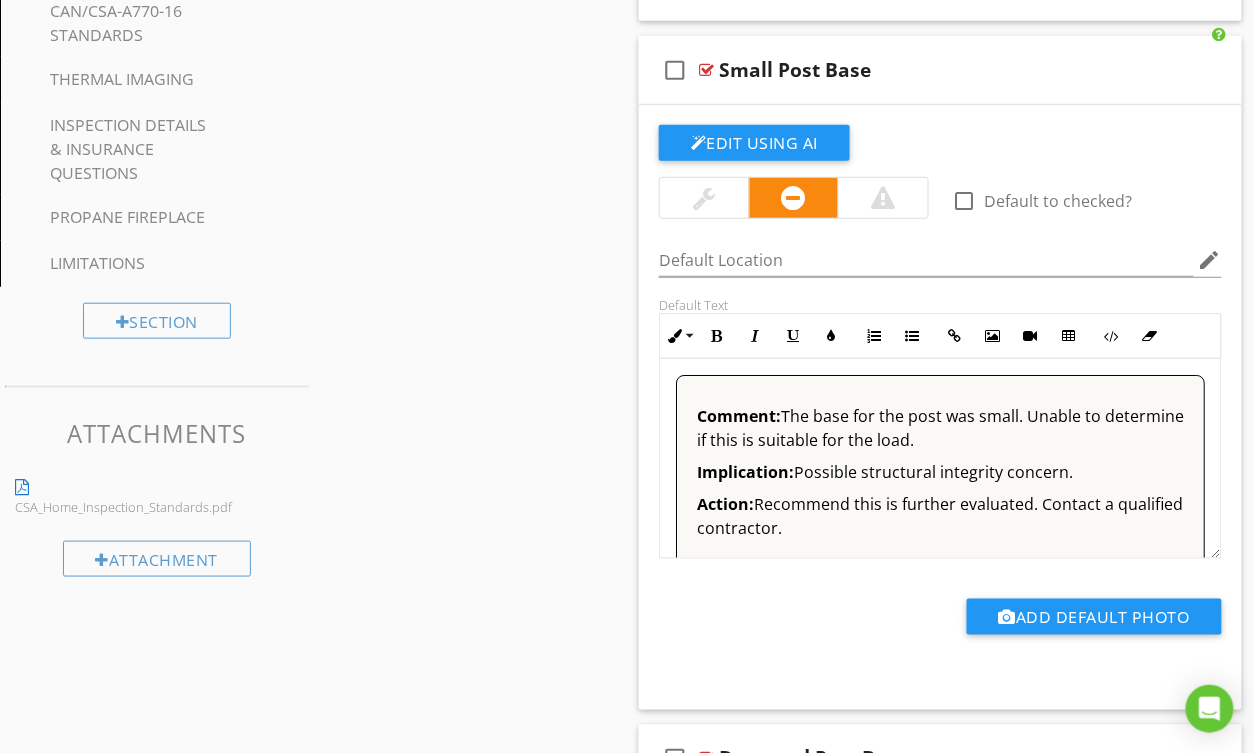 scroll, scrollTop: 2154, scrollLeft: 0, axis: vertical 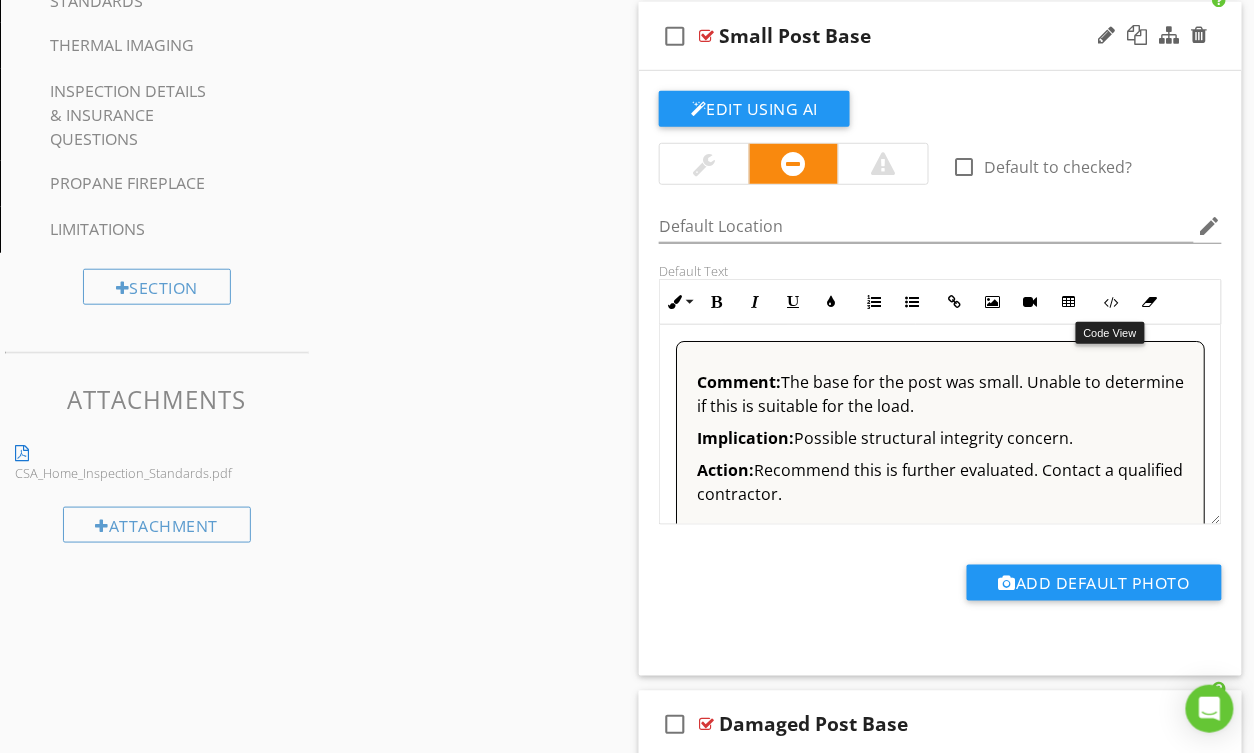 drag, startPoint x: 1113, startPoint y: 310, endPoint x: 1096, endPoint y: 322, distance: 20.808653 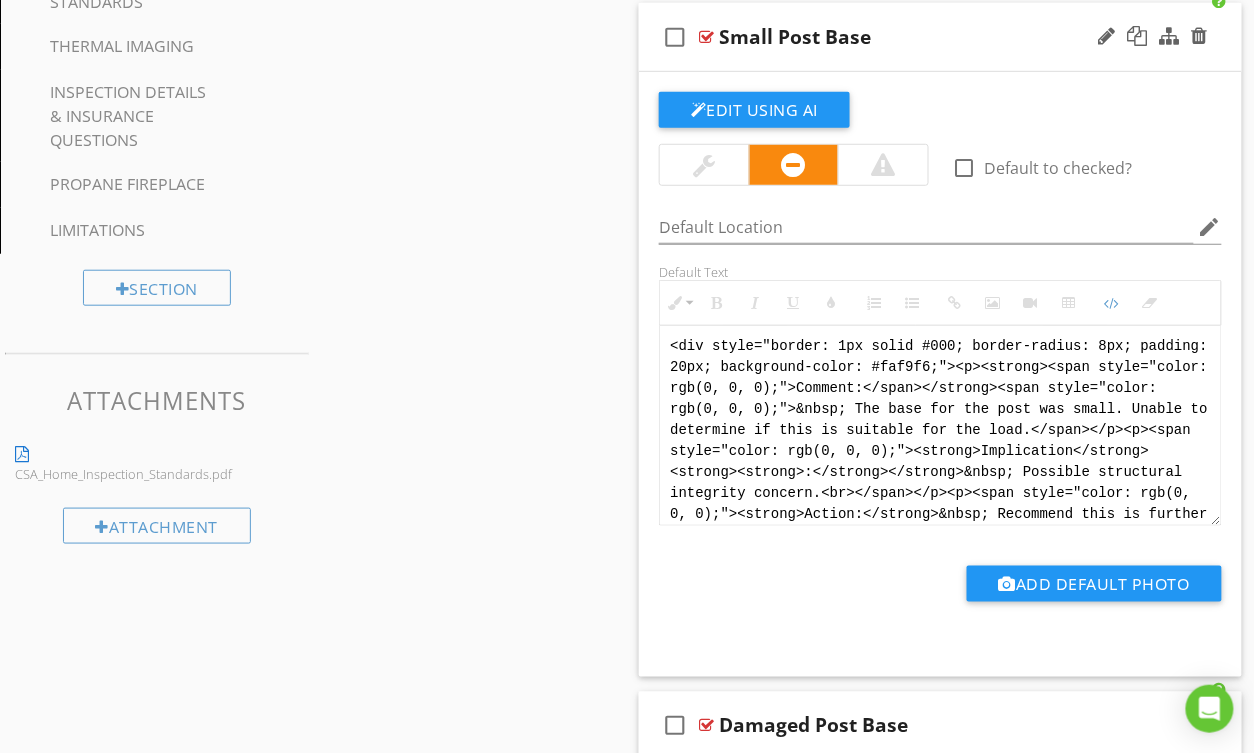 scroll, scrollTop: 40, scrollLeft: 0, axis: vertical 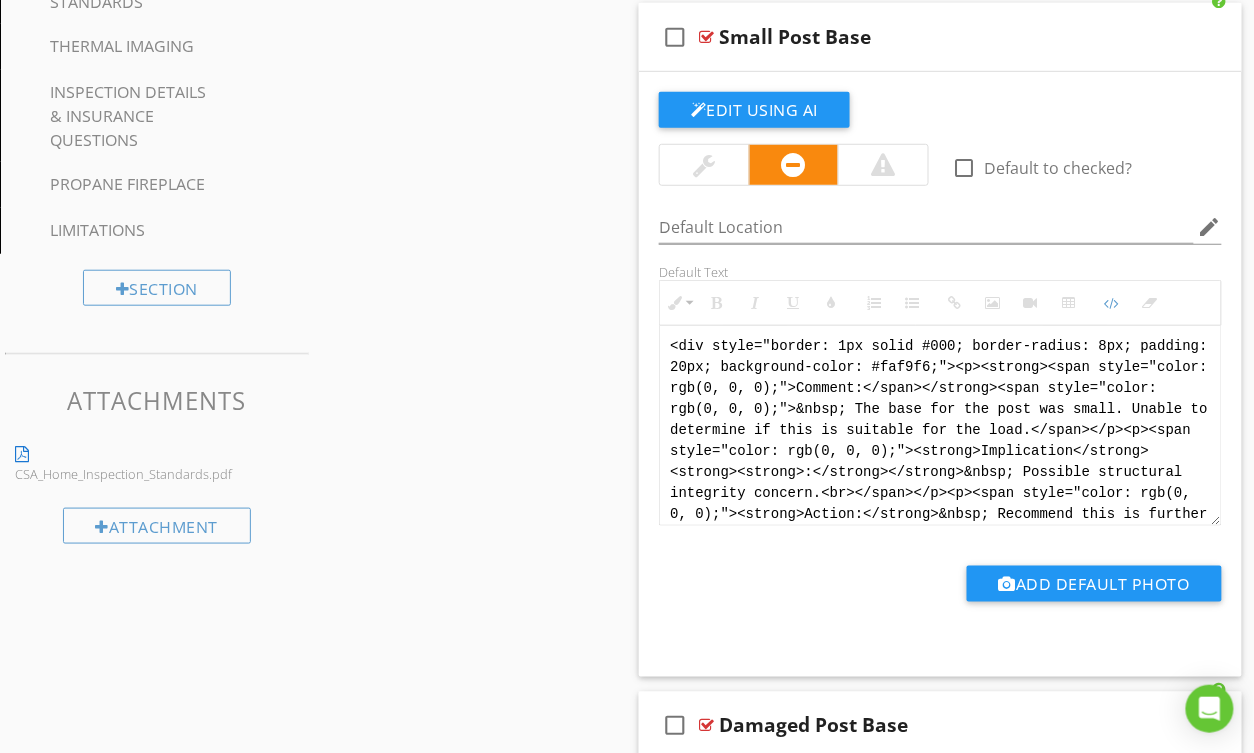 drag, startPoint x: 792, startPoint y: 507, endPoint x: 550, endPoint y: 241, distance: 359.6109 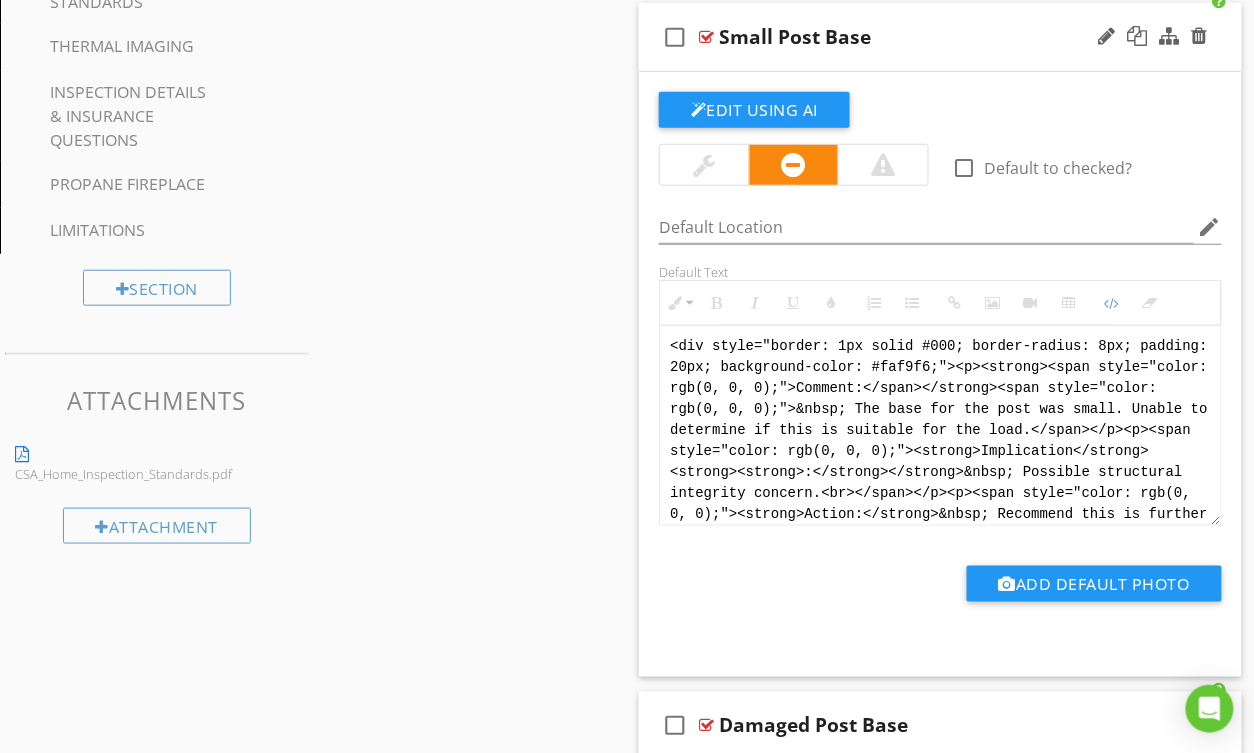 paste on "!-- Jody Version 1 -->
<div style="font-family: Arial, sans-serif; font-size: 15px; line-height: 1.4; color: #000; border: 1px solid #000; border-left: 8px solid #000; border-radius: 8px; padding: 10px; background-color: #faf9f6;">
<p style="margin: 2px 0 8px 0;"><strong>COMMENT</strong>:&nbsp;&nbsp;The base for the post appeared undersized. It was not possible to determine if it is adequately sized to support the load.</p>
<p style="margin: 2px 0 8px 0;"><strong>IMPLICATION</strong>:&nbsp;&nbsp;Possible structural integrity concern.</p>
<p style="margin: 2px 0 8px 0;"><strong>ACTION</strong>:&nbsp;&nbsp;Recommend this is further evaluated.</p>
<p style="margin: 2px 0;"><strong>PROFESSION</strong>:&nbsp;&nbsp;General contractor.</p>
</div>" 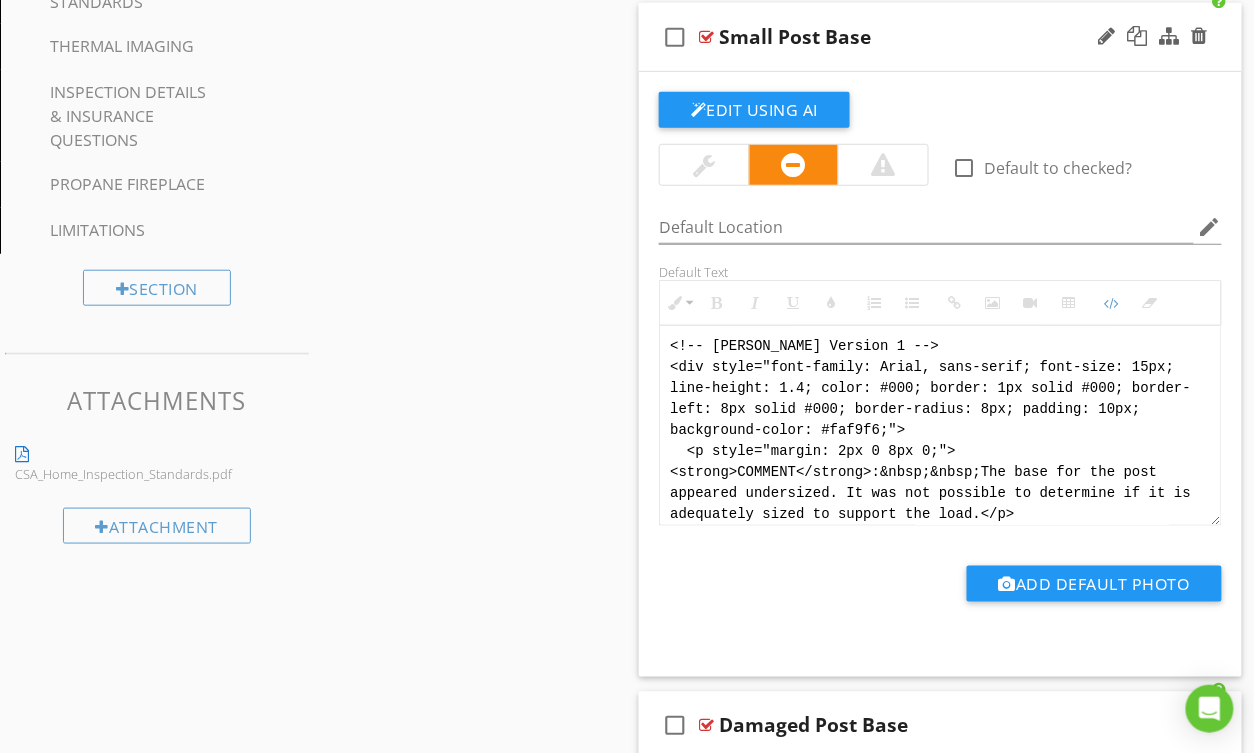 scroll, scrollTop: 200, scrollLeft: 0, axis: vertical 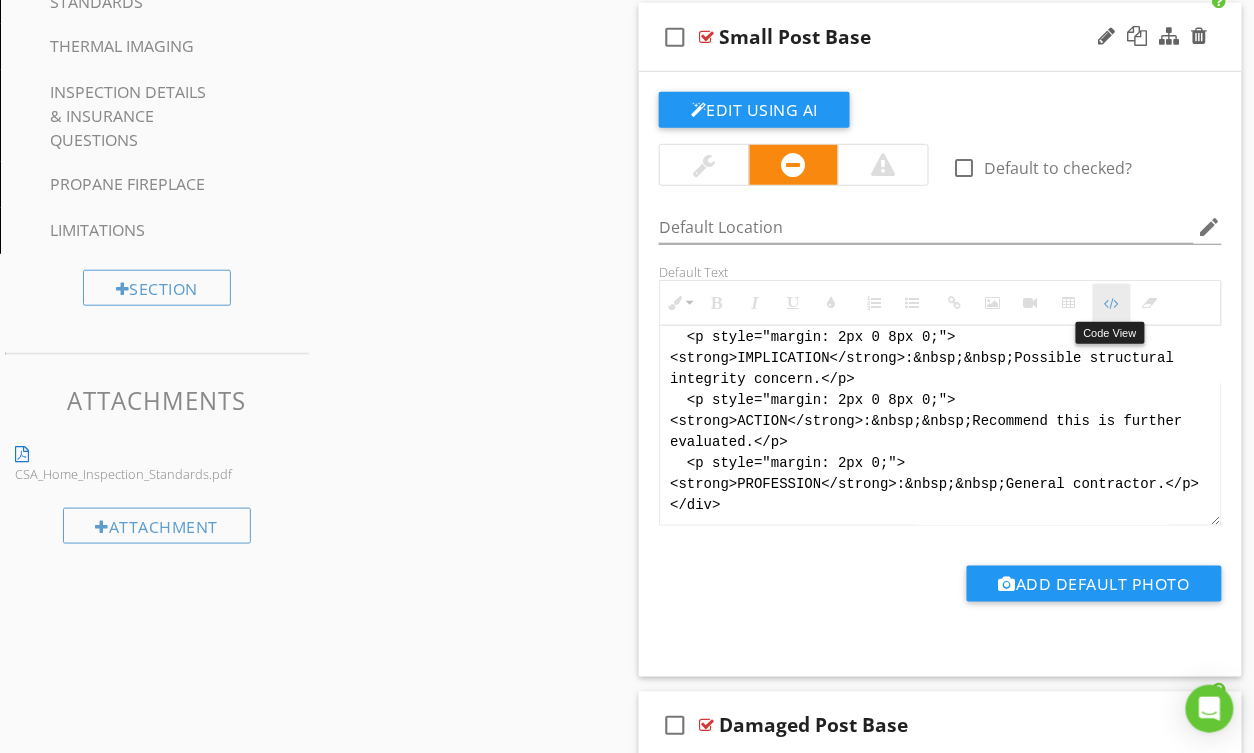 click on "Code View" at bounding box center (1112, 303) 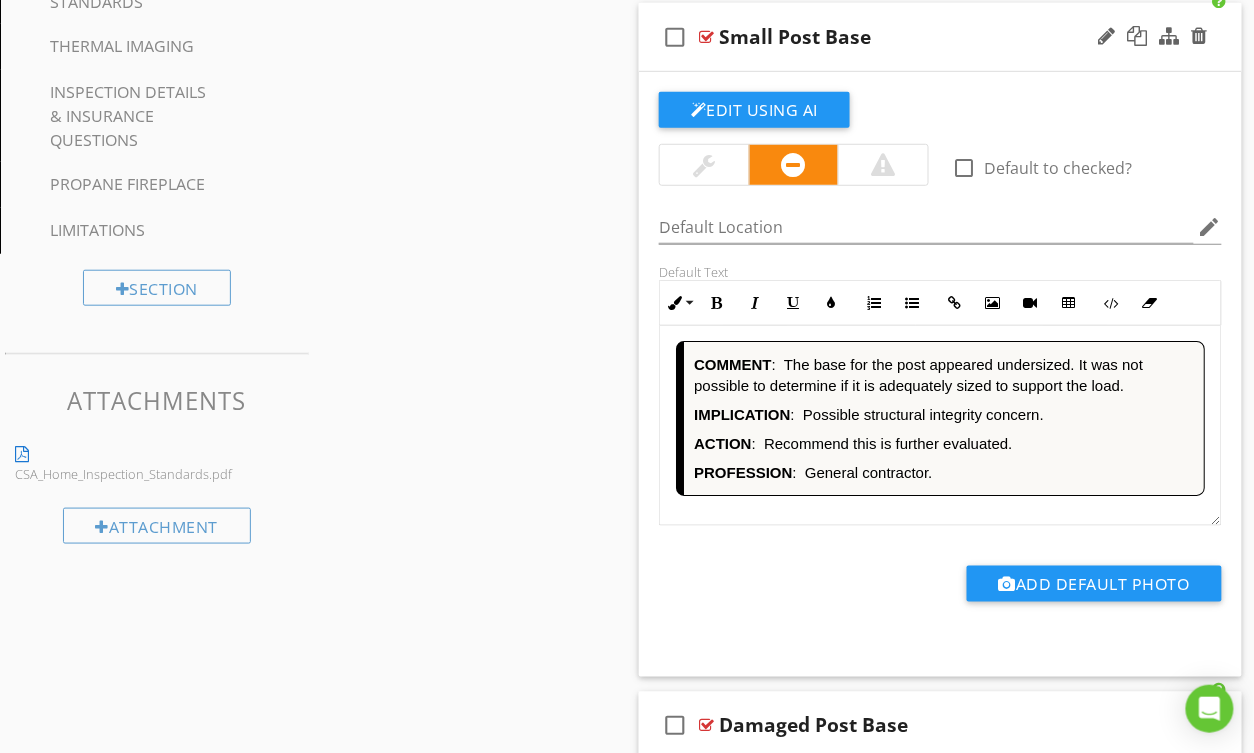 scroll, scrollTop: 1, scrollLeft: 0, axis: vertical 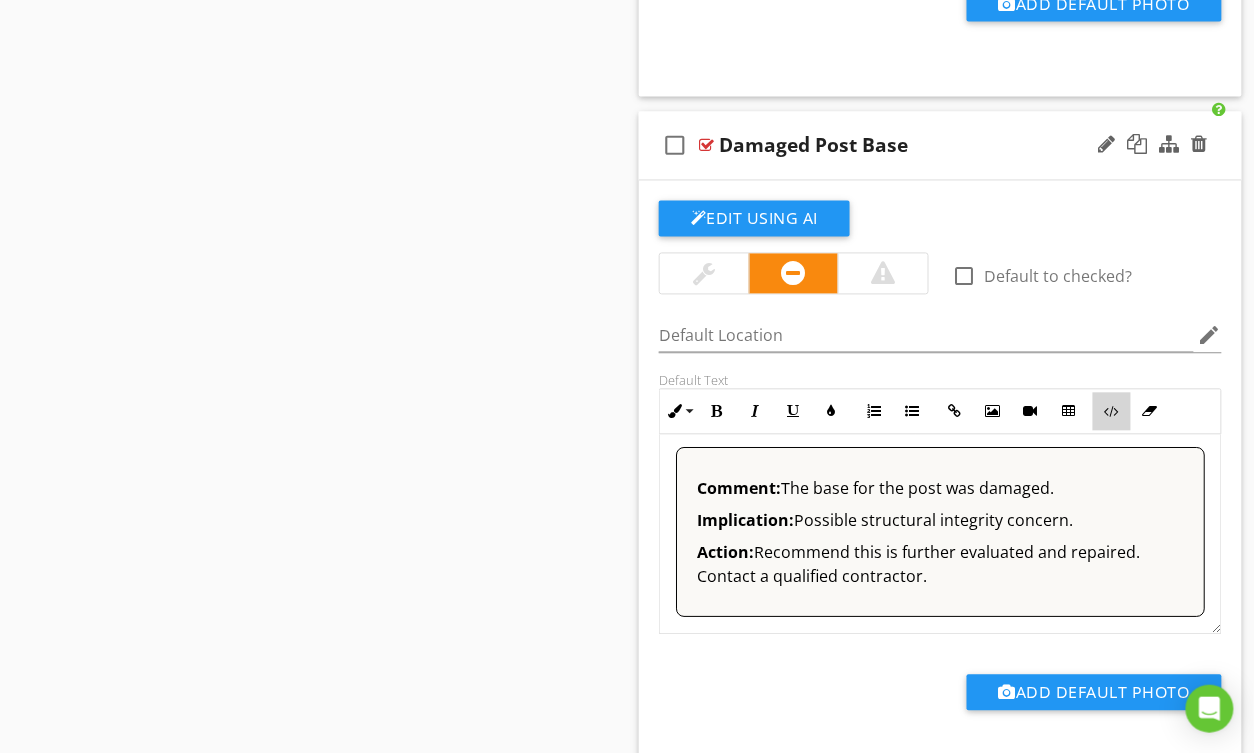 click on "Code View" at bounding box center (1112, 412) 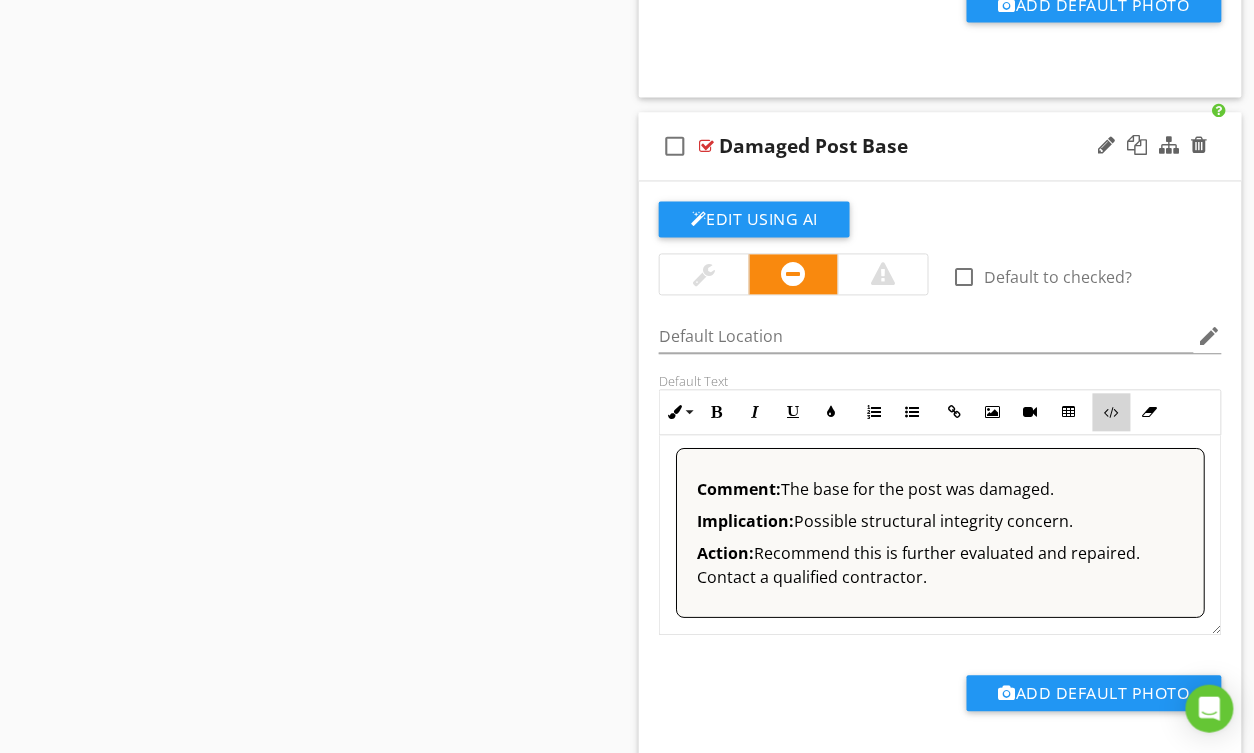 scroll, scrollTop: 1, scrollLeft: 0, axis: vertical 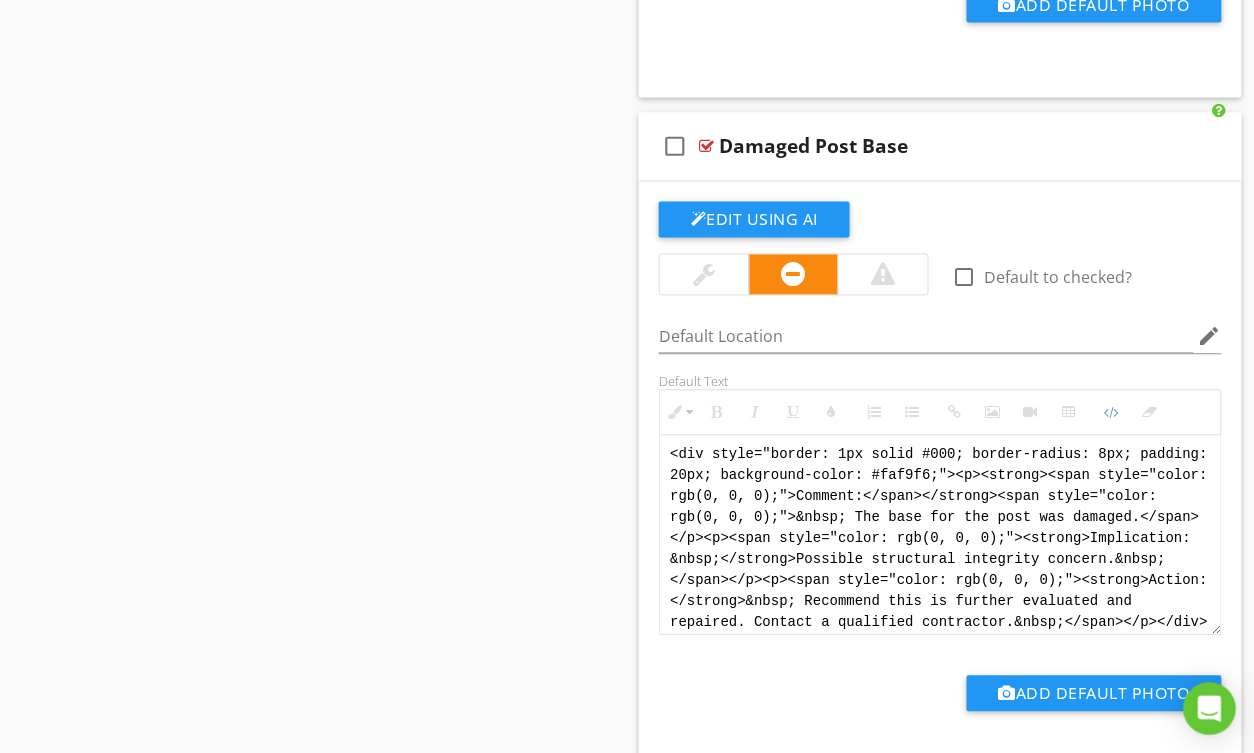 drag, startPoint x: 672, startPoint y: 461, endPoint x: 1232, endPoint y: 705, distance: 610.8486 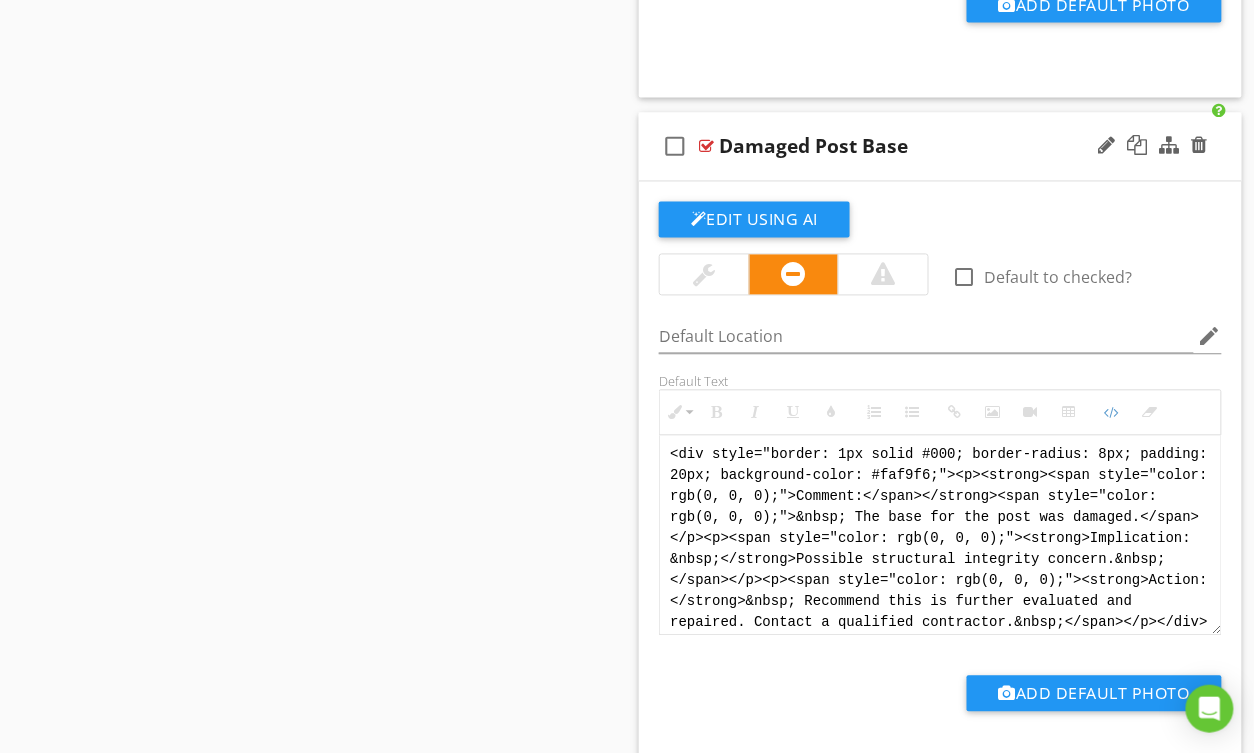 paste on "!-- Jody Version 1 -->
<div style="font-family: Arial, sans-serif; font-size: 15px; line-height: 1.4; color: #000; border: 1px solid #000; border-left: 8px solid #000; border-radius: 8px; padding: 10px; background-color: #faf9f6;">
<p style="margin: 2px 0 8px 0;"><strong>COMMENT</strong>:&nbsp;&nbsp;The base of the post was damaged.</p>
<p style="margin: 2px 0 8px 0;"><strong>IMPLICATION</strong>:&nbsp;&nbsp;Possible structural integrity concern.</p>
<p style="margin: 2px 0 8px 0;"><strong>ACTION</strong>:&nbsp;&nbsp;Recommend this is further evaluated and repaired.</p>
<p style="margin: 2px 0;"><strong>PROFESSION</strong>:&nbsp;&nbsp;General contractor.</p>
</div>" 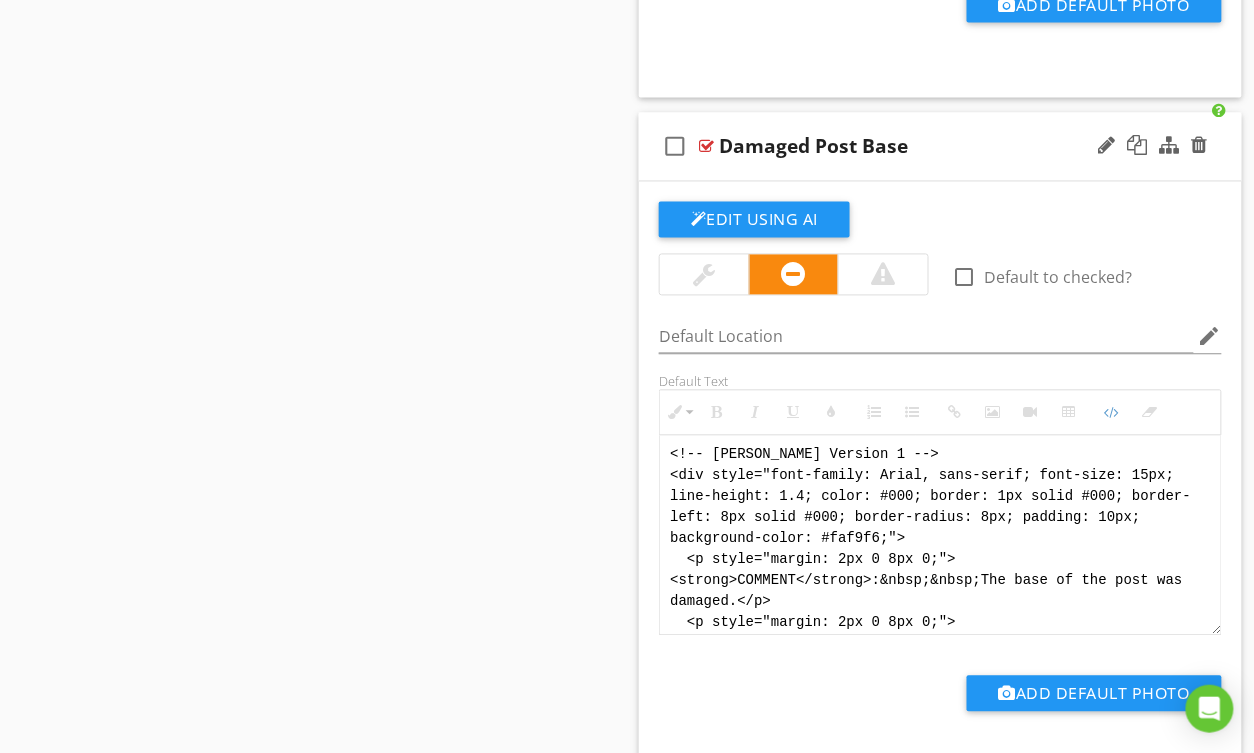scroll, scrollTop: 180, scrollLeft: 0, axis: vertical 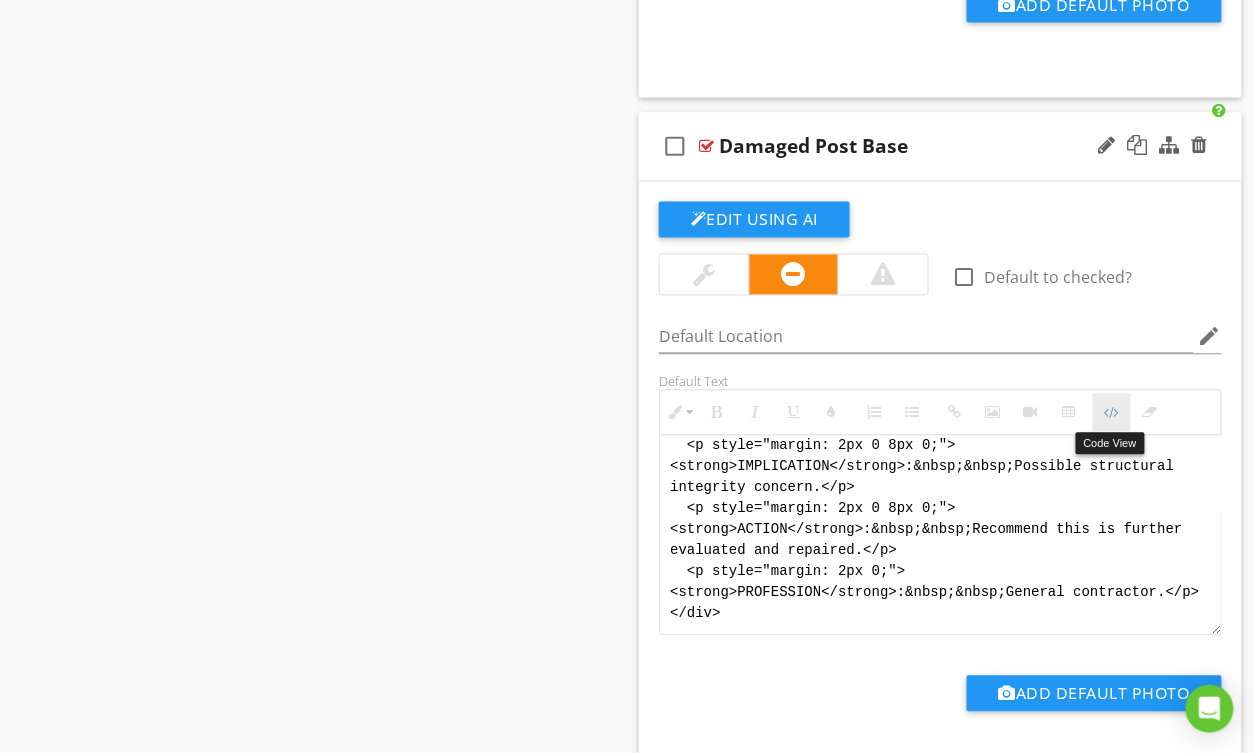 click on "Code View" at bounding box center [1112, 413] 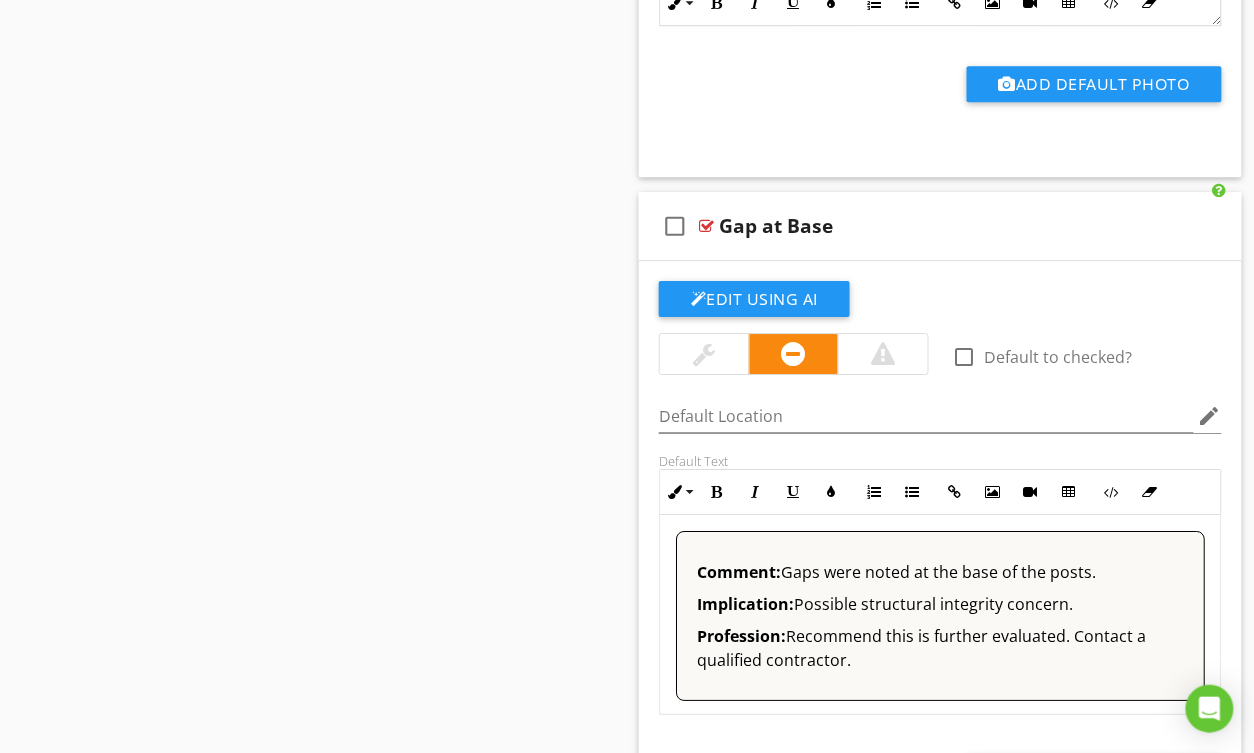 scroll, scrollTop: 3348, scrollLeft: 0, axis: vertical 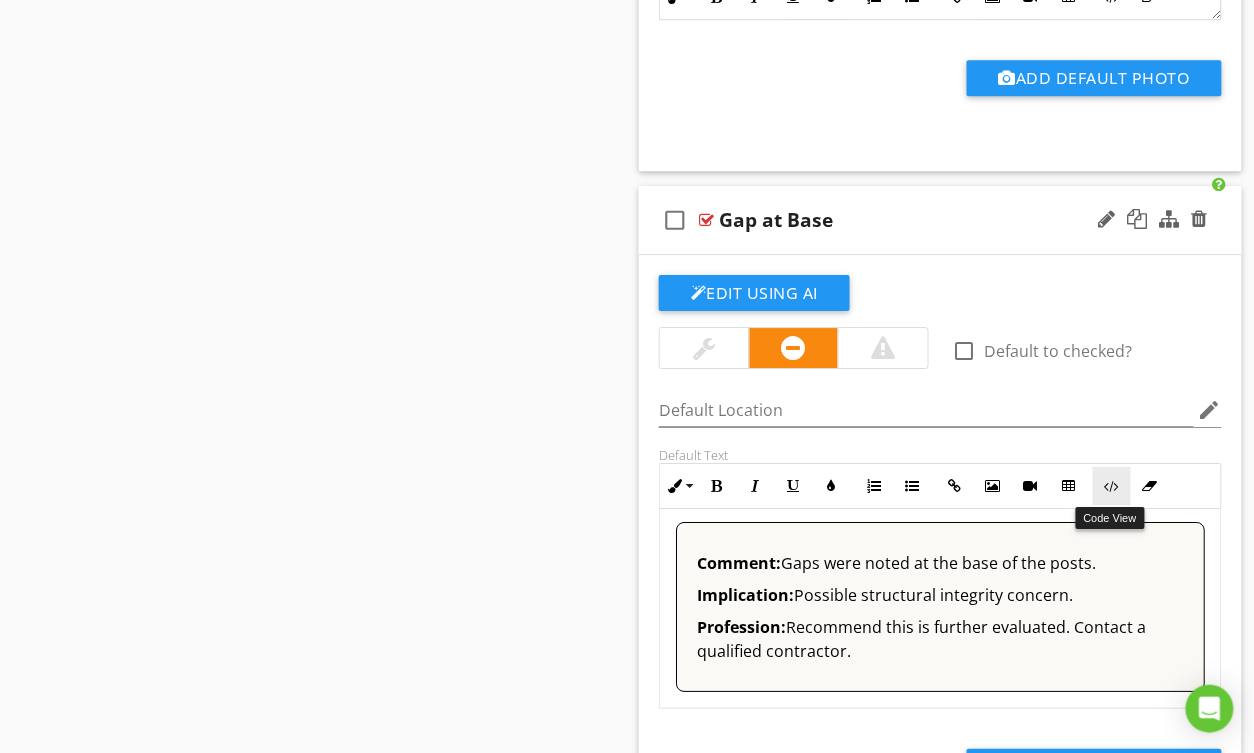 click at bounding box center [1112, 486] 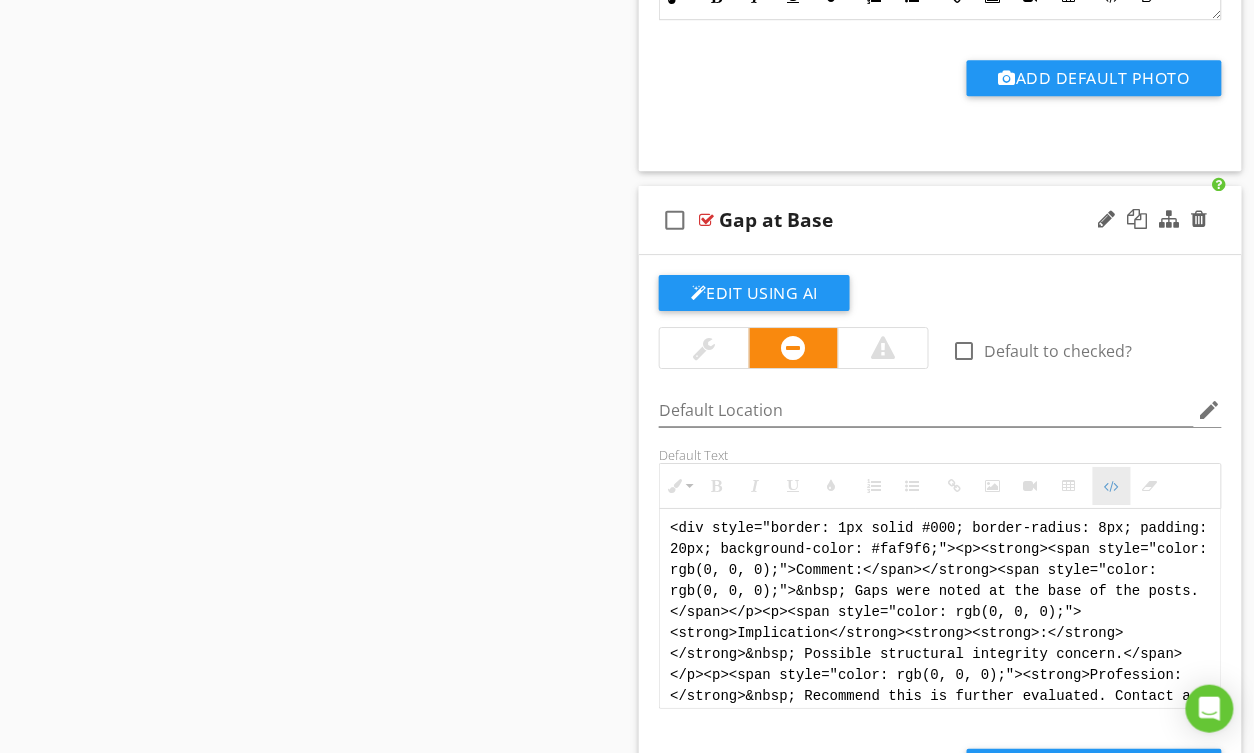 scroll, scrollTop: 1, scrollLeft: 0, axis: vertical 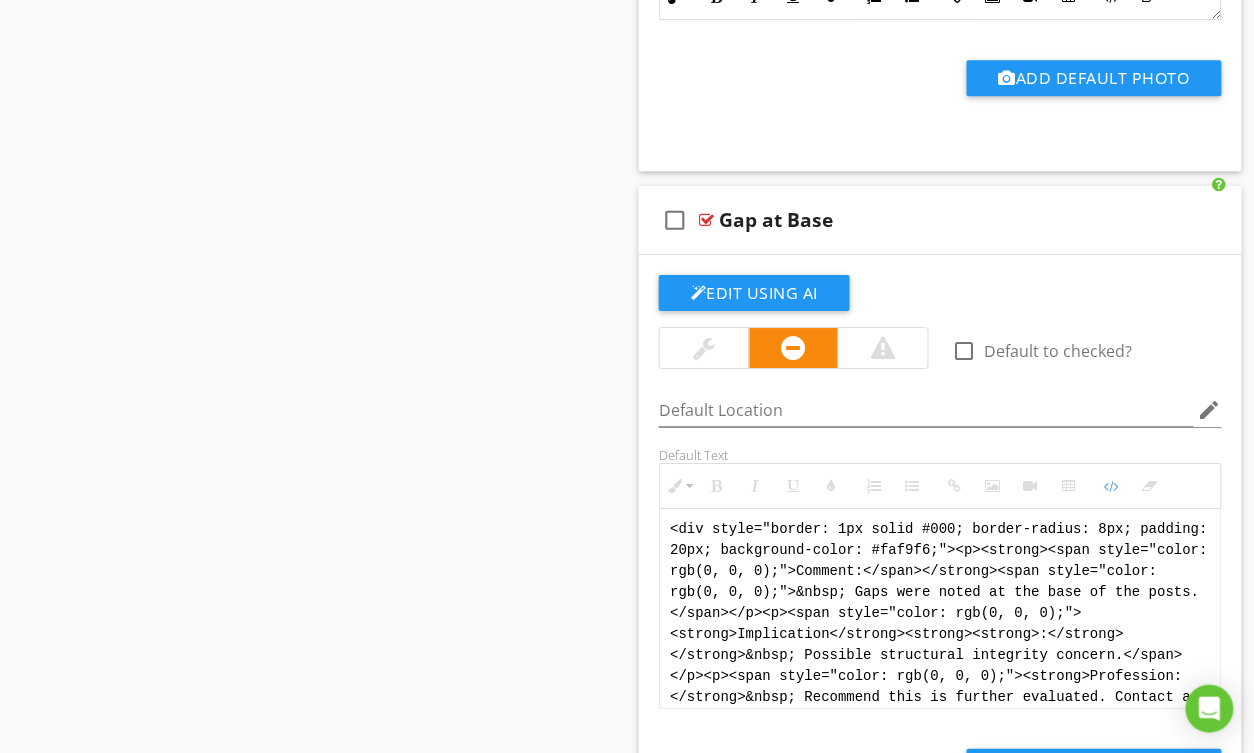 drag, startPoint x: 1062, startPoint y: 708, endPoint x: 516, endPoint y: 445, distance: 606.0404 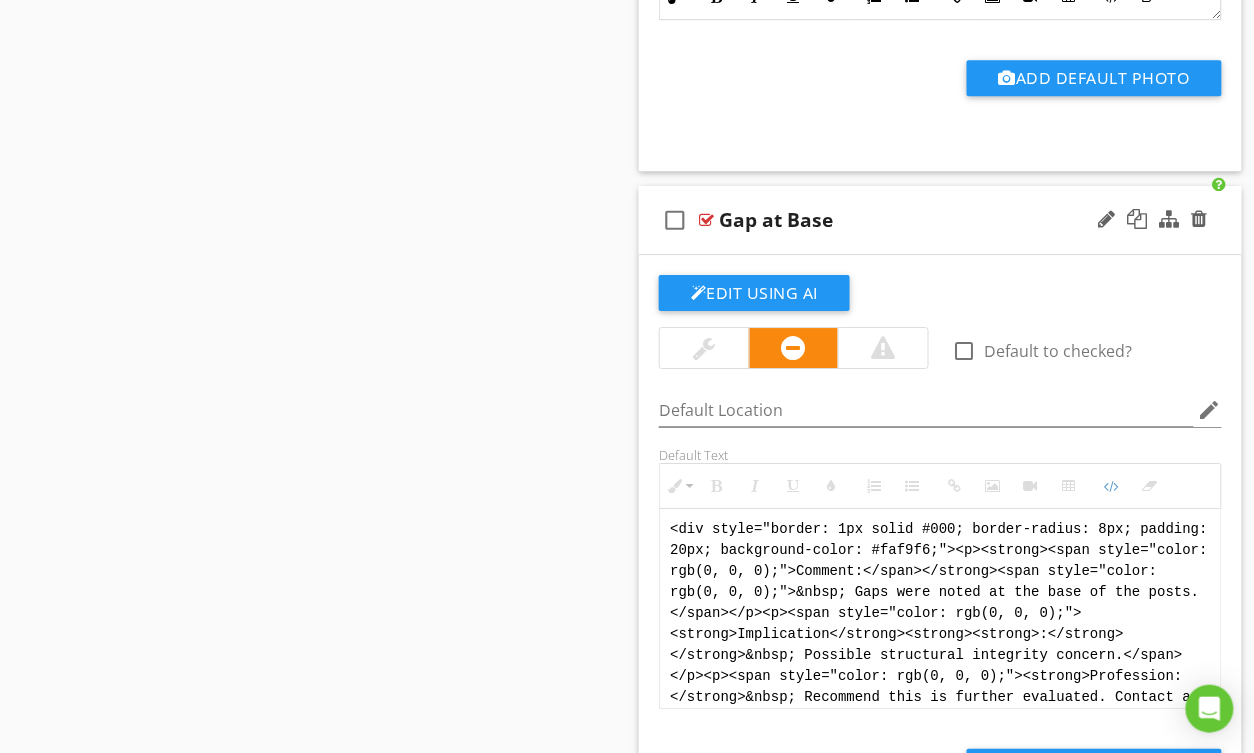 paste on "!-- Jody Version 1 -->
<div style="font-family: Arial, sans-serif; font-size: 15px; line-height: 1.4; color: #000; border: 1px solid #000; border-left: 8px solid #000; border-radius: 8px; padding: 10px; background-color: #faf9f6;">
<p style="margin: 2px 0 8px 0;"><strong>COMMENT</strong>:&nbsp;&nbsp;Gaps were noted at the base of the posts.</p>
<p style="margin: 2px 0 8px 0;"><strong>IMPLICATION</strong>:&nbsp;&nbsp;Possible structural integrity concern.</p>
<p style="margin: 2px 0 8px 0;"><strong>ACTION</strong>:&nbsp;&nbsp;Recommend this is further evaluated.</p>
<p style="margin: 2px 0;"><strong>PROFESSION</strong>:&nbsp;&nbsp;General contractor.</p>
</div>" 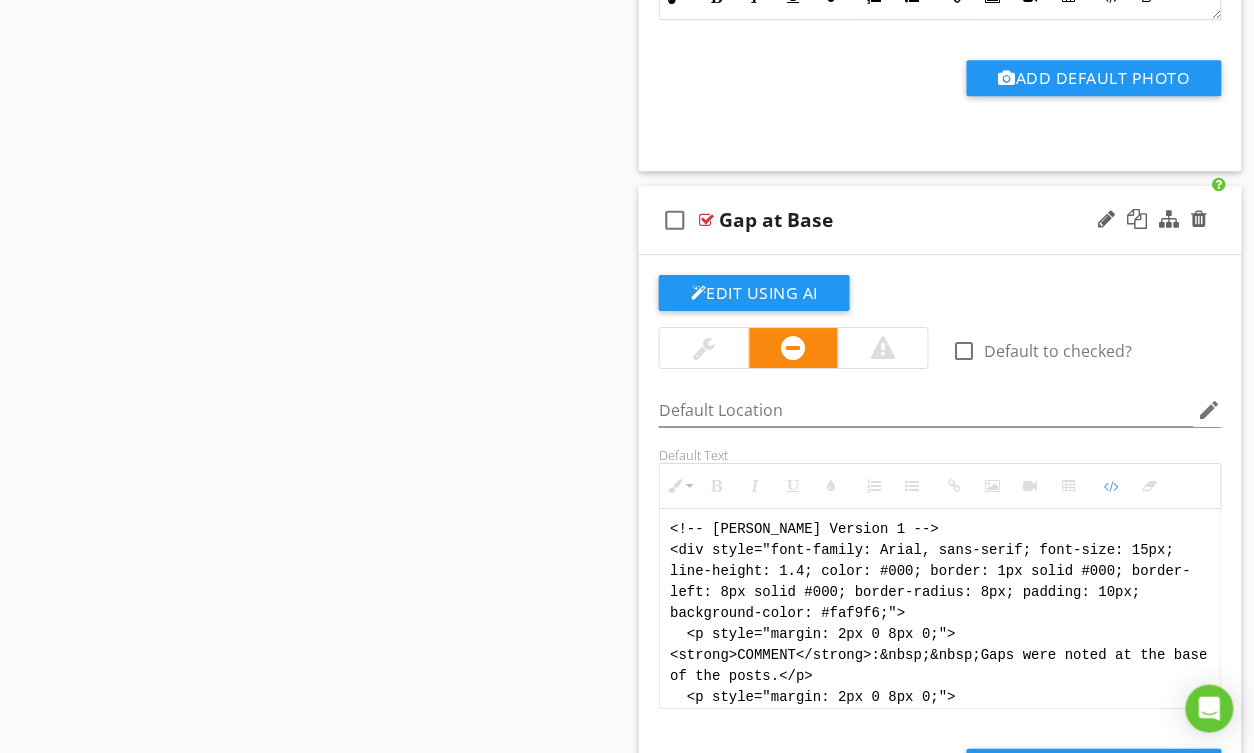 scroll, scrollTop: 180, scrollLeft: 0, axis: vertical 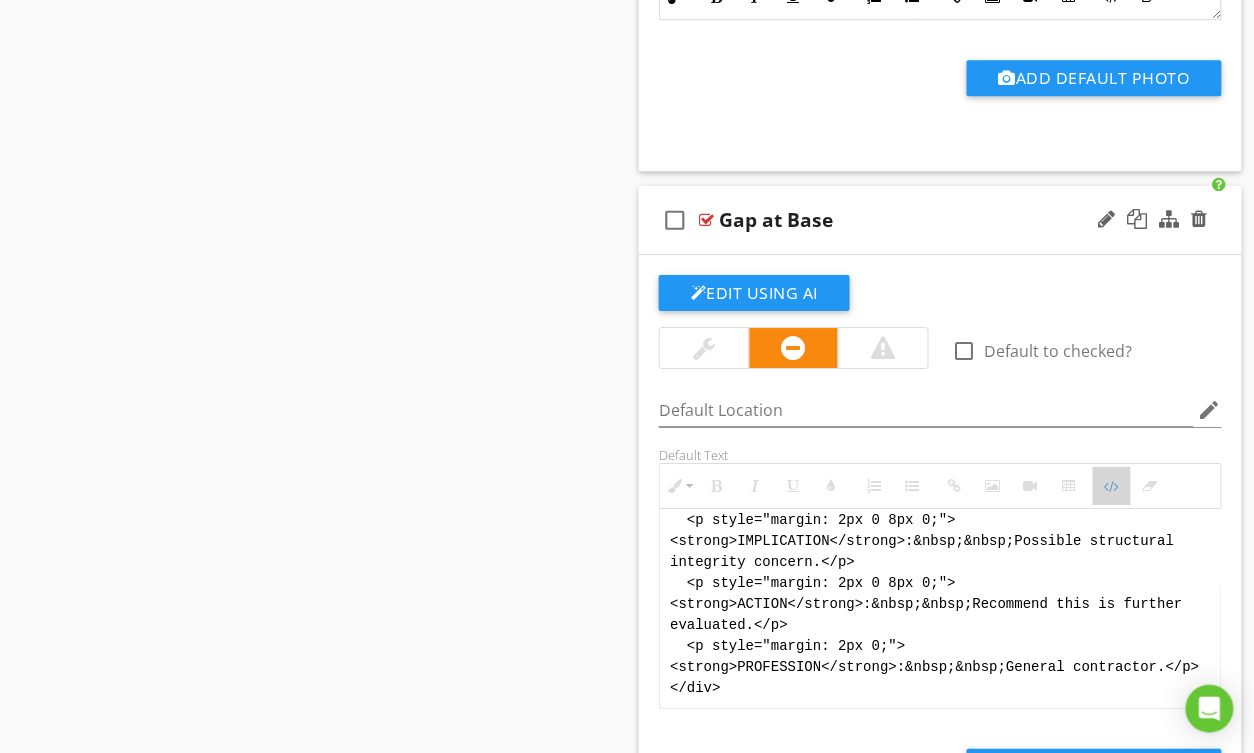 click at bounding box center [1112, 486] 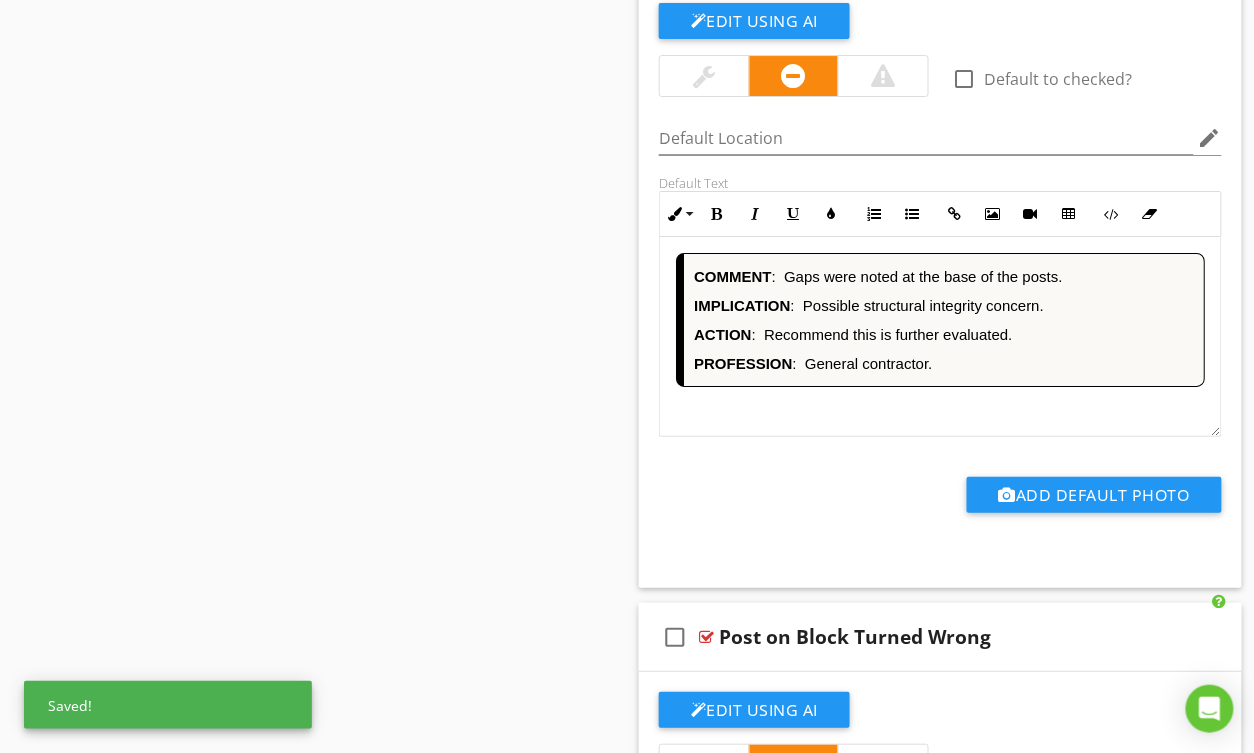 scroll, scrollTop: 3624, scrollLeft: 0, axis: vertical 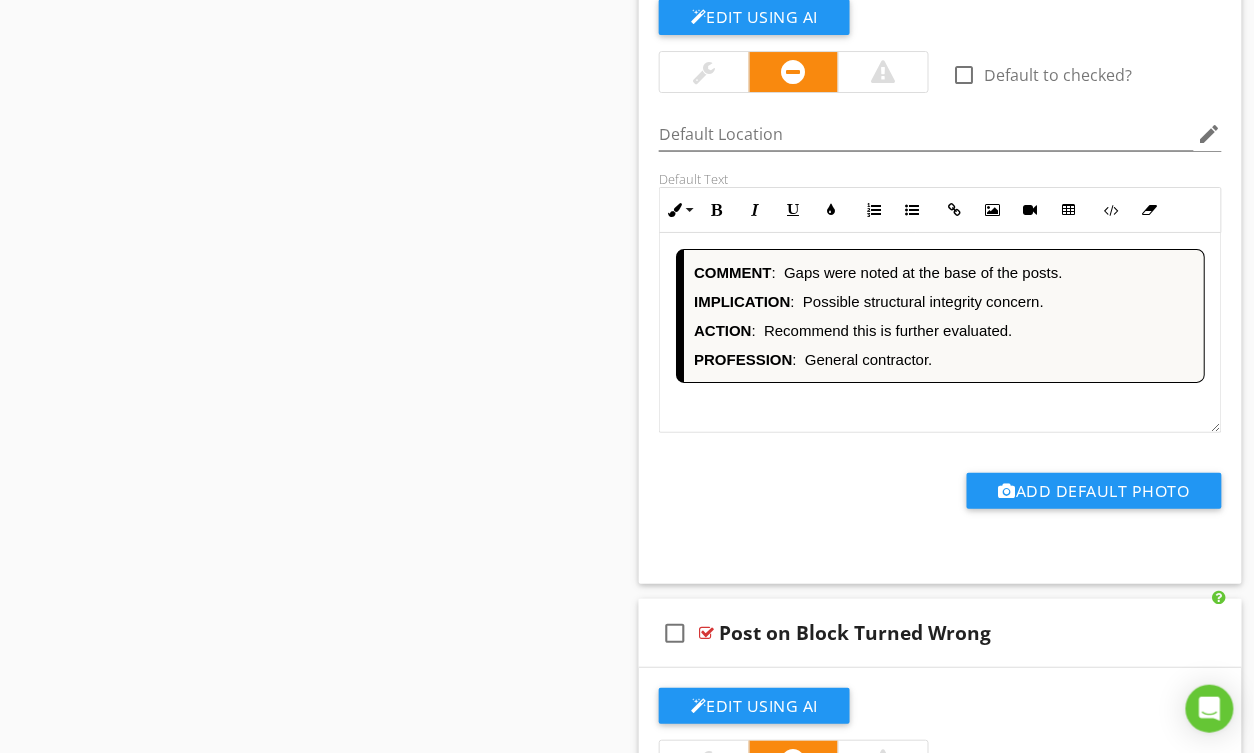 click on "ACTION :  Recommend this is further evaluated." at bounding box center (944, 330) 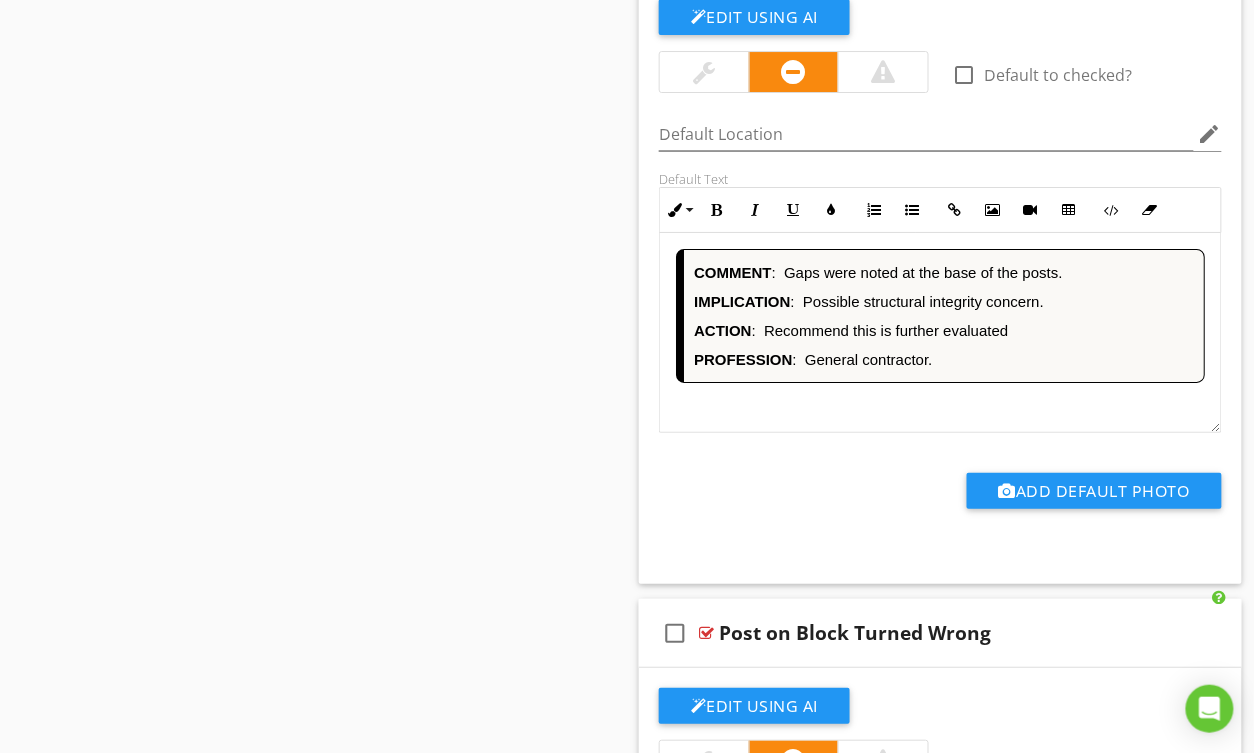 type 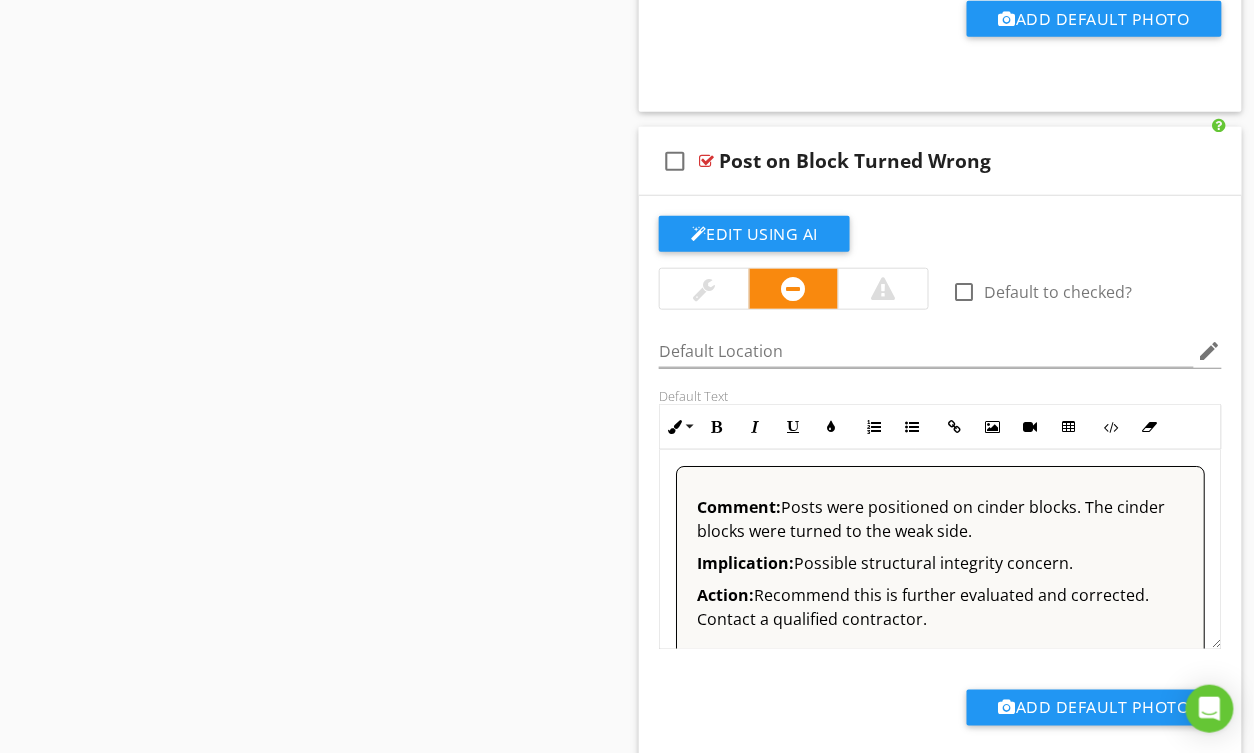 scroll, scrollTop: 4097, scrollLeft: 0, axis: vertical 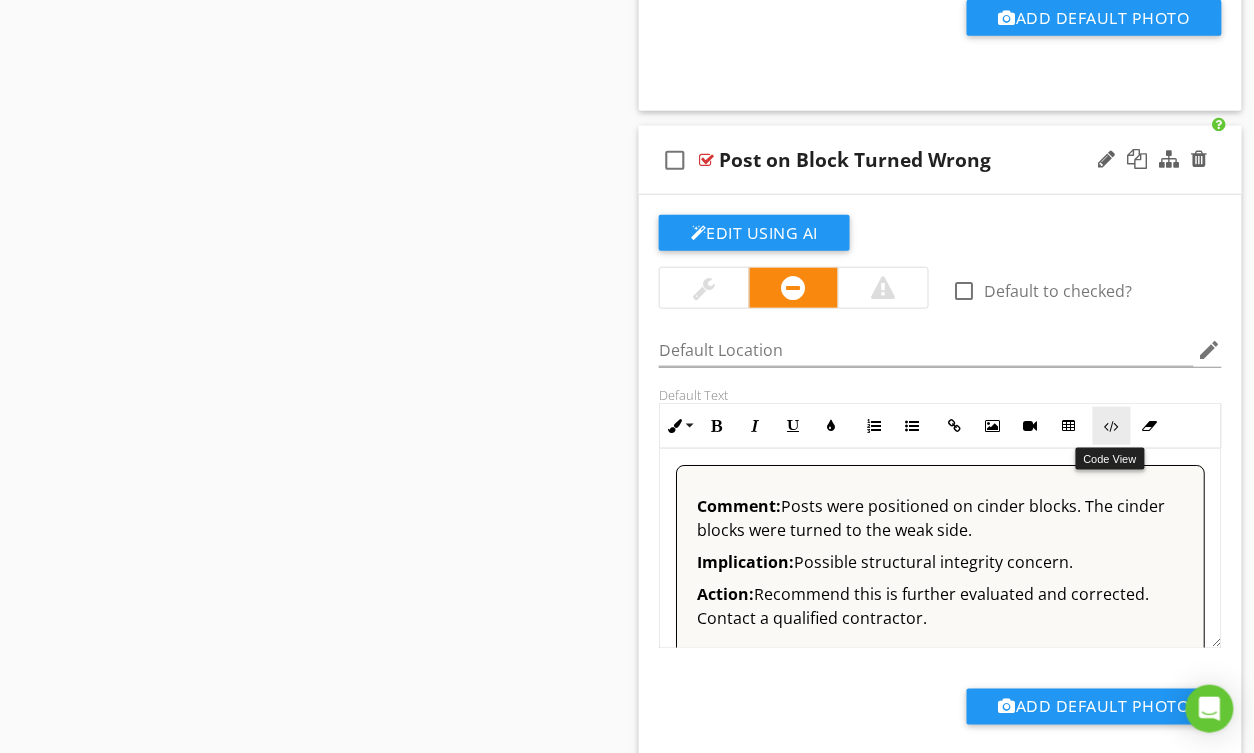 click on "Code View" at bounding box center (1112, 426) 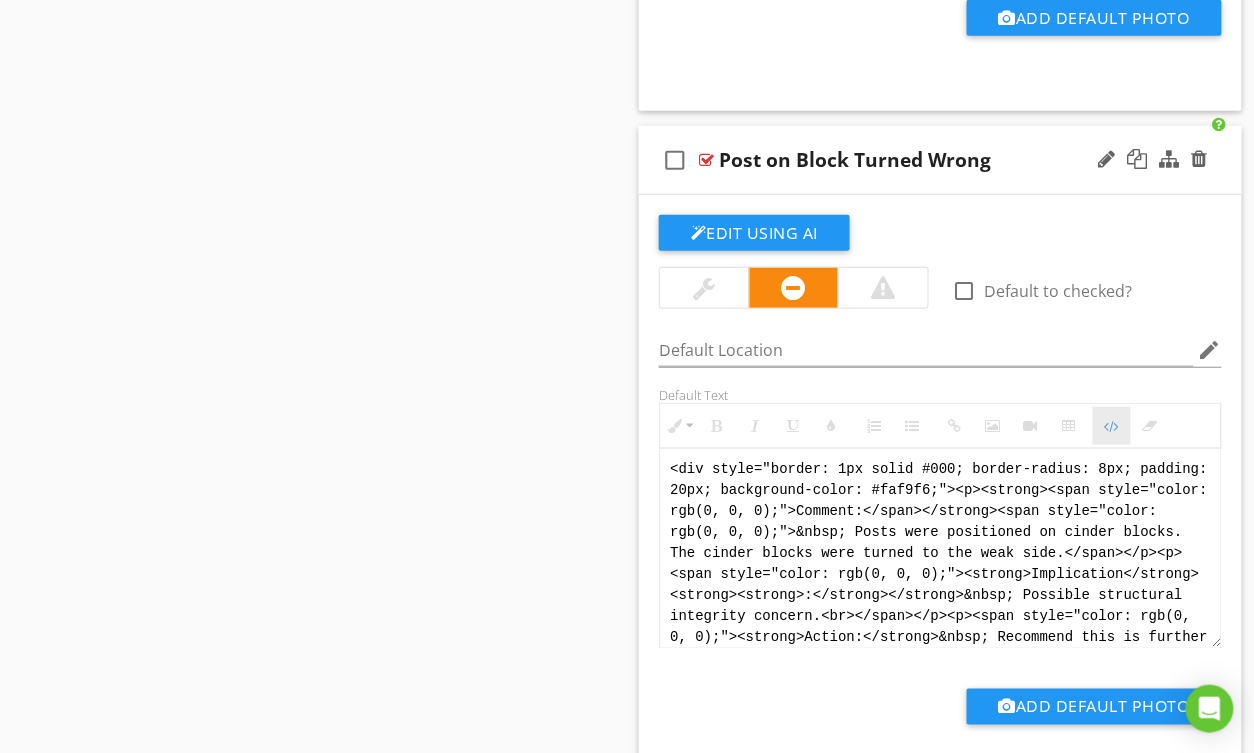 scroll, scrollTop: 4096, scrollLeft: 0, axis: vertical 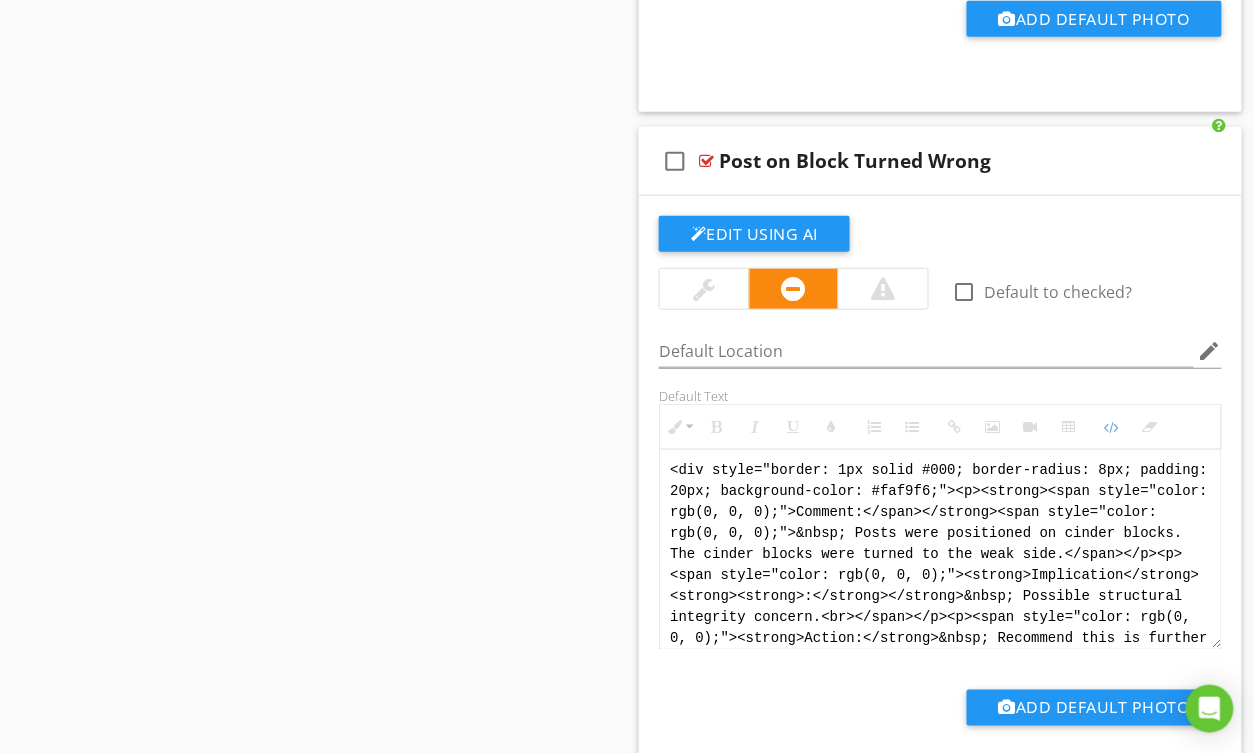 drag, startPoint x: 742, startPoint y: 581, endPoint x: 546, endPoint y: 376, distance: 283.62122 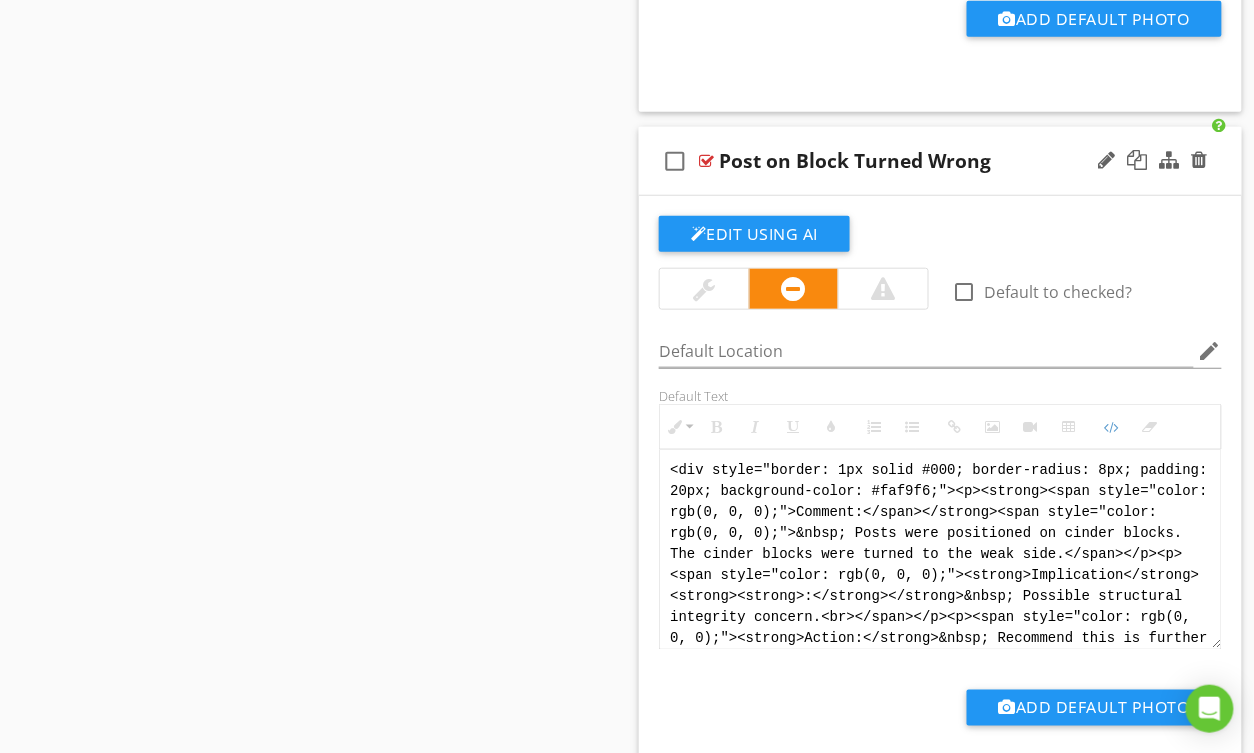 paste on "!-- Jody Version 1 -->
<div style="font-family: Arial, sans-serif; font-size: 15px; line-height: 1.4; color: #000; border: 1px solid #000; border-left: 8px solid #000; border-radius: 8px; padding: 10px; background-color: #faf9f6;">
<p style="margin: 2px 0 8px 0;"><strong>COMMENT</strong>:&nbsp;&nbsp;Posts were positioned on cinder blocks. The cinder blocks were oriented with the hollow side facing out, which is considered the weaker direction structurally.</p>
<p style="margin: 2px 0 8px 0;"><strong>IMPLICATION</strong>:&nbsp;&nbsp;Possible structural integrity concern.</p>
<p style="margin: 2px 0 8px 0;"><strong>ACTION</strong>:&nbsp;&nbsp;Recommend this is further evaluated and corrected.</p>
<p style="margin: 2px 0;"><strong>PROFESSION</strong>:&nbsp;&nbsp;General contractor.</p>
</div>" 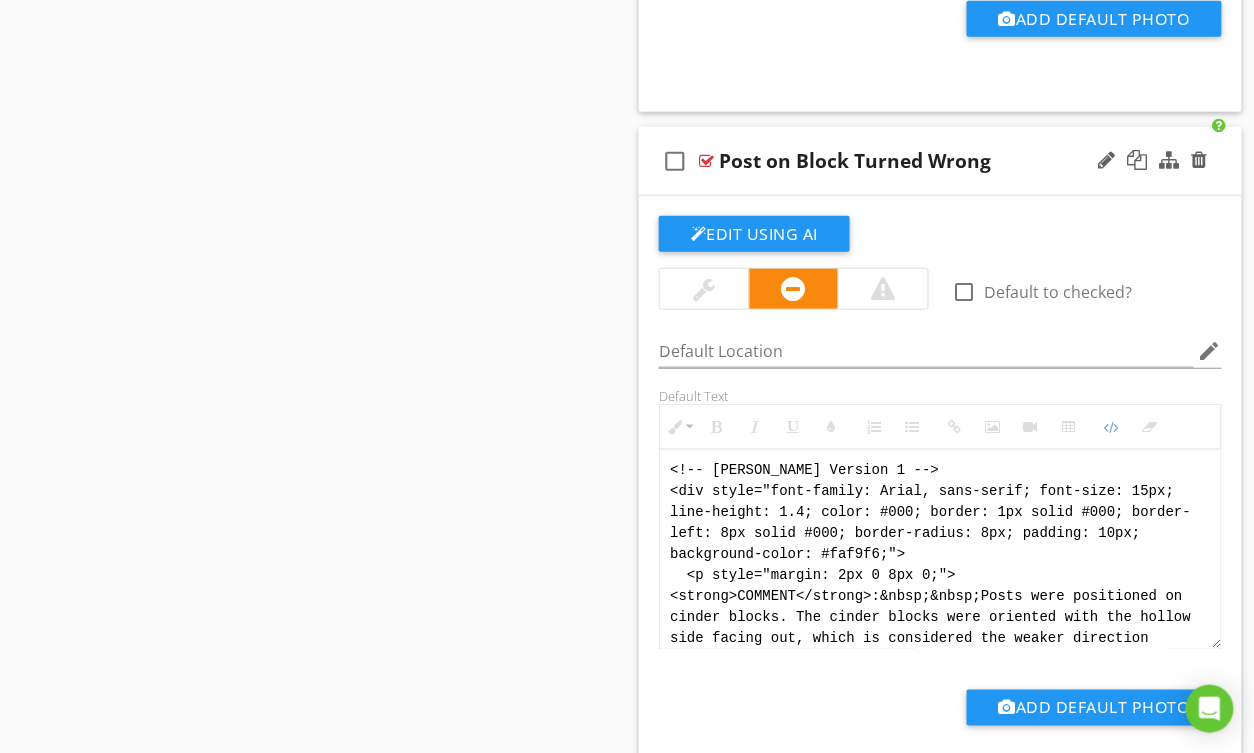 scroll, scrollTop: 220, scrollLeft: 0, axis: vertical 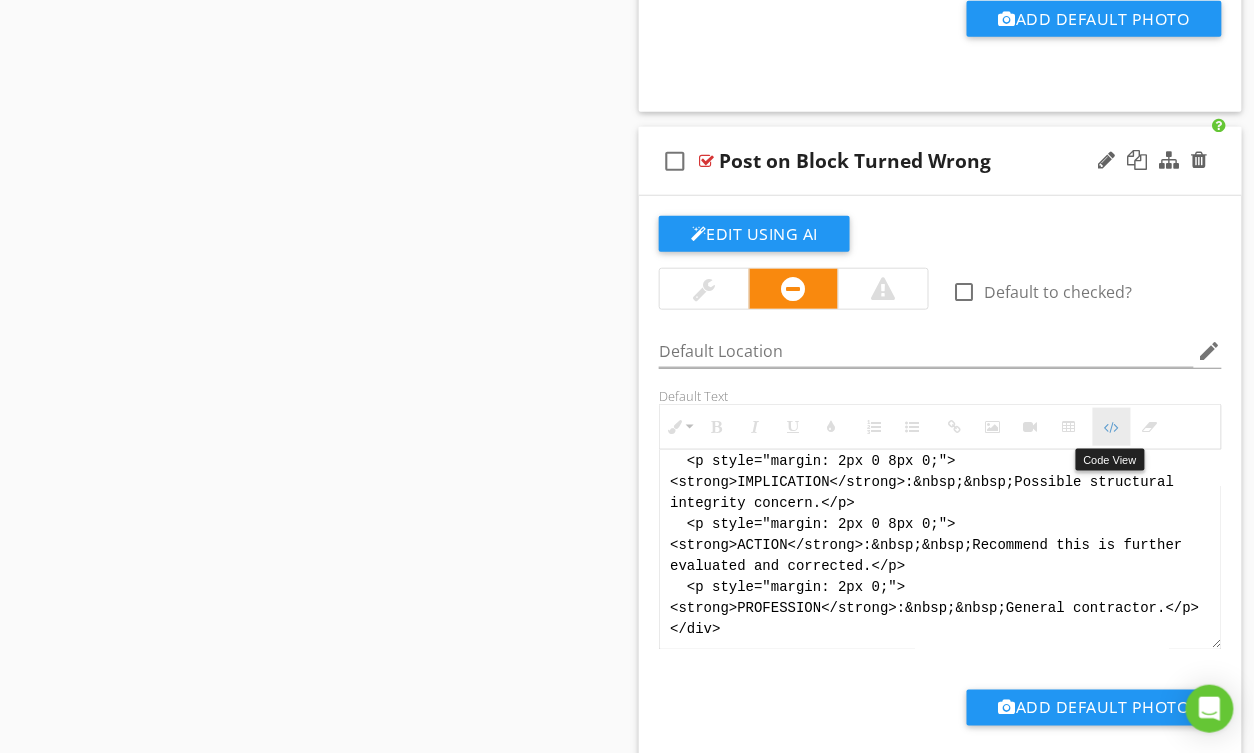 click on "Code View" at bounding box center [1112, 427] 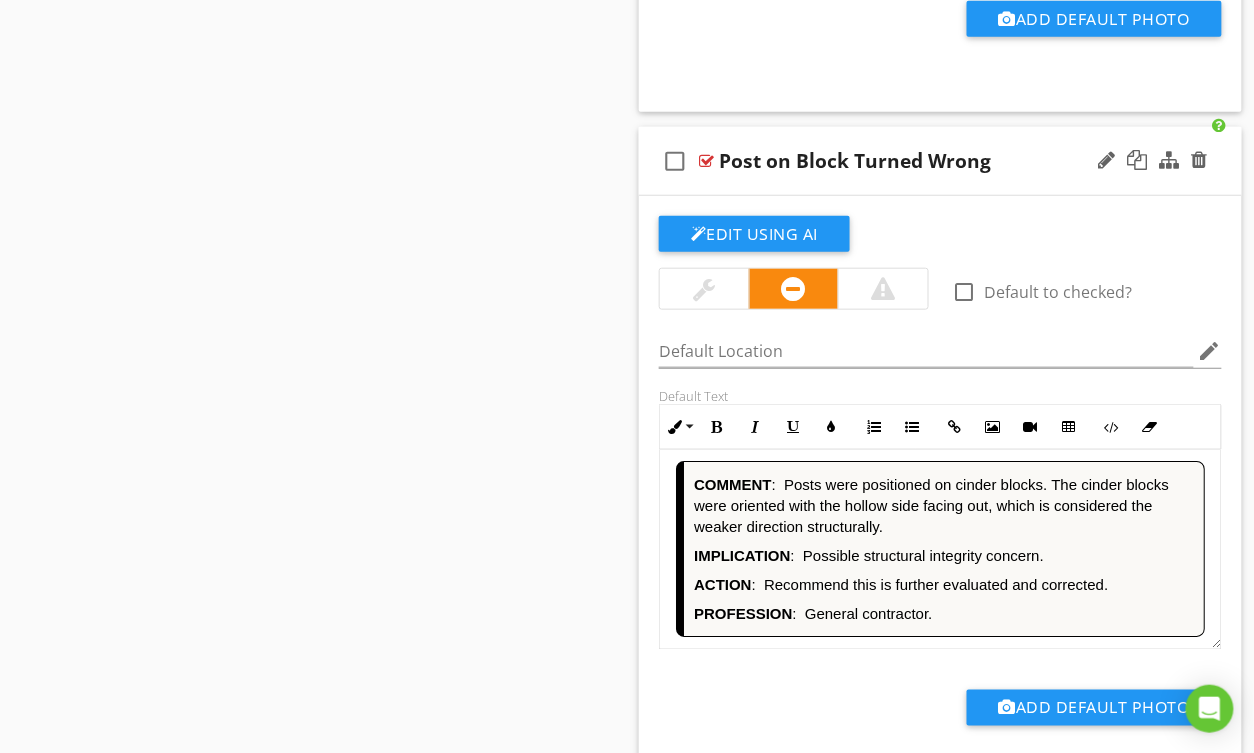 scroll, scrollTop: 4, scrollLeft: 0, axis: vertical 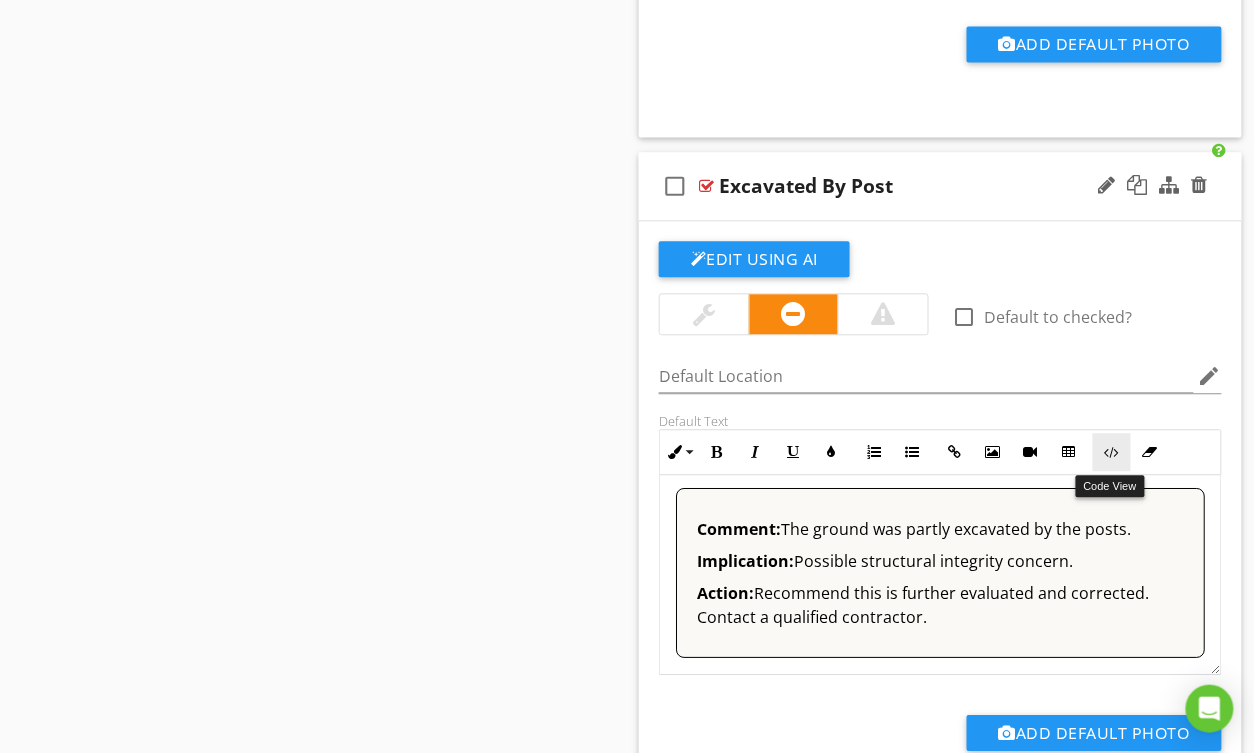 click on "Code View" at bounding box center (1112, 452) 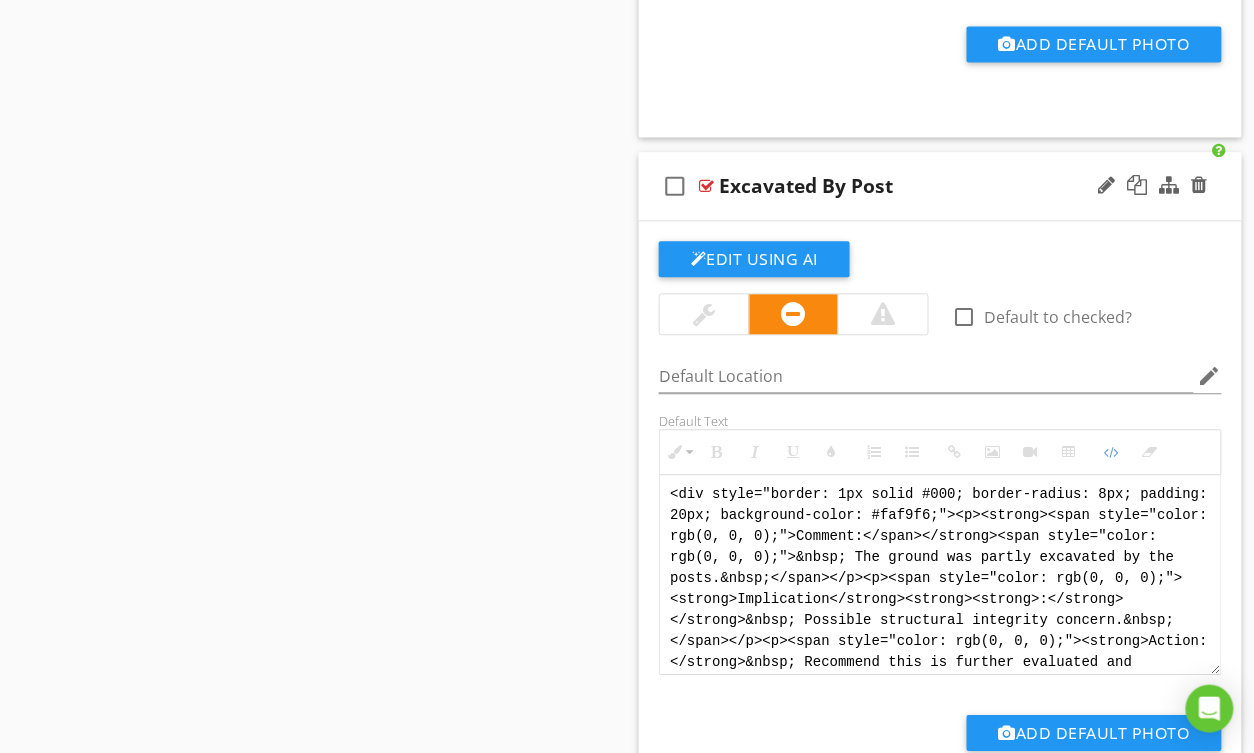 scroll, scrollTop: 1, scrollLeft: 0, axis: vertical 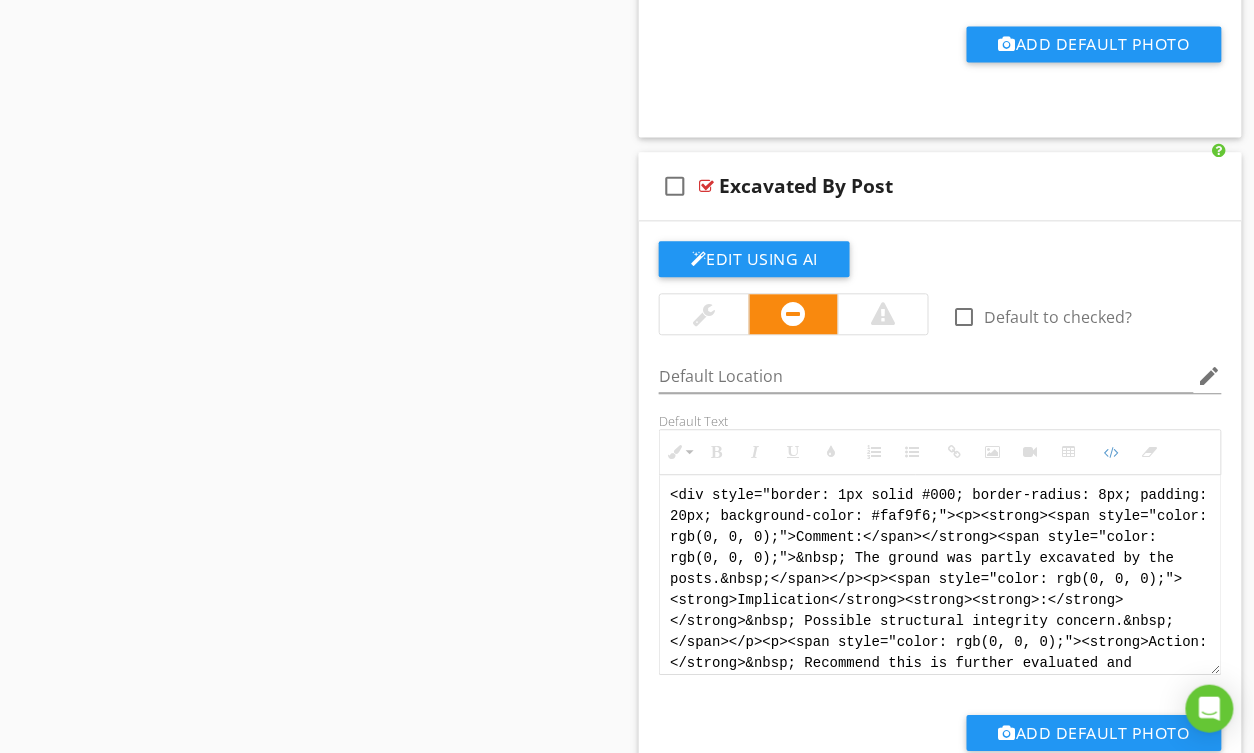 drag, startPoint x: 796, startPoint y: 658, endPoint x: 585, endPoint y: 414, distance: 322.57867 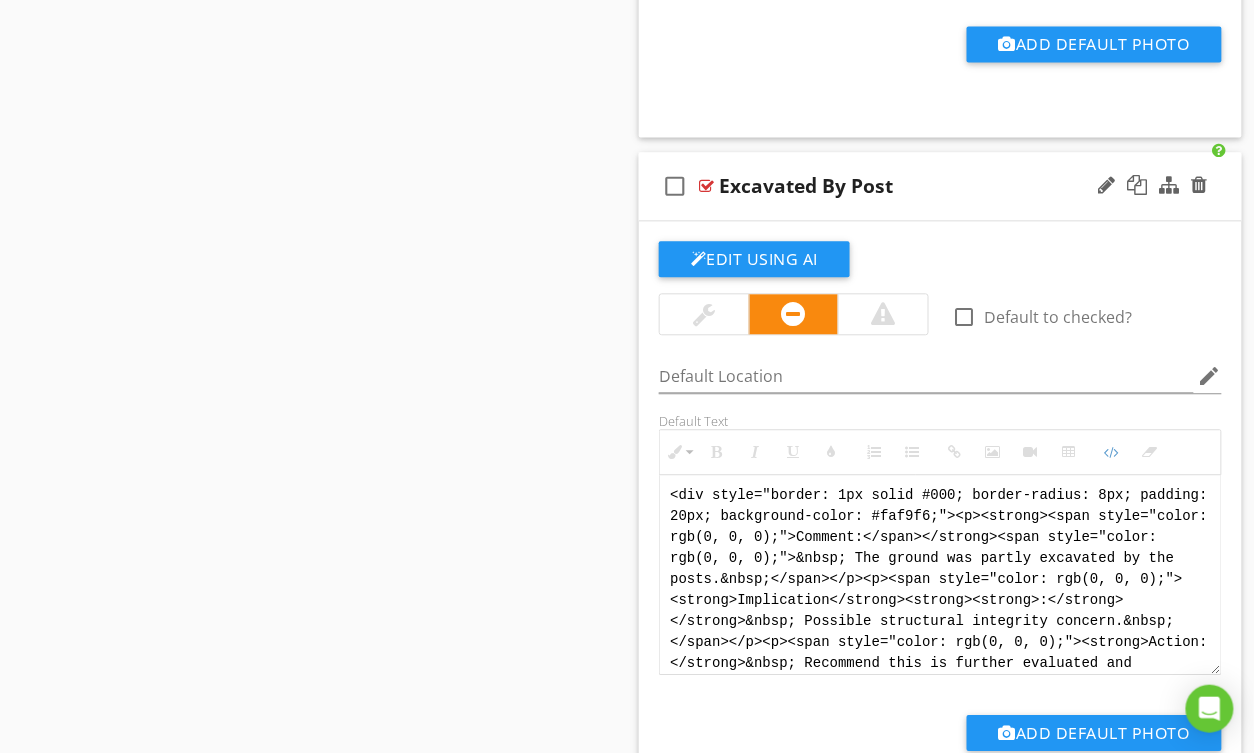 paste on "!-- Jody Version 1 -->
<div style="font-family: Arial, sans-serif; font-size: 15px; line-height: 1.4; color: #000; border: 1px solid #000; border-left: 8px solid #000; border-radius: 8px; padding: 10px; background-color: #faf9f6;">
<p style="margin: 2px 0 8px 0;"><strong>COMMENT</strong>:&nbsp;&nbsp;The ground appeared to be partially excavated around the base of the posts.</p>
<p style="margin: 2px 0 8px 0;"><strong>IMPLICATION</strong>:&nbsp;&nbsp;Possible structural integrity concern.</p>
<p style="margin: 2px 0 8px 0;"><strong>ACTION</strong>:&nbsp;&nbsp;Recommend this is further evaluated and corrected.</p>
<p style="margin: 2px 0;"><strong>PROFESSION</strong>:&nbsp;&nbsp;General contractor.</p>
</div>" 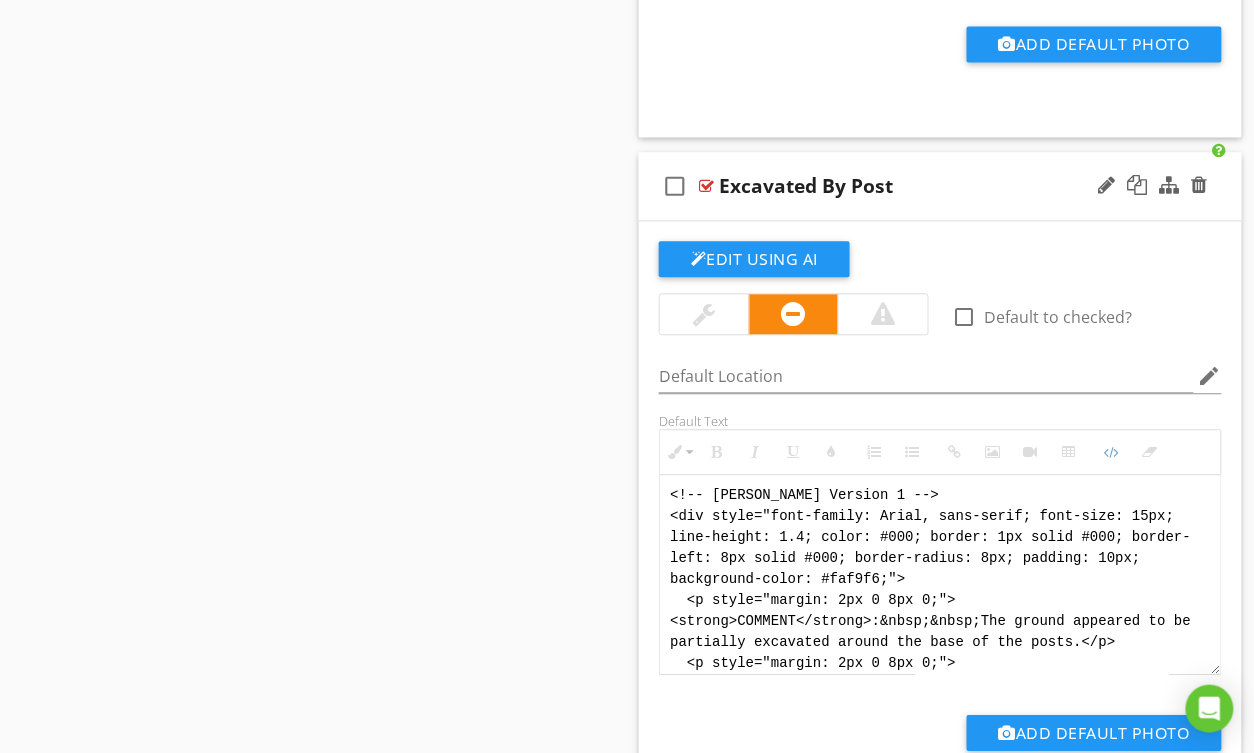 scroll, scrollTop: 180, scrollLeft: 0, axis: vertical 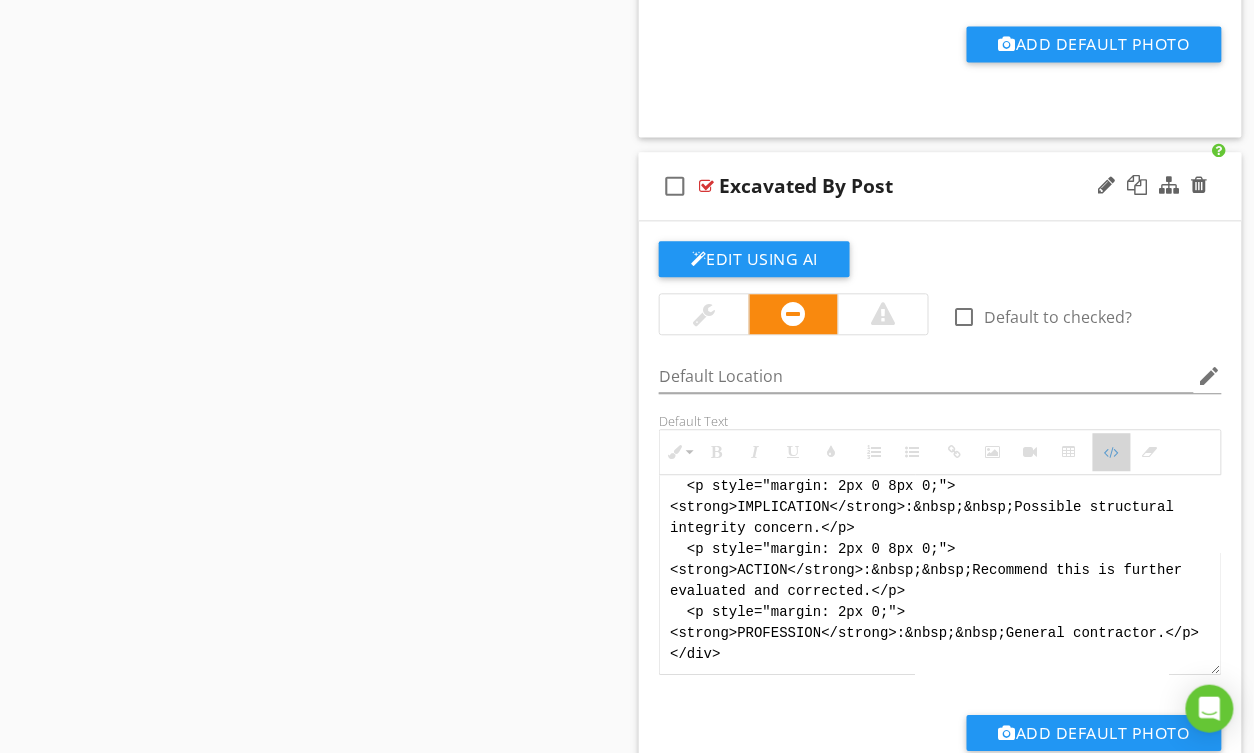click at bounding box center [1112, 452] 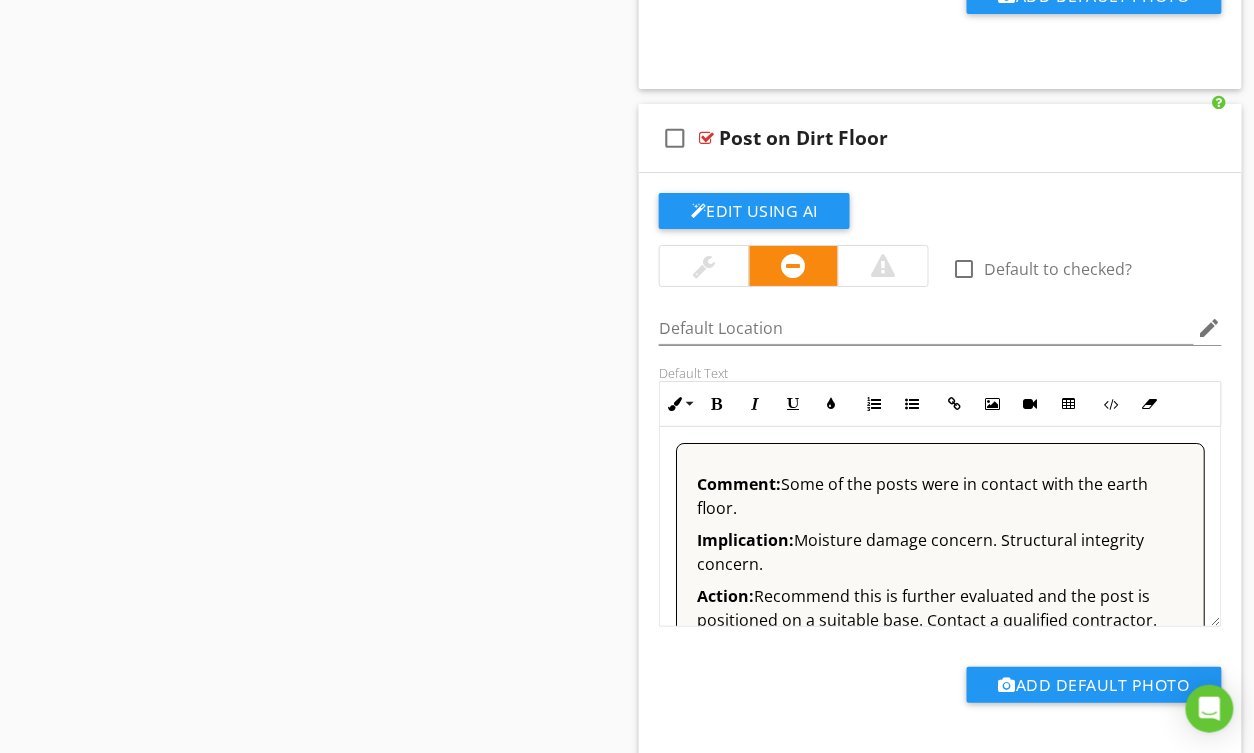 scroll, scrollTop: 5498, scrollLeft: 0, axis: vertical 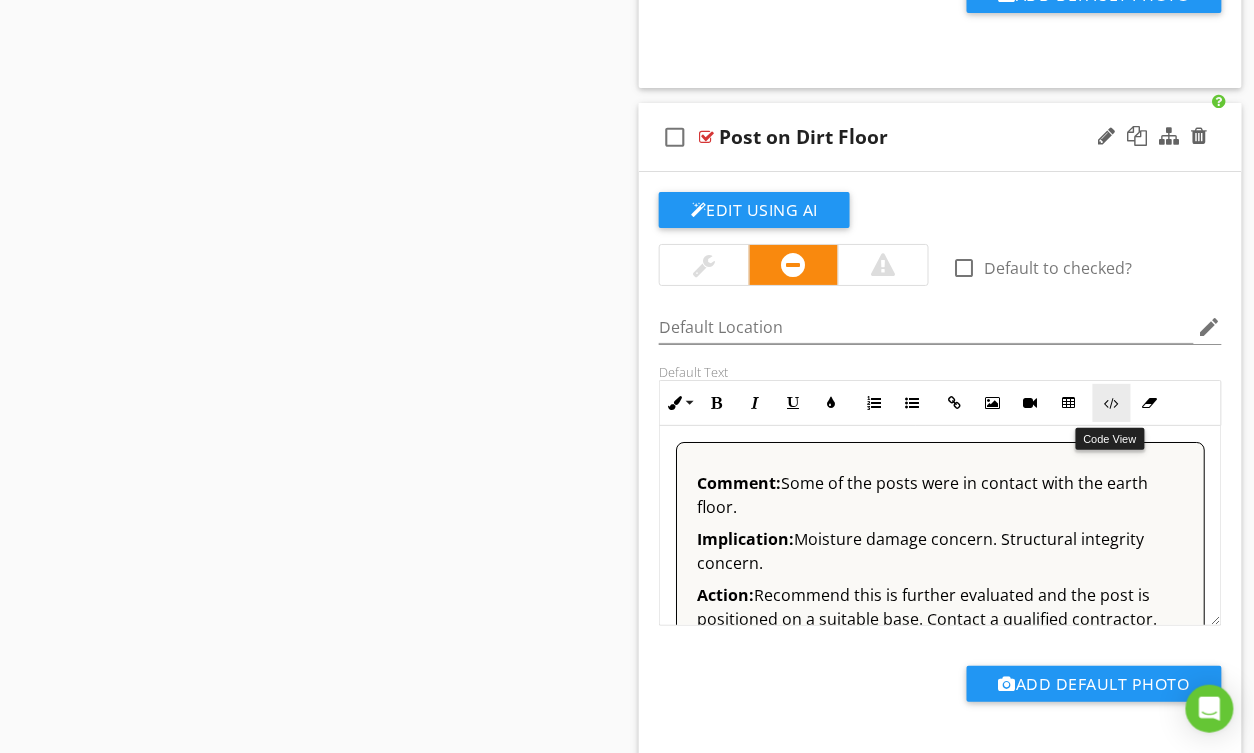 click on "Code View" at bounding box center [1112, 403] 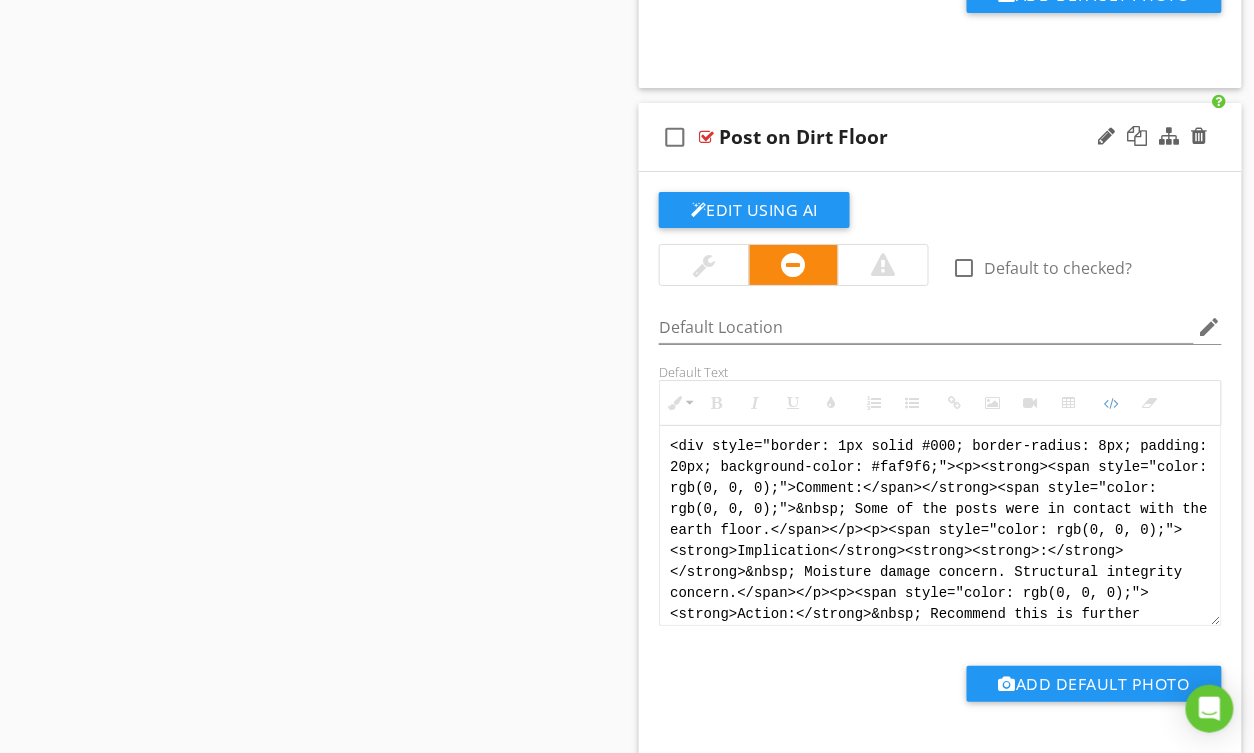 scroll, scrollTop: 5497, scrollLeft: 0, axis: vertical 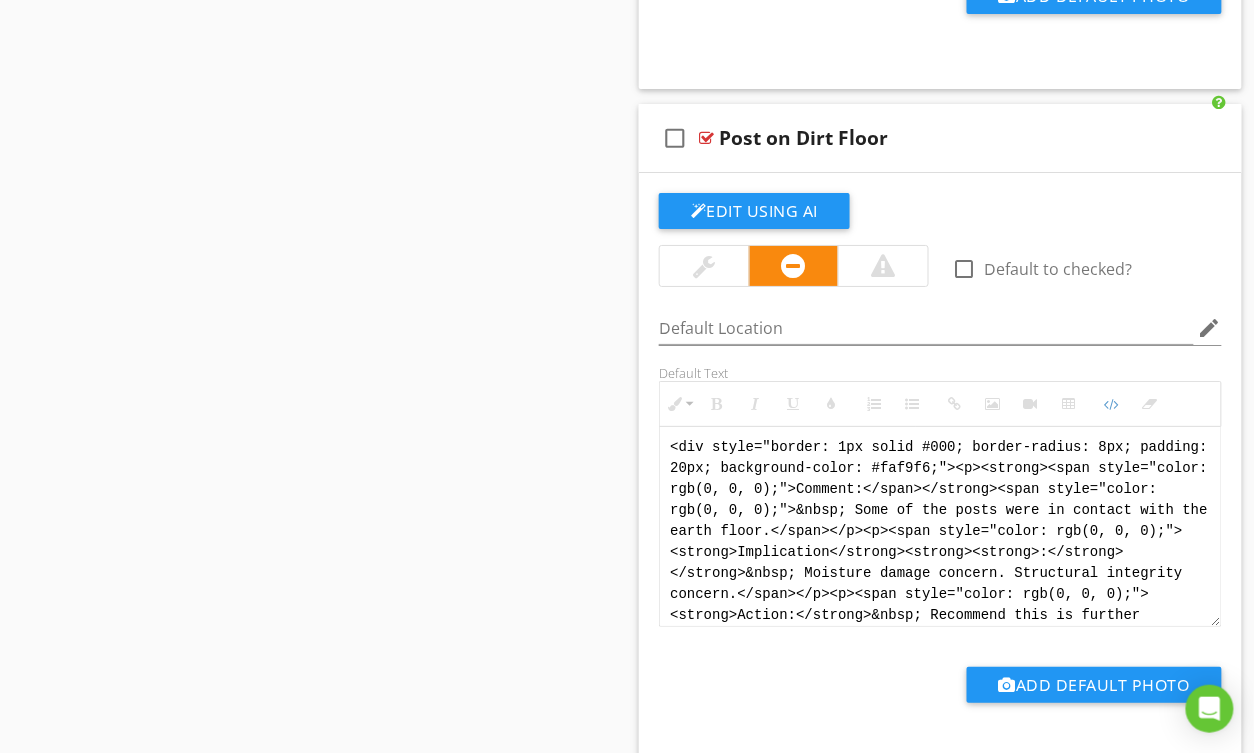 drag, startPoint x: 1097, startPoint y: 619, endPoint x: 562, endPoint y: 354, distance: 597.03436 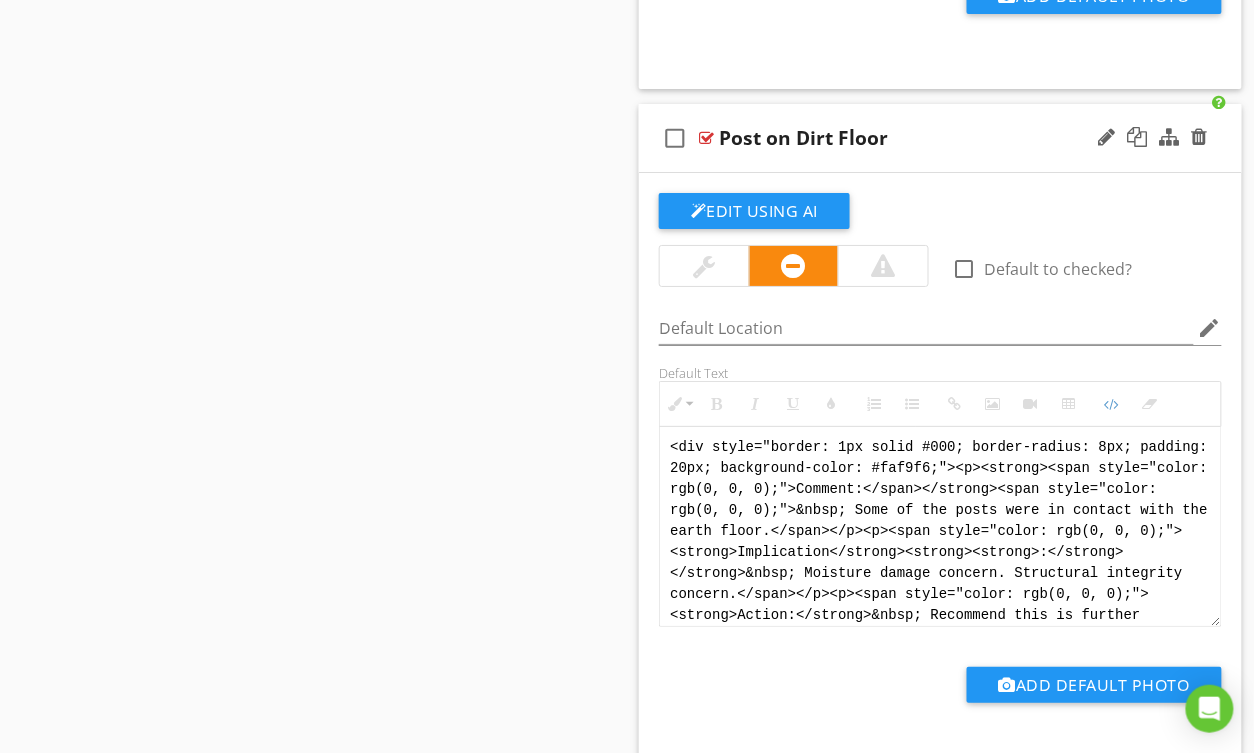 paste on "!-- Jody Version 1 -->
<div style="font-family: Arial, sans-serif; font-size: 15px; line-height: 1.4; color: #000; border: 1px solid #000; border-left: 8px solid #000; border-radius: 8px; padding: 10px; background-color: #faf9f6;">
<p style="margin: 2px 0 8px 0;"><strong>COMMENT</strong>:&nbsp;&nbsp;Some of the posts were in contact with the earth floor.</p>
<p style="margin: 2px 0 8px 0;"><strong>IMPLICATION</strong>:&nbsp;&nbsp;Moisture damage concern. Structural integrity concern.</p>
<p style="margin: 2px 0 8px 0;"><strong>ACTION</strong>:&nbsp;&nbsp;Recommend this is further evaluated and the posts are repositioned on a suitable base.</p>
<p style="margin: 2px 0;"><strong>PROFESSION</strong>:&nbsp;&nbsp;General contractor.</p>
</div>" 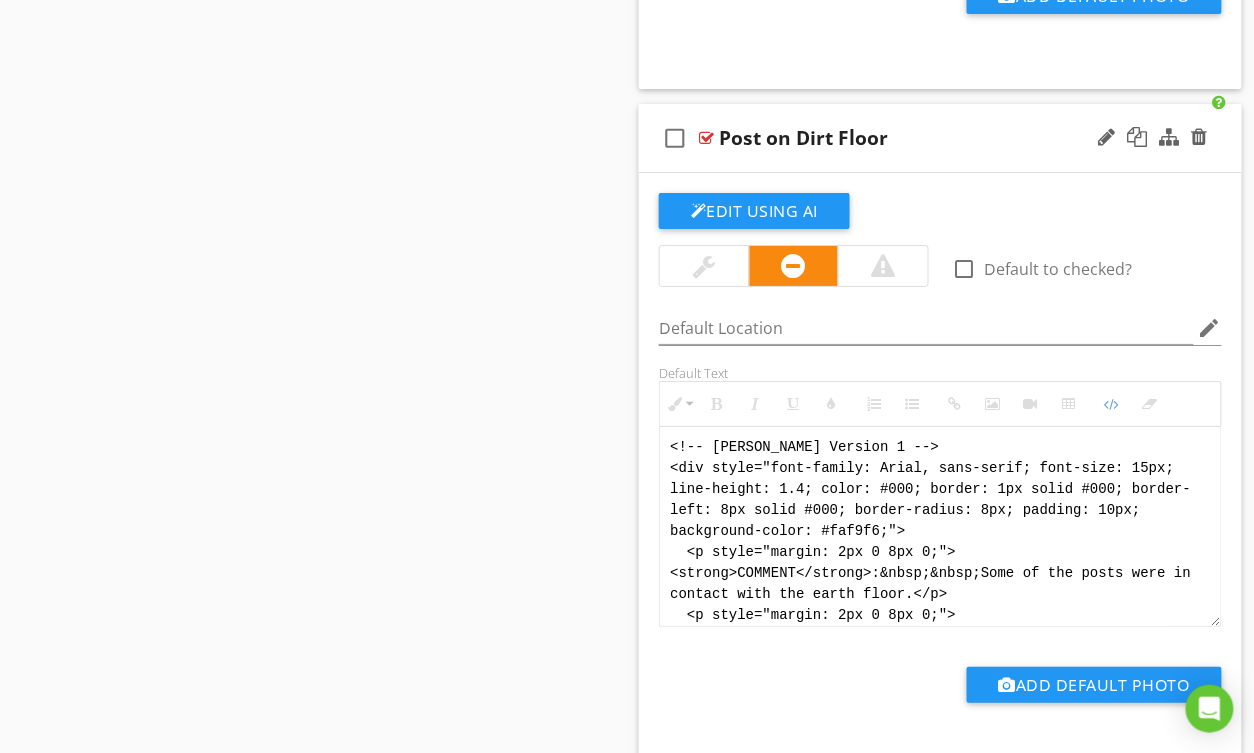 scroll, scrollTop: 180, scrollLeft: 0, axis: vertical 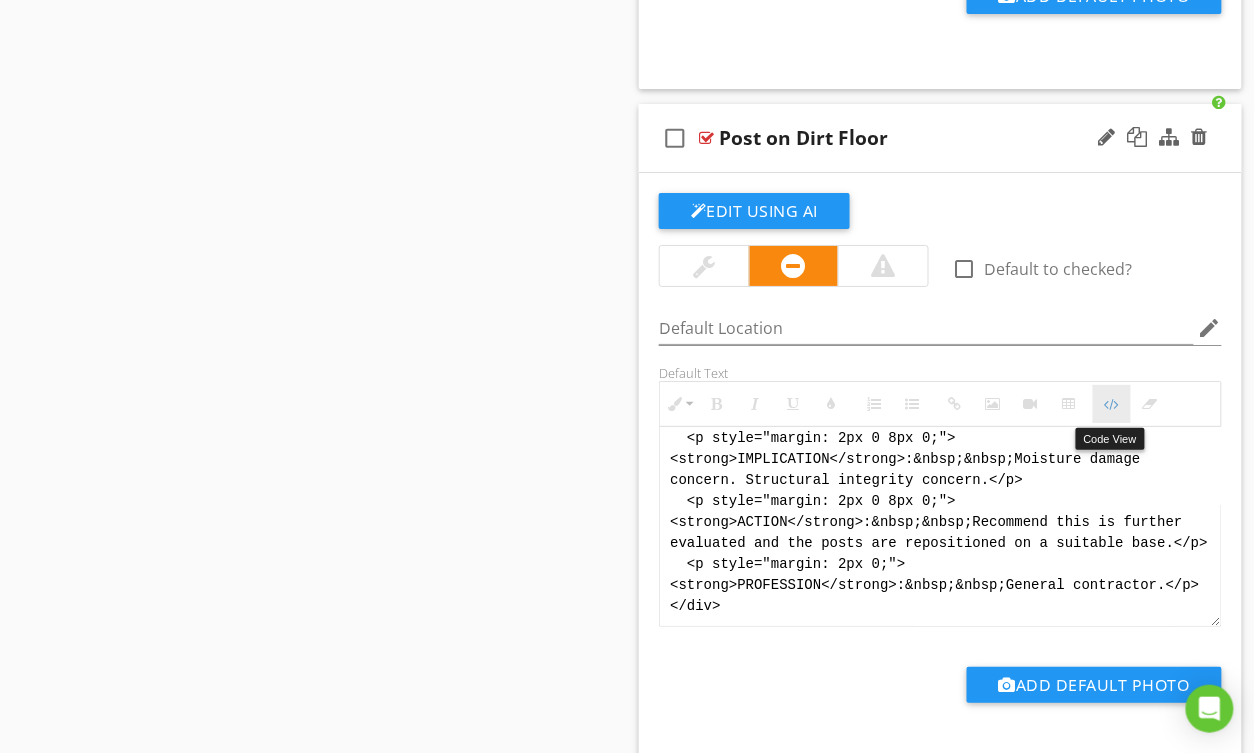 click at bounding box center [1112, 404] 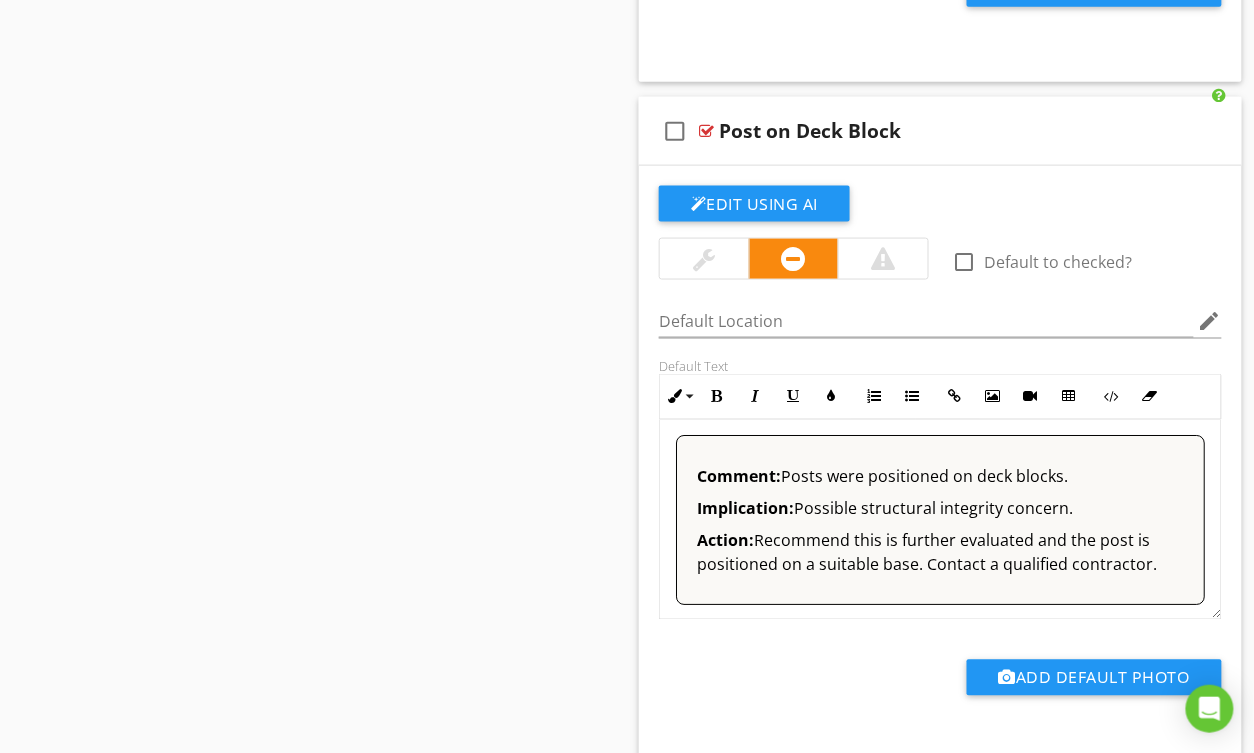 scroll, scrollTop: 6194, scrollLeft: 0, axis: vertical 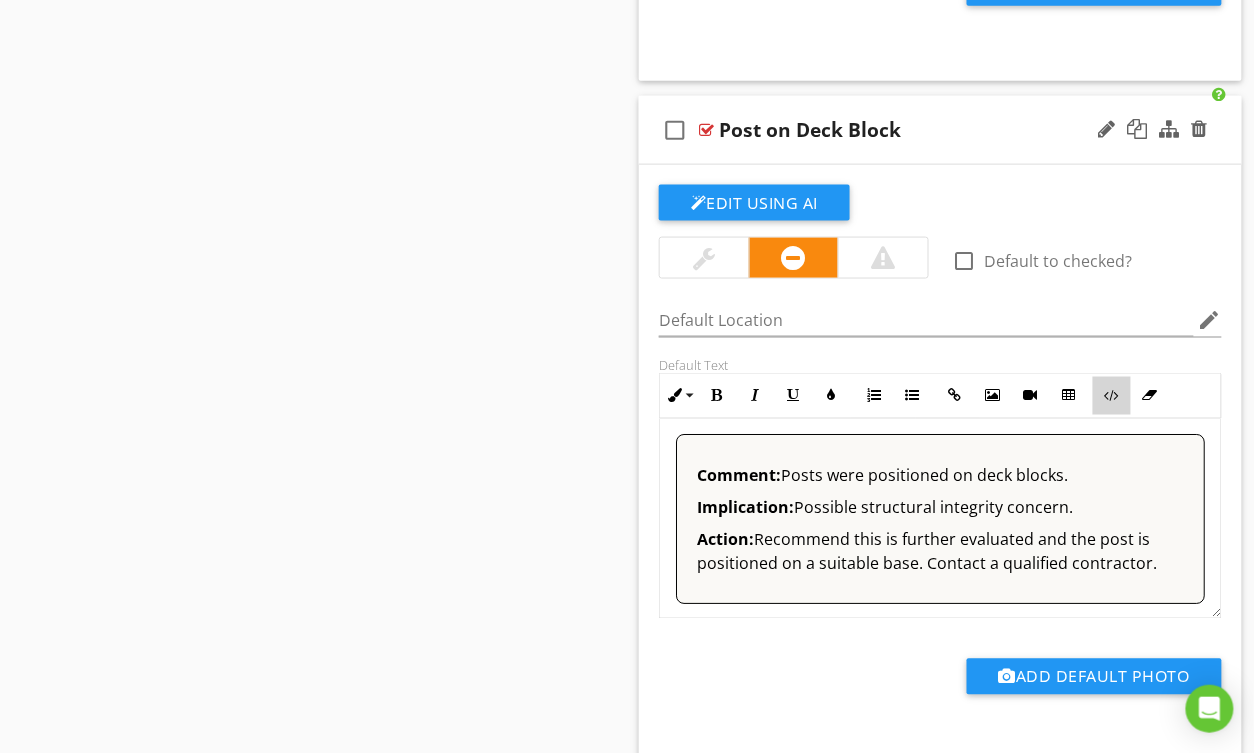 click on "Code View" at bounding box center (1112, 396) 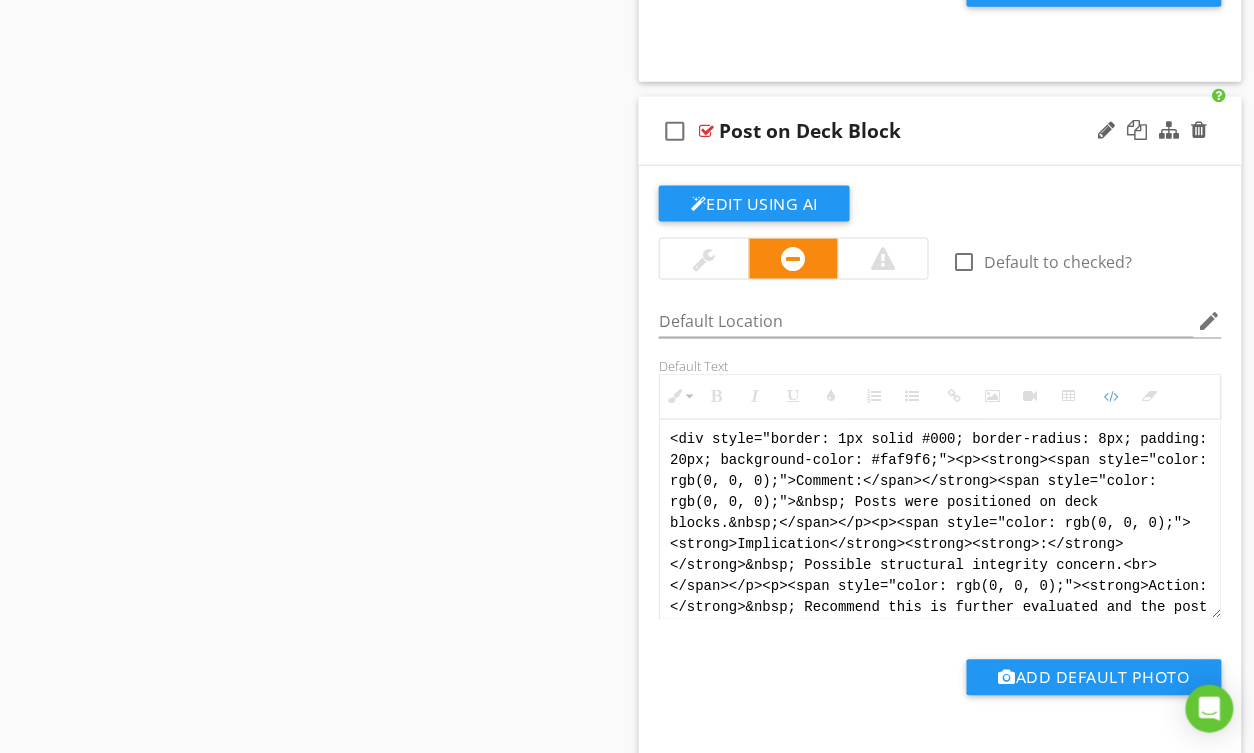 scroll, scrollTop: 40, scrollLeft: 0, axis: vertical 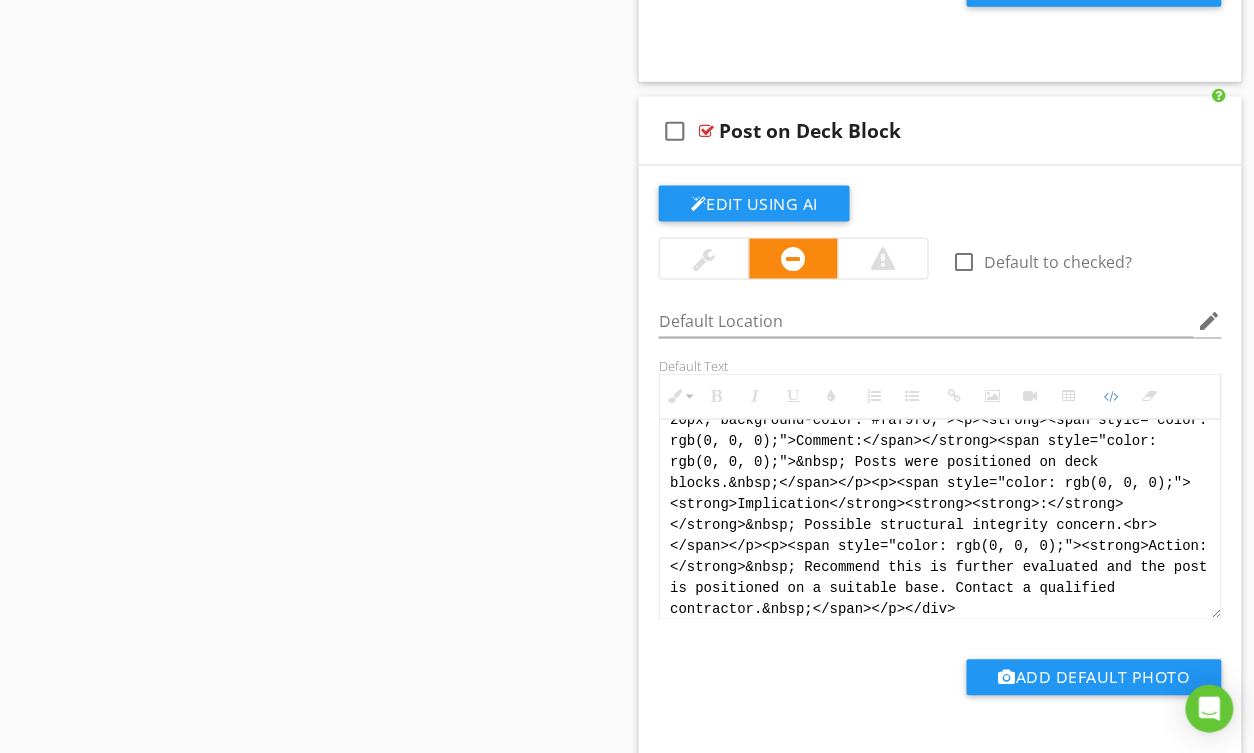 drag, startPoint x: 950, startPoint y: 603, endPoint x: 580, endPoint y: 373, distance: 435.66043 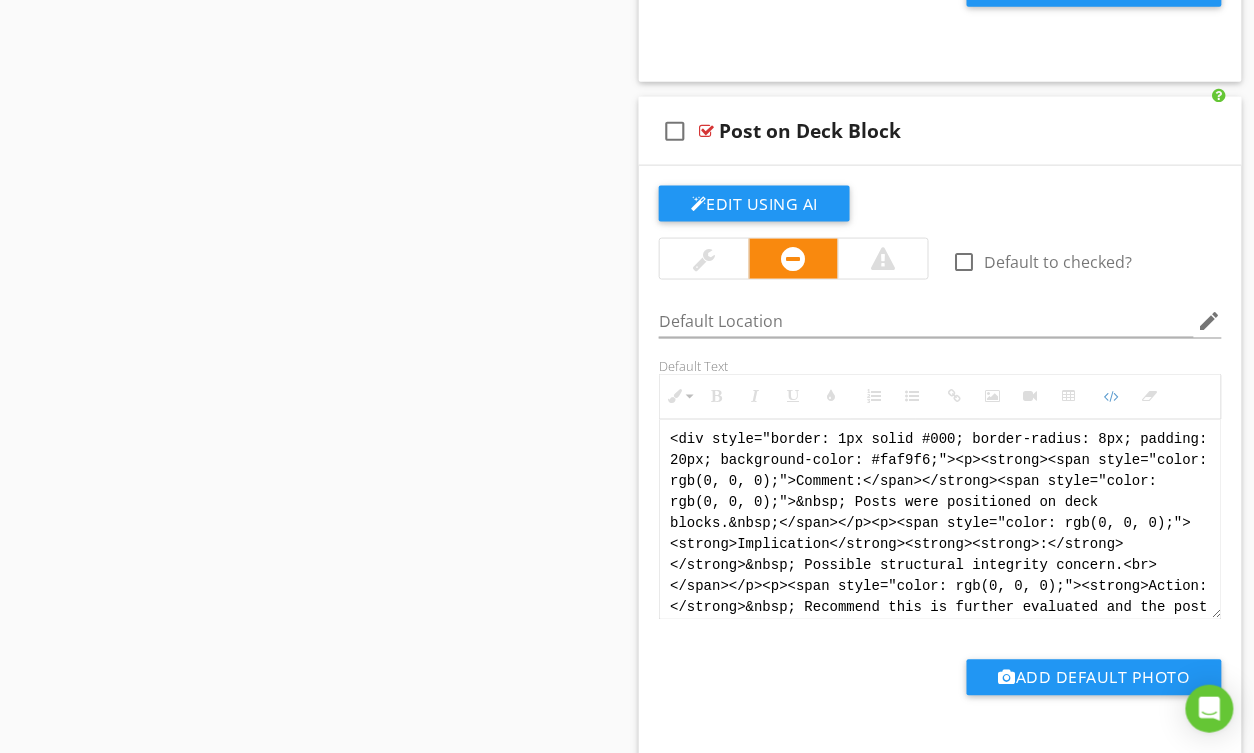 click on "Sections
GENERAL INSPECTION INFORMATION           REPORT FORMAT           INSPECTION / PROPERTY INFO           INSURANCE & GENERAL INFORMATION           STRUCTURE           EXTERIOR           DECKS / STEPS / GUARDRAILS            WINDOWS           DOORS           ROOF           ATTIC           CHIMNEY           WOOD FIREPLACE            WOOD STOVE           ATTACHED GARAGE           OUTBUILDINGS           ELECTRICAL           BASEMENT           PLUMBING           WATER HEATER           MECHANICAL VENTILATION & EXHAUST            DUCTLESS HEAT PUMP           FURNACE - HEAT PUMP           FURNACE - FORCED AIR           FURNACE - HOT WATER BOILER           OIL TANK           INTERIORS / ROOMS           KITCHEN           BATHROOMS / LAUNDRY           APARTMENT / ATTACHED DWELLINGS            ENVIRONMENTAL           LIMITATIONS & GENERAL INFORMATION            LEAVING CHECKLIST           CAN/CSA-A770-16 STANDARDS           THERMAL IMAGING                     PROPANE FIREPLACE" at bounding box center (627, 5344) 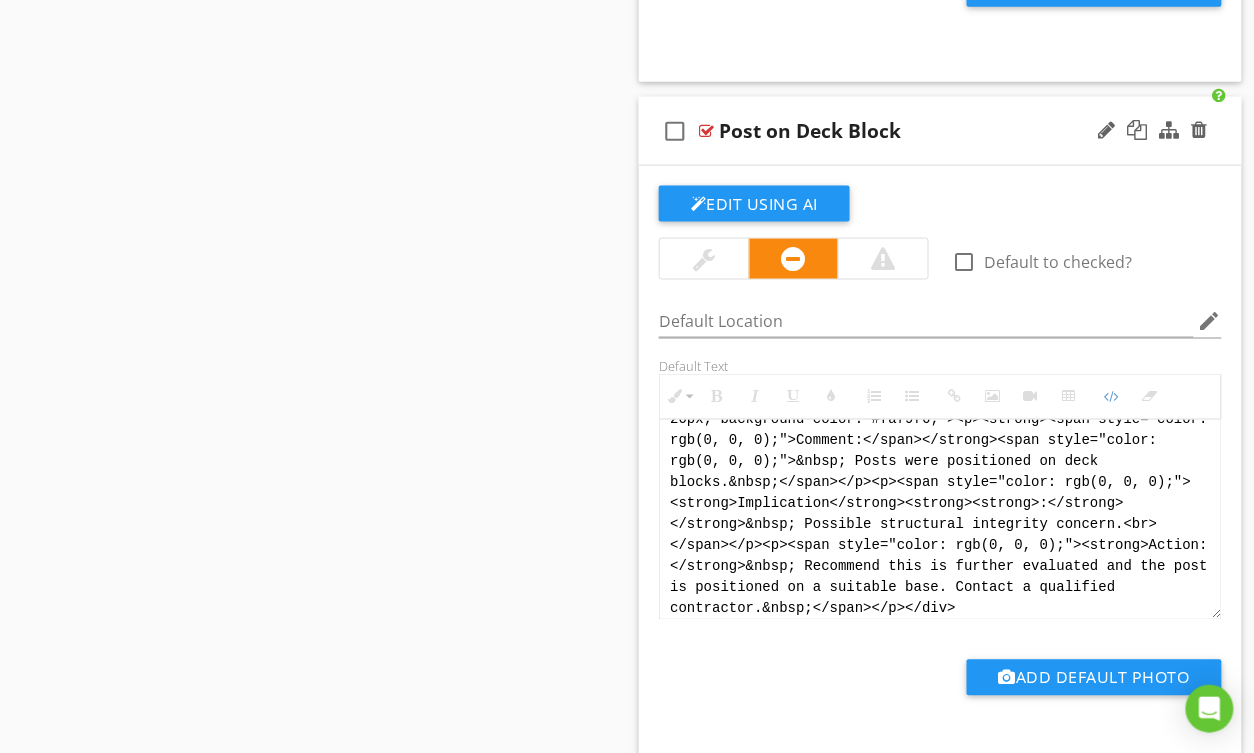 scroll, scrollTop: 40, scrollLeft: 0, axis: vertical 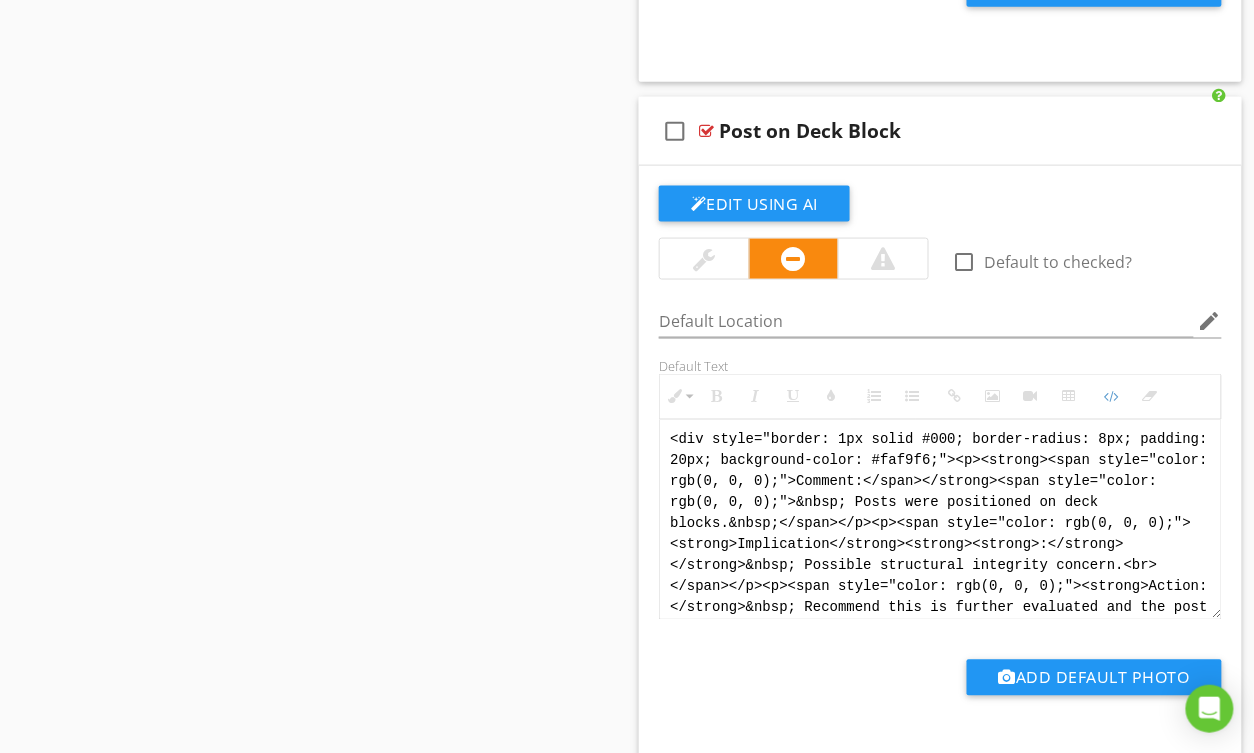 drag, startPoint x: 1000, startPoint y: 611, endPoint x: 625, endPoint y: 361, distance: 450.6939 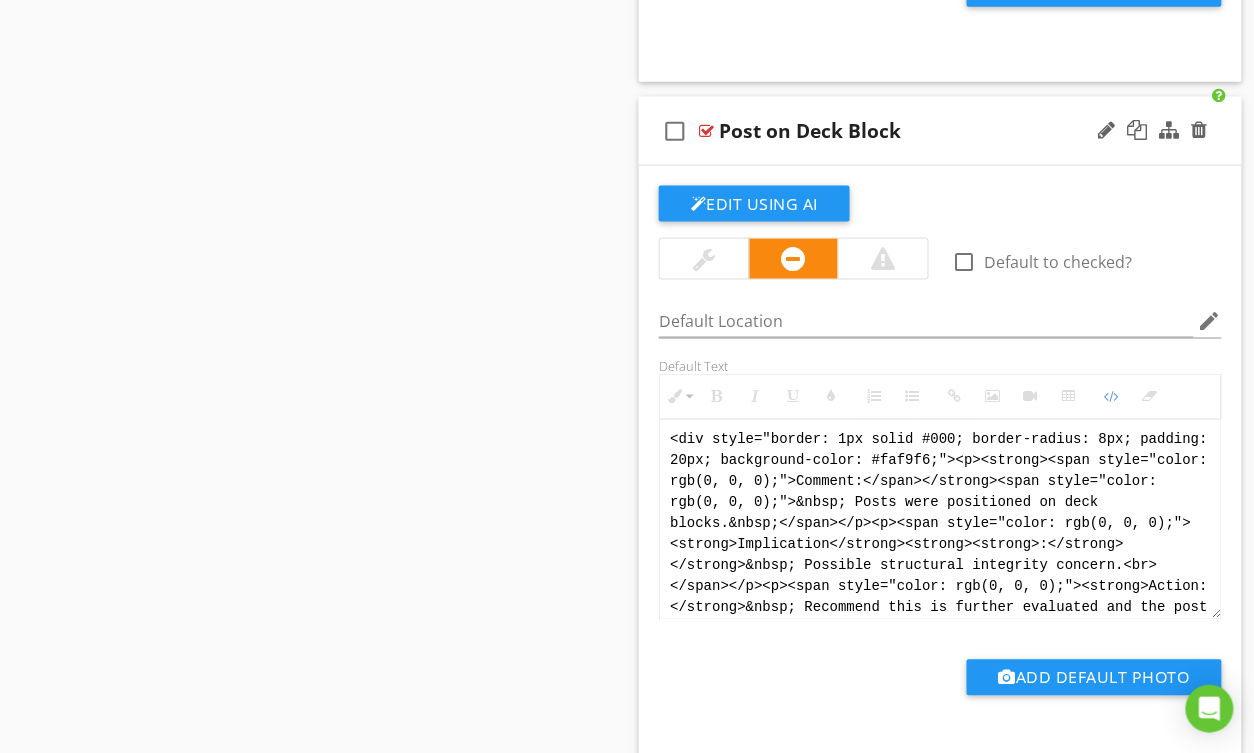 paste on "!-- Jody Version 1 -->
<div style="font-family: Arial, sans-serif; font-size: 15px; line-height: 1.4; color: #000; border: 1px solid #000; border-left: 8px solid #000; border-radius: 8px; padding: 10px; background-color: #faf9f6;">
<p style="margin: 2px 0 8px 0;"><strong>COMMENT</strong>:&nbsp;&nbsp;Posts were positioned on deck blocks.</p>
<p style="margin: 2px 0 8px 0;"><strong>IMPLICATION</strong>:&nbsp;&nbsp;Possible structural integrity concern.</p>
<p style="margin: 2px 0 8px 0;"><strong>ACTION</strong>:&nbsp;&nbsp;Recommend this is further evaluated and the post is positioned on a suitable base.</p>
<p style="margin: 2px 0;"><strong>PROFESSION</strong>:&nbsp;&nbsp;General contractor.</p>
</div>" 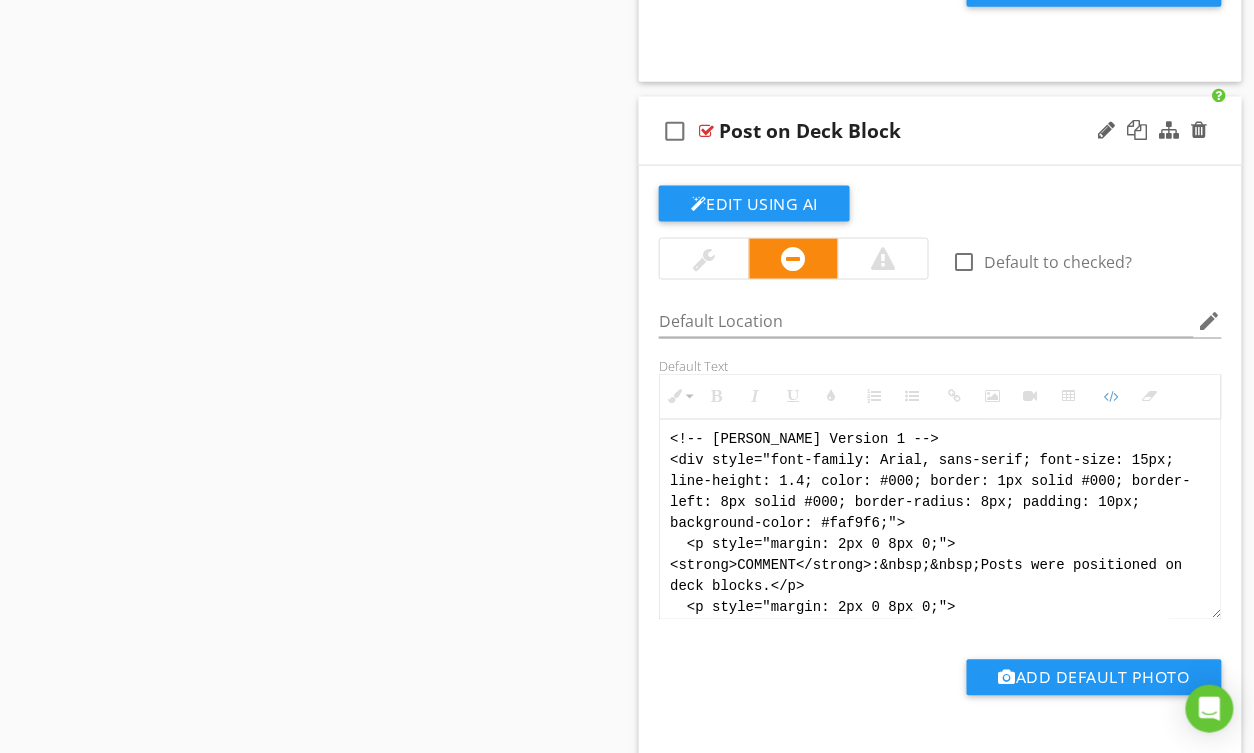 scroll, scrollTop: 180, scrollLeft: 0, axis: vertical 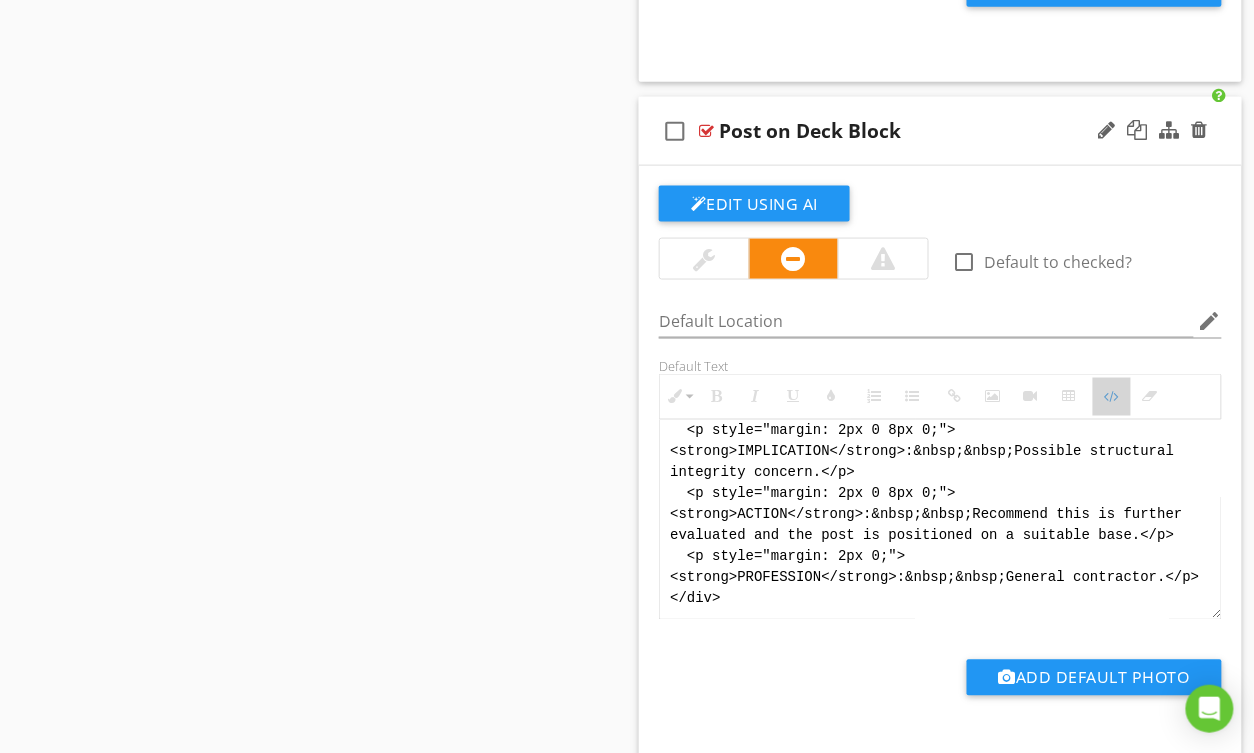 click at bounding box center [1112, 397] 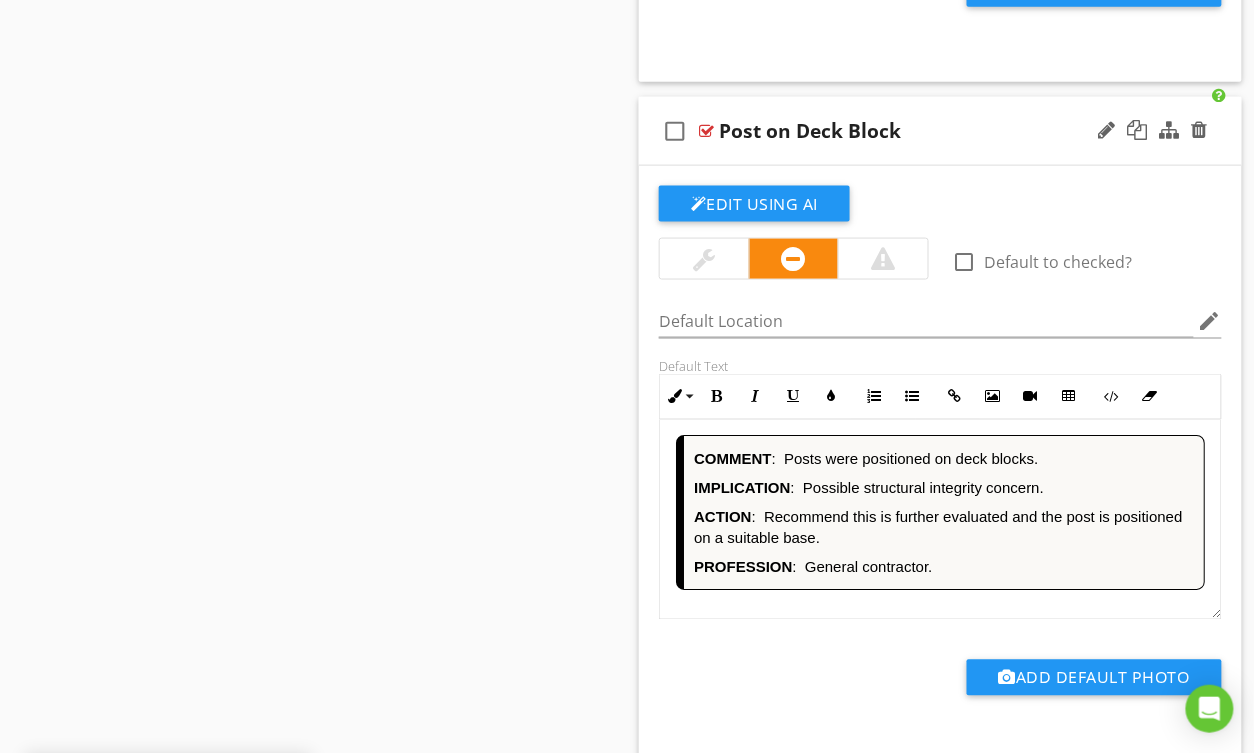 click on "ACTION :  Recommend this is further evaluated and the post is positioned on a suitable base." at bounding box center [944, 528] 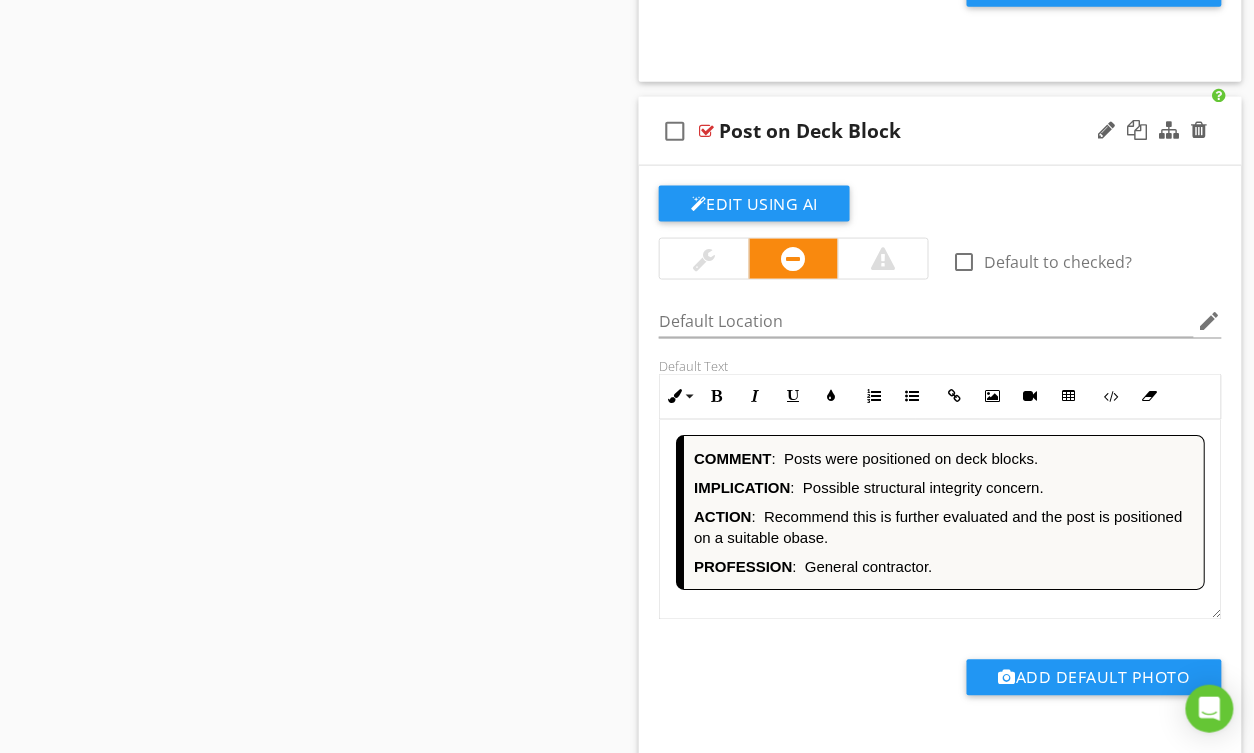 type 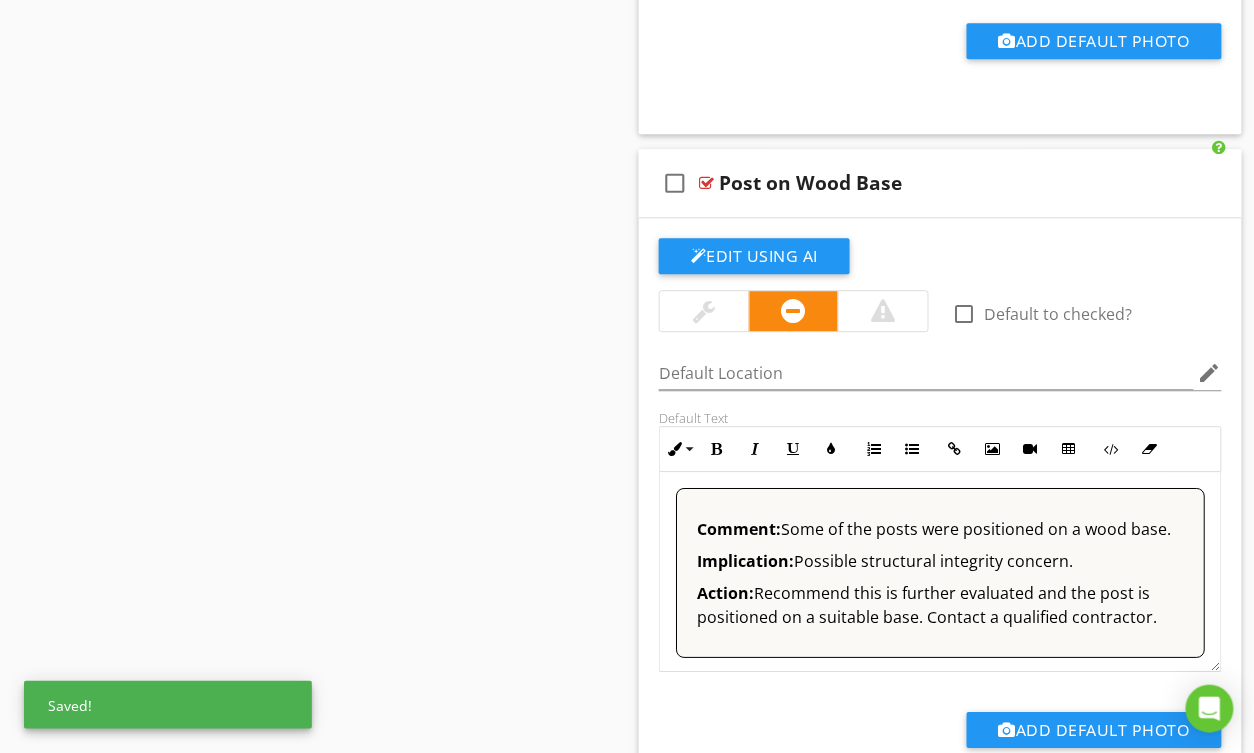 scroll, scrollTop: 6837, scrollLeft: 0, axis: vertical 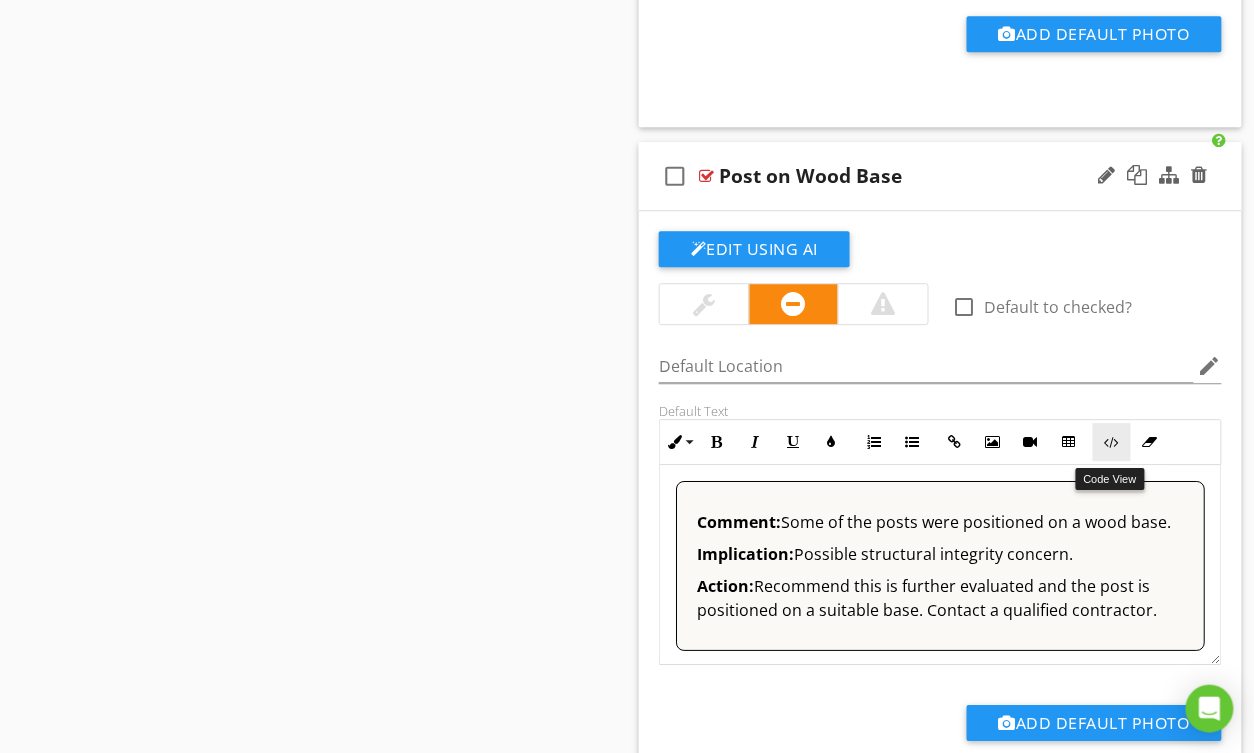click at bounding box center [1112, 442] 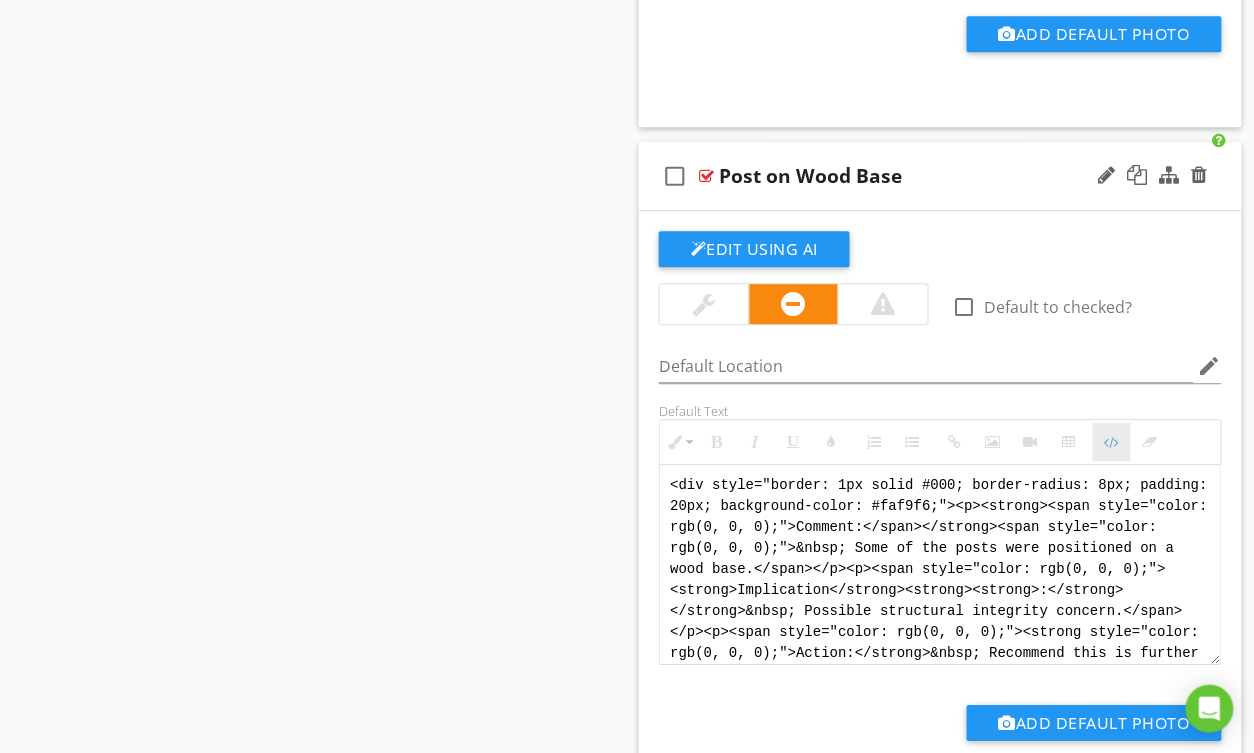 scroll, scrollTop: 6836, scrollLeft: 0, axis: vertical 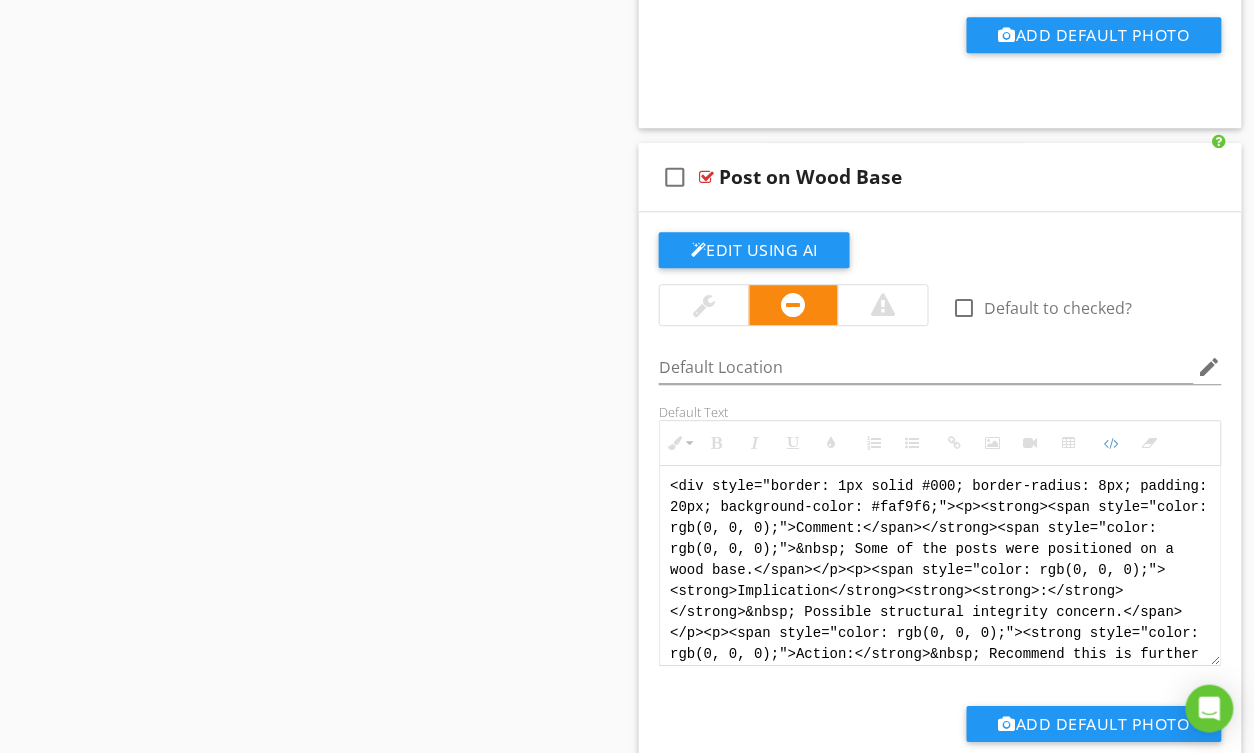 drag, startPoint x: 1074, startPoint y: 648, endPoint x: 572, endPoint y: 440, distance: 543.3857 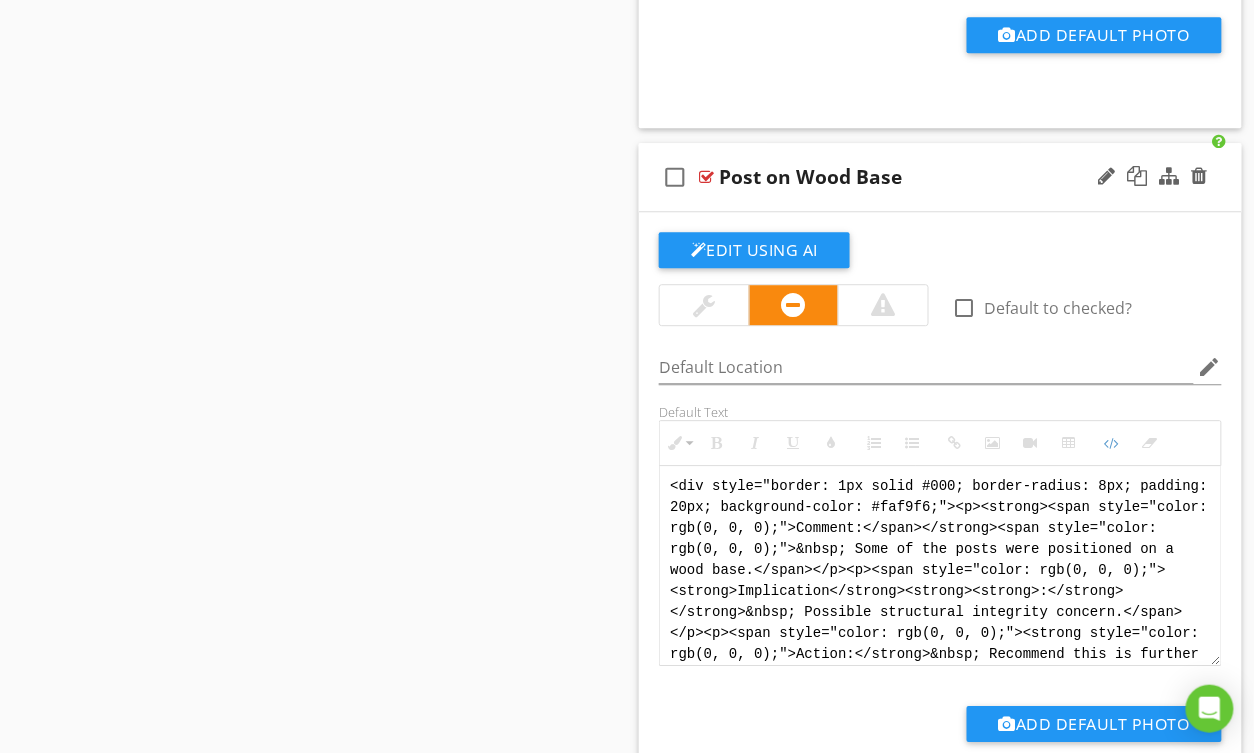 paste on "!-- Jody Version 1 -->
<div style="font-family: Arial, sans-serif; font-size: 15px; line-height: 1.4; color: #000; border: 1px solid #000; border-left: 8px solid #000; border-radius: 8px; padding: 10px; background-color: #faf9f6;">
<p style="margin: 2px 0 8px 0;"><strong>COMMENT</strong>:&nbsp;&nbsp;Some of the posts were positioned on a wood base.</p>
<p style="margin: 2px 0 8px 0;"><strong>IMPLICATION</strong>:&nbsp;&nbsp;Possible structural integrity concern.</p>
<p style="margin: 2px 0 8px 0;"><strong>ACTION</strong>:&nbsp;&nbsp;Recommend this is further evaluated and the post is positioned on a suitable base.</p>
<p style="margin: 2px 0;"><strong>PROFESSION</strong>:&nbsp;&nbsp;General contractor.</p>
</div>" 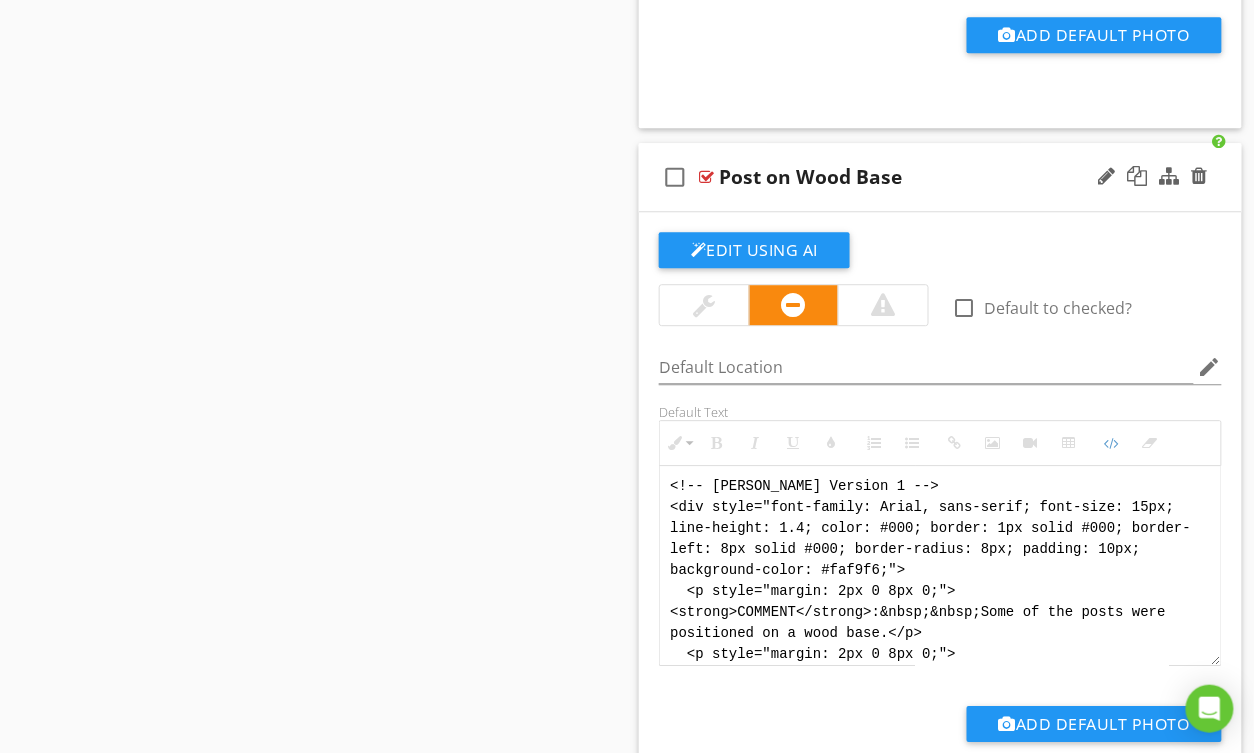scroll, scrollTop: 180, scrollLeft: 0, axis: vertical 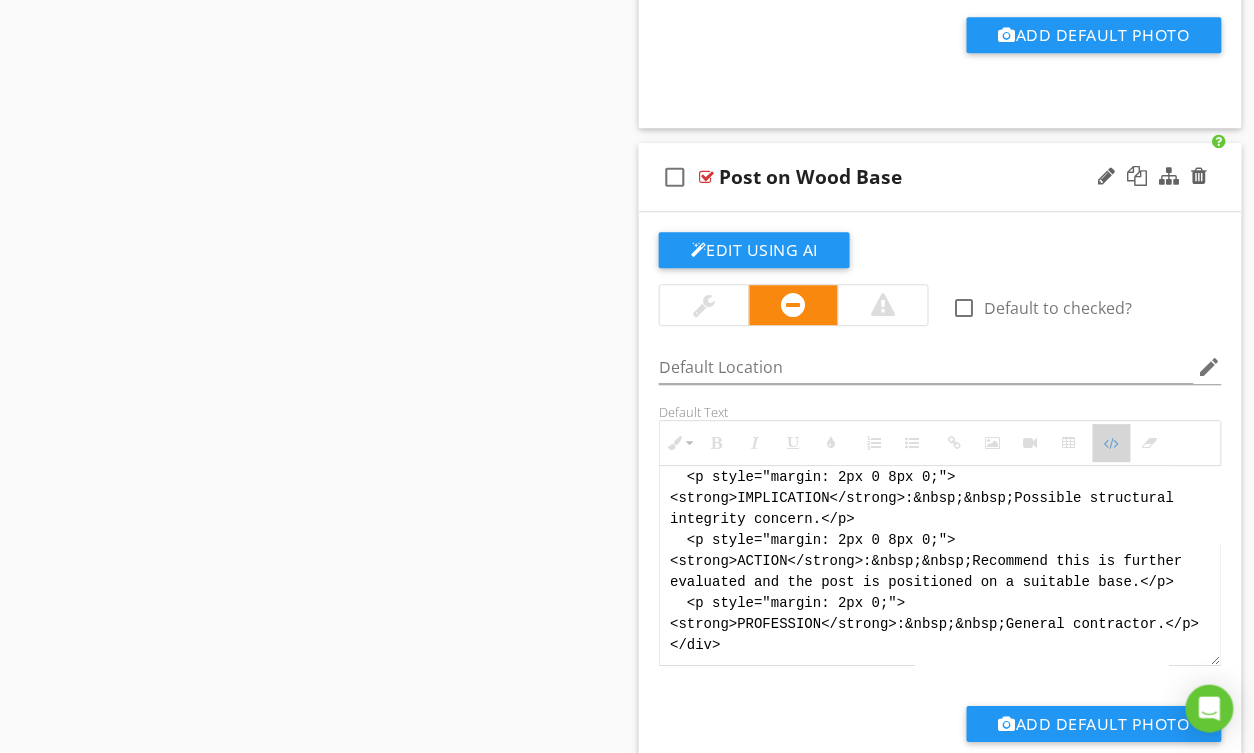 drag, startPoint x: 1106, startPoint y: 453, endPoint x: 1004, endPoint y: 460, distance: 102.239914 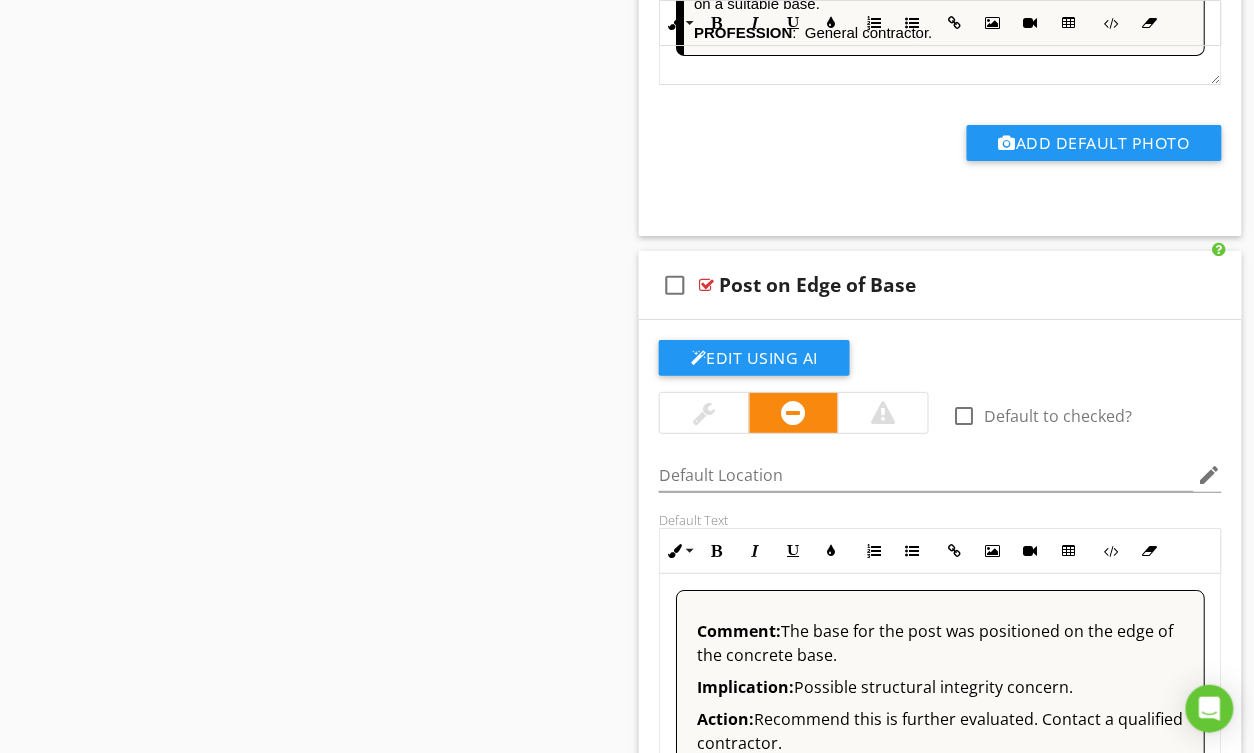scroll, scrollTop: 7421, scrollLeft: 0, axis: vertical 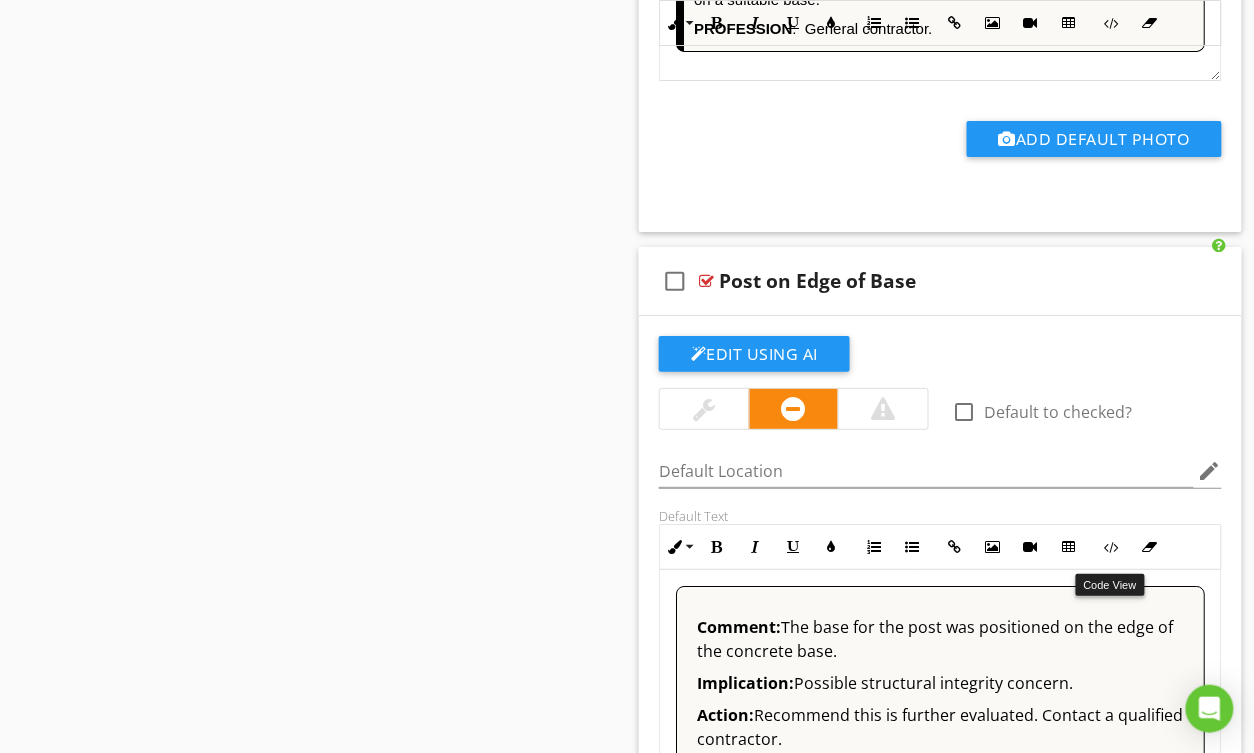 click on "Code View" at bounding box center (1112, 547) 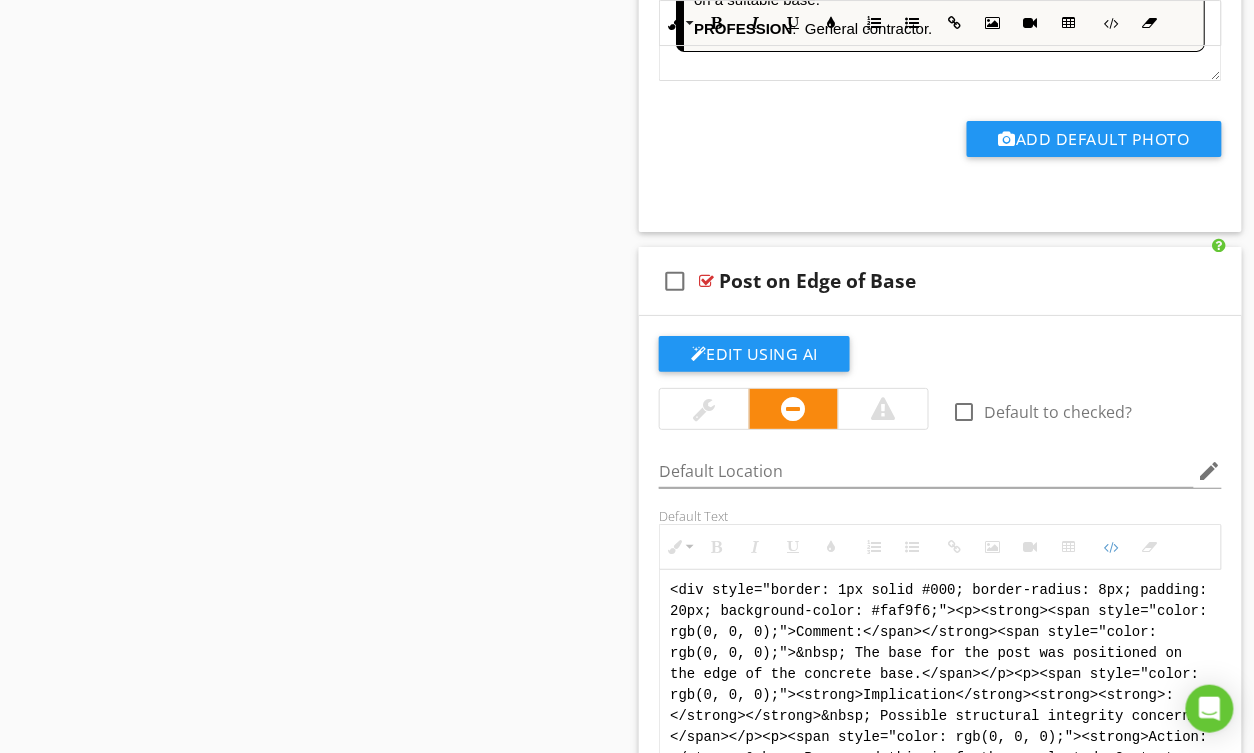 scroll, scrollTop: 7810, scrollLeft: 0, axis: vertical 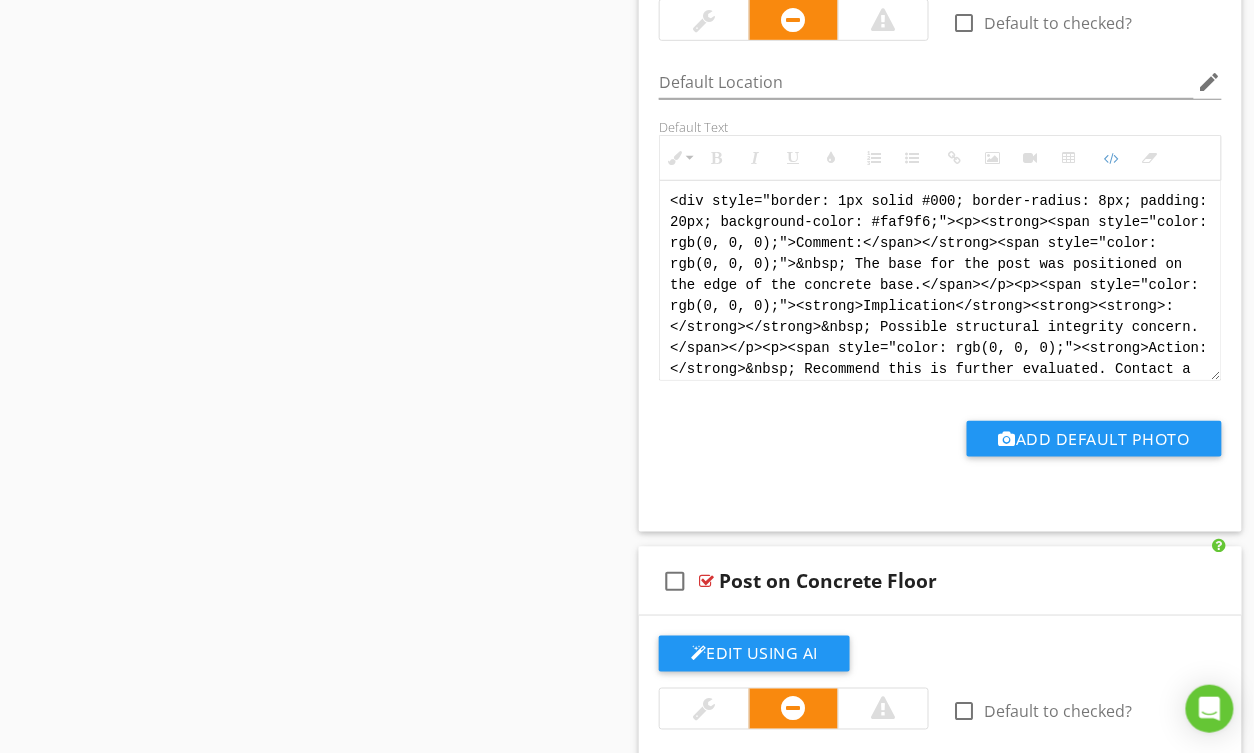 drag, startPoint x: 1144, startPoint y: 381, endPoint x: 550, endPoint y: 107, distance: 654.14984 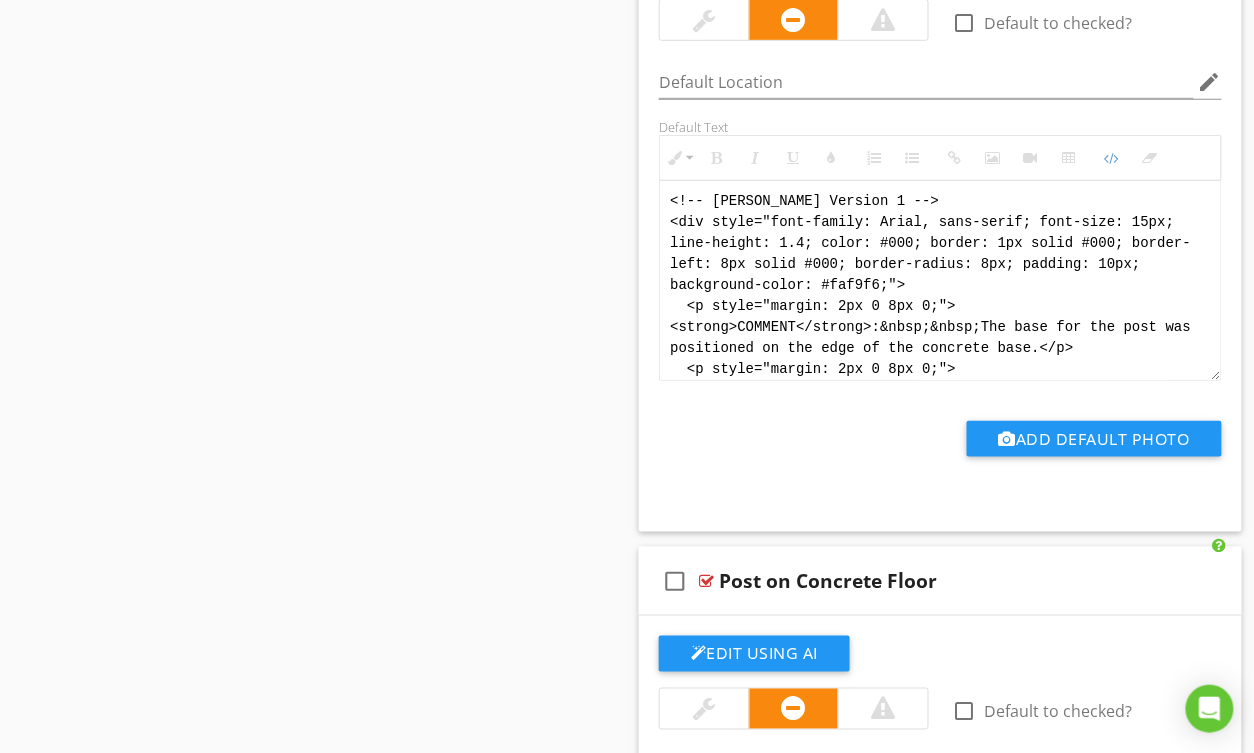 scroll, scrollTop: 180, scrollLeft: 0, axis: vertical 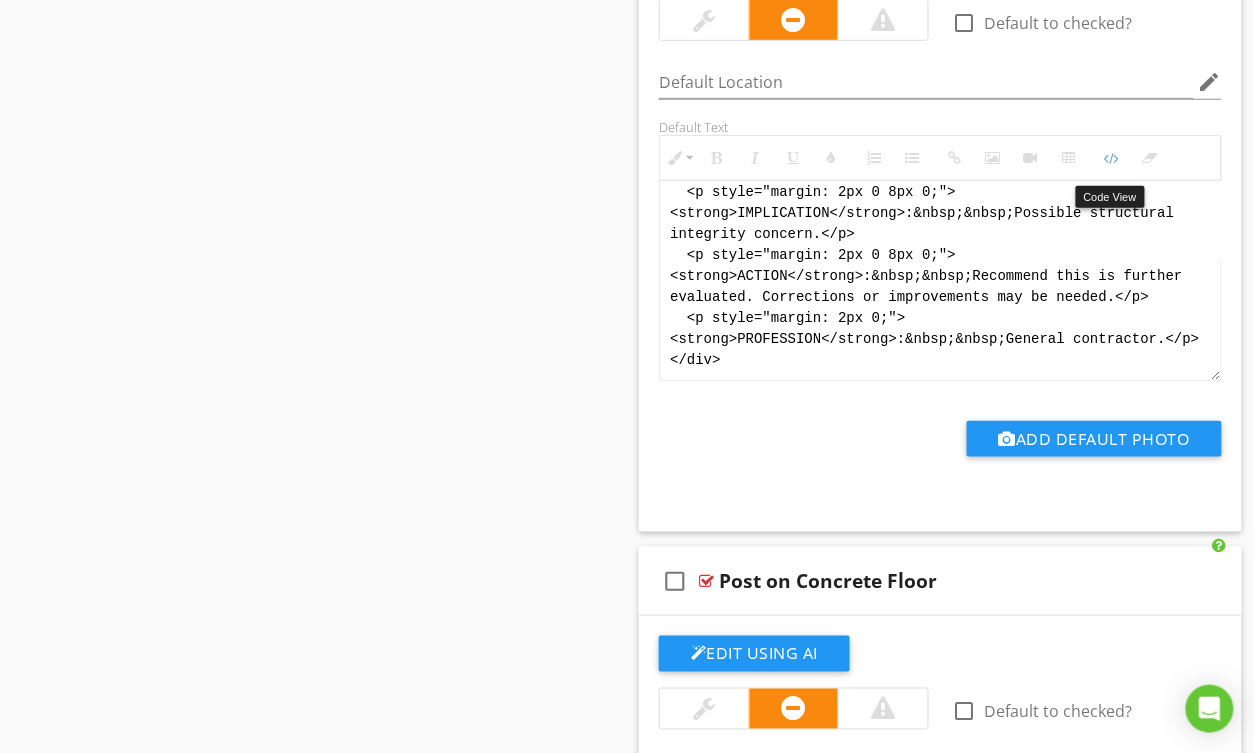 drag, startPoint x: 1106, startPoint y: 166, endPoint x: 1048, endPoint y: 197, distance: 65.76473 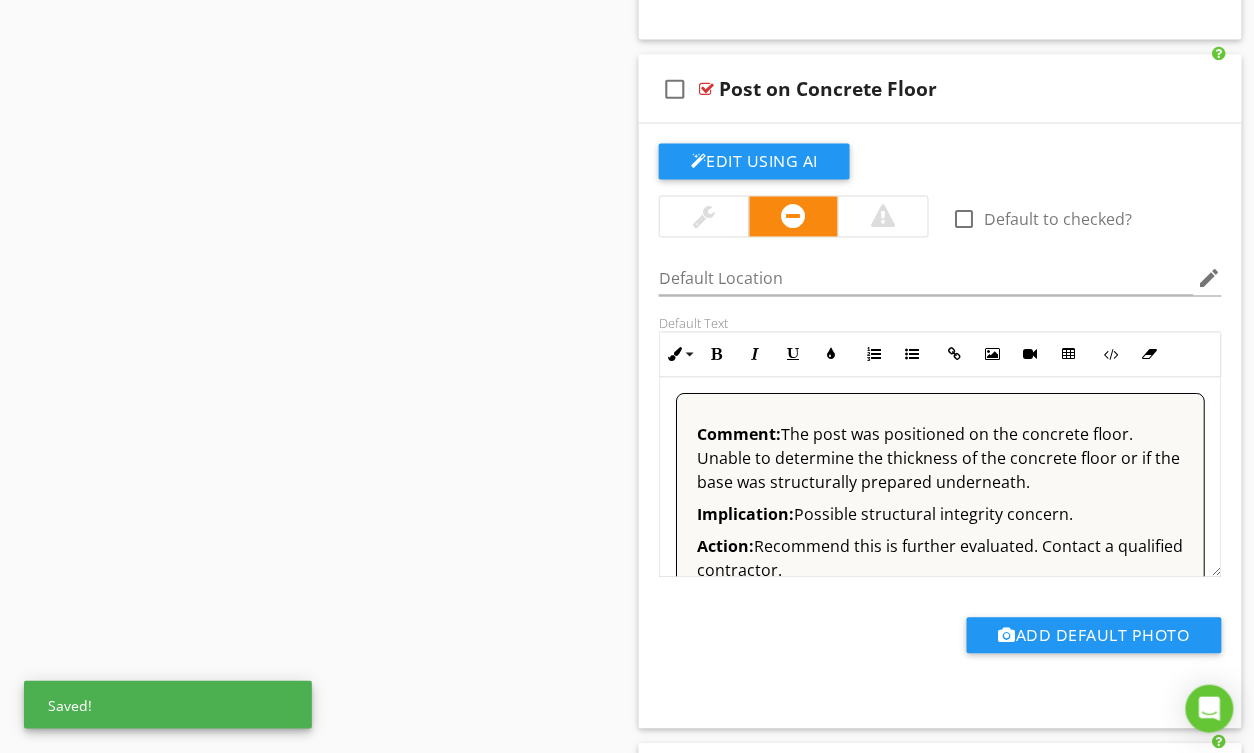 scroll, scrollTop: 8309, scrollLeft: 0, axis: vertical 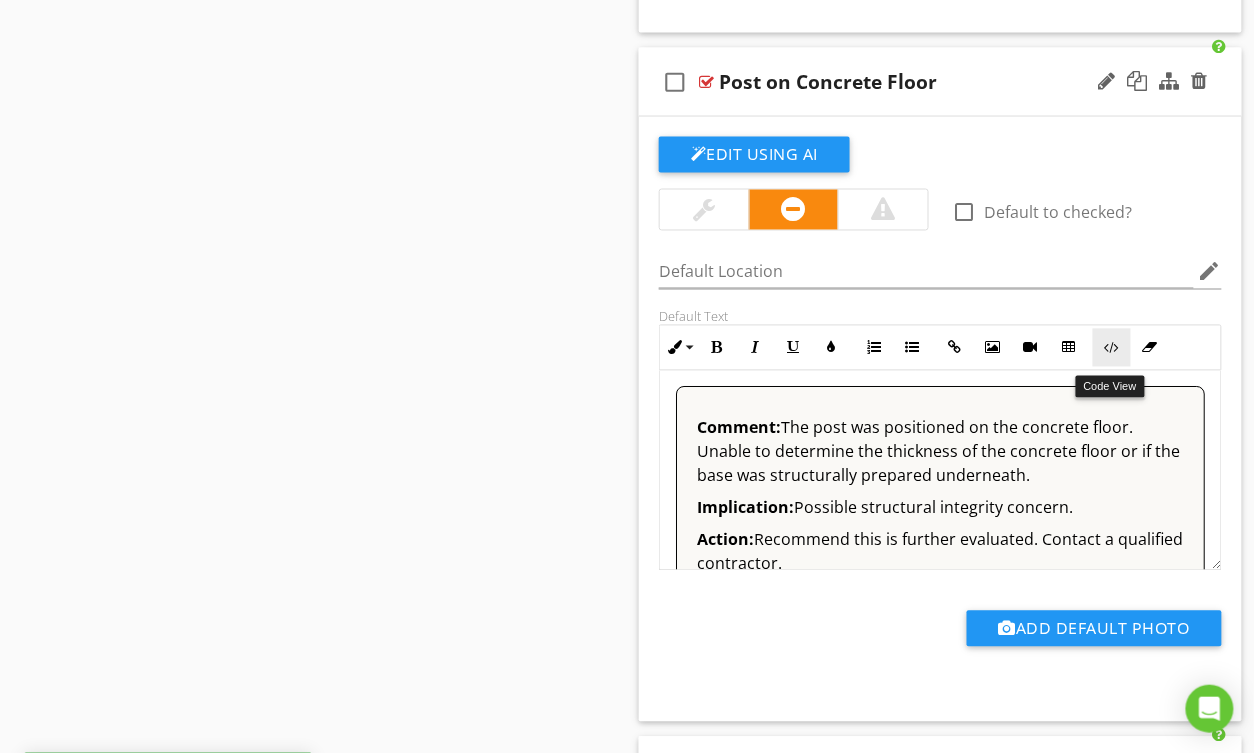 click on "Code View" at bounding box center [1112, 348] 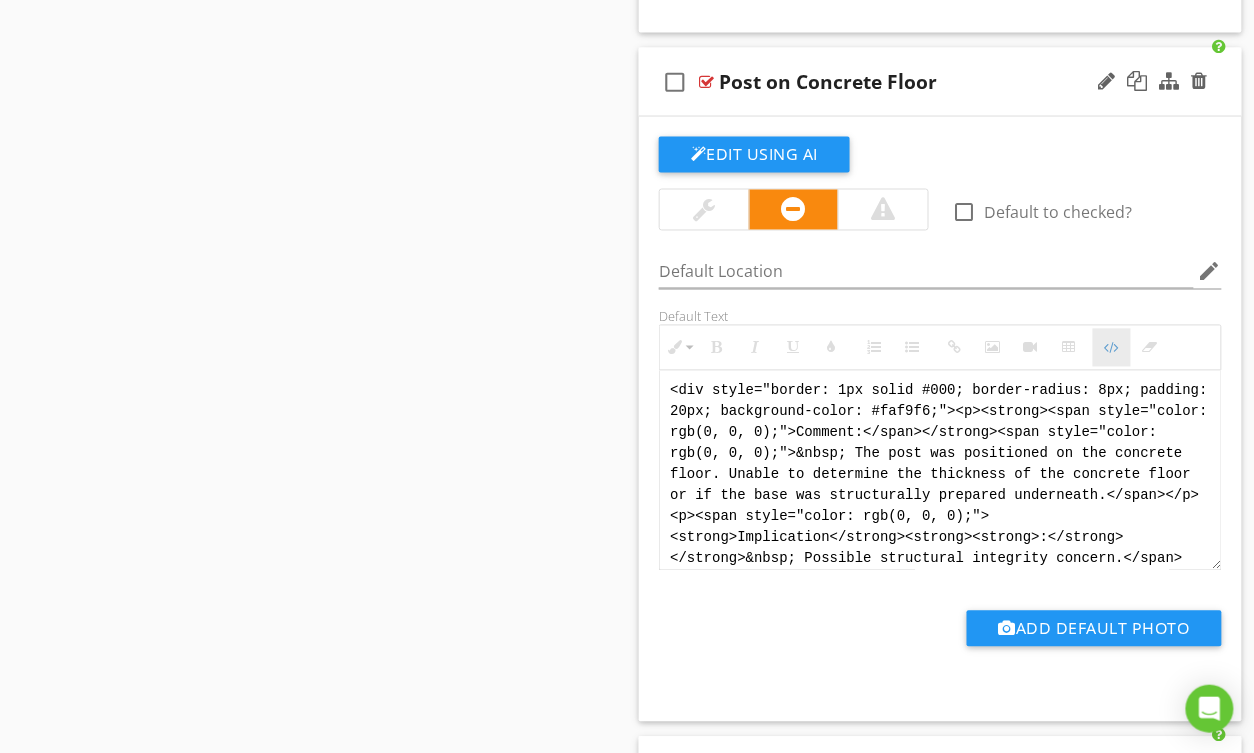 scroll, scrollTop: 8308, scrollLeft: 0, axis: vertical 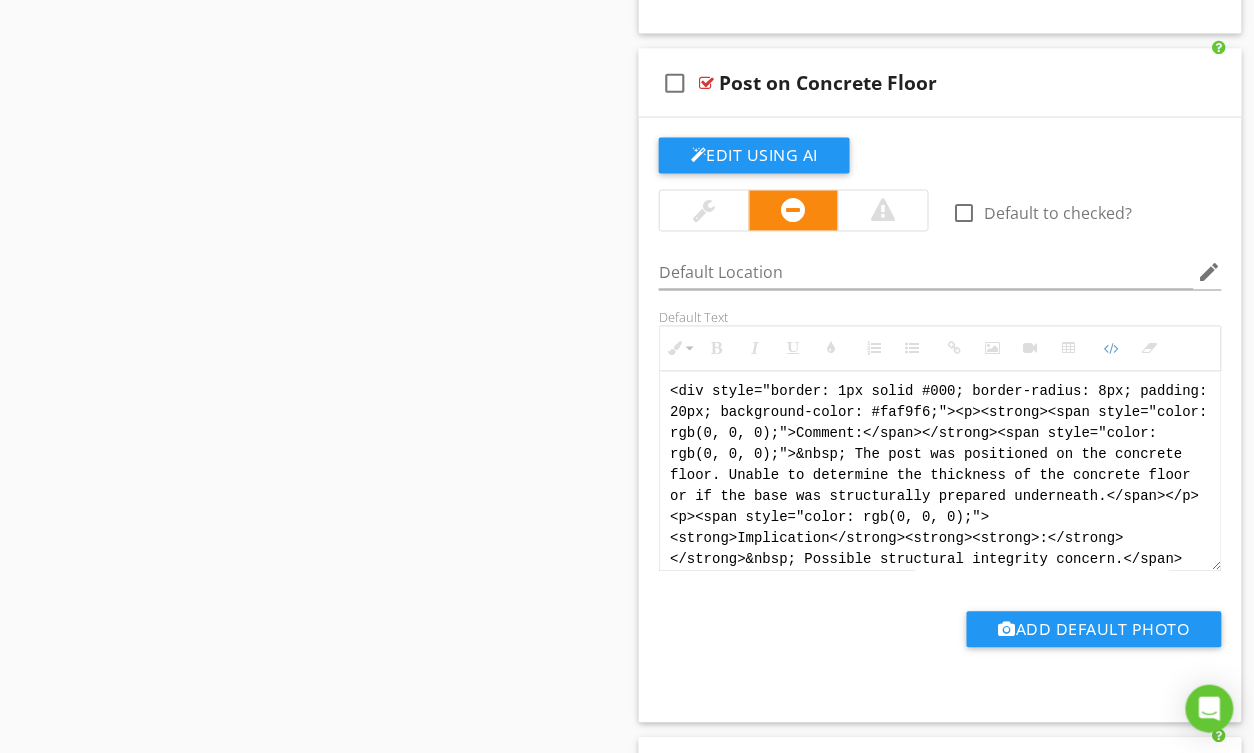 drag, startPoint x: 1057, startPoint y: 558, endPoint x: 602, endPoint y: 348, distance: 501.12375 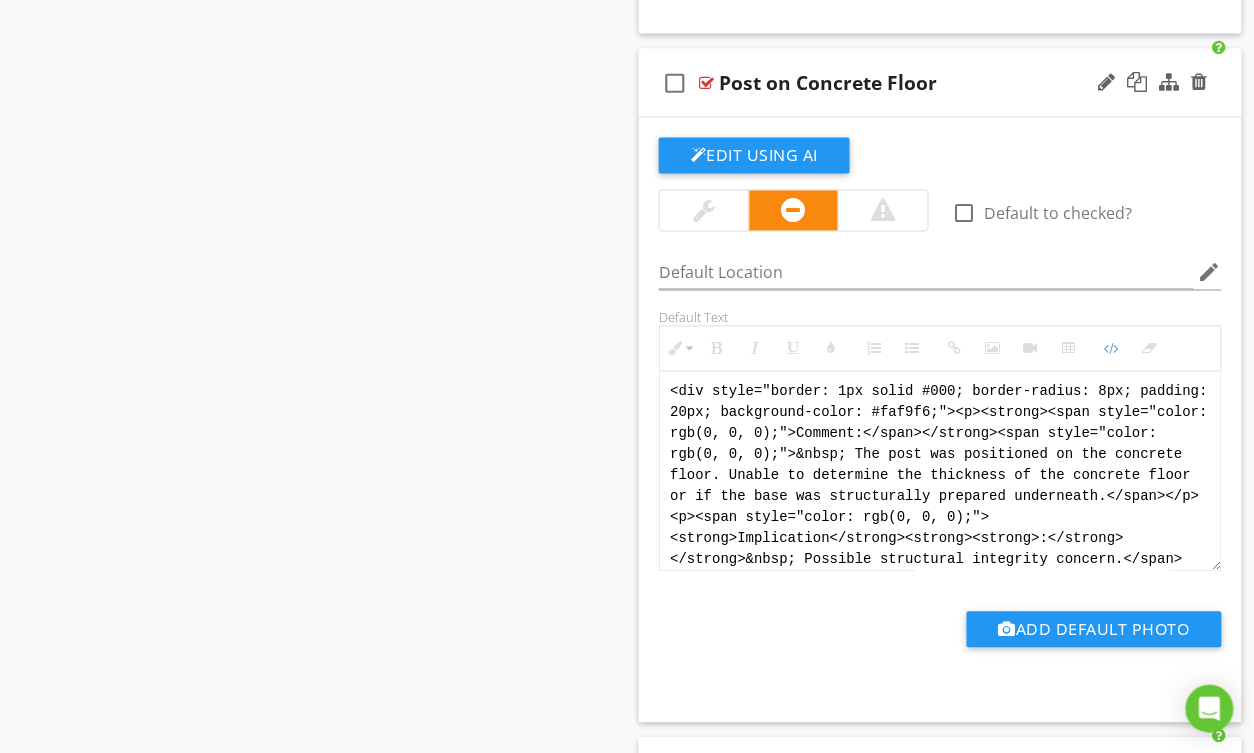 paste on "!-- Jody Version 1 -->
<div style="font-family: Arial, sans-serif; font-size: 15px; line-height: 1.4; color: #000; border: 1px solid #000; border-left: 8px solid #000; border-radius: 8px; padding: 10px; background-color: #faf9f6;">
<p style="margin: 2px 0 8px 0;"><strong>COMMENT</strong>:&nbsp;&nbsp;A support post was positioned directly on the concrete floor. The thickness of the slab and whether it was structurally prepared to support the post are unknown.</p>
<p style="margin: 2px 0 8px 0;"><strong>IMPLICATION</strong>:&nbsp;&nbsp;Possible structural integrity concern.</p>
<p style="margin: 2px 0 8px 0;"><strong>ACTION</strong>:&nbsp;&nbsp;Recommend this is further evaluated. Corrections or improvements may be needed.</p>
<p style="margin: 2px 0;"><strong>PROFESSION</strong>:&nbsp;&nbsp;General contractor.</p>
</div>" 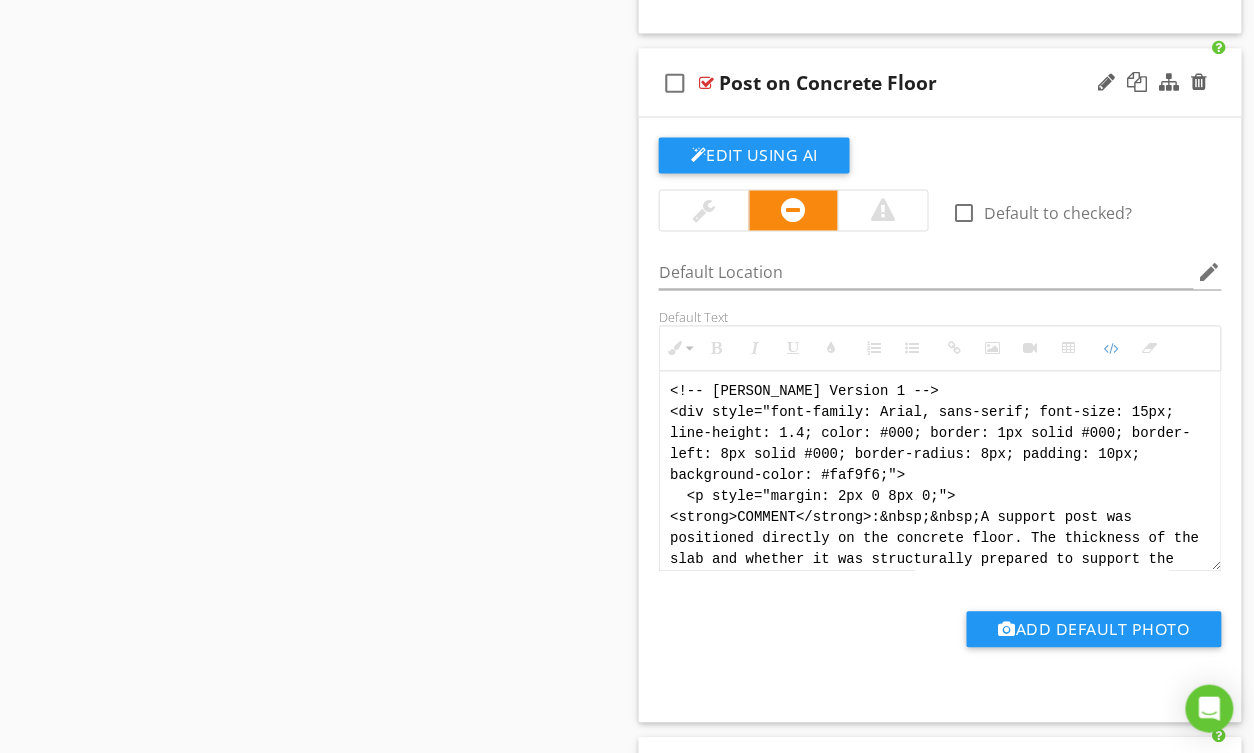 scroll, scrollTop: 220, scrollLeft: 0, axis: vertical 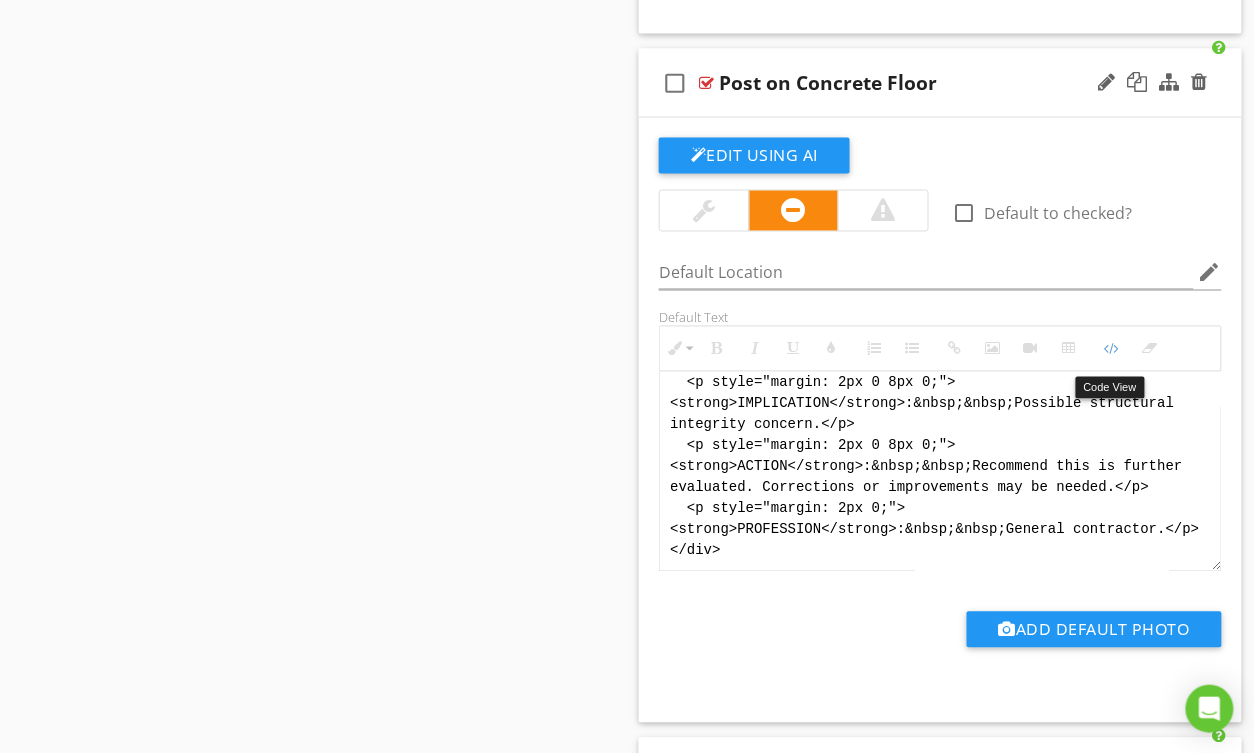 drag, startPoint x: 1102, startPoint y: 360, endPoint x: 861, endPoint y: 356, distance: 241.03319 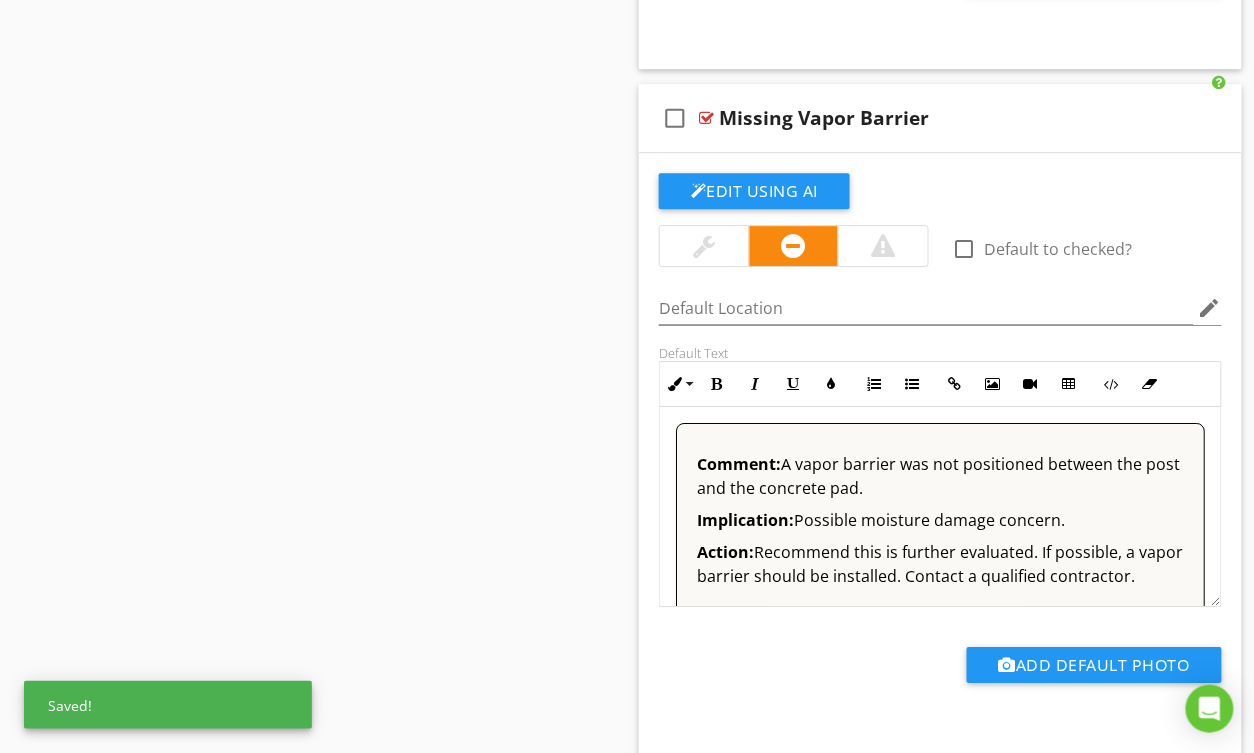 scroll, scrollTop: 8973, scrollLeft: 0, axis: vertical 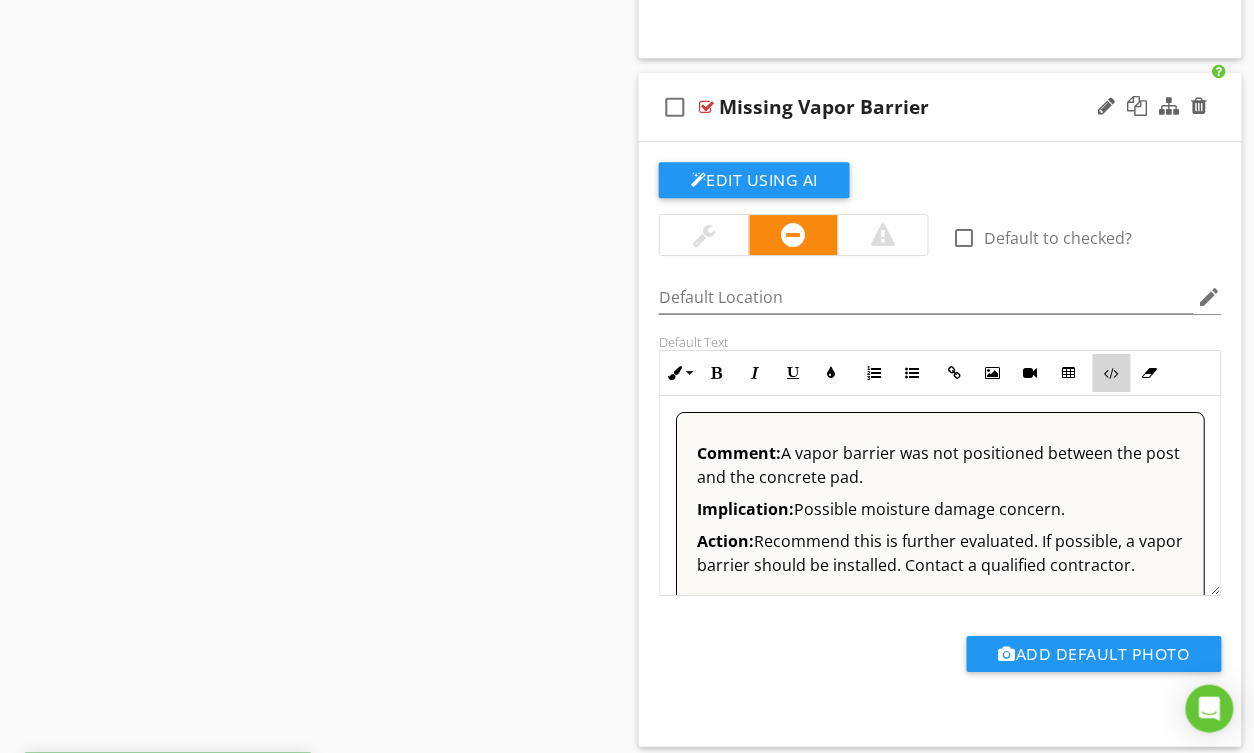 drag, startPoint x: 1112, startPoint y: 386, endPoint x: 1094, endPoint y: 389, distance: 18.248287 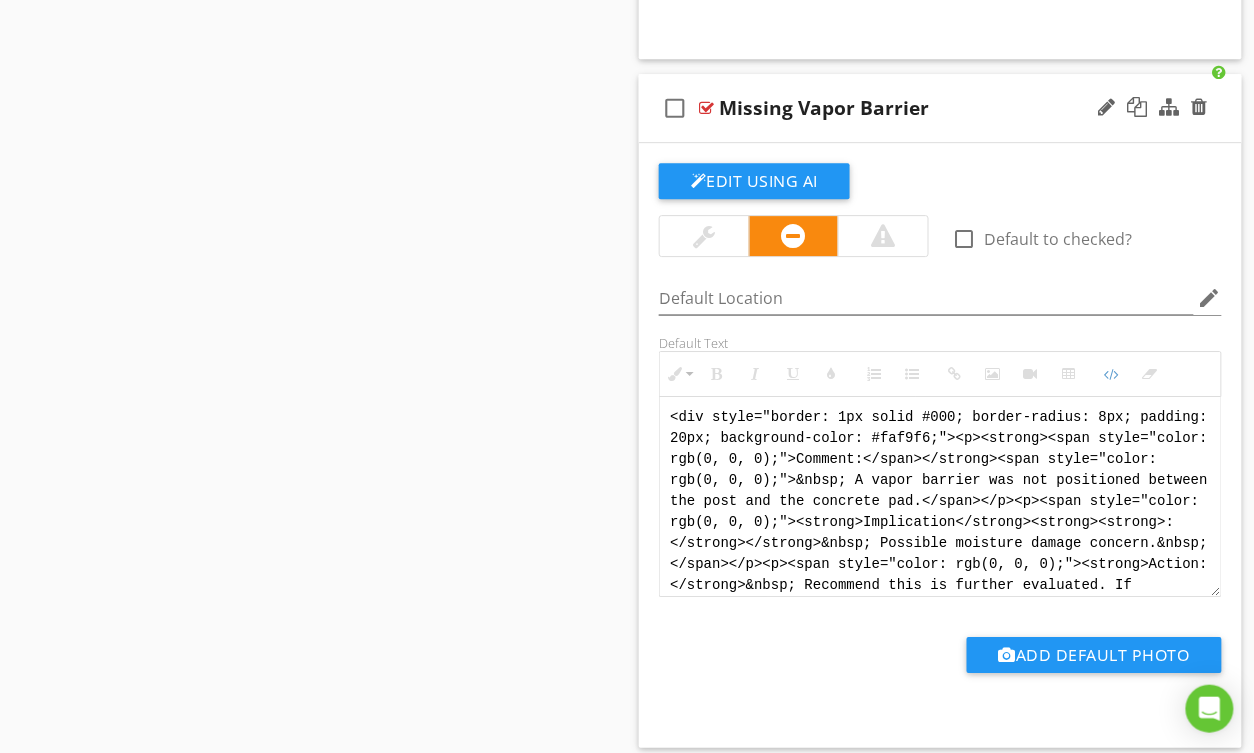 scroll, scrollTop: 40, scrollLeft: 0, axis: vertical 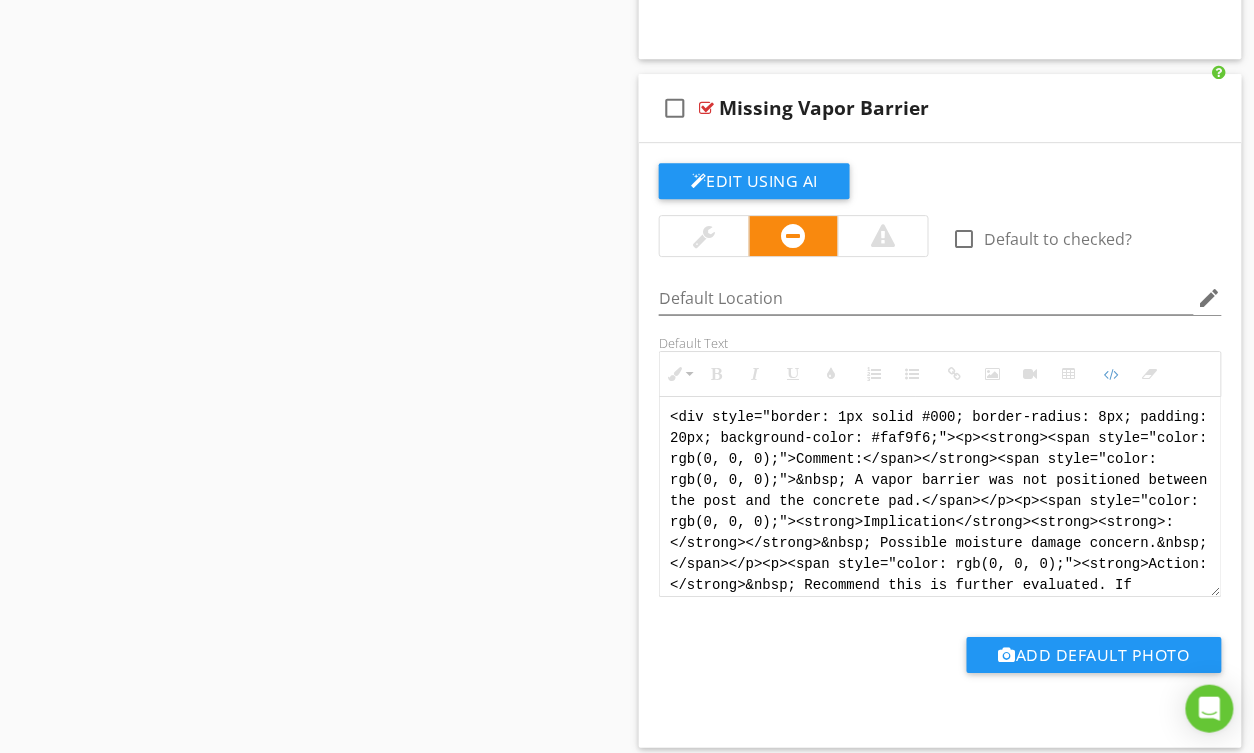 drag, startPoint x: 1066, startPoint y: 588, endPoint x: 608, endPoint y: 365, distance: 509.40454 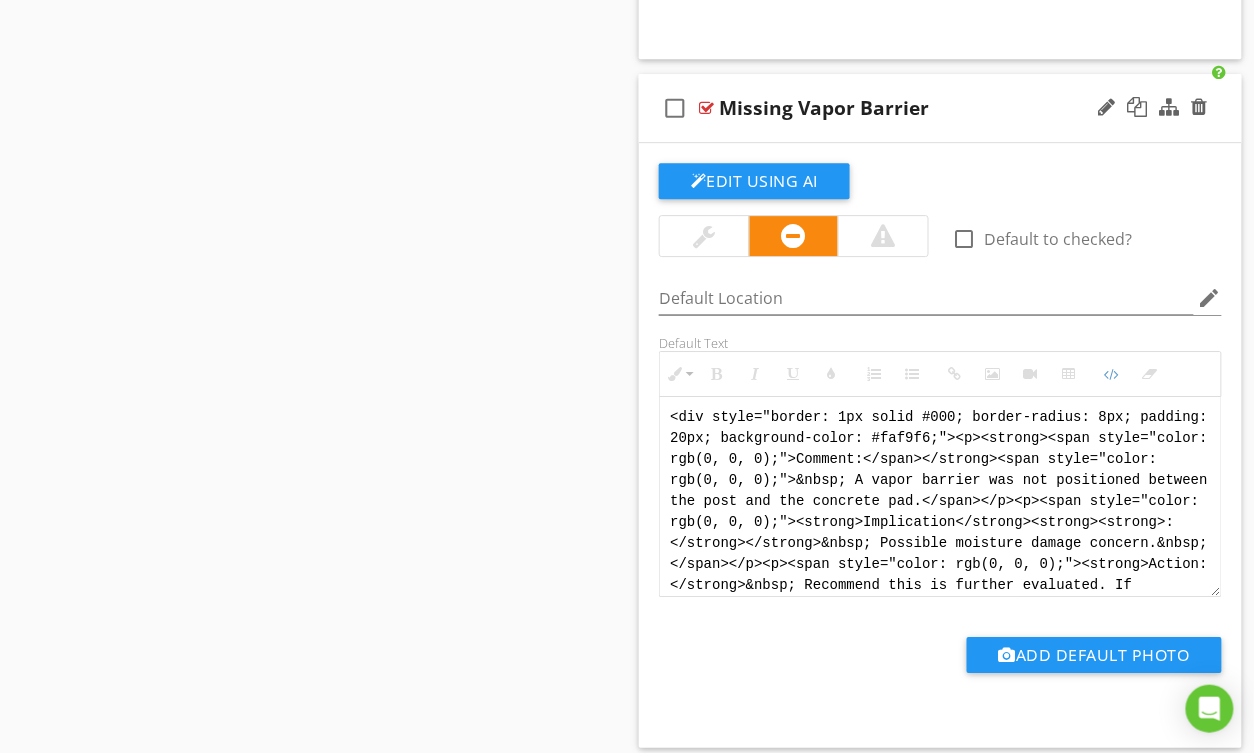 paste on "!-- Jody Version 1 -->
<div style="font-family: Arial, sans-serif; font-size: 15px; line-height: 1.4; color: #000; border: 1px solid #000; border-left: 8px solid #000; border-radius: 8px; padding: 10px; background-color: #faf9f6;">
<p style="margin: 2px 0 8px 0;"><strong>COMMENT</strong>:&nbsp;&nbsp;A vapour barrier was not installed between the post and the concrete pad.</p>
<p style="margin: 2px 0 8px 0;"><strong>IMPLICATION</strong>:&nbsp;&nbsp;Possible moisture damage concern.</p>
<p style="margin: 2px 0 8px 0;"><strong>ACTION</strong>:&nbsp;&nbsp;Recommend this is further evaluated. If feasible, a vapour barrier should be installed.</p>
<p style="margin: 2px 0;"><strong>PROFESSION</strong>:&nbsp;&nbsp;General contractor.</p>
</div>" 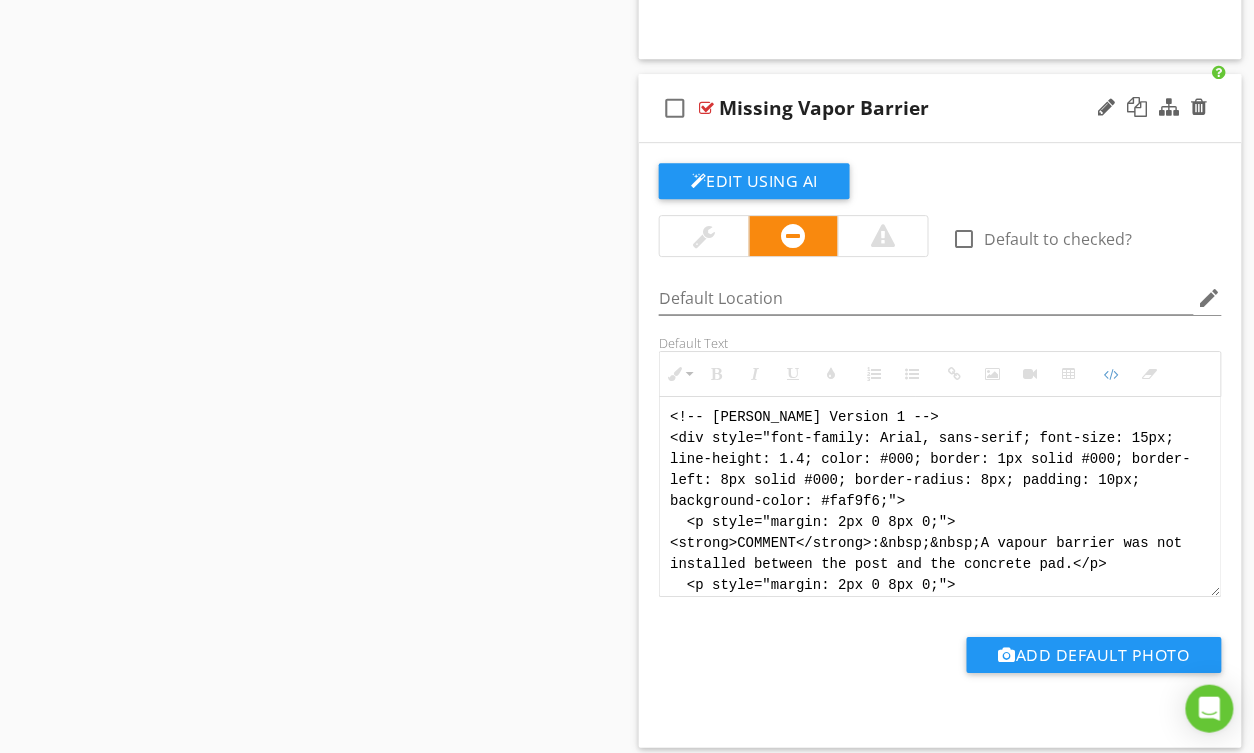 scroll, scrollTop: 200, scrollLeft: 0, axis: vertical 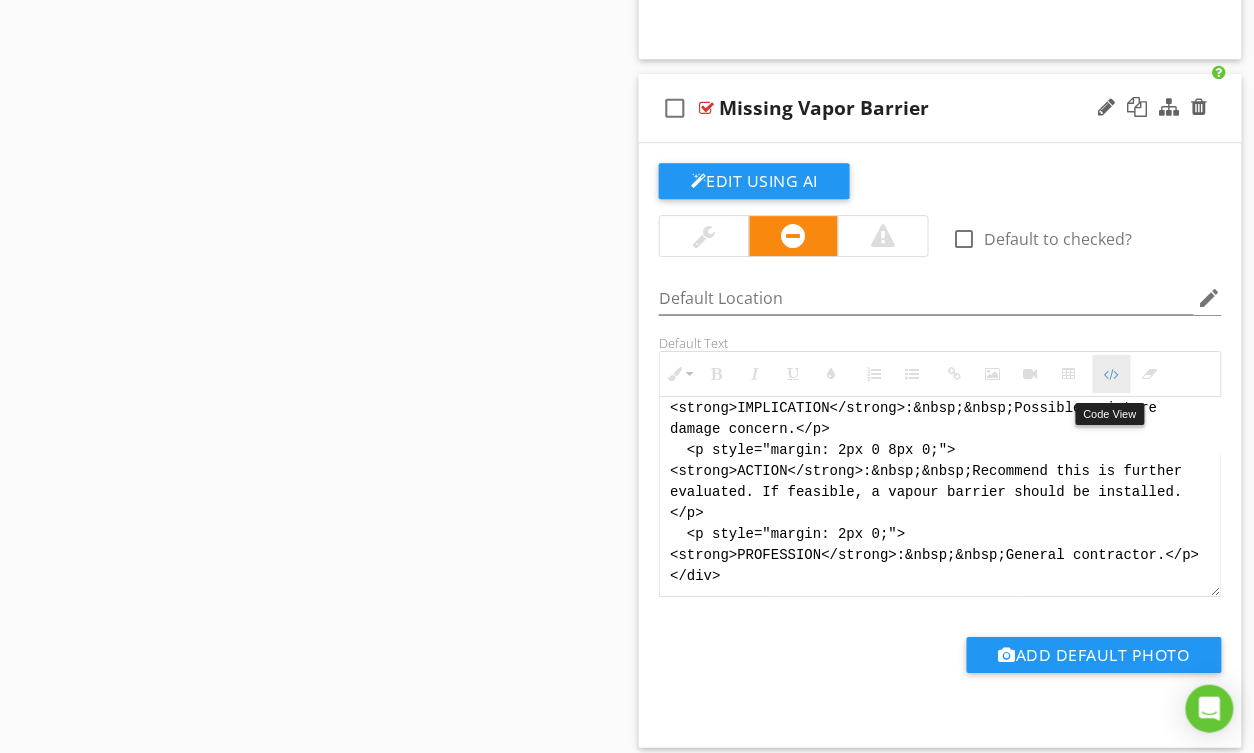 drag, startPoint x: 1113, startPoint y: 390, endPoint x: 1094, endPoint y: 388, distance: 19.104973 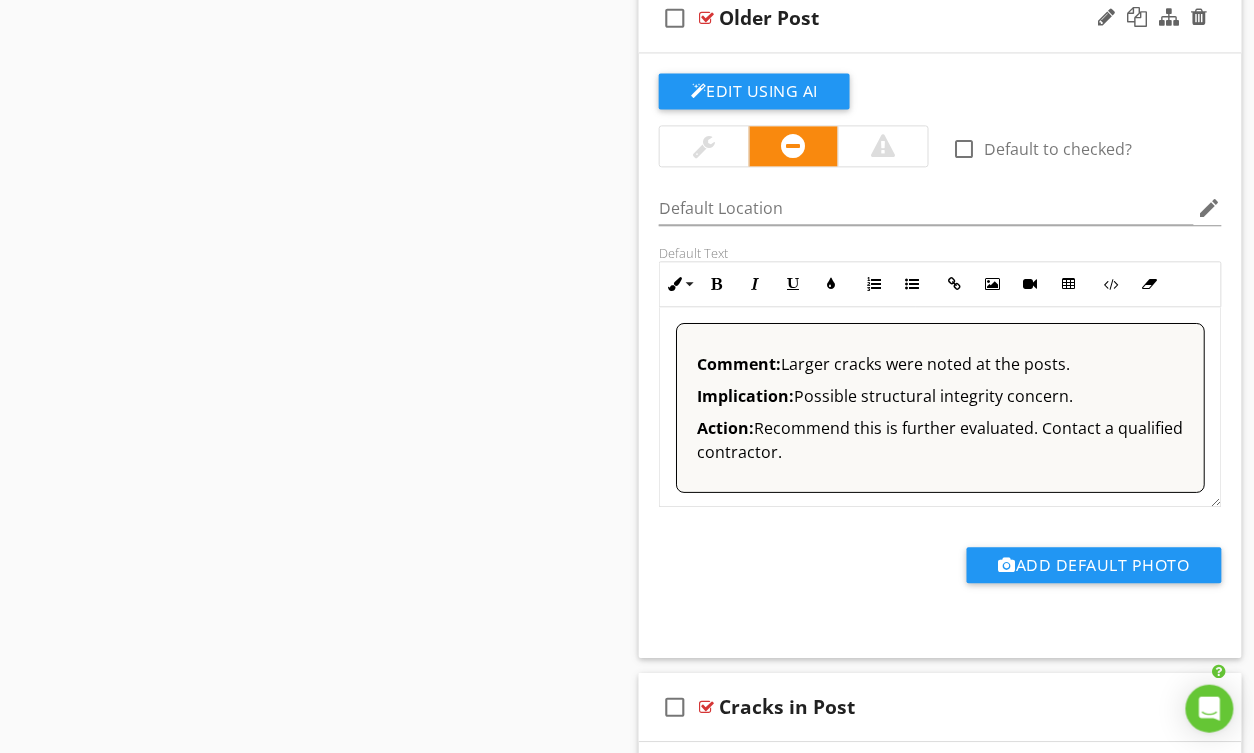 scroll, scrollTop: 10349, scrollLeft: 0, axis: vertical 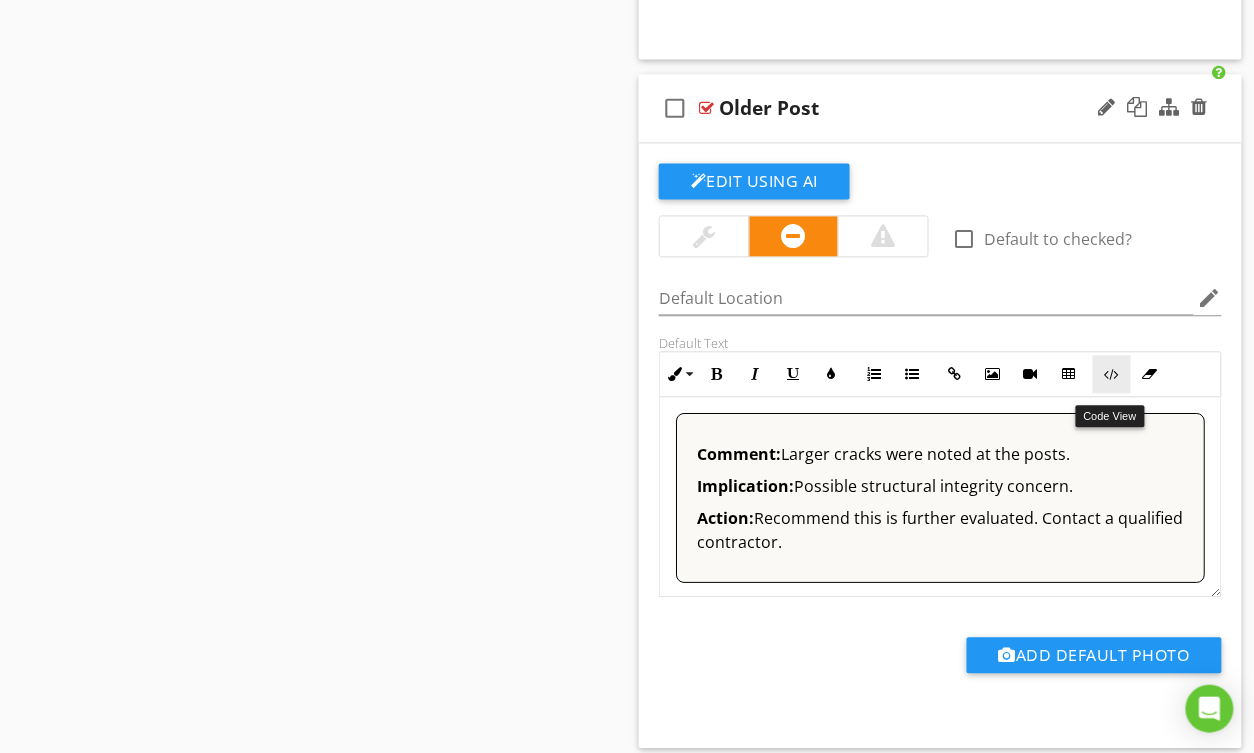 click on "Code View" at bounding box center [1112, 375] 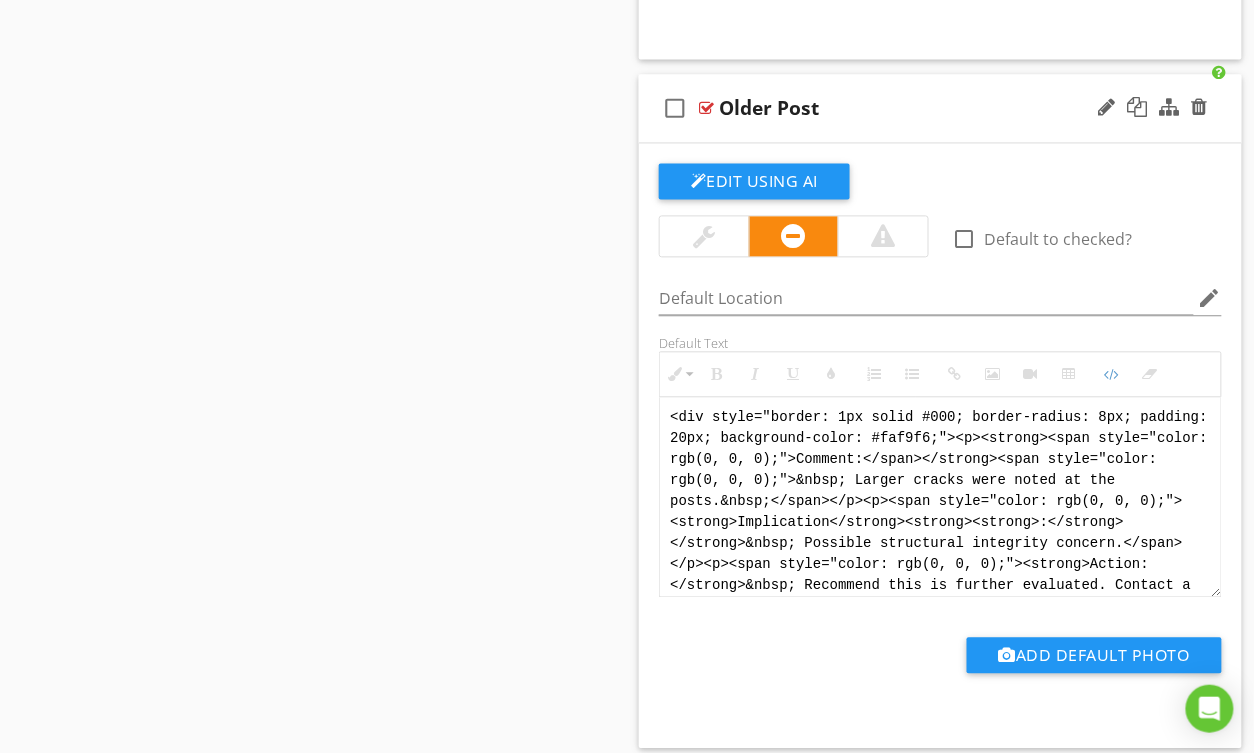 scroll, scrollTop: 10348, scrollLeft: 0, axis: vertical 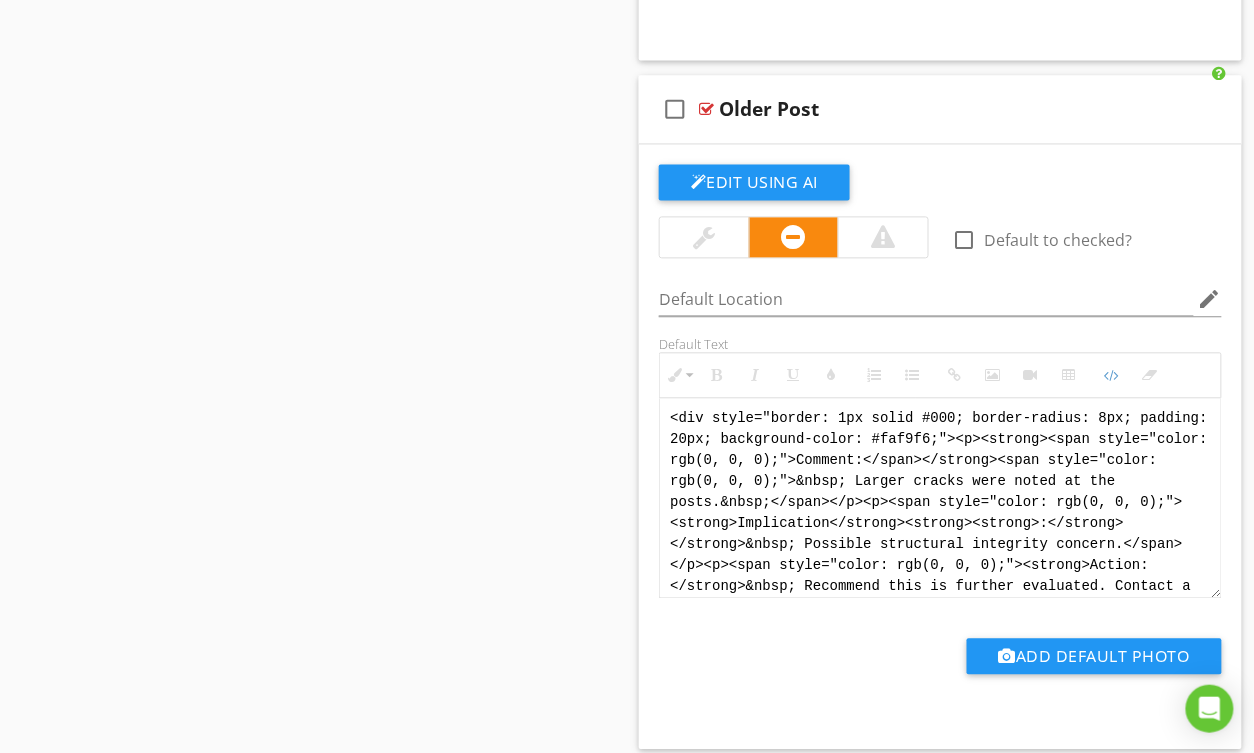 drag, startPoint x: 1153, startPoint y: 600, endPoint x: 564, endPoint y: 362, distance: 635.26764 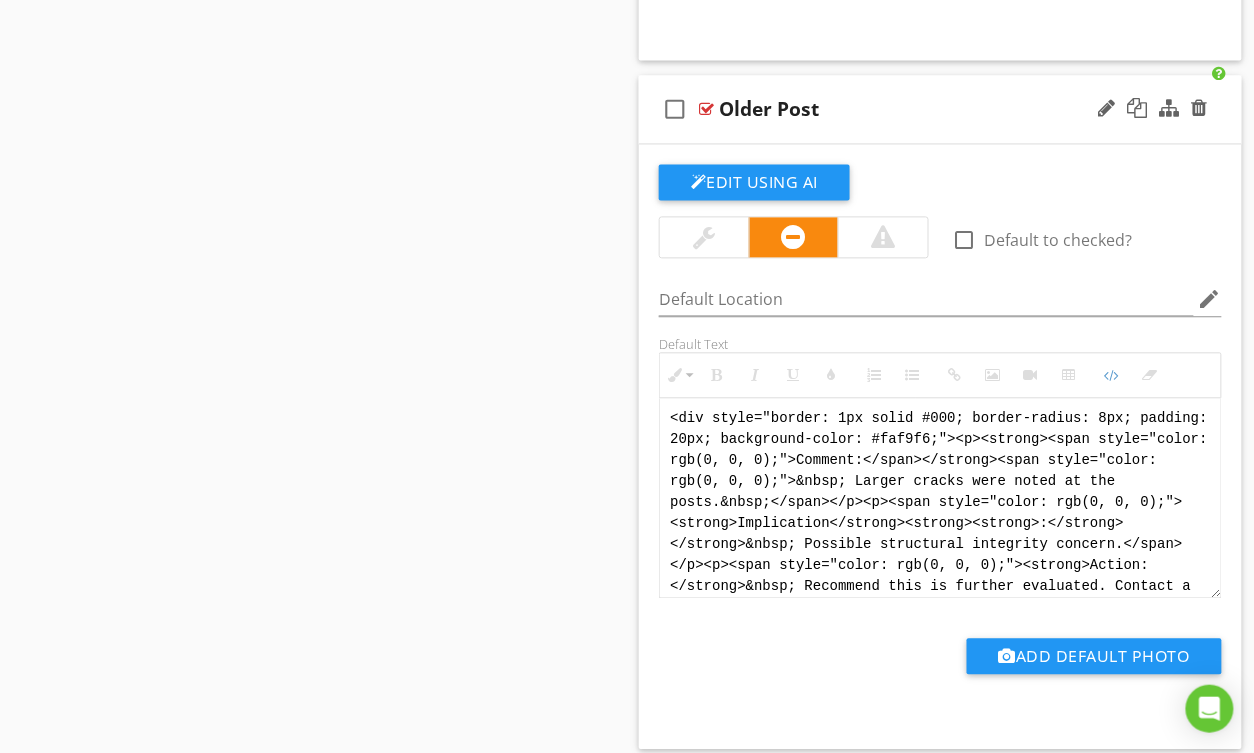 paste on "!-- Jody Version 1 -->
<div style="font-family: Arial, sans-serif; font-size: 15px; line-height: 1.4; color: #000; border: 1px solid #000; border-left: 8px solid #000; border-radius: 8px; padding: 10px; background-color: #faf9f6;">
<p style="margin: 2px 0 8px 0;"><strong>COMMENT</strong>:&nbsp;&nbsp;Larger cracks were noted at the posts.</p>
<p style="margin: 2px 0 8px 0;"><strong>IMPLICATION</strong>:&nbsp;&nbsp;Possible structural integrity concern.</p>
<p style="margin: 2px 0 8px 0;"><strong>ACTION</strong>:&nbsp;&nbsp;Recommend this is further evaluated and corrected if necessary.</p>
<p style="margin: 2px 0;"><strong>PROFESSION</strong>:&nbsp;&nbsp;General contractor.</p>
</div>" 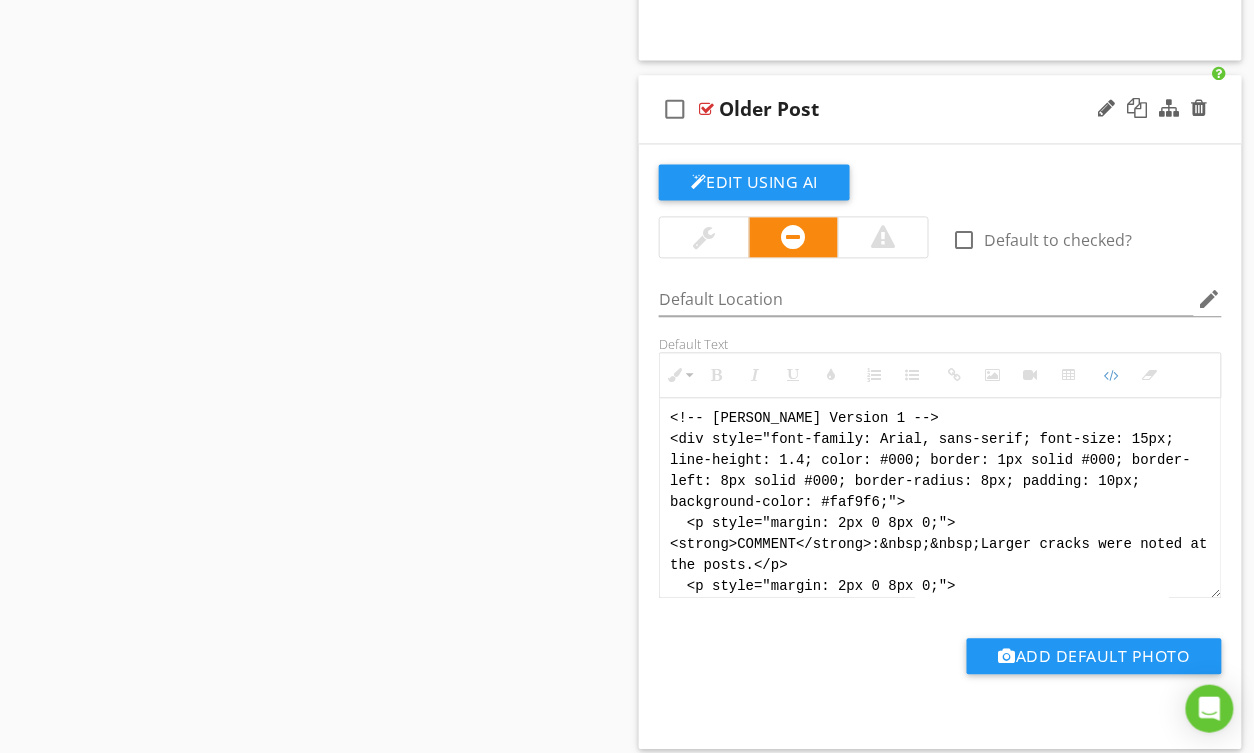 scroll, scrollTop: 180, scrollLeft: 0, axis: vertical 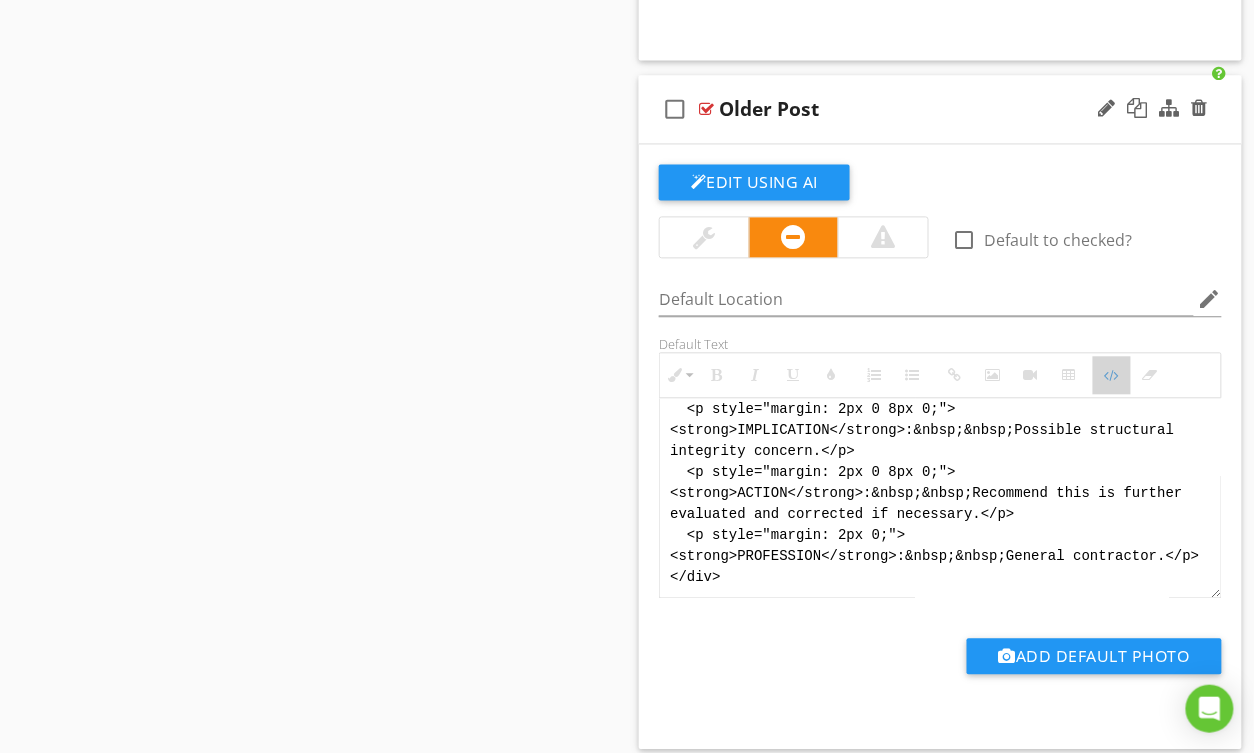 click at bounding box center [1112, 376] 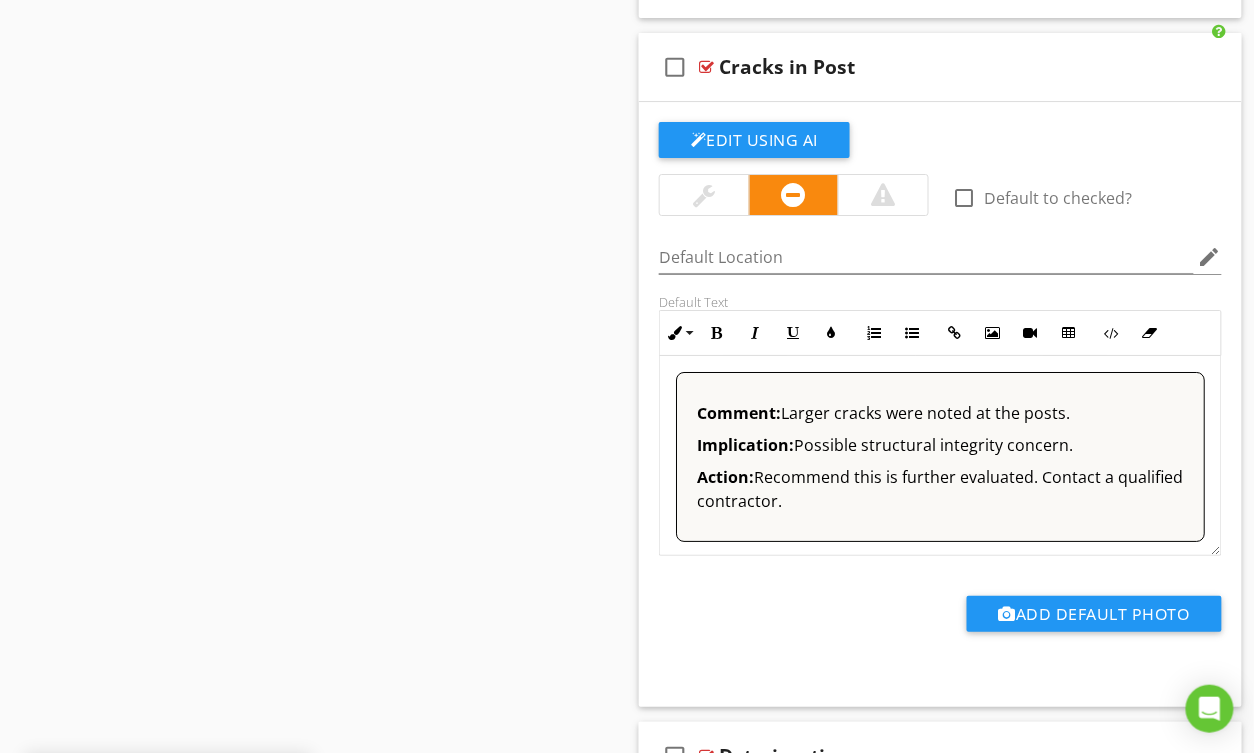 scroll, scrollTop: 11100, scrollLeft: 0, axis: vertical 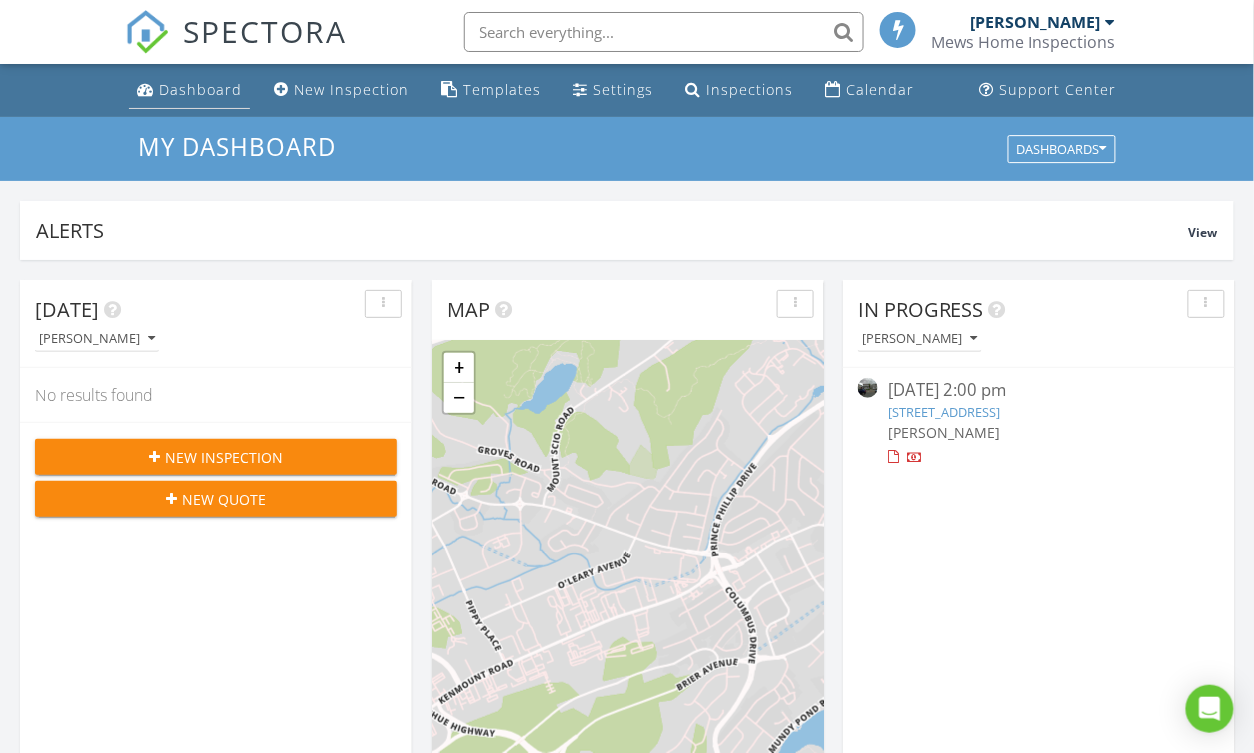 click on "Dashboard" at bounding box center (200, 89) 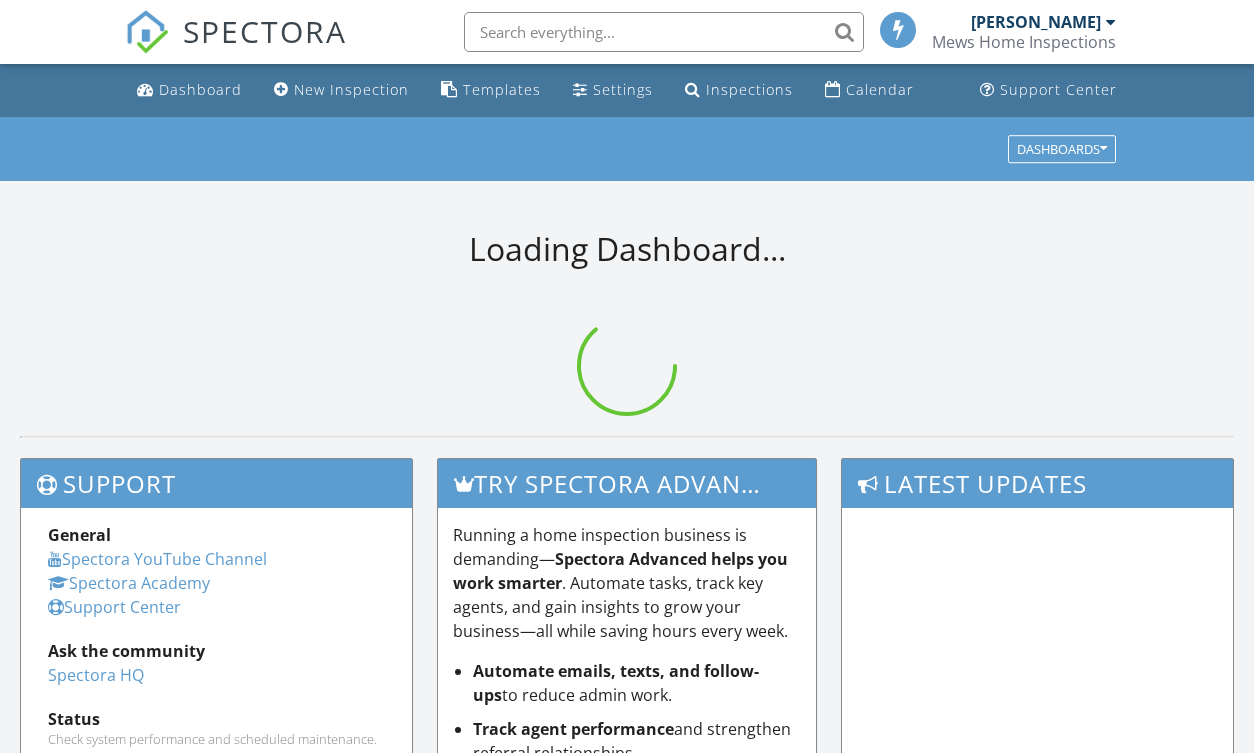 scroll, scrollTop: 0, scrollLeft: 0, axis: both 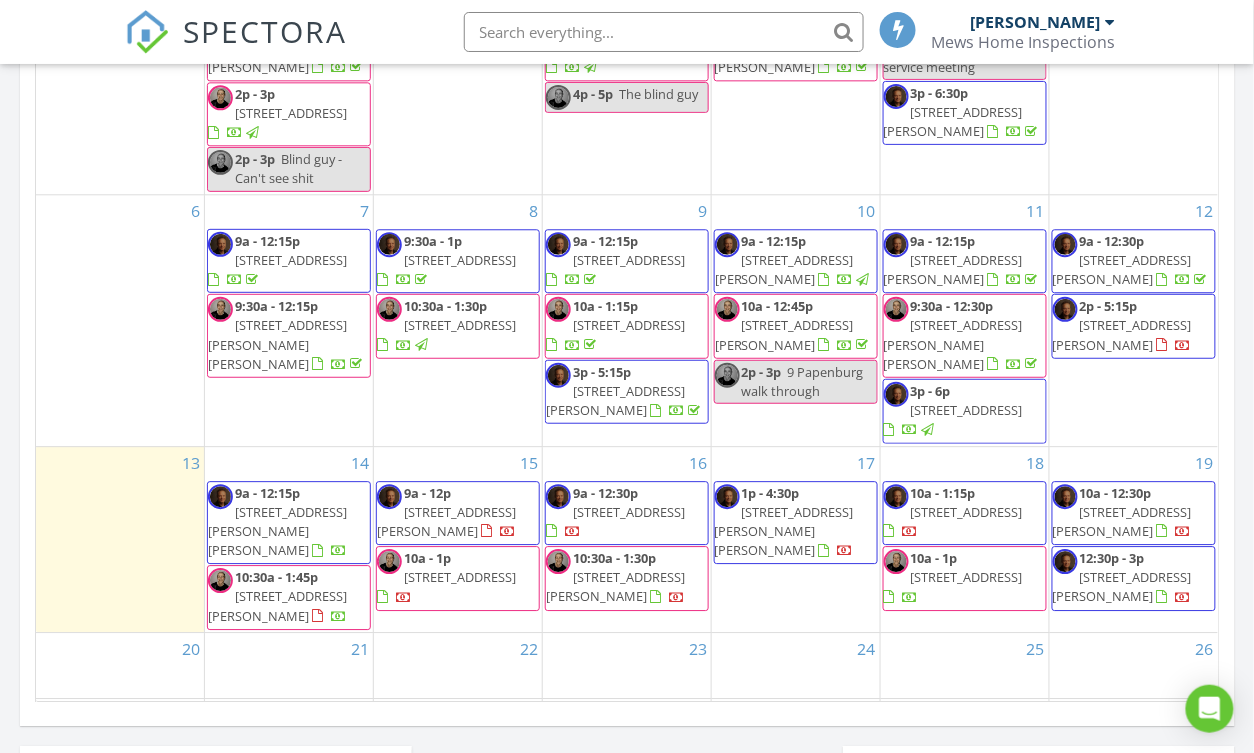 click on "4 Nathaniel Drive, Torbay A1K1M5" at bounding box center [1122, 269] 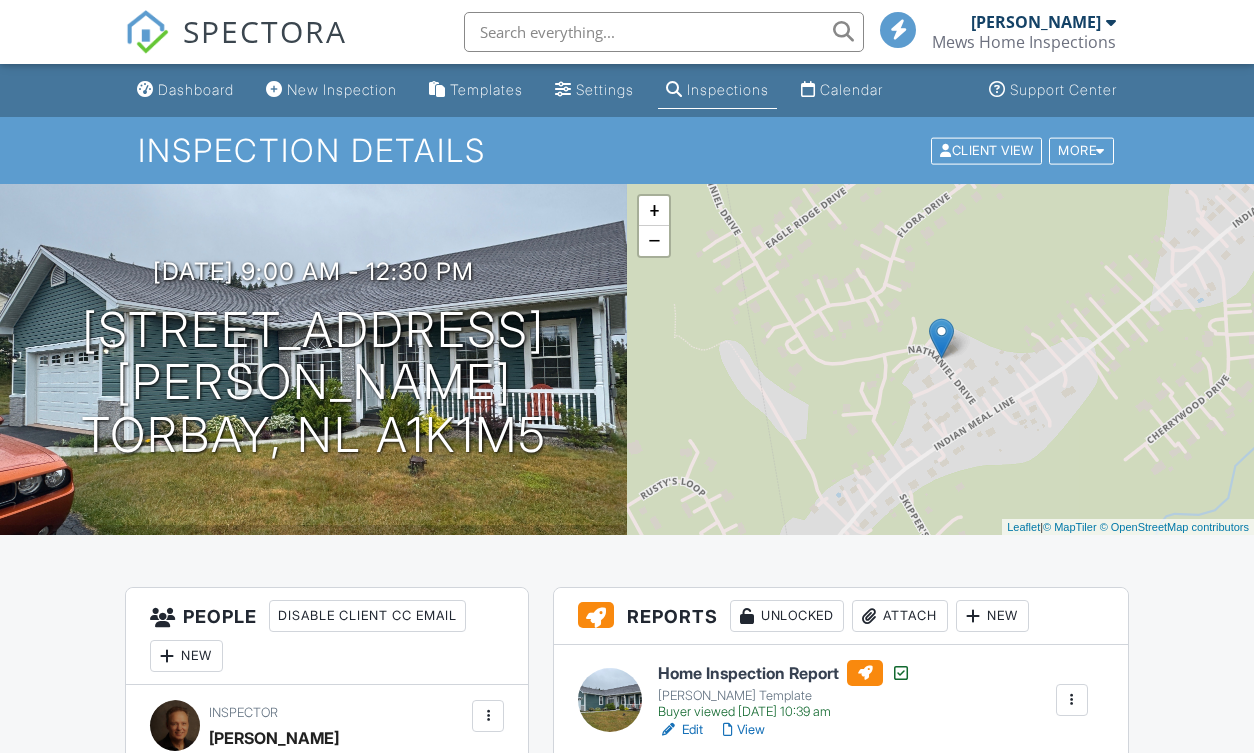 scroll, scrollTop: 0, scrollLeft: 0, axis: both 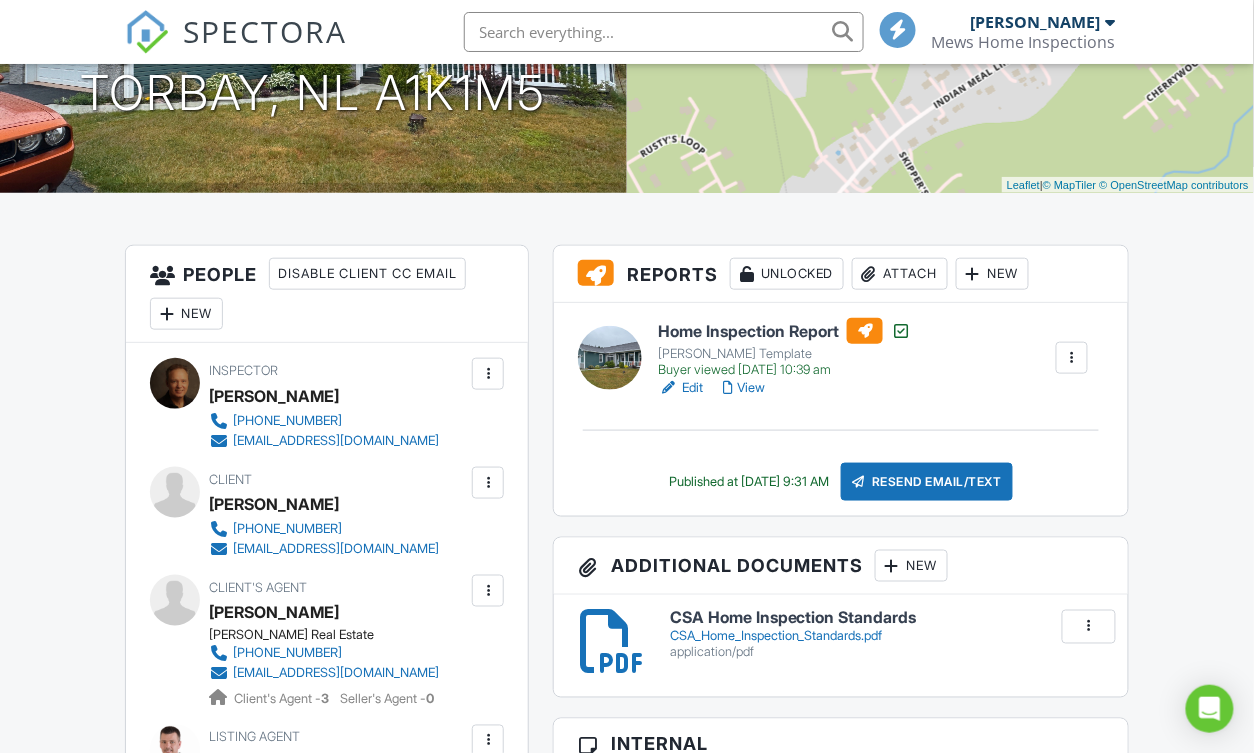click on "View" at bounding box center (744, 388) 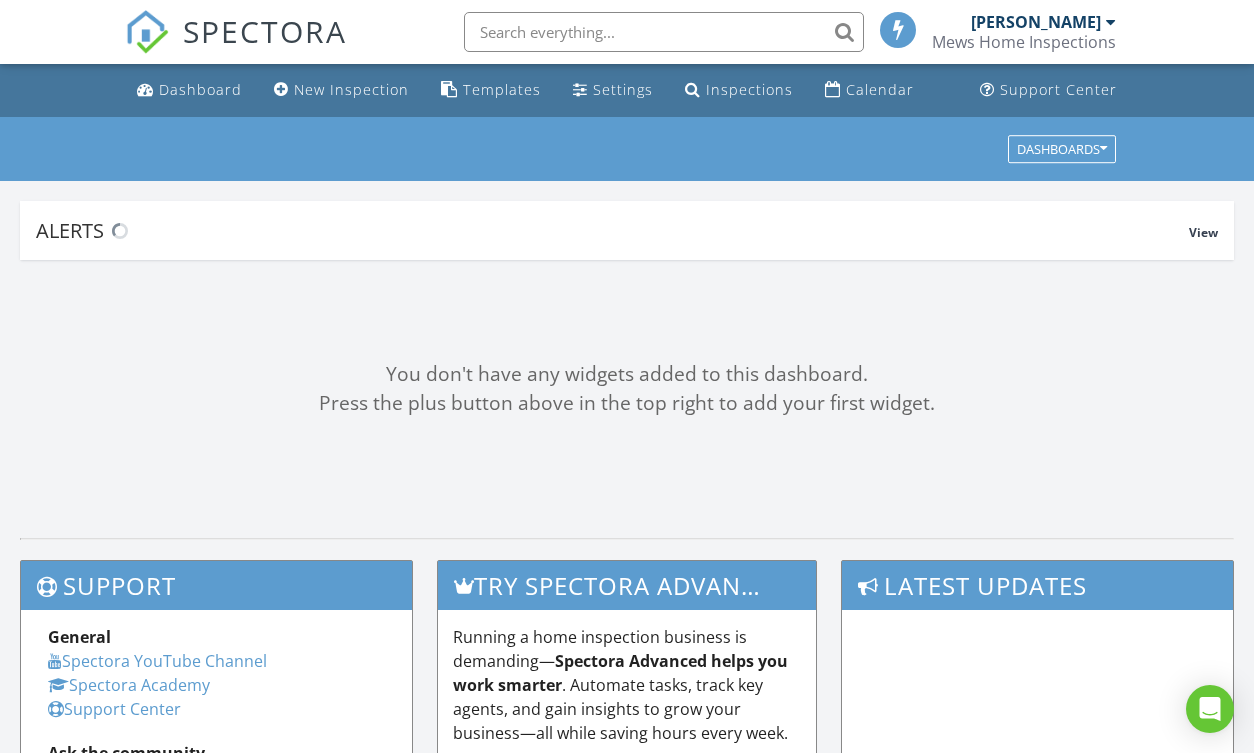 scroll, scrollTop: 0, scrollLeft: 0, axis: both 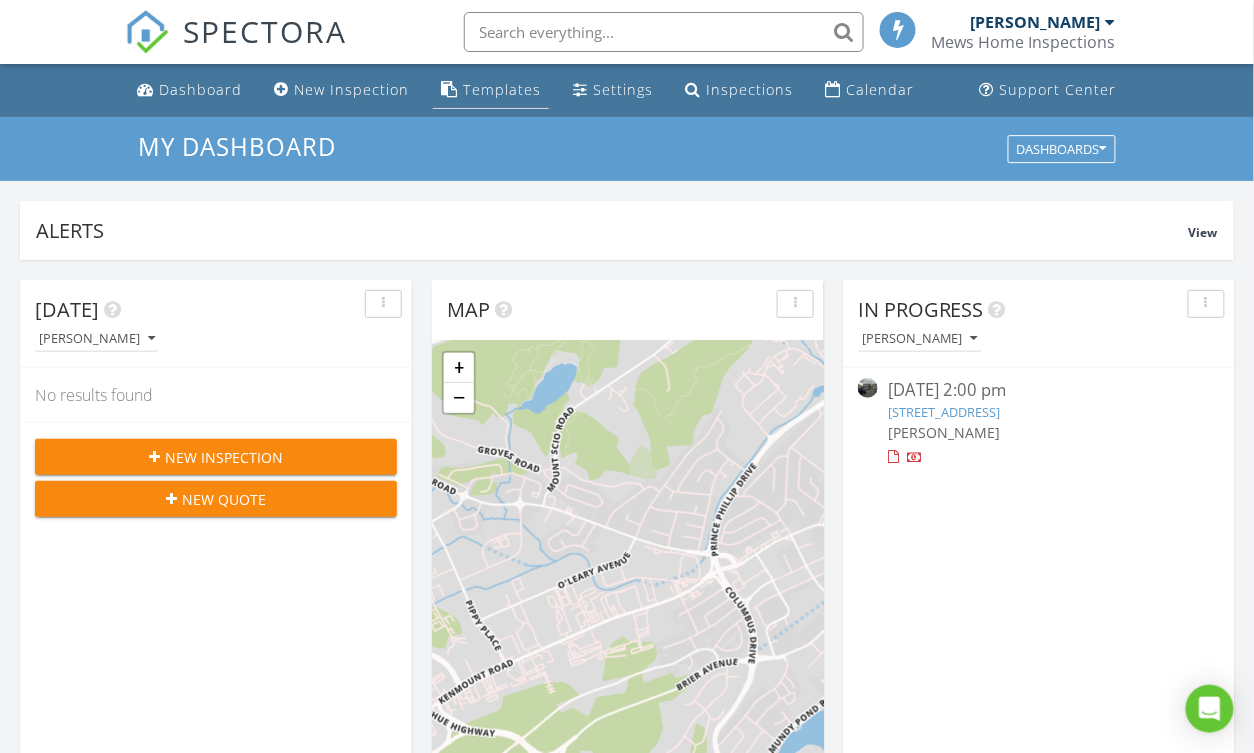 click on "Templates" at bounding box center [502, 89] 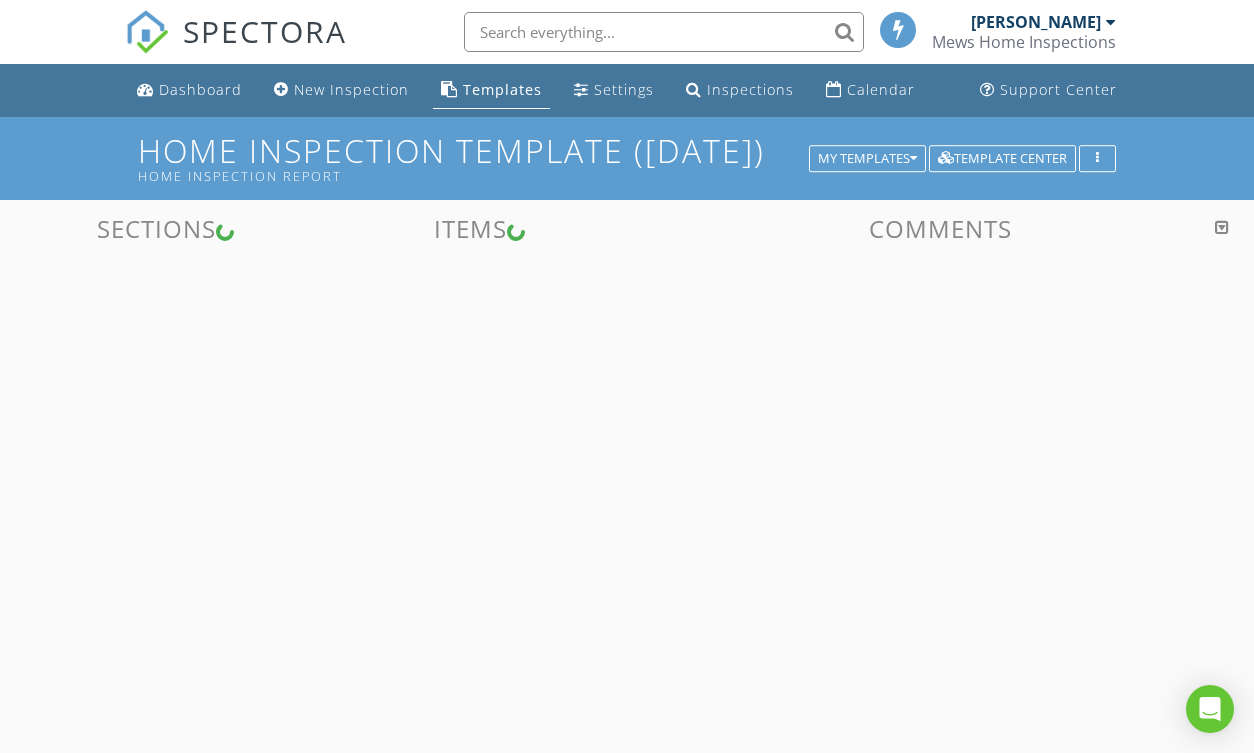 scroll, scrollTop: 0, scrollLeft: 0, axis: both 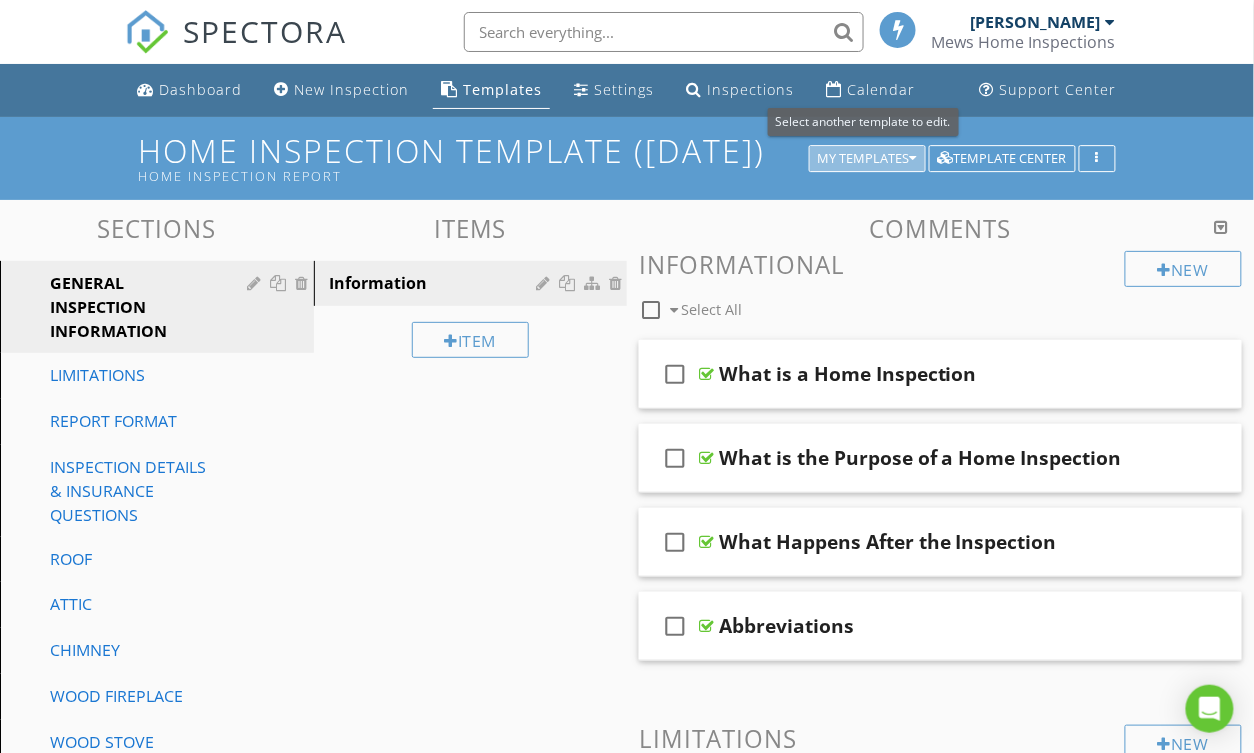 click on "My Templates" at bounding box center [867, 159] 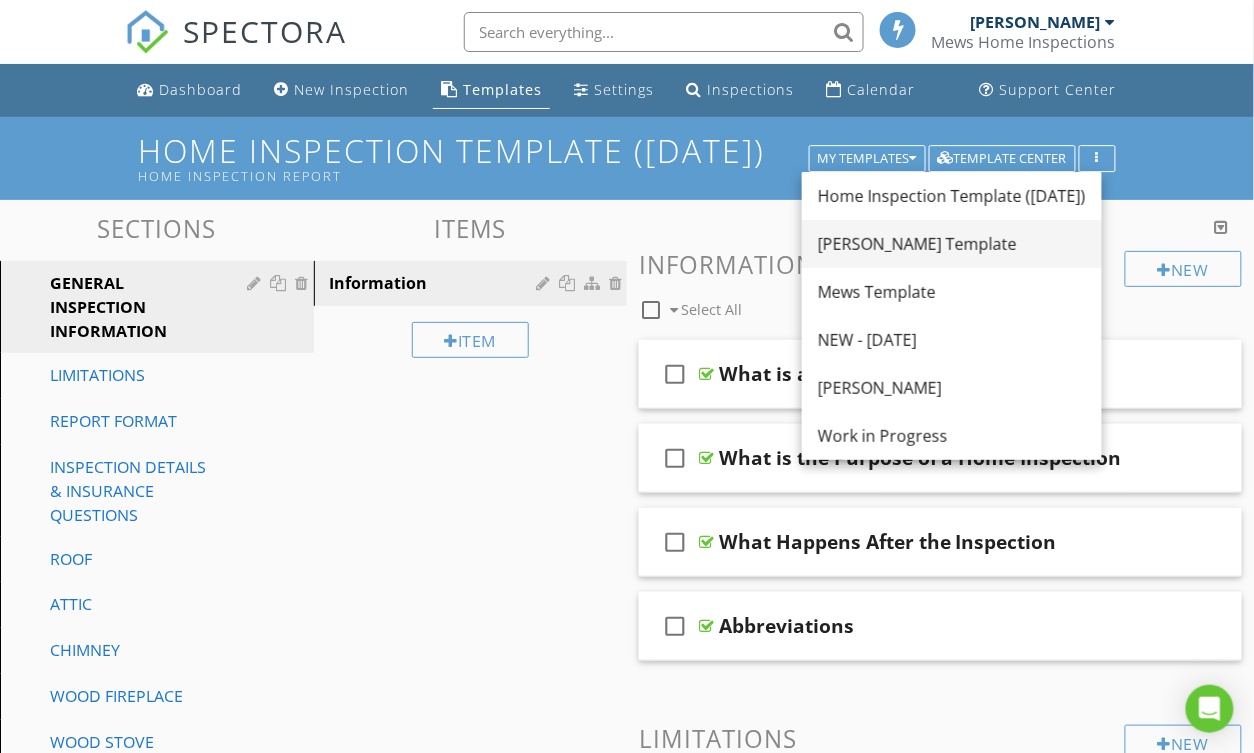 click on "[PERSON_NAME] Template" at bounding box center [952, 244] 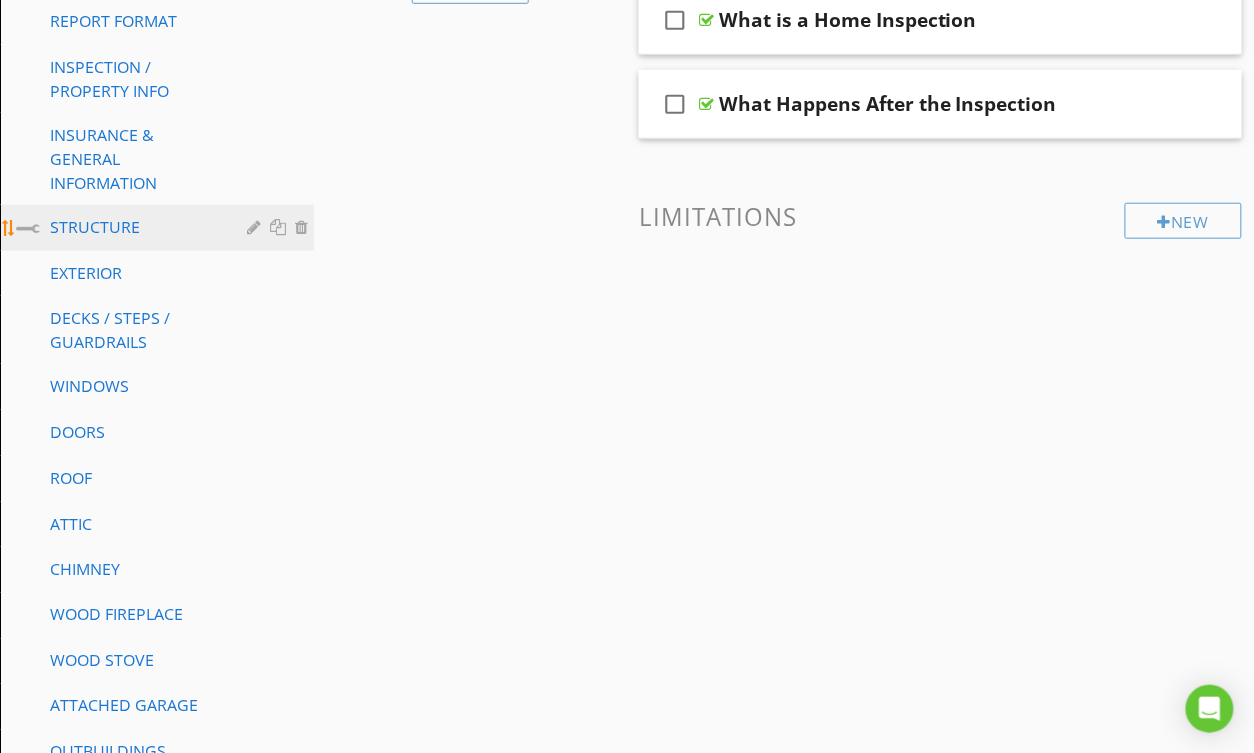 scroll, scrollTop: 352, scrollLeft: 0, axis: vertical 